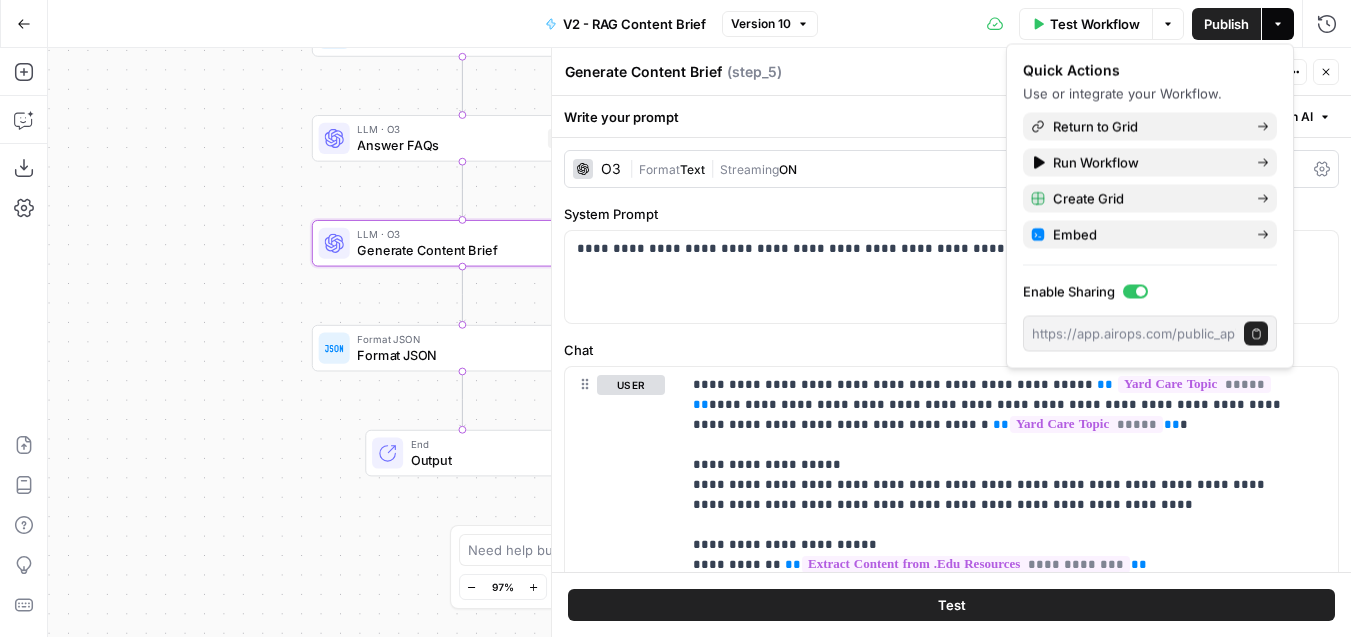 scroll, scrollTop: 0, scrollLeft: 0, axis: both 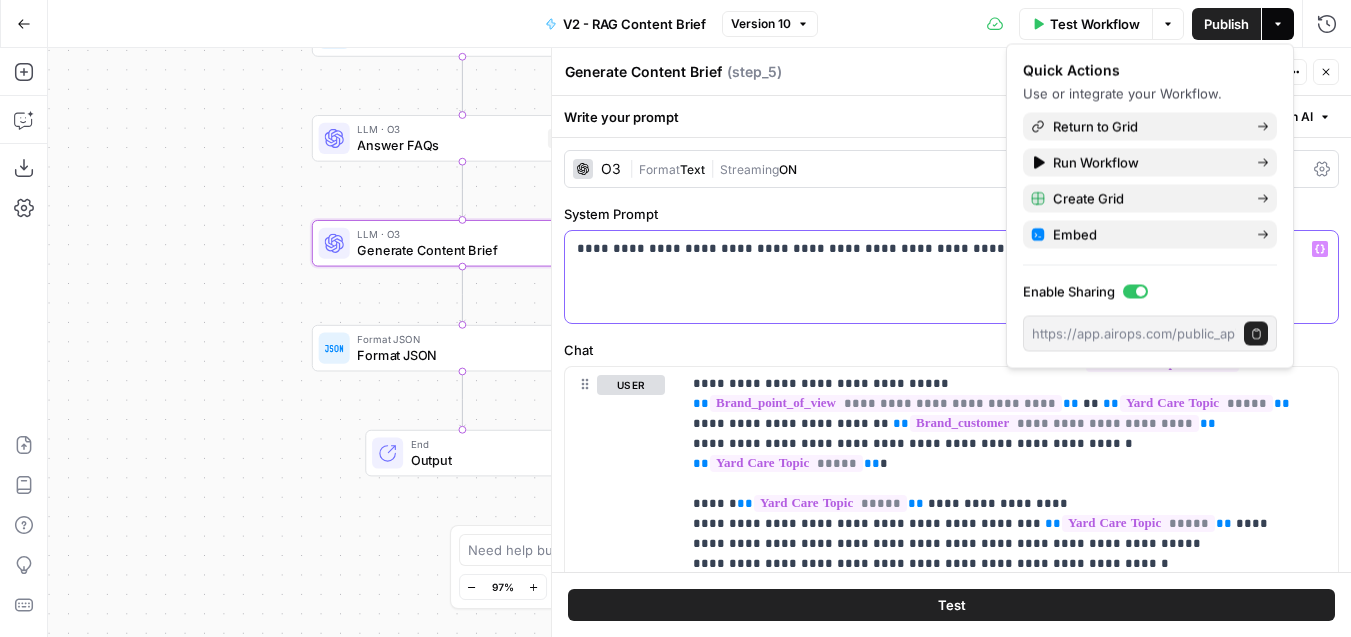 click on "**********" at bounding box center (944, 249) 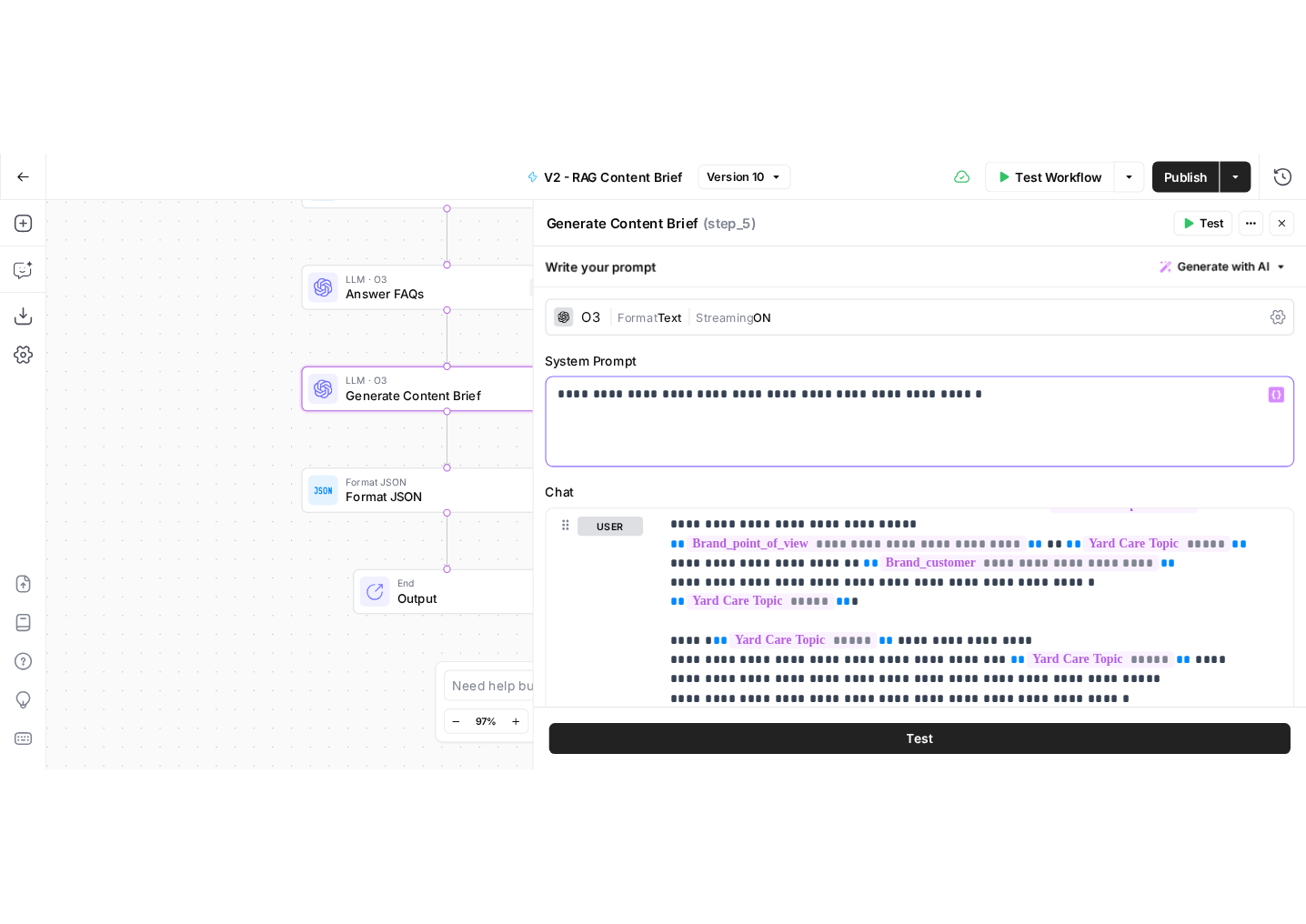 scroll, scrollTop: 492, scrollLeft: 0, axis: vertical 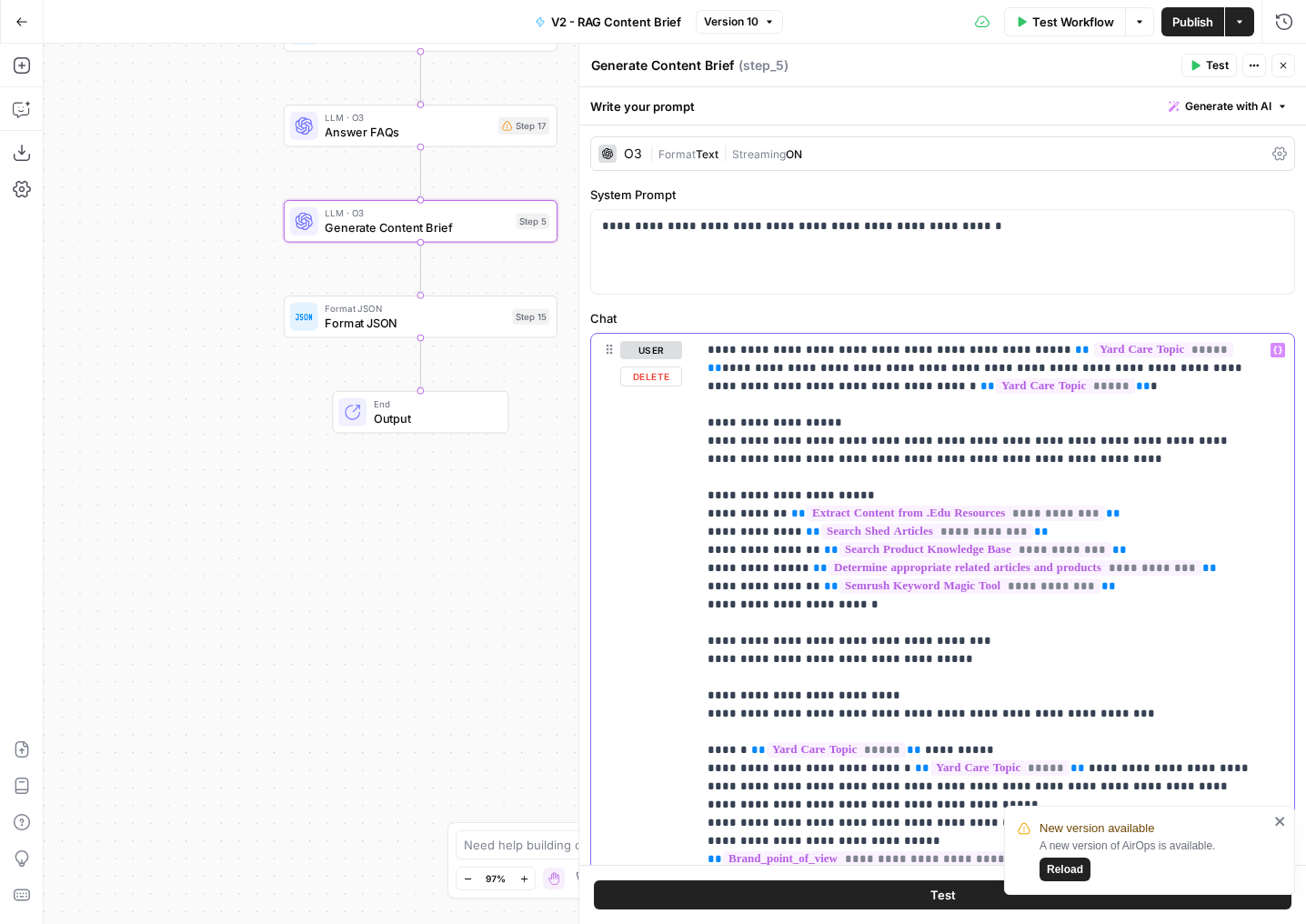 click on "**********" at bounding box center [981, 1423] 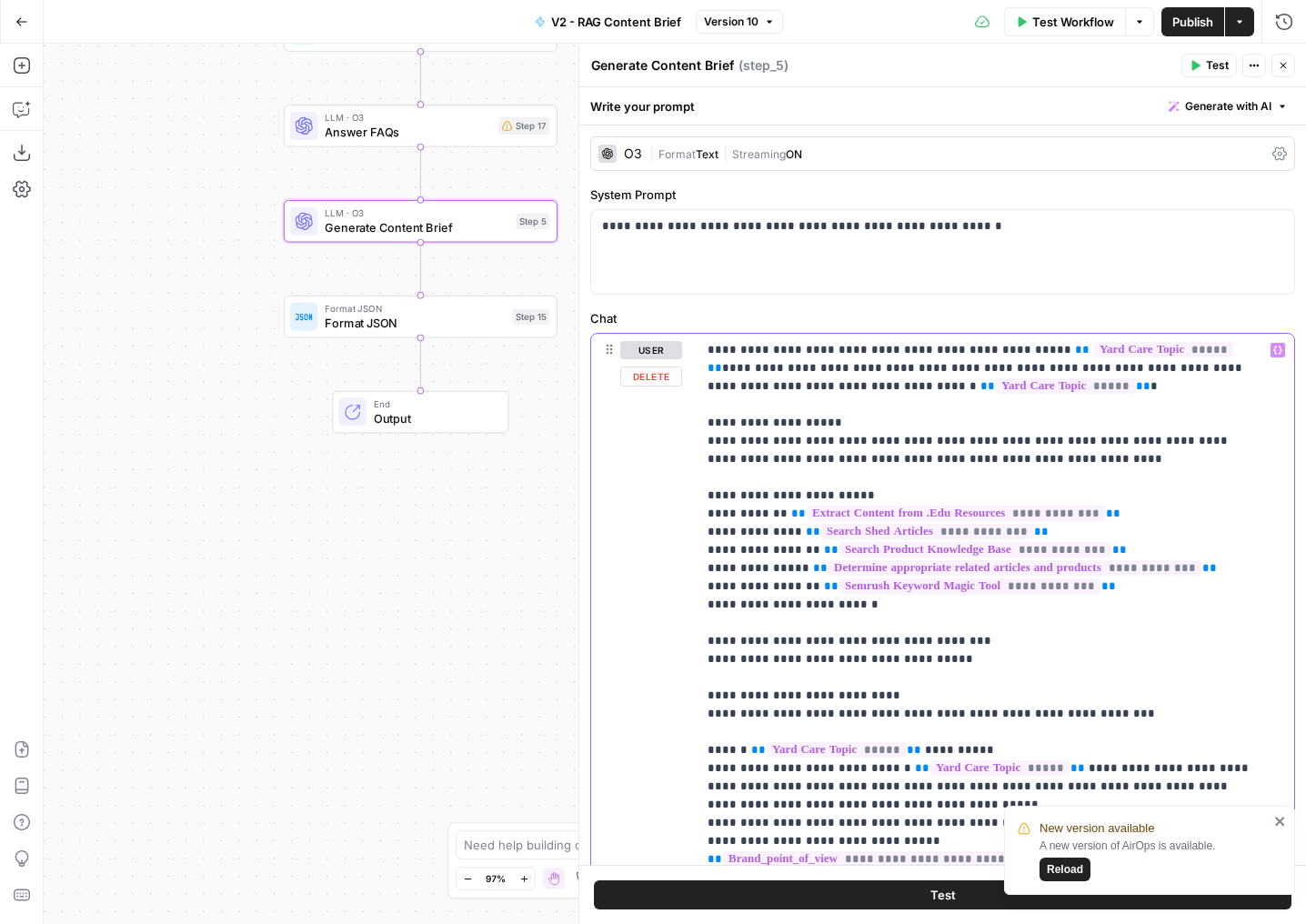 click on "**********" at bounding box center (981, 1423) 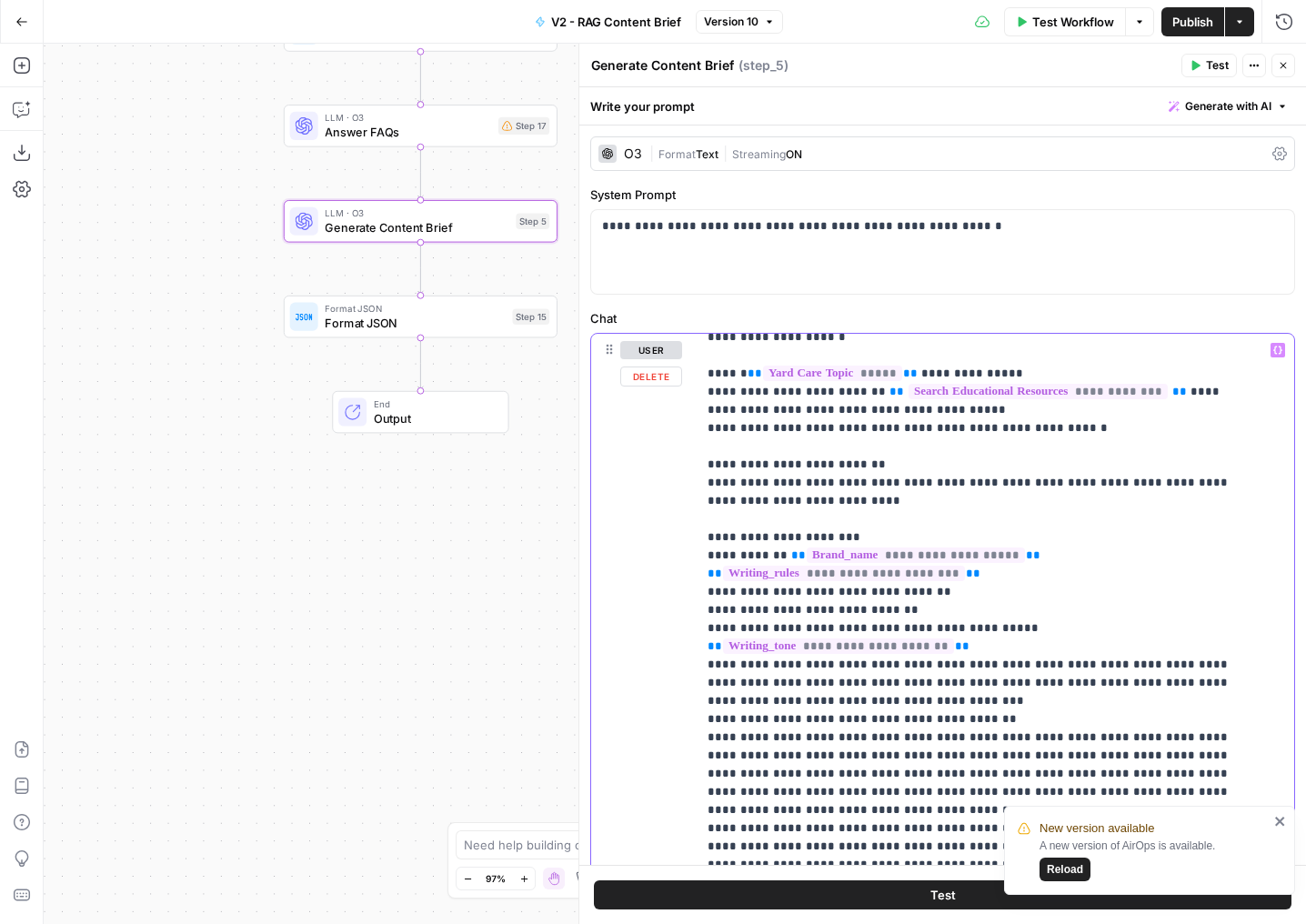 scroll, scrollTop: 1438, scrollLeft: 0, axis: vertical 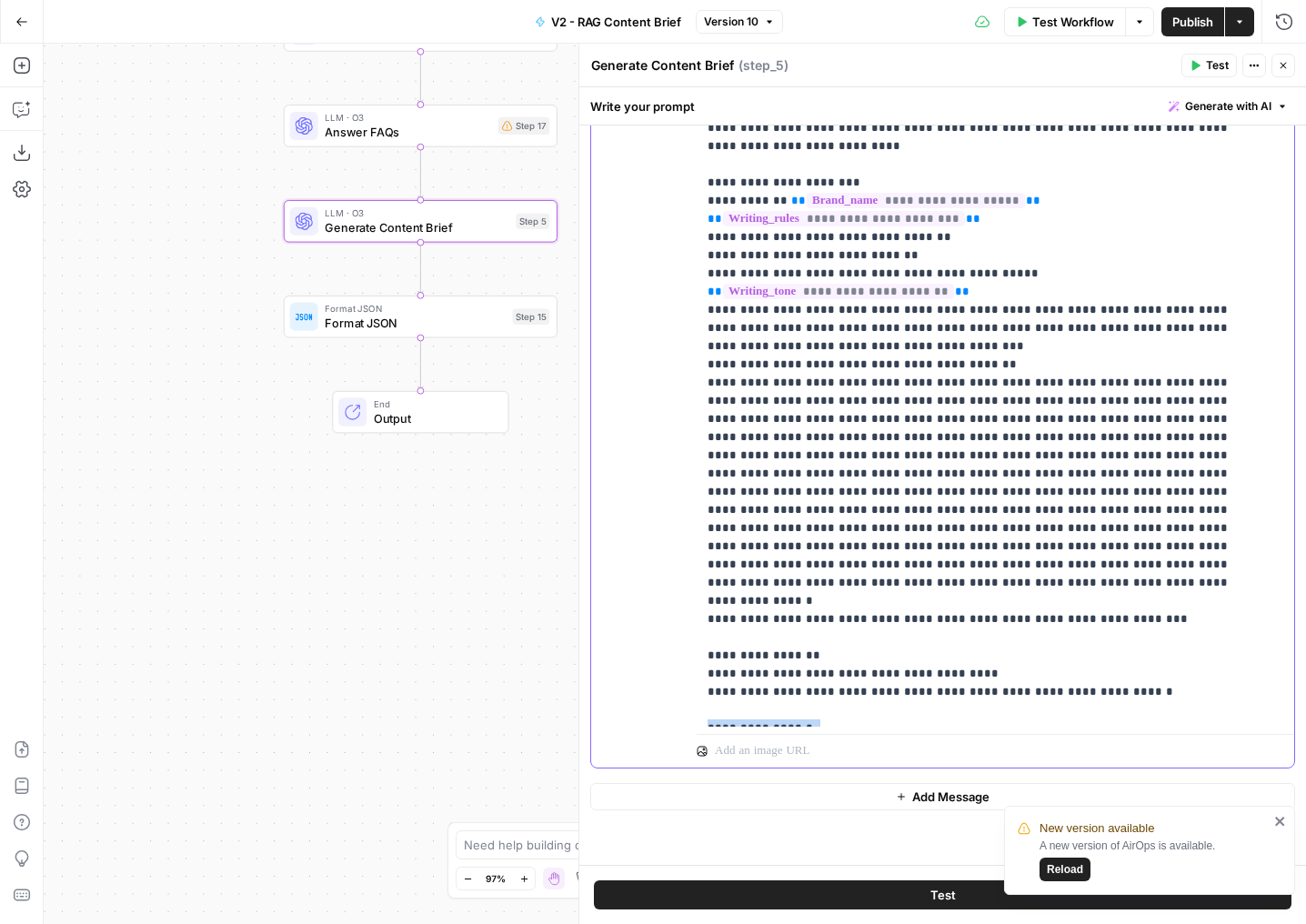 drag, startPoint x: 1076, startPoint y: 715, endPoint x: 703, endPoint y: 582, distance: 396.00253 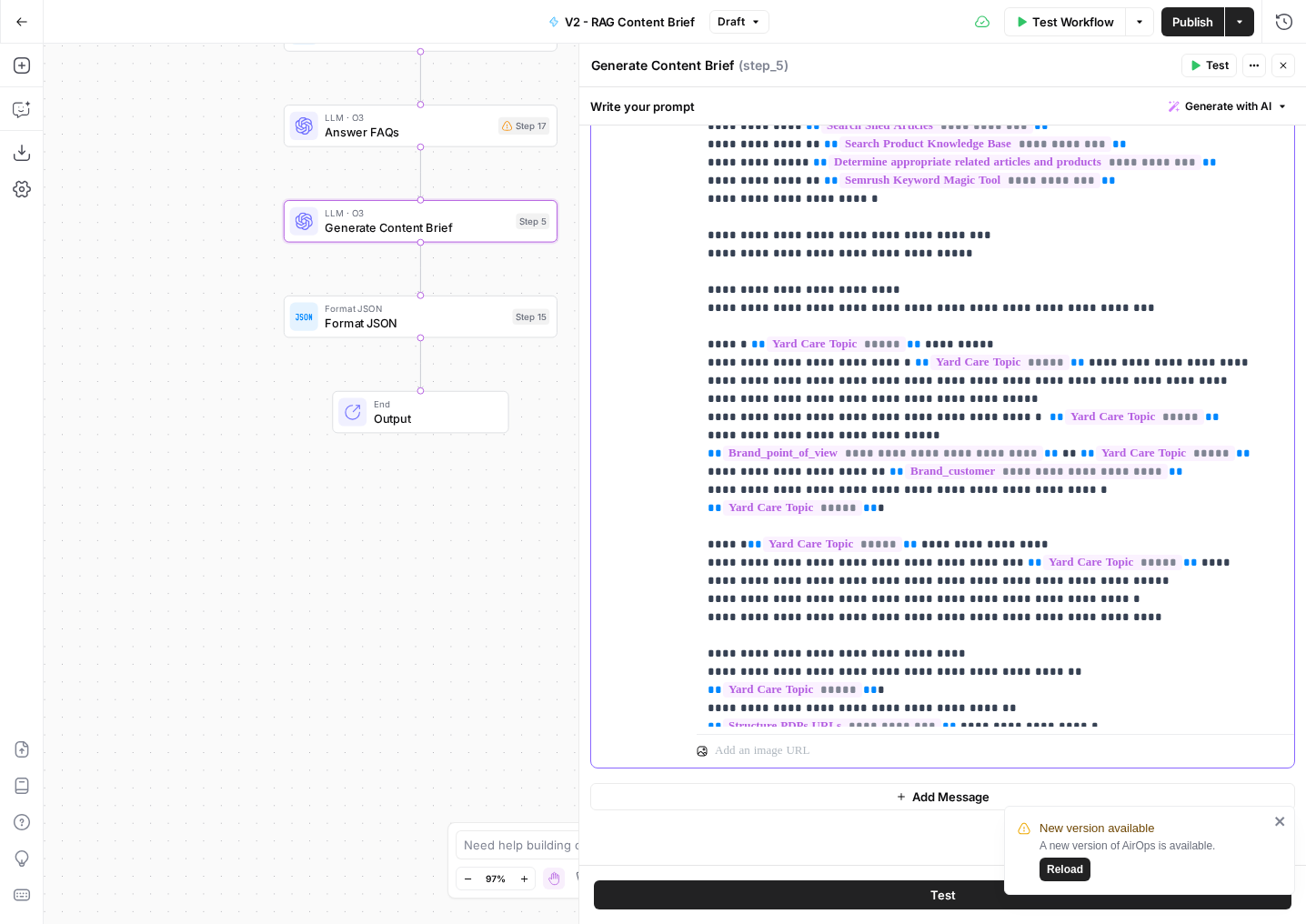 scroll, scrollTop: 0, scrollLeft: 0, axis: both 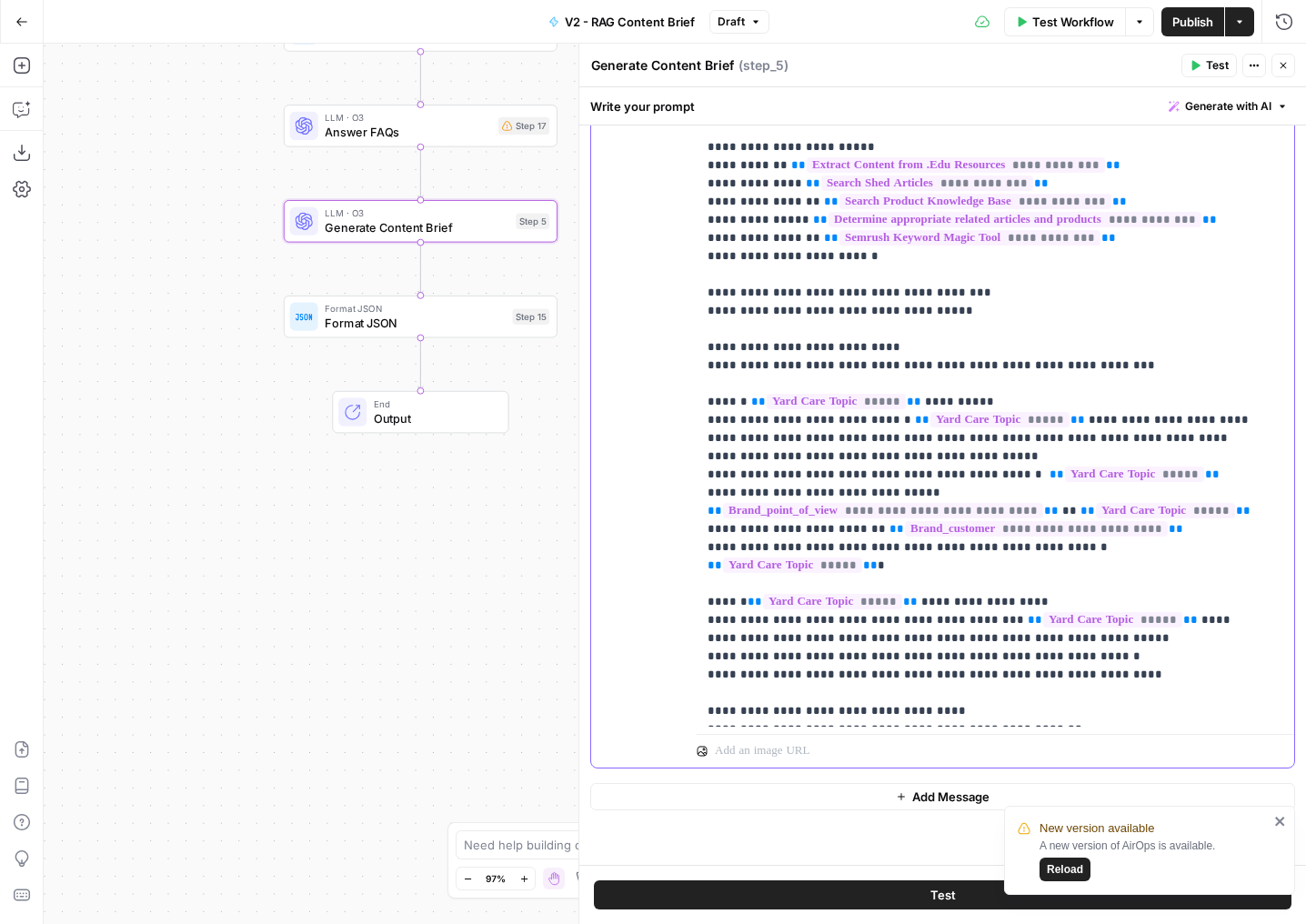 click on "**********" at bounding box center [981, 993] 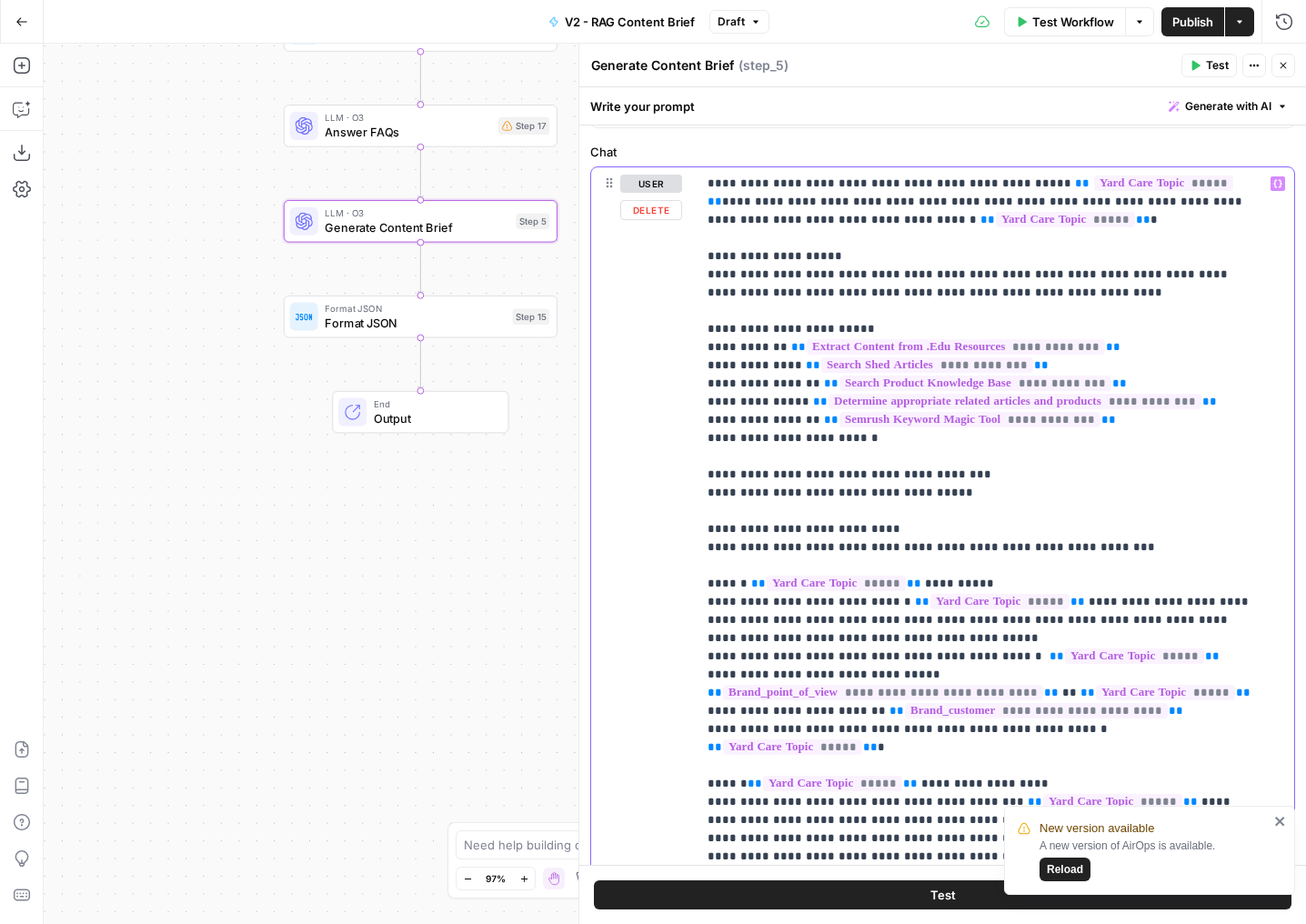 scroll, scrollTop: 0, scrollLeft: 0, axis: both 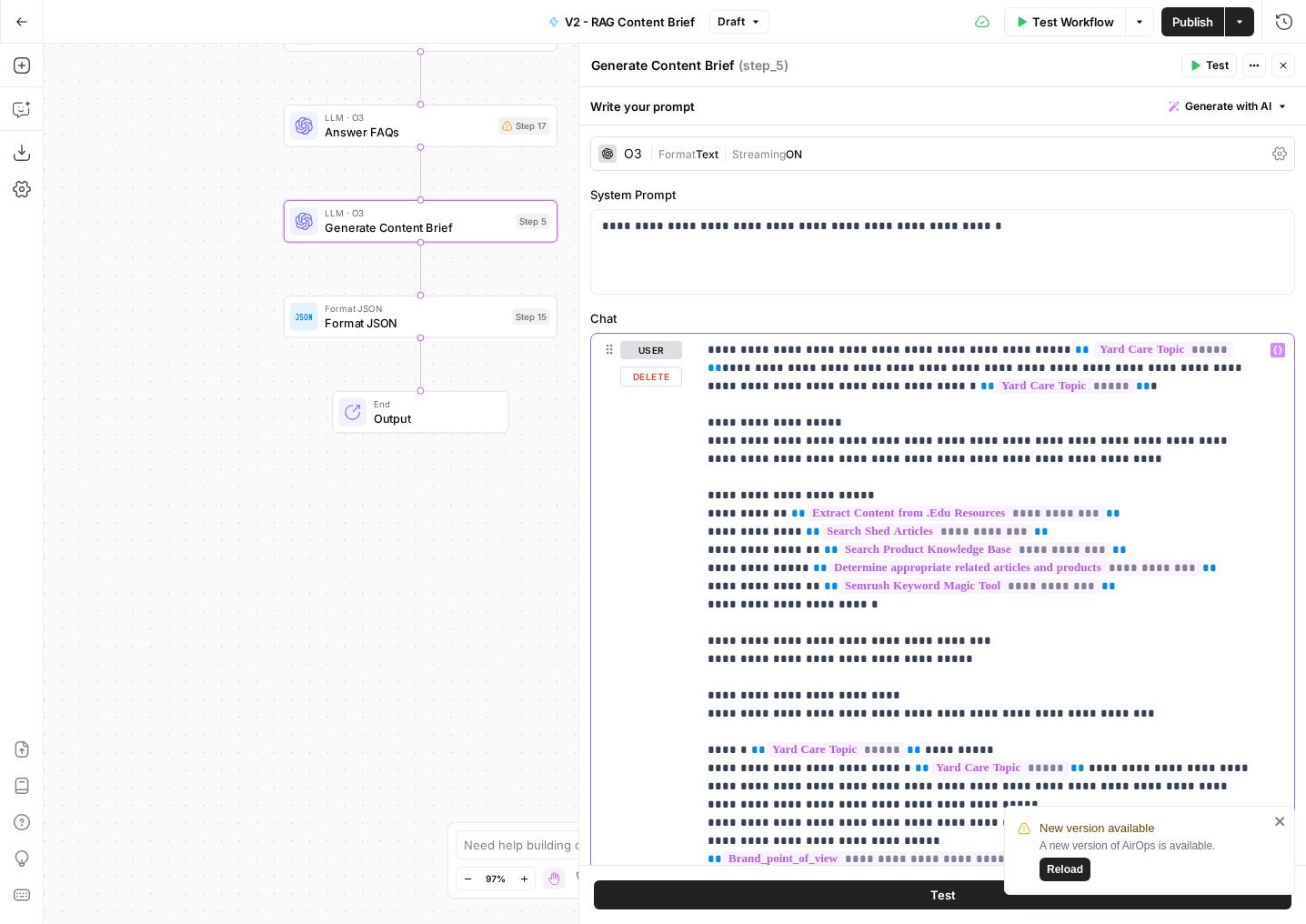 click on "**********" at bounding box center [981, 1341] 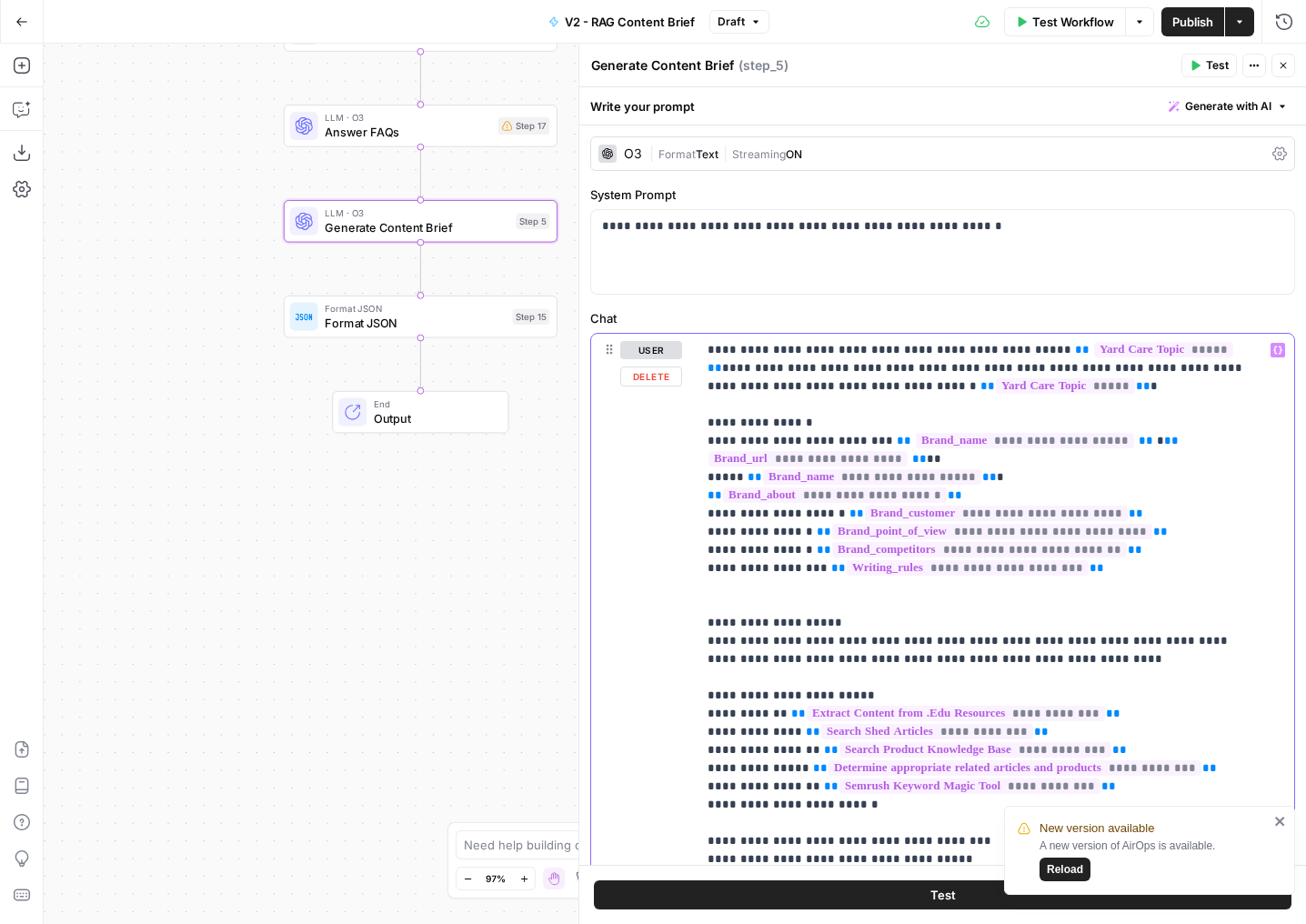 click on "**********" at bounding box center (981, 1432) 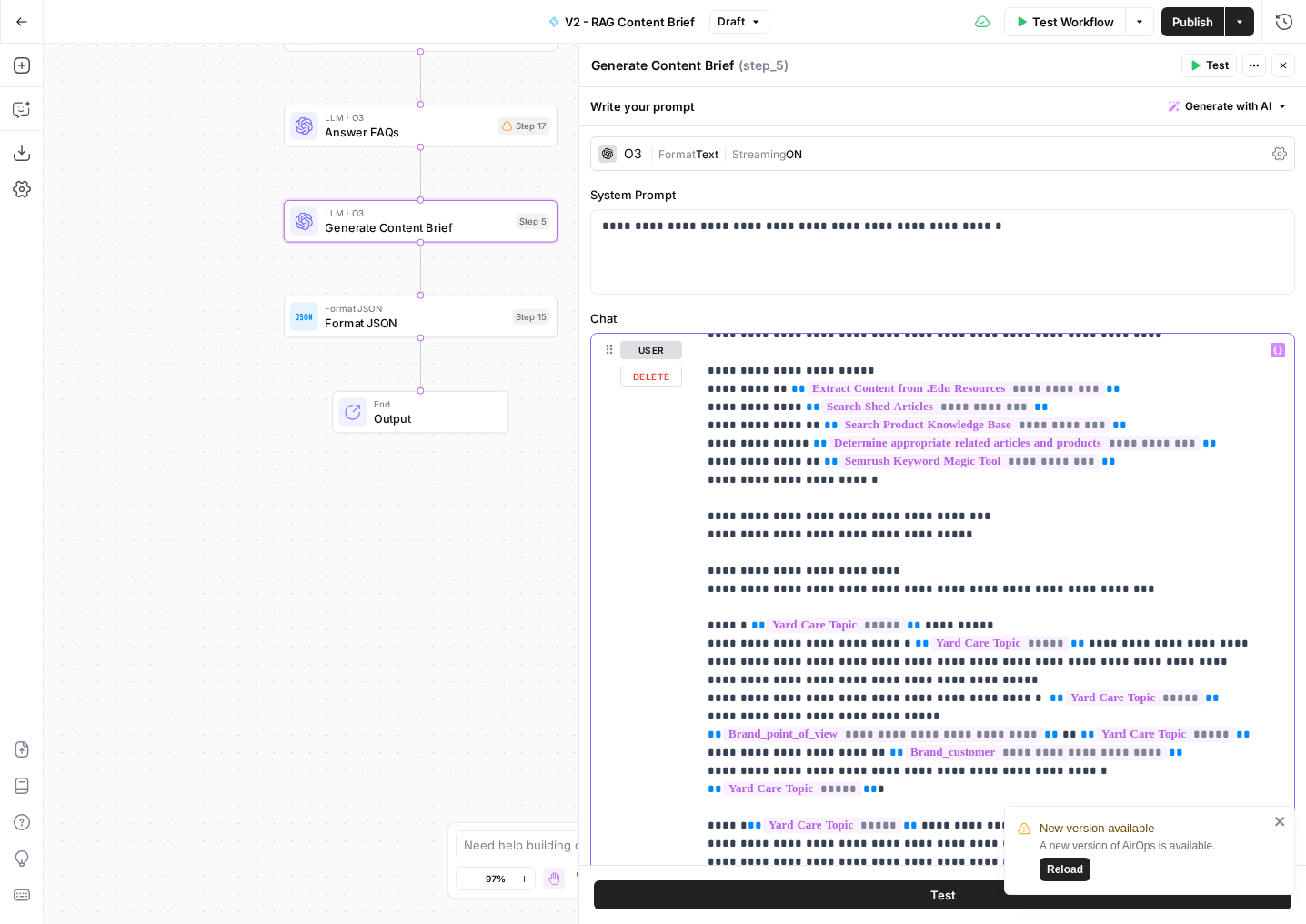scroll, scrollTop: 310, scrollLeft: 0, axis: vertical 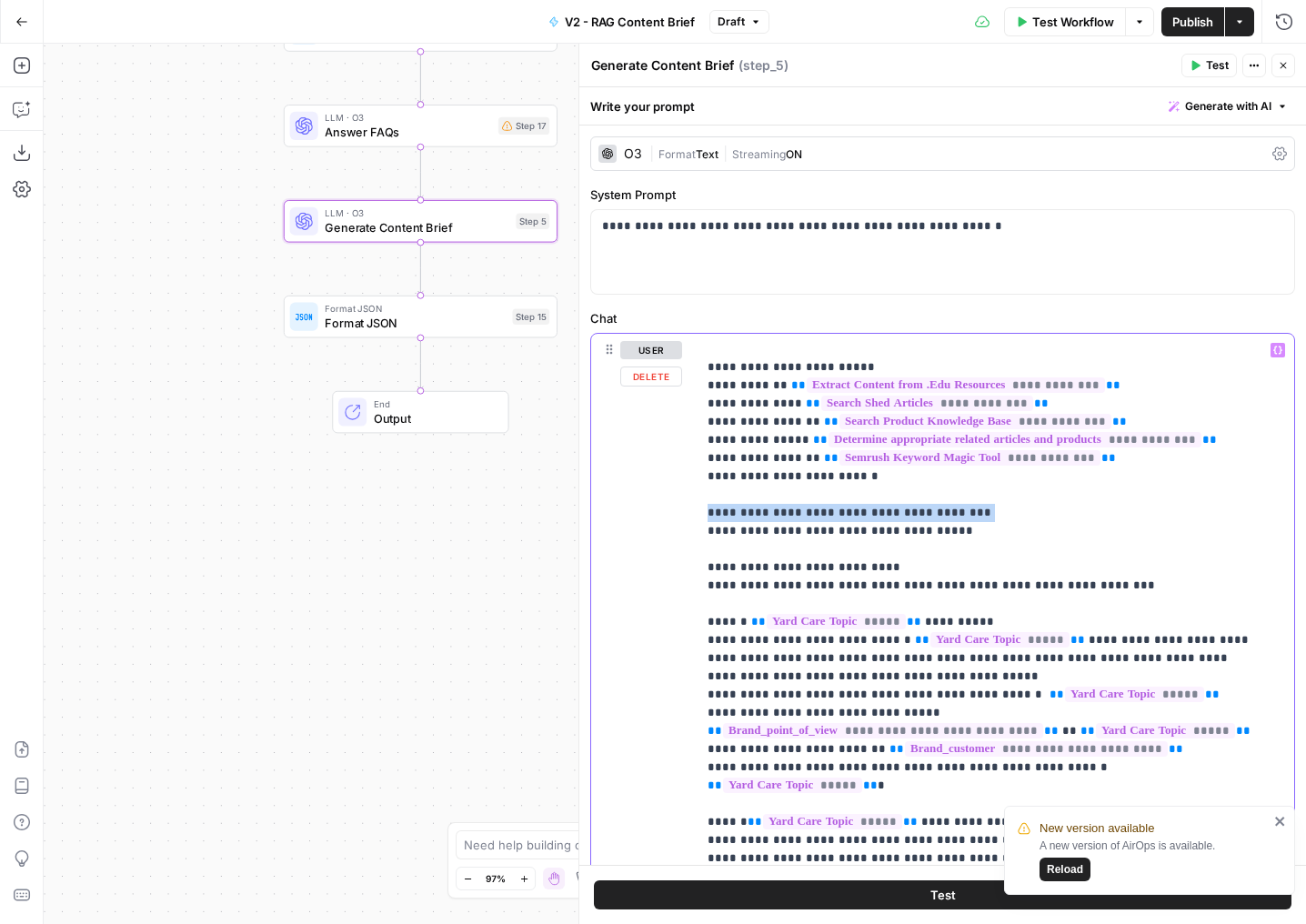 drag, startPoint x: 969, startPoint y: 497, endPoint x: 698, endPoint y: 502, distance: 271.04612 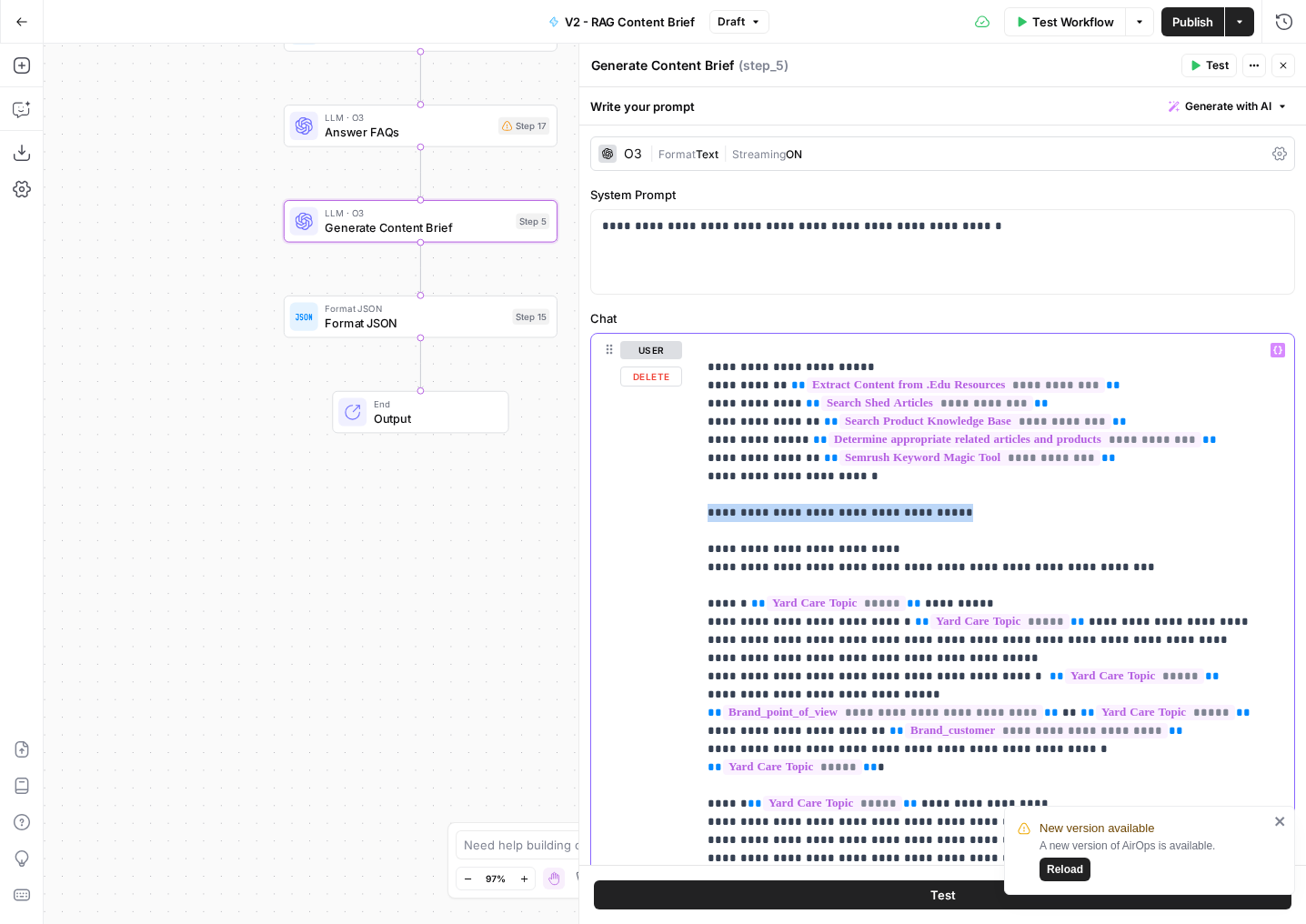 drag, startPoint x: 957, startPoint y: 499, endPoint x: 632, endPoint y: 496, distance: 325.0138 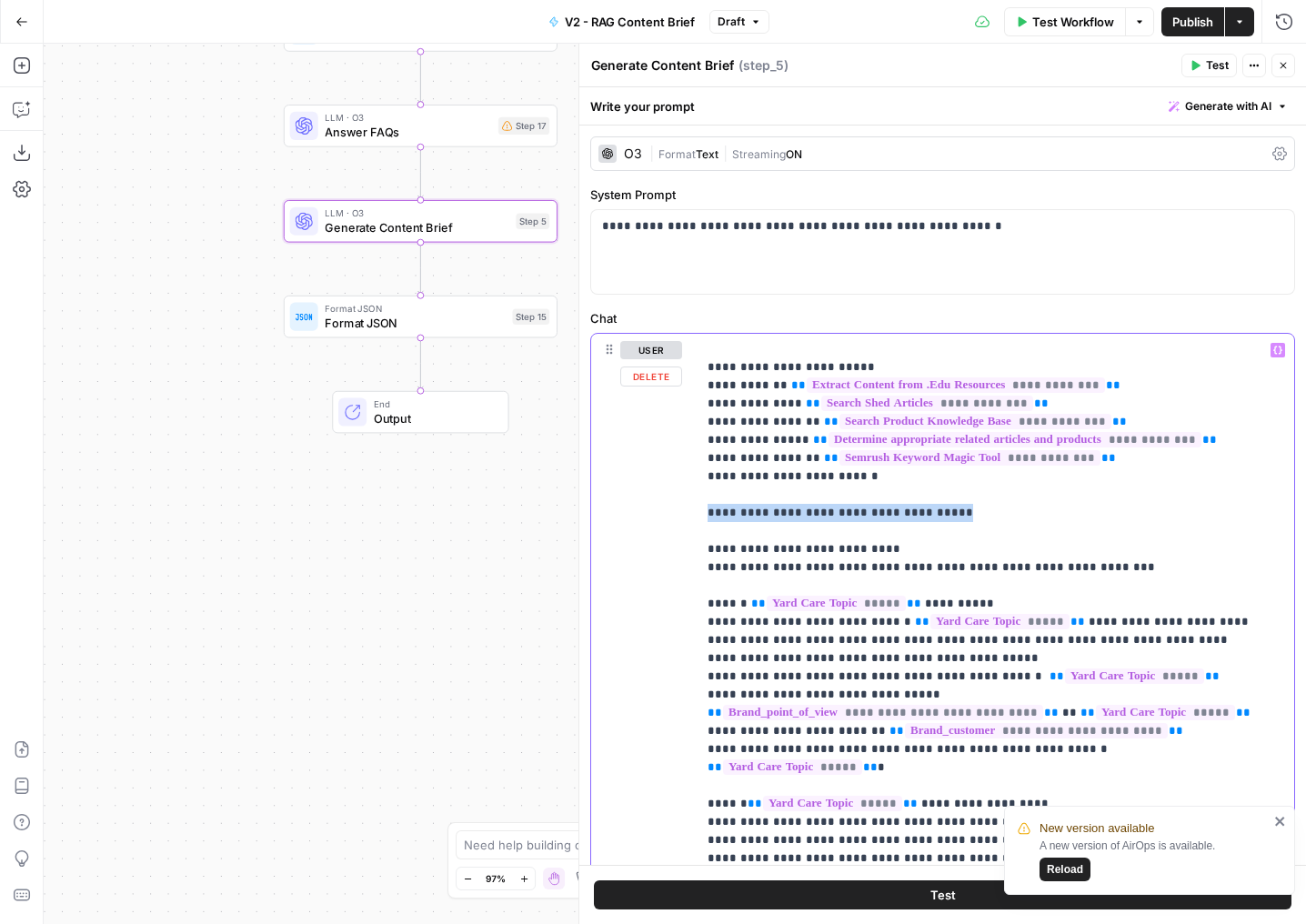 click on "**********" at bounding box center (942, 725) 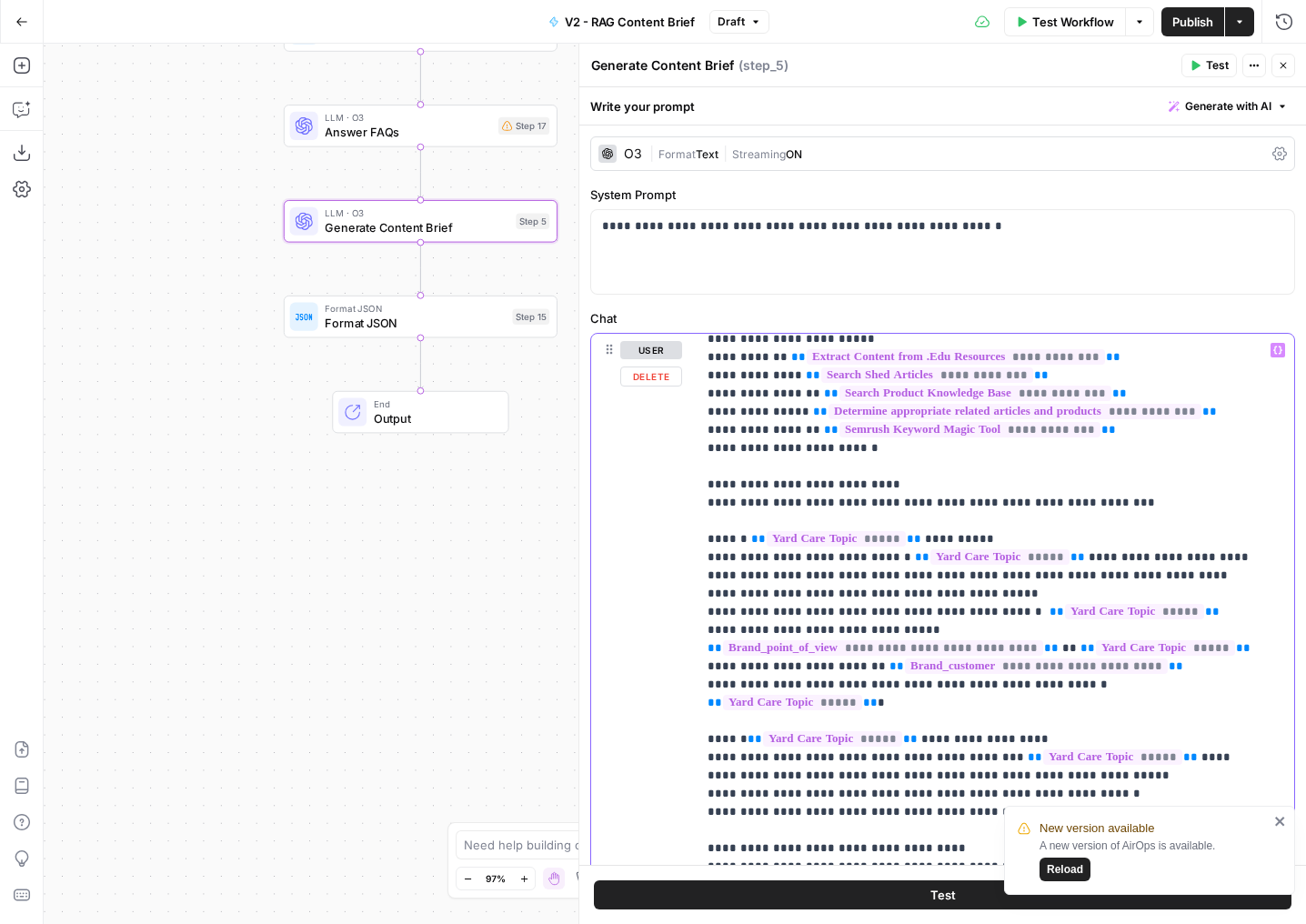 scroll, scrollTop: 343, scrollLeft: 0, axis: vertical 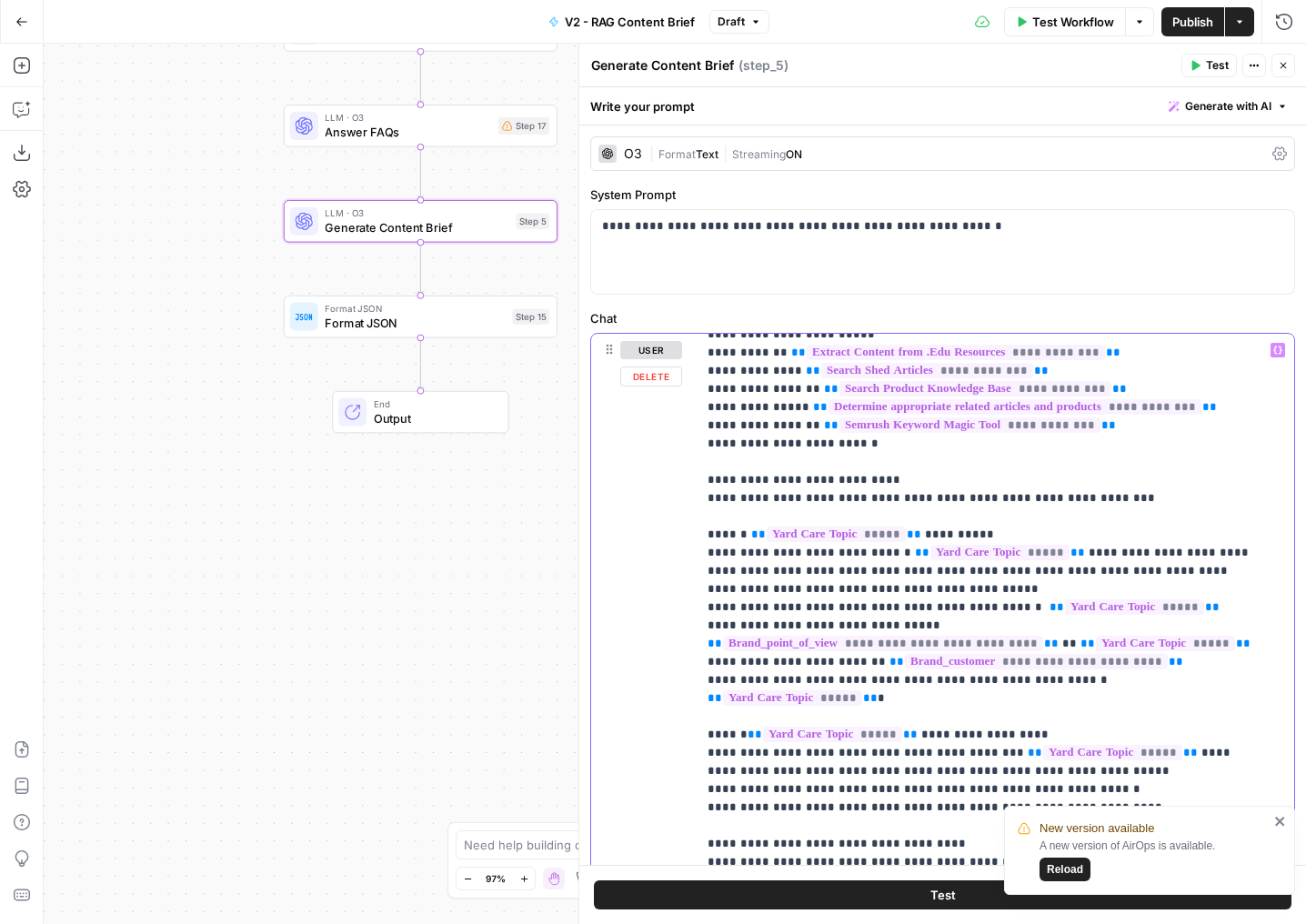 click on "**********" at bounding box center (981, 1053) 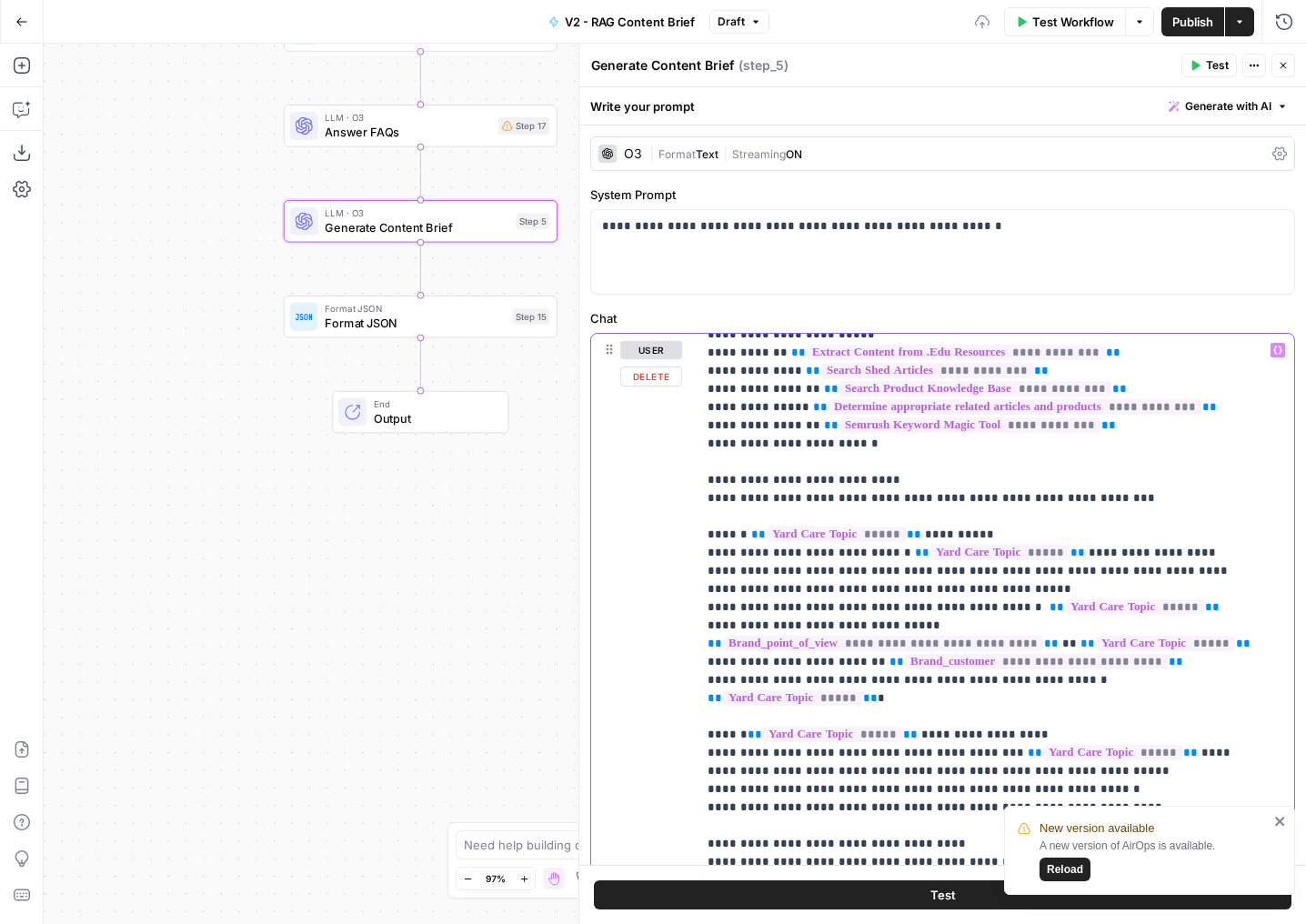 type 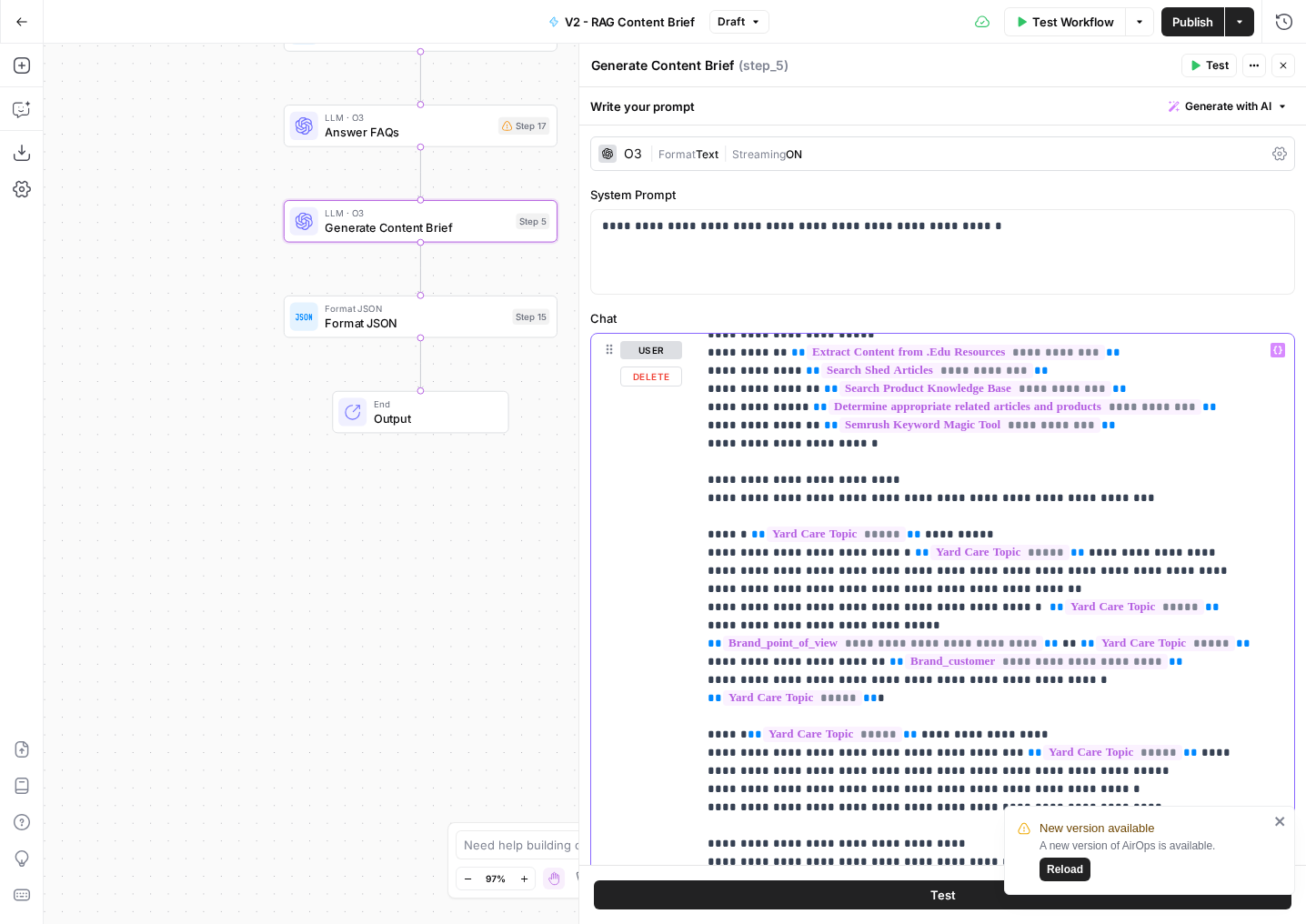 click on "**********" at bounding box center (981, 1053) 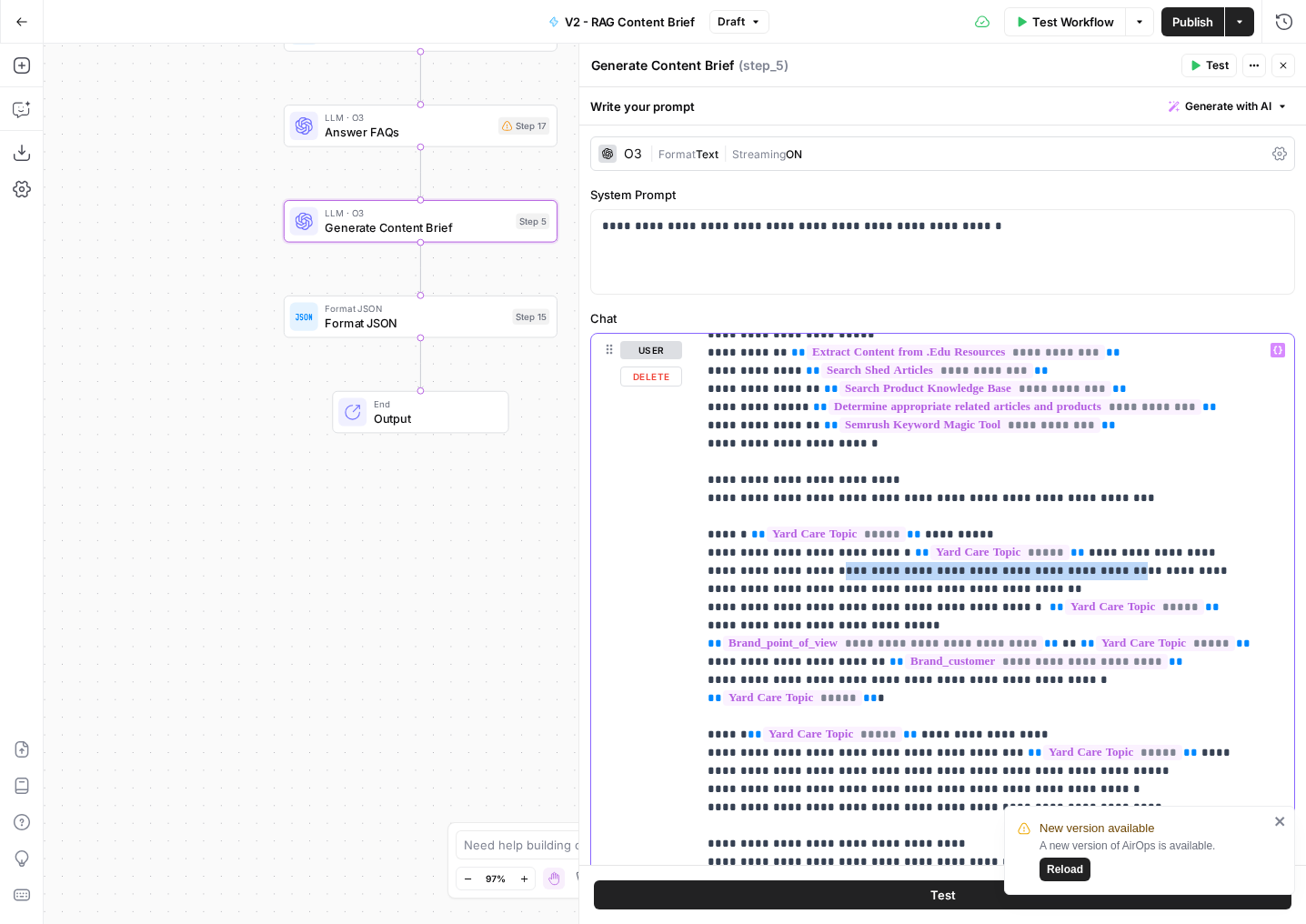 drag, startPoint x: 1102, startPoint y: 553, endPoint x: 839, endPoint y: 559, distance: 263.06843 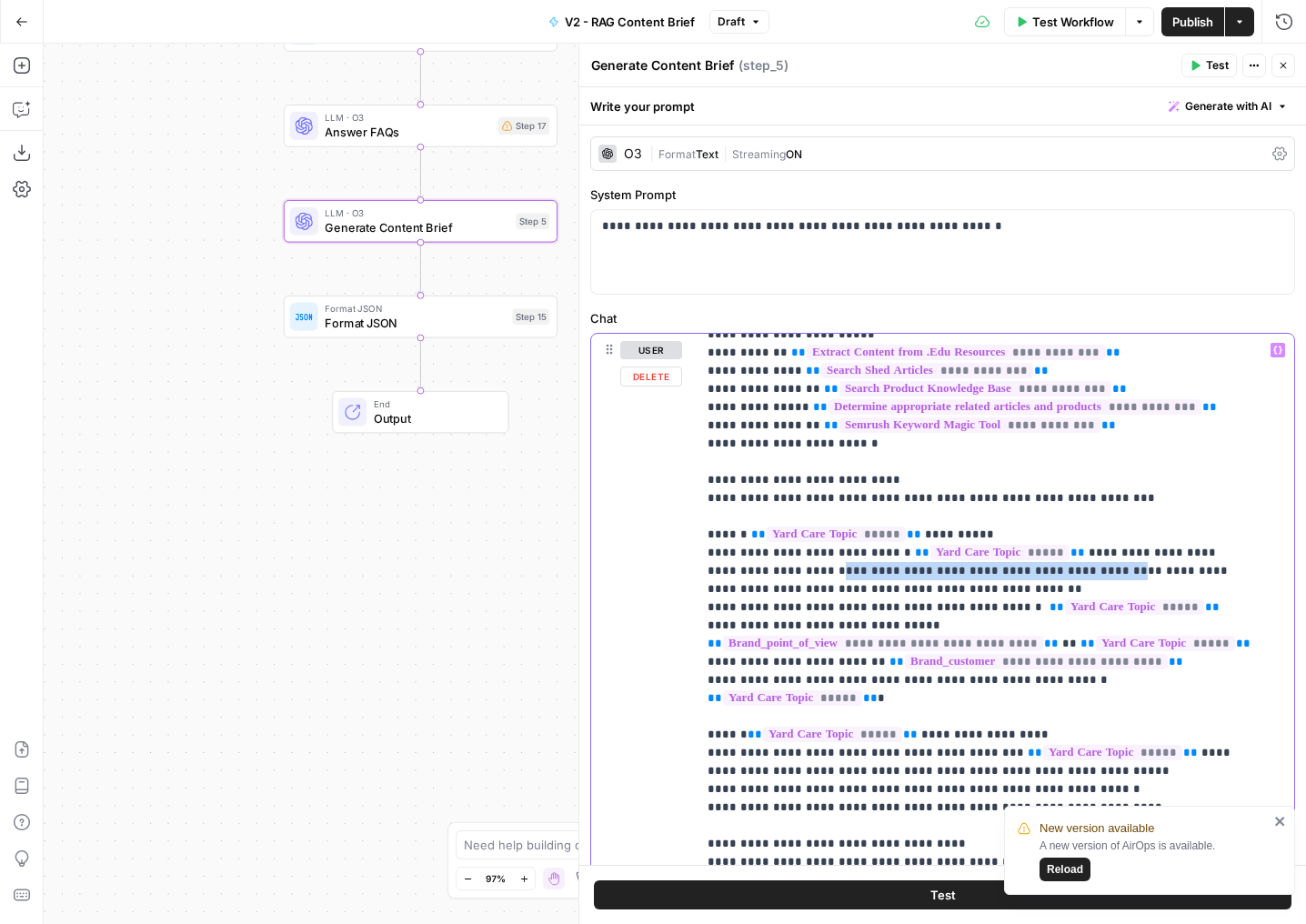 click on "**********" at bounding box center [981, 1053] 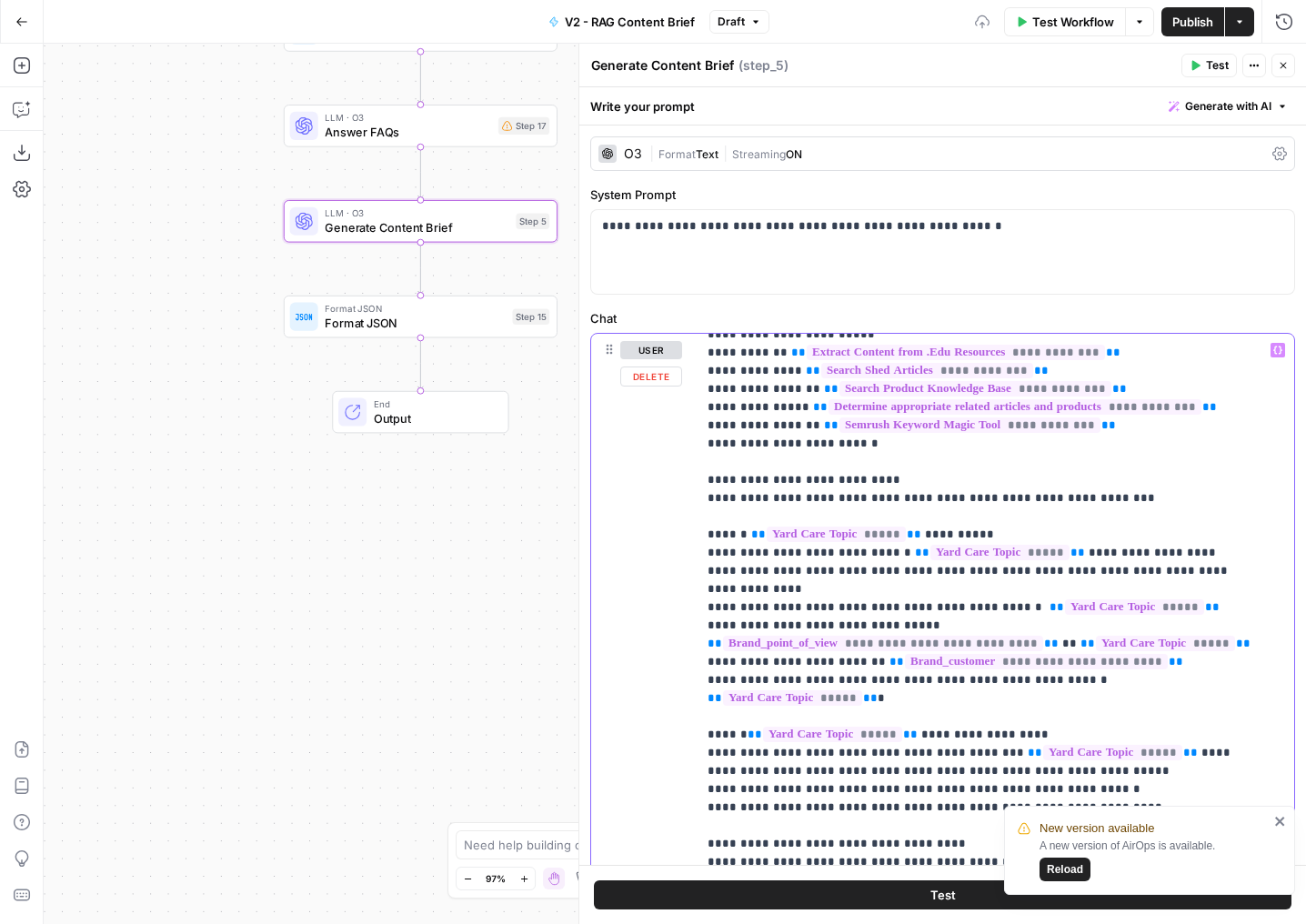 click on "**********" at bounding box center [981, 1044] 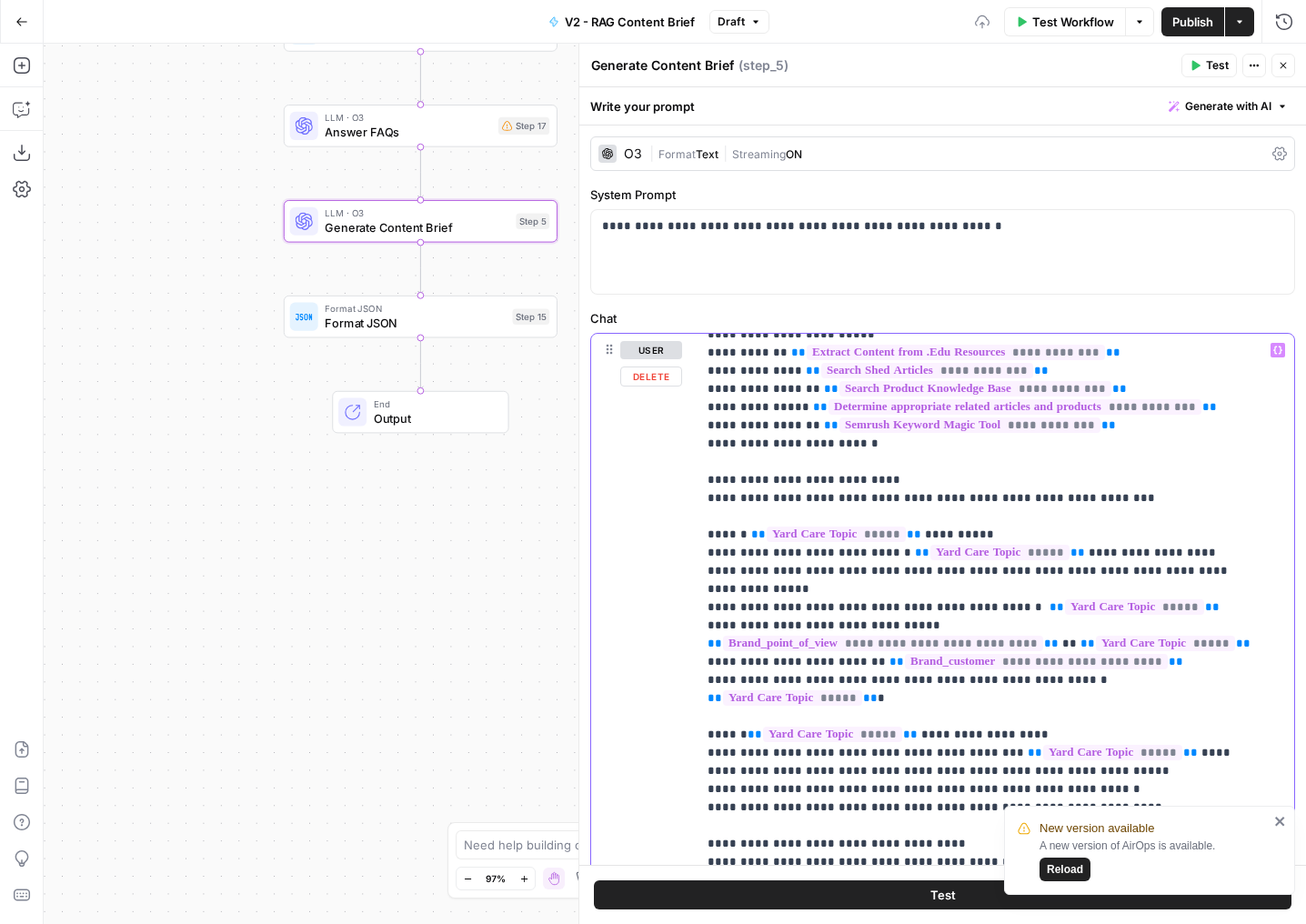 click on "**********" at bounding box center (981, 1044) 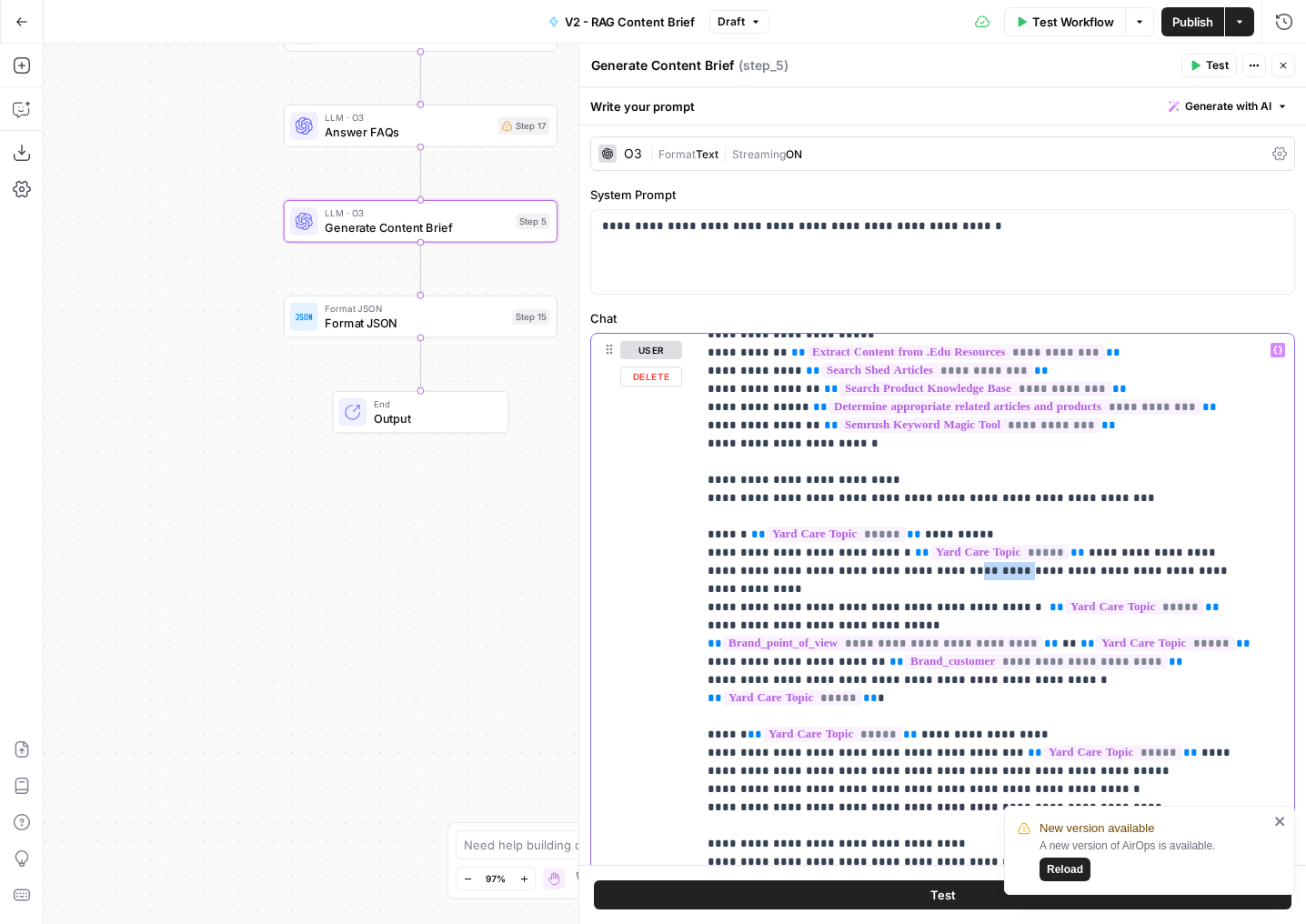 drag, startPoint x: 993, startPoint y: 548, endPoint x: 949, endPoint y: 556, distance: 44.72136 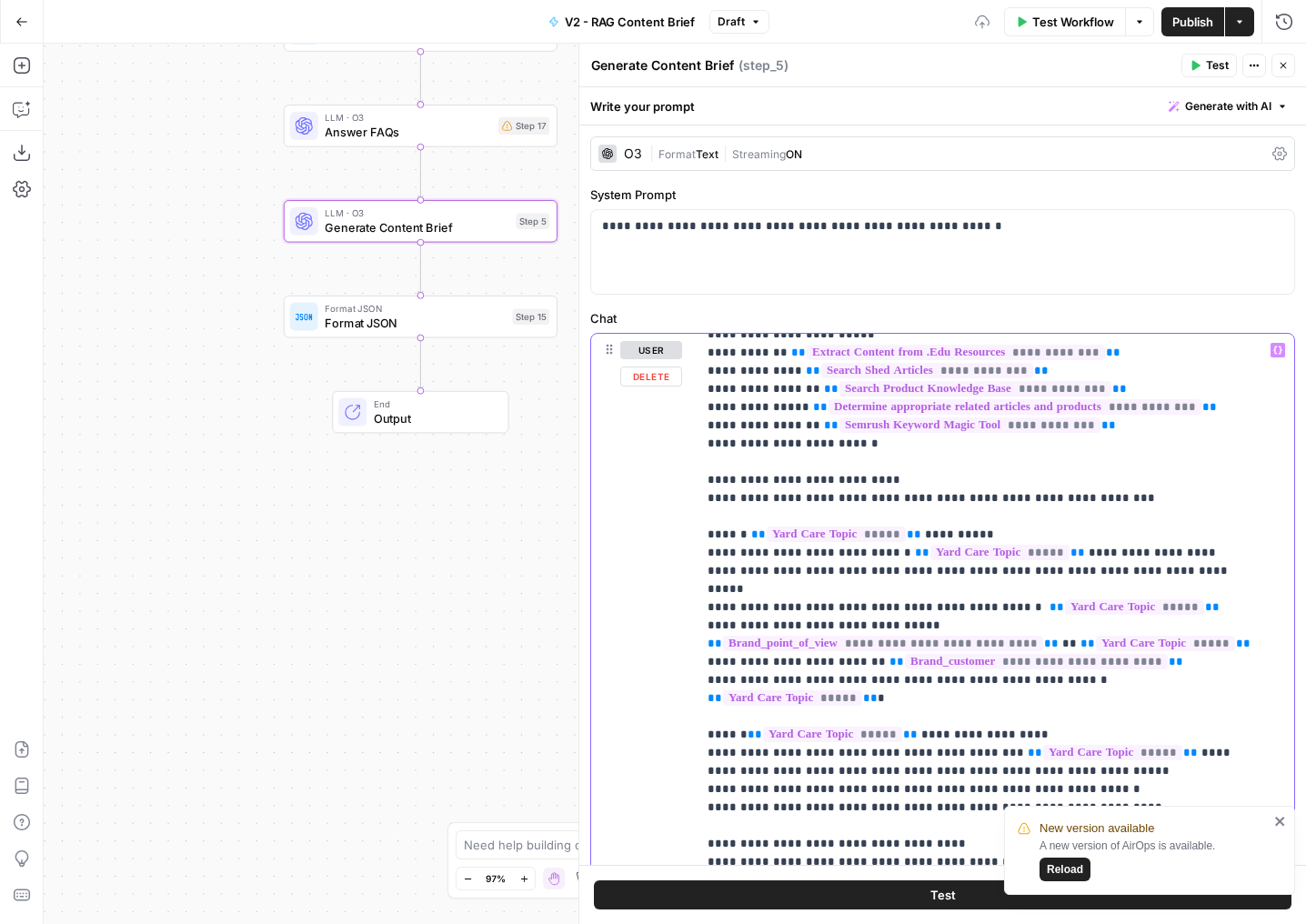 click on "**********" at bounding box center (981, 1044) 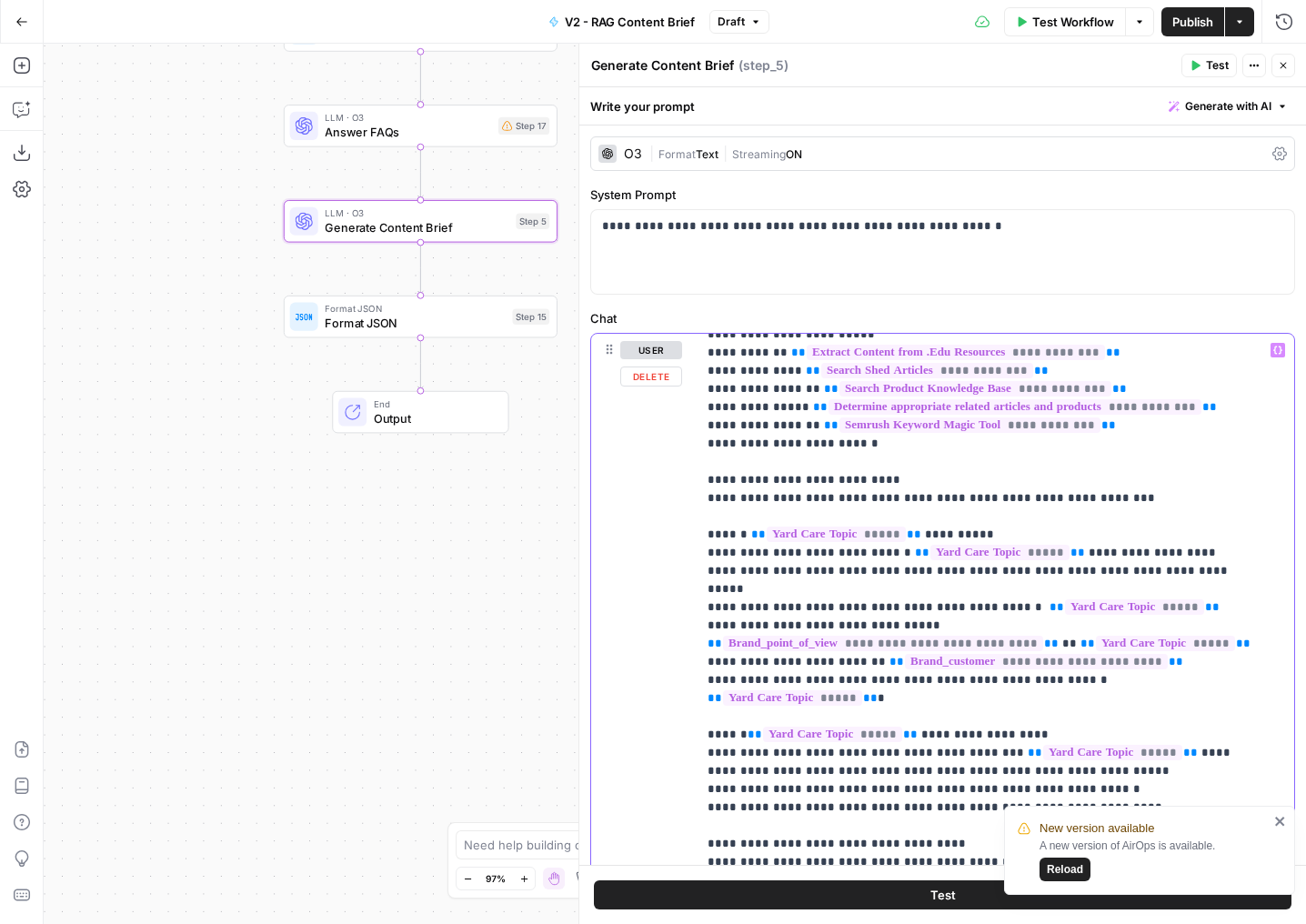 click on "**********" at bounding box center (981, 1044) 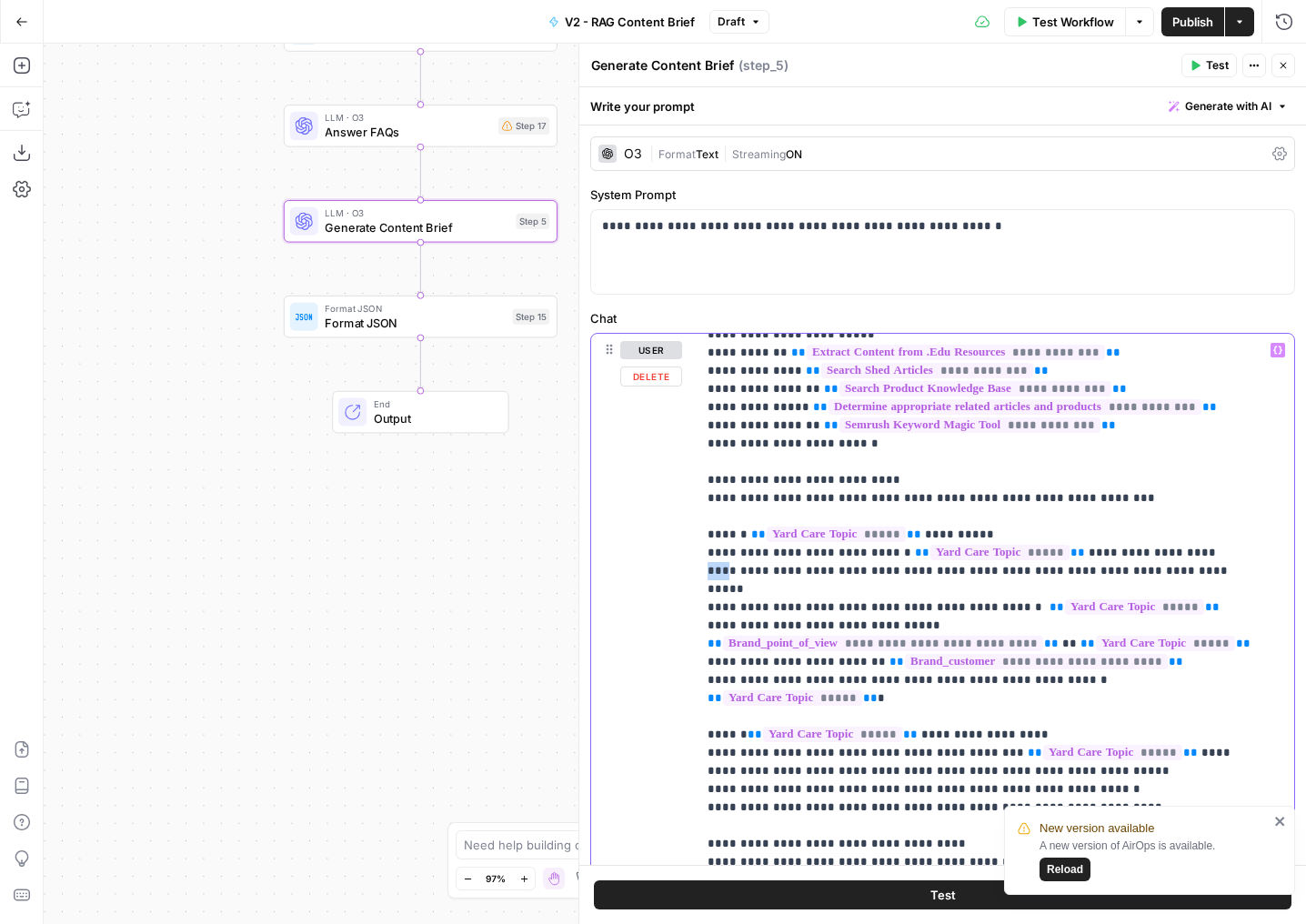drag, startPoint x: 727, startPoint y: 555, endPoint x: 679, endPoint y: 552, distance: 48.093659 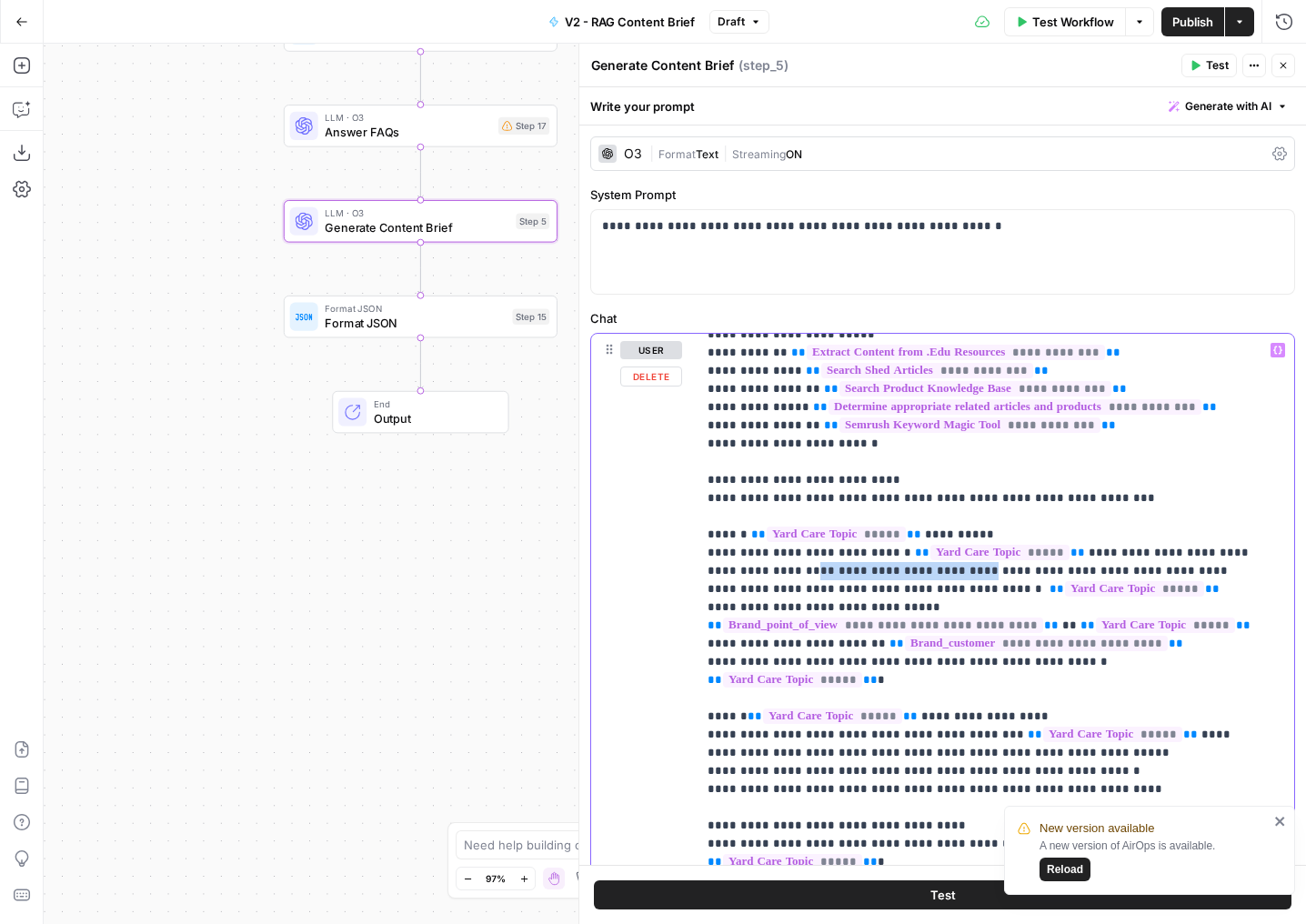 drag, startPoint x: 909, startPoint y: 555, endPoint x: 764, endPoint y: 551, distance: 145.05516 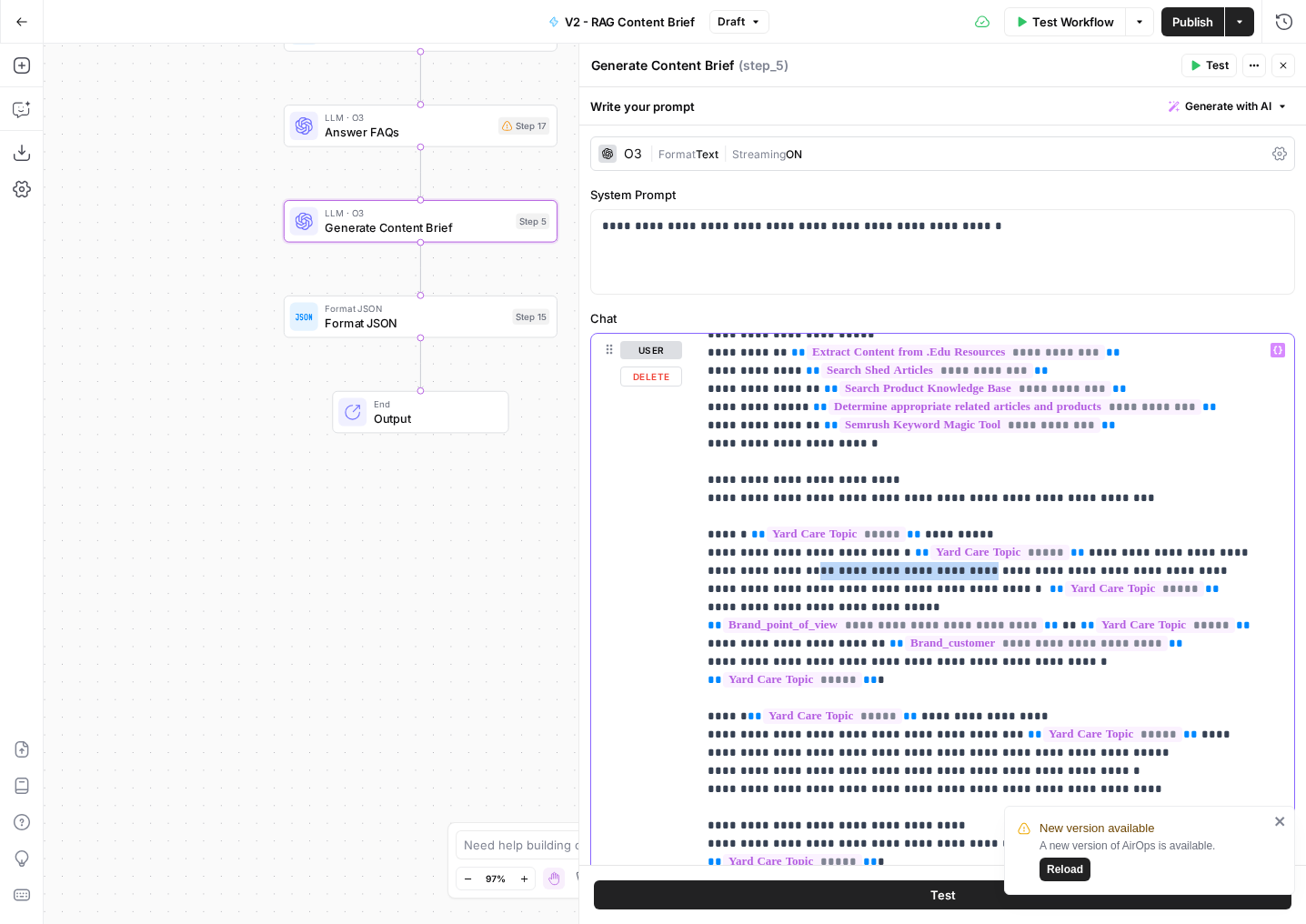 click on "**********" at bounding box center (981, 1044) 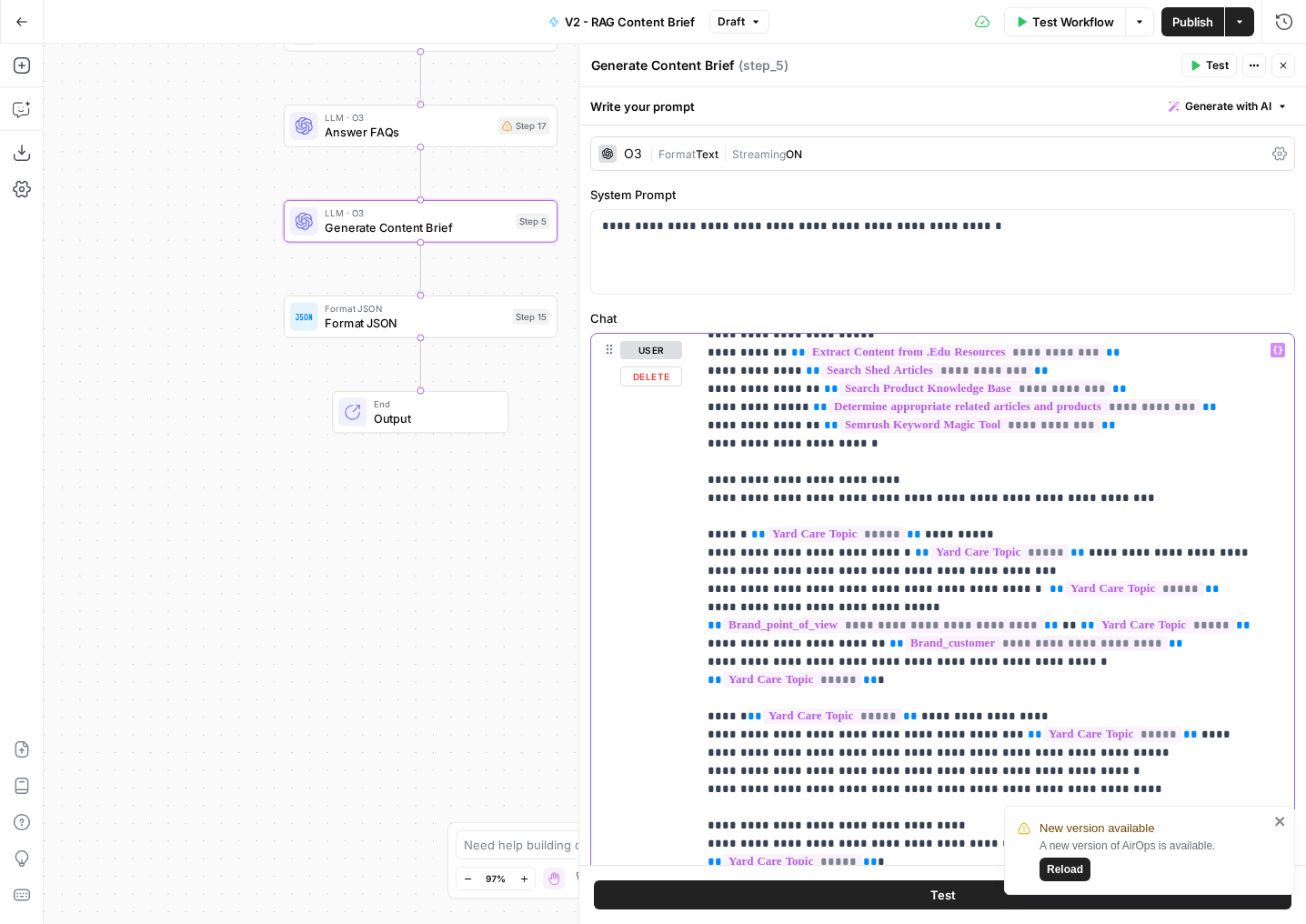 click on "**********" at bounding box center (981, 1044) 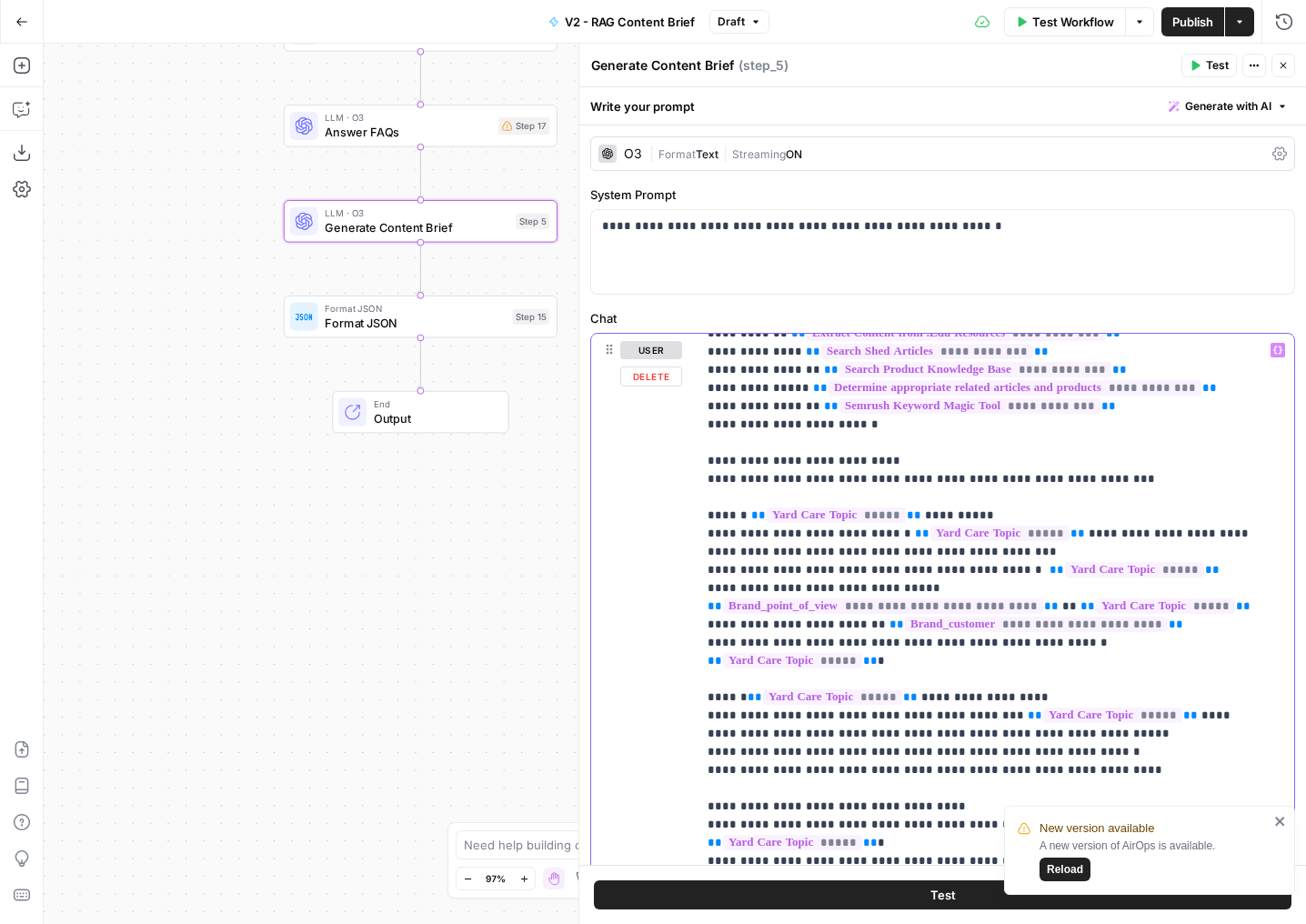 scroll, scrollTop: 365, scrollLeft: 0, axis: vertical 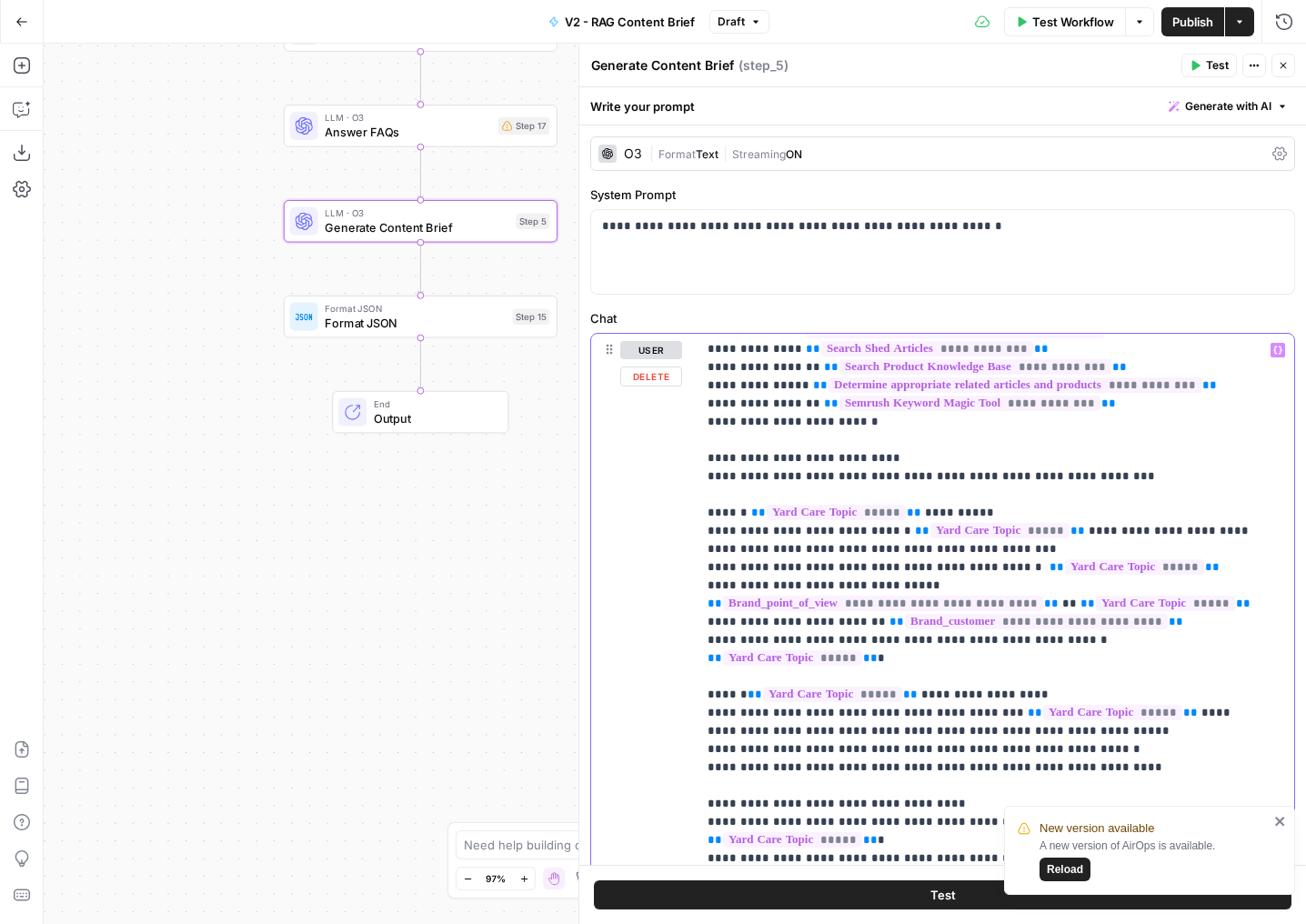 click on "**********" at bounding box center (981, 1022) 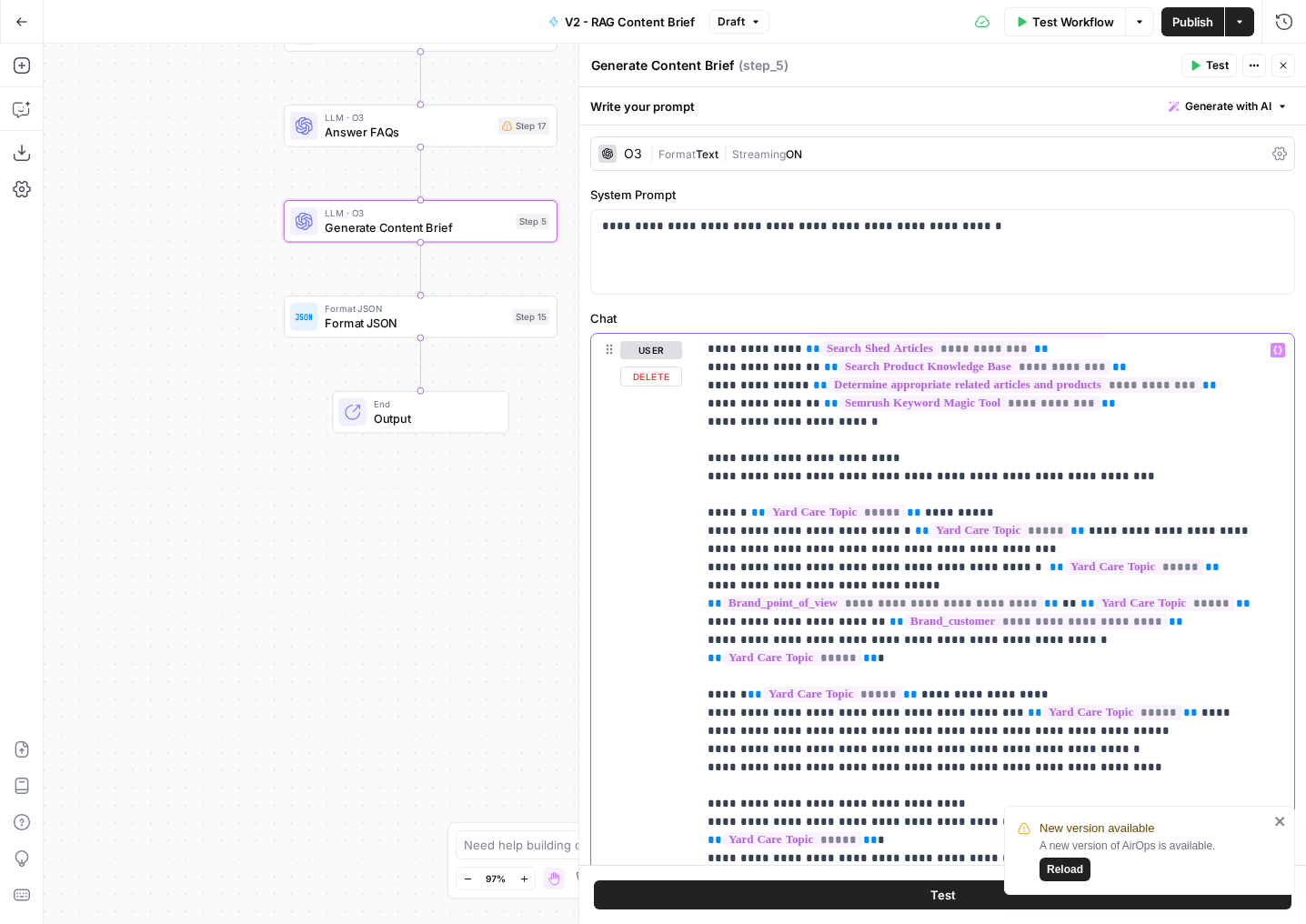 click on "**********" at bounding box center [981, 1022] 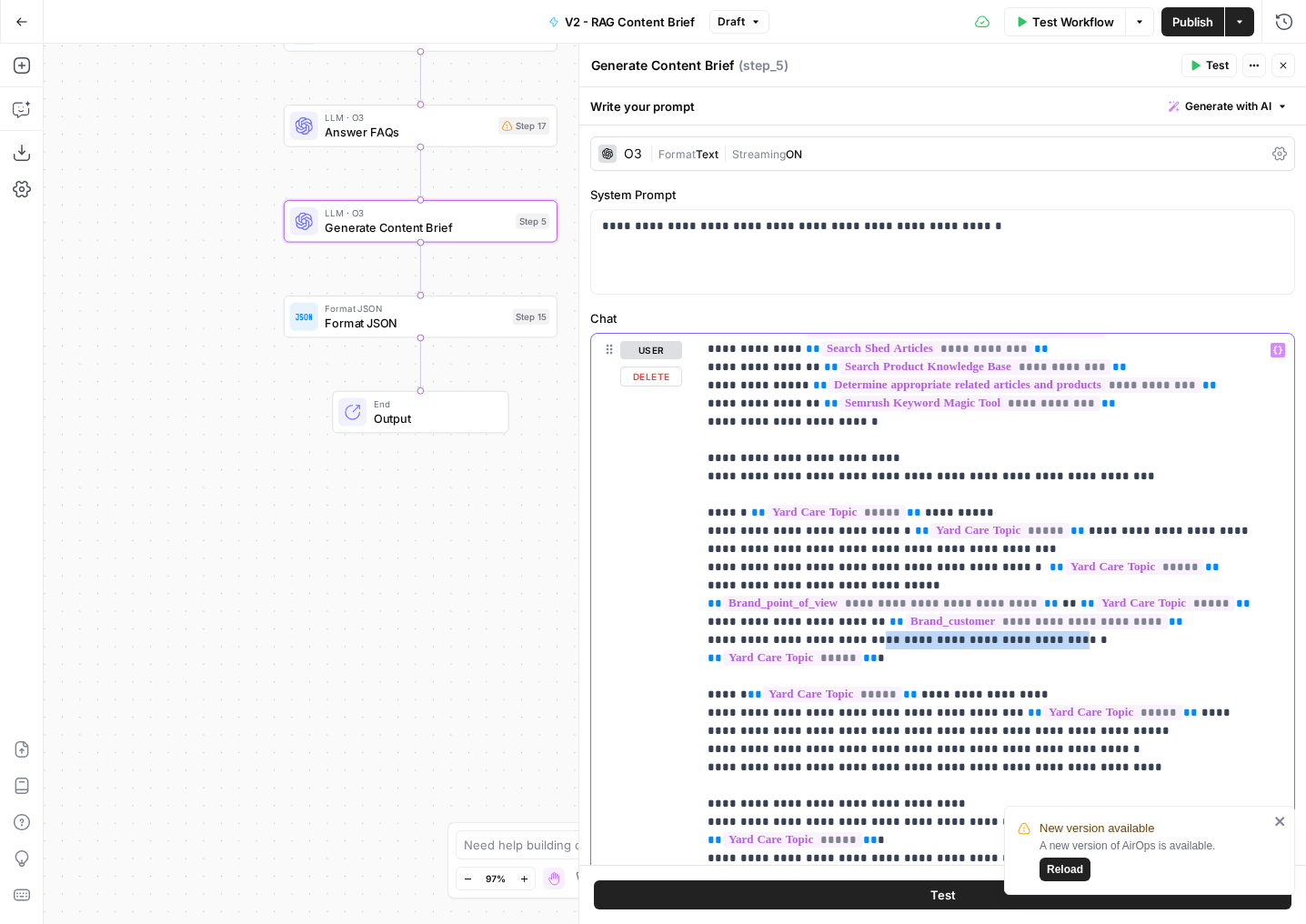 drag, startPoint x: 1045, startPoint y: 619, endPoint x: 864, endPoint y: 618, distance: 181.00276 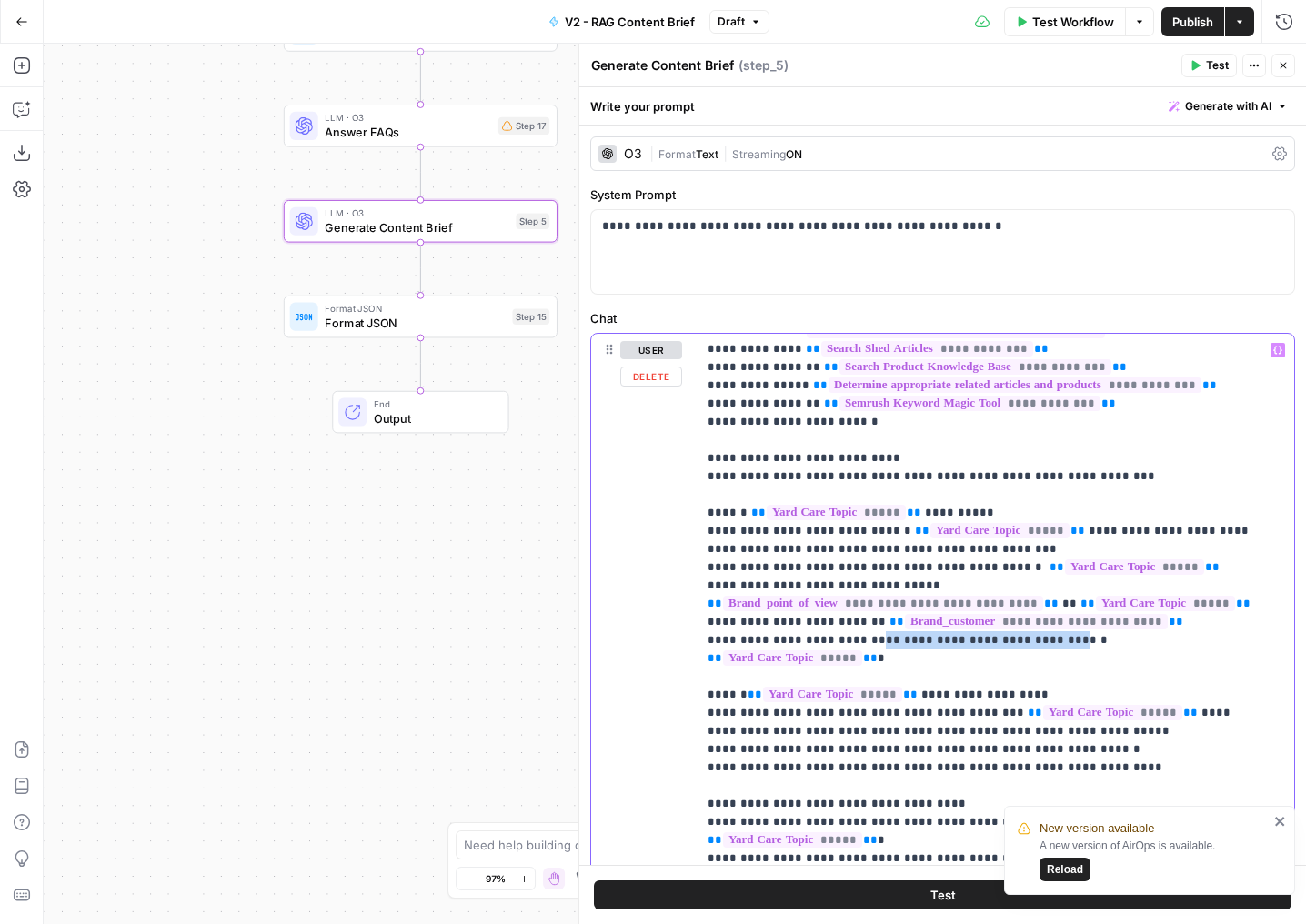 click on "**********" at bounding box center (981, 1022) 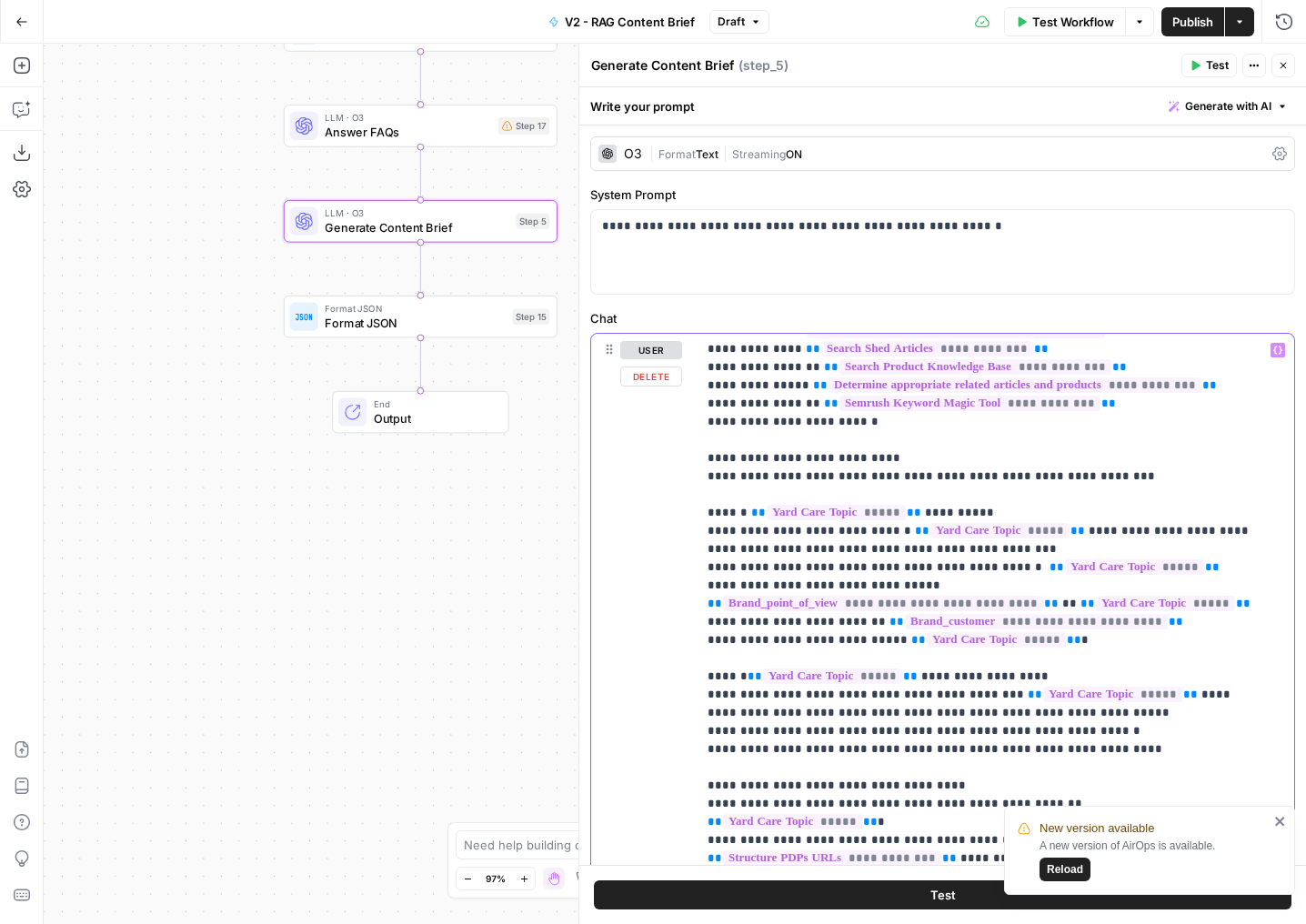 click on "**********" at bounding box center [981, 1022] 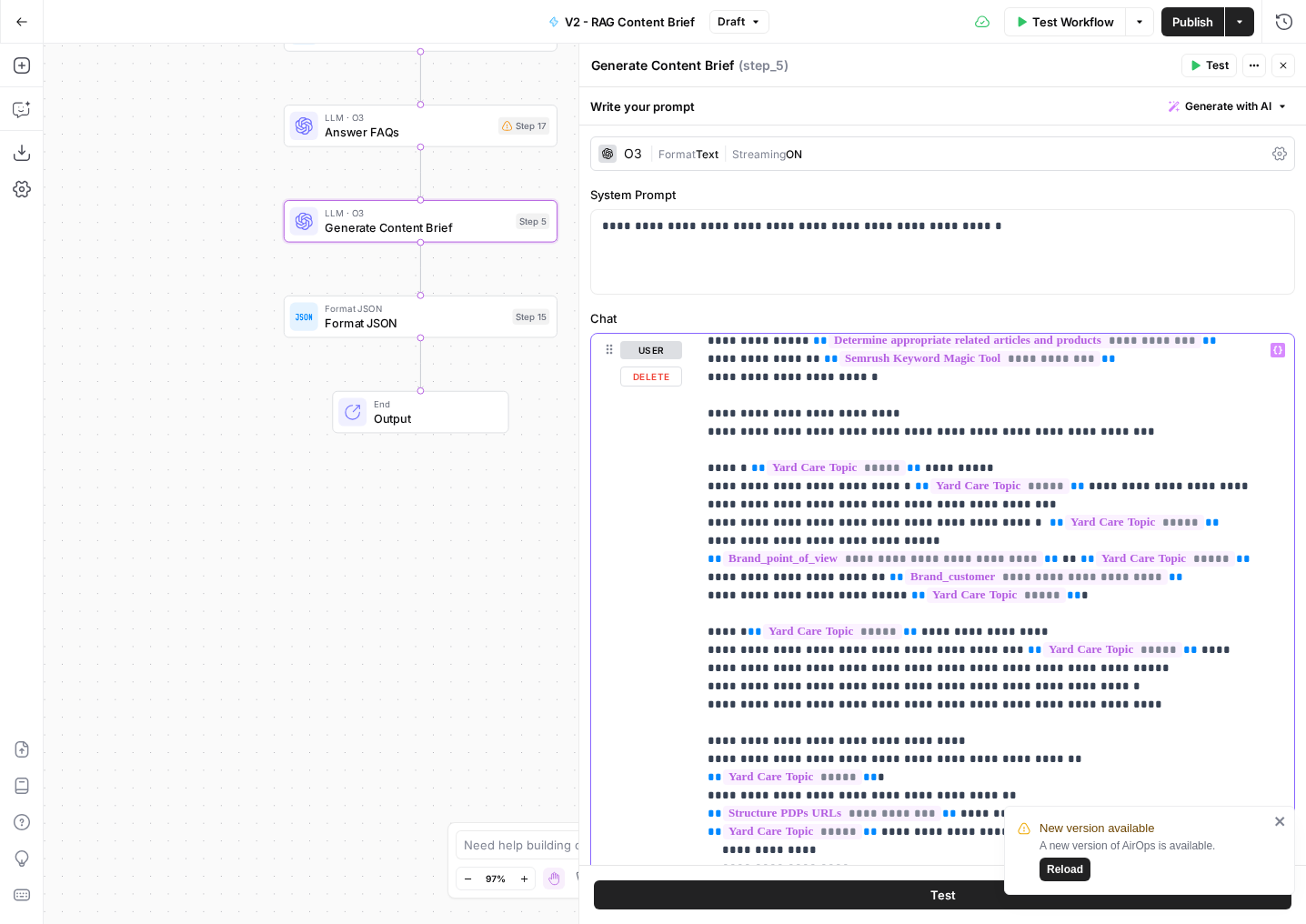 scroll, scrollTop: 411, scrollLeft: 0, axis: vertical 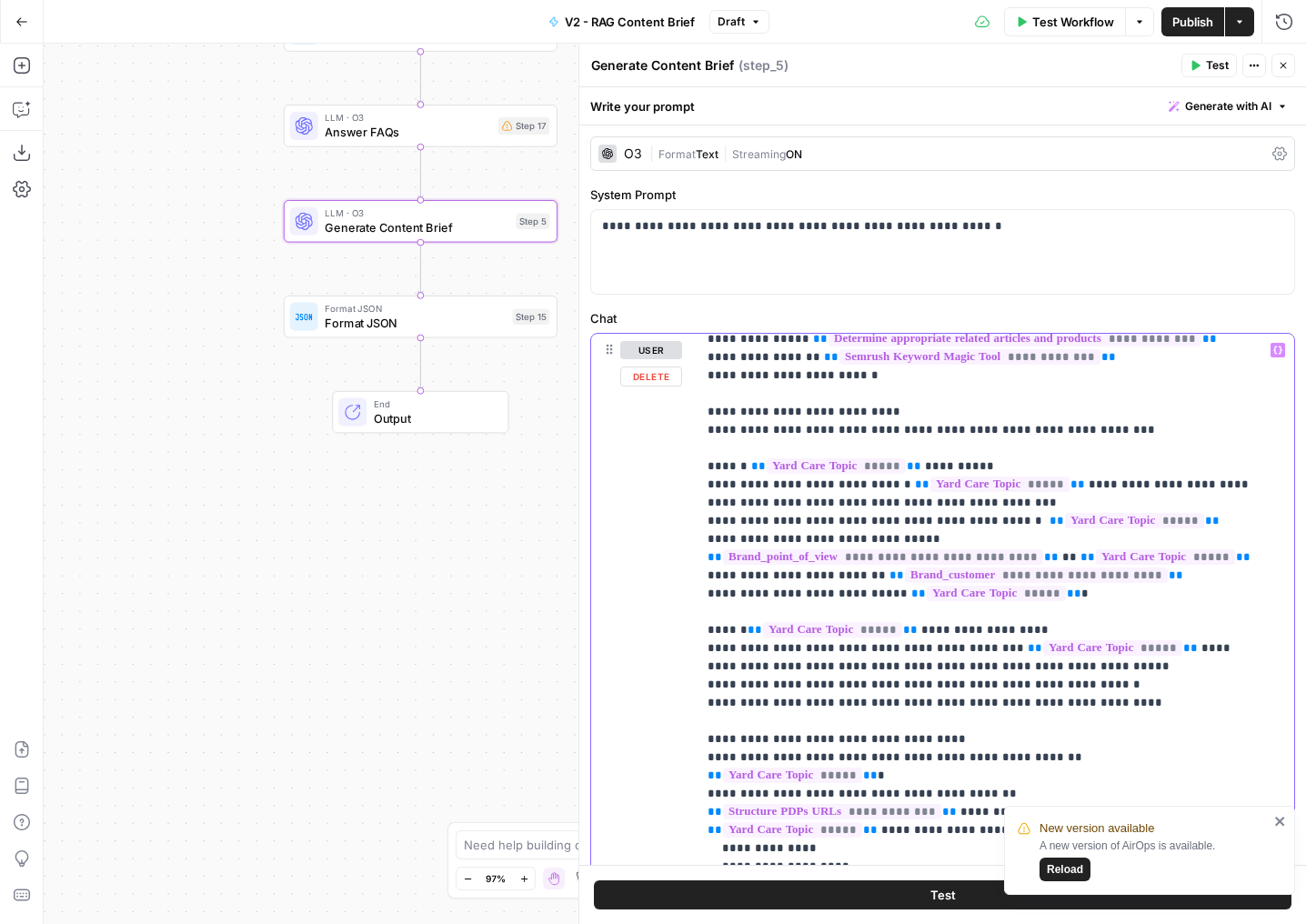 click on "**********" at bounding box center (981, 976) 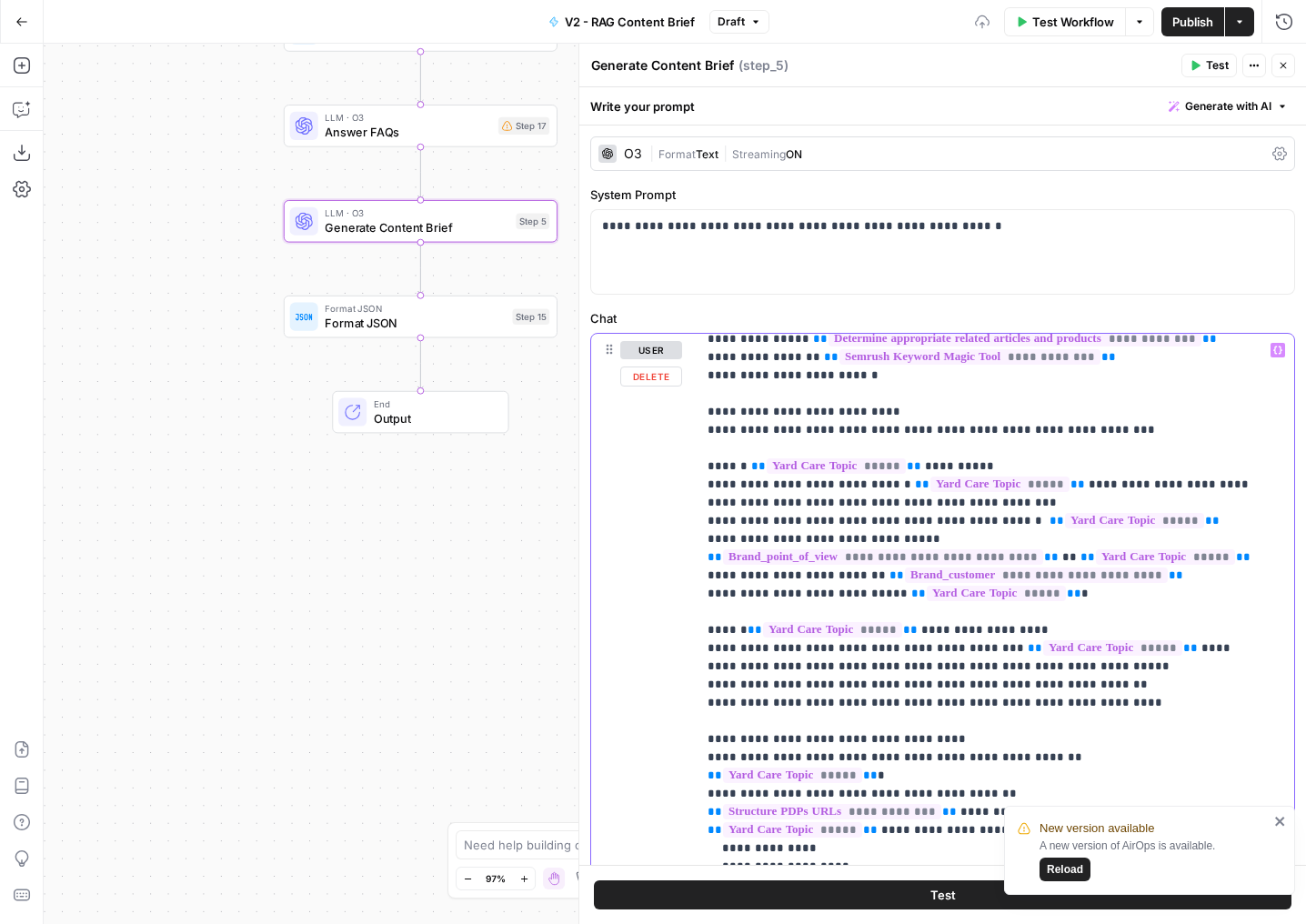 click on "**********" at bounding box center [981, 976] 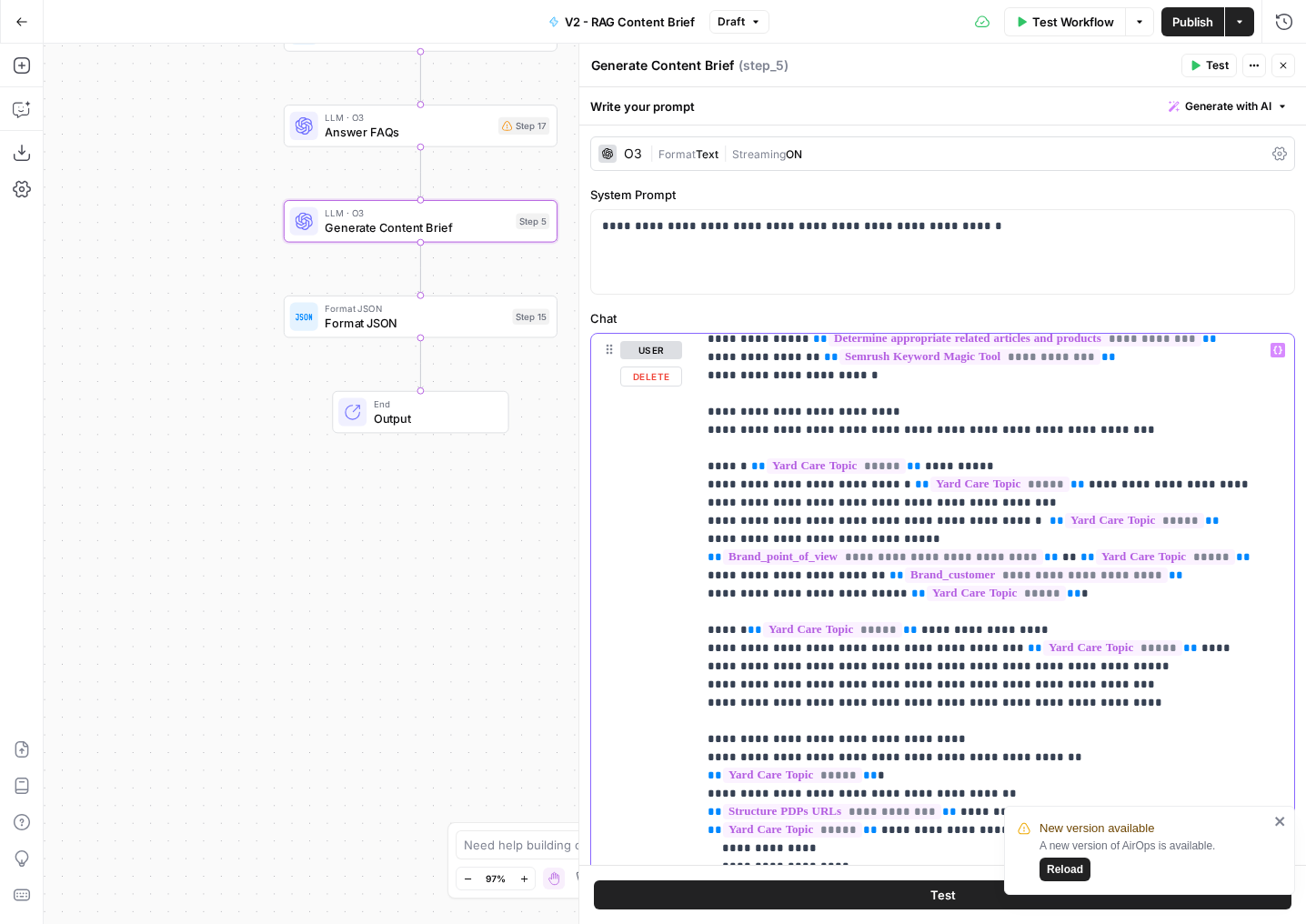 click on "**********" at bounding box center (981, 976) 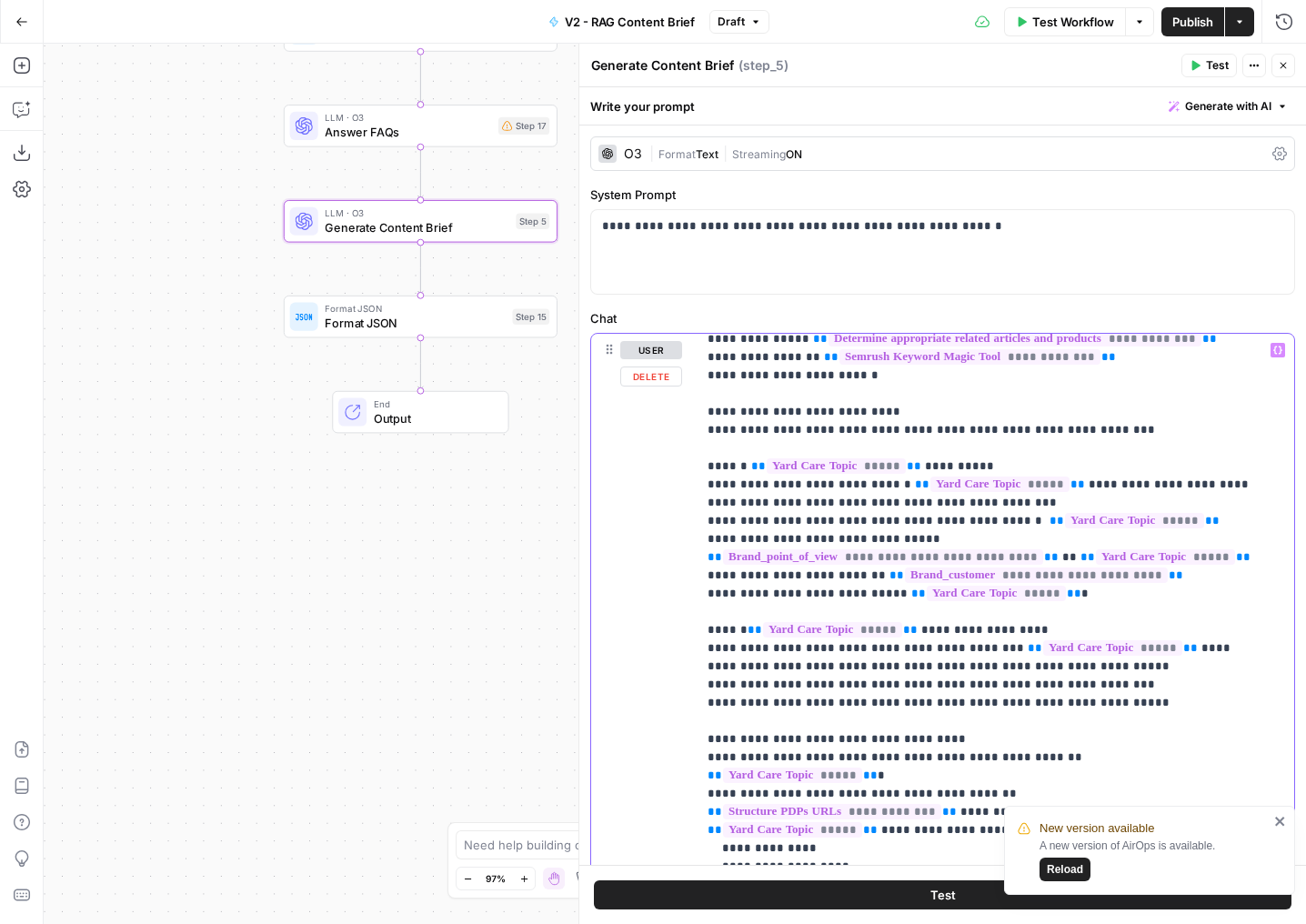 click on "**********" at bounding box center (981, 976) 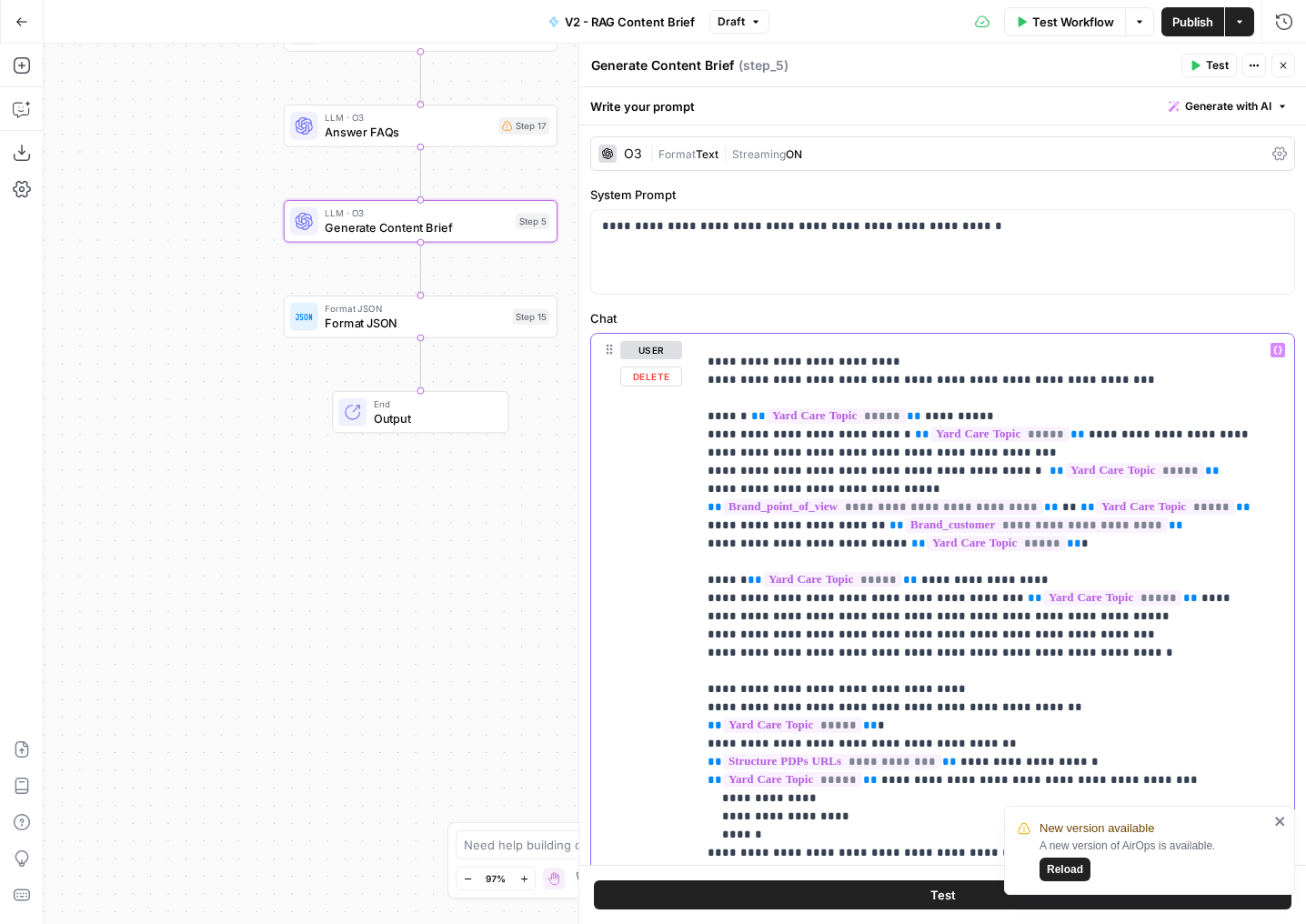scroll, scrollTop: 465, scrollLeft: 0, axis: vertical 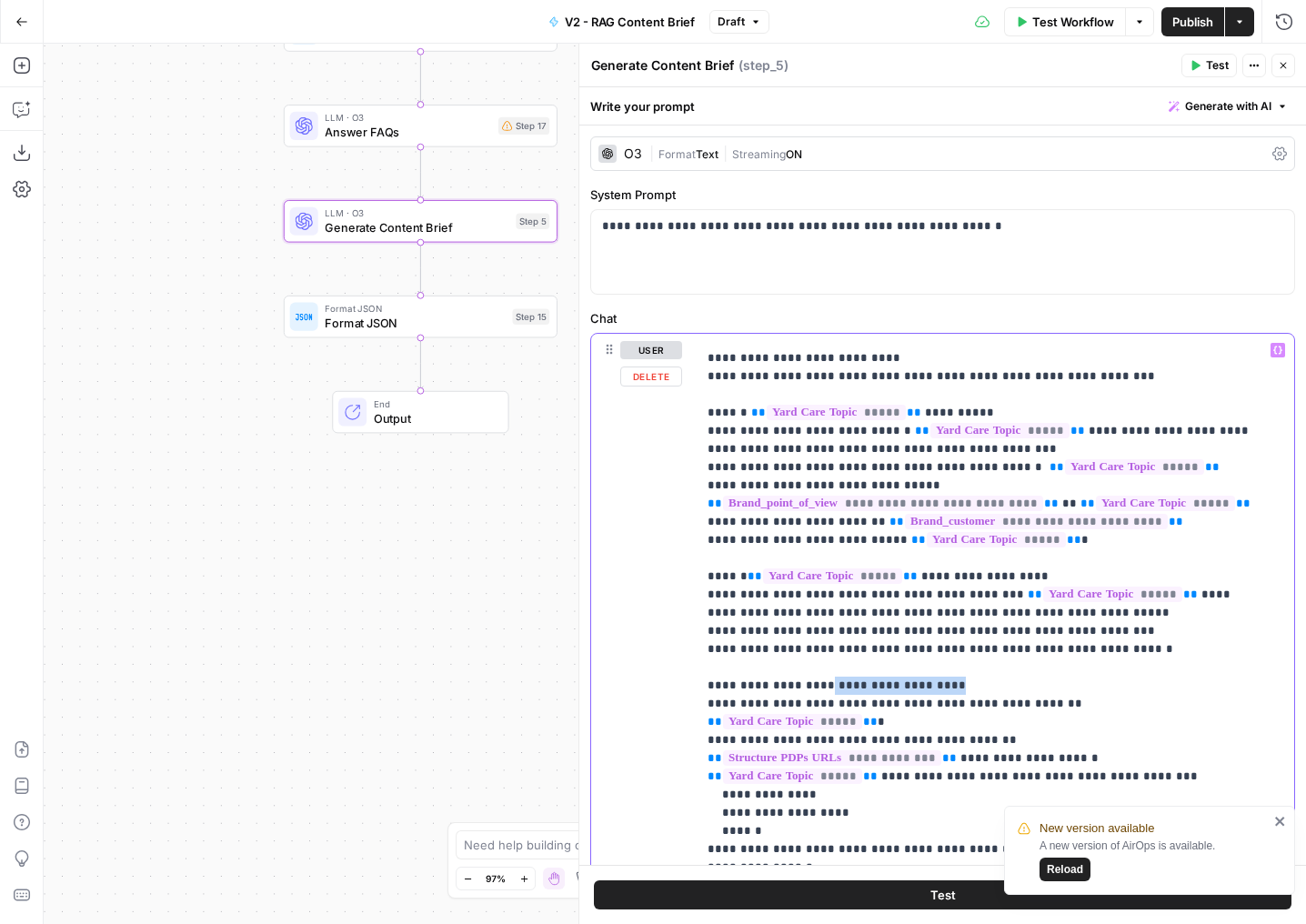 drag, startPoint x: 952, startPoint y: 664, endPoint x: 824, endPoint y: 668, distance: 128.06248 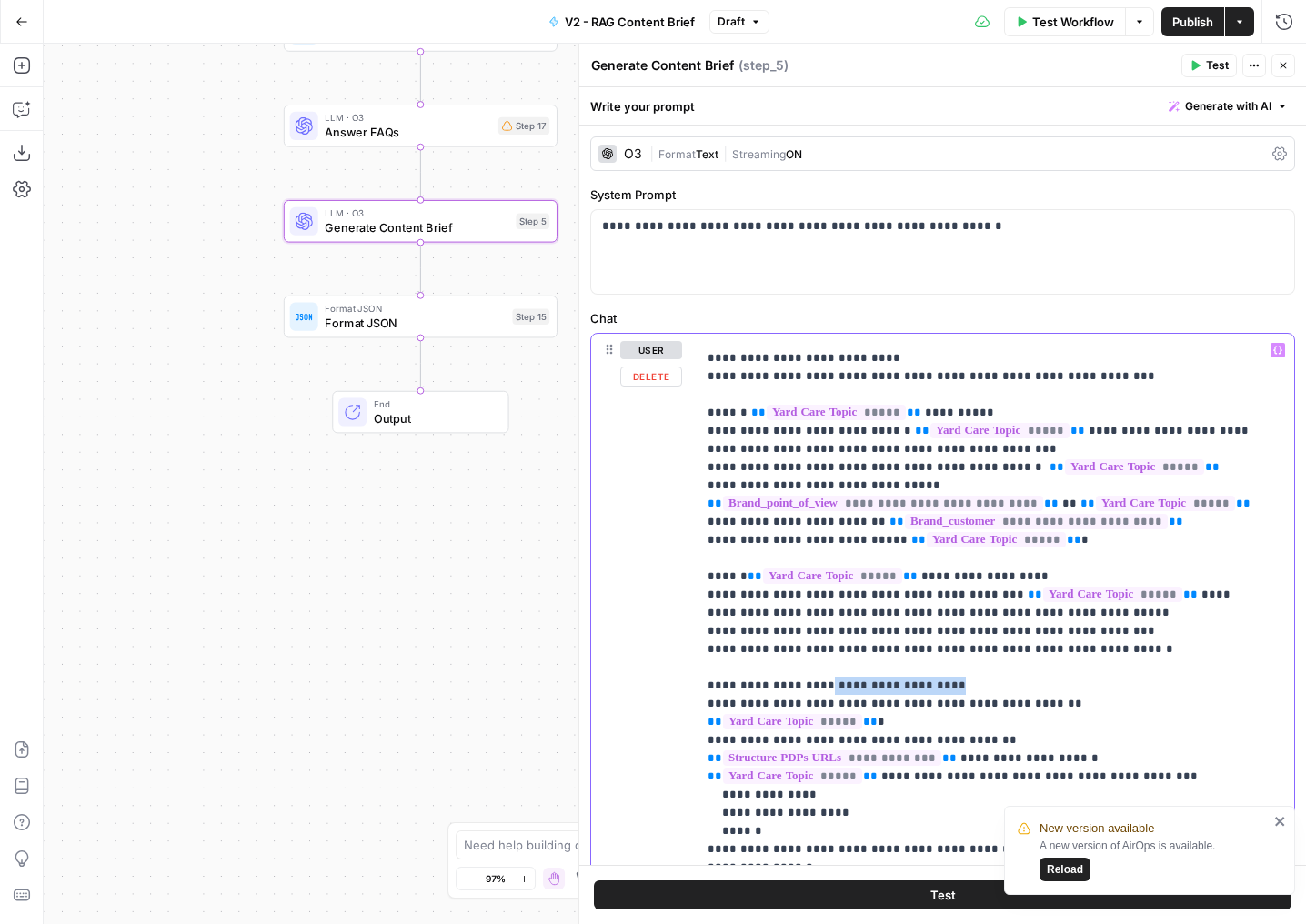 click on "**********" at bounding box center (981, 922) 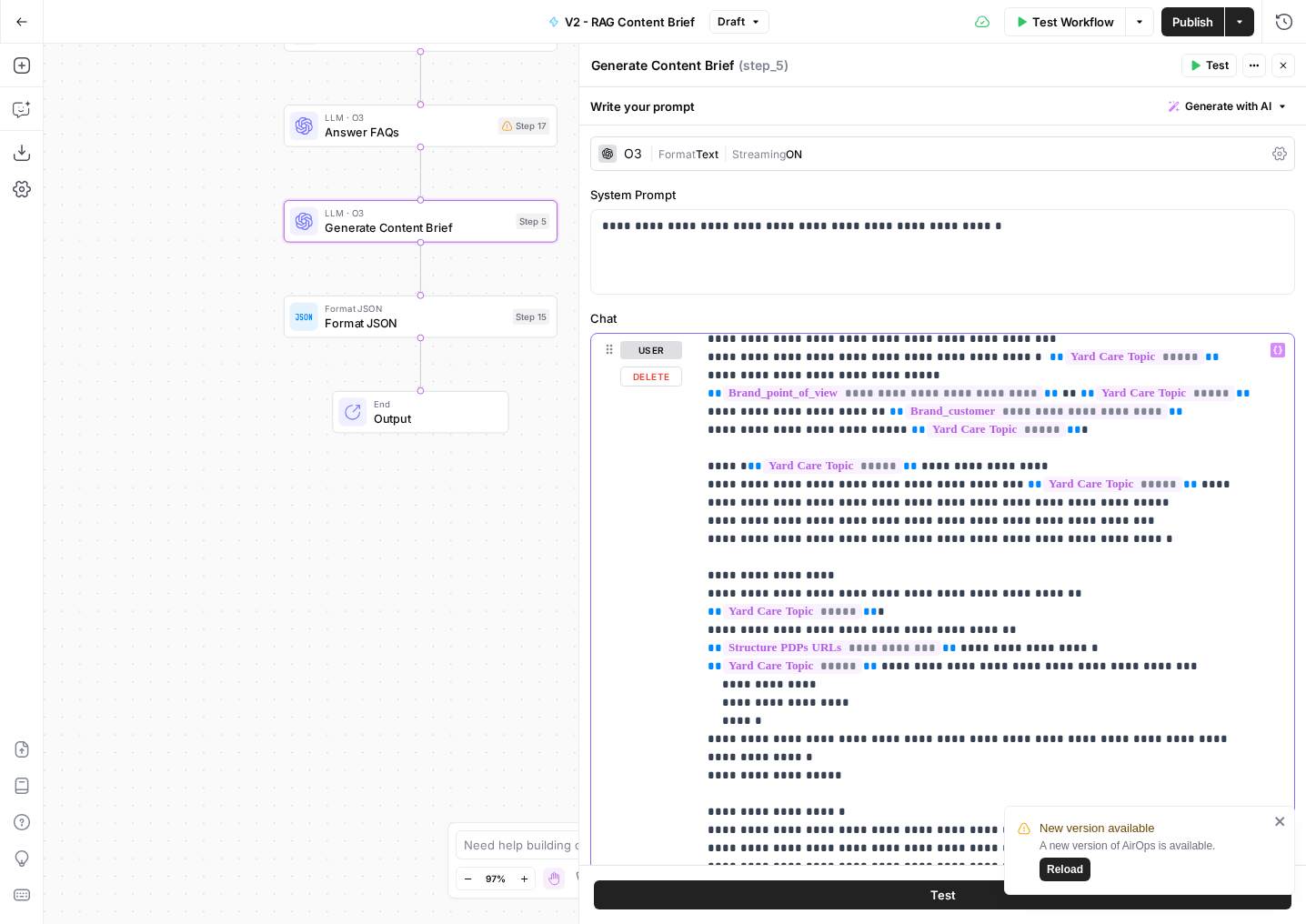 scroll, scrollTop: 578, scrollLeft: 0, axis: vertical 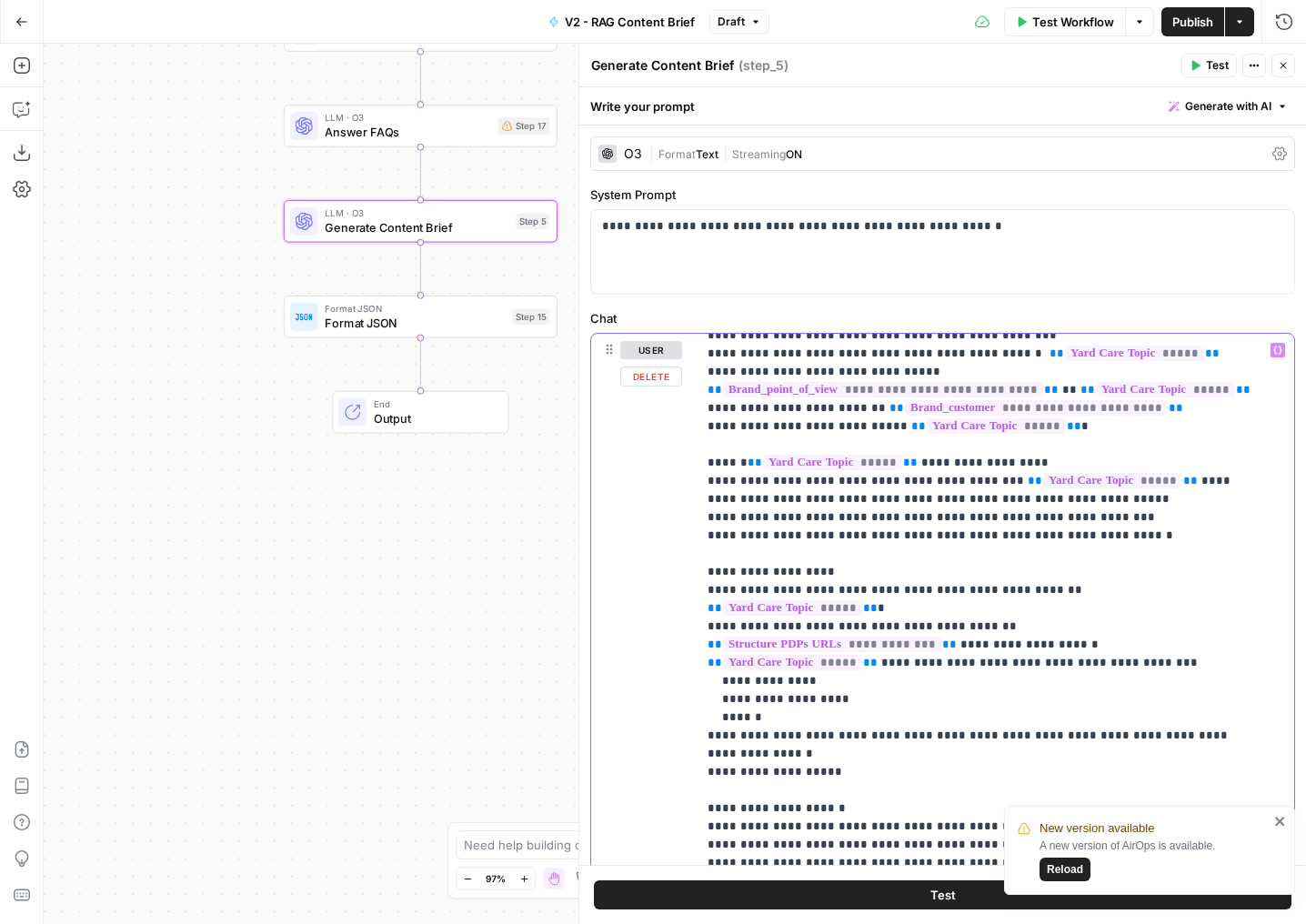 click on "**********" at bounding box center (981, 808) 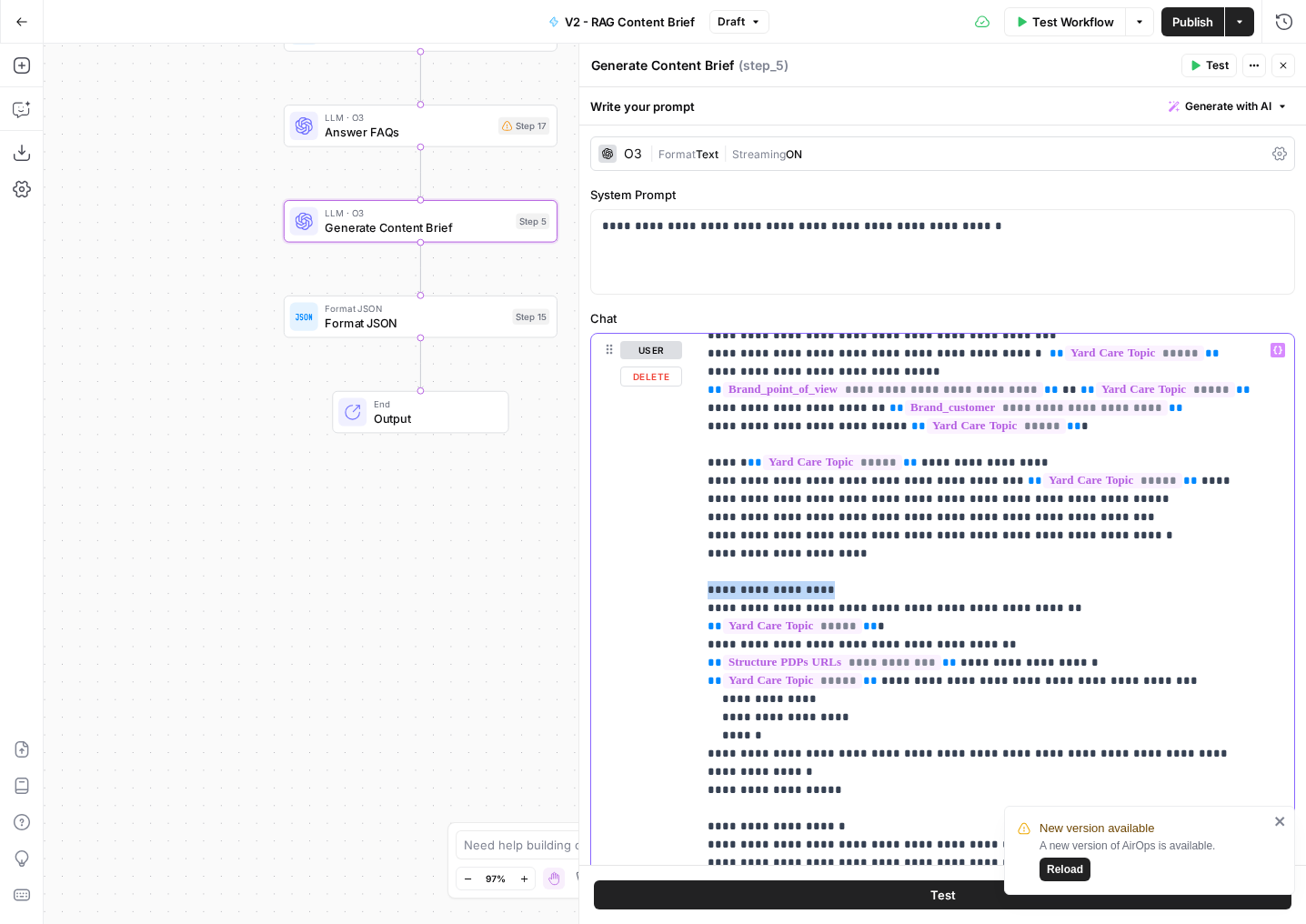 drag, startPoint x: 843, startPoint y: 569, endPoint x: 678, endPoint y: 572, distance: 165.02727 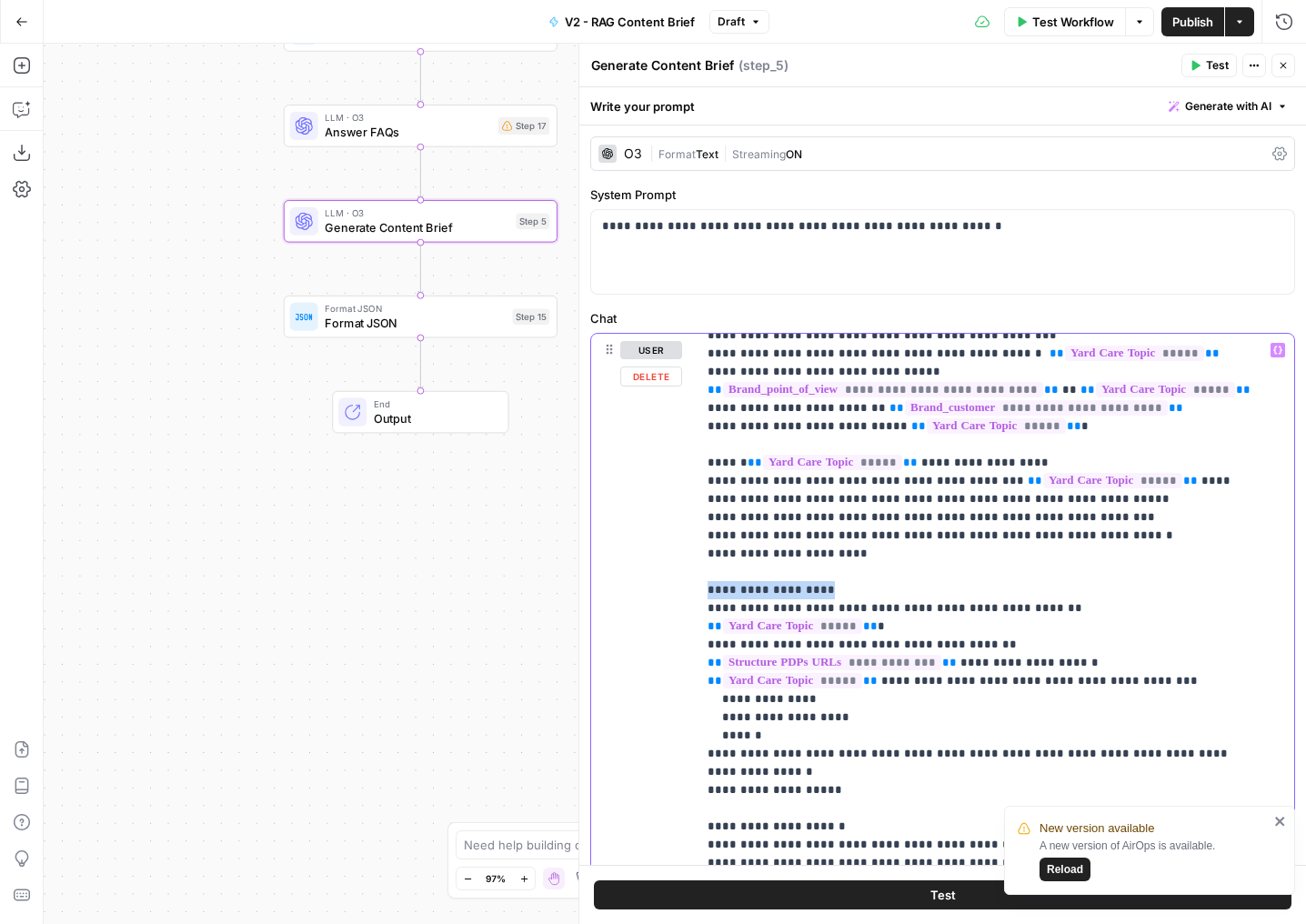 click on "**********" at bounding box center (942, 725) 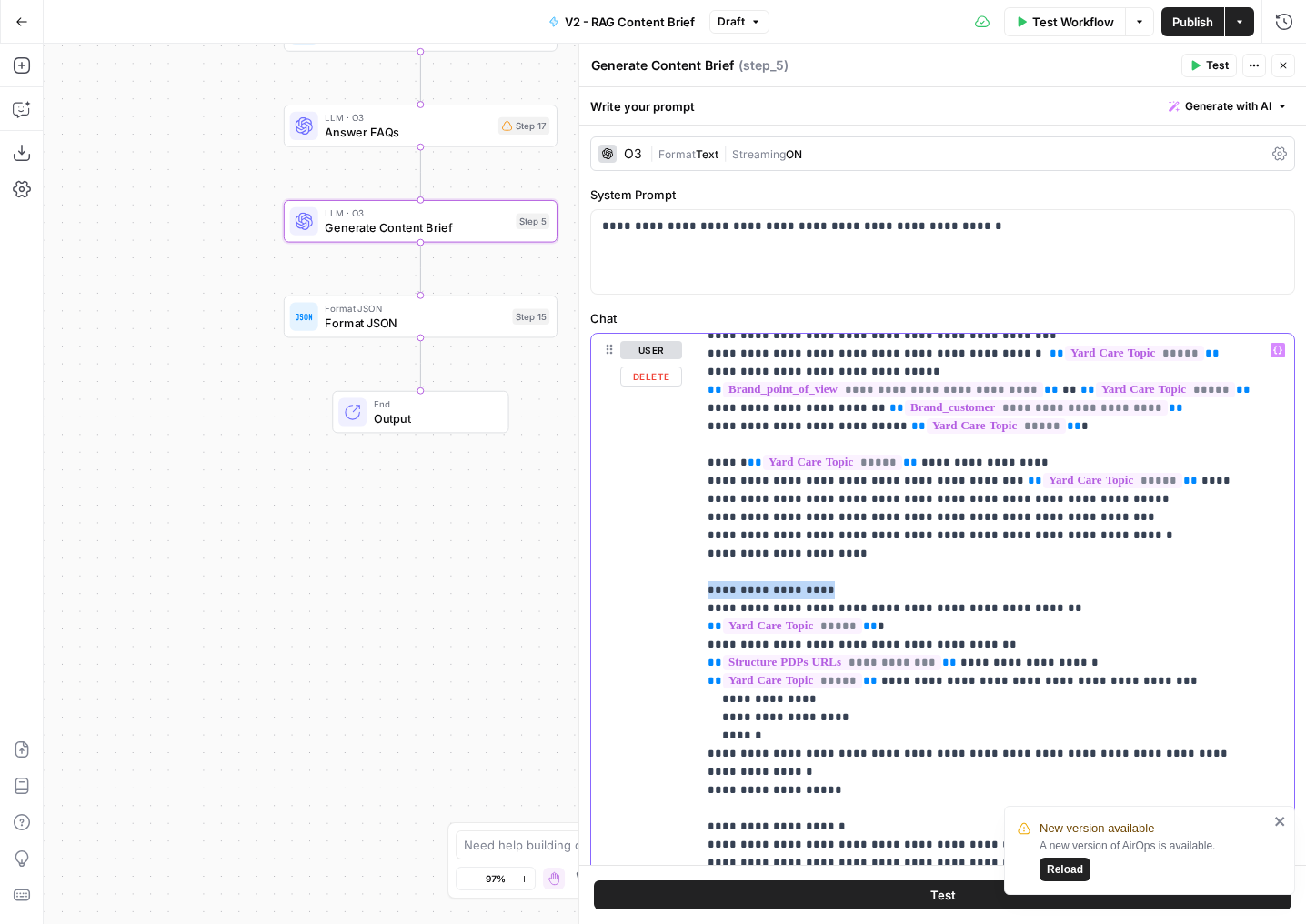 copy on "**********" 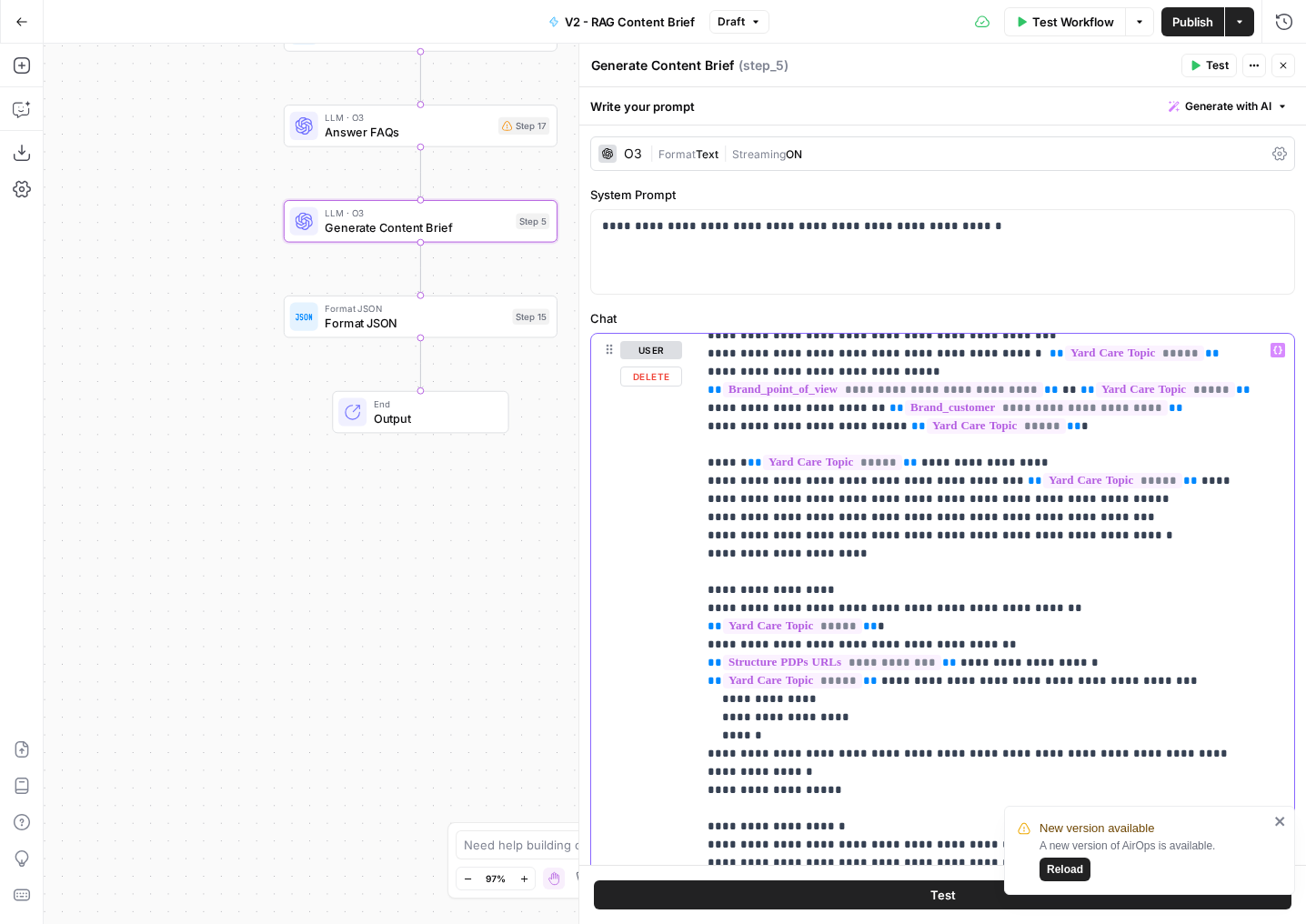 click on "**********" at bounding box center (981, 818) 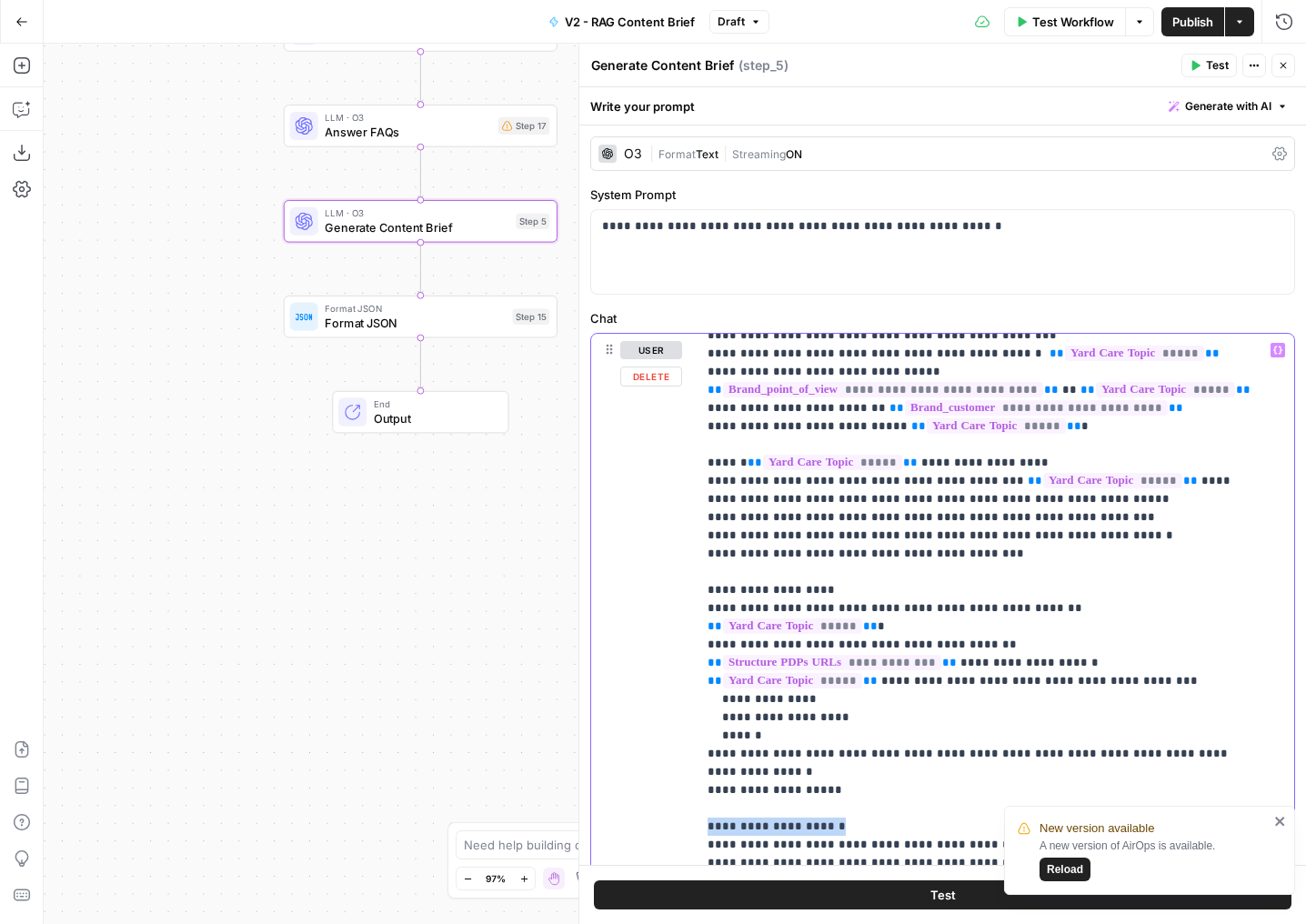 drag, startPoint x: 836, startPoint y: 755, endPoint x: 694, endPoint y: 761, distance: 142.1267 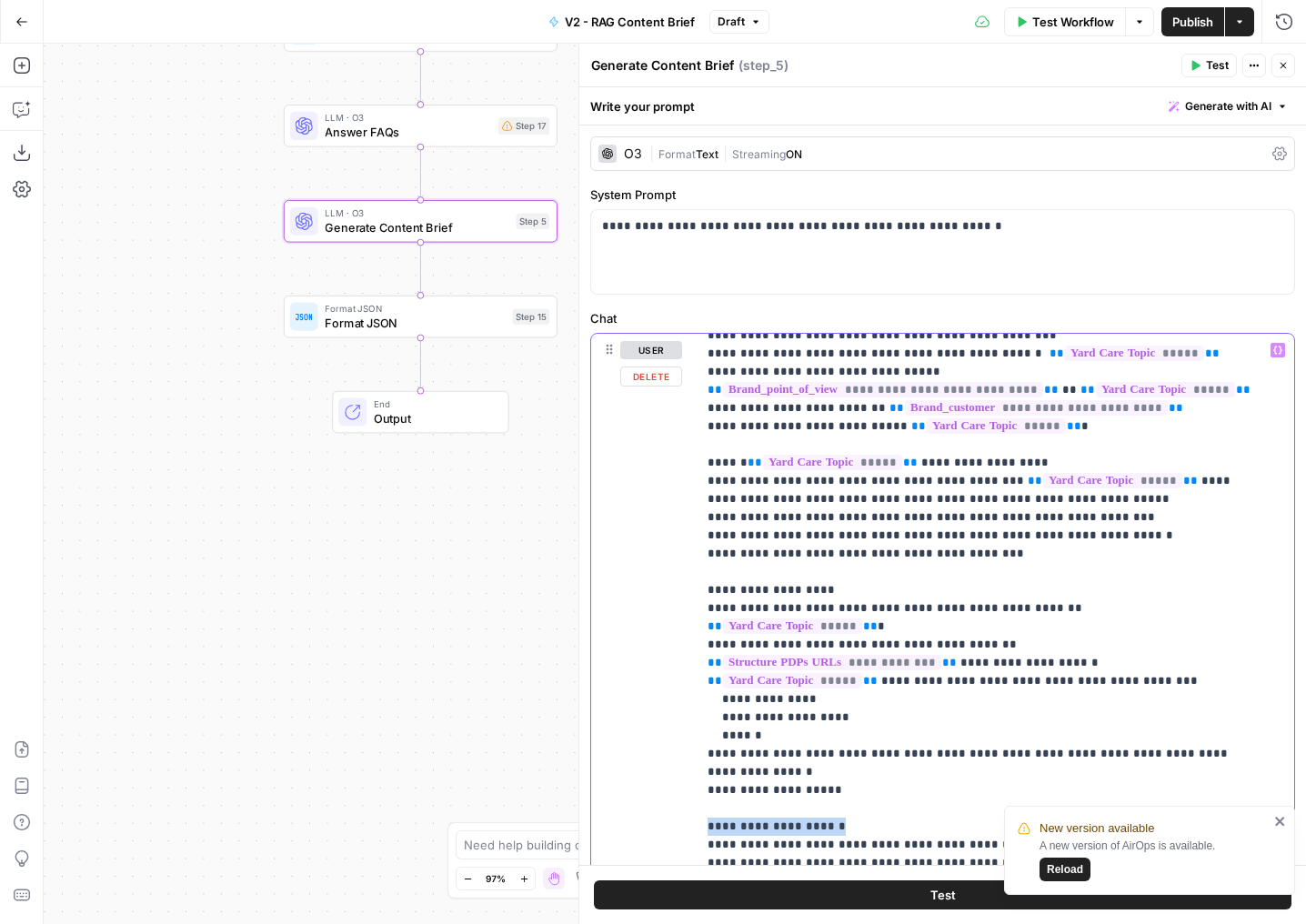 click on "**********" at bounding box center [942, 725] 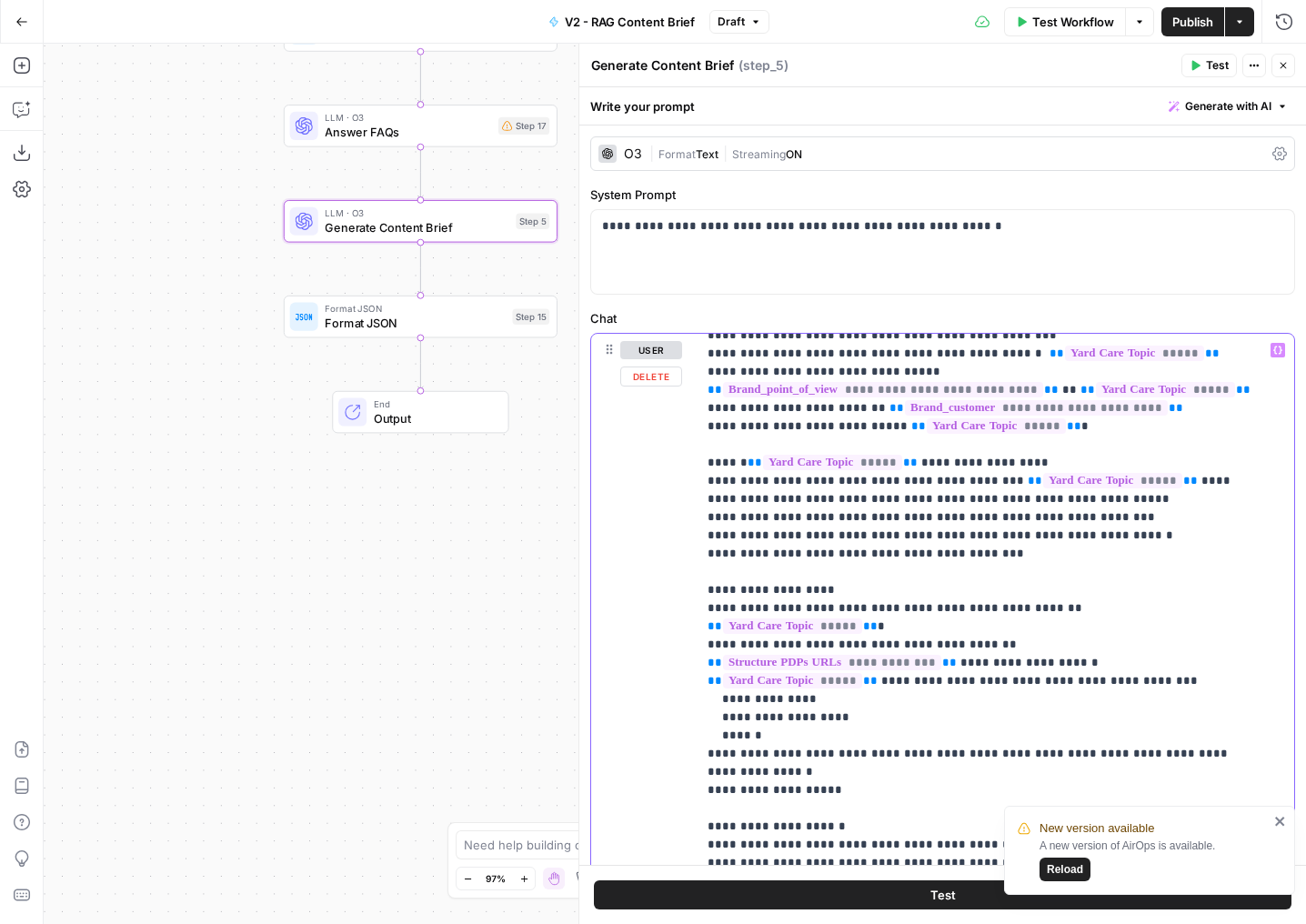 click on "**********" at bounding box center (981, 818) 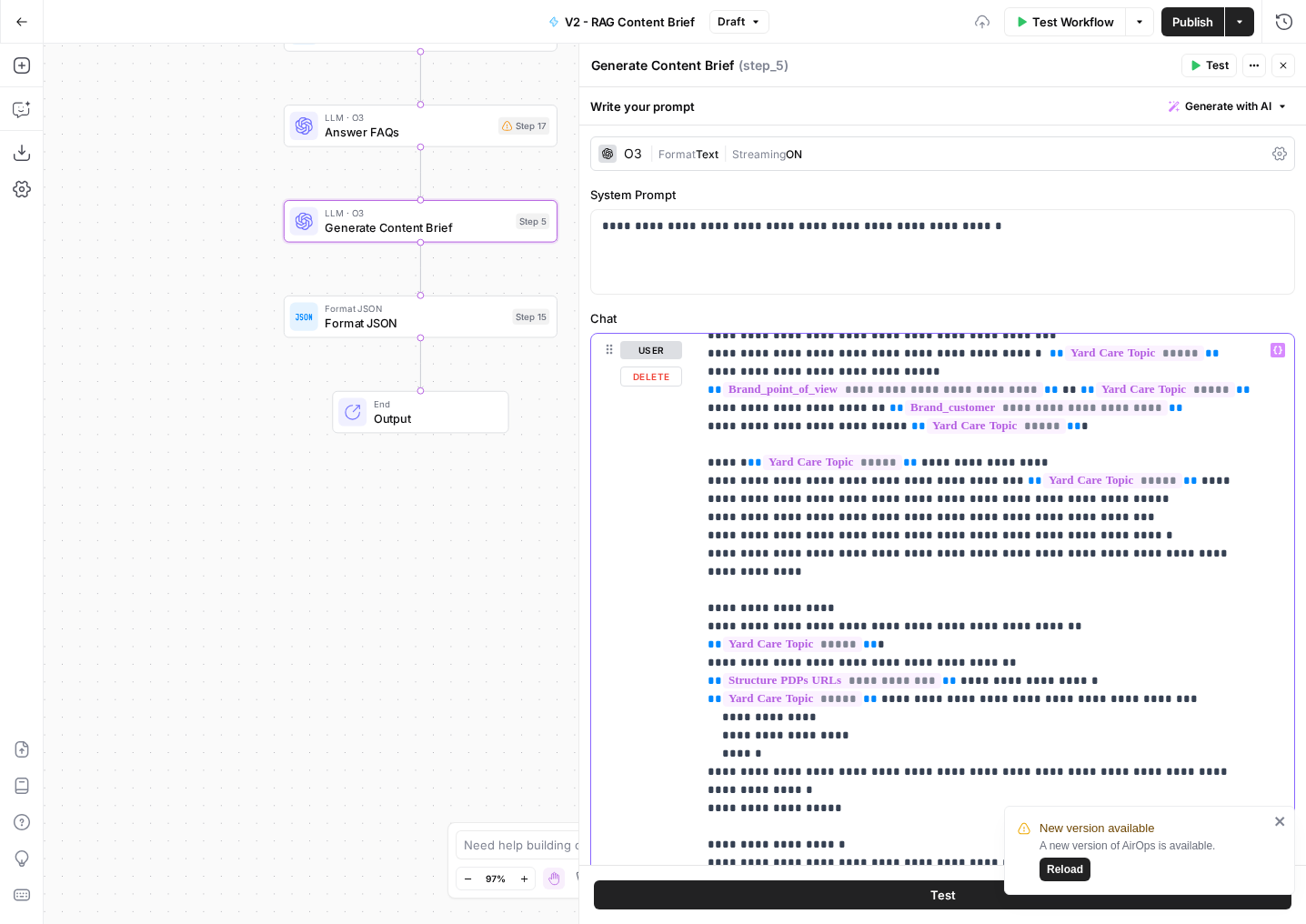 click on "**********" at bounding box center [981, 818] 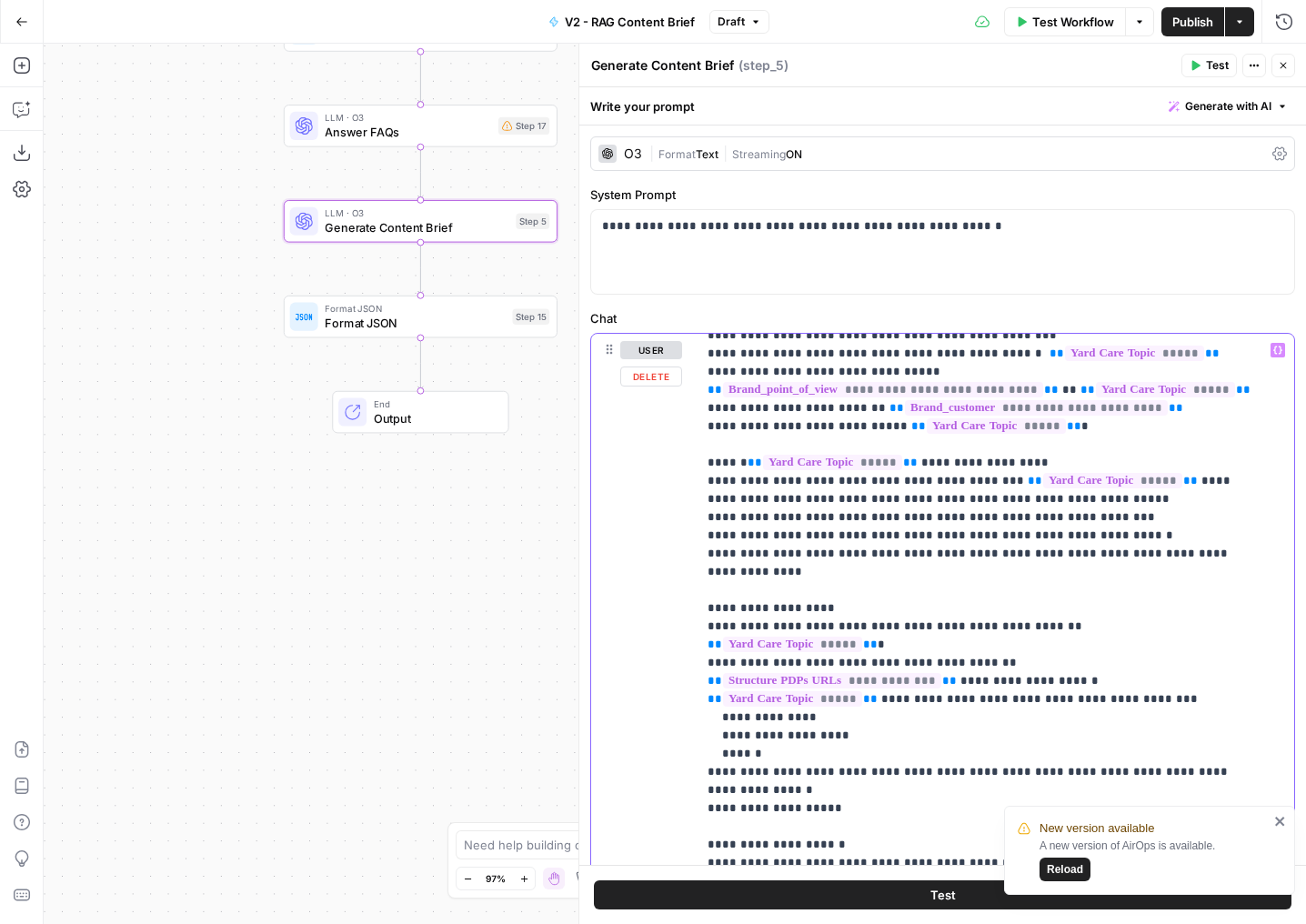 click on "**********" at bounding box center [981, 818] 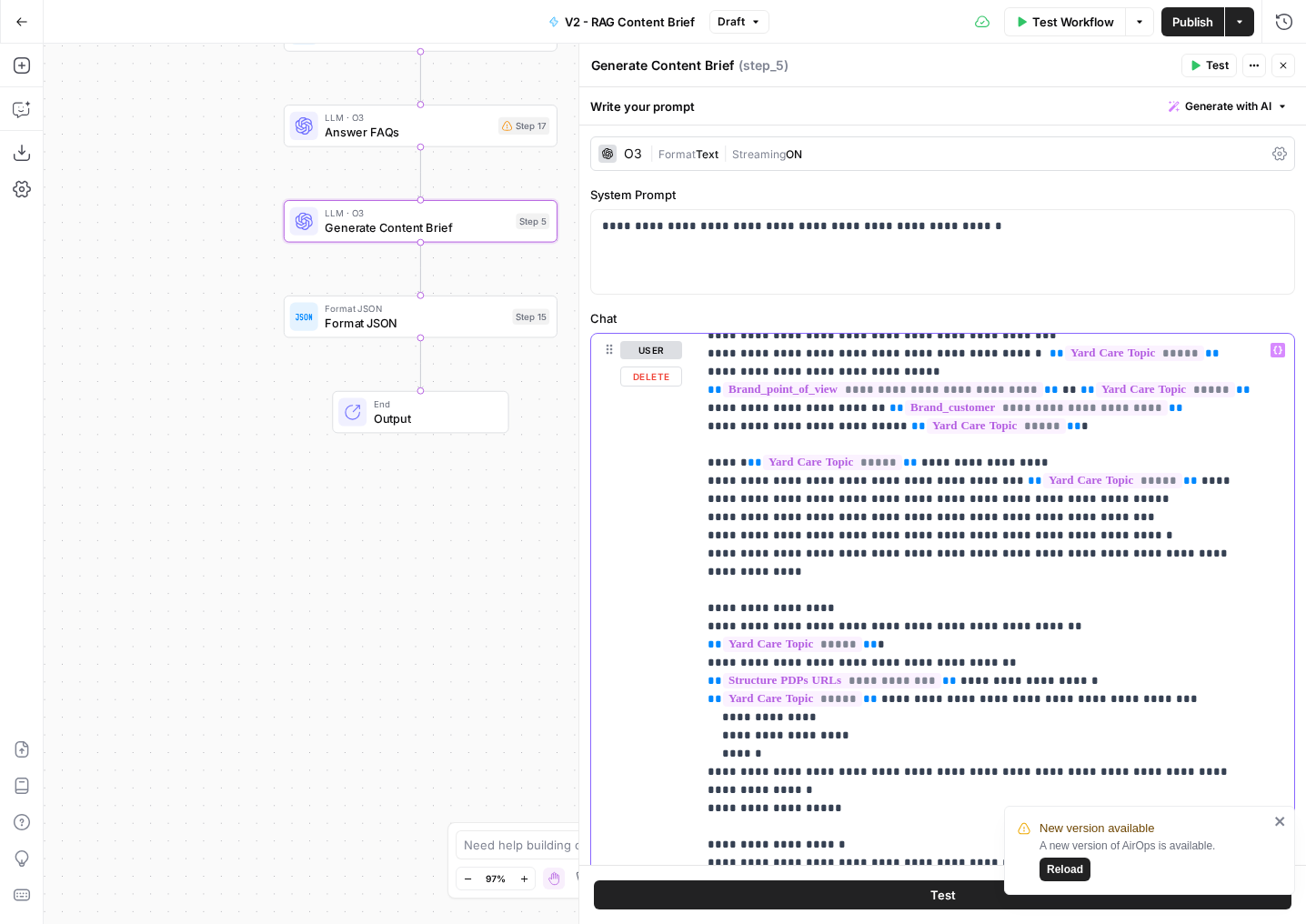 click on "**********" at bounding box center [981, 818] 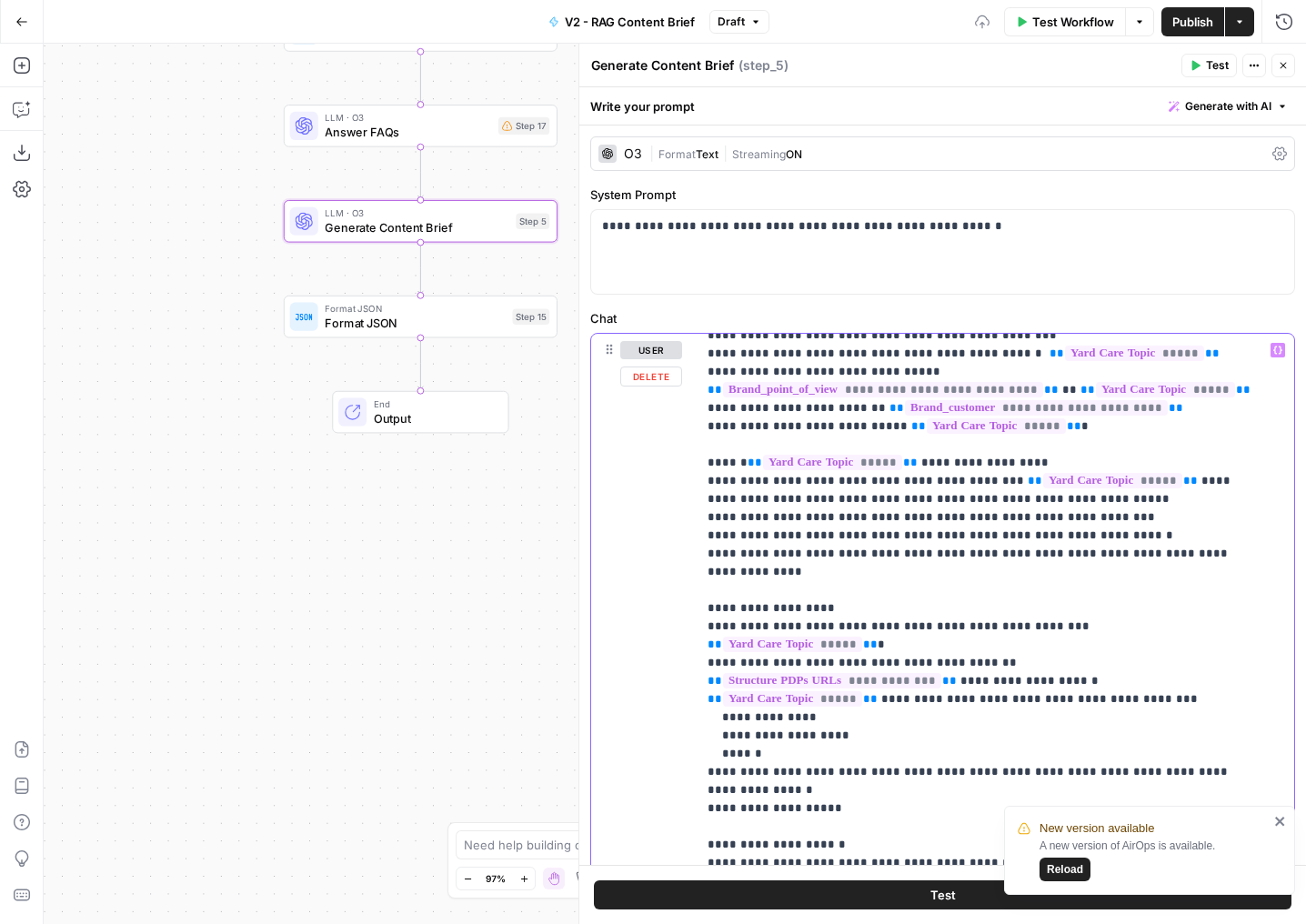 click on "**********" at bounding box center [981, 818] 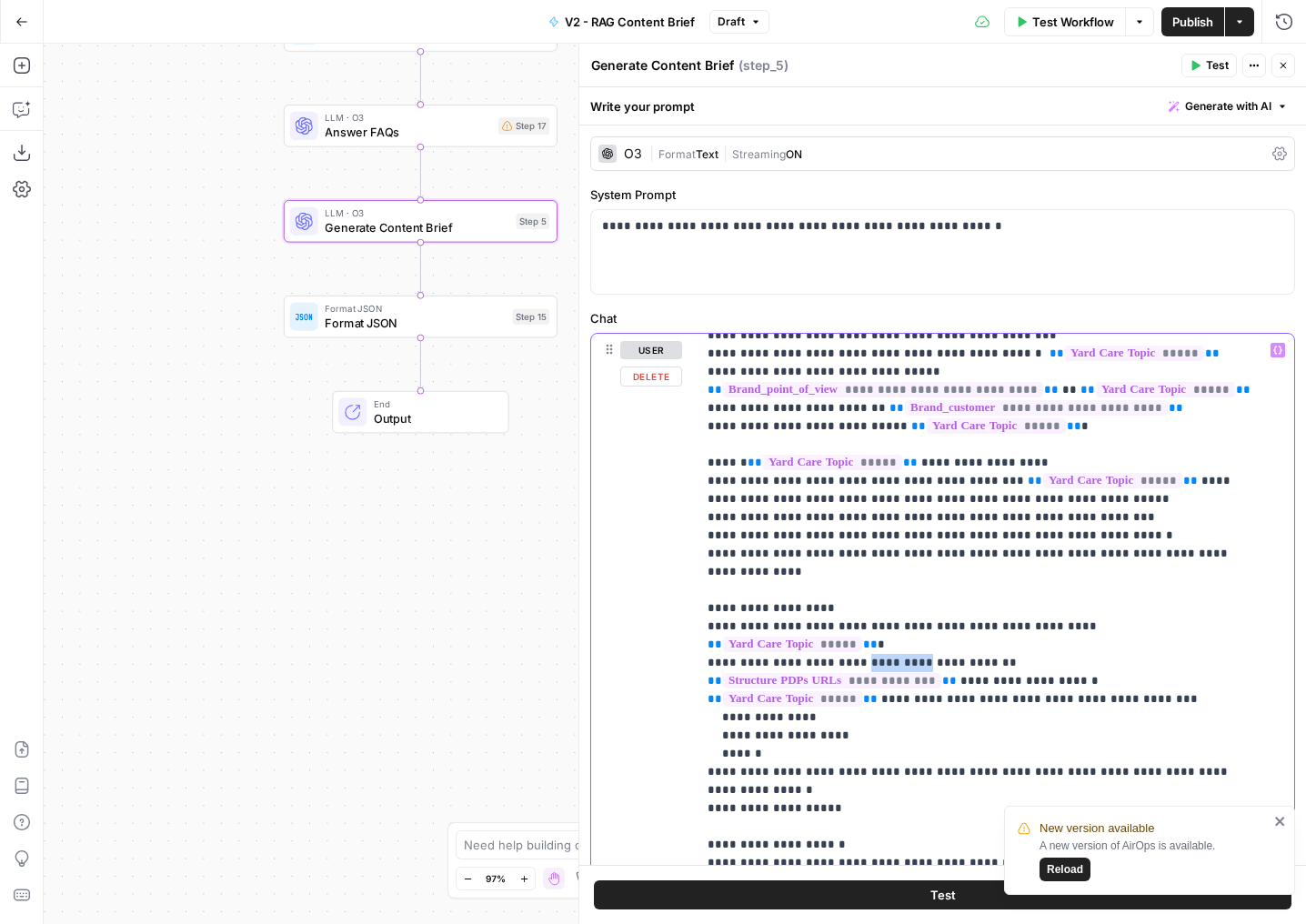 drag, startPoint x: 883, startPoint y: 608, endPoint x: 834, endPoint y: 608, distance: 49 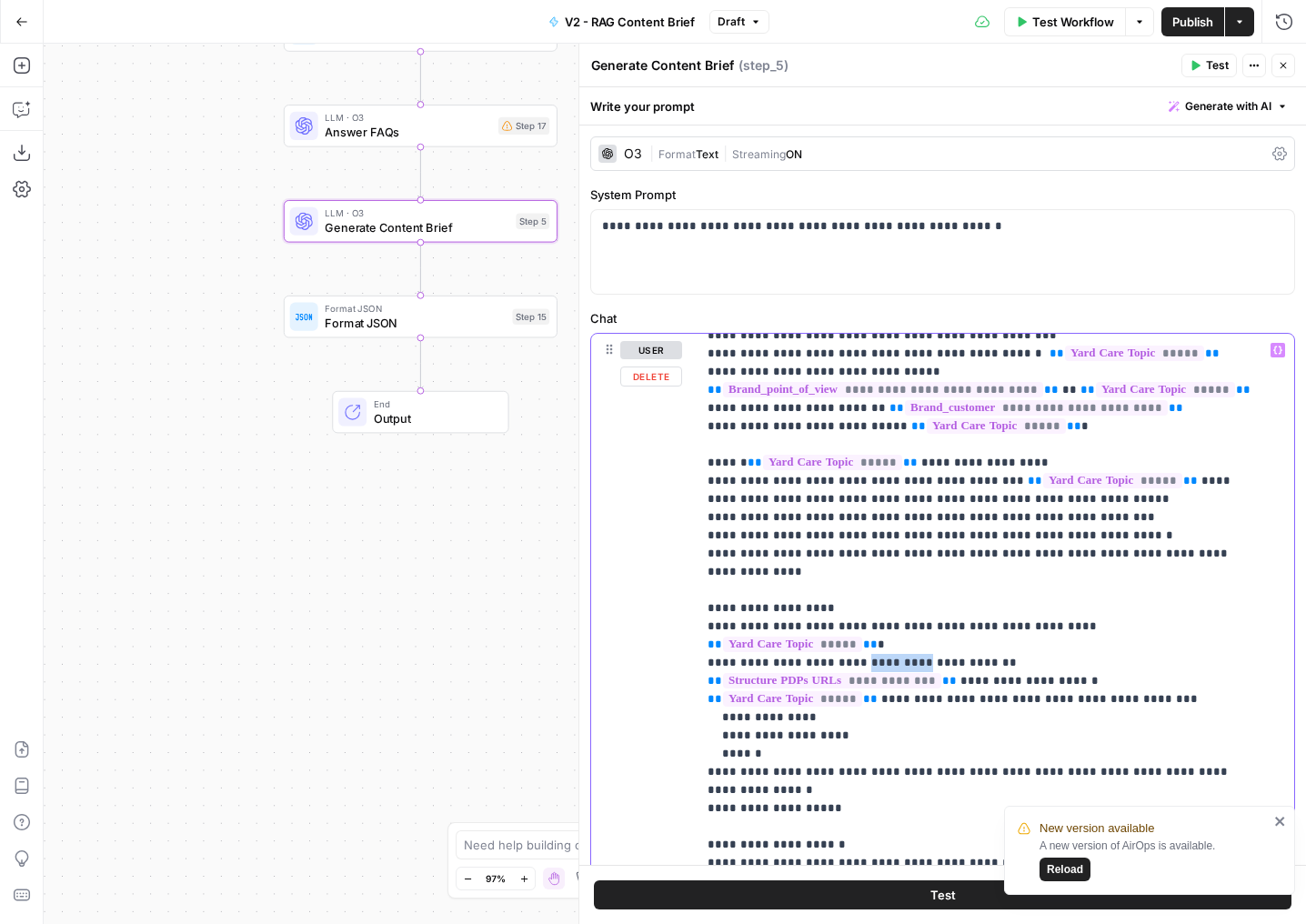 click on "**********" at bounding box center (981, 818) 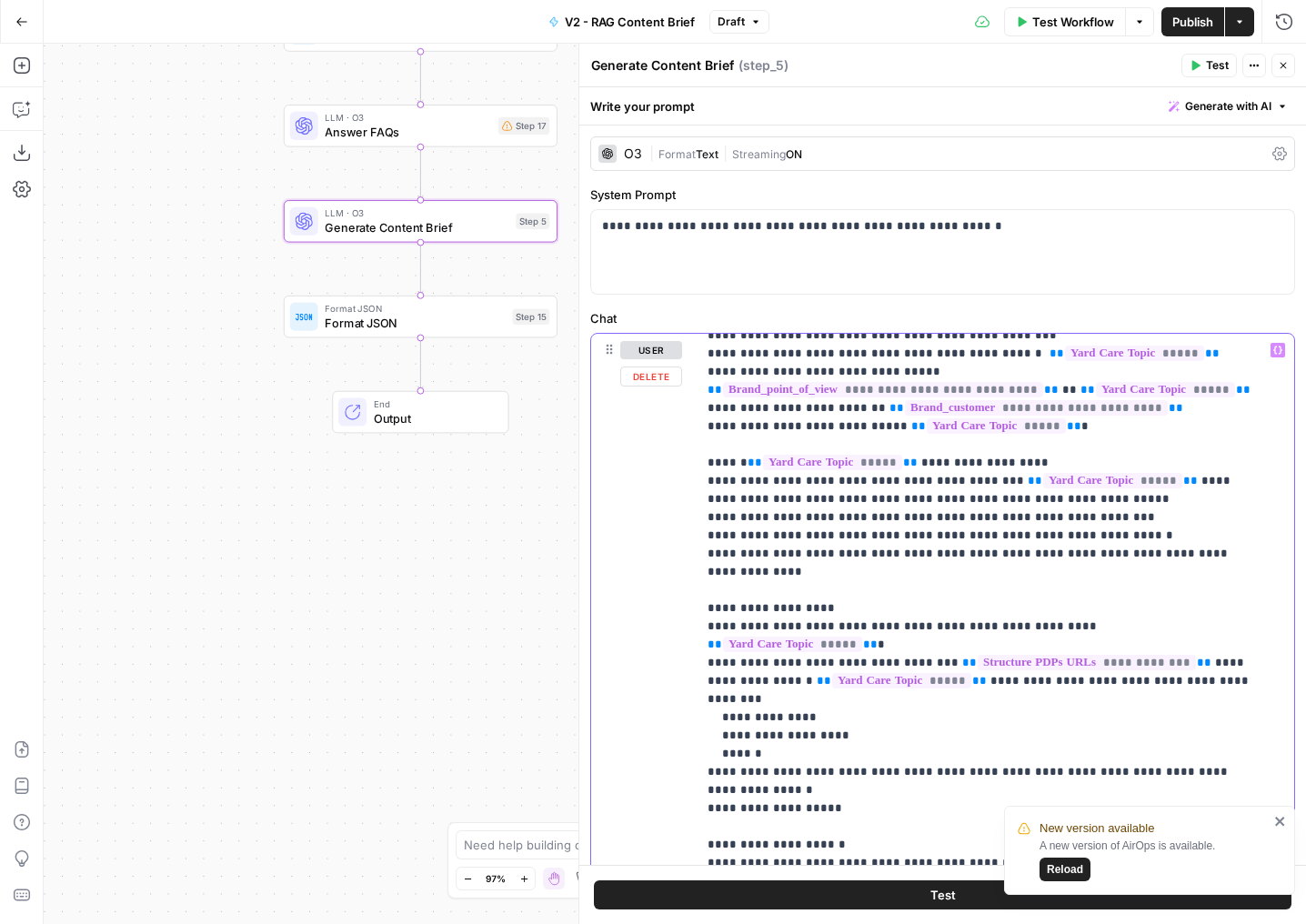 click on "**********" at bounding box center [981, 818] 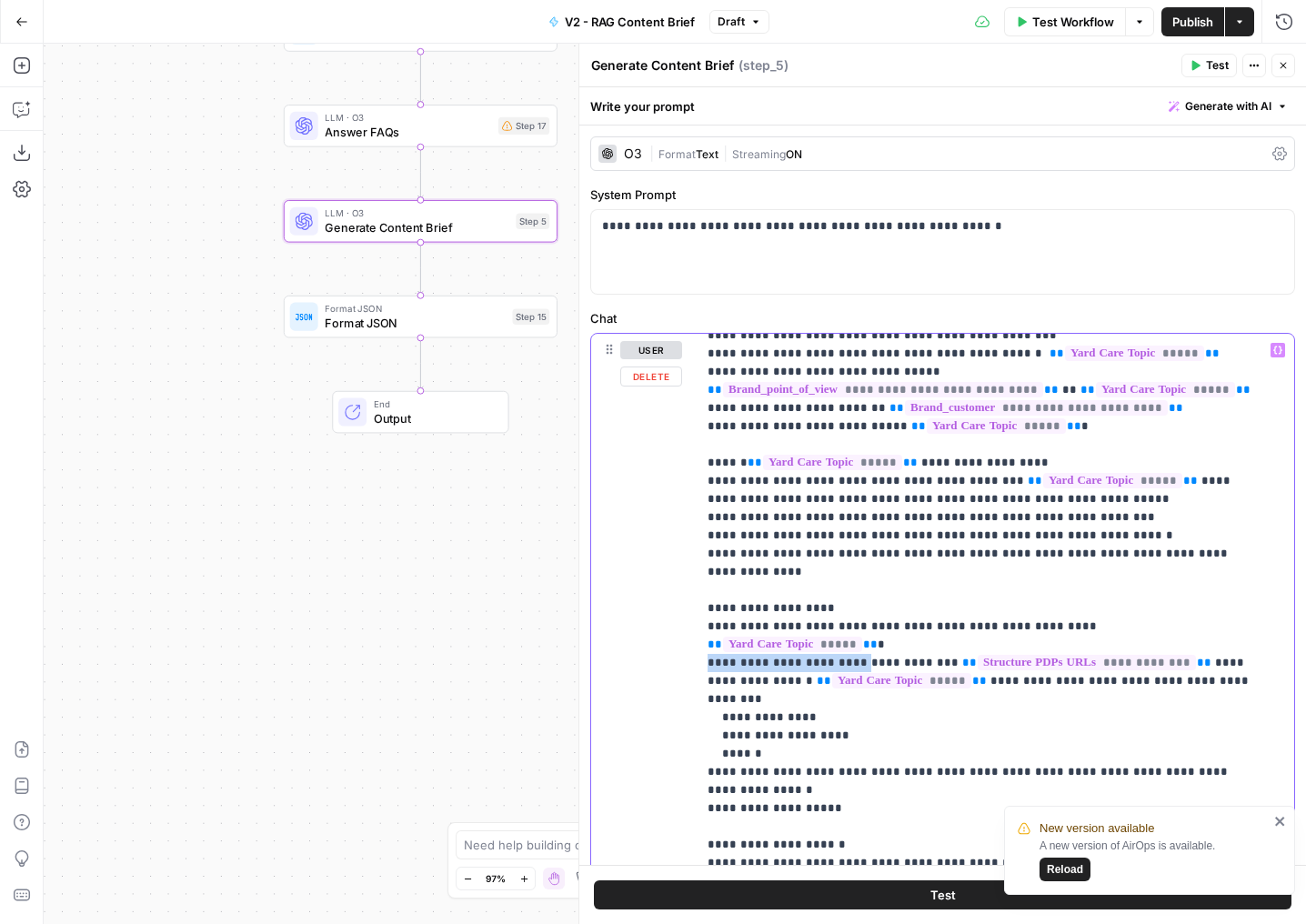 drag, startPoint x: 836, startPoint y: 602, endPoint x: 678, endPoint y: 604, distance: 158.01266 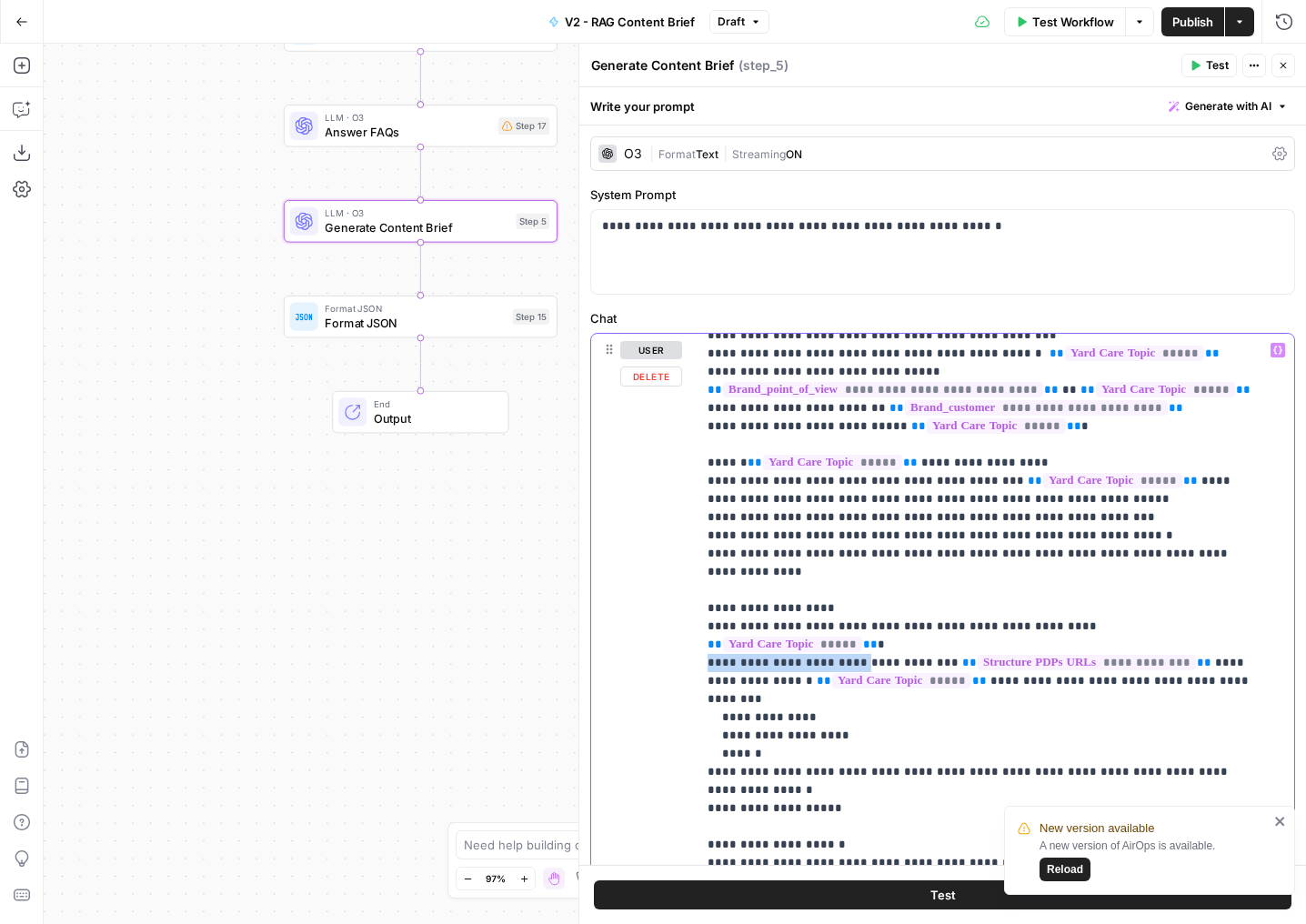 click on "**********" at bounding box center [942, 725] 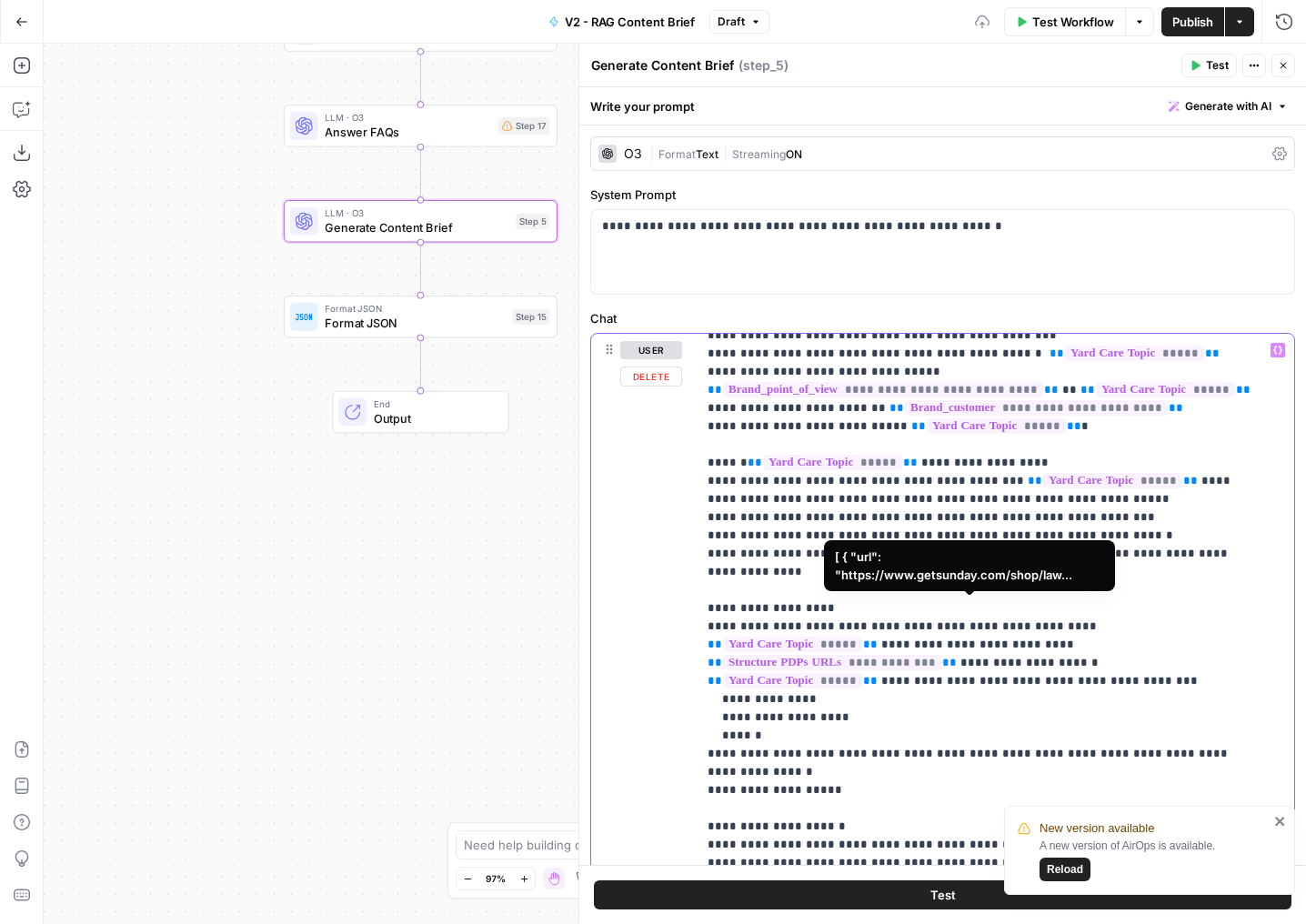 click on "**********" at bounding box center (981, 818) 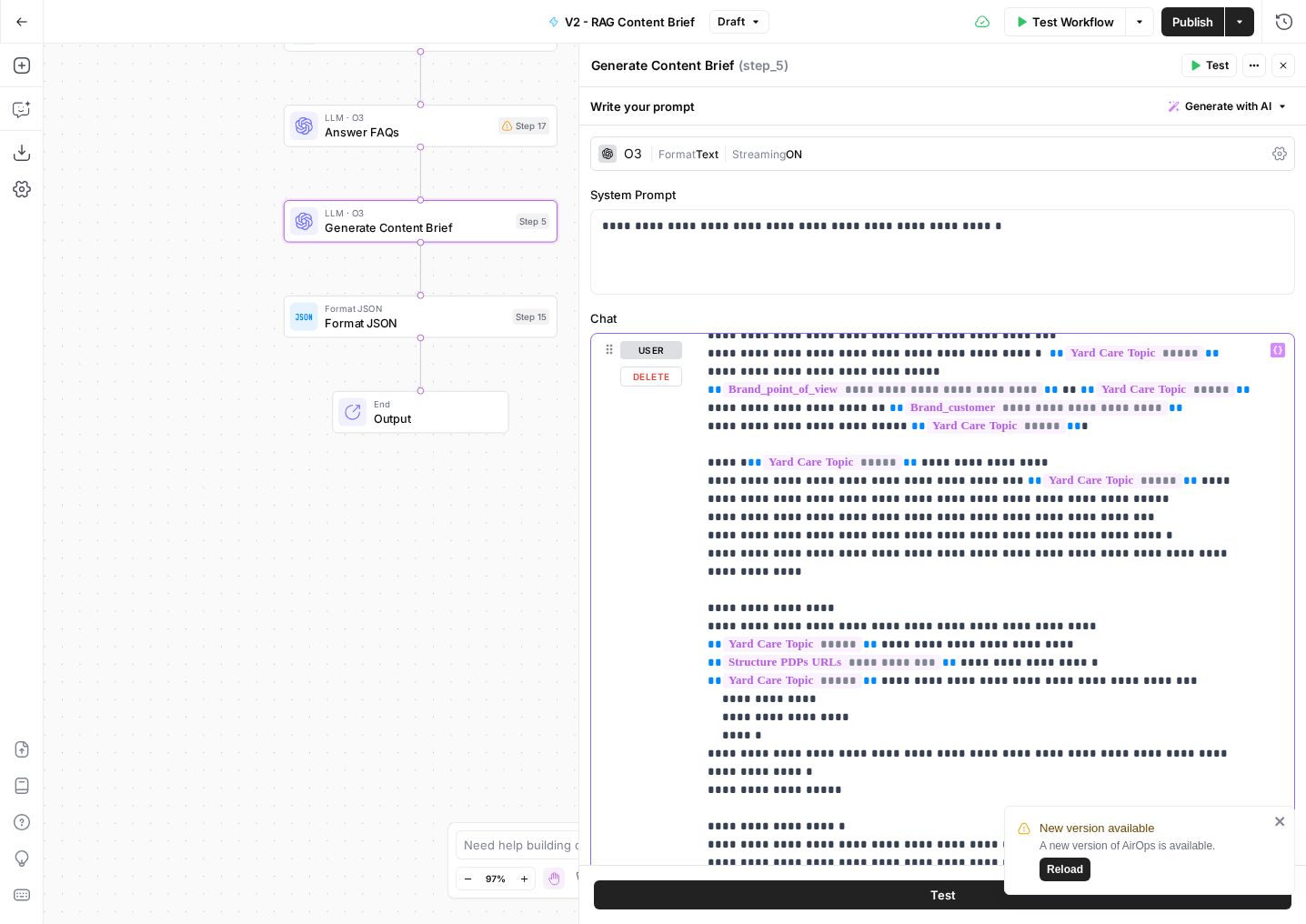 click on "**********" at bounding box center (981, 818) 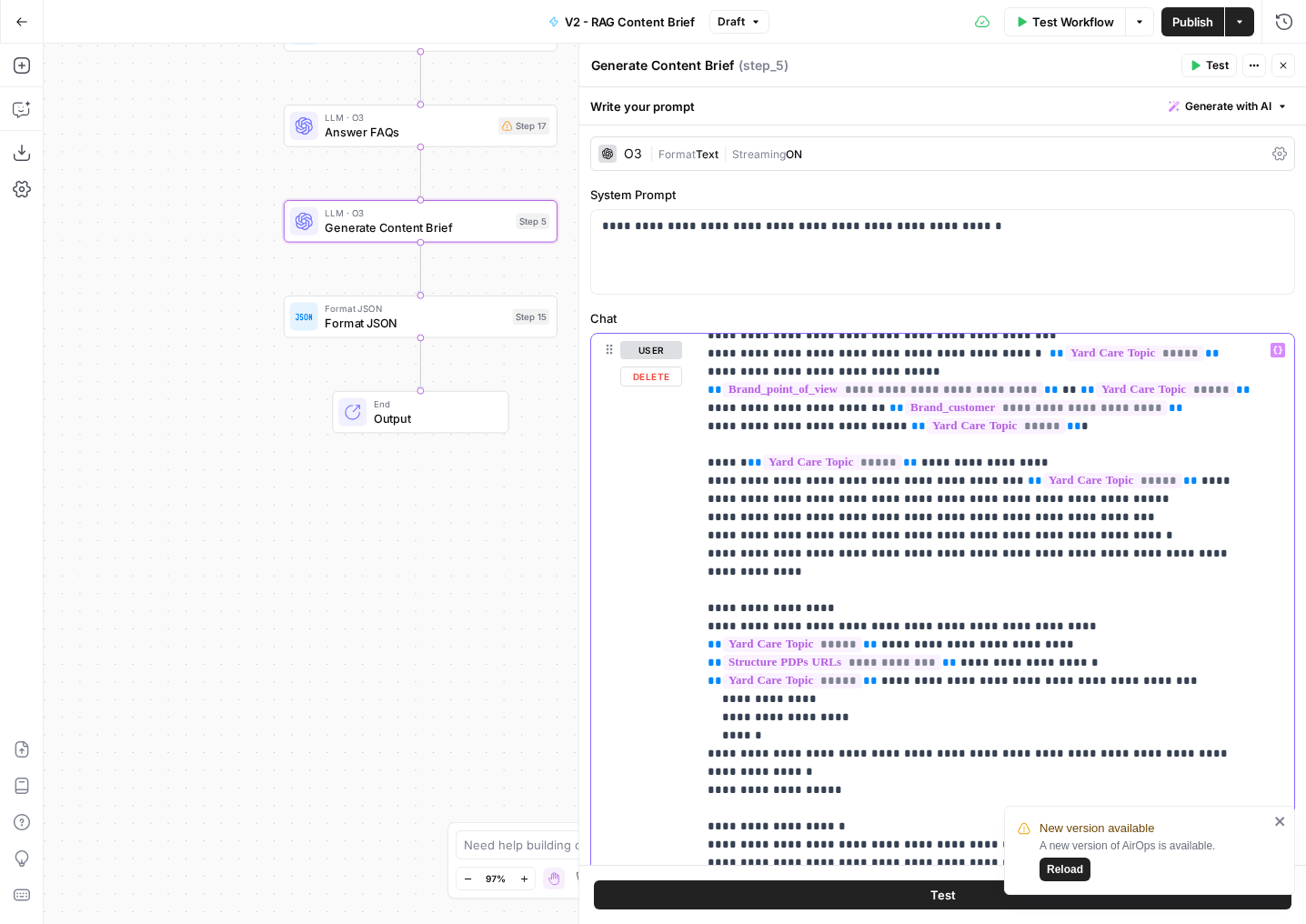 click on "**********" at bounding box center [989, 704] 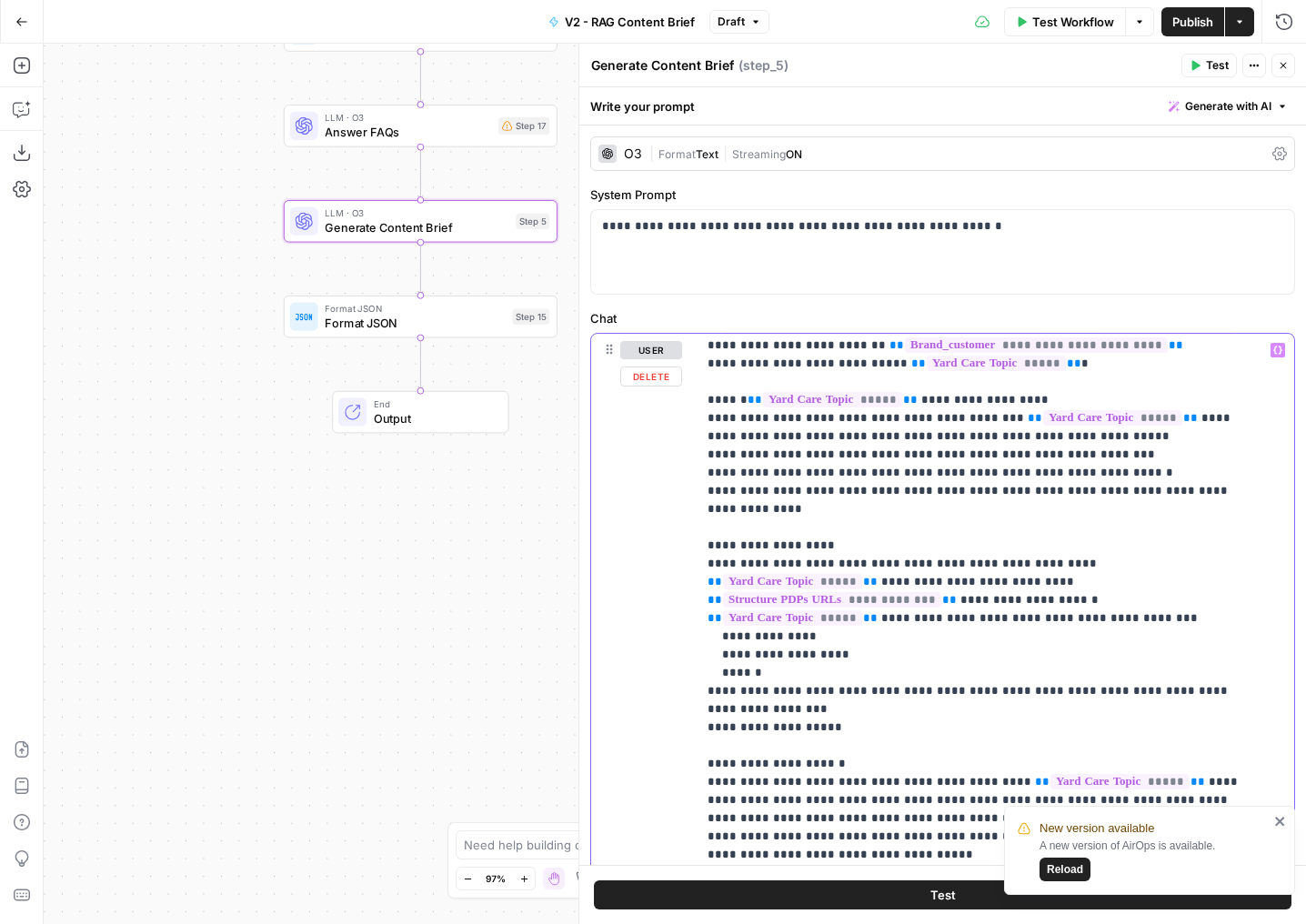 scroll, scrollTop: 645, scrollLeft: 0, axis: vertical 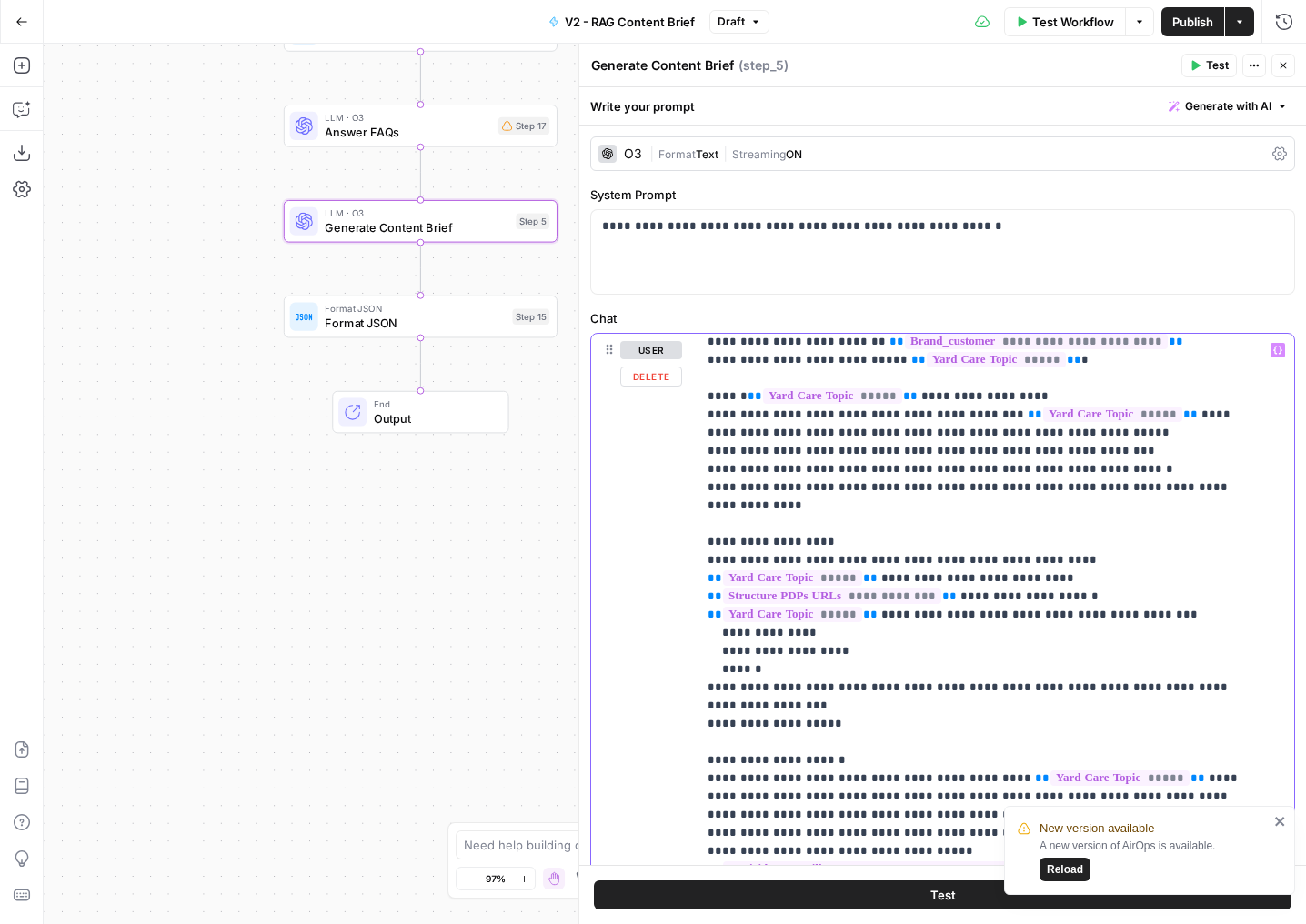 click on "**********" at bounding box center (989, 704) 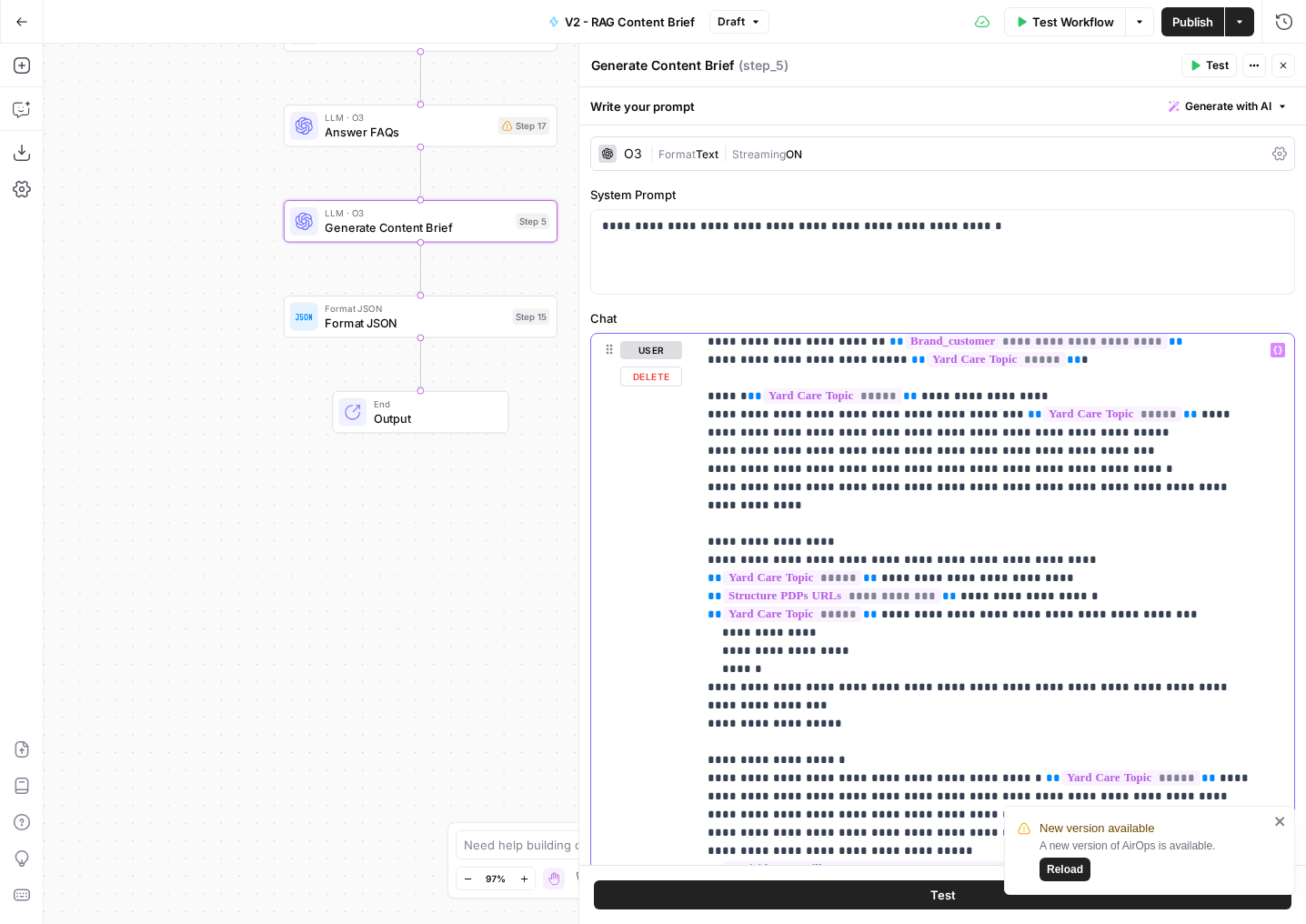 click on "**********" at bounding box center (981, 751) 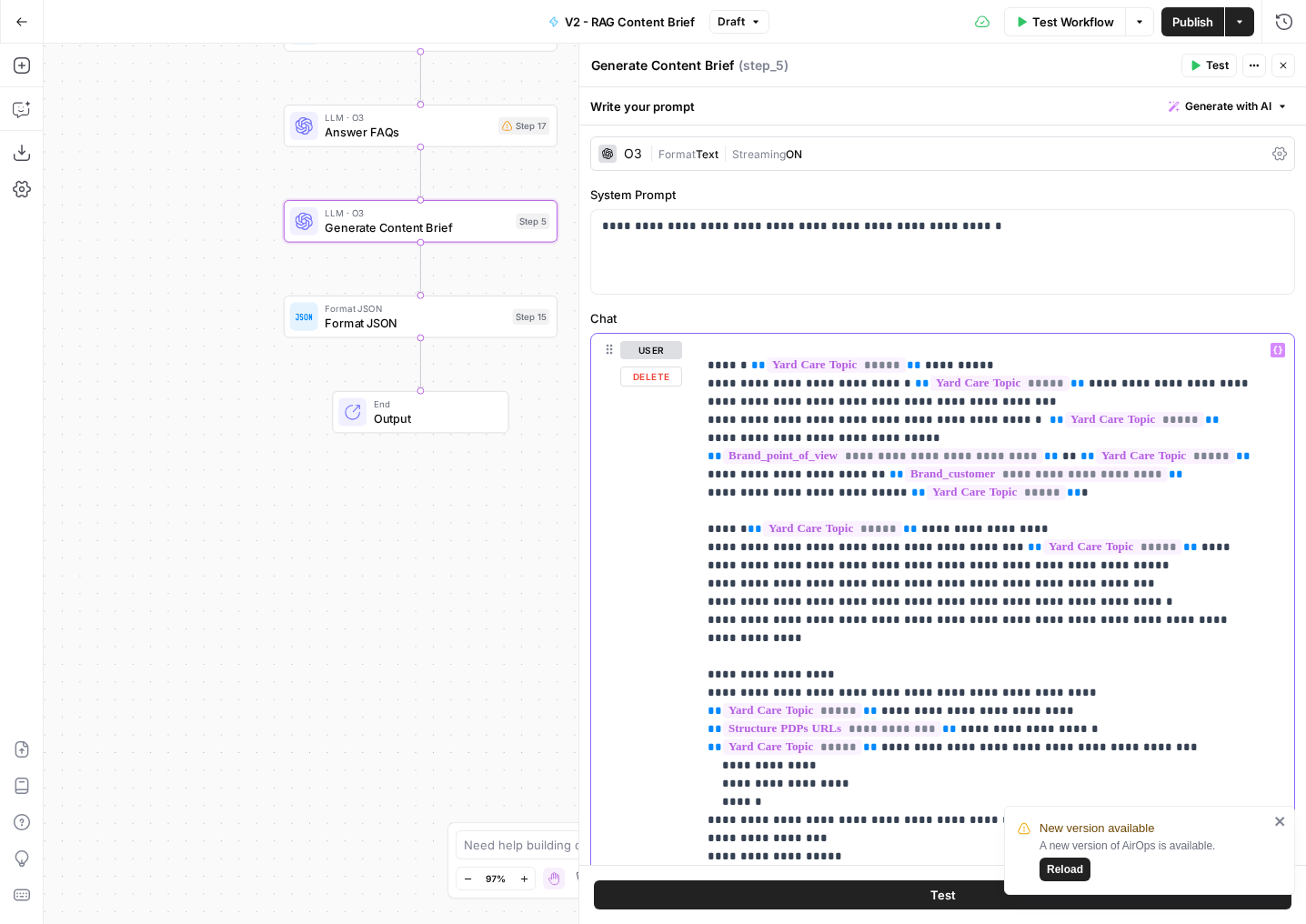 scroll, scrollTop: 273, scrollLeft: 0, axis: vertical 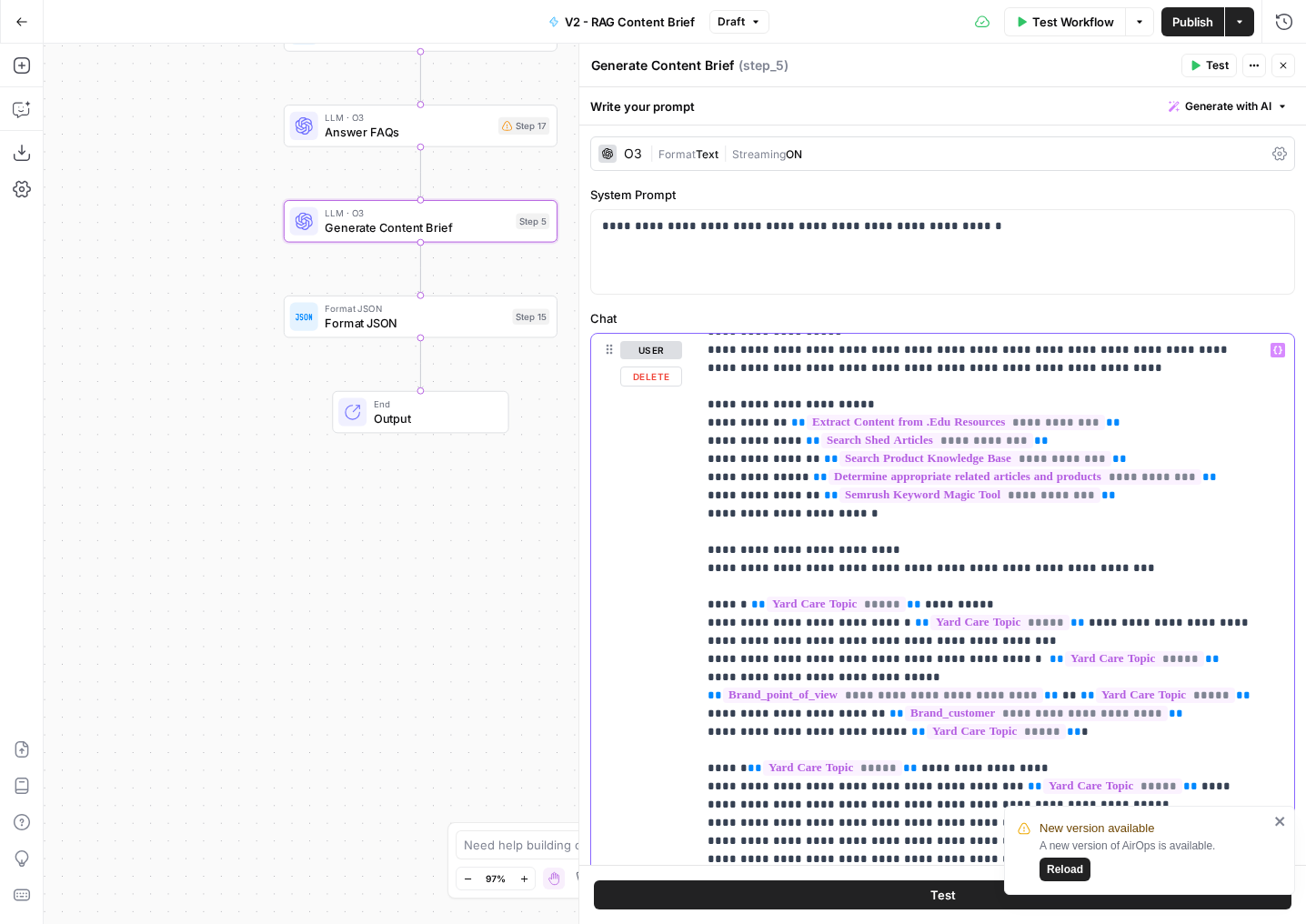 click on "**********" at bounding box center [981, 1123] 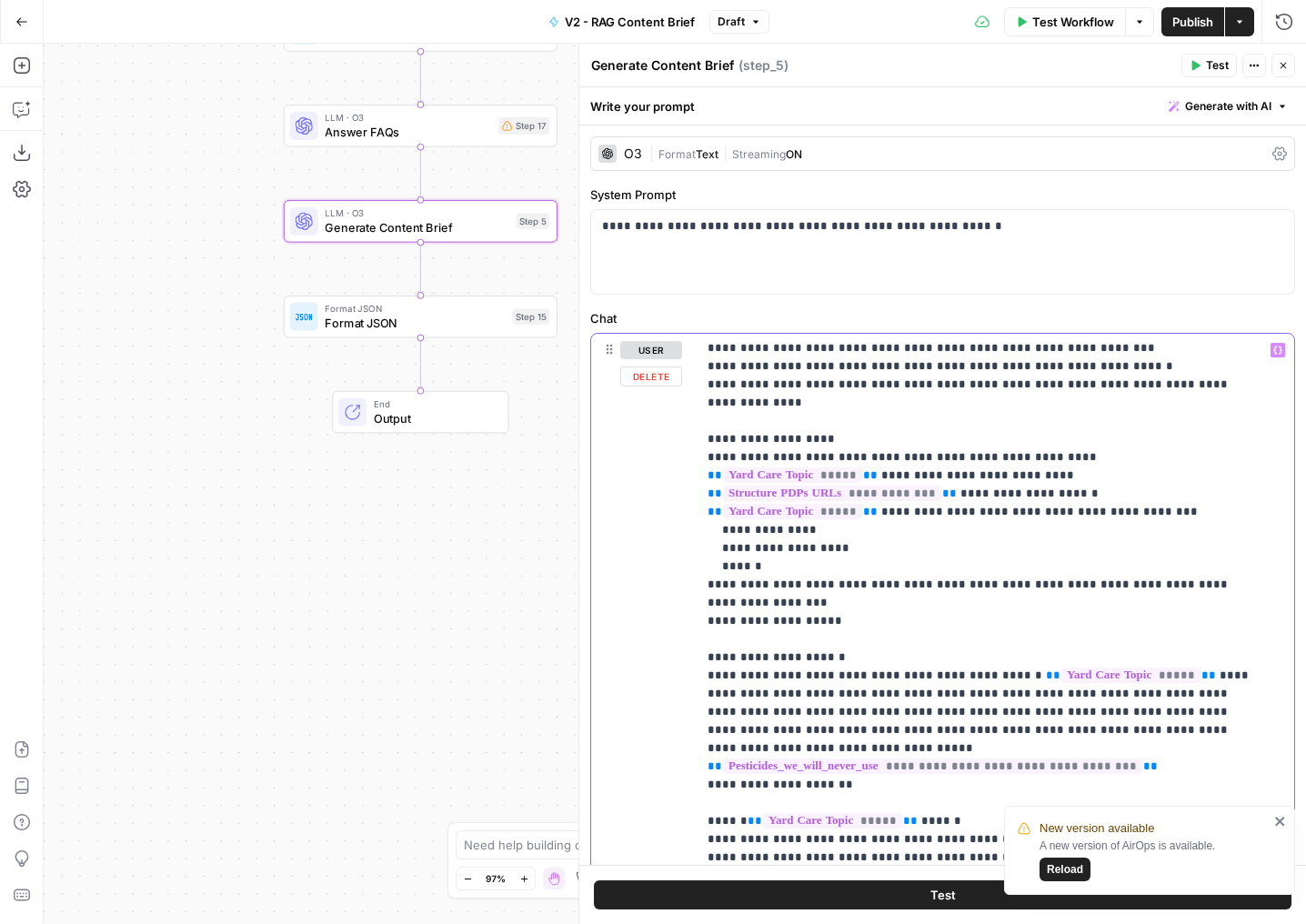 scroll, scrollTop: 738, scrollLeft: 0, axis: vertical 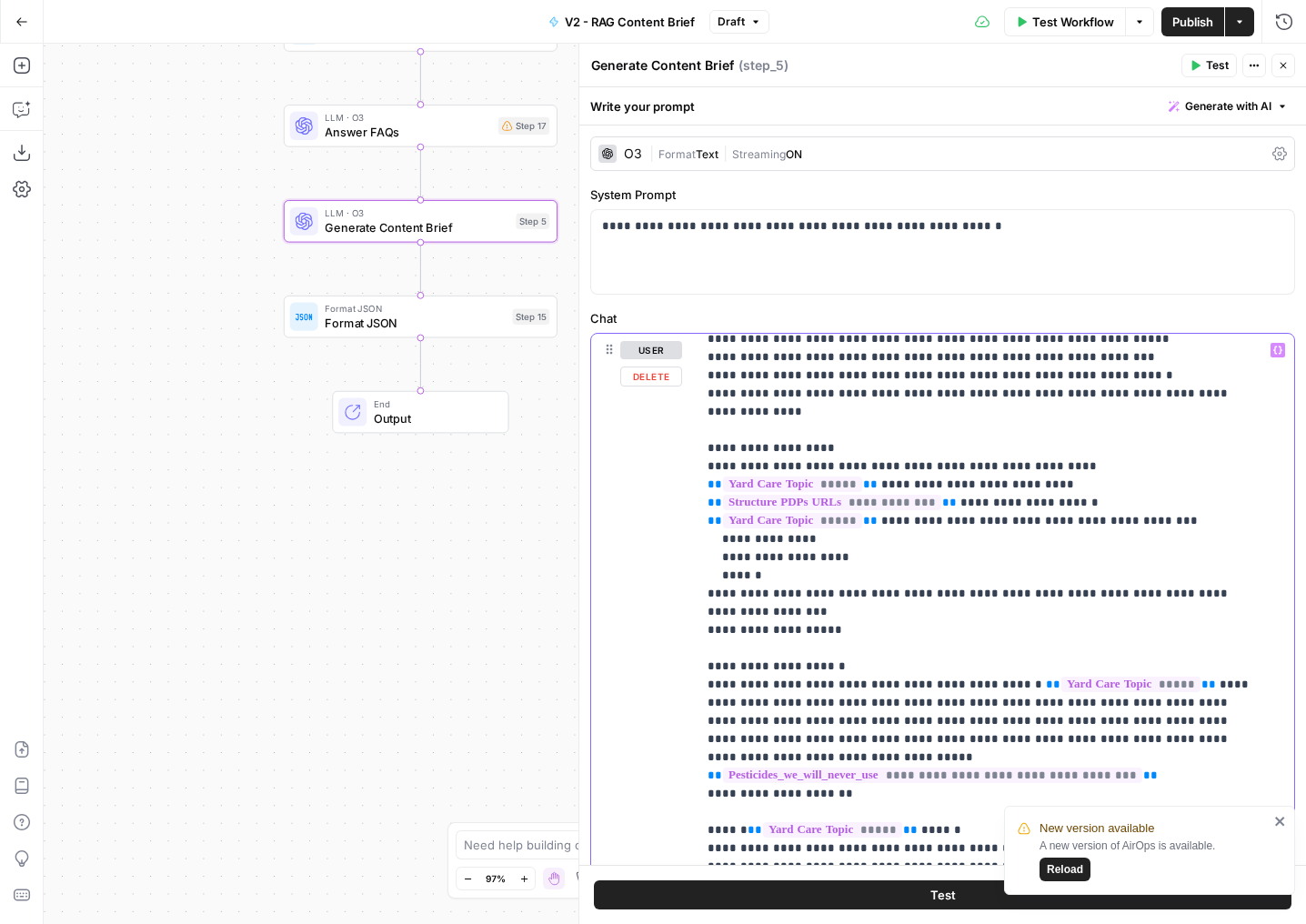 click on "**********" at bounding box center [981, 658] 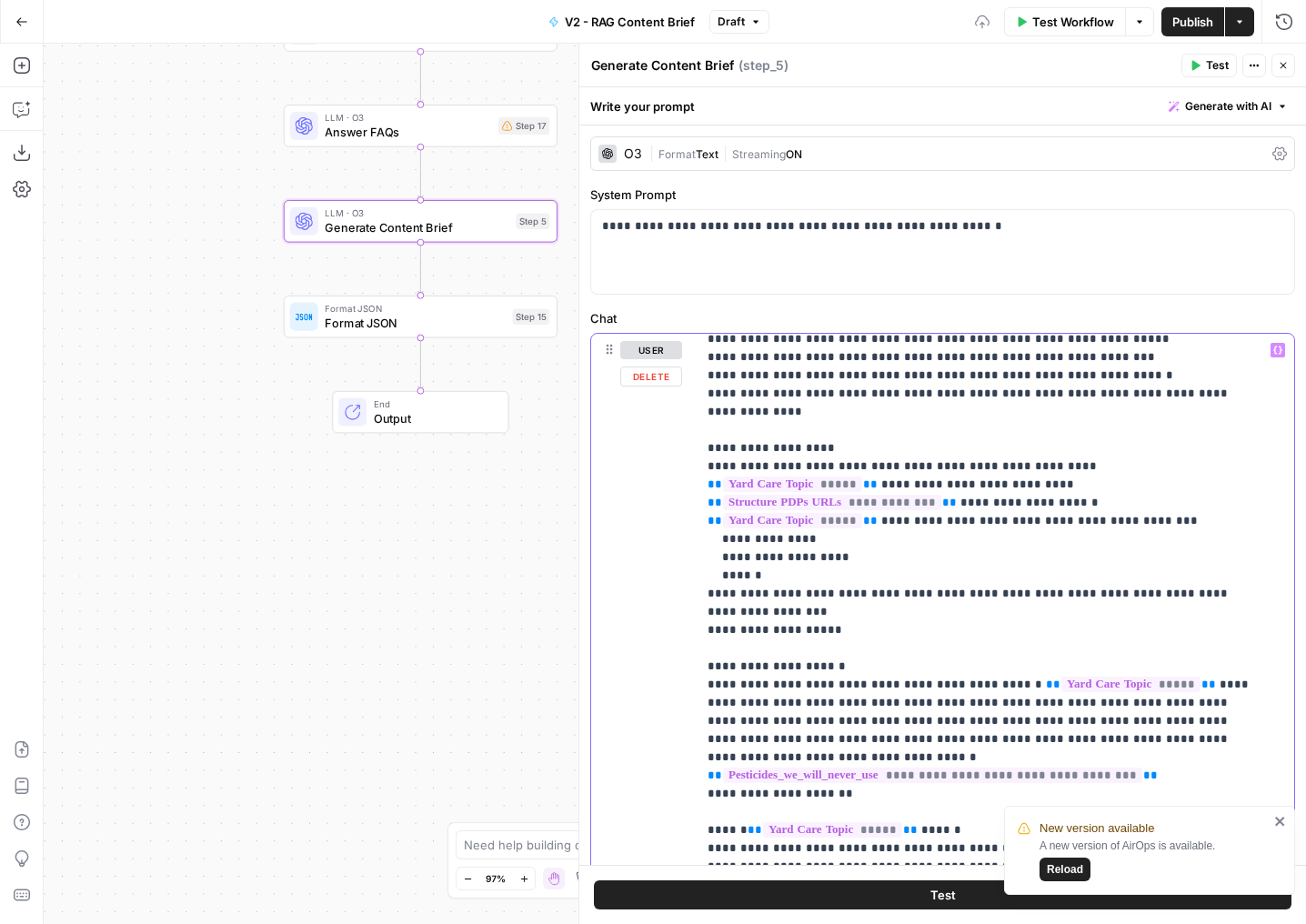 click on "**********" at bounding box center [981, 658] 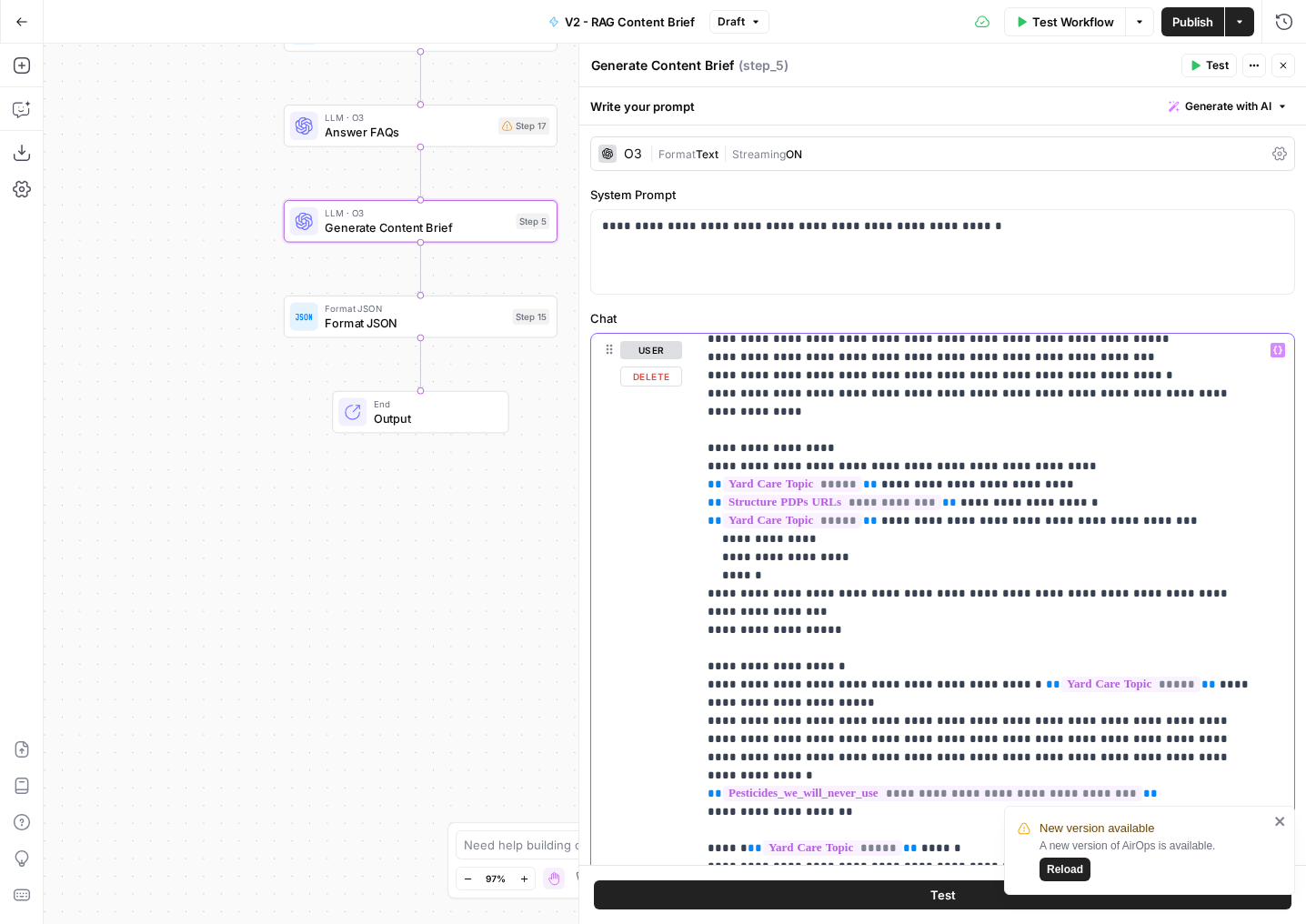 click on "**********" at bounding box center [981, 667] 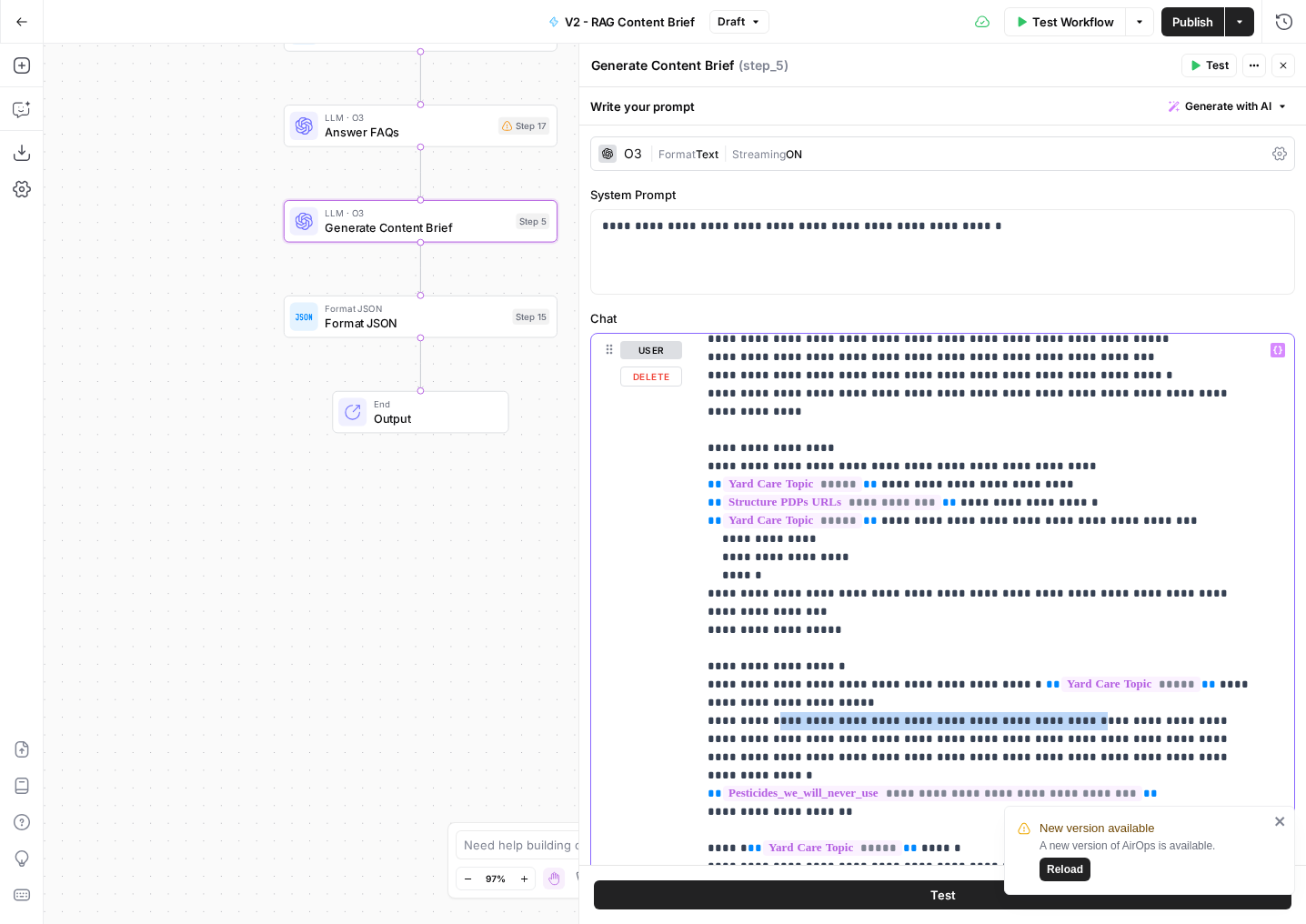 drag, startPoint x: 1065, startPoint y: 648, endPoint x: 772, endPoint y: 648, distance: 293 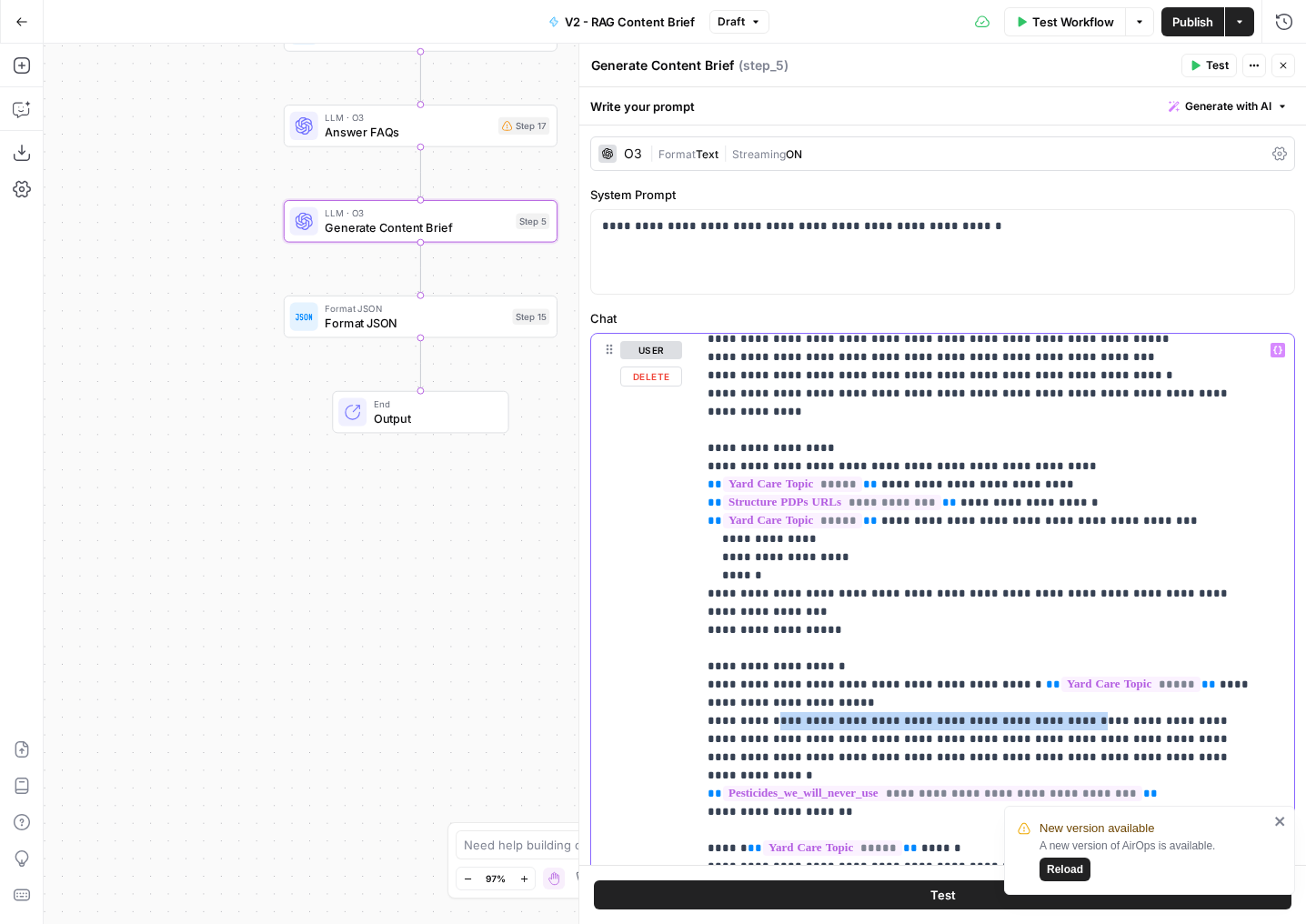 click on "**********" at bounding box center [981, 667] 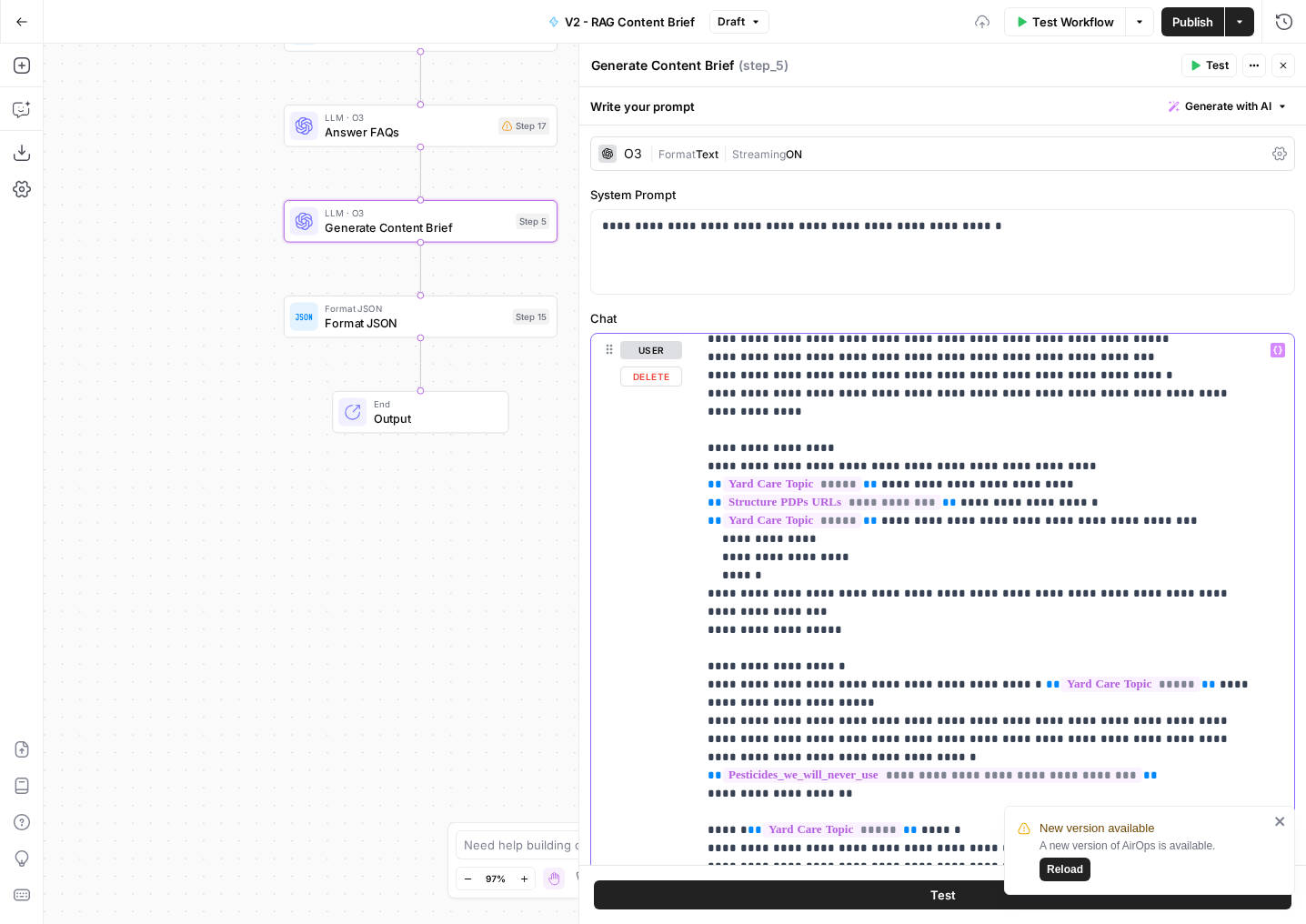 click on "**********" at bounding box center (981, 658) 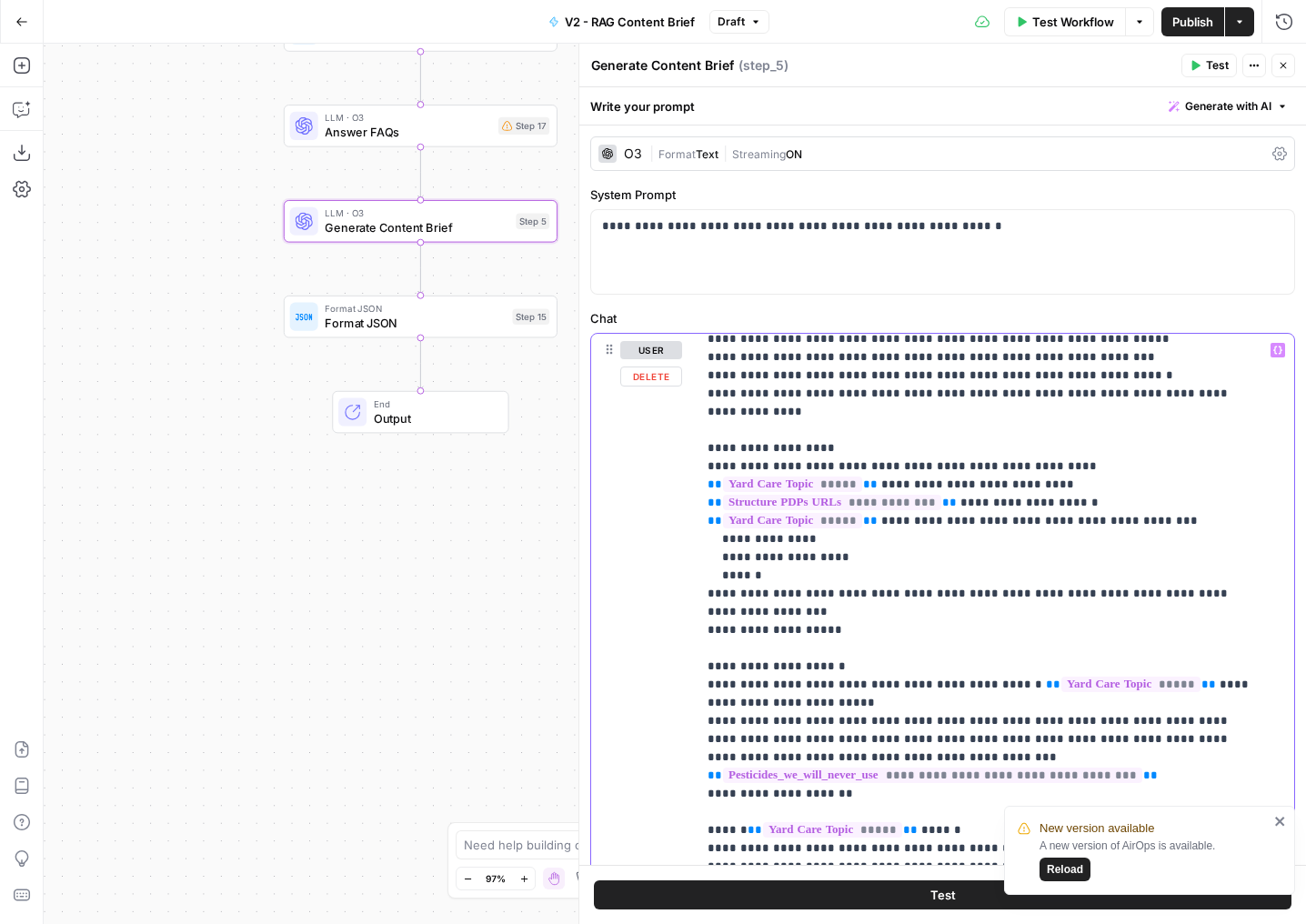 click on "**********" at bounding box center [981, 667] 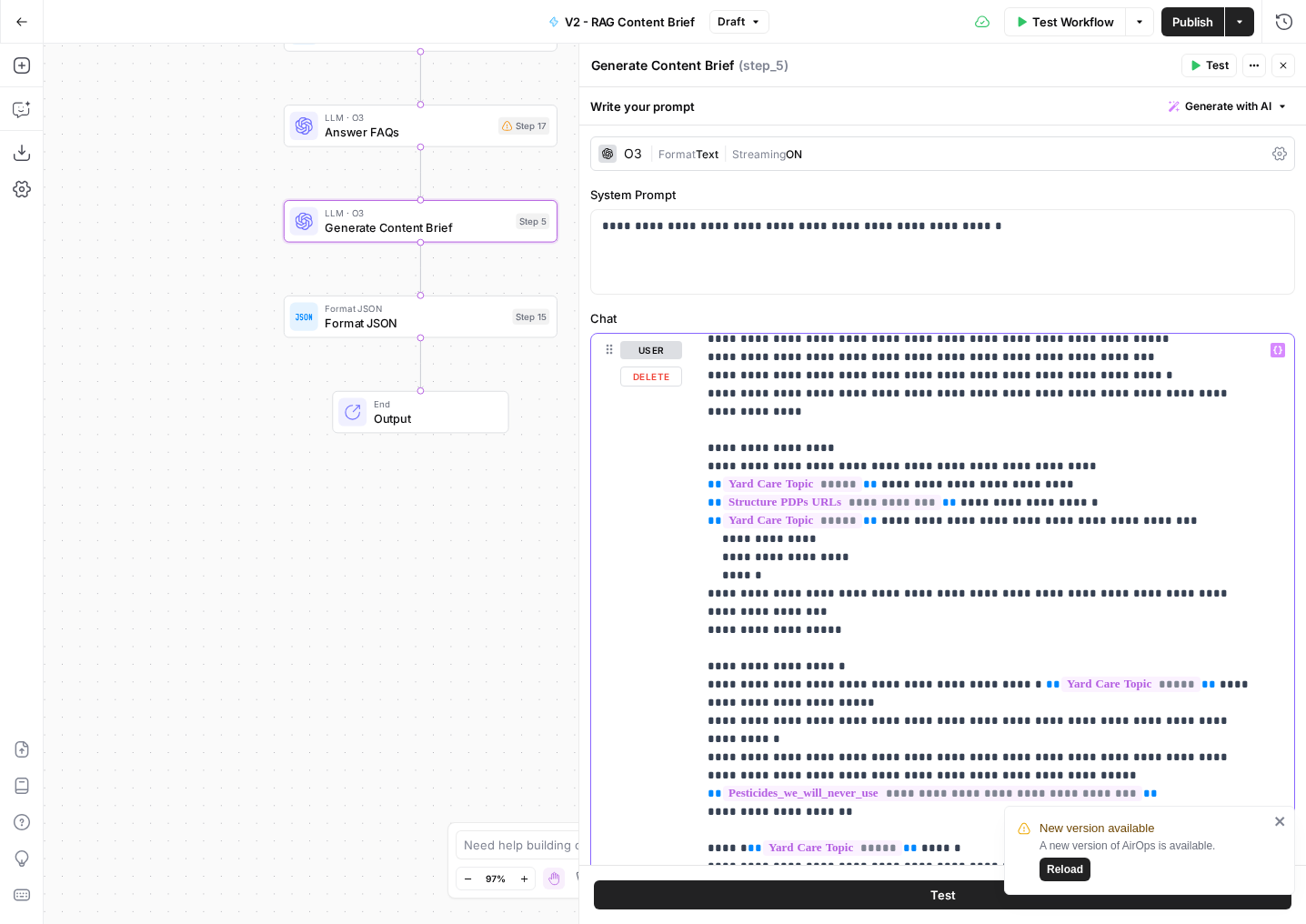 click on "**********" at bounding box center [981, 667] 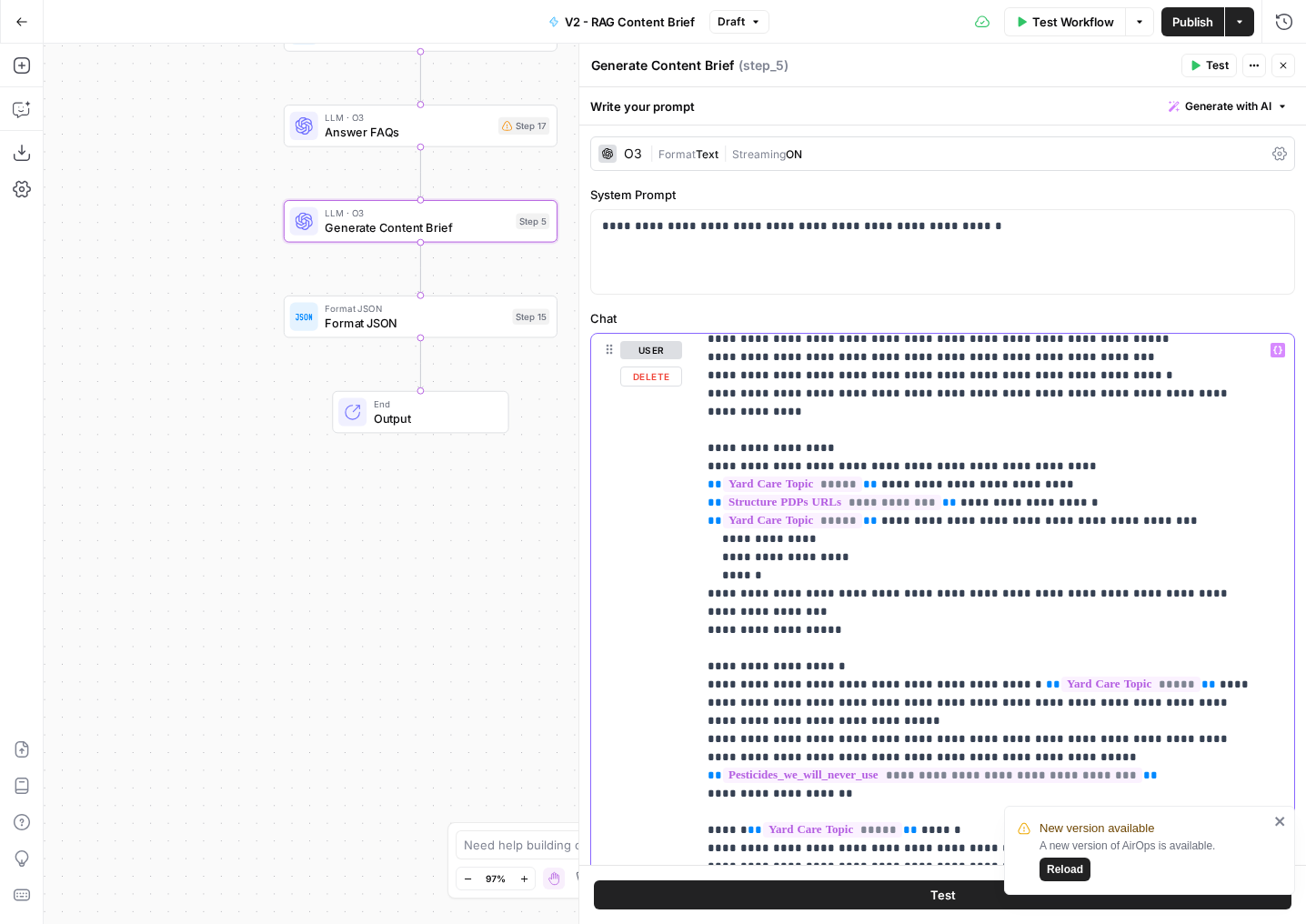 click on "**********" at bounding box center (981, 667) 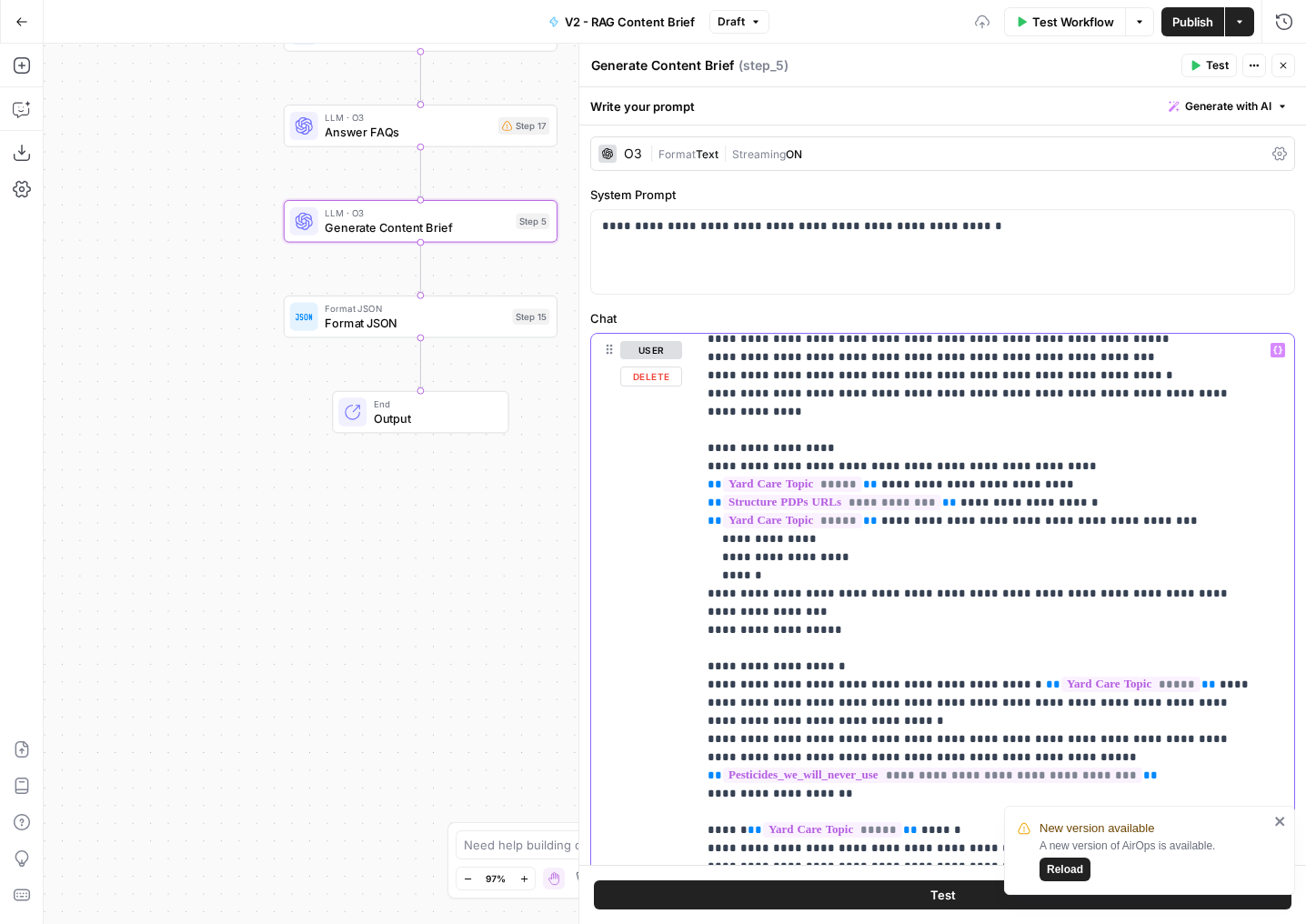 click on "**********" at bounding box center [981, 667] 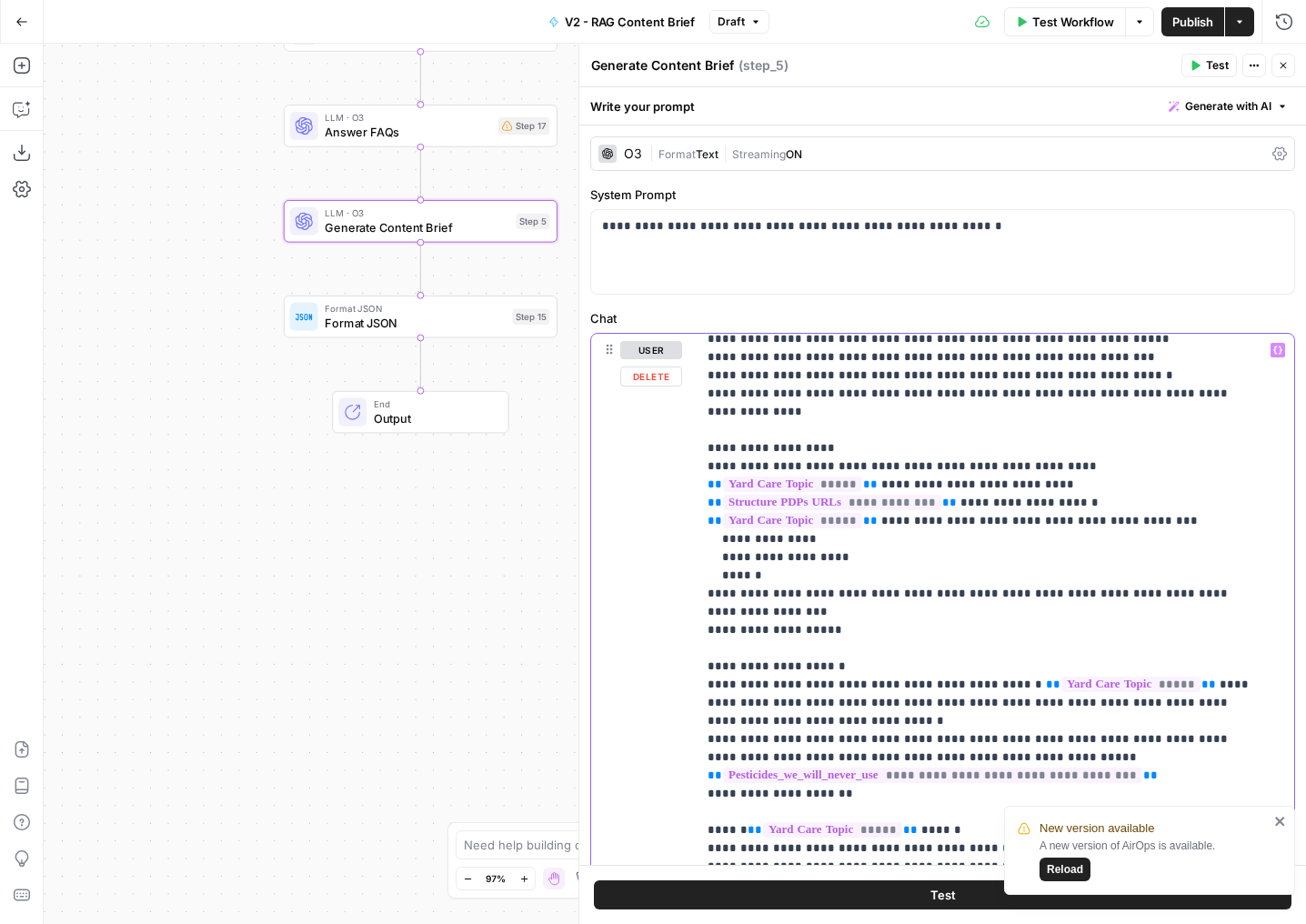 click on "**********" at bounding box center [981, 667] 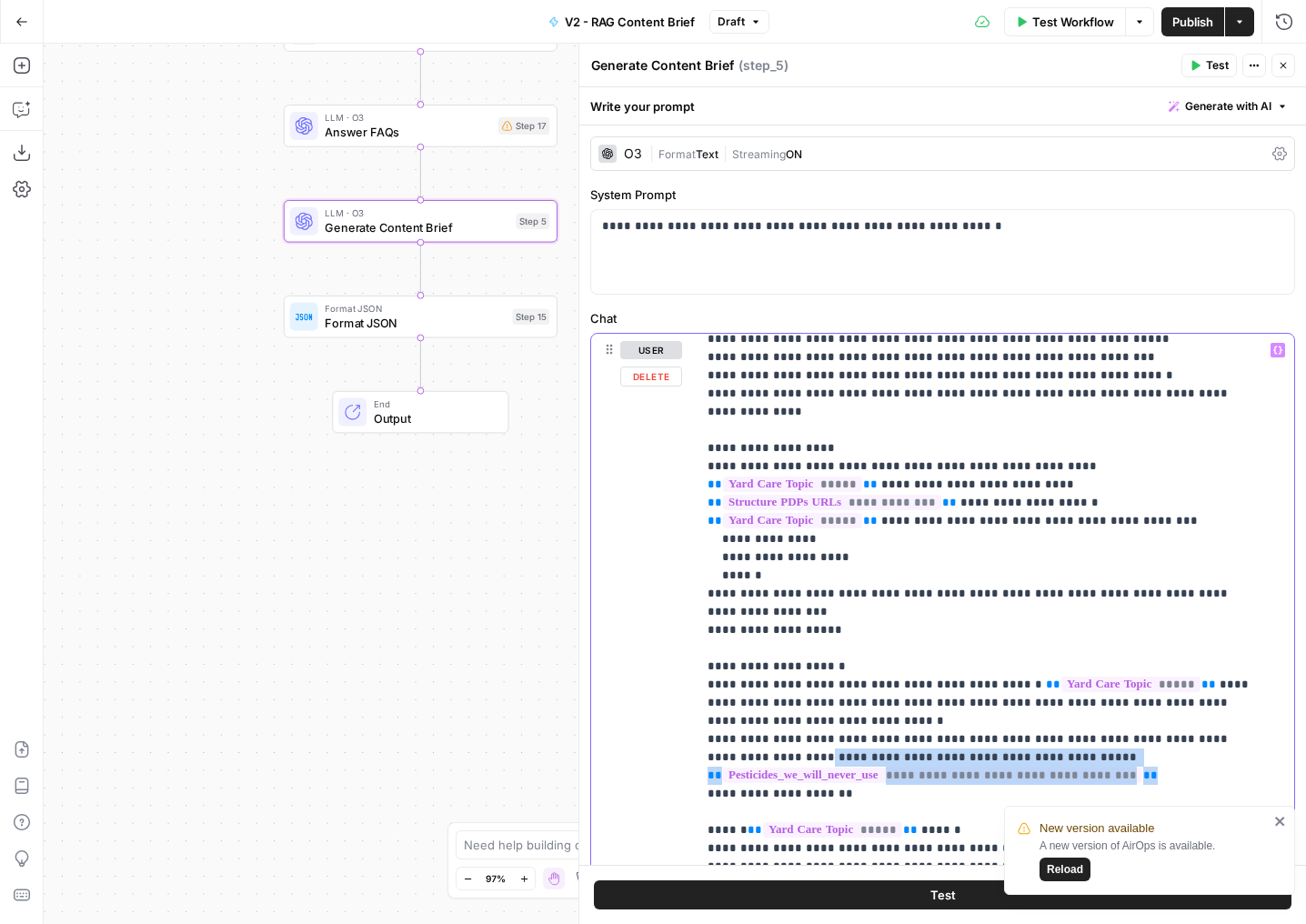 drag, startPoint x: 1158, startPoint y: 698, endPoint x: 698, endPoint y: 678, distance: 460.43458 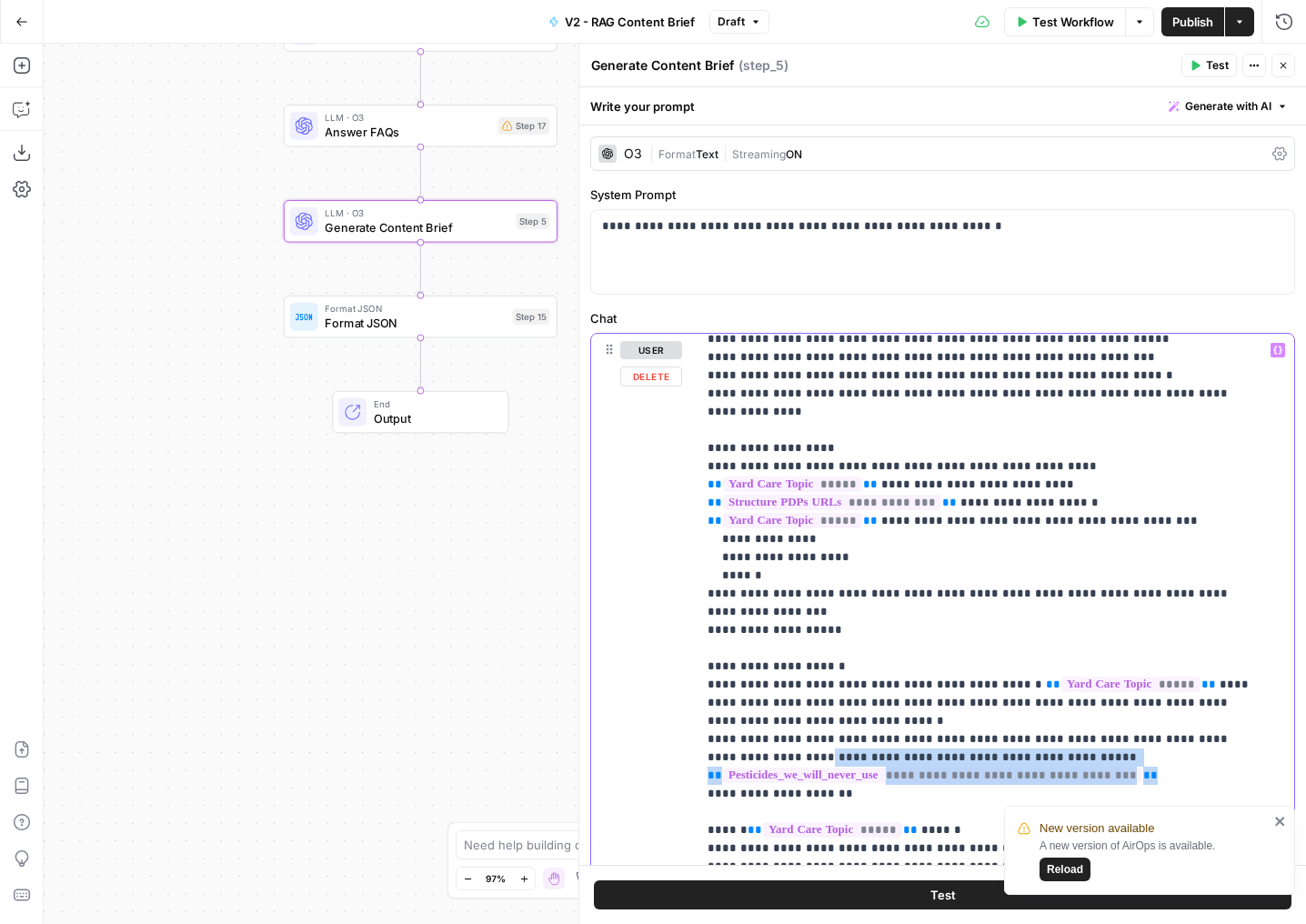 click on "**********" at bounding box center (989, 704) 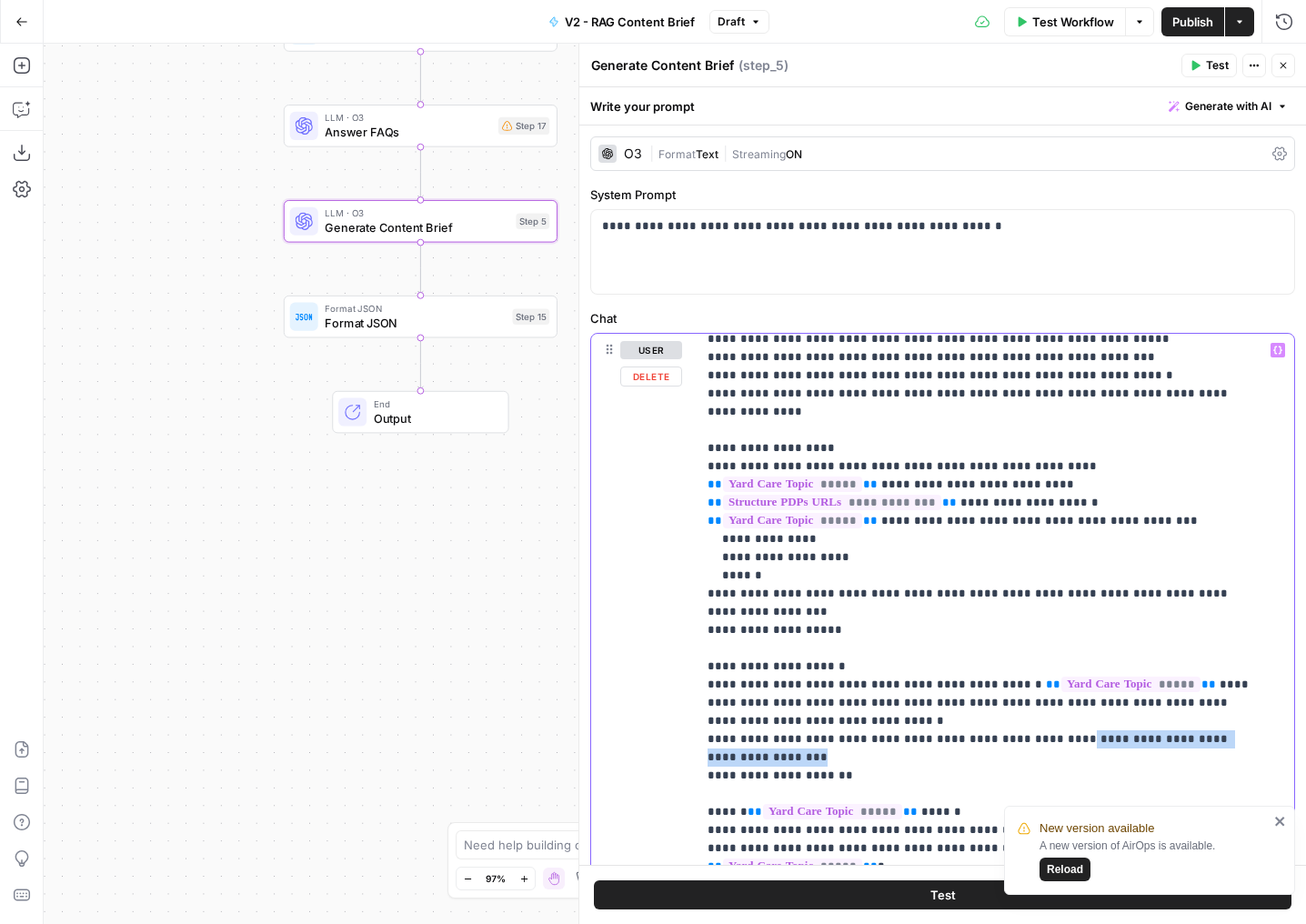 drag, startPoint x: 1035, startPoint y: 665, endPoint x: 1246, endPoint y: 662, distance: 211.0213 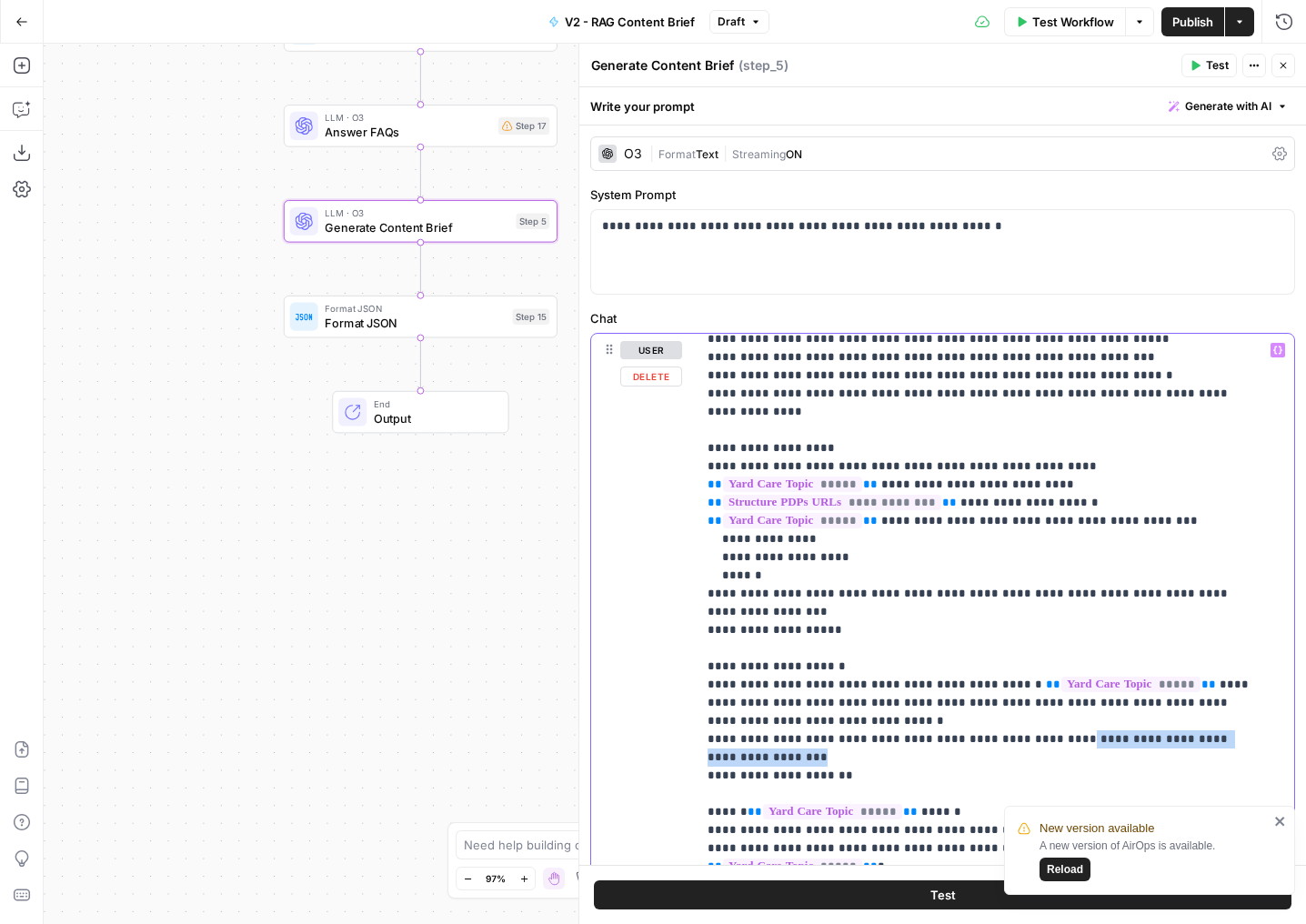 click on "**********" at bounding box center [981, 648] 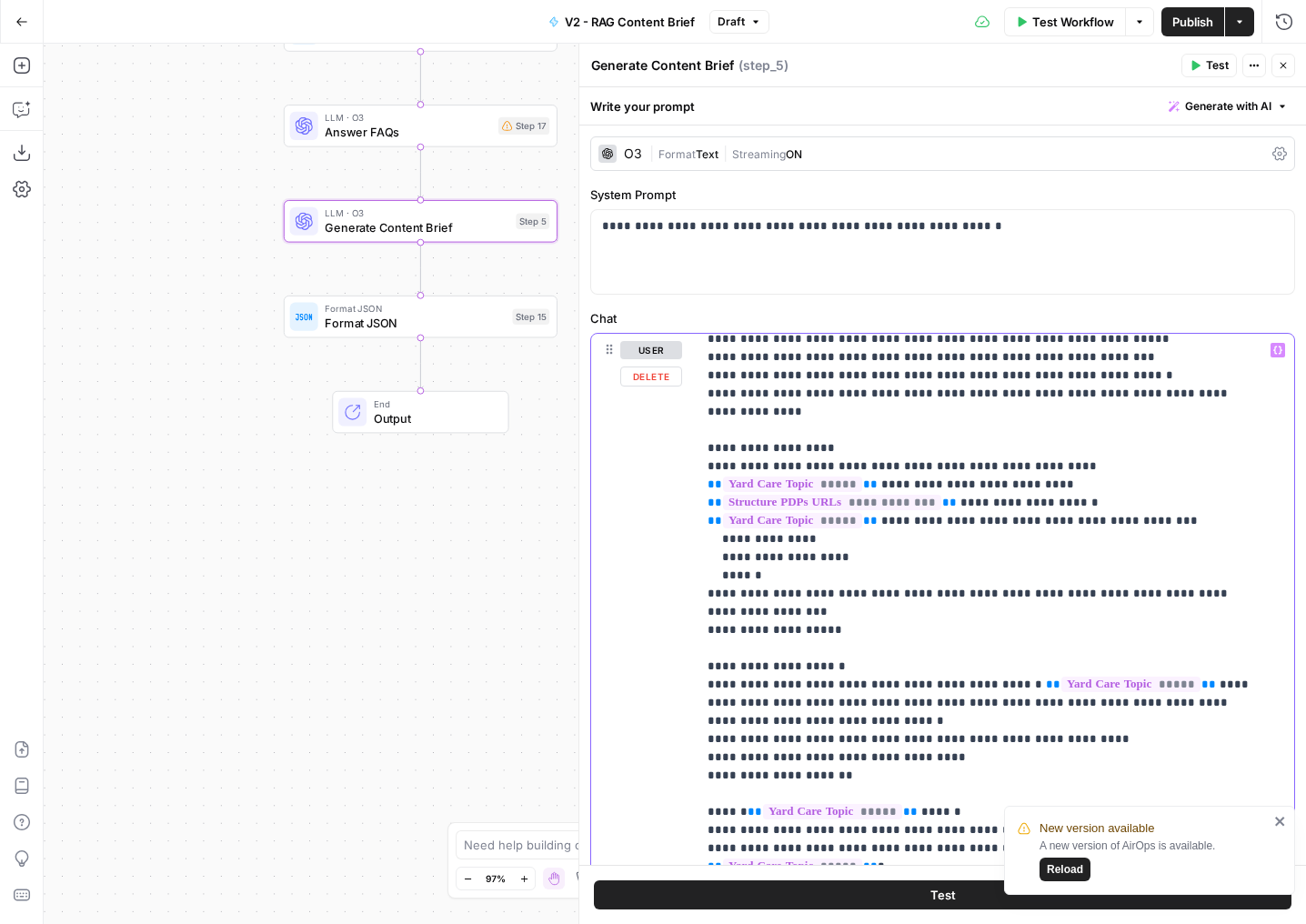 click on "**********" at bounding box center [981, 658] 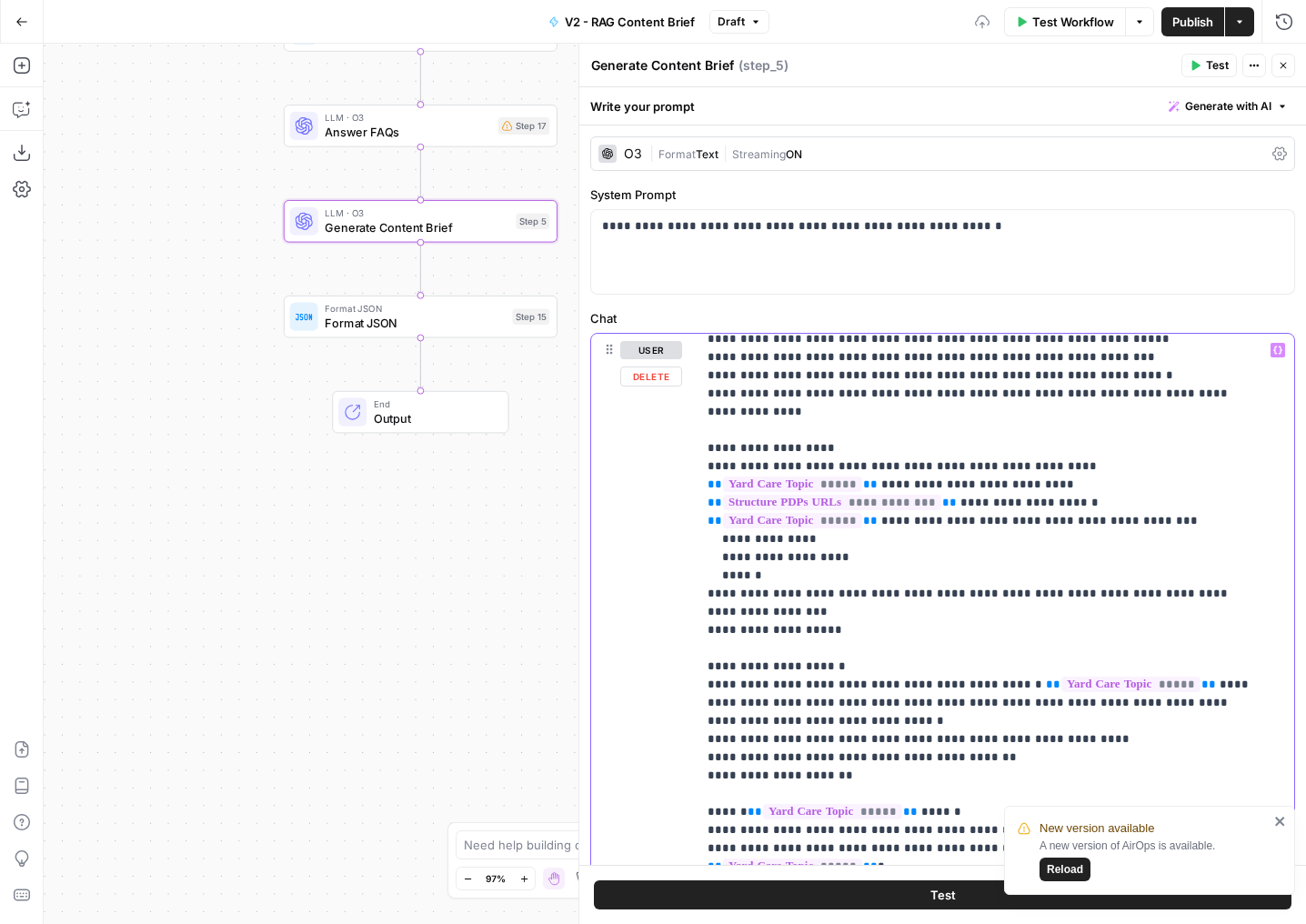 click on "**********" at bounding box center (981, 658) 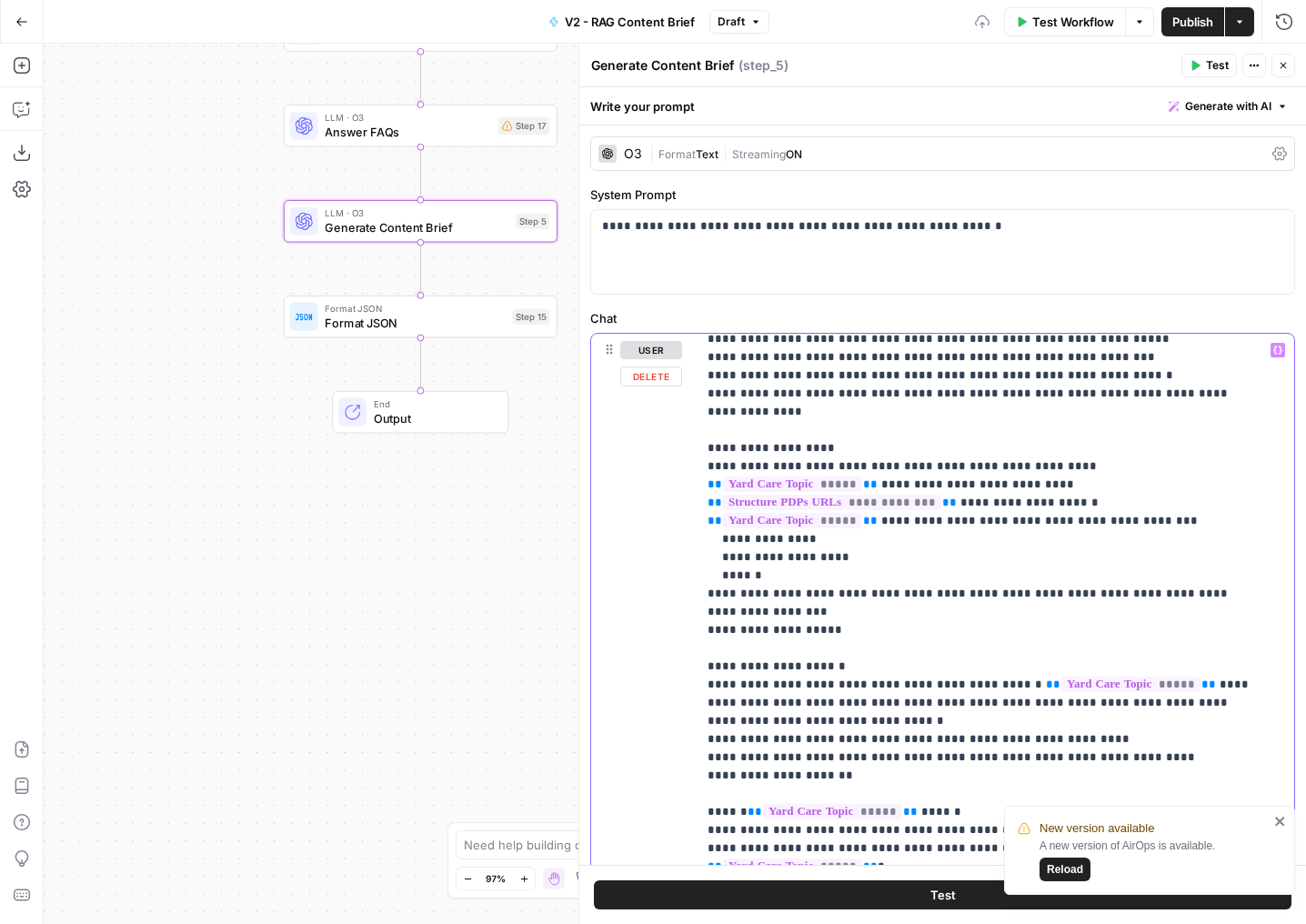click on "**********" at bounding box center [981, 658] 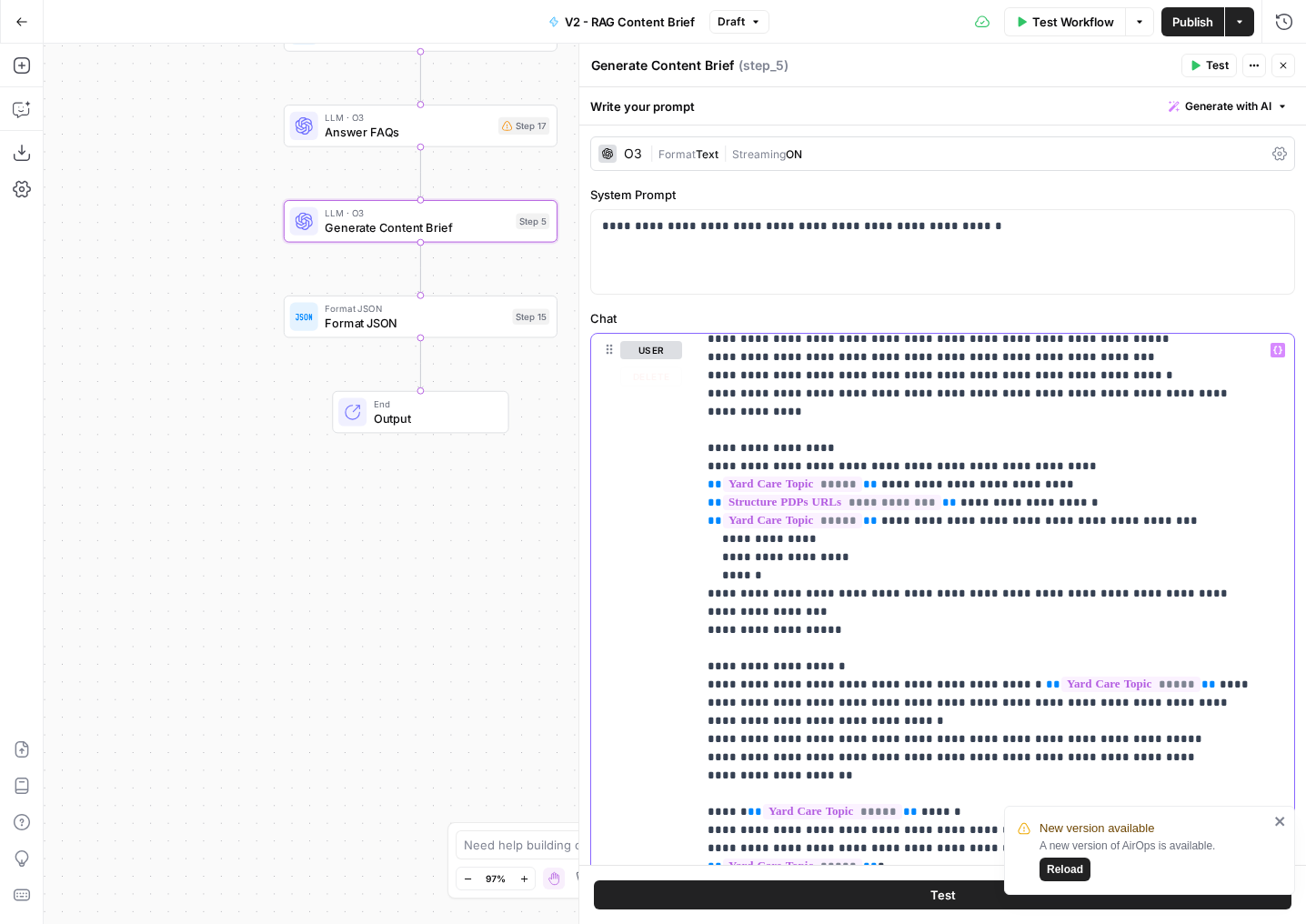 click 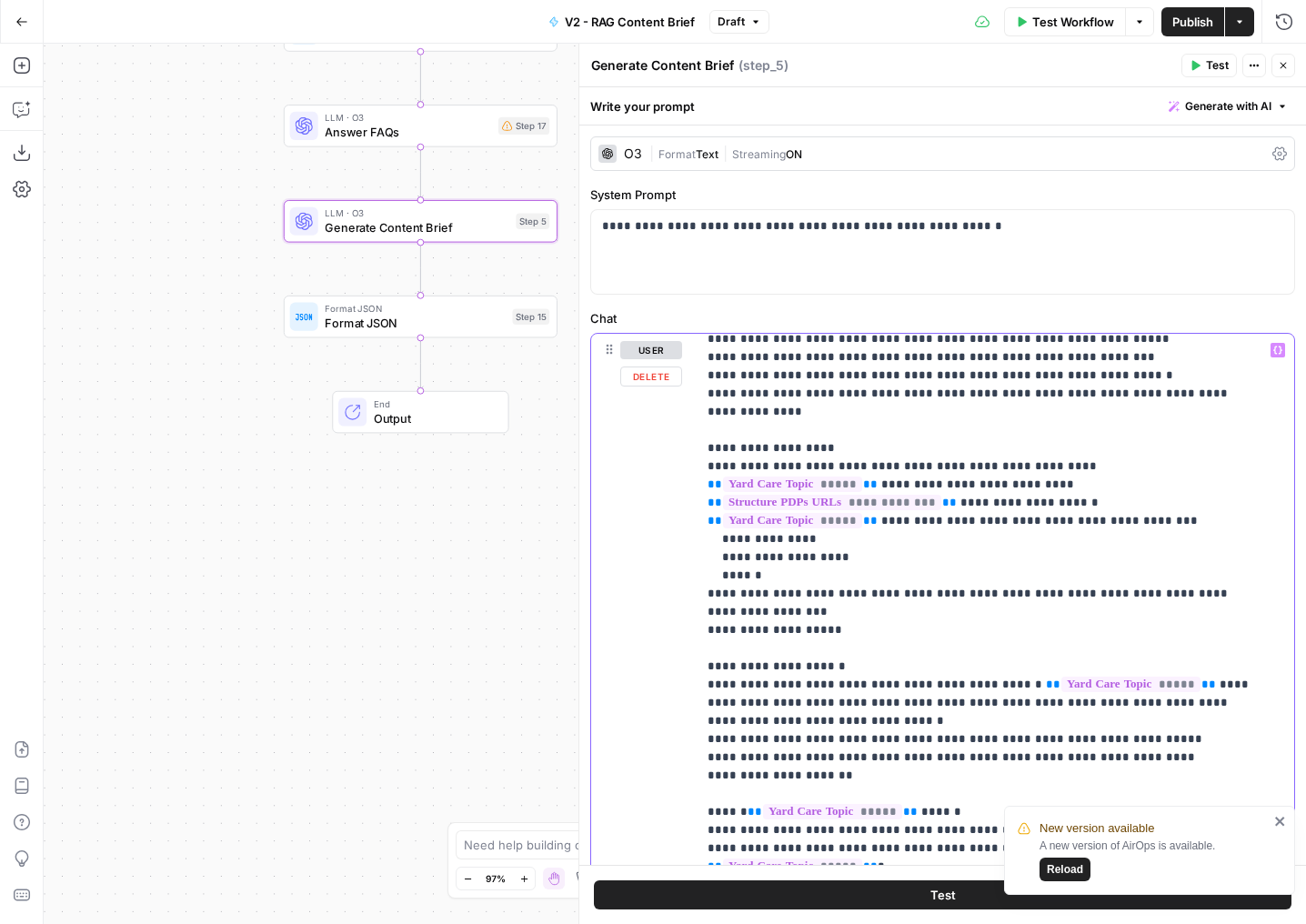 click on "**********" at bounding box center [981, 658] 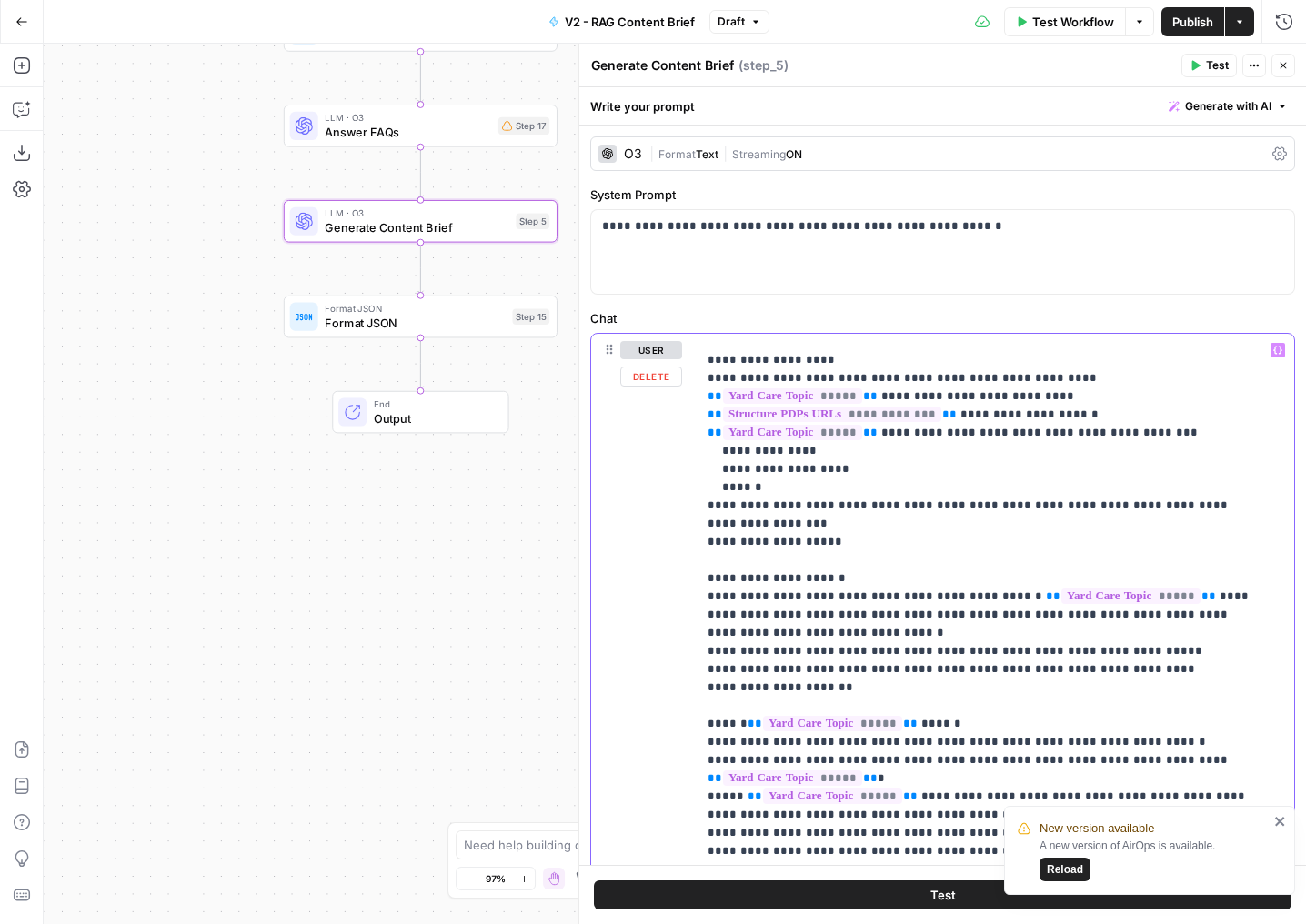 scroll, scrollTop: 865, scrollLeft: 0, axis: vertical 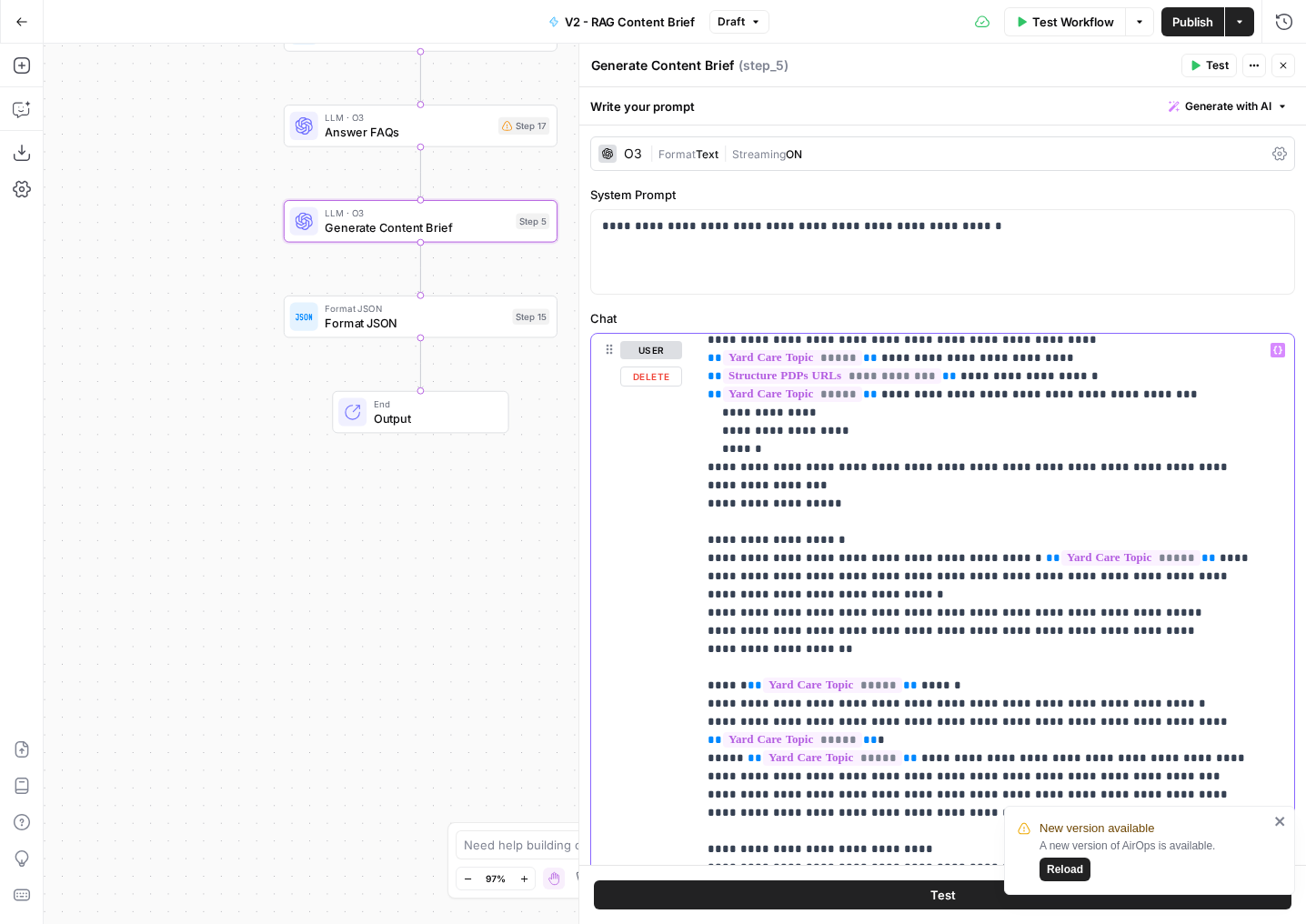 click on "**********" at bounding box center (981, 531) 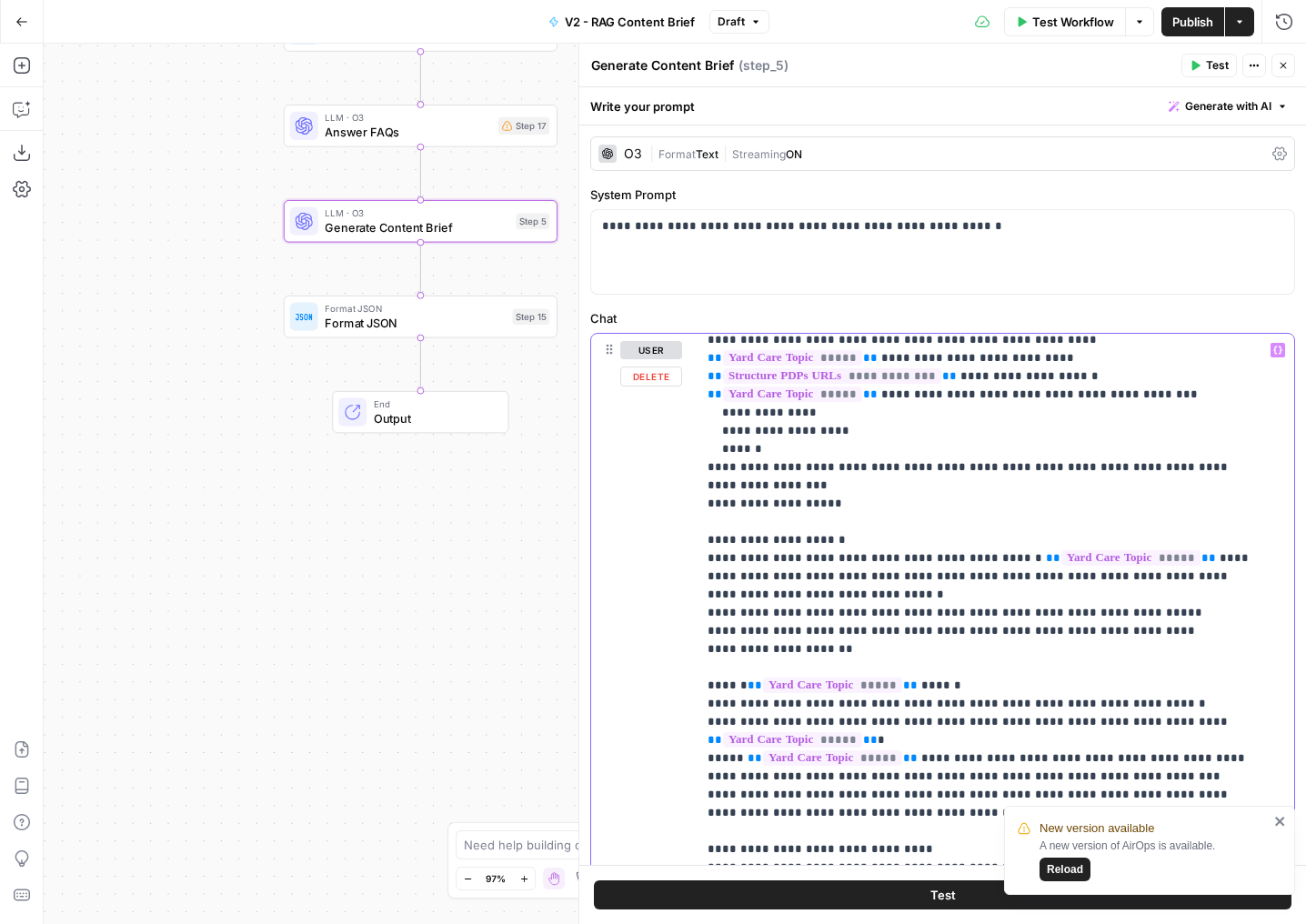 click on "**********" at bounding box center (981, 531) 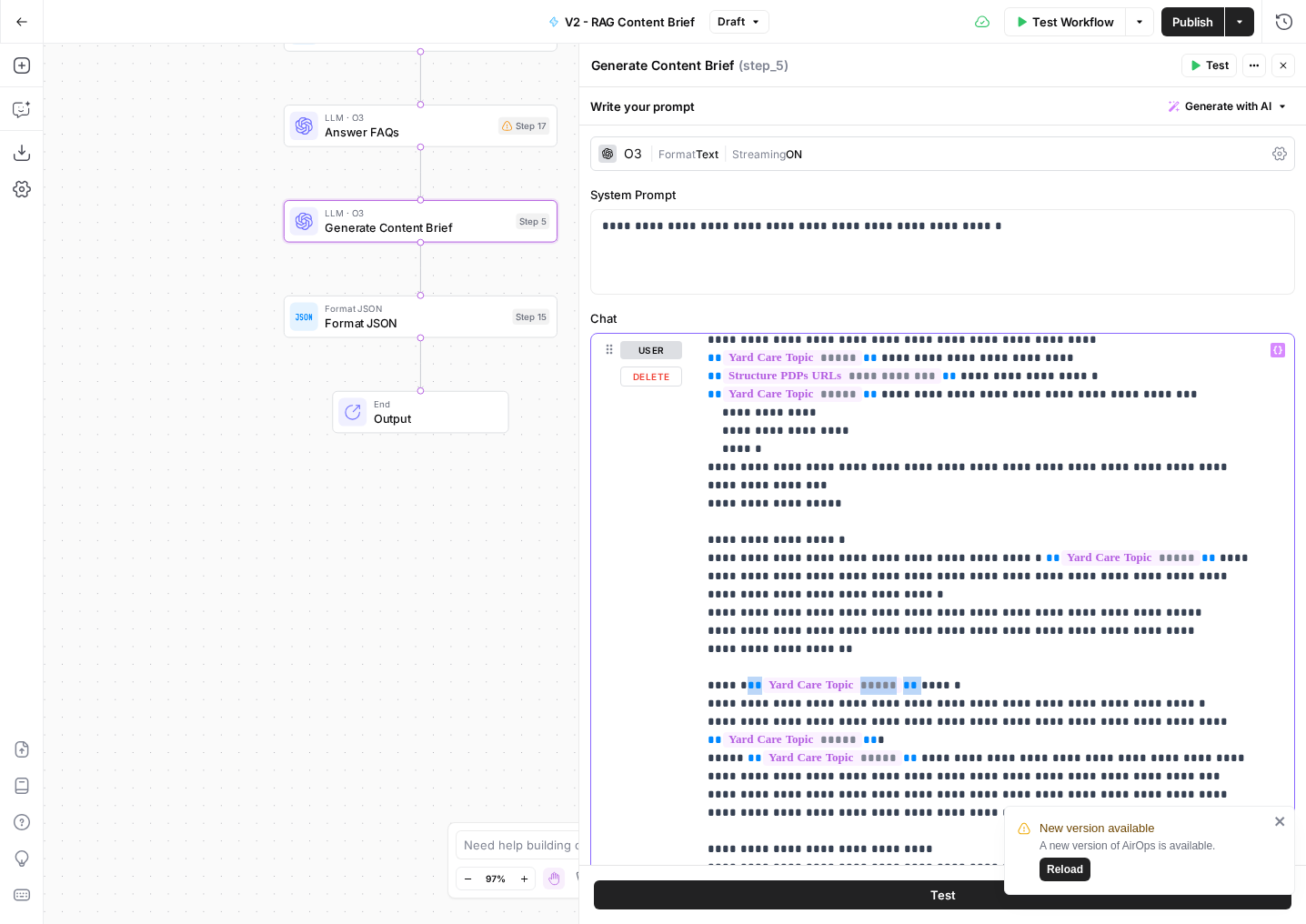 drag, startPoint x: 905, startPoint y: 608, endPoint x: 747, endPoint y: 609, distance: 158.00316 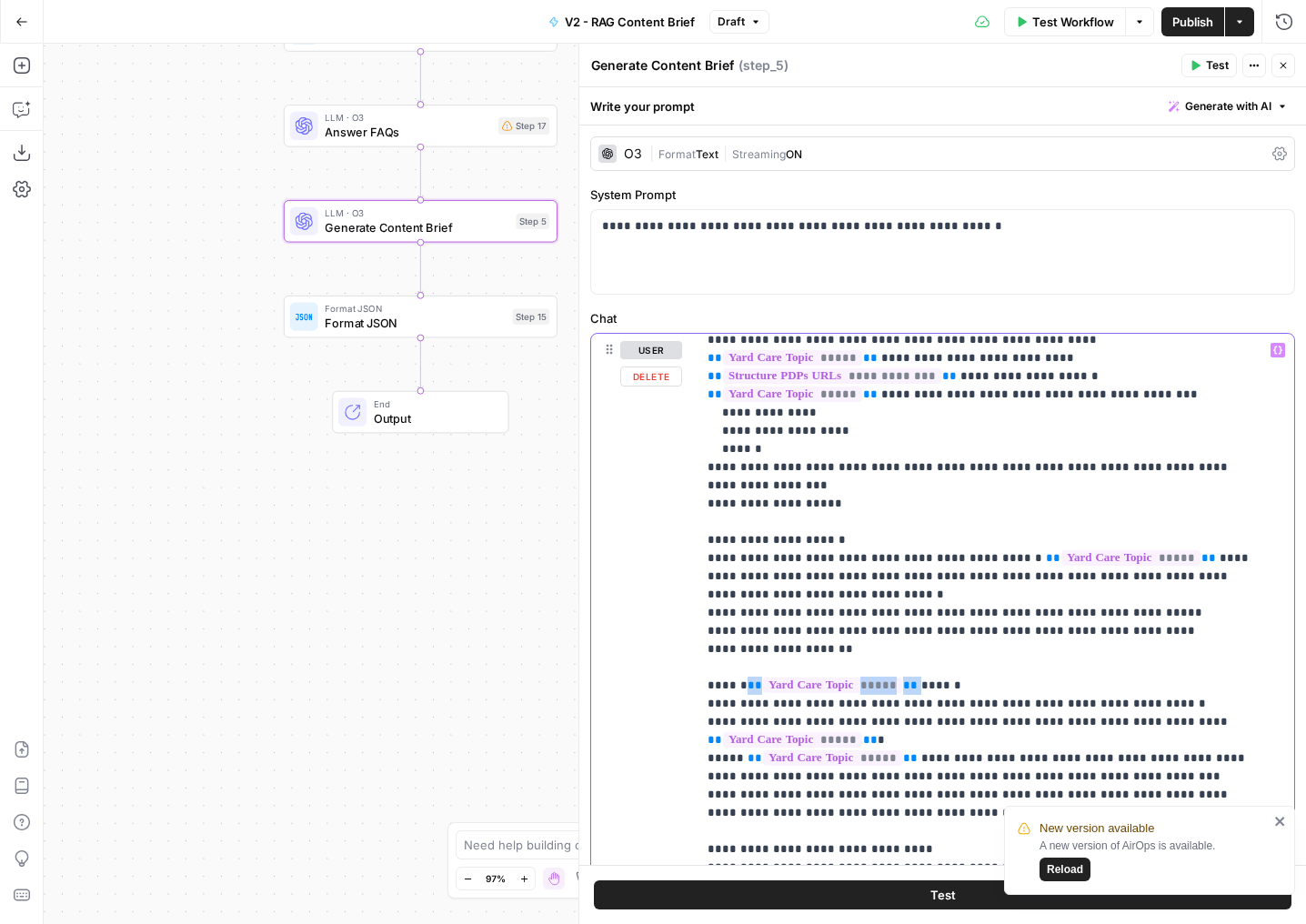 click on "**********" at bounding box center [981, 531] 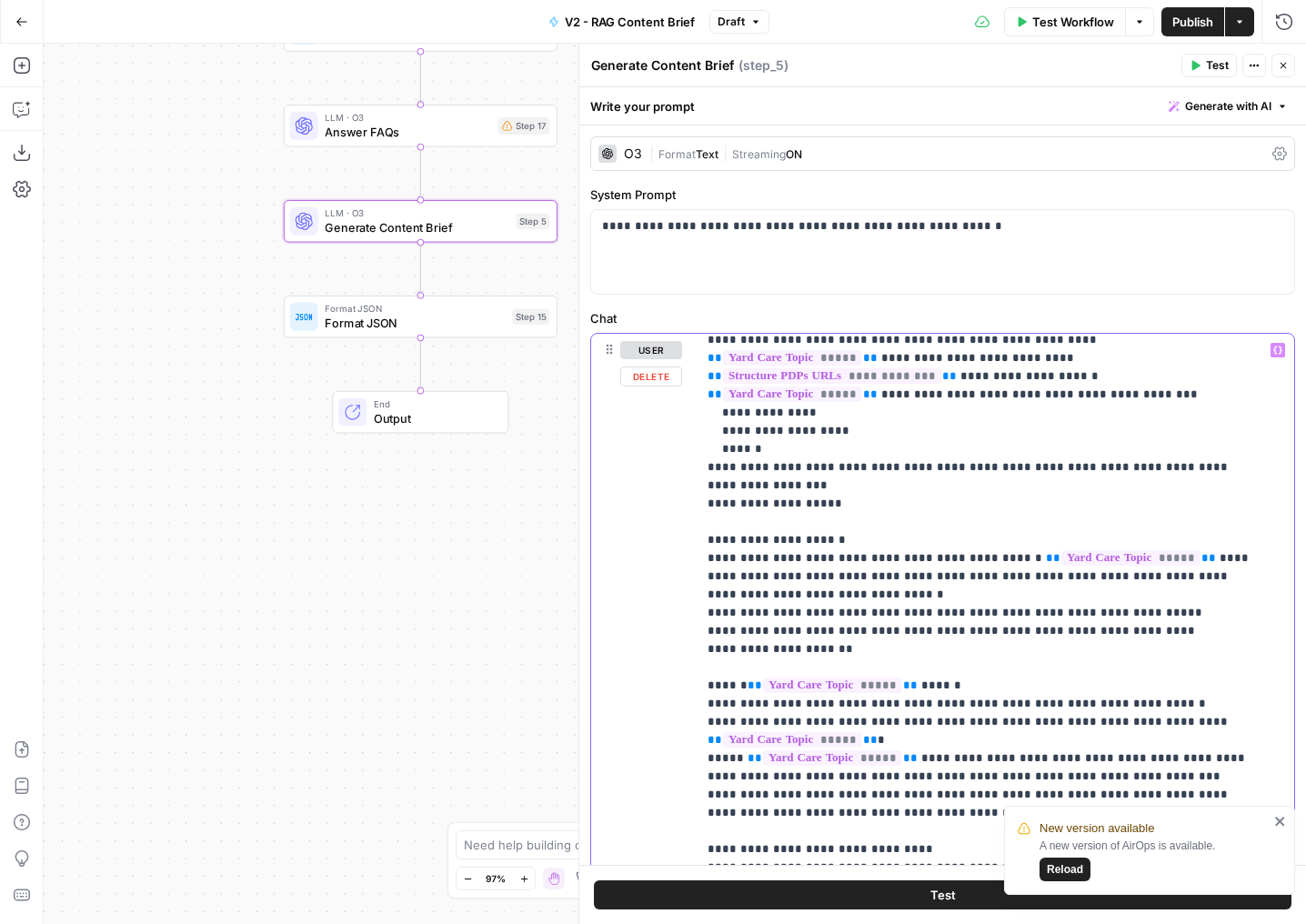 click on "**********" at bounding box center (981, 531) 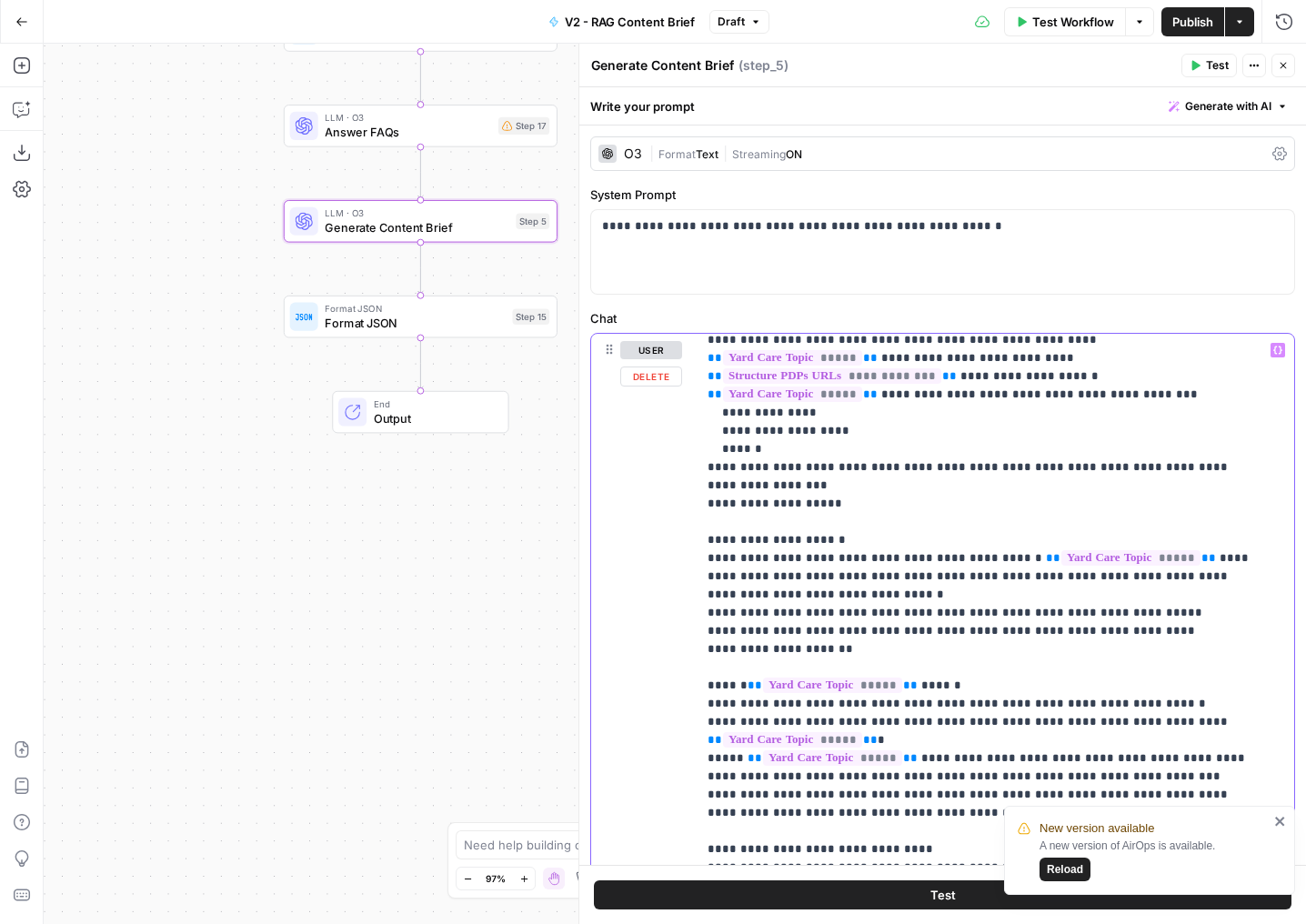 click on "**********" at bounding box center (981, 531) 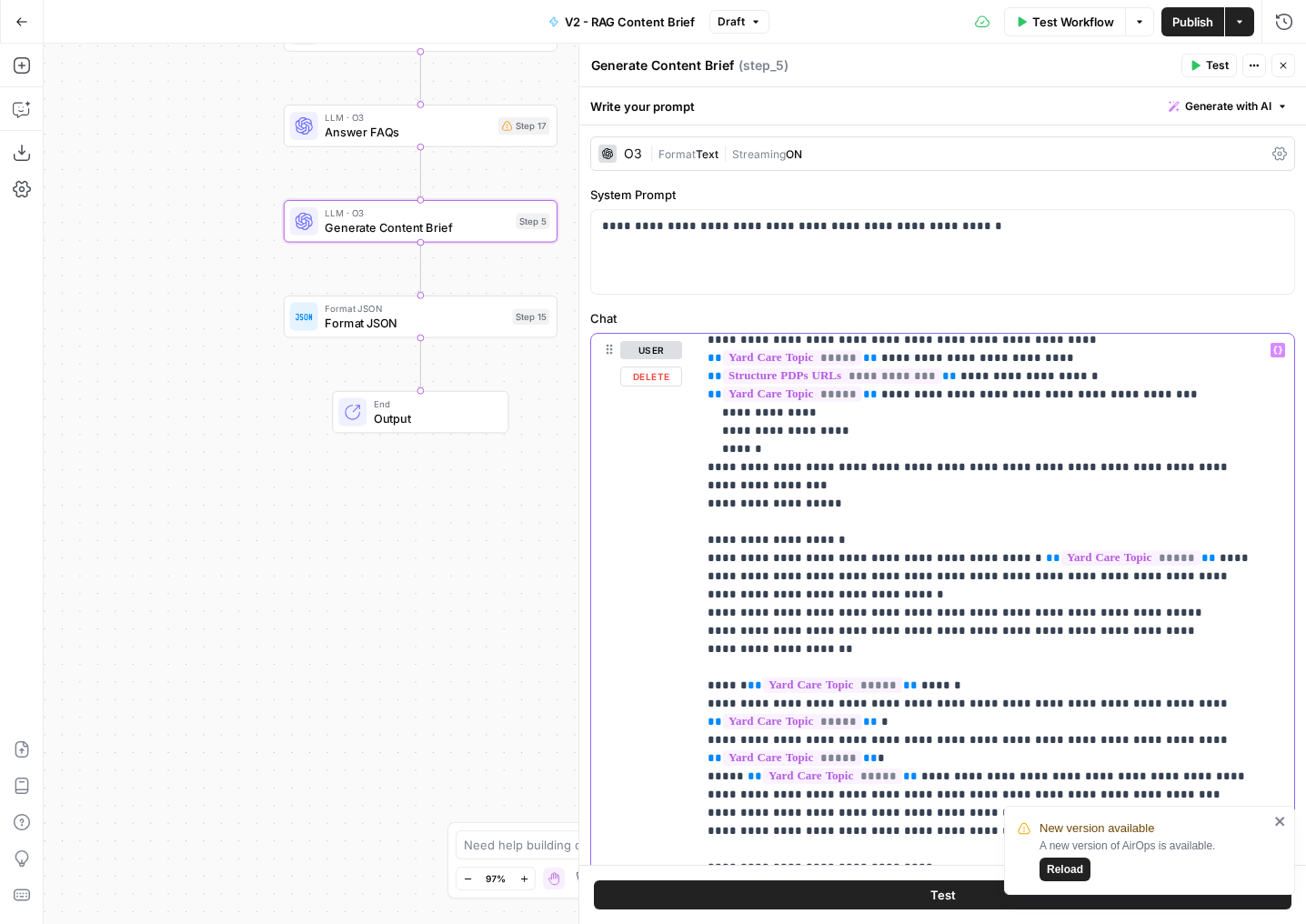 click on "**********" at bounding box center [981, 540] 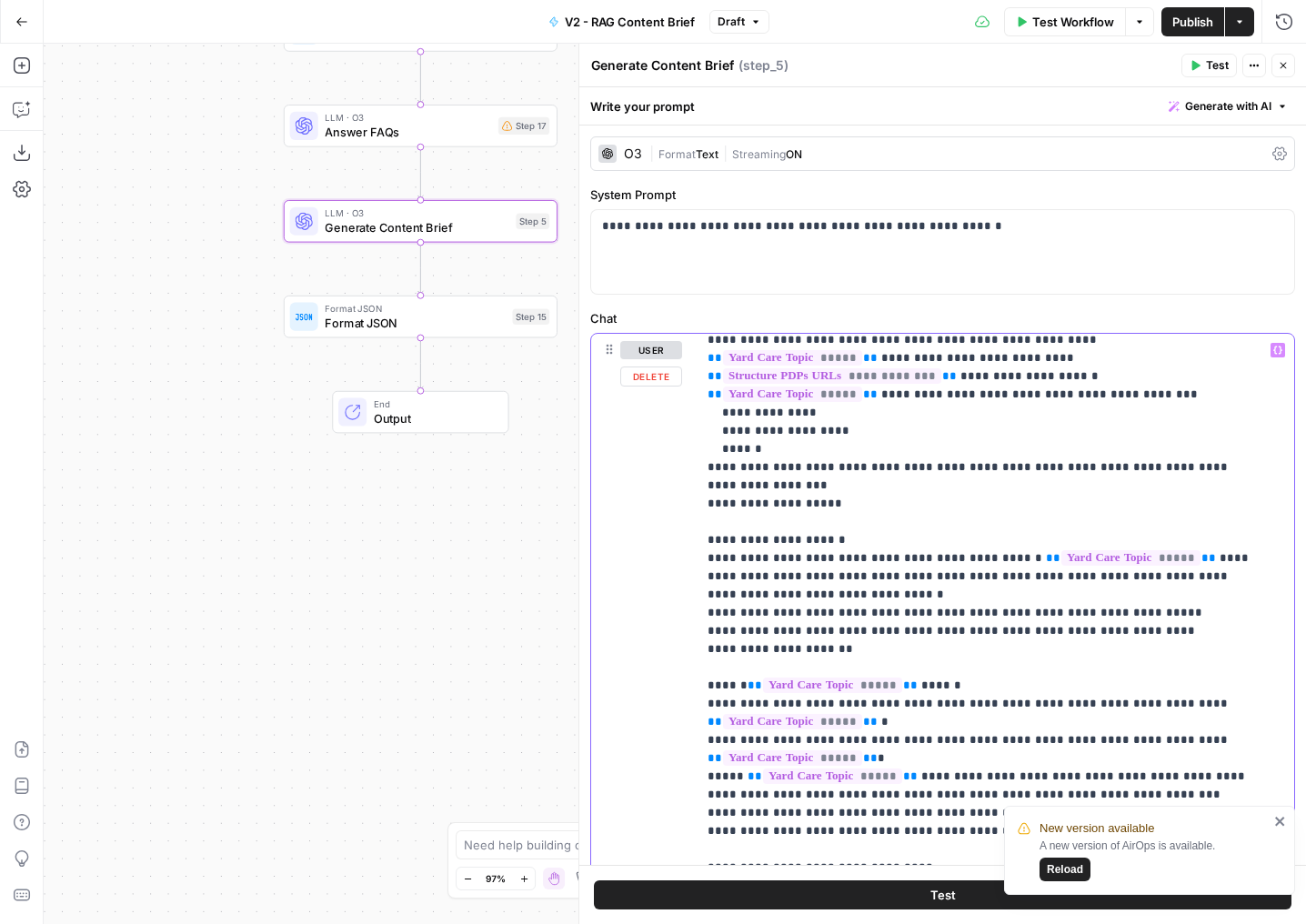 click on "**********" at bounding box center (989, 704) 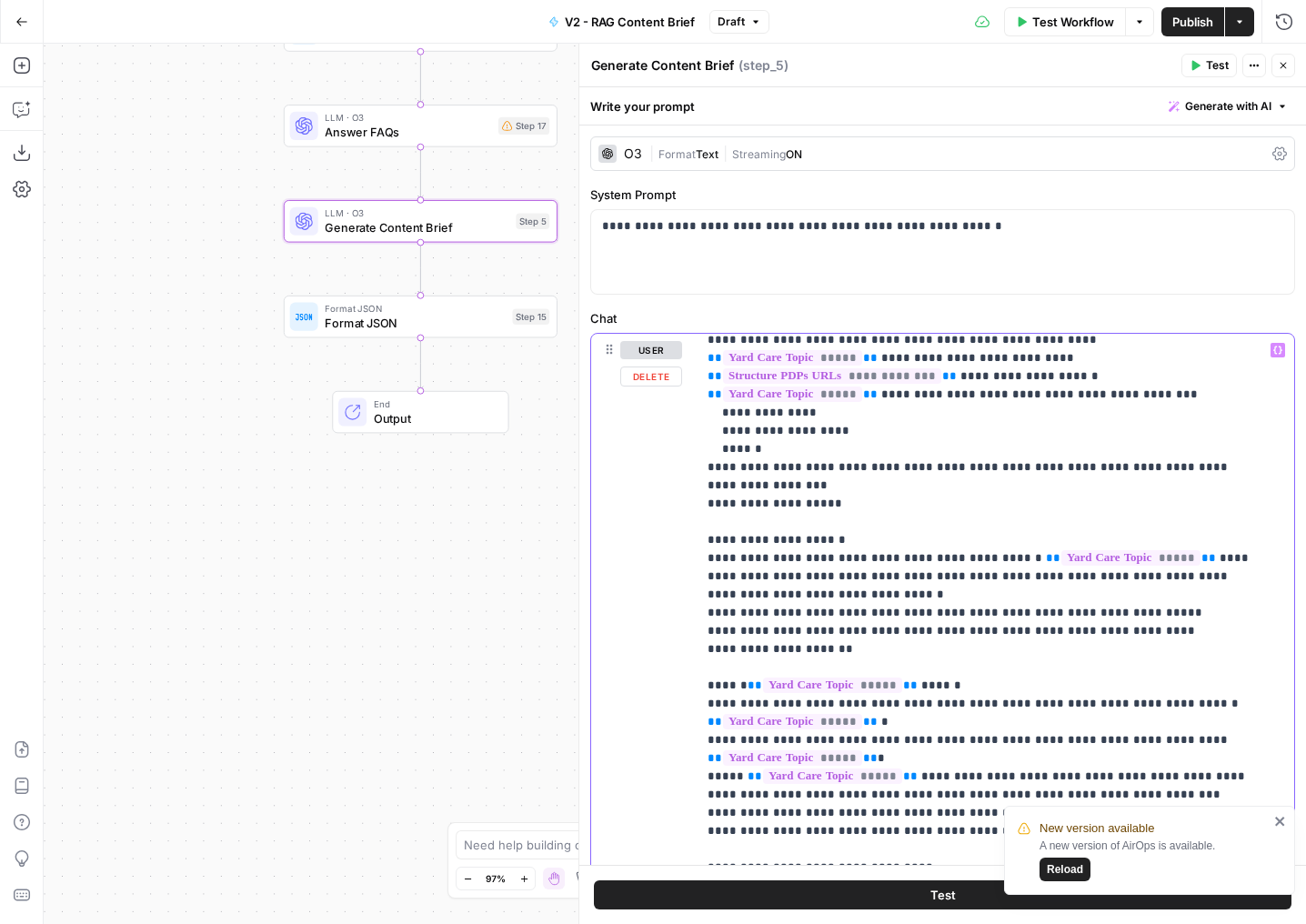 click on "**********" at bounding box center (989, 704) 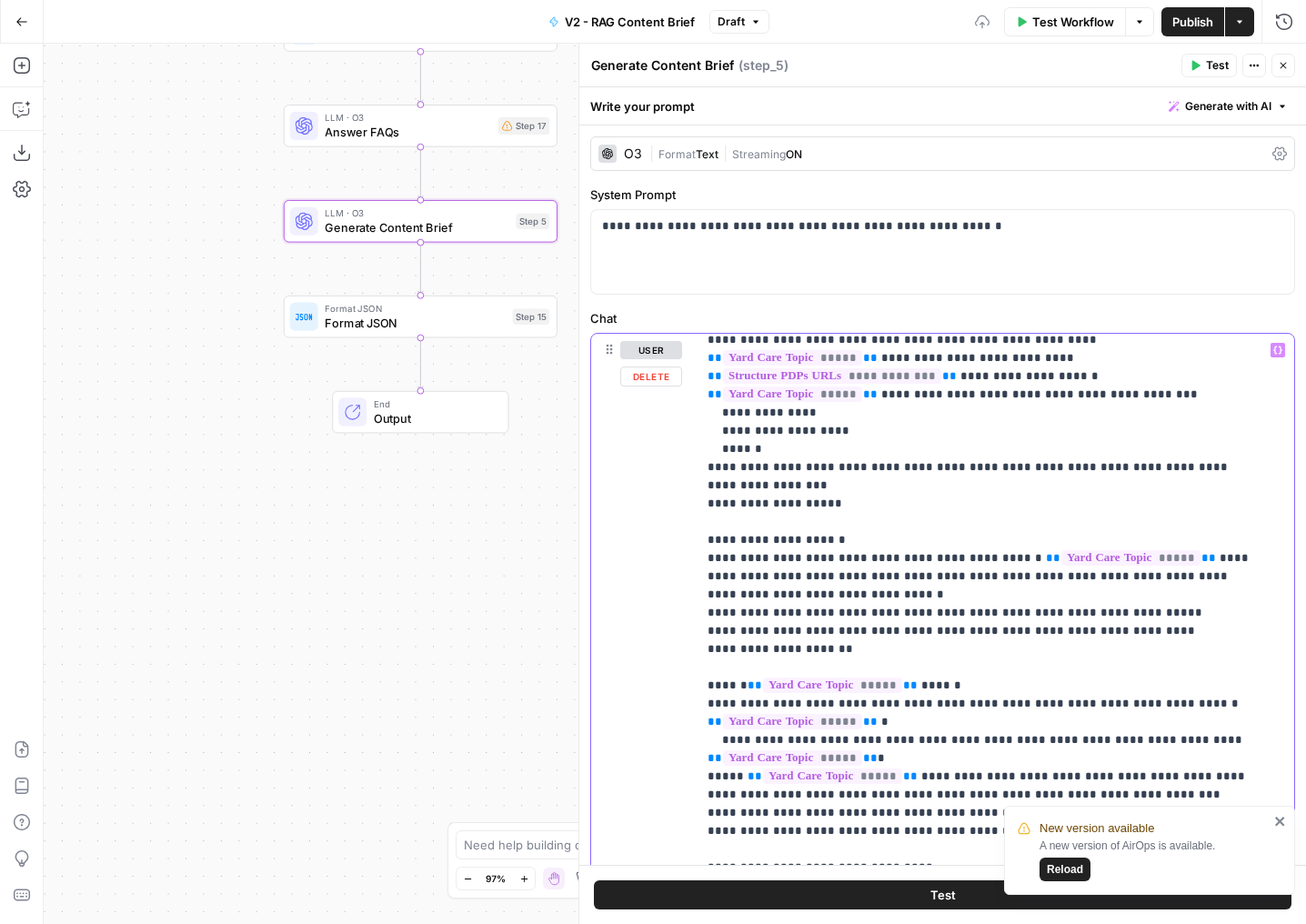 click on "**********" at bounding box center [989, 704] 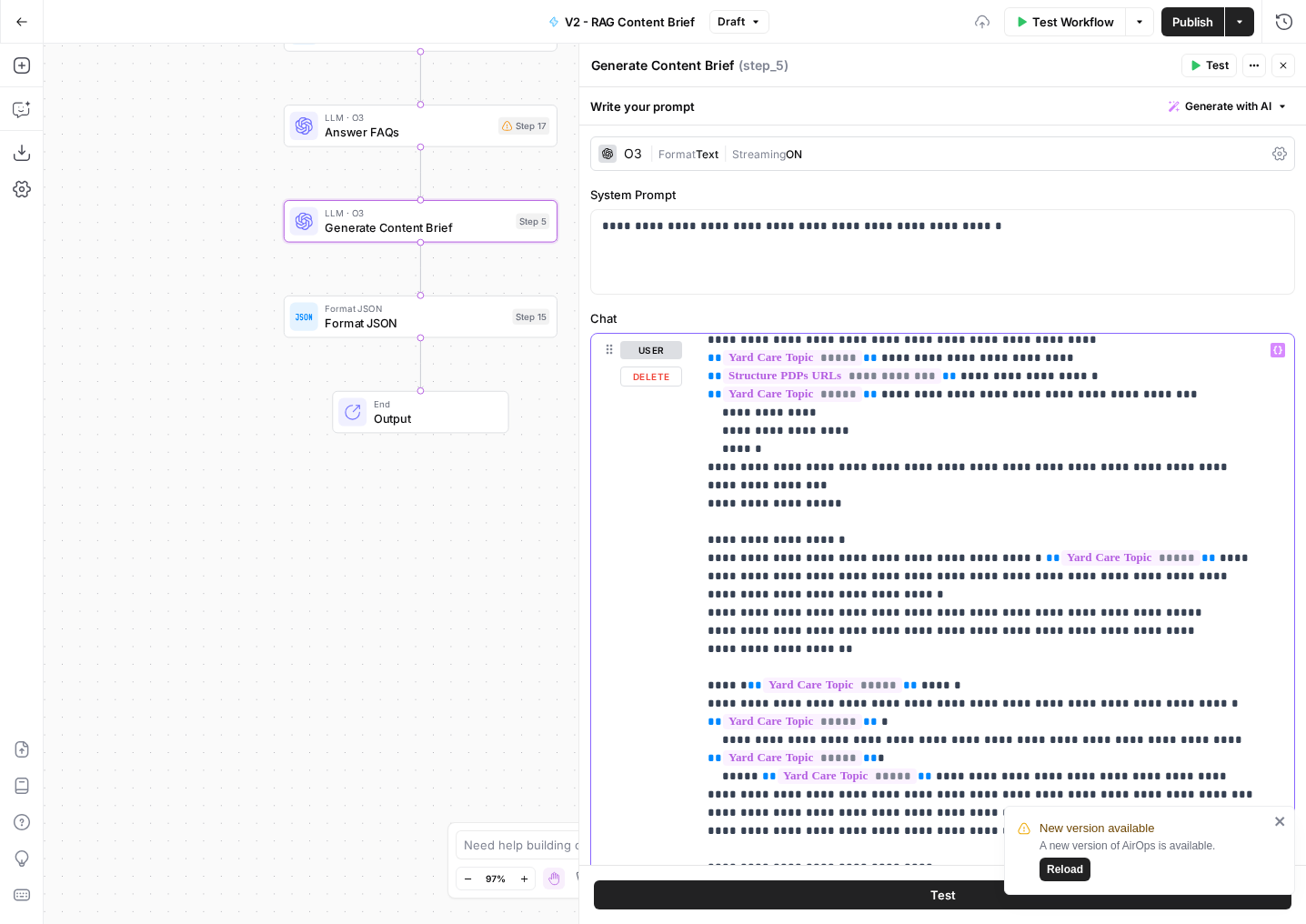 click on "**********" at bounding box center [981, 540] 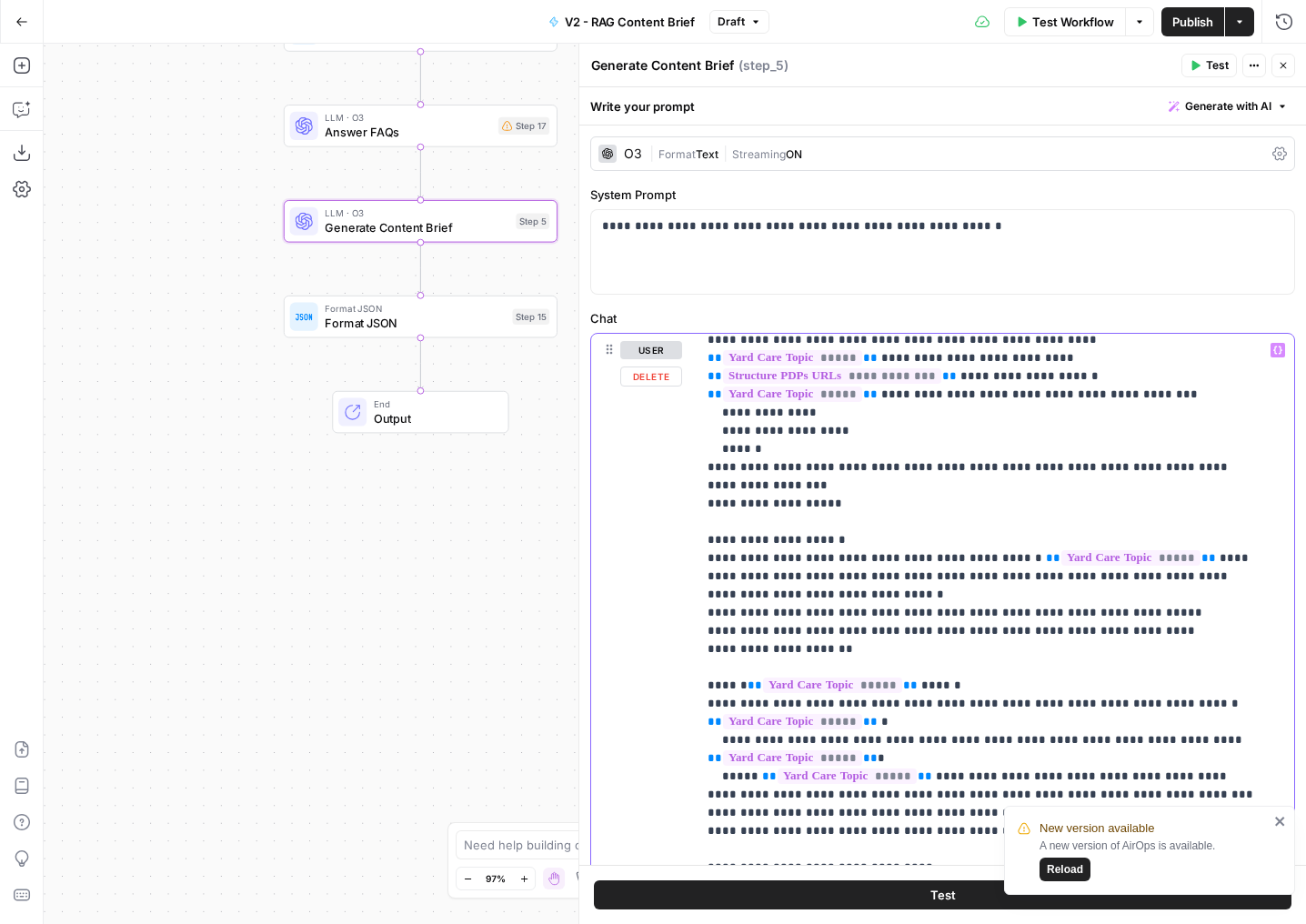 click on "**********" at bounding box center (981, 540) 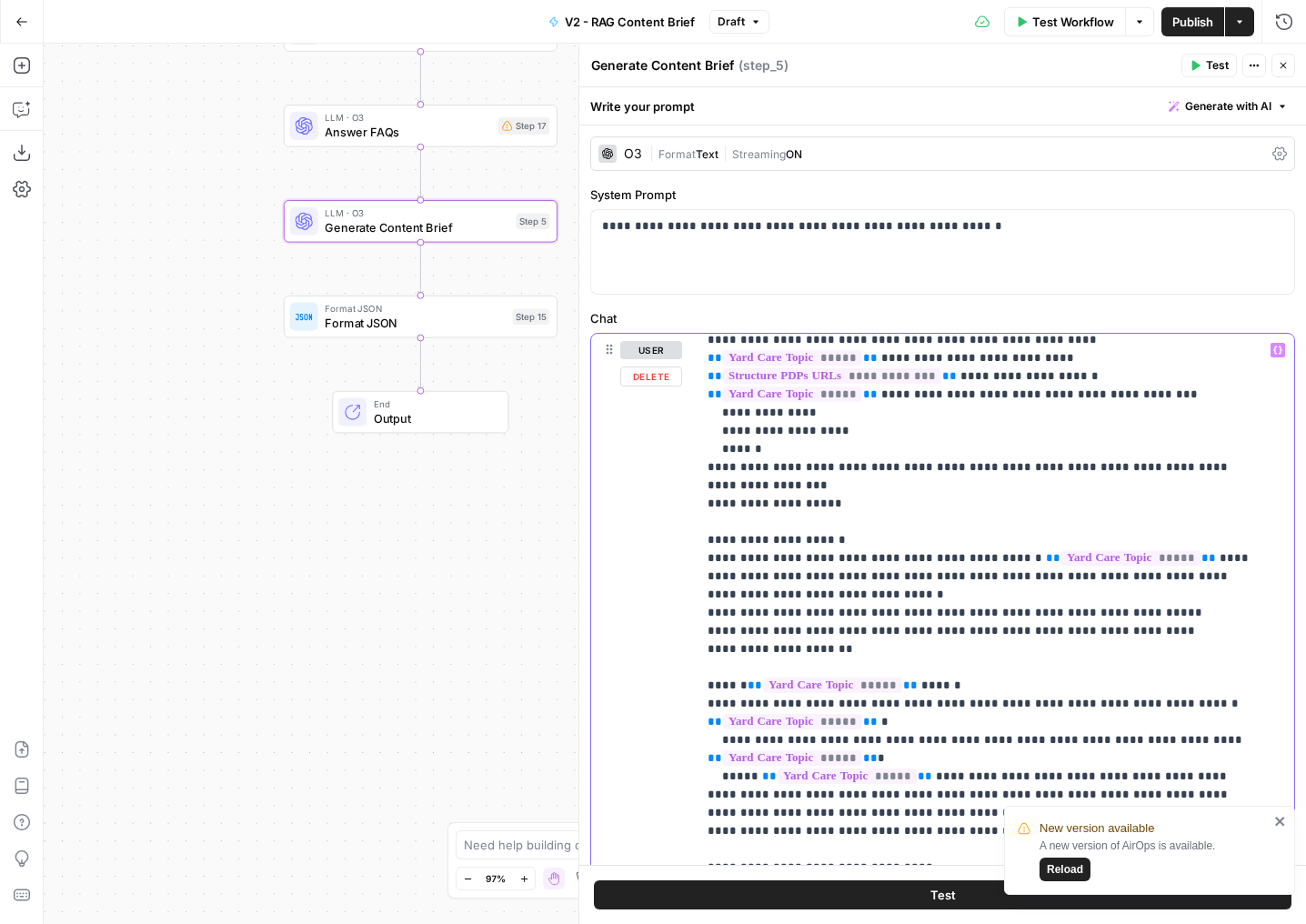 click on "**********" at bounding box center (981, 540) 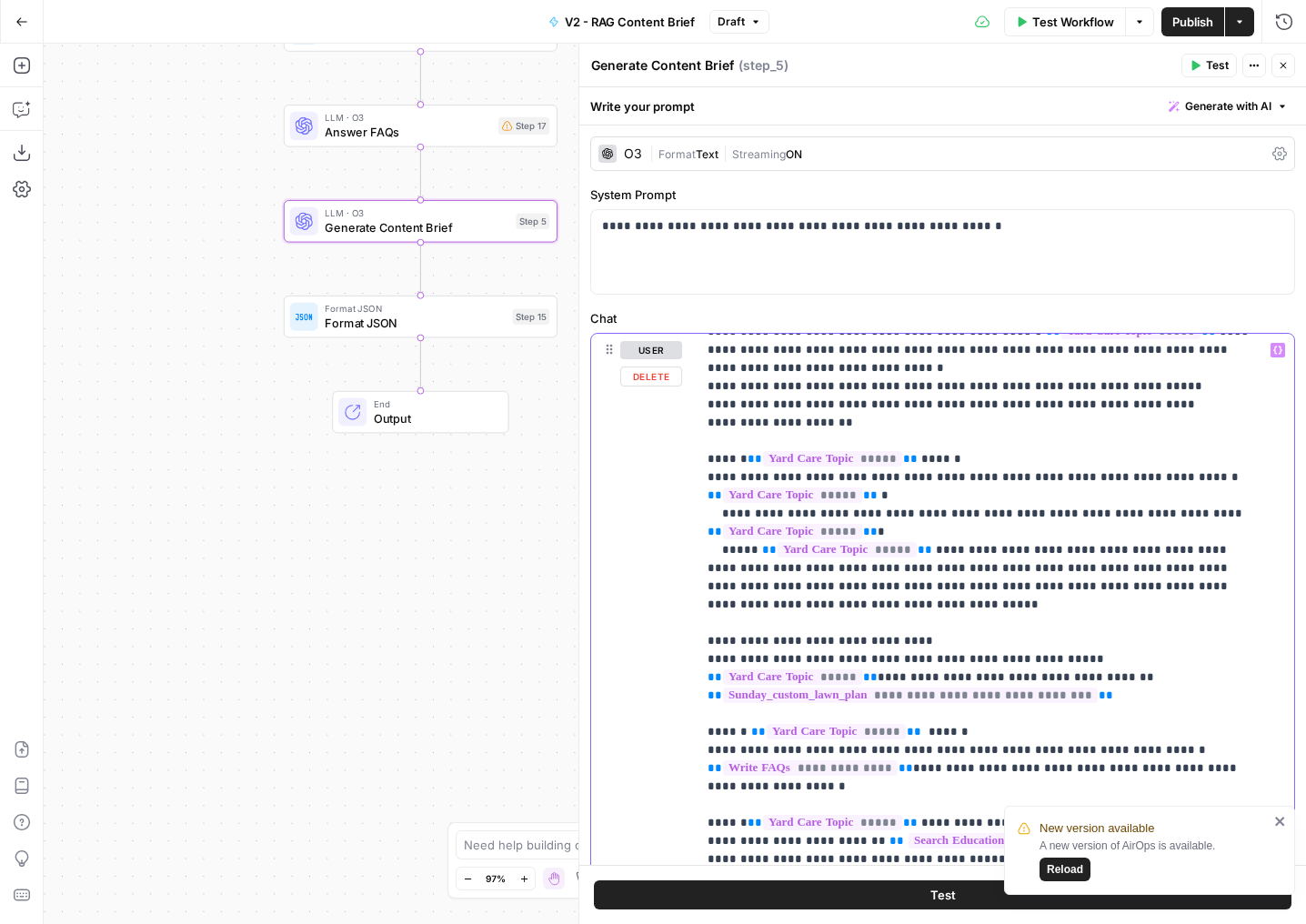 click on "**********" at bounding box center [981, 314] 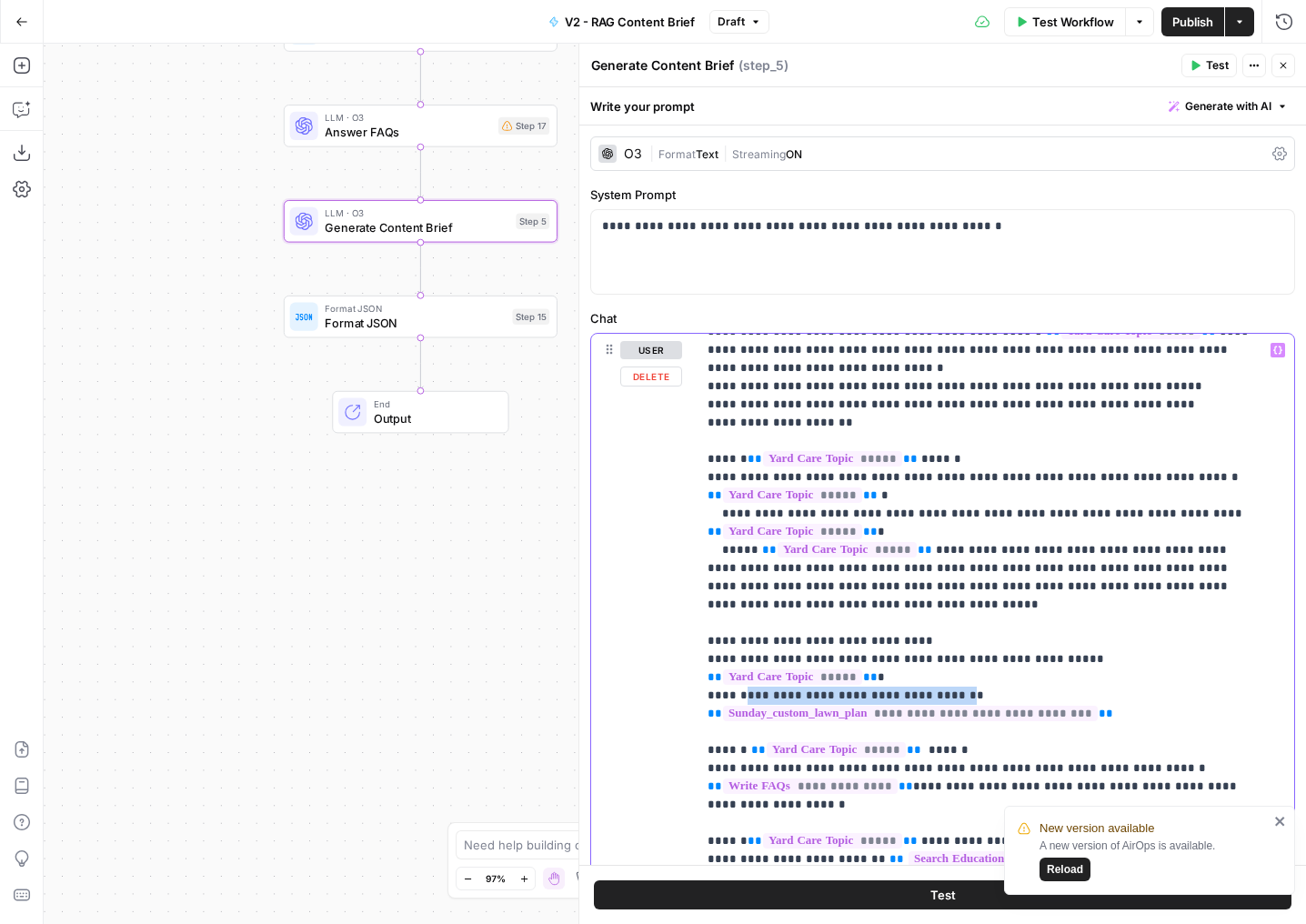 drag, startPoint x: 956, startPoint y: 604, endPoint x: 743, endPoint y: 607, distance: 213.02113 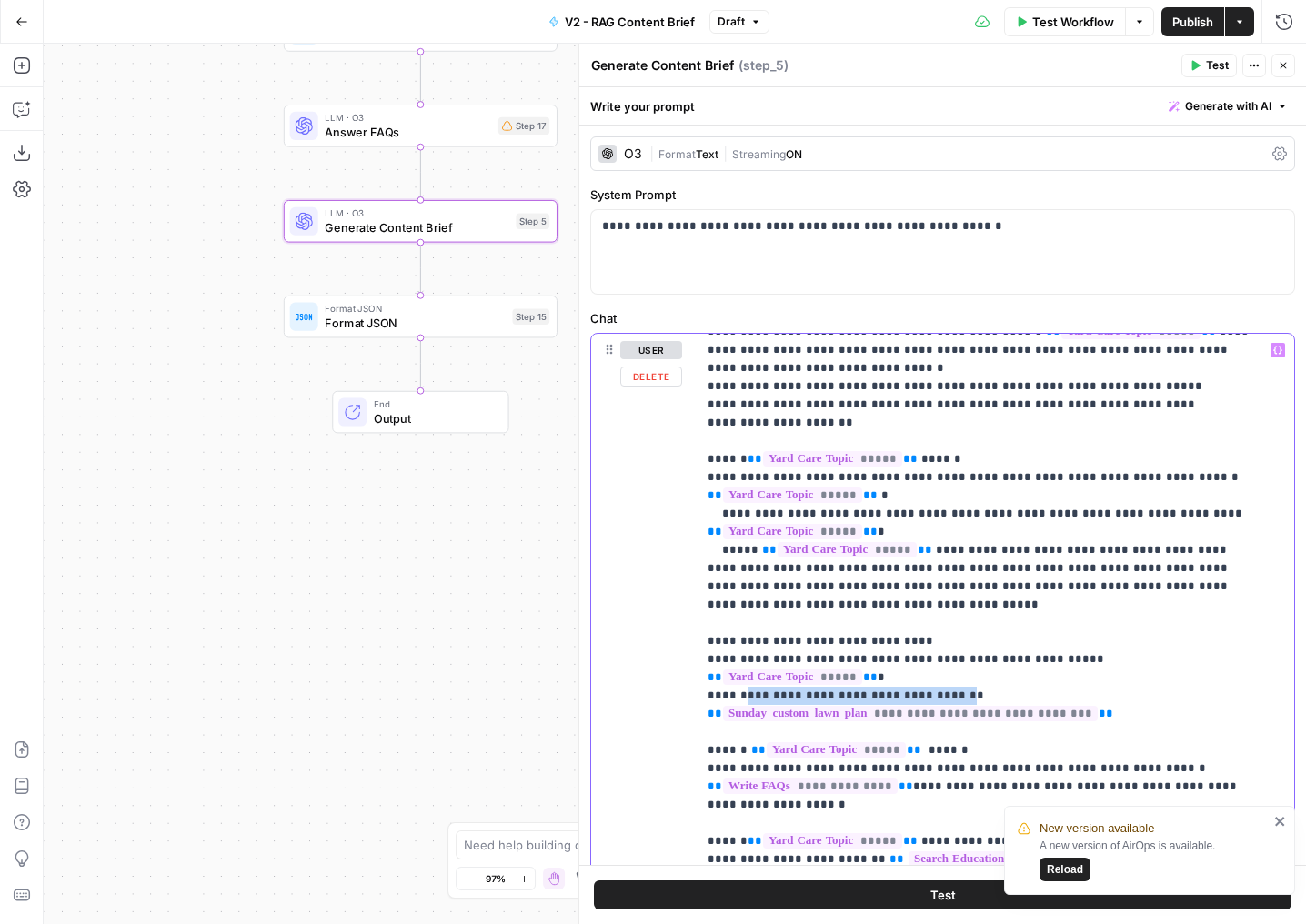 click on "**********" at bounding box center (981, 314) 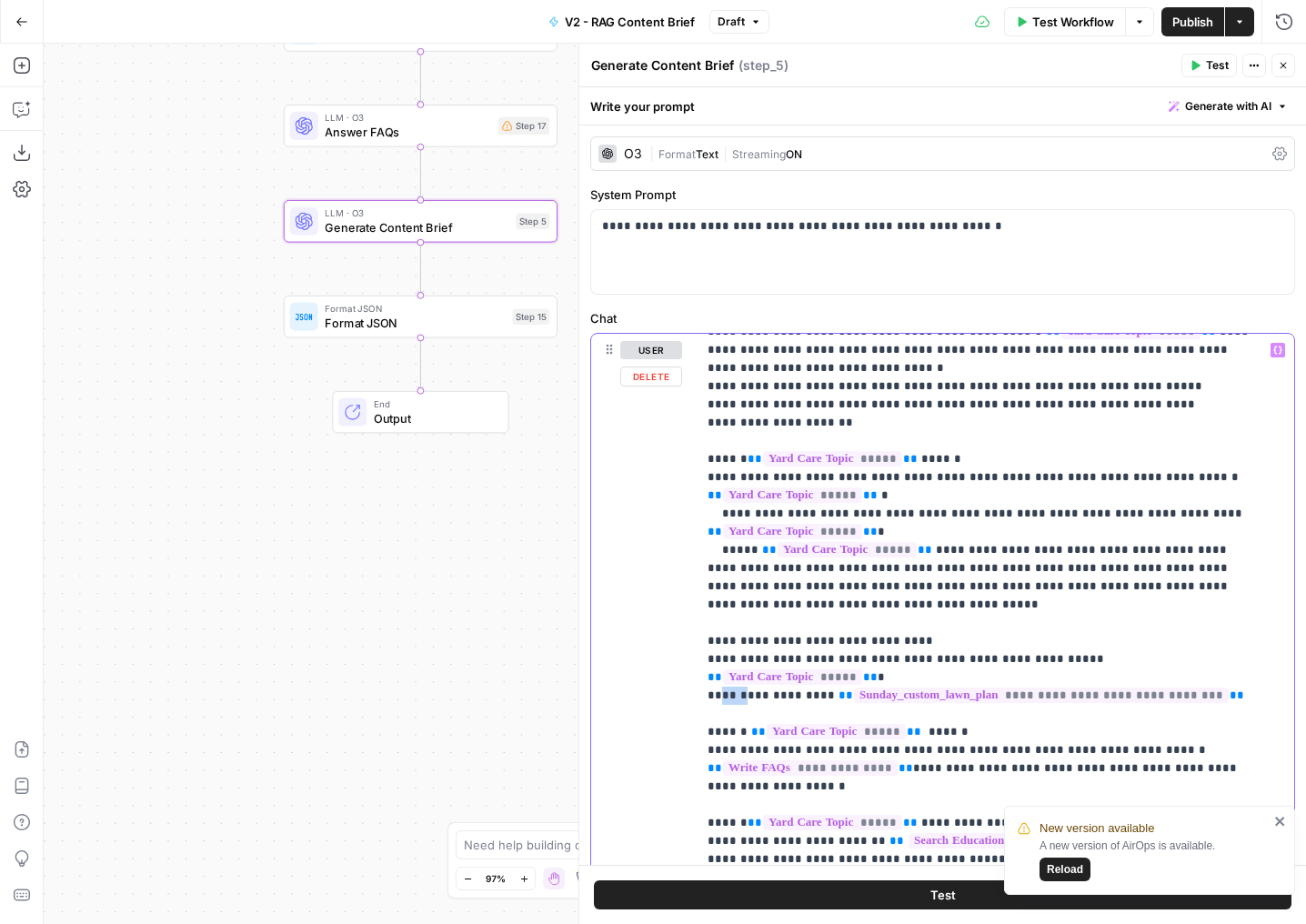 drag, startPoint x: 742, startPoint y: 606, endPoint x: 718, endPoint y: 606, distance: 24 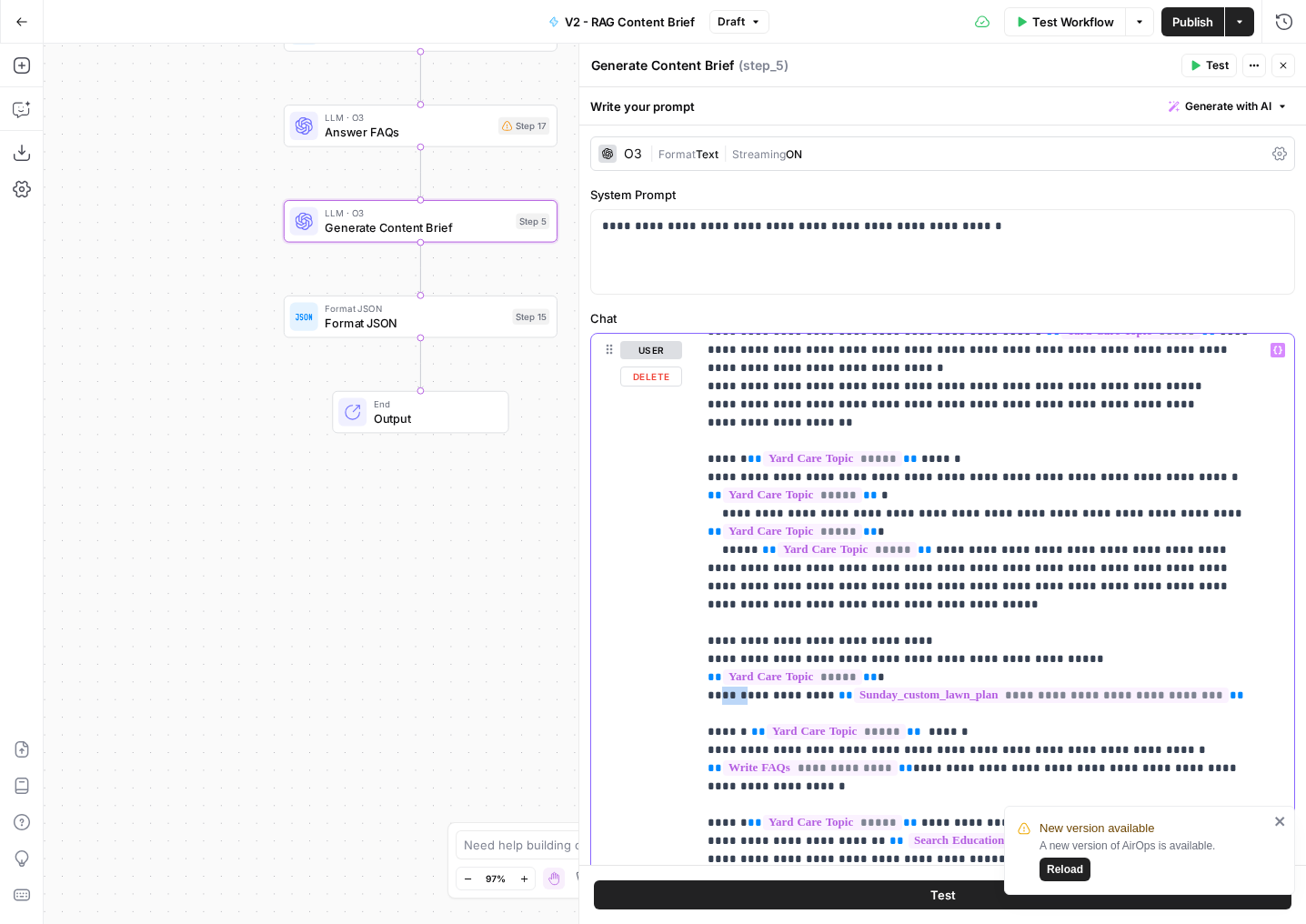 click on "**********" at bounding box center [981, 305] 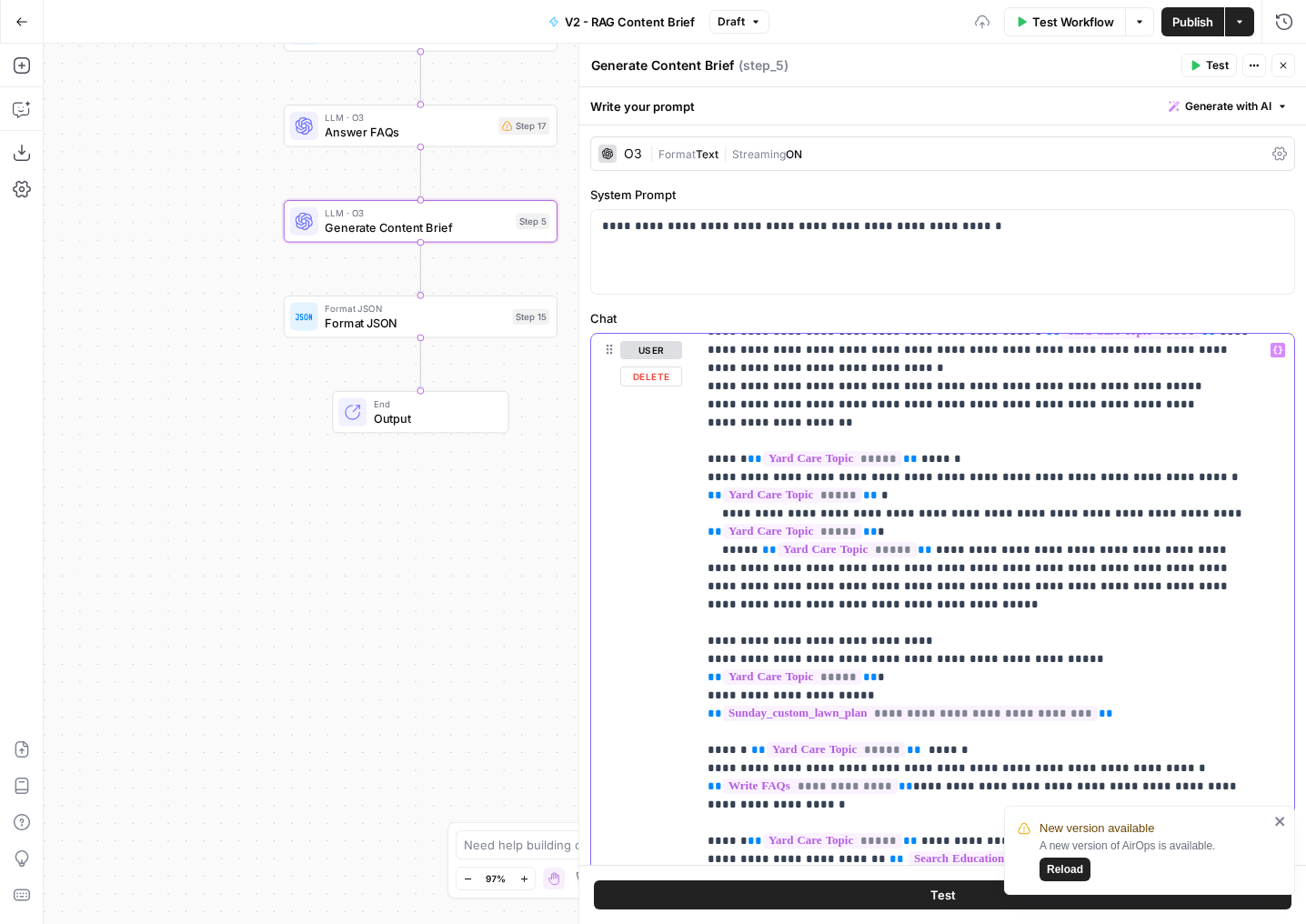 click on "**********" at bounding box center [981, 314] 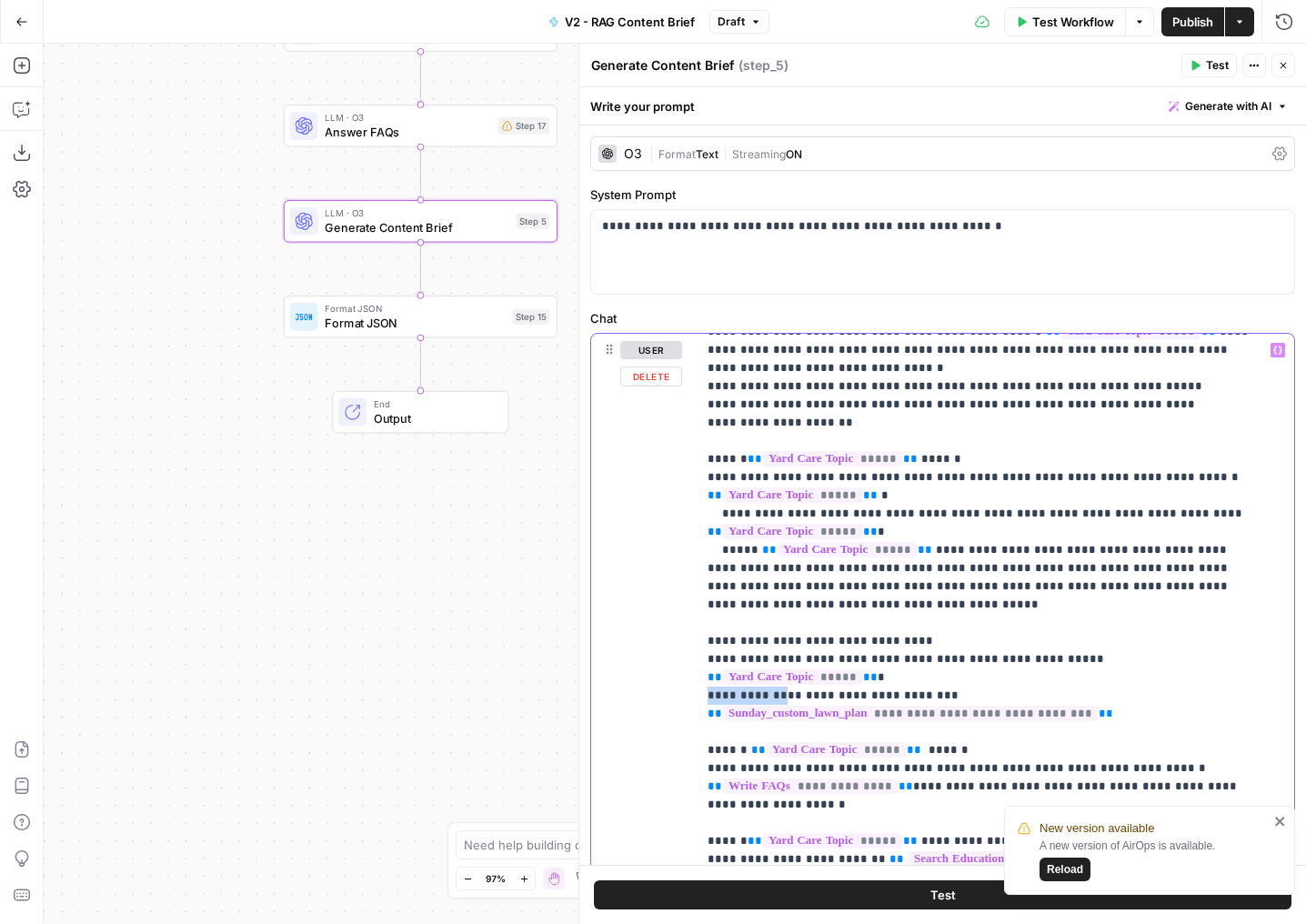drag, startPoint x: 778, startPoint y: 601, endPoint x: 662, endPoint y: 598, distance: 116.03879 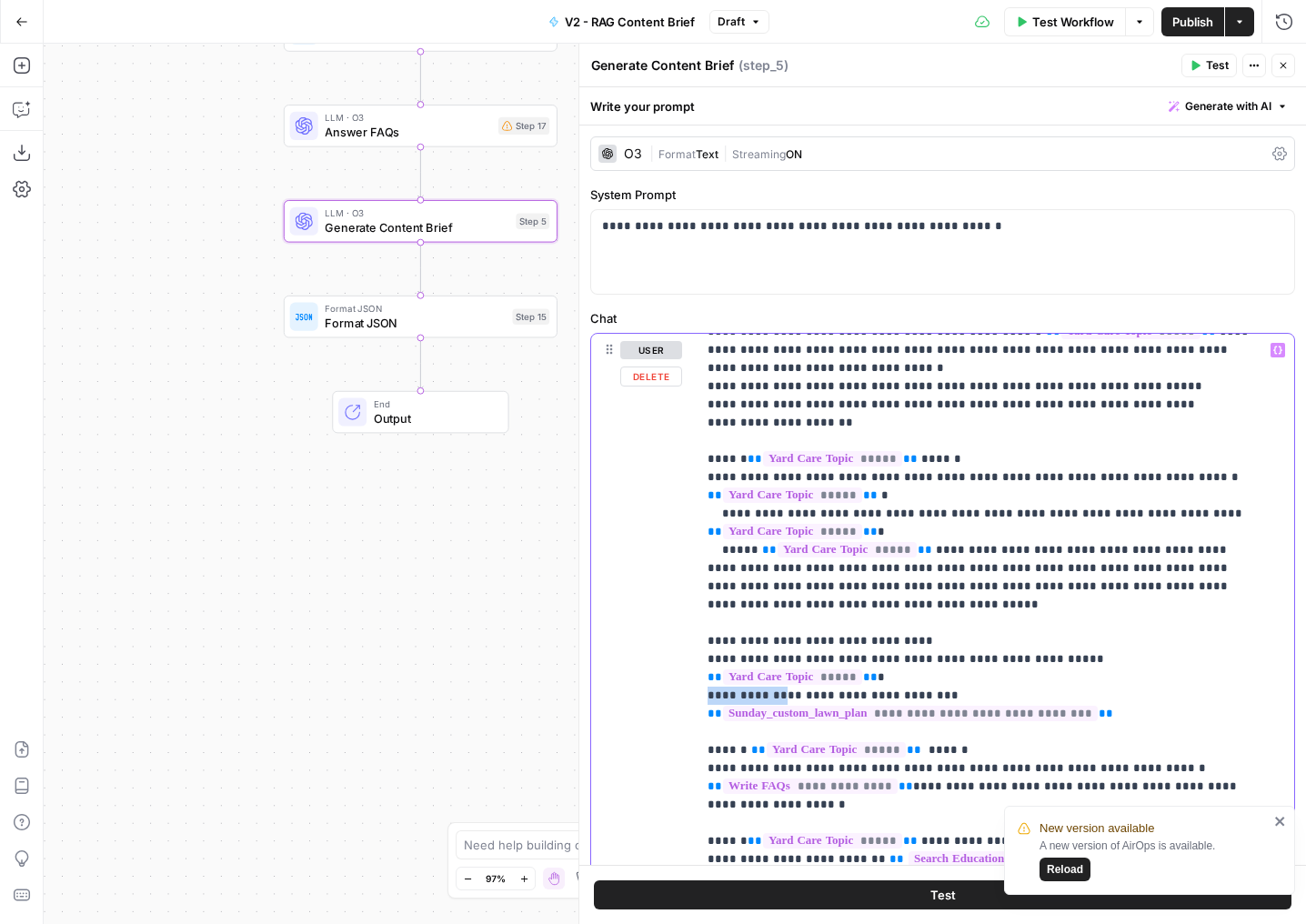 click on "**********" at bounding box center [942, 725] 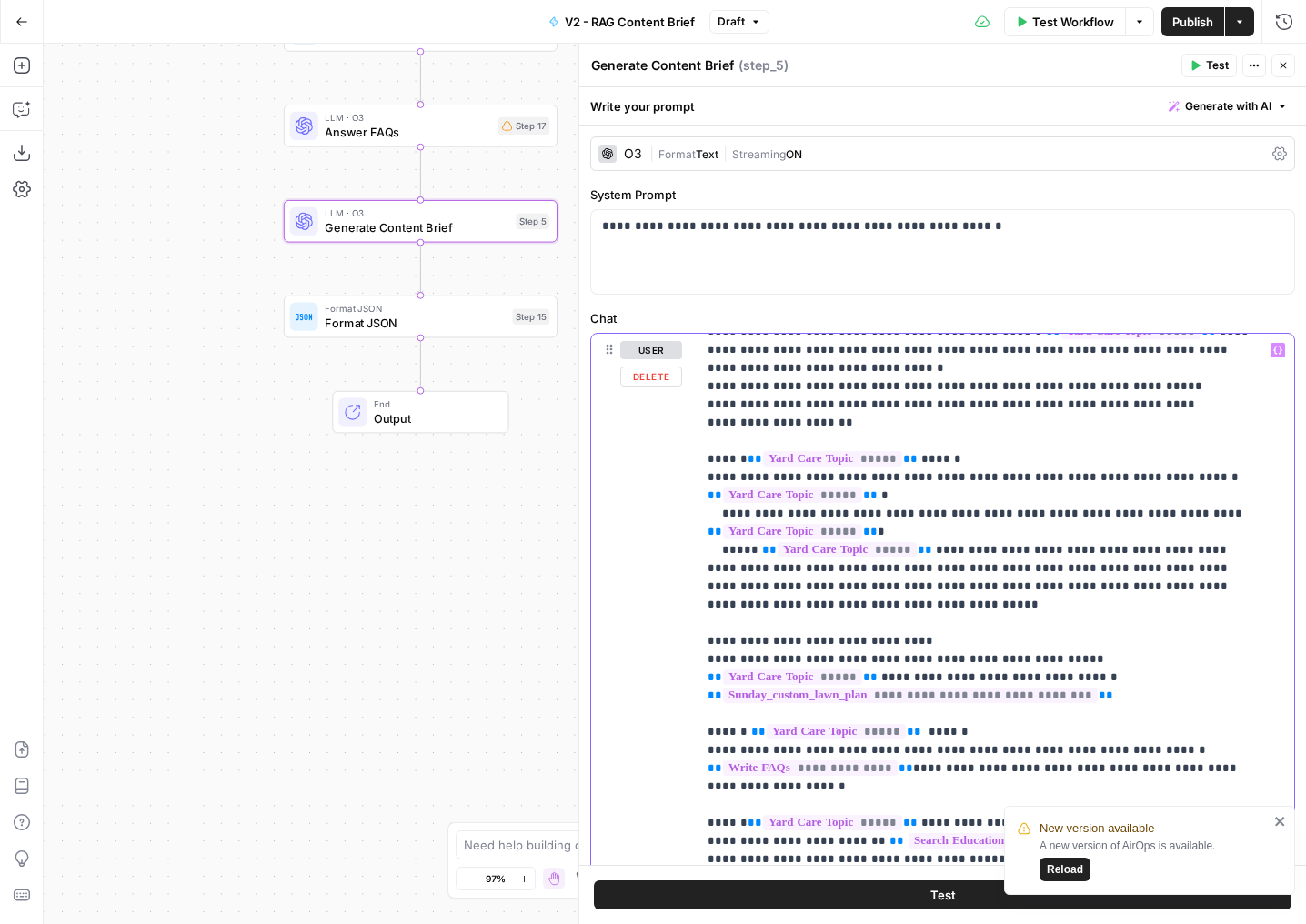 click on "**********" at bounding box center [981, 314] 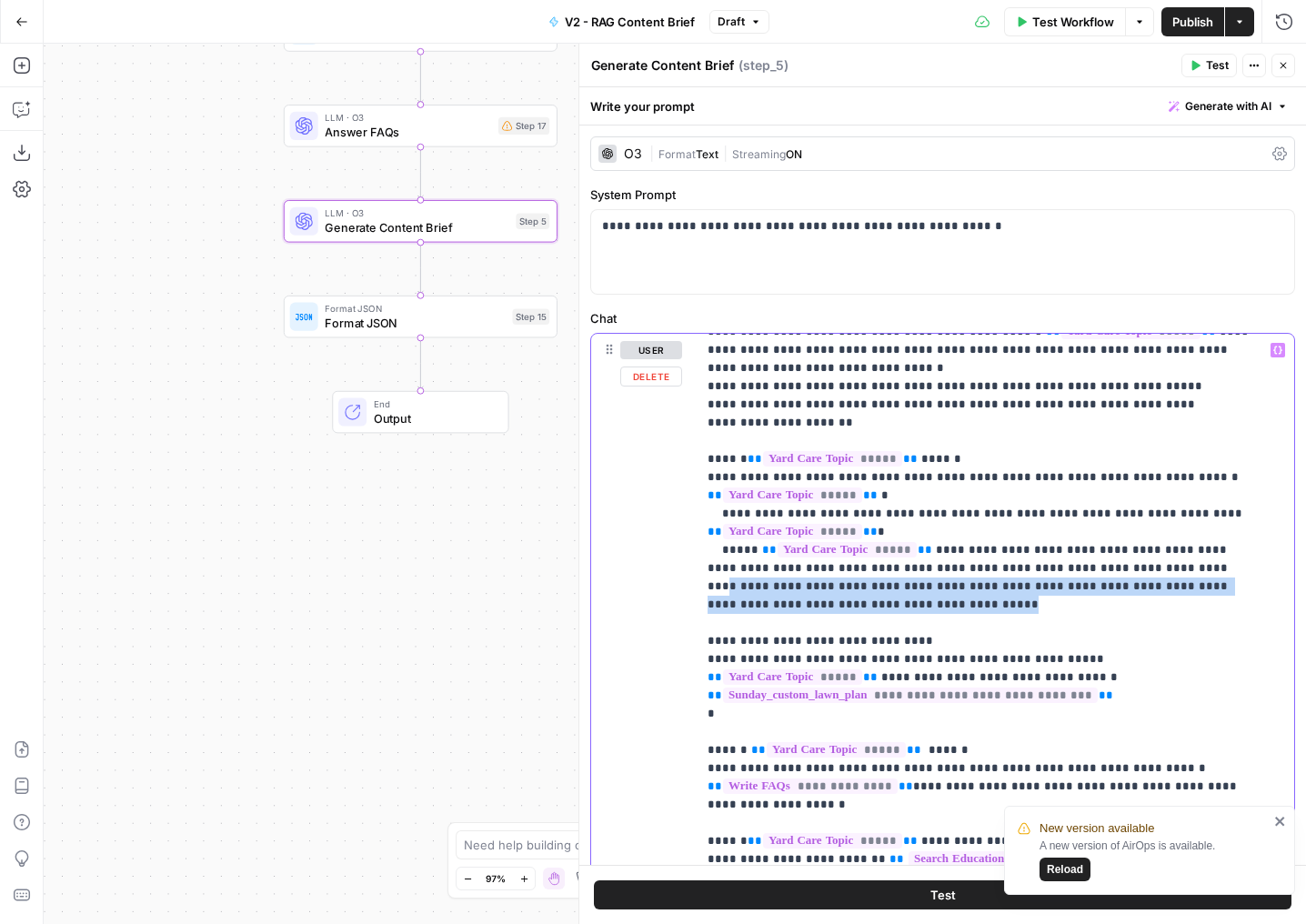 drag, startPoint x: 954, startPoint y: 529, endPoint x: 1132, endPoint y: 491, distance: 182.011 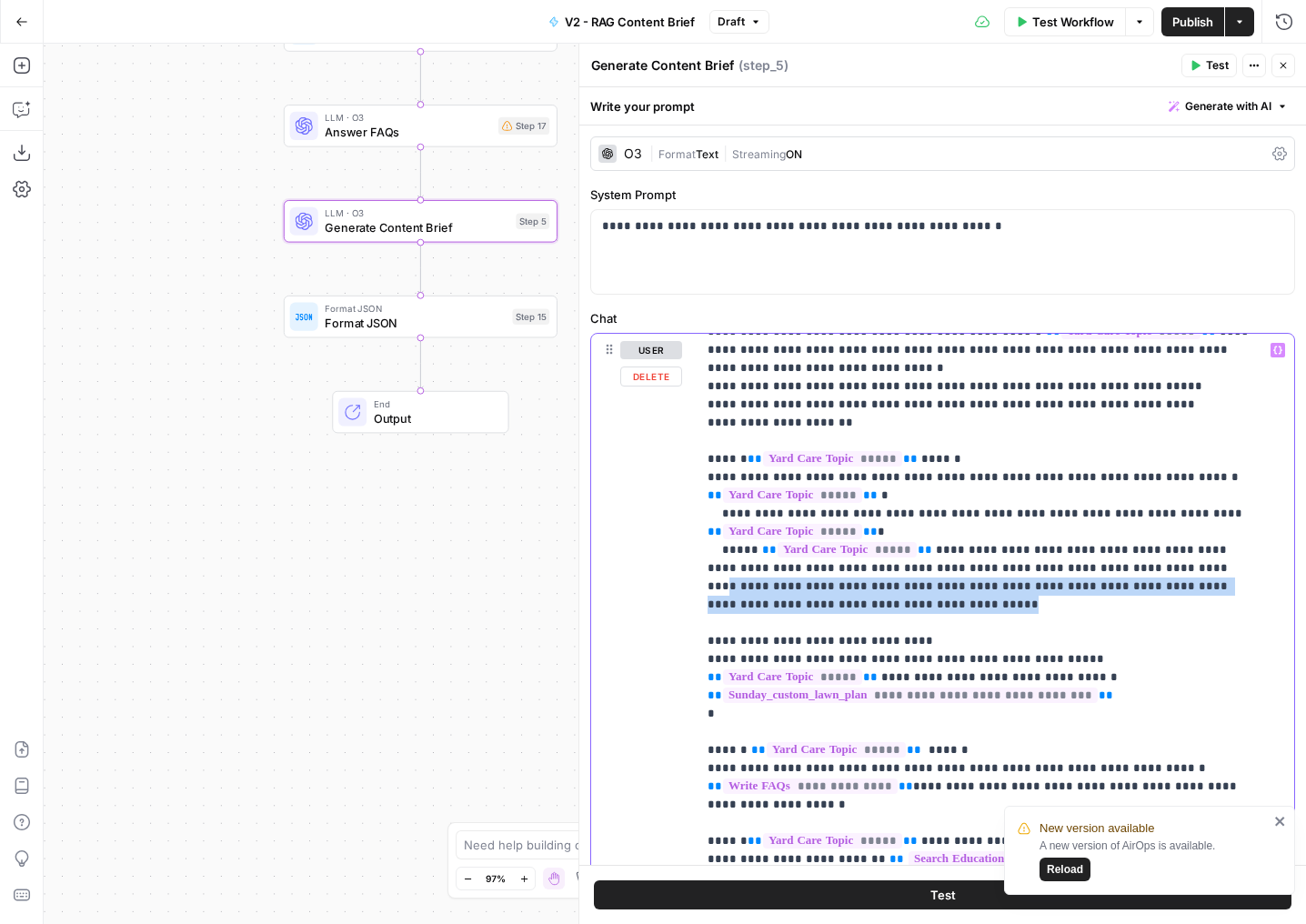 click on "**********" at bounding box center (981, 323) 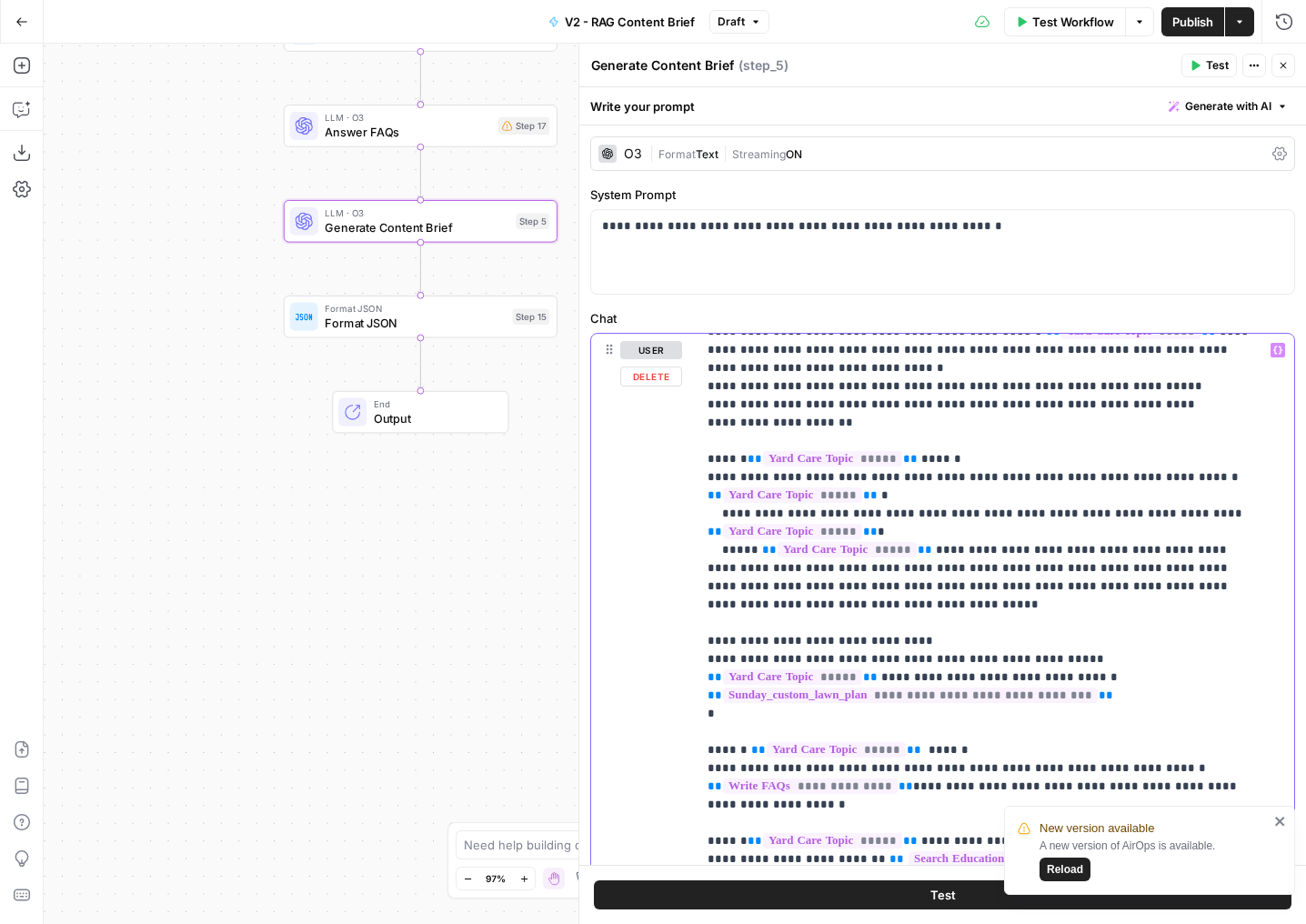click on "**********" at bounding box center (981, 323) 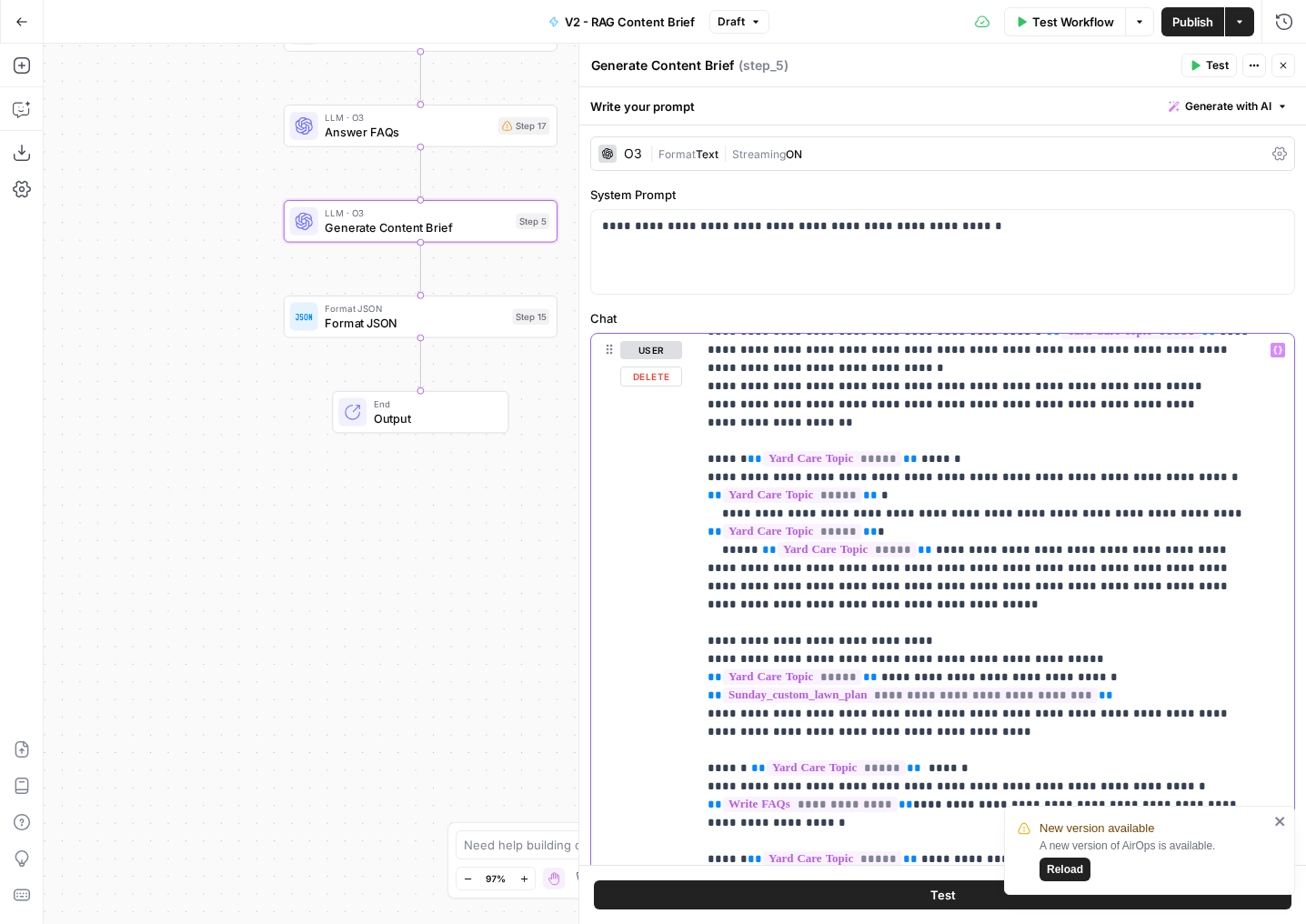 click on "**********" at bounding box center (981, 332) 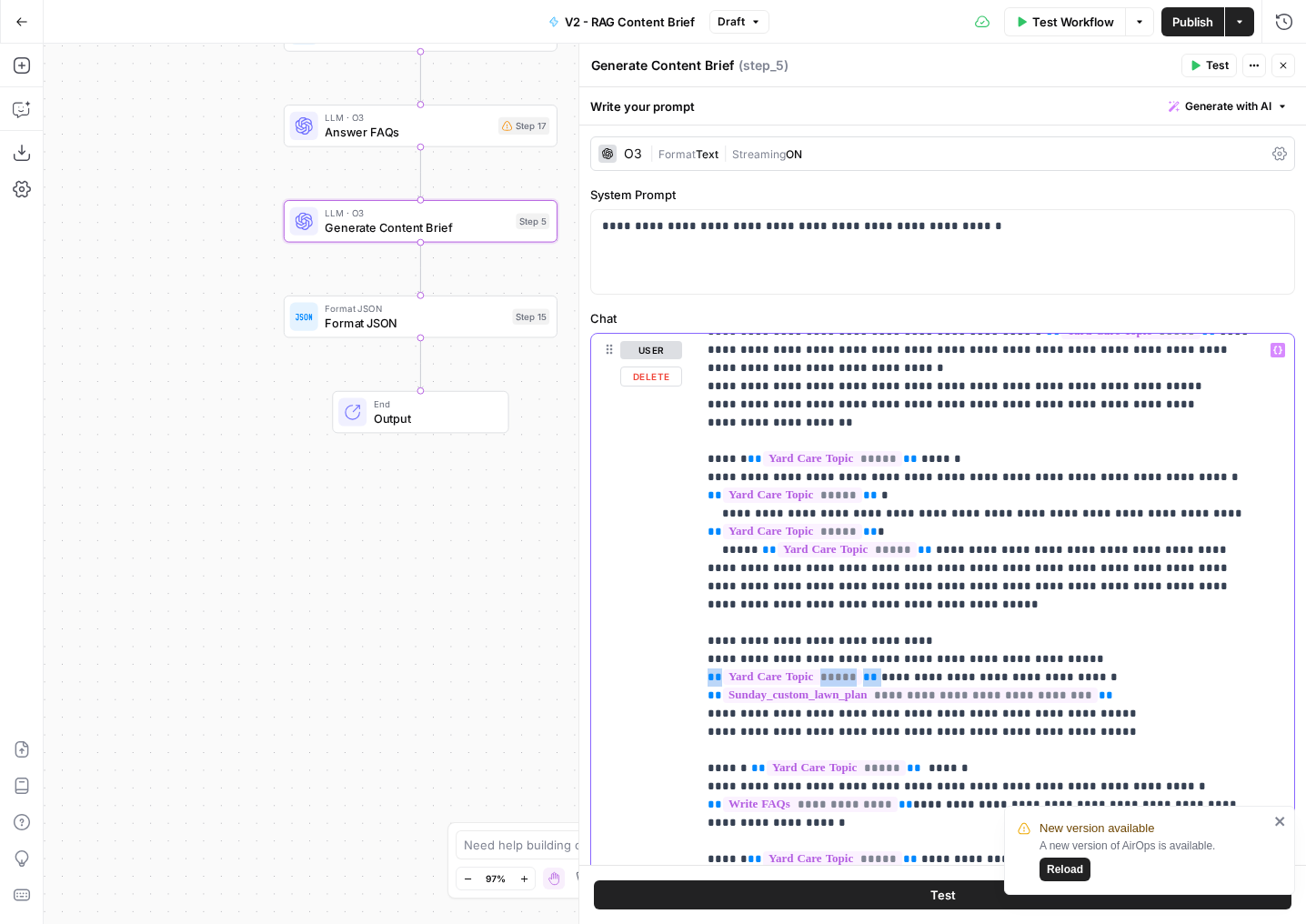 drag, startPoint x: 1214, startPoint y: 584, endPoint x: 1055, endPoint y: 590, distance: 159.11317 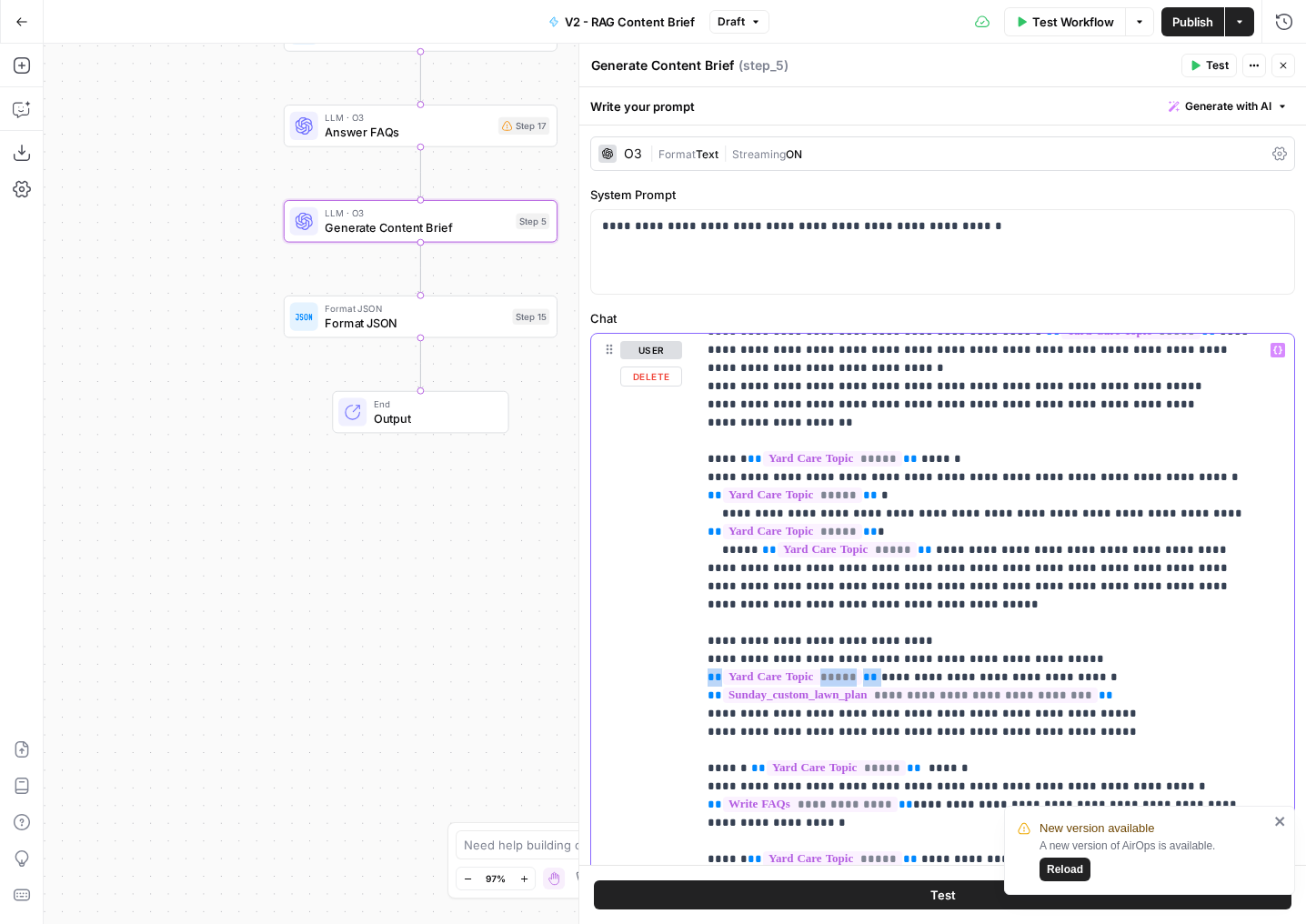 click on "**********" at bounding box center [981, 332] 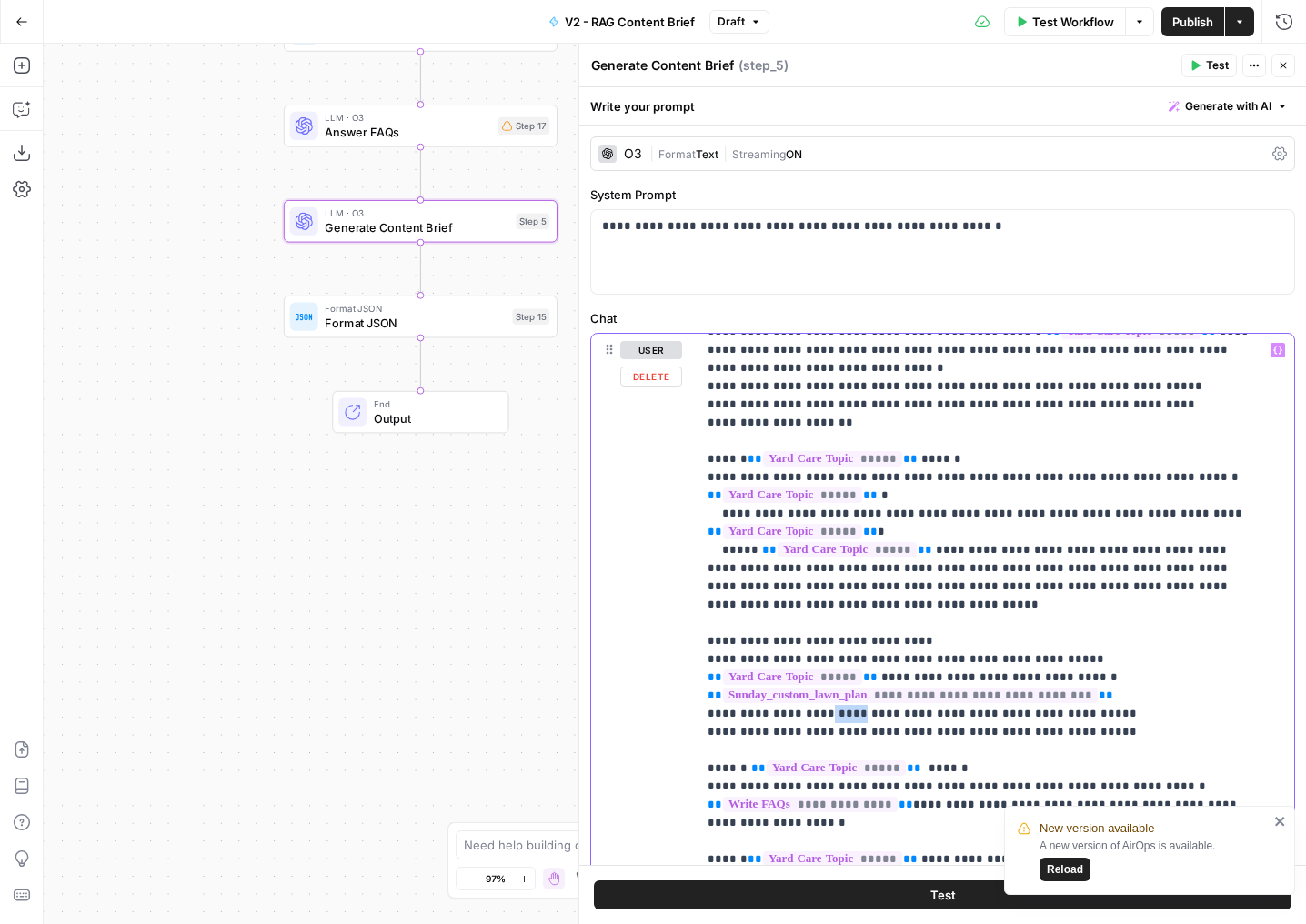 drag, startPoint x: 838, startPoint y: 641, endPoint x: 810, endPoint y: 641, distance: 28 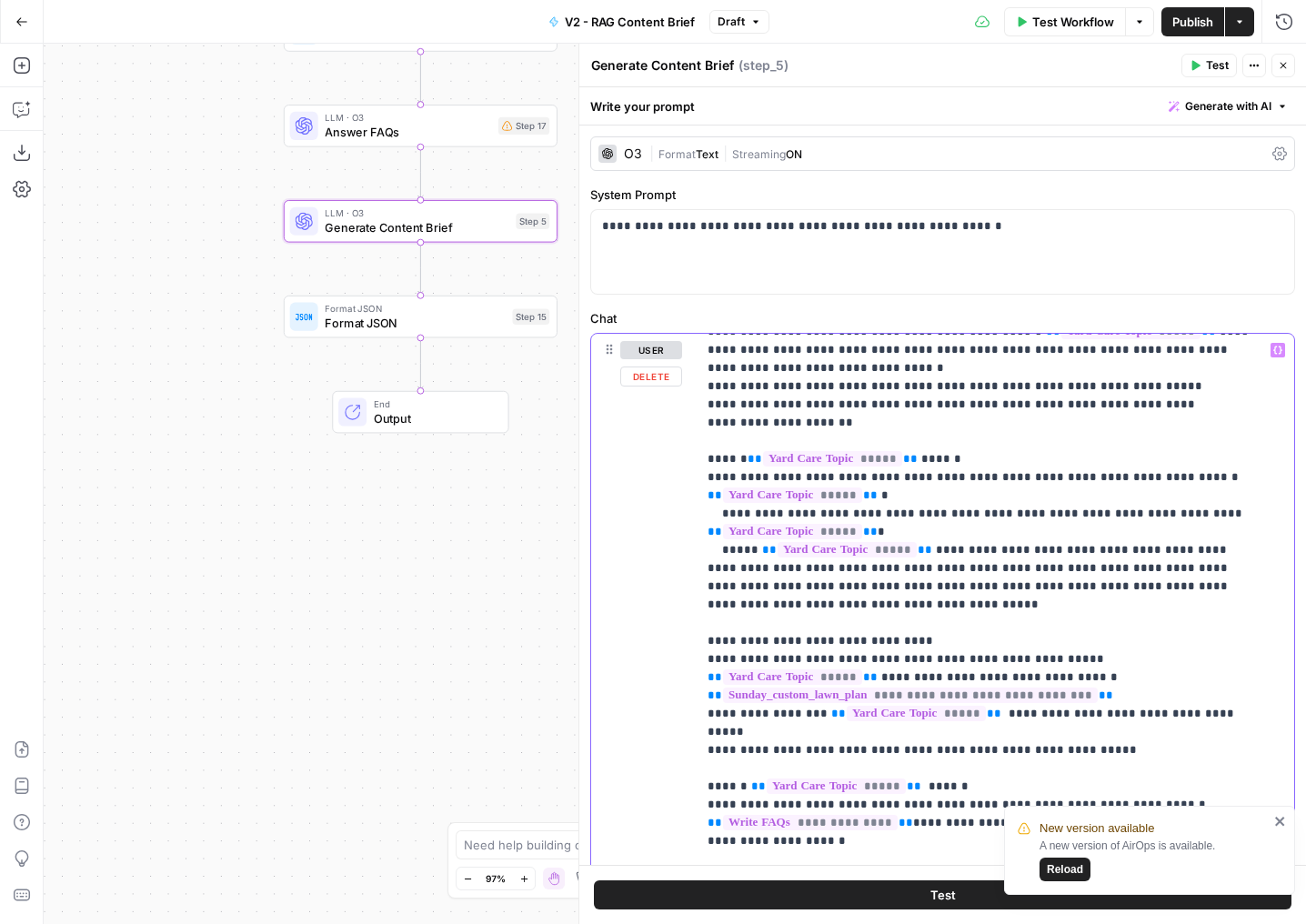click on "**********" at bounding box center [981, 332] 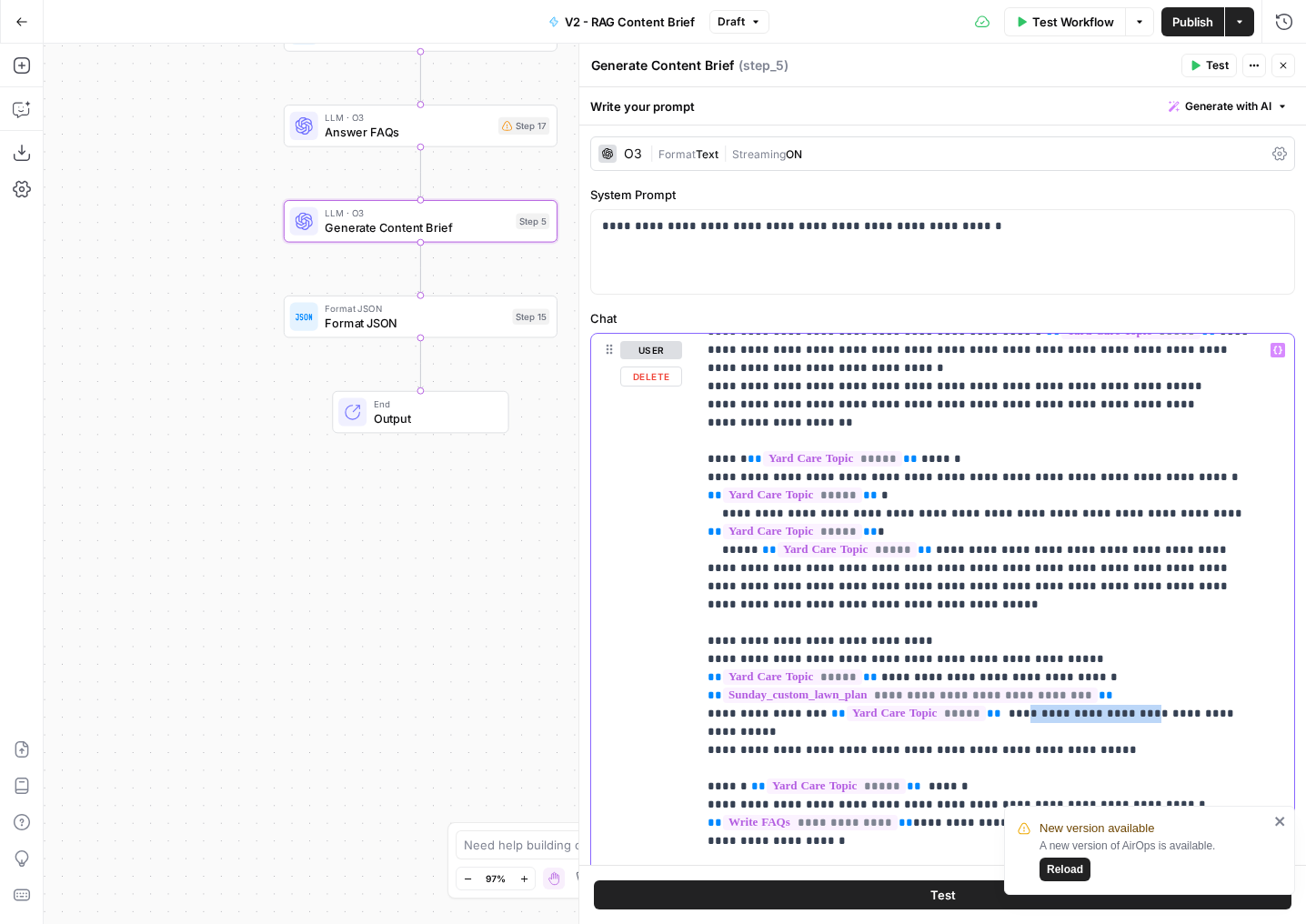 drag, startPoint x: 990, startPoint y: 638, endPoint x: 1118, endPoint y: 641, distance: 128.0352 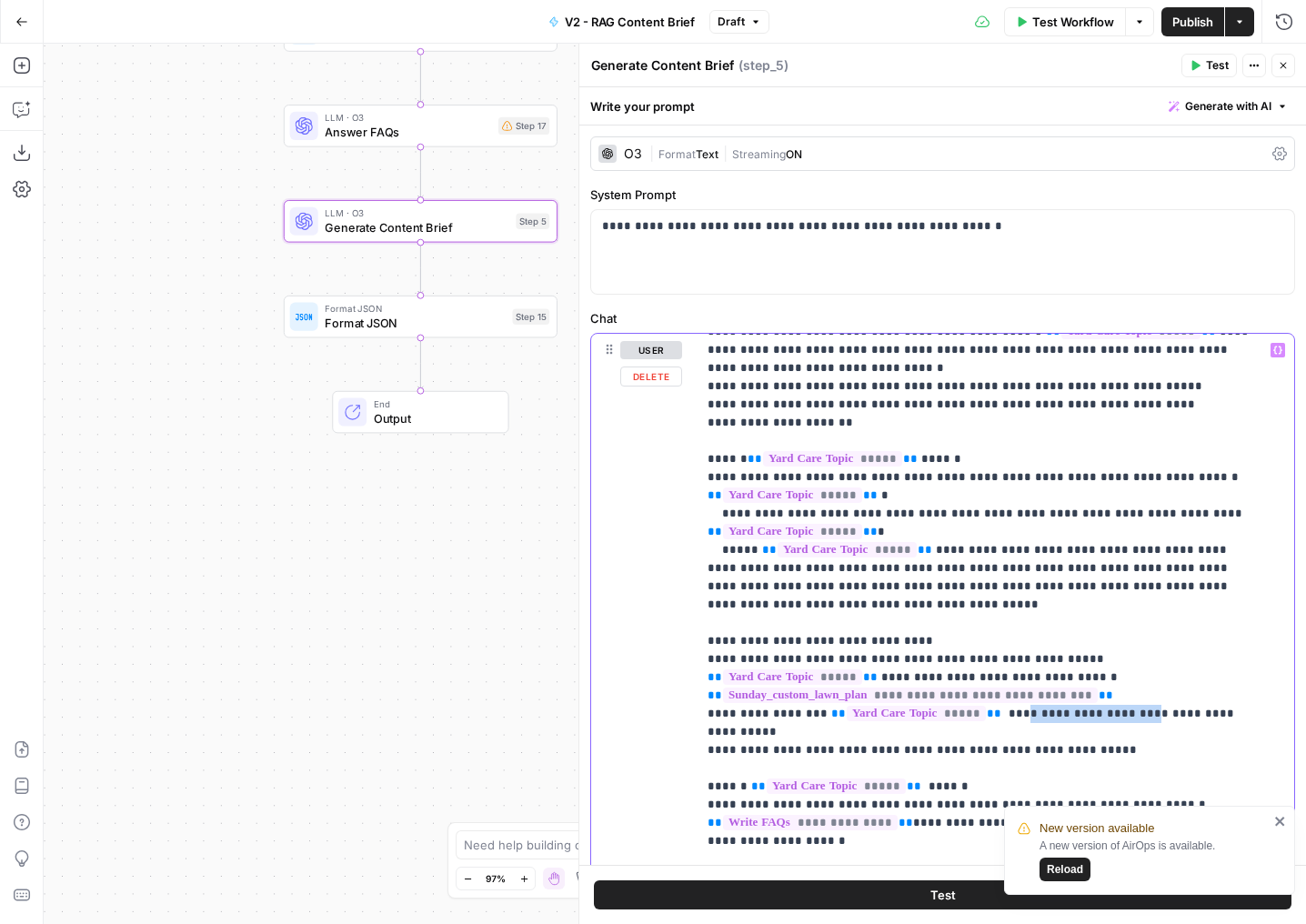 click on "**********" at bounding box center [981, 341] 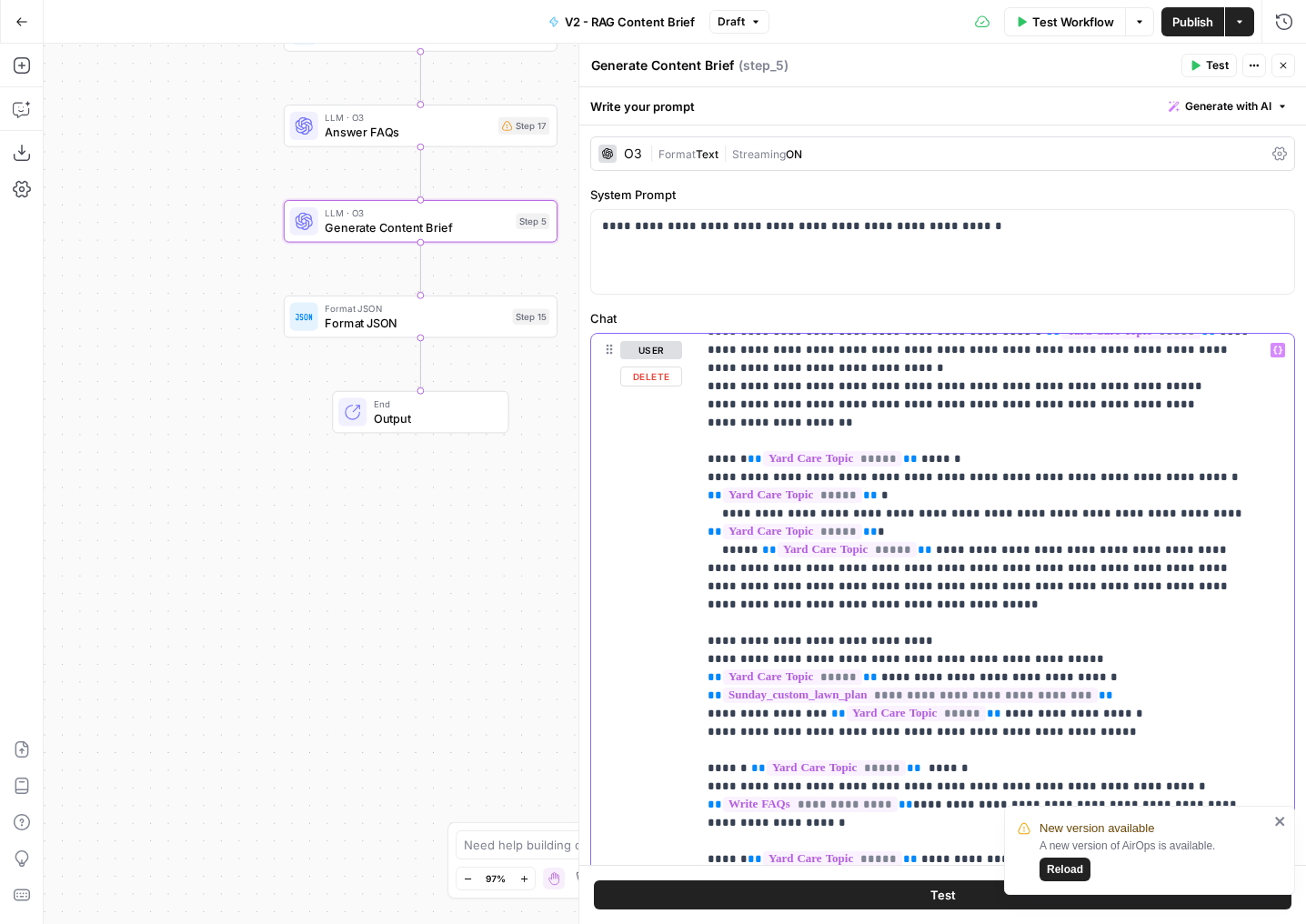 click on "**********" at bounding box center [981, 332] 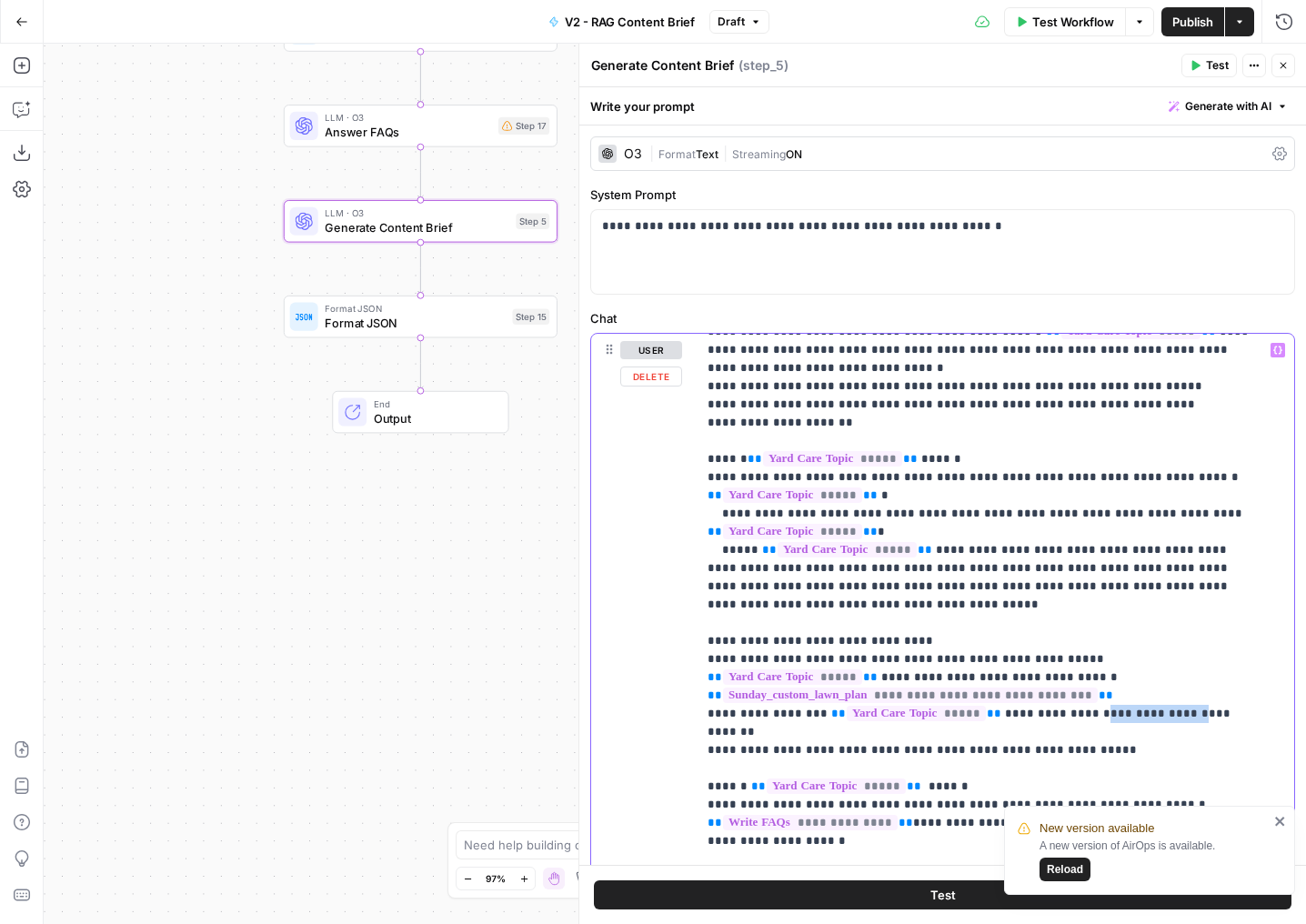drag, startPoint x: 1170, startPoint y: 642, endPoint x: 1071, endPoint y: 645, distance: 99.045444 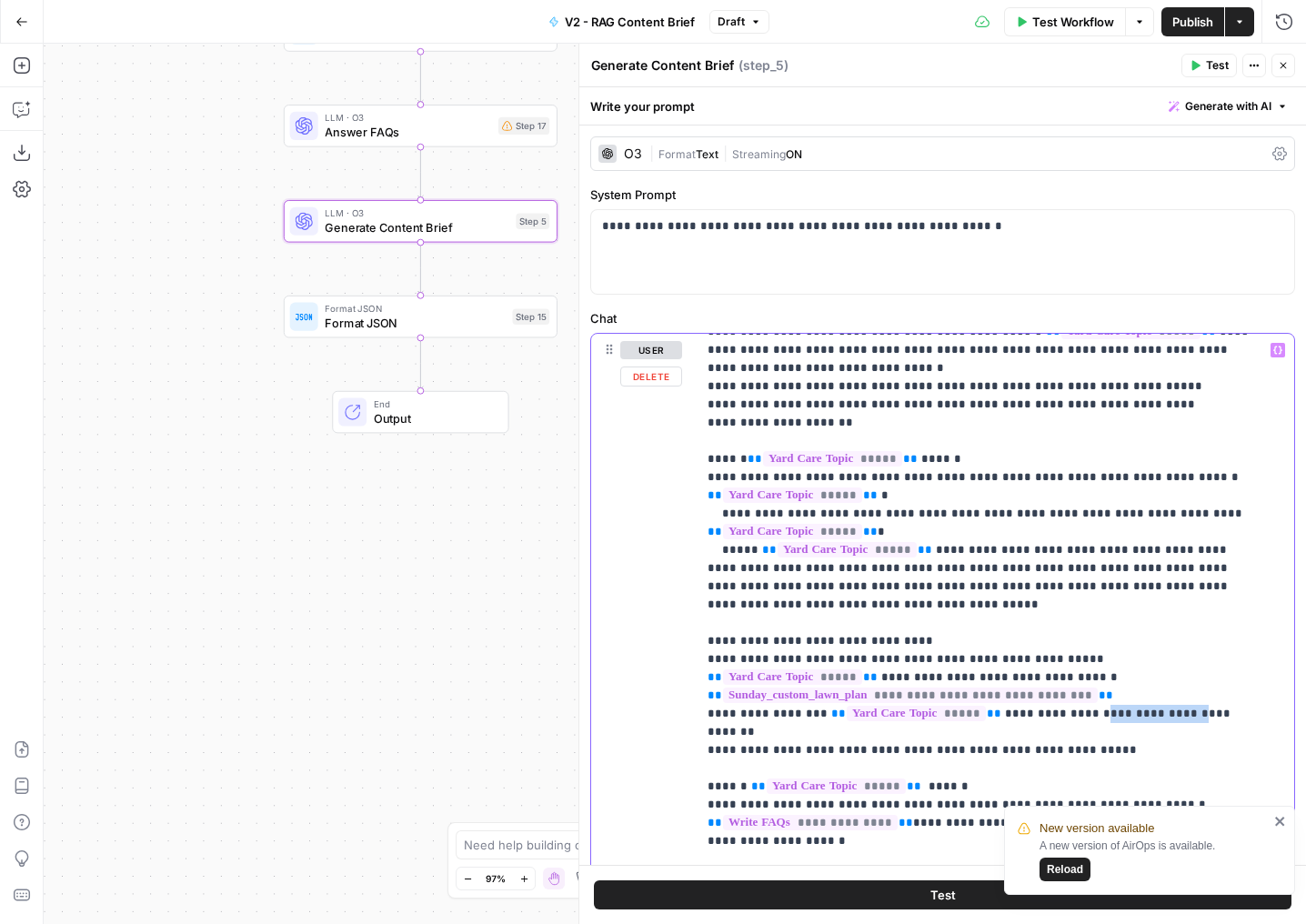 click on "**********" at bounding box center (981, 332) 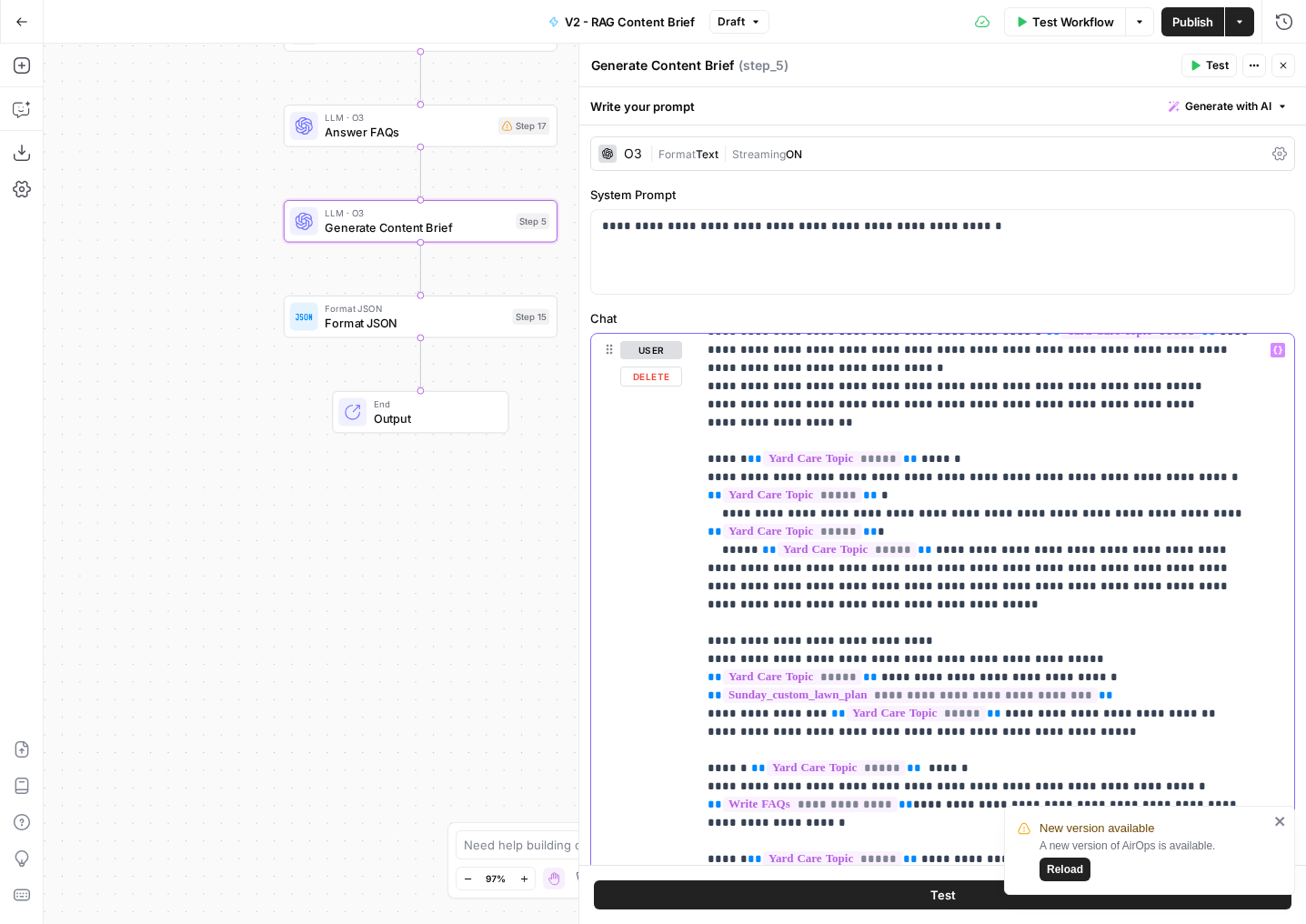 click on "**********" at bounding box center (981, 332) 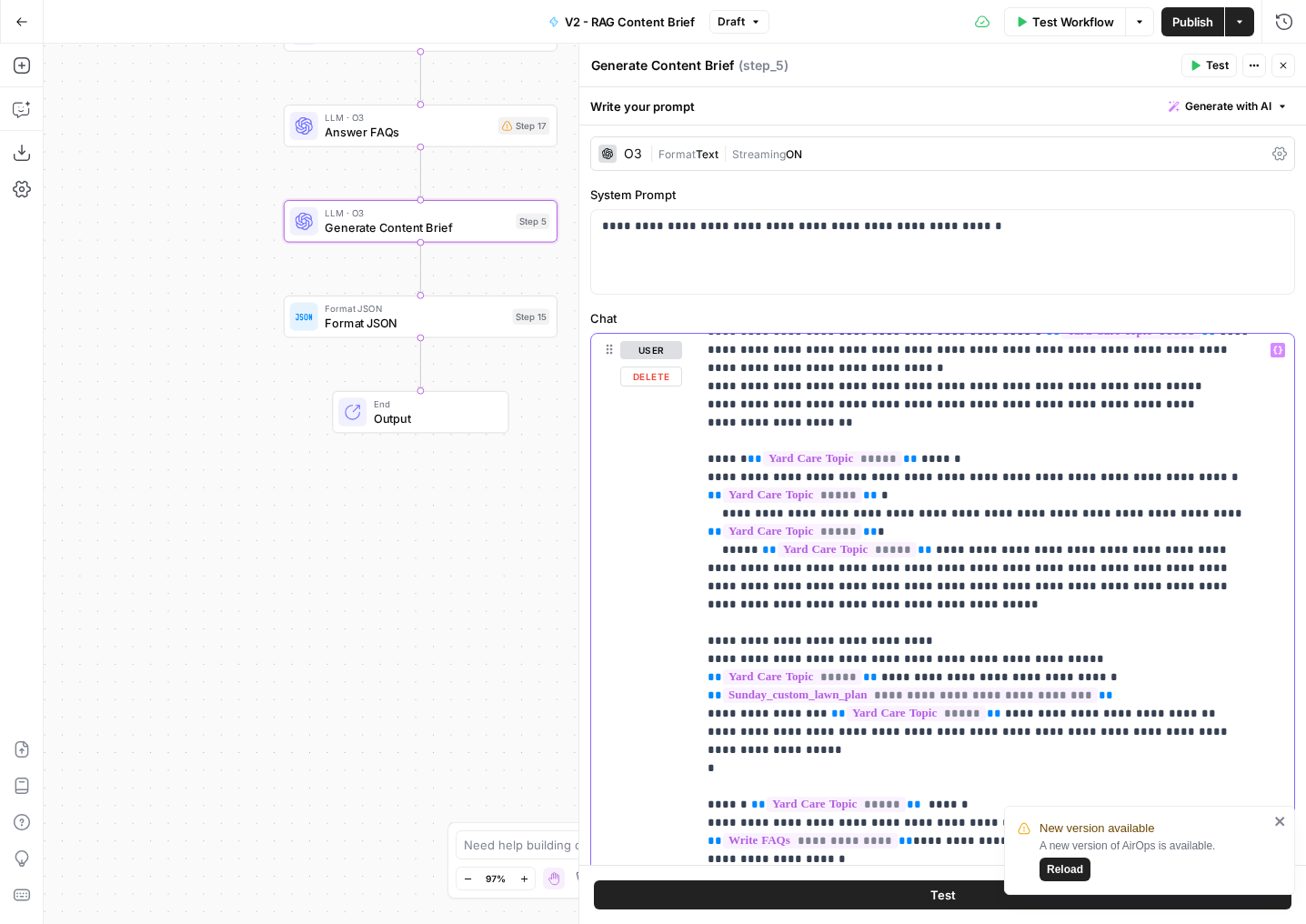 click on "**********" at bounding box center (981, 341) 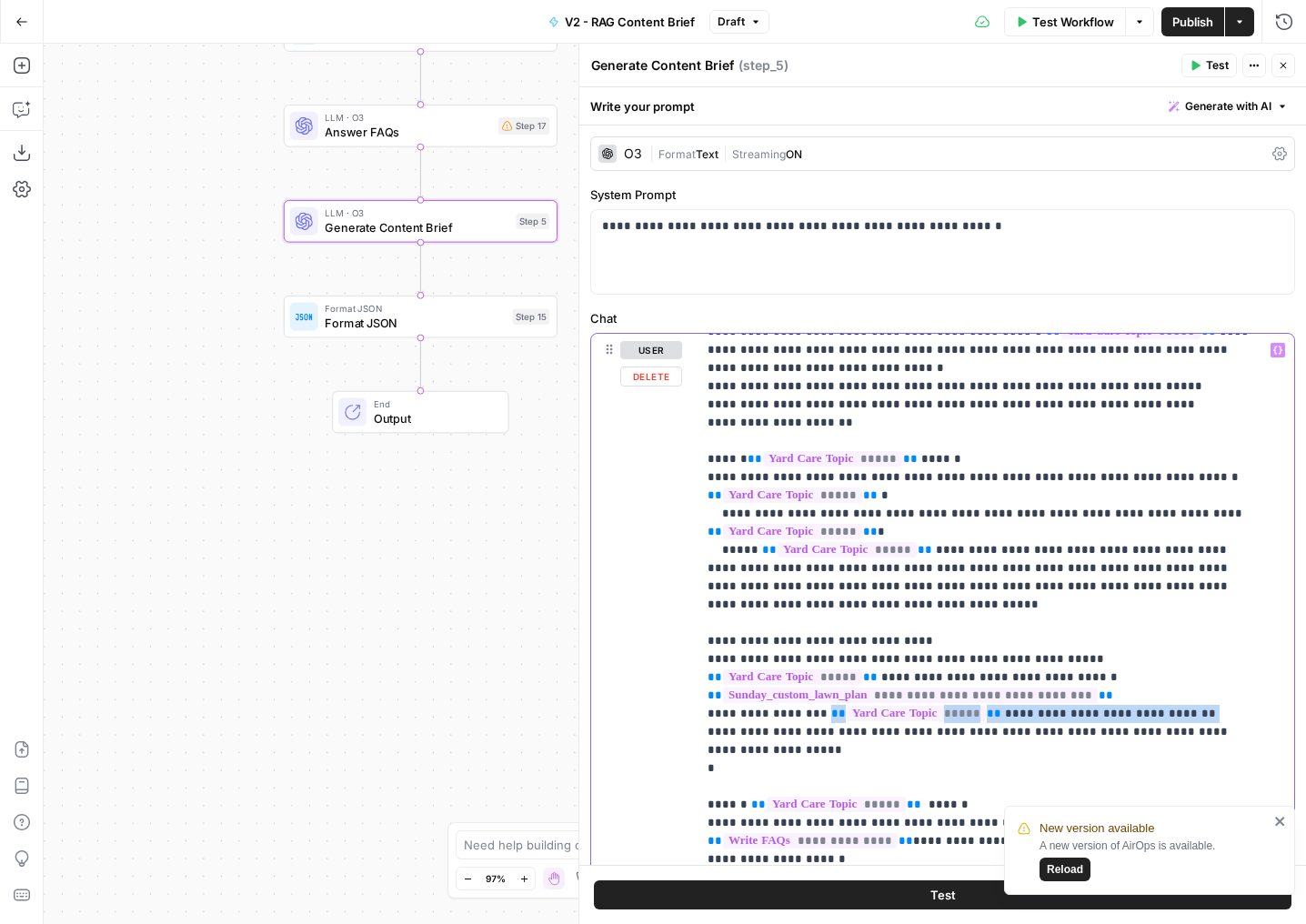 drag, startPoint x: 1186, startPoint y: 637, endPoint x: 811, endPoint y: 638, distance: 375.00133 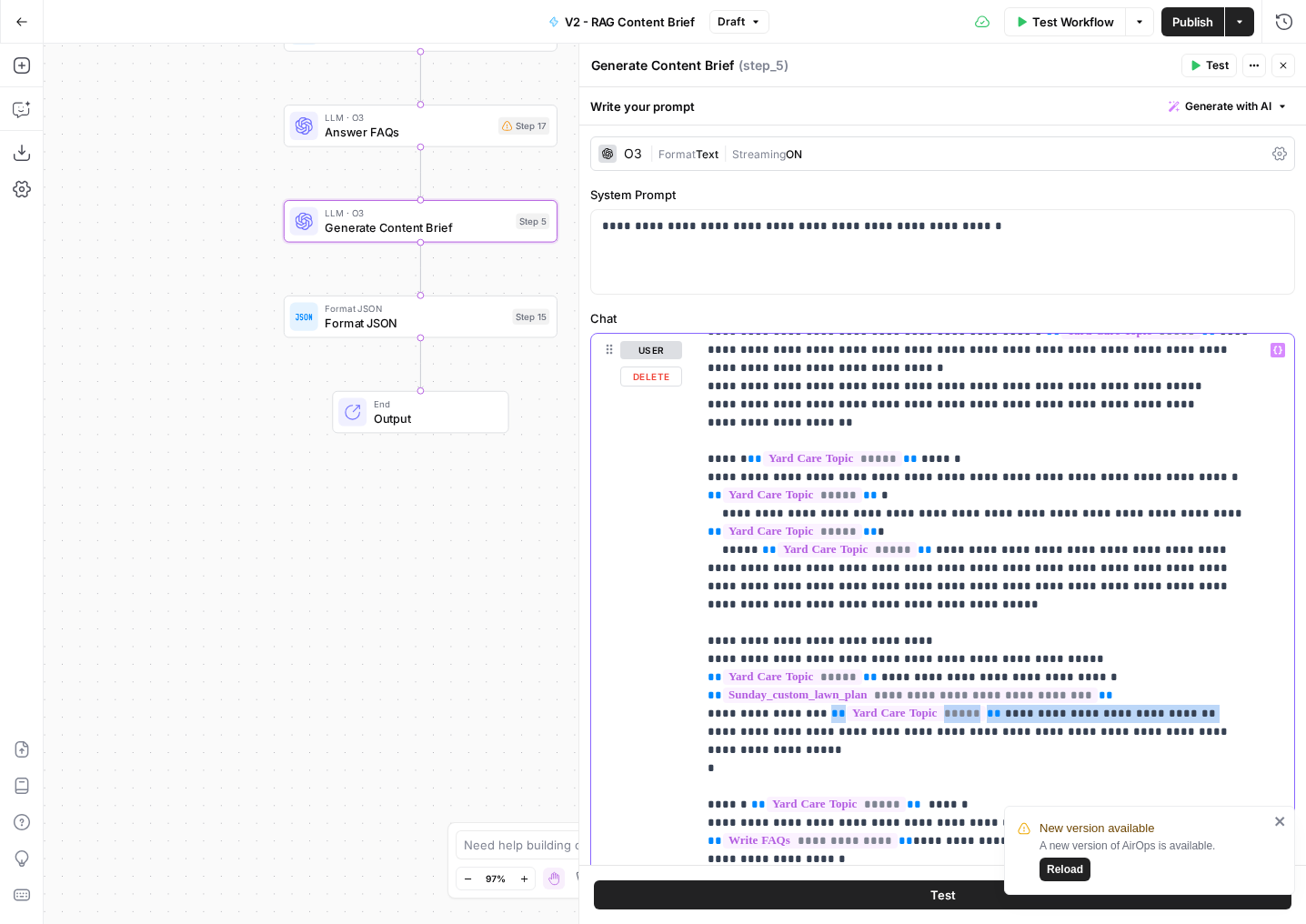 click on "**********" at bounding box center (981, 341) 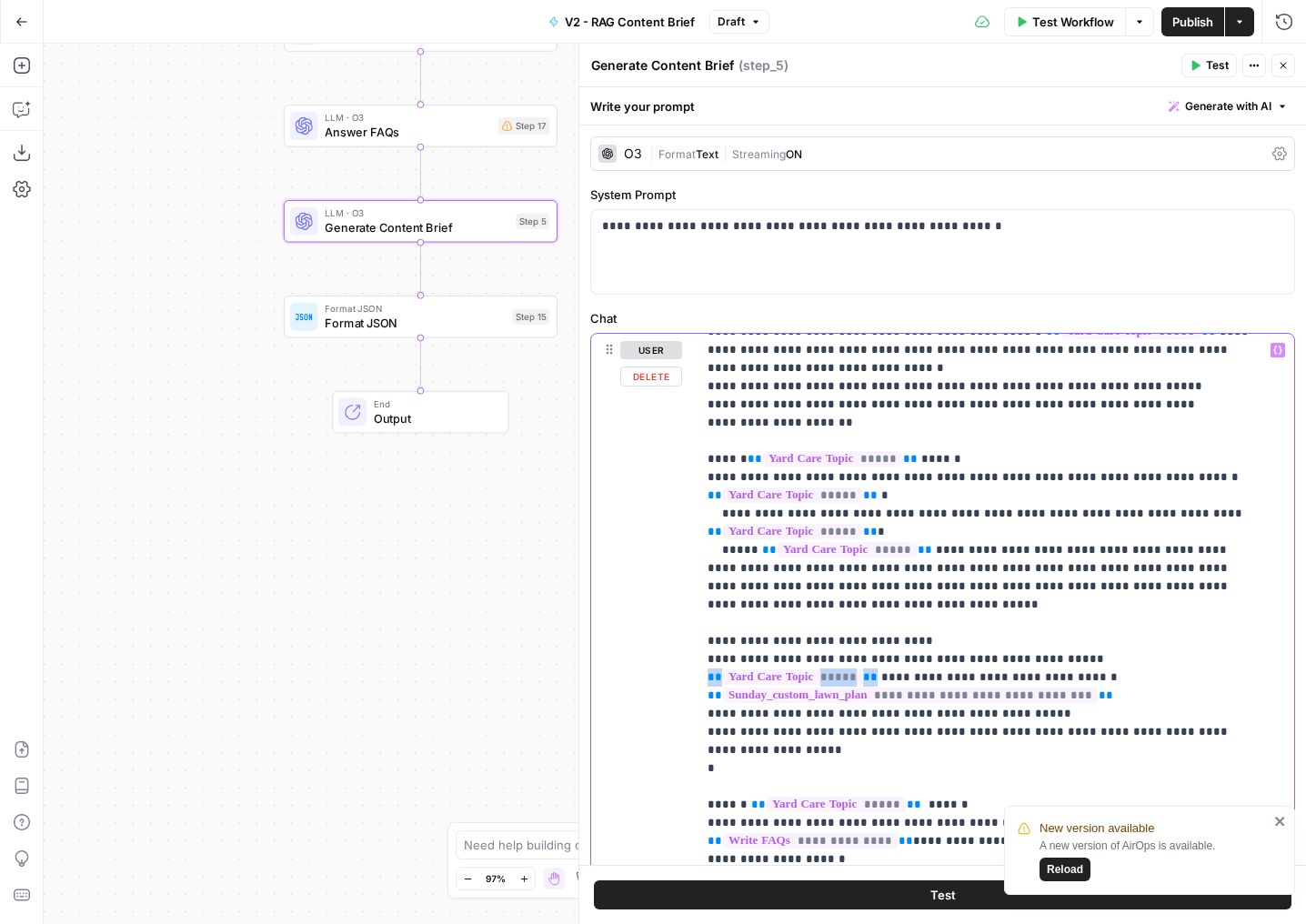 copy on "** ***** **" 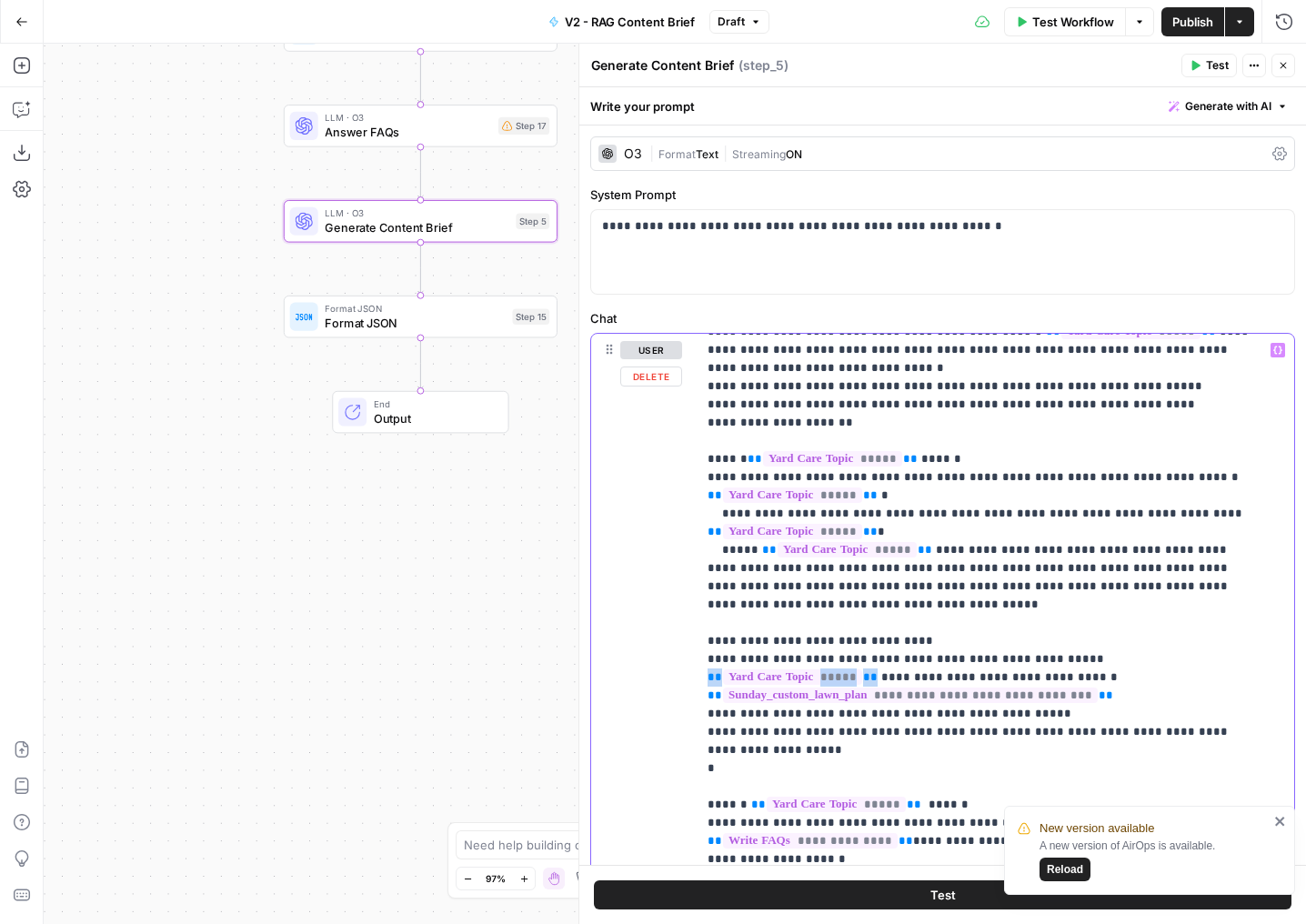 drag, startPoint x: 1211, startPoint y: 582, endPoint x: 1053, endPoint y: 585, distance: 158.02848 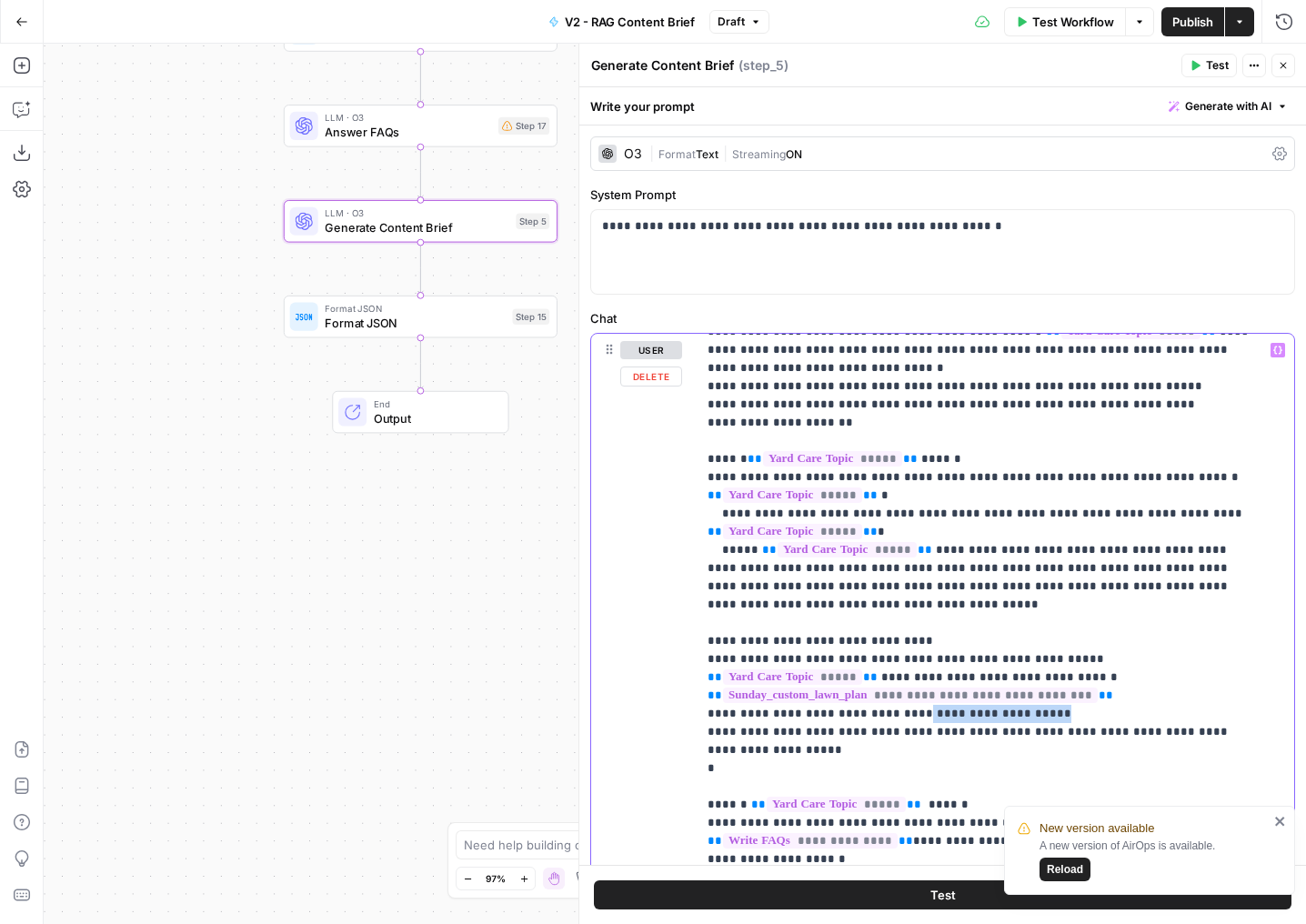 drag, startPoint x: 1027, startPoint y: 639, endPoint x: 890, endPoint y: 648, distance: 137.2953 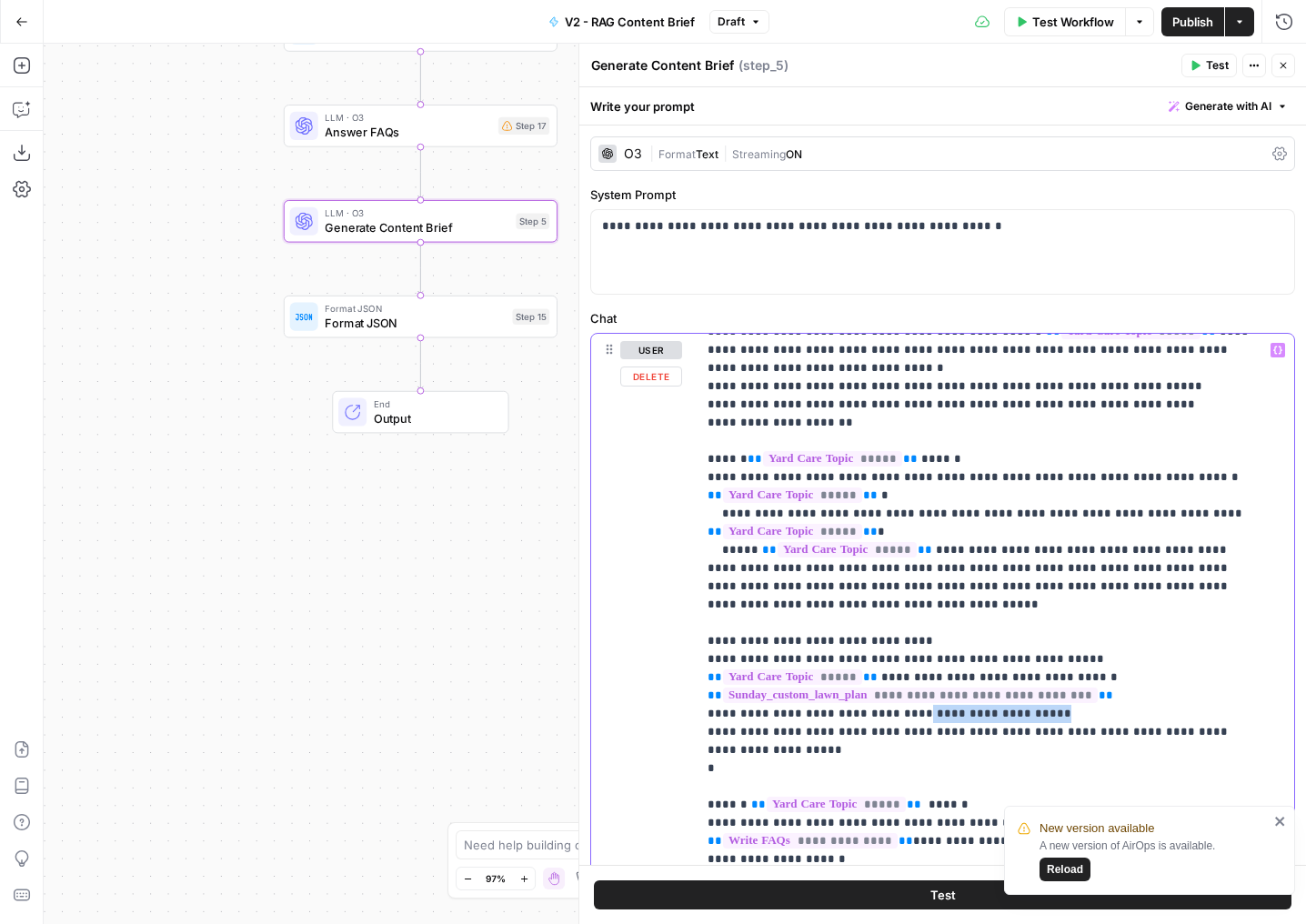 click on "**********" at bounding box center [981, 341] 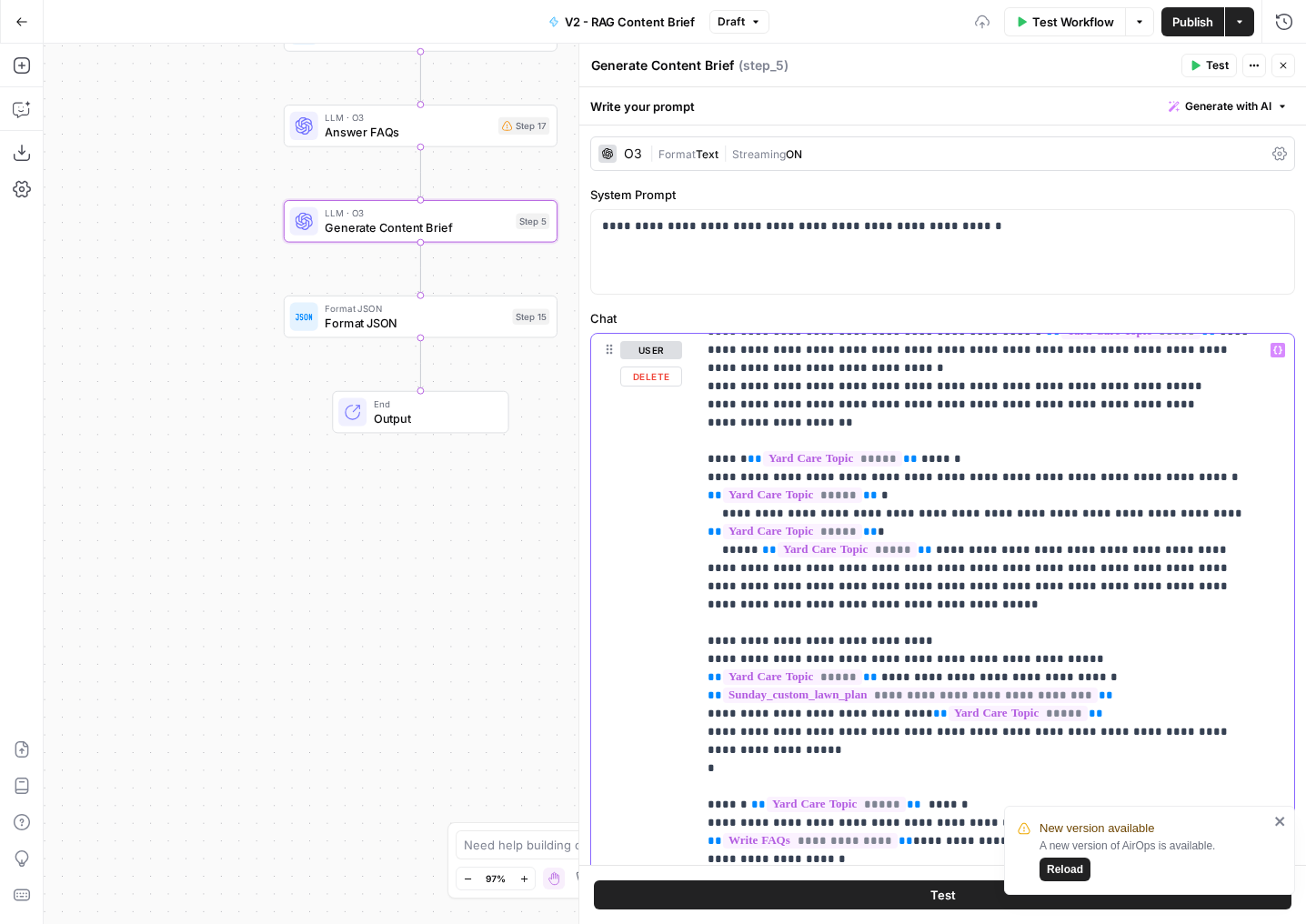 click on "**********" at bounding box center [981, 341] 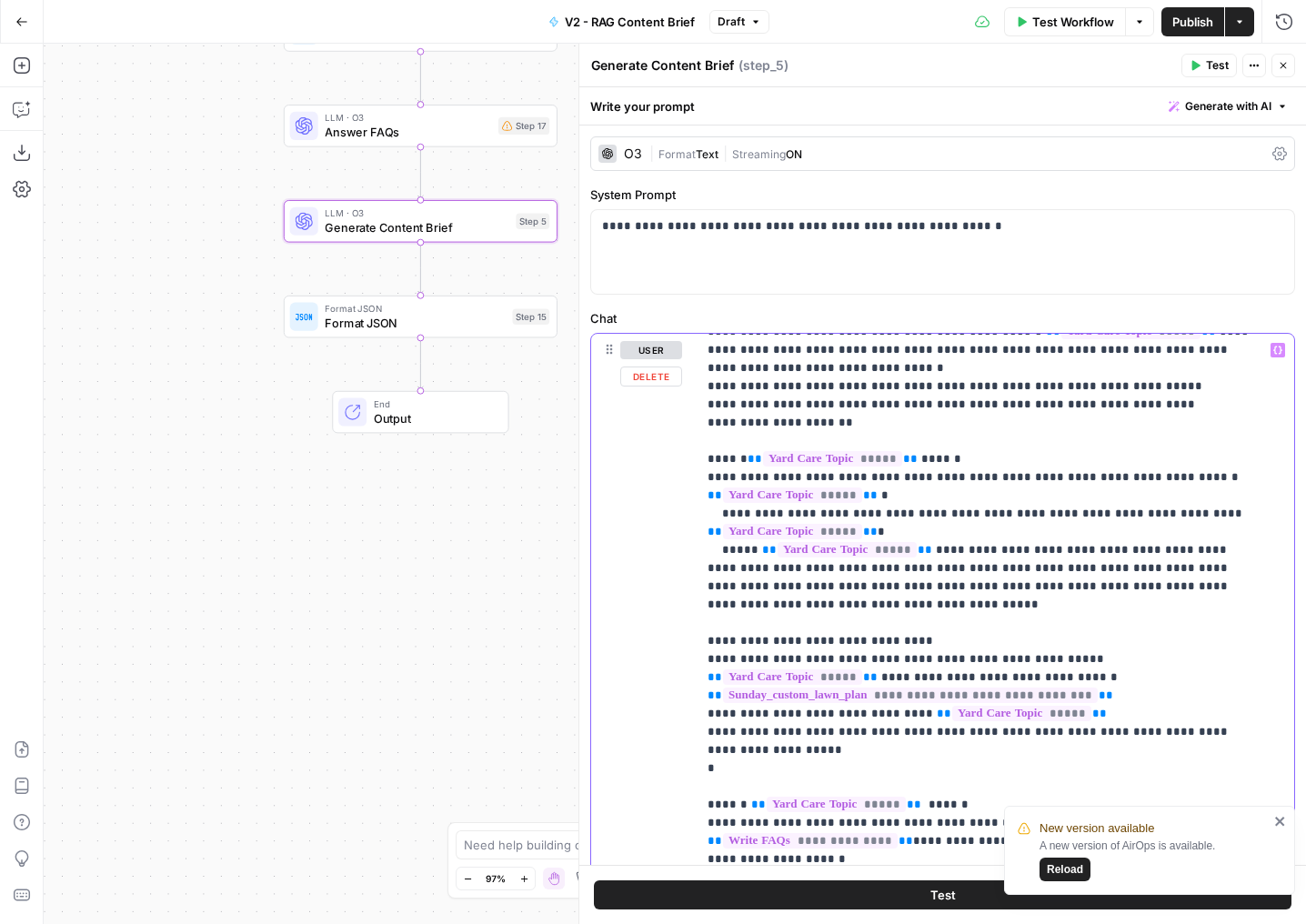 click on "**********" at bounding box center (981, 341) 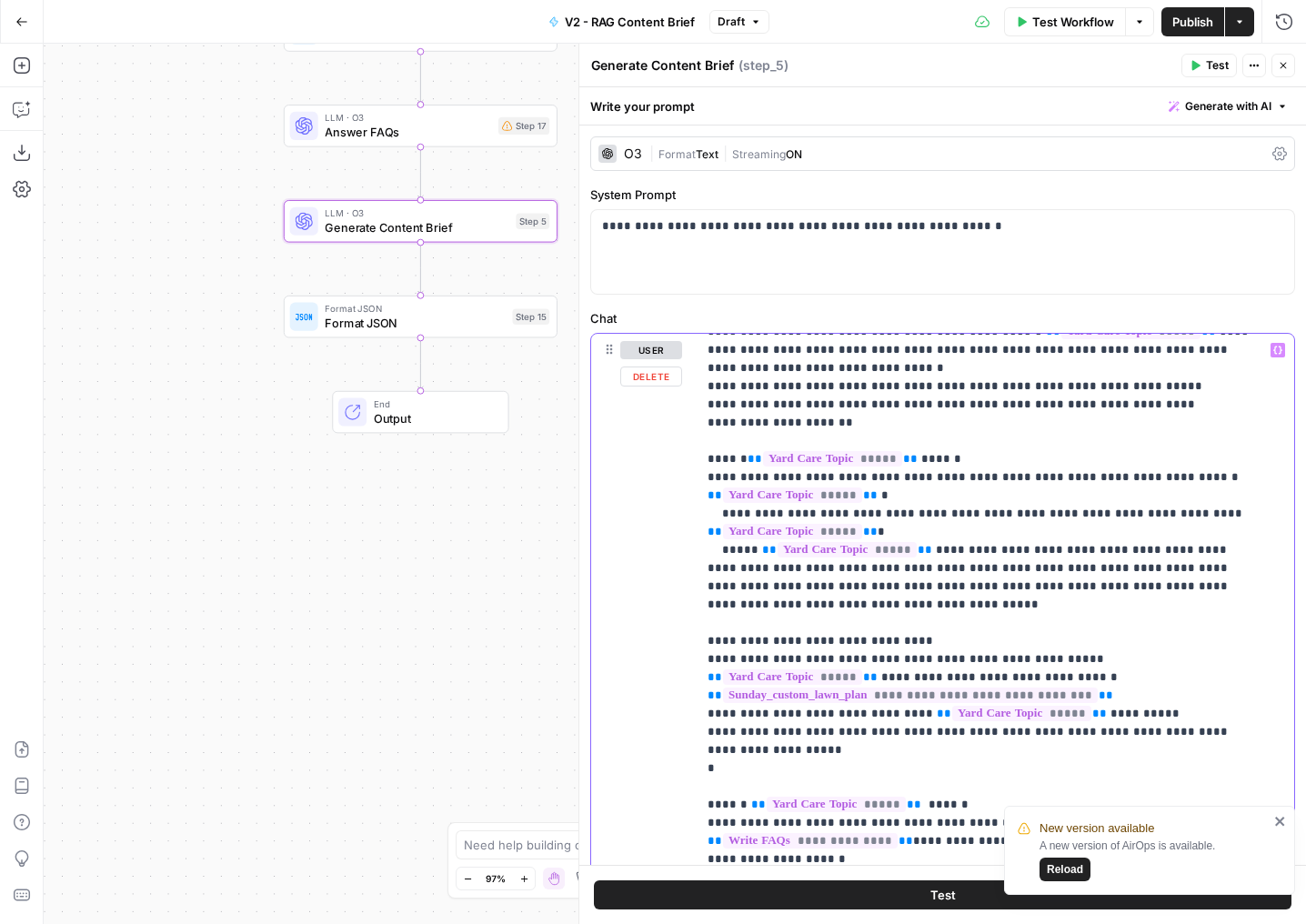 click on "*****" at bounding box center (1021, 713) 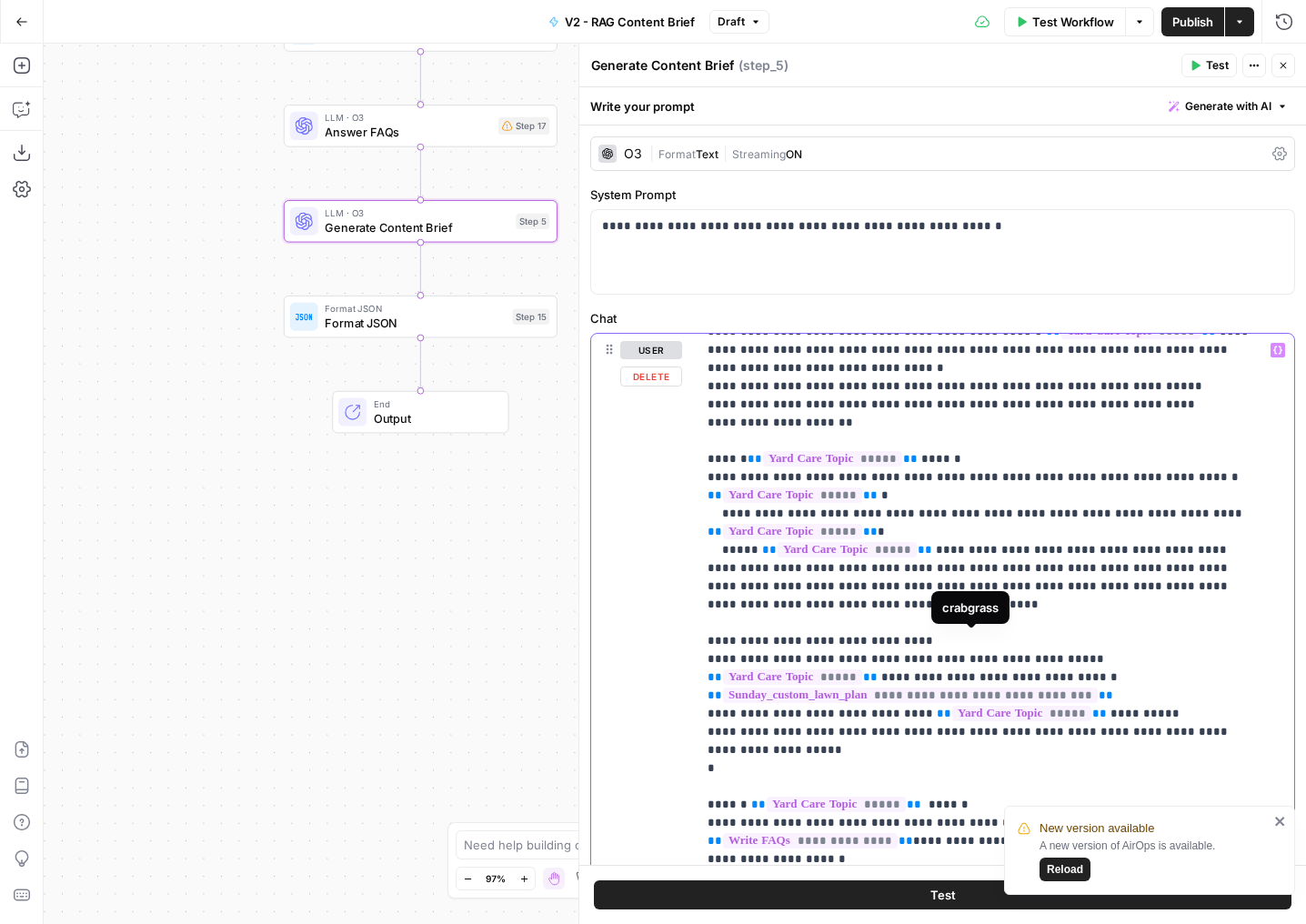 click on "**********" at bounding box center (981, 341) 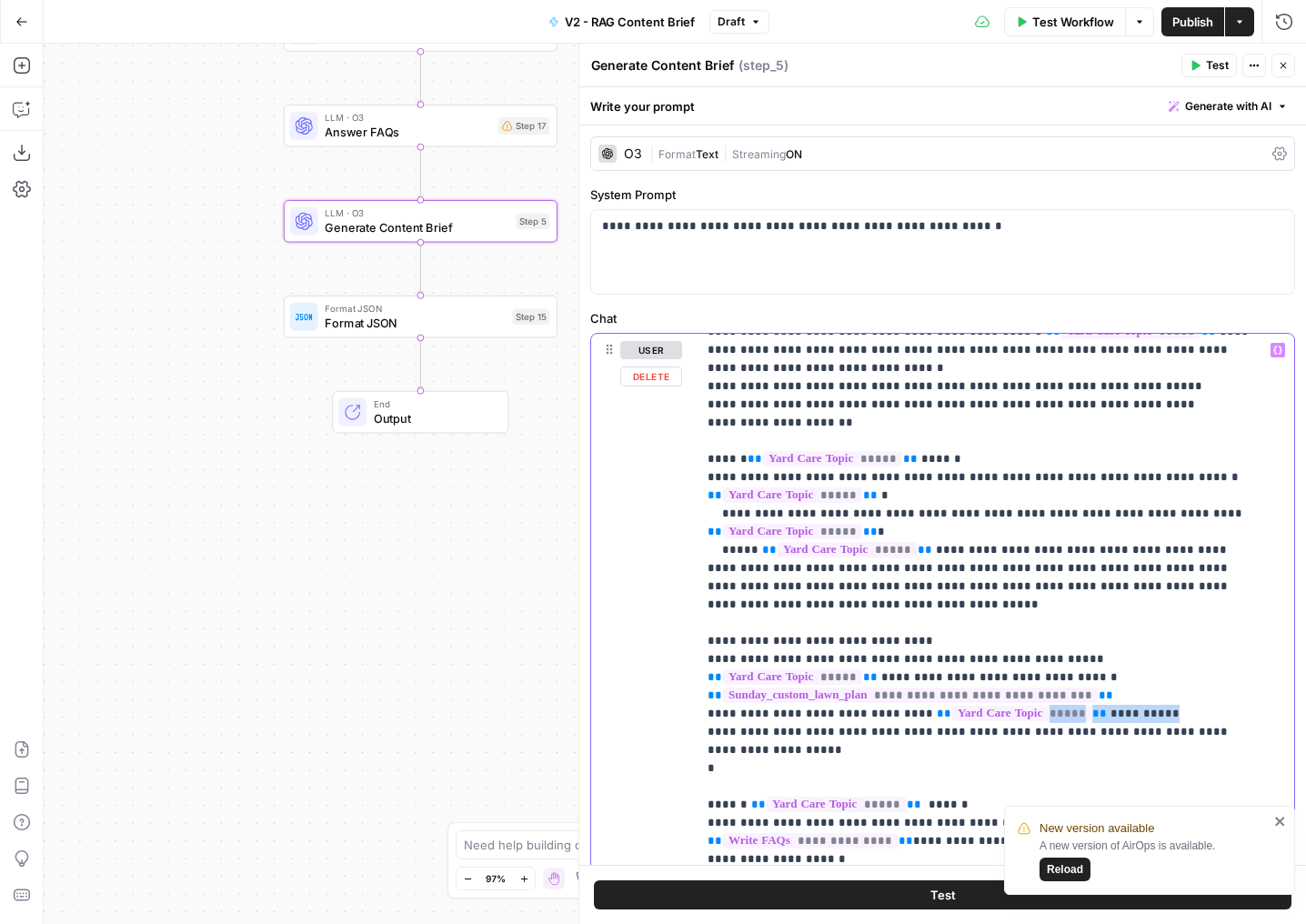 drag, startPoint x: 1248, startPoint y: 643, endPoint x: 1007, endPoint y: 650, distance: 241.10164 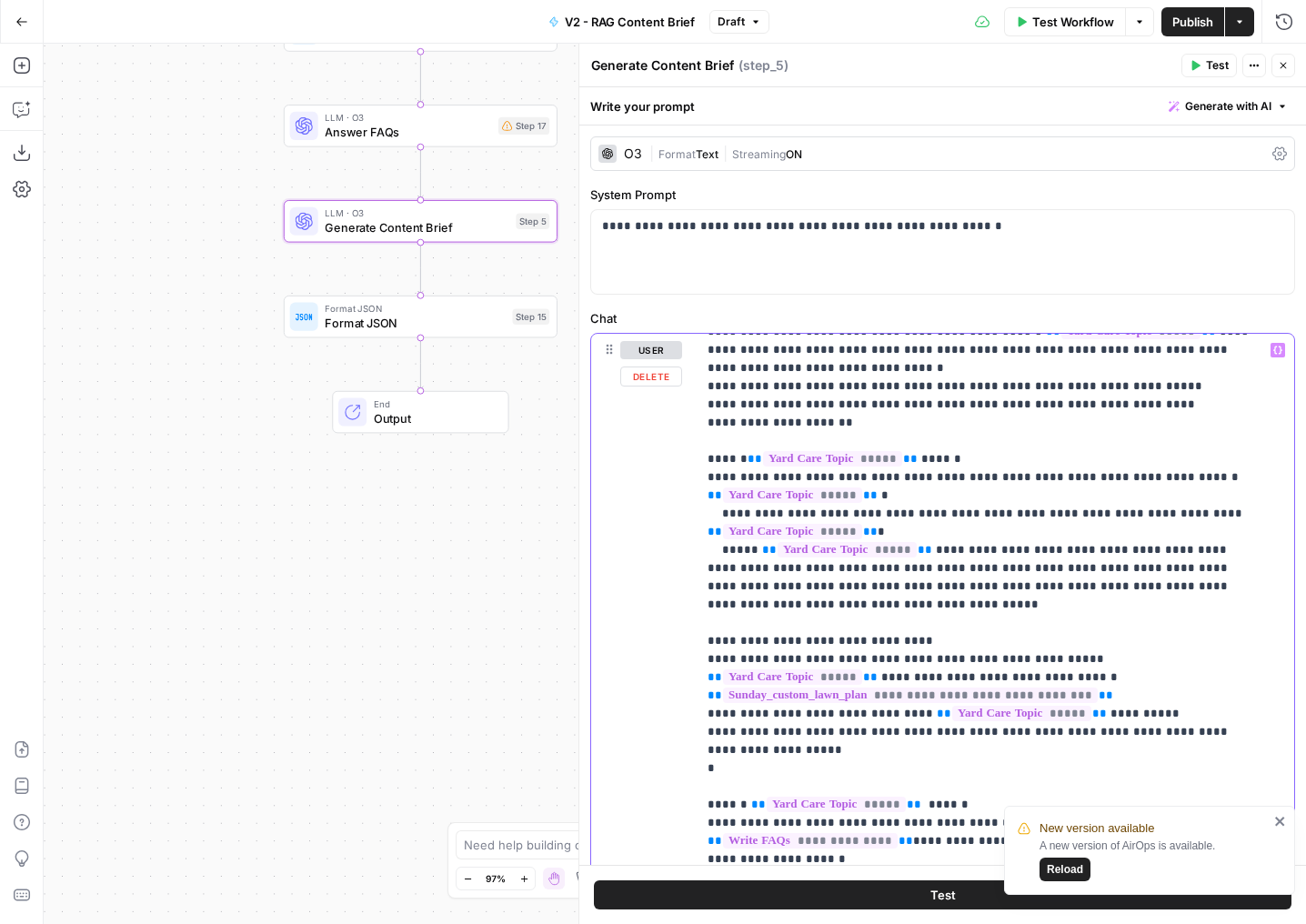 click on "**********" at bounding box center (981, 341) 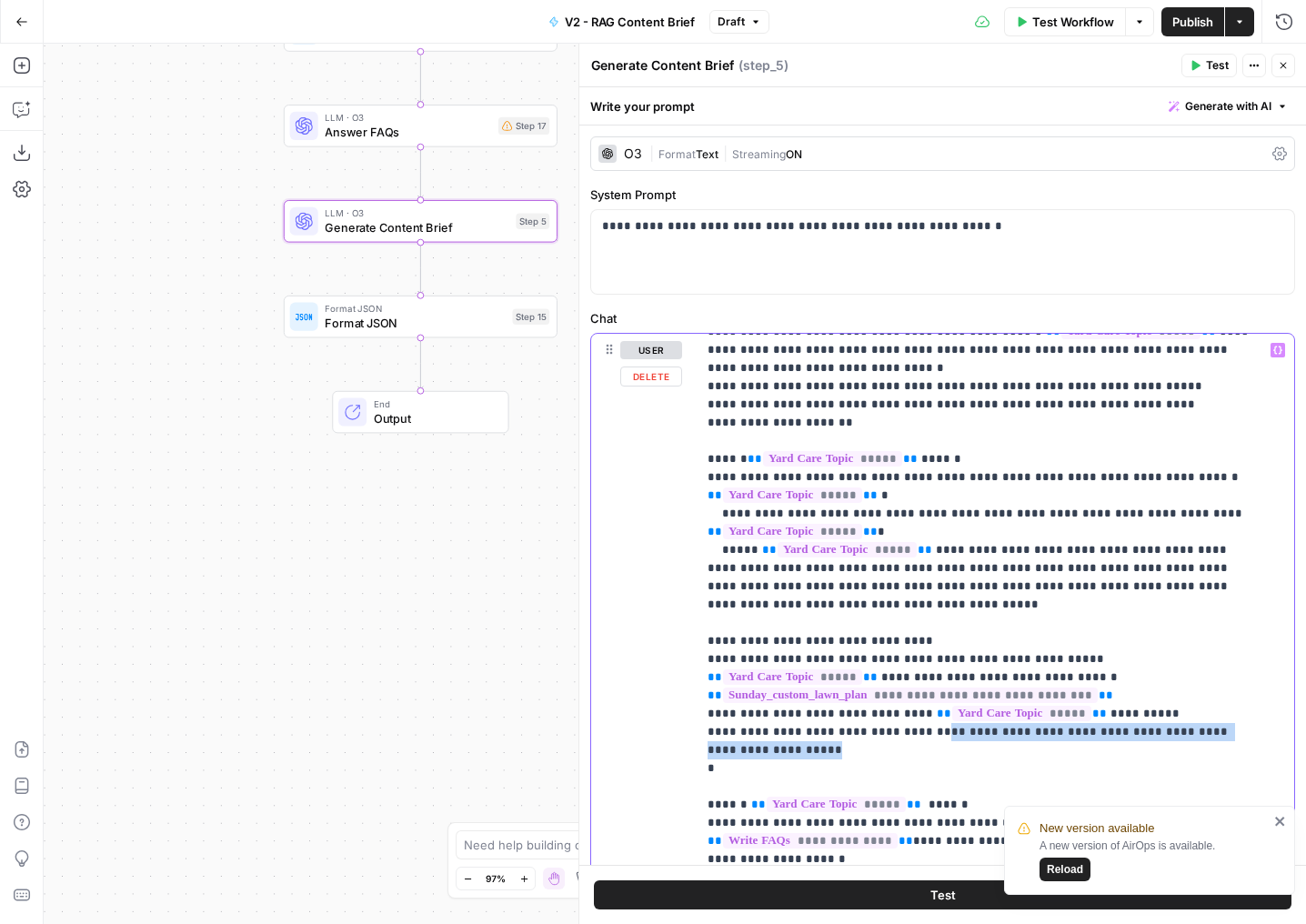drag, startPoint x: 906, startPoint y: 658, endPoint x: 1247, endPoint y: 659, distance: 341.00147 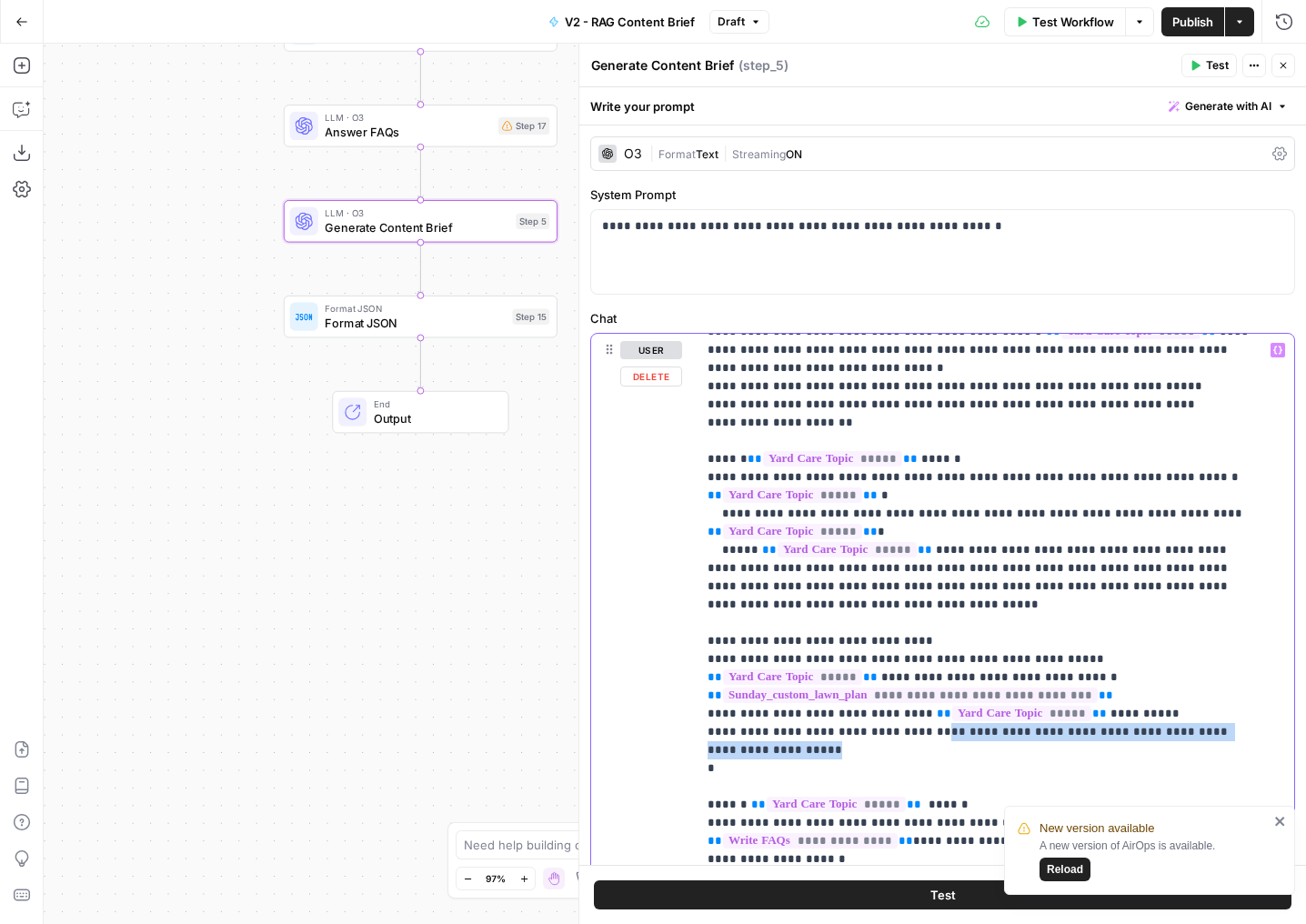 click on "**********" at bounding box center (981, 341) 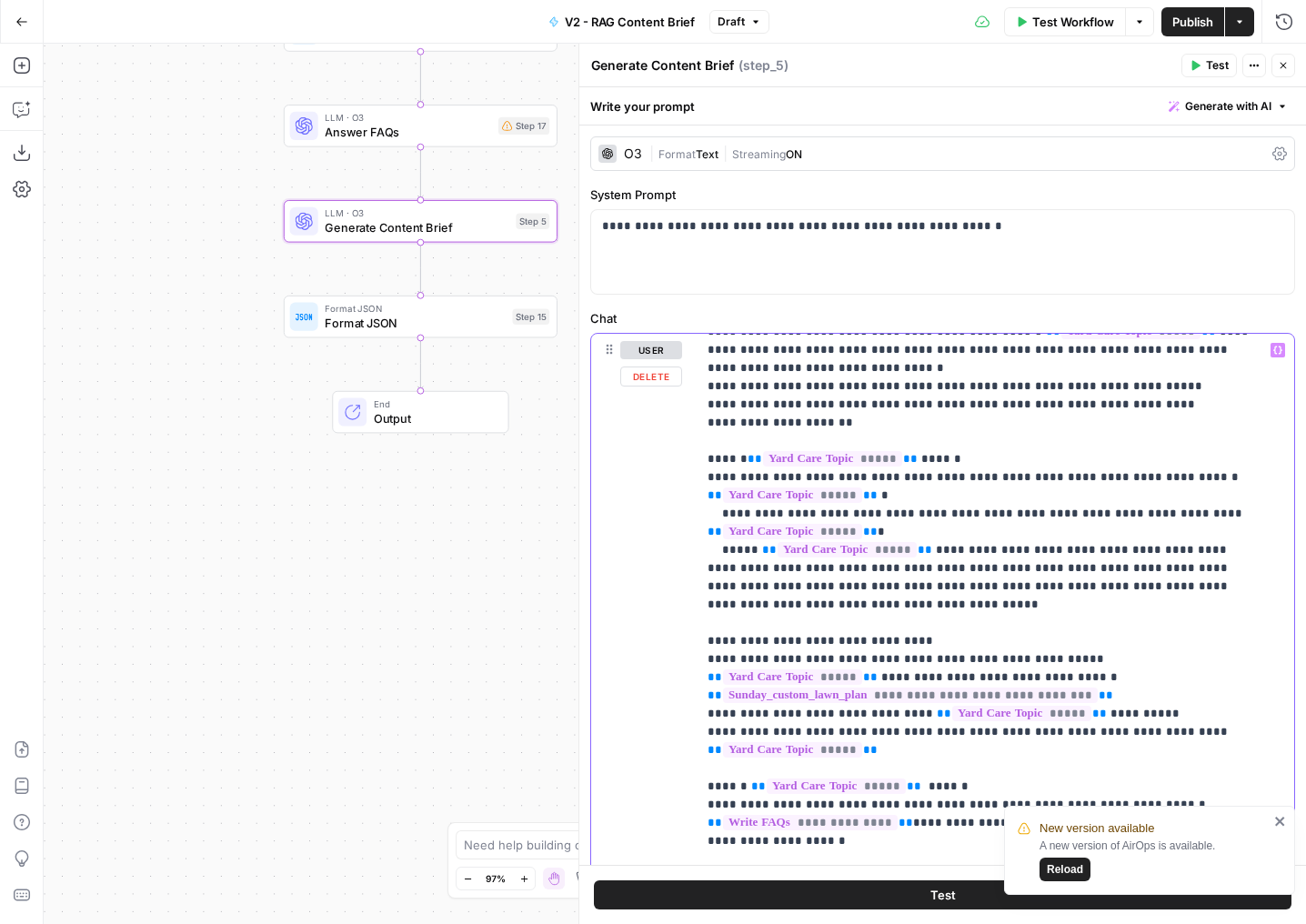 click on "**********" at bounding box center [981, 341] 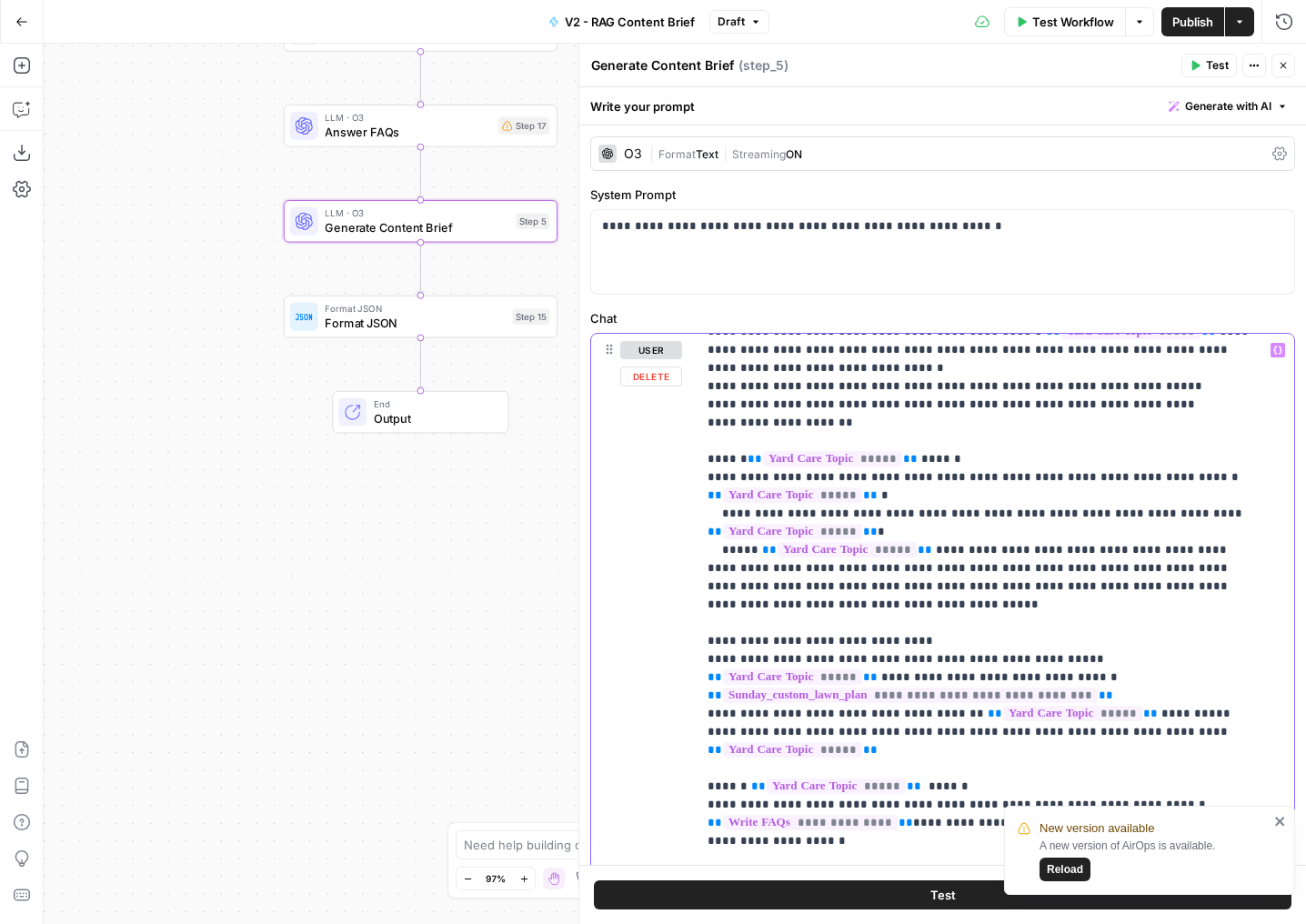 click on "**********" at bounding box center [981, 341] 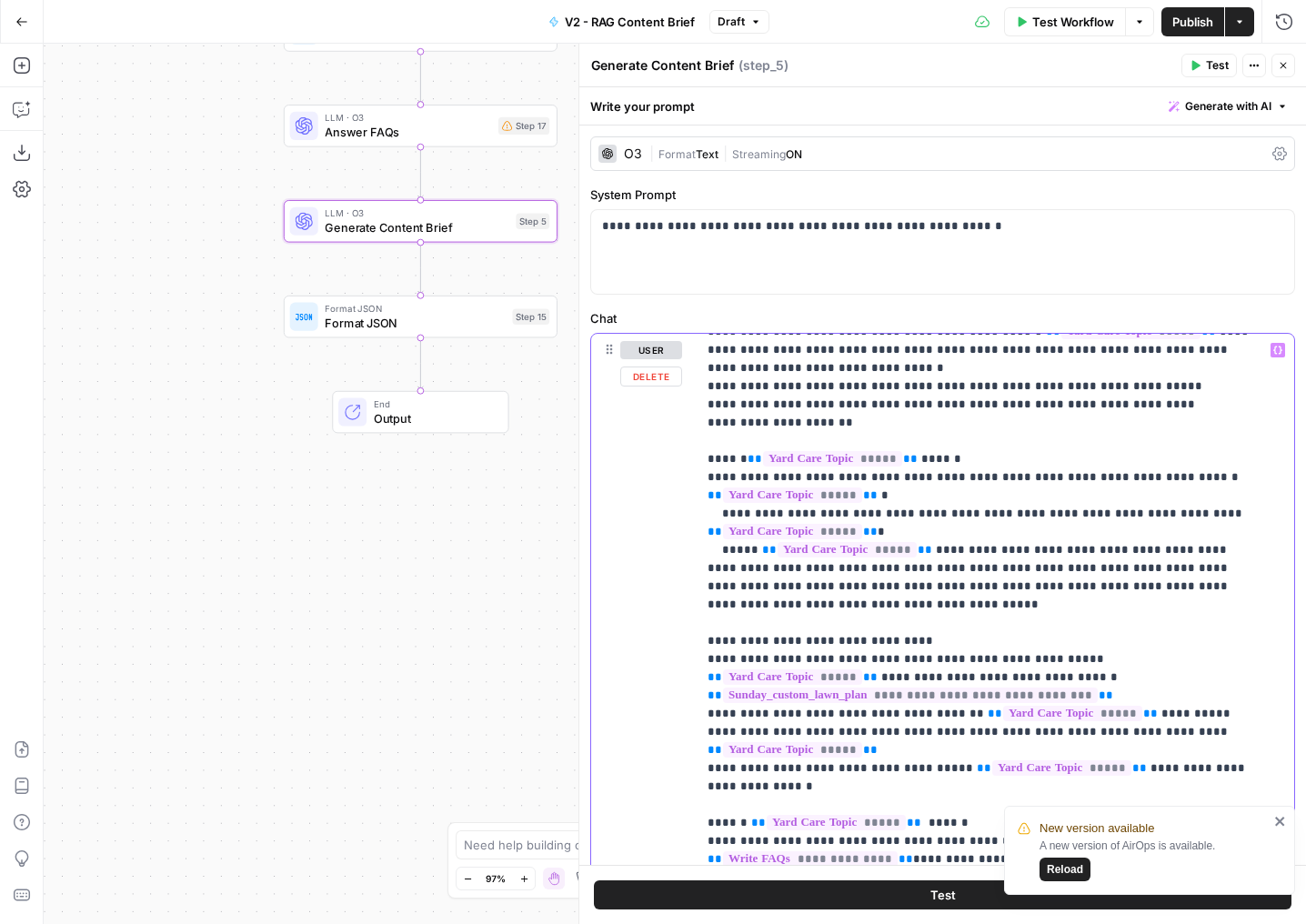 click on "**********" at bounding box center [981, 359] 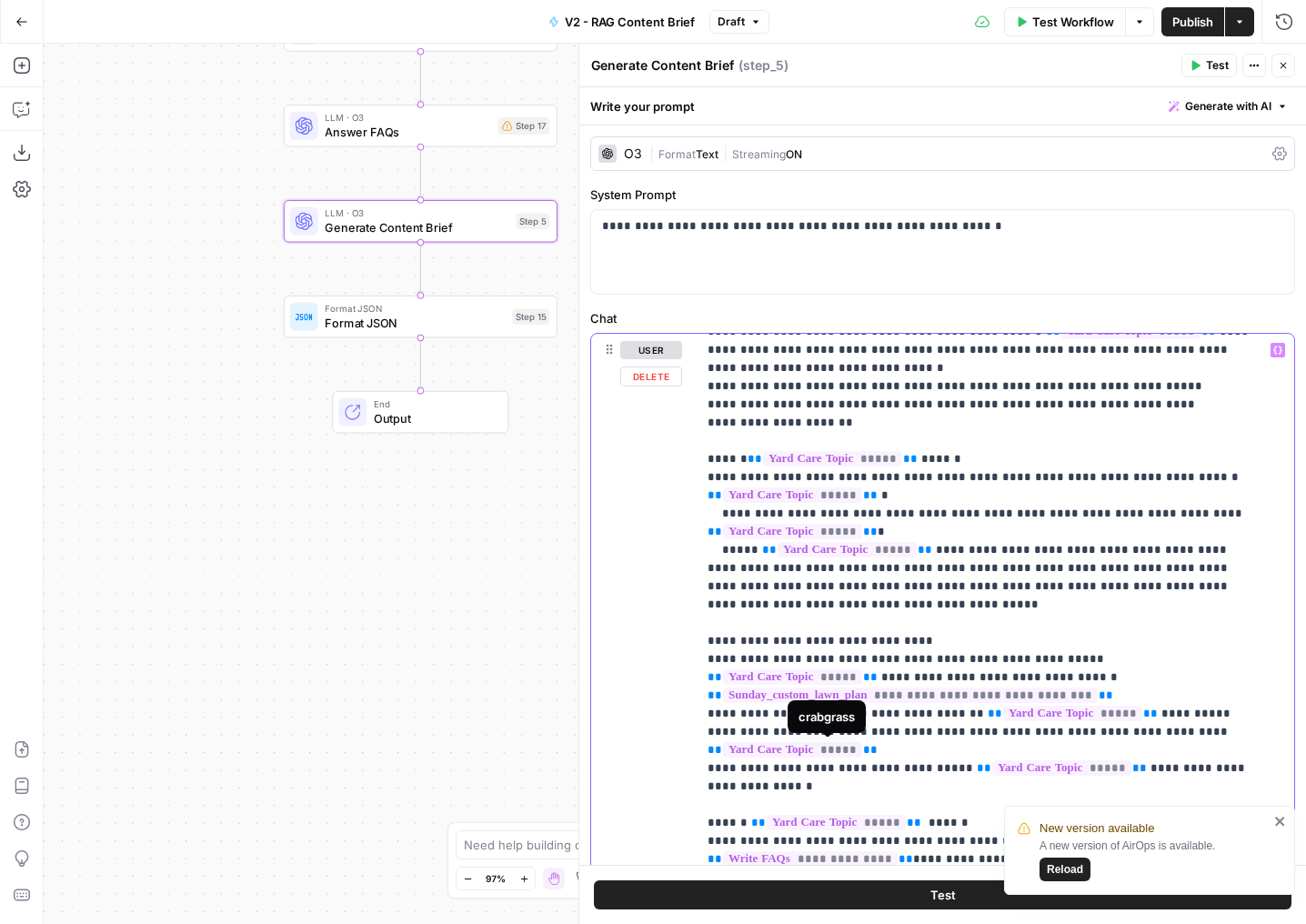 click on "**********" at bounding box center (981, 359) 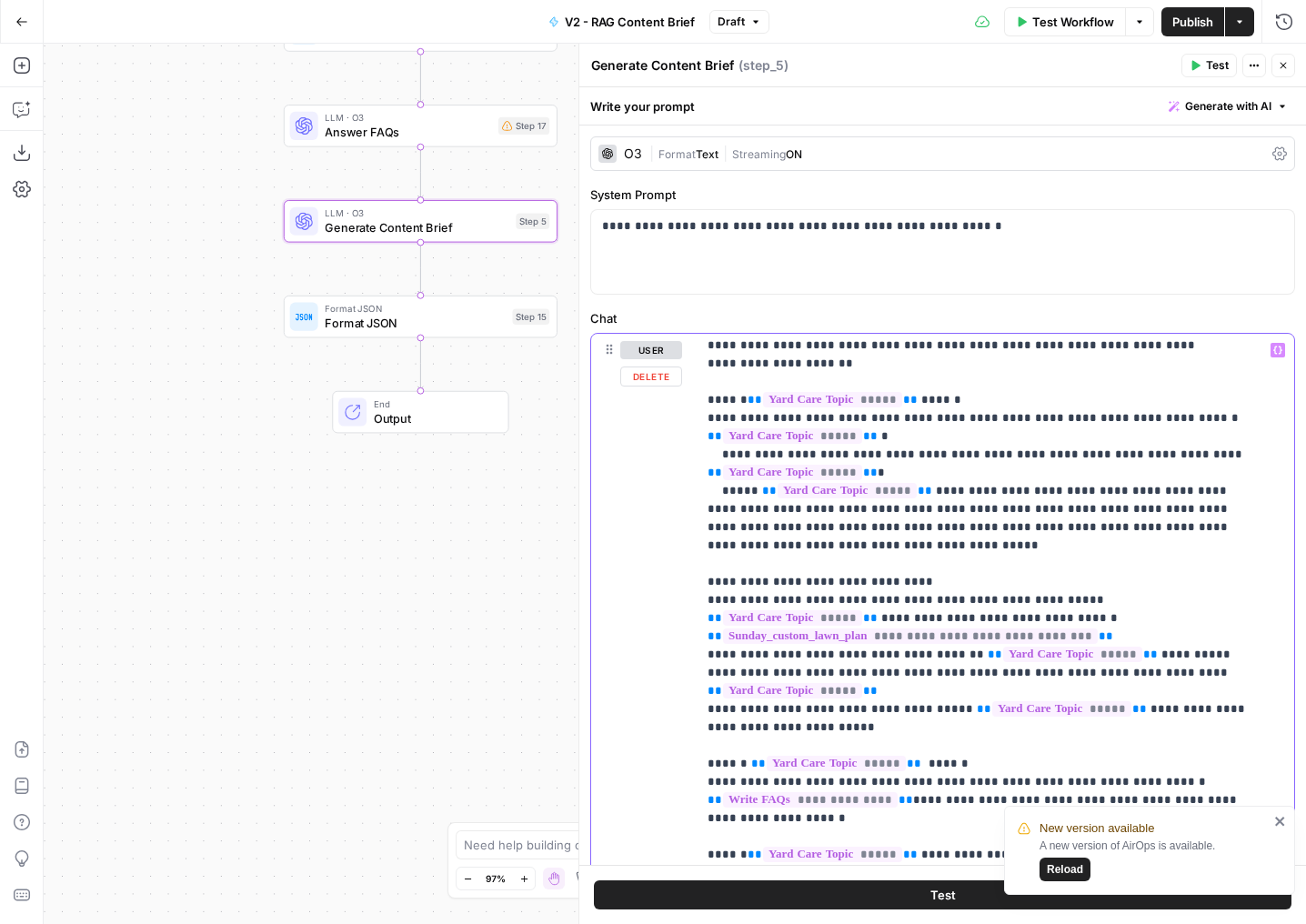 scroll, scrollTop: 1161, scrollLeft: 0, axis: vertical 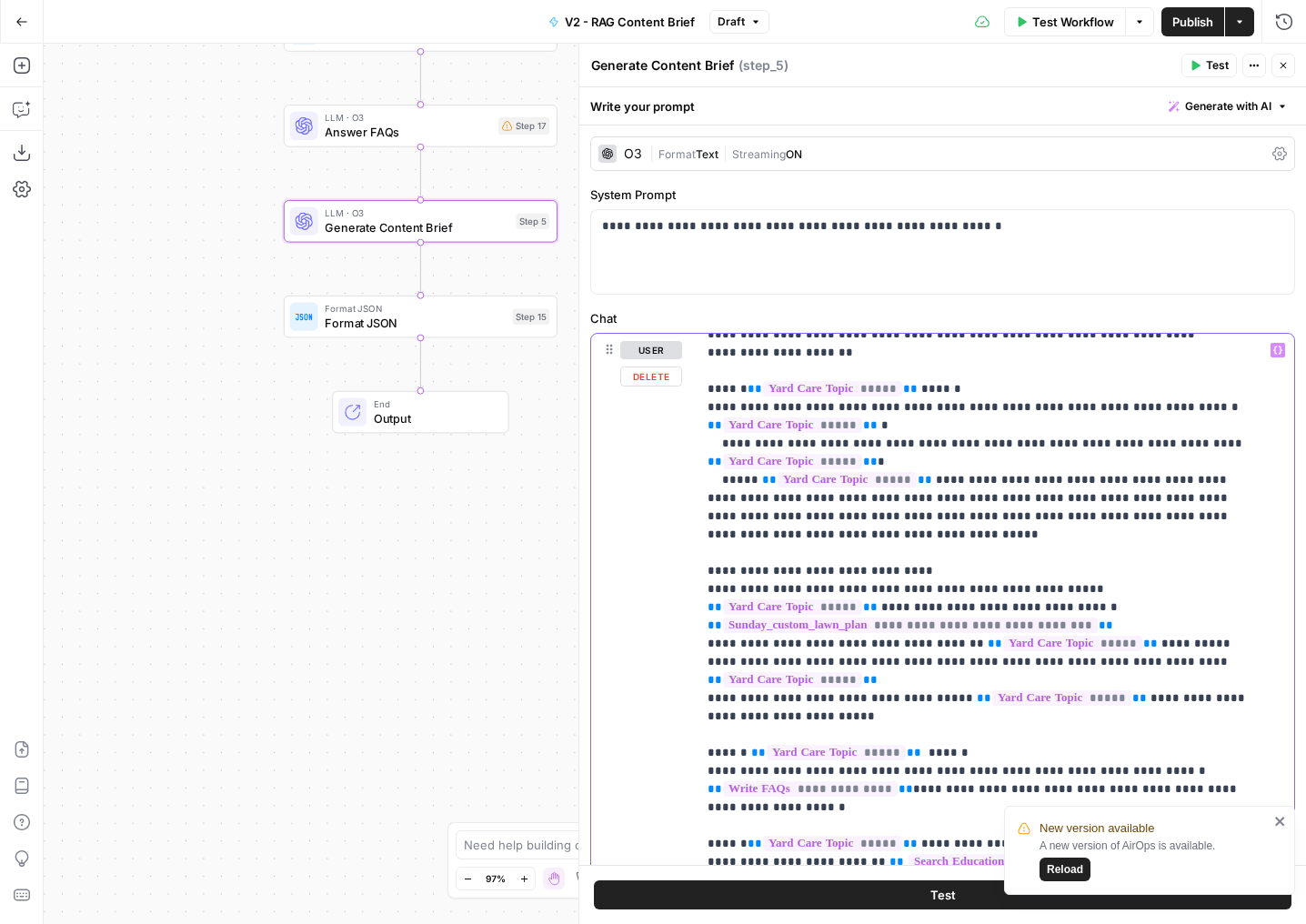 click on "**********" at bounding box center [981, 289] 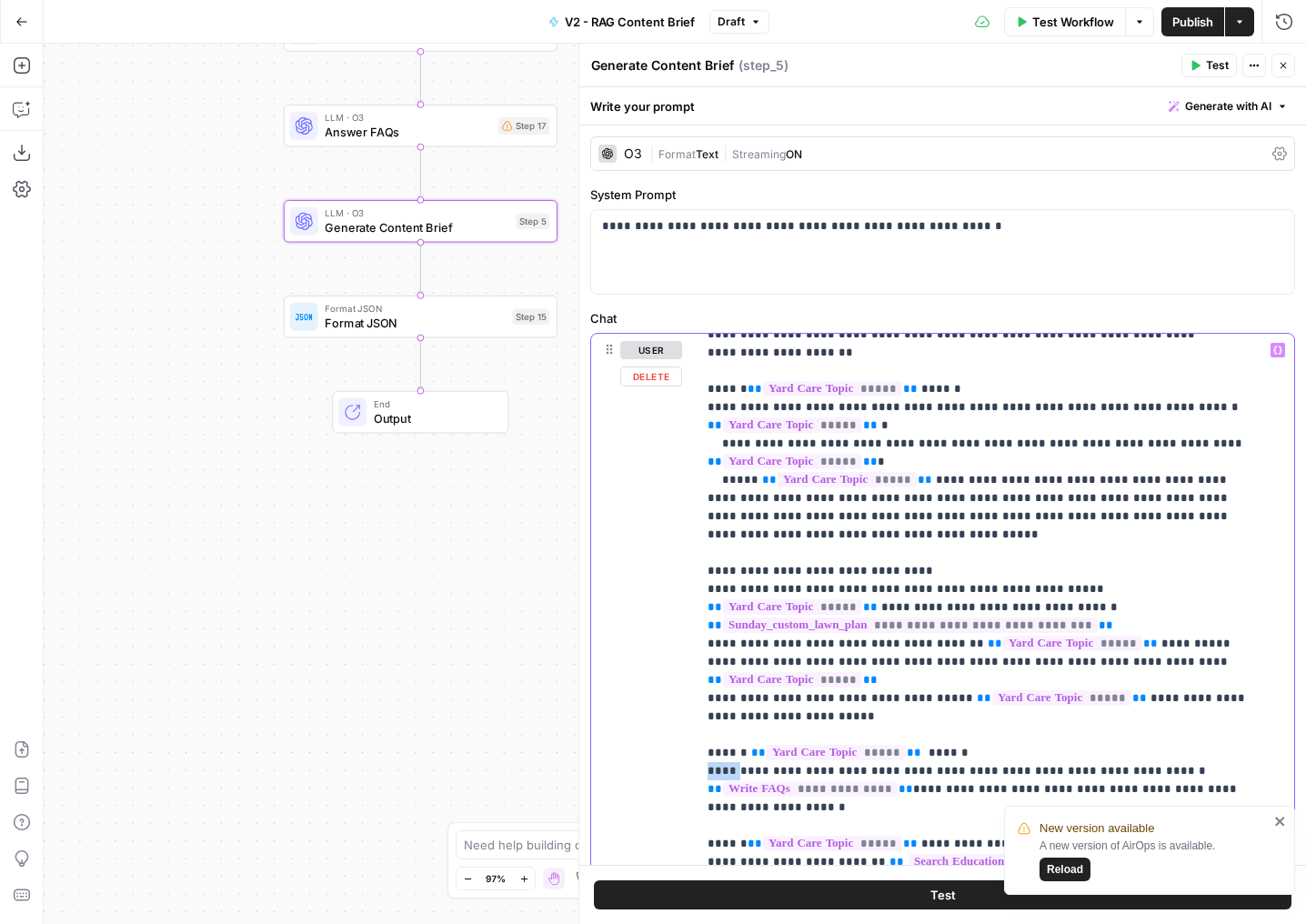 drag, startPoint x: 706, startPoint y: 698, endPoint x: 733, endPoint y: 700, distance: 27.073973 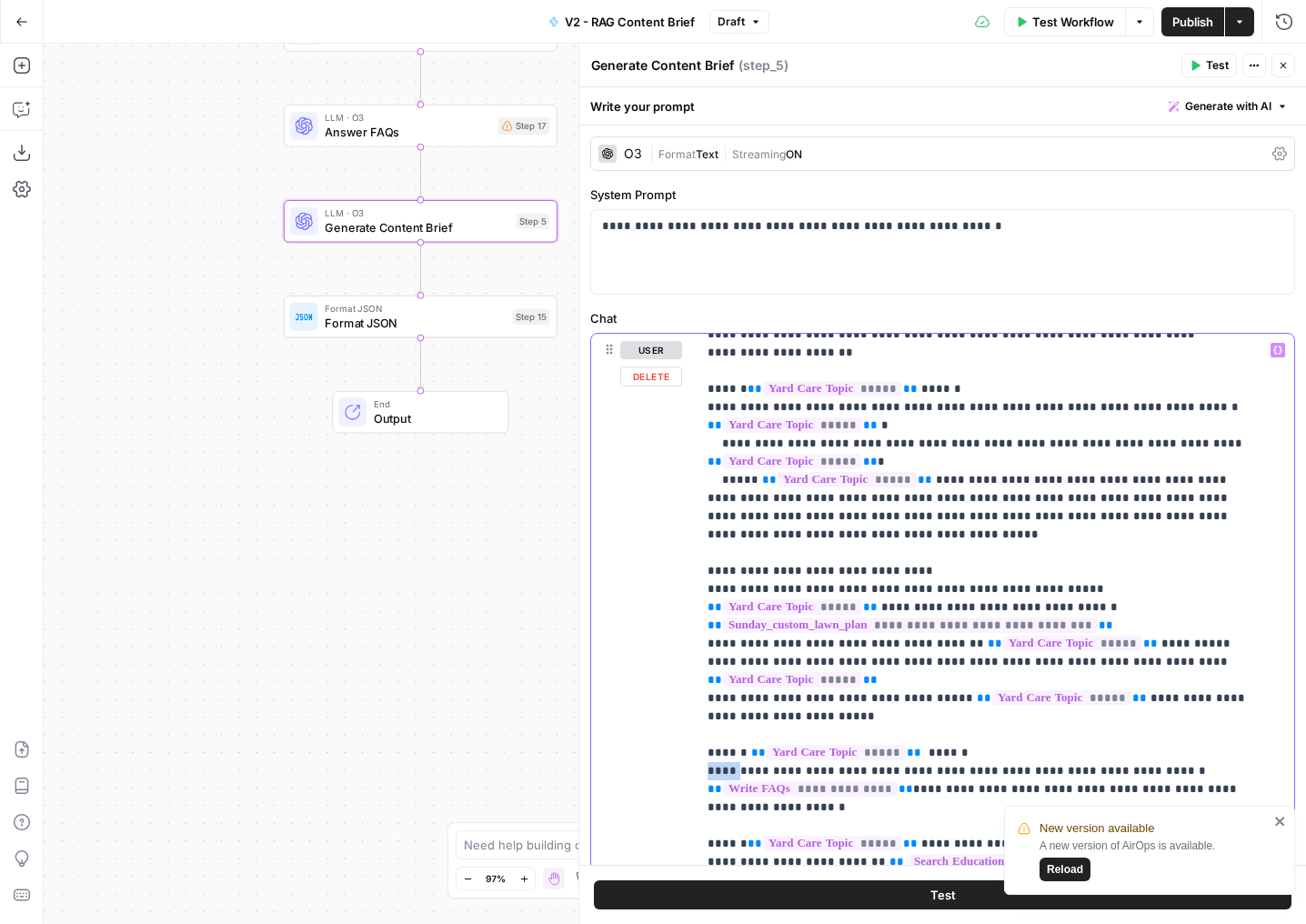 click on "**********" at bounding box center (989, 704) 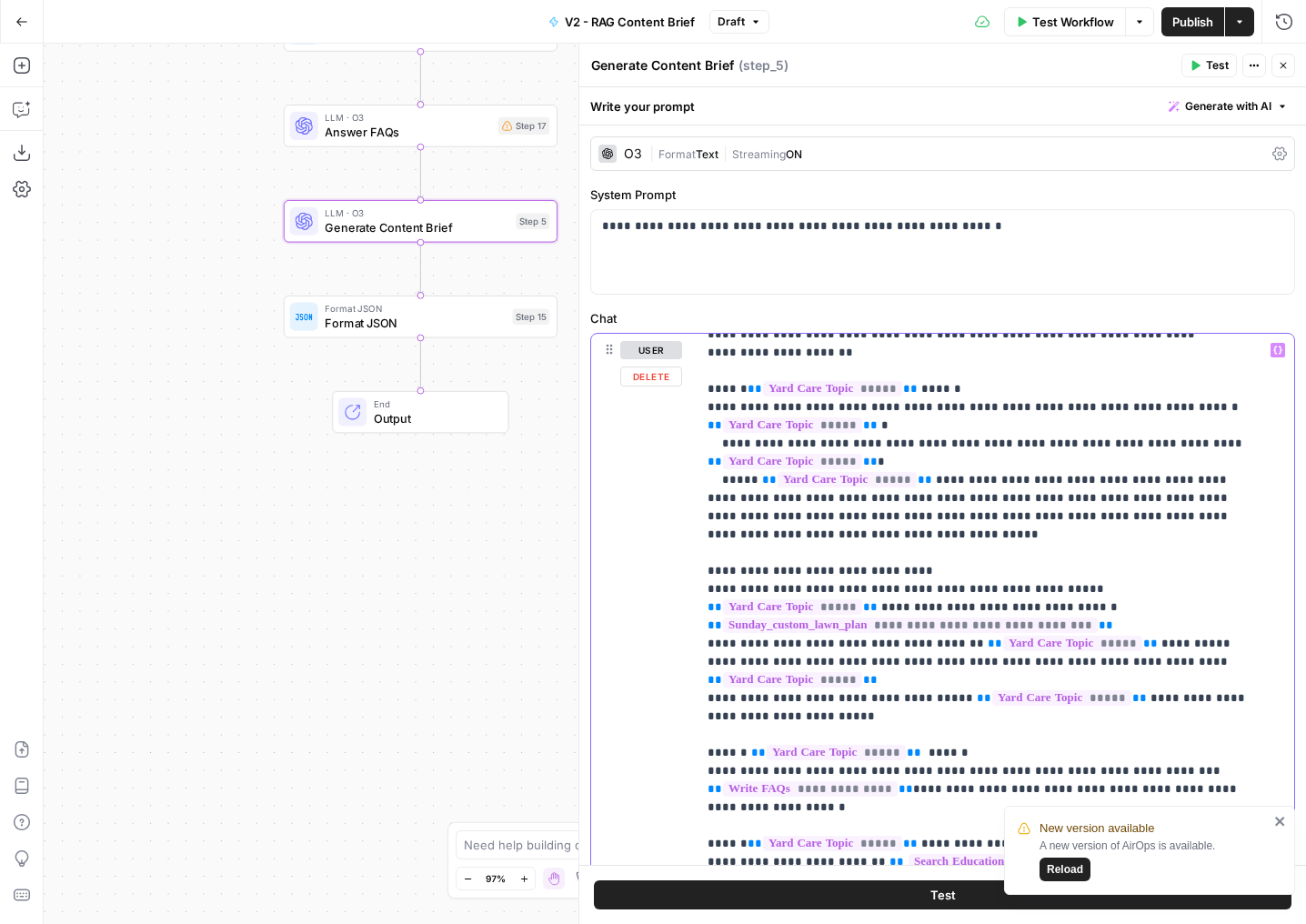 click on "**********" at bounding box center [981, 289] 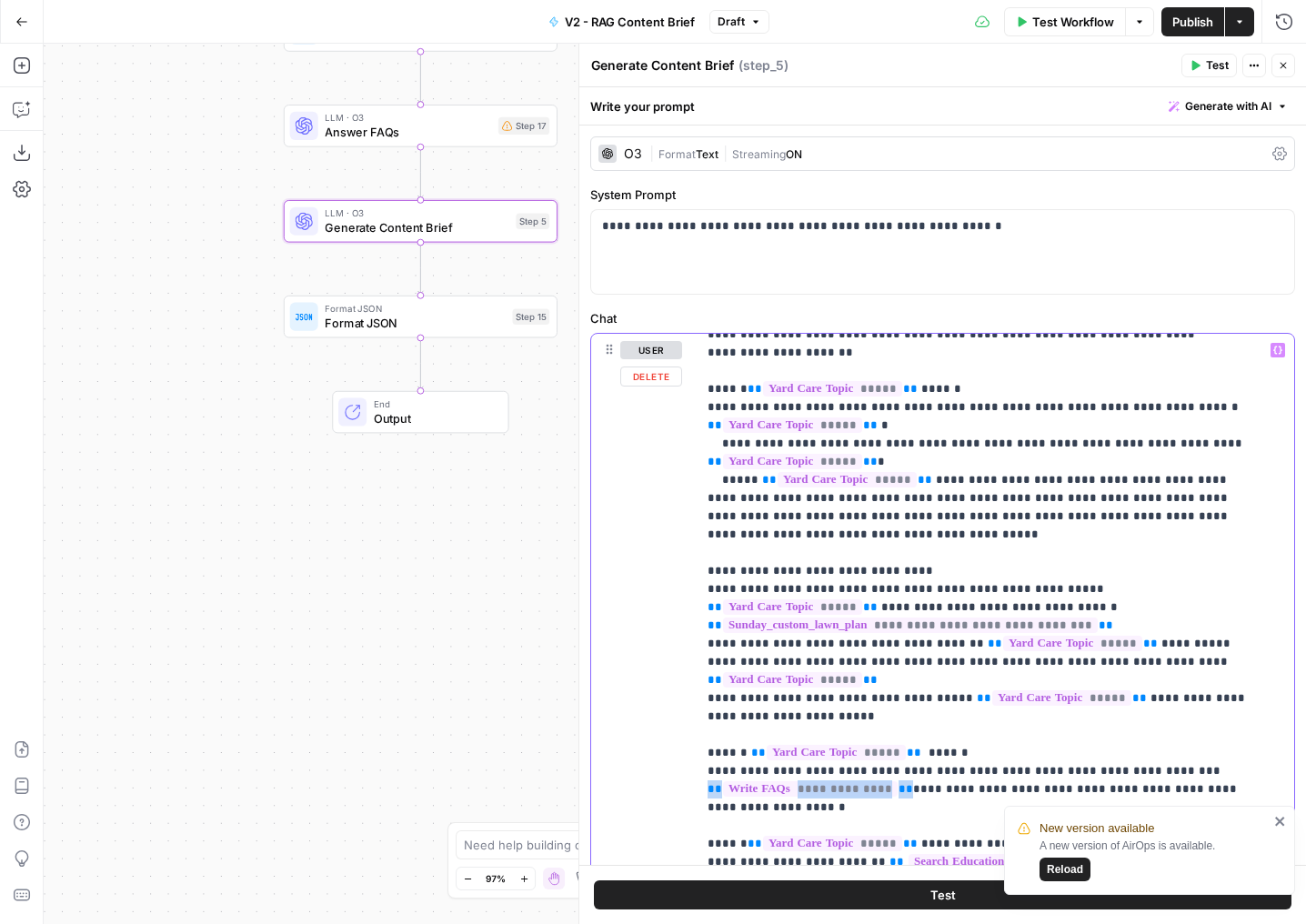 drag, startPoint x: 891, startPoint y: 718, endPoint x: 703, endPoint y: 718, distance: 188 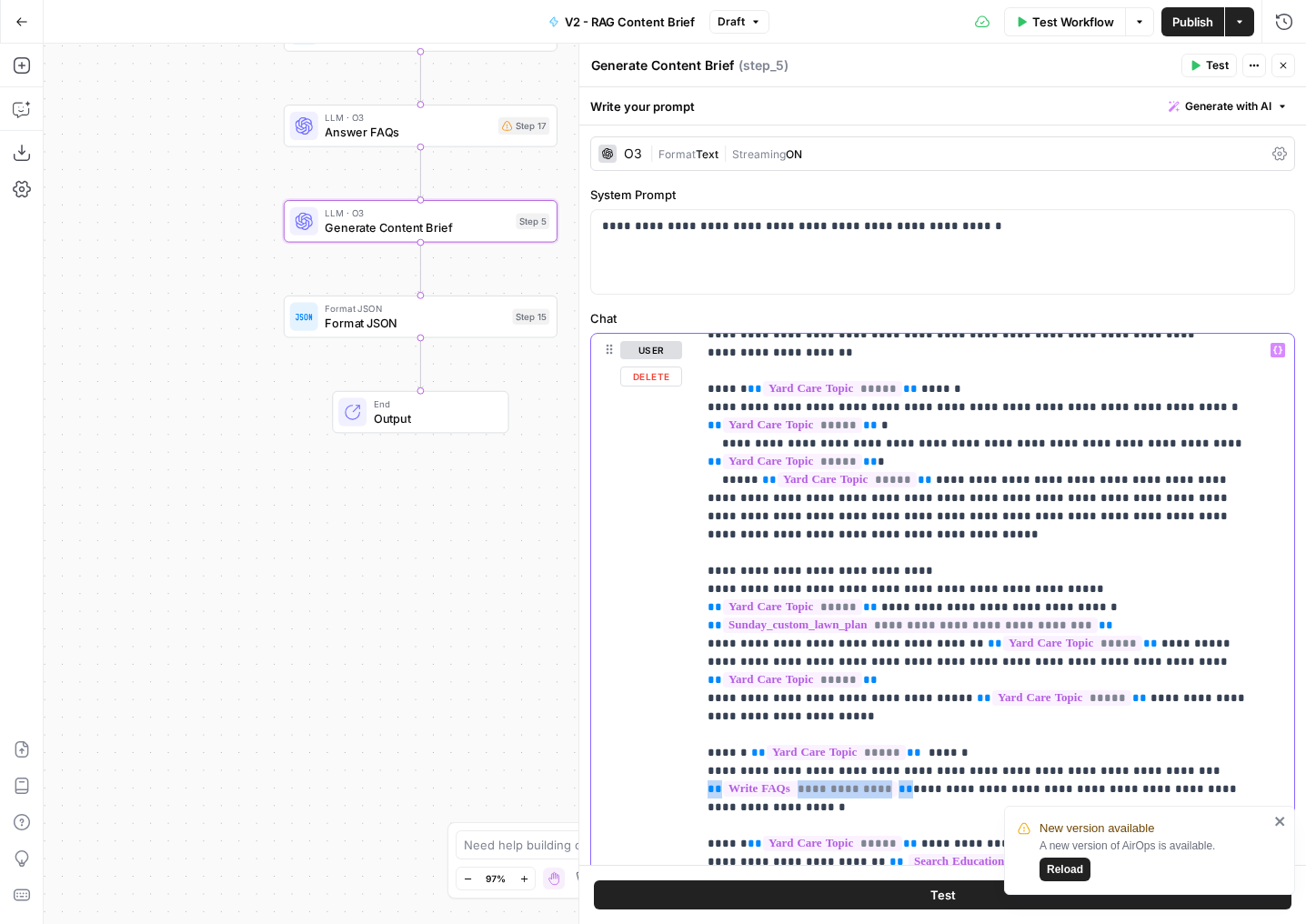 click on "**********" at bounding box center [989, 704] 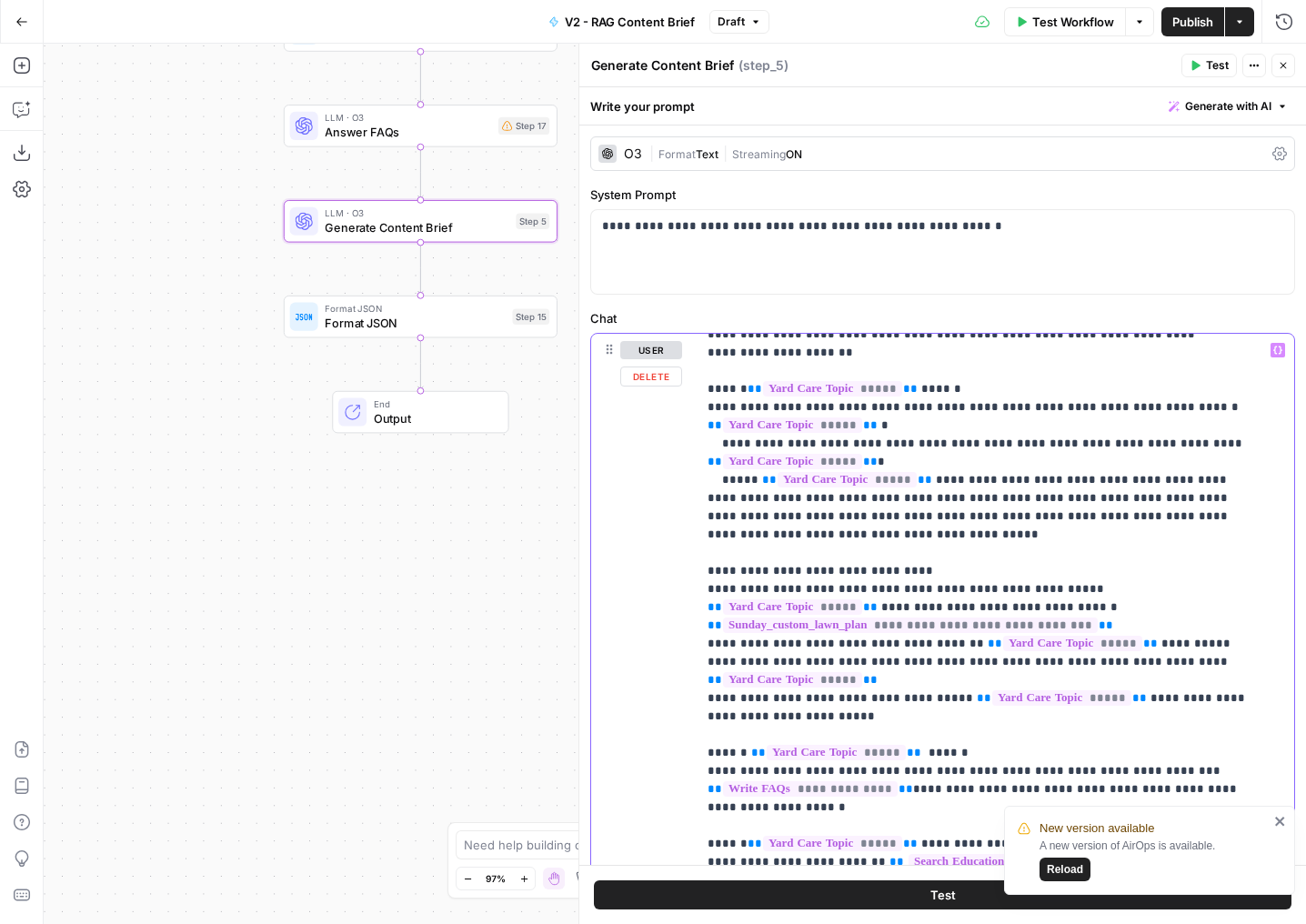 click on "**********" at bounding box center (981, 289) 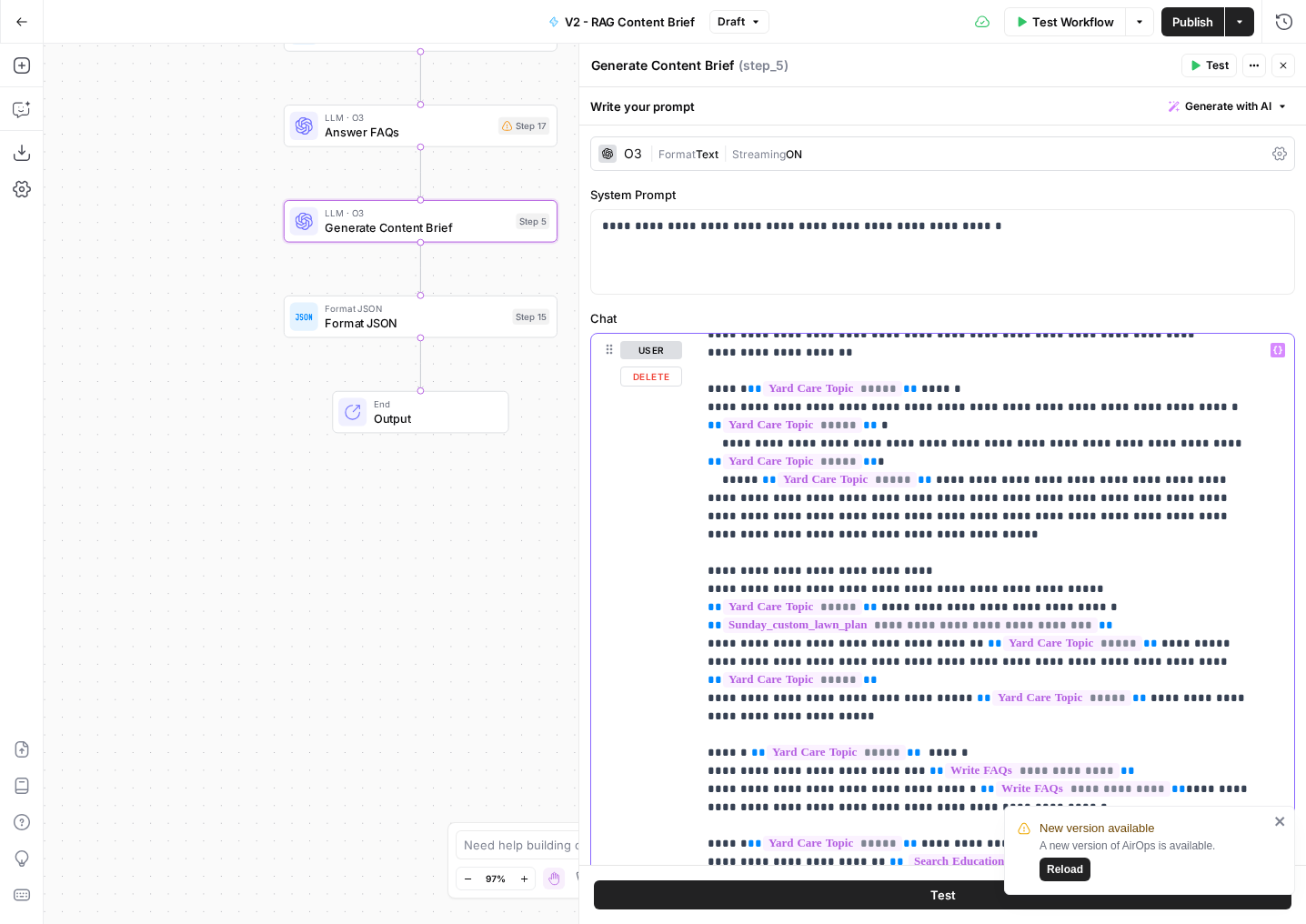 click on "**********" at bounding box center (981, 289) 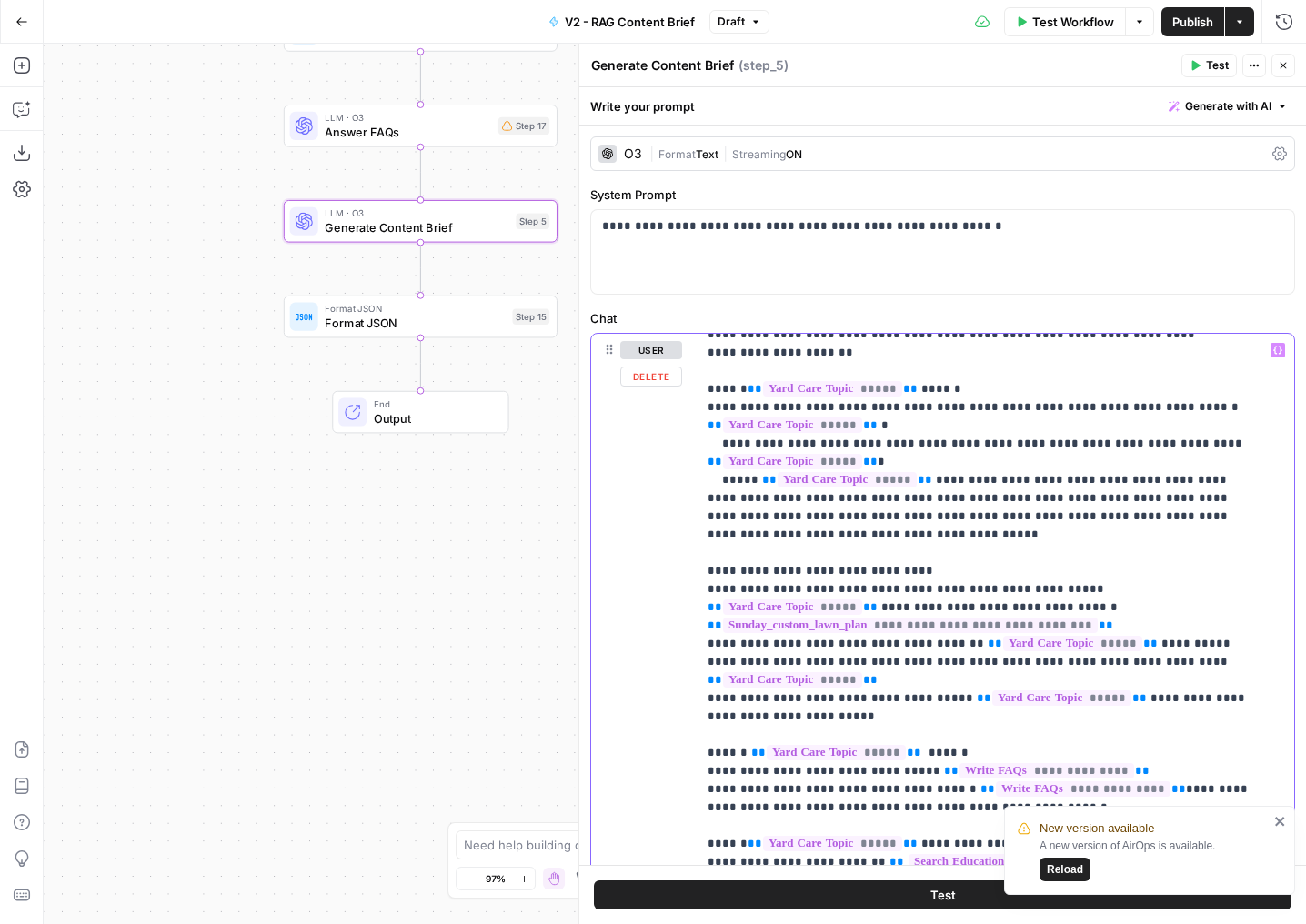 click on "**********" at bounding box center (981, 289) 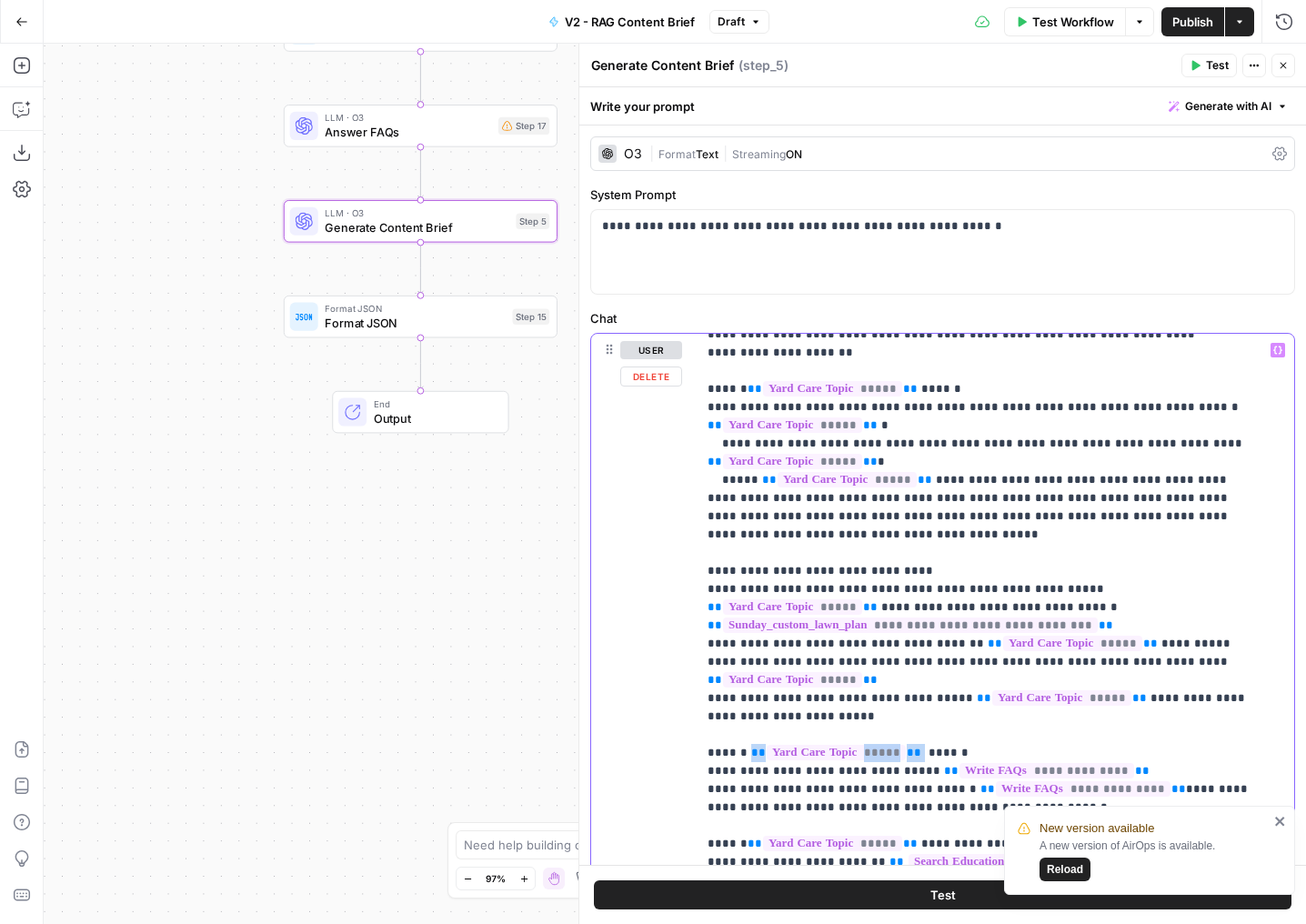drag, startPoint x: 909, startPoint y: 679, endPoint x: 749, endPoint y: 680, distance: 160.00312 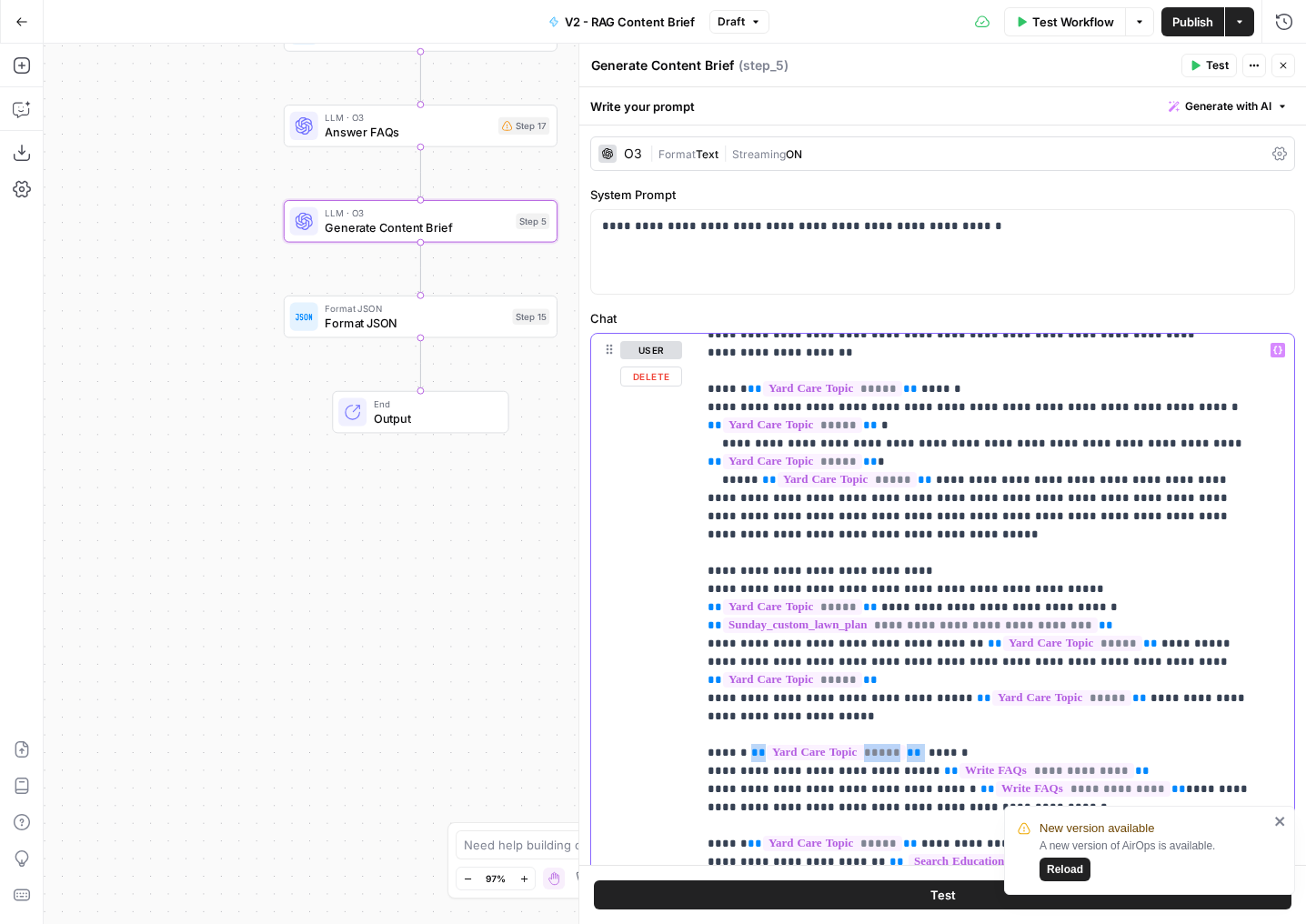 click on "**********" at bounding box center [981, 289] 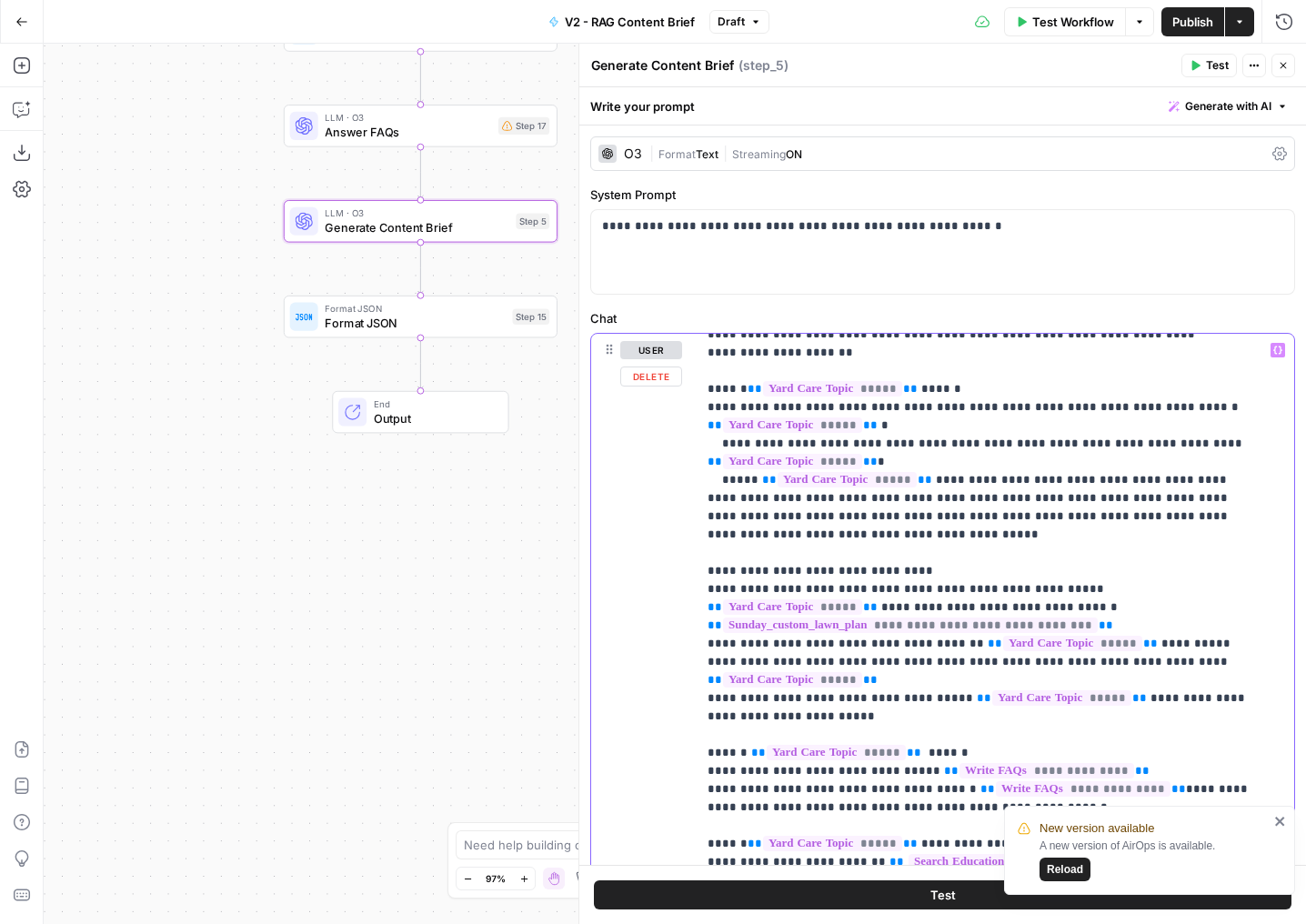 click on "**********" at bounding box center (981, 289) 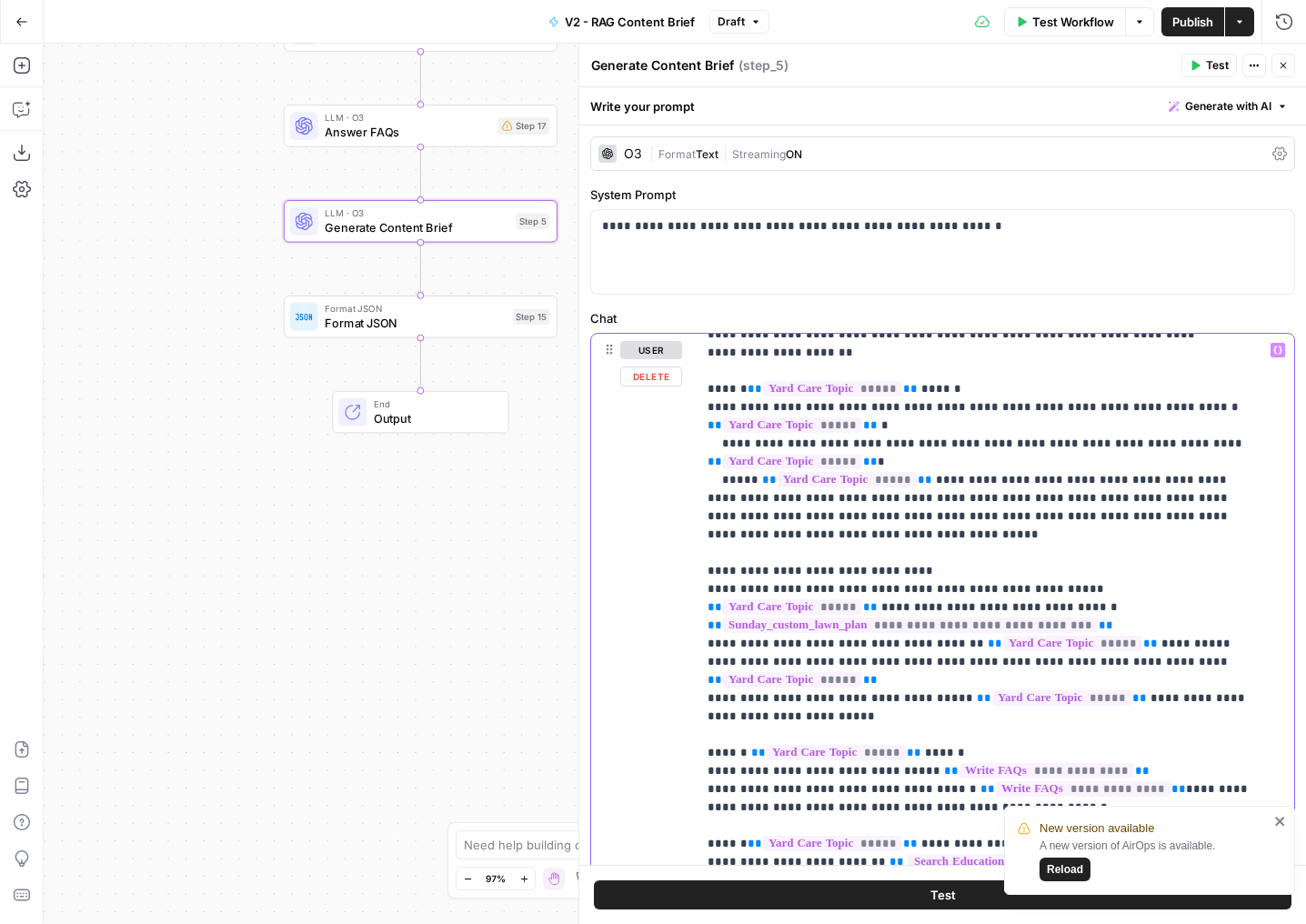 click on "**********" at bounding box center [981, 289] 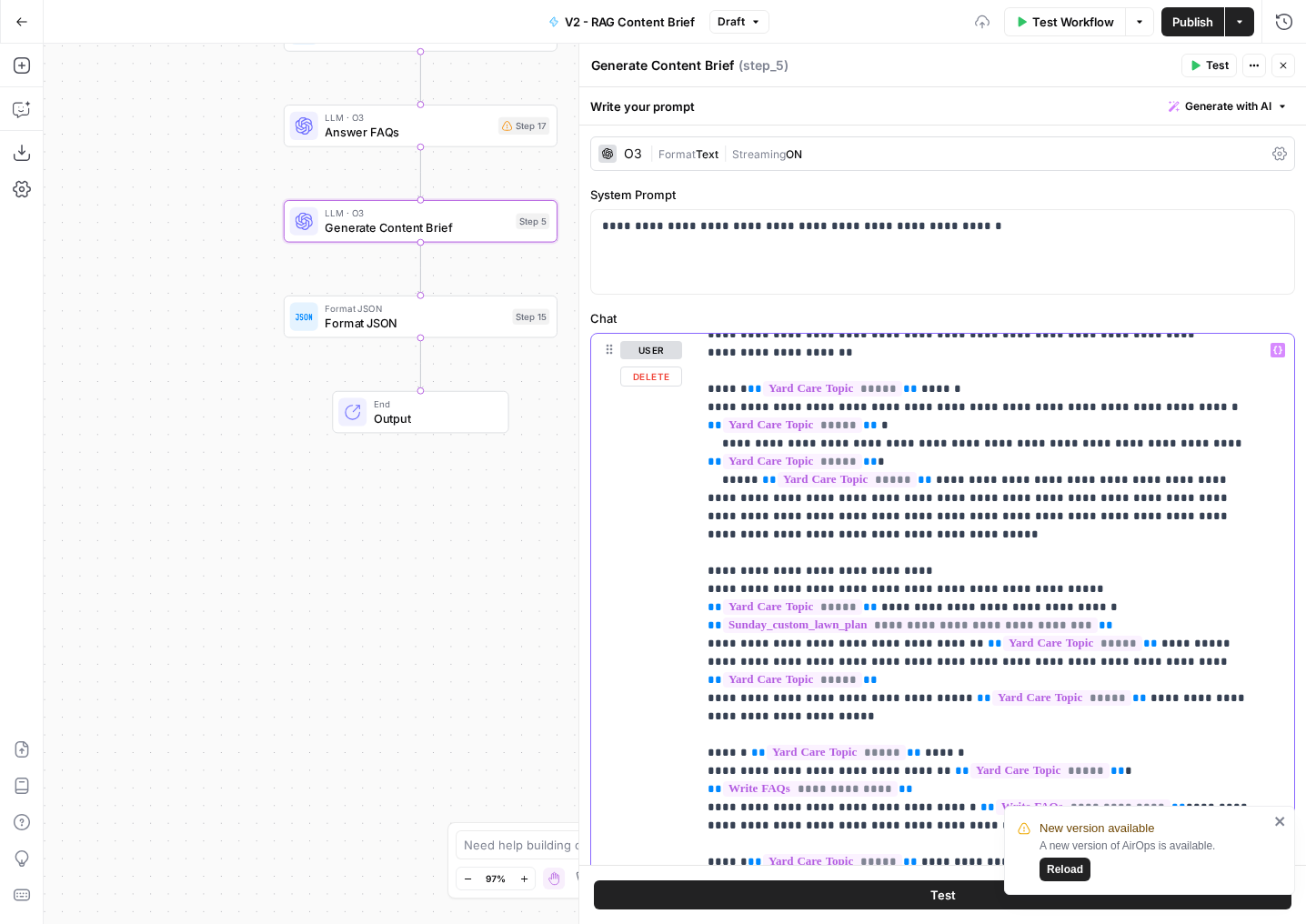click on "**********" at bounding box center (981, 298) 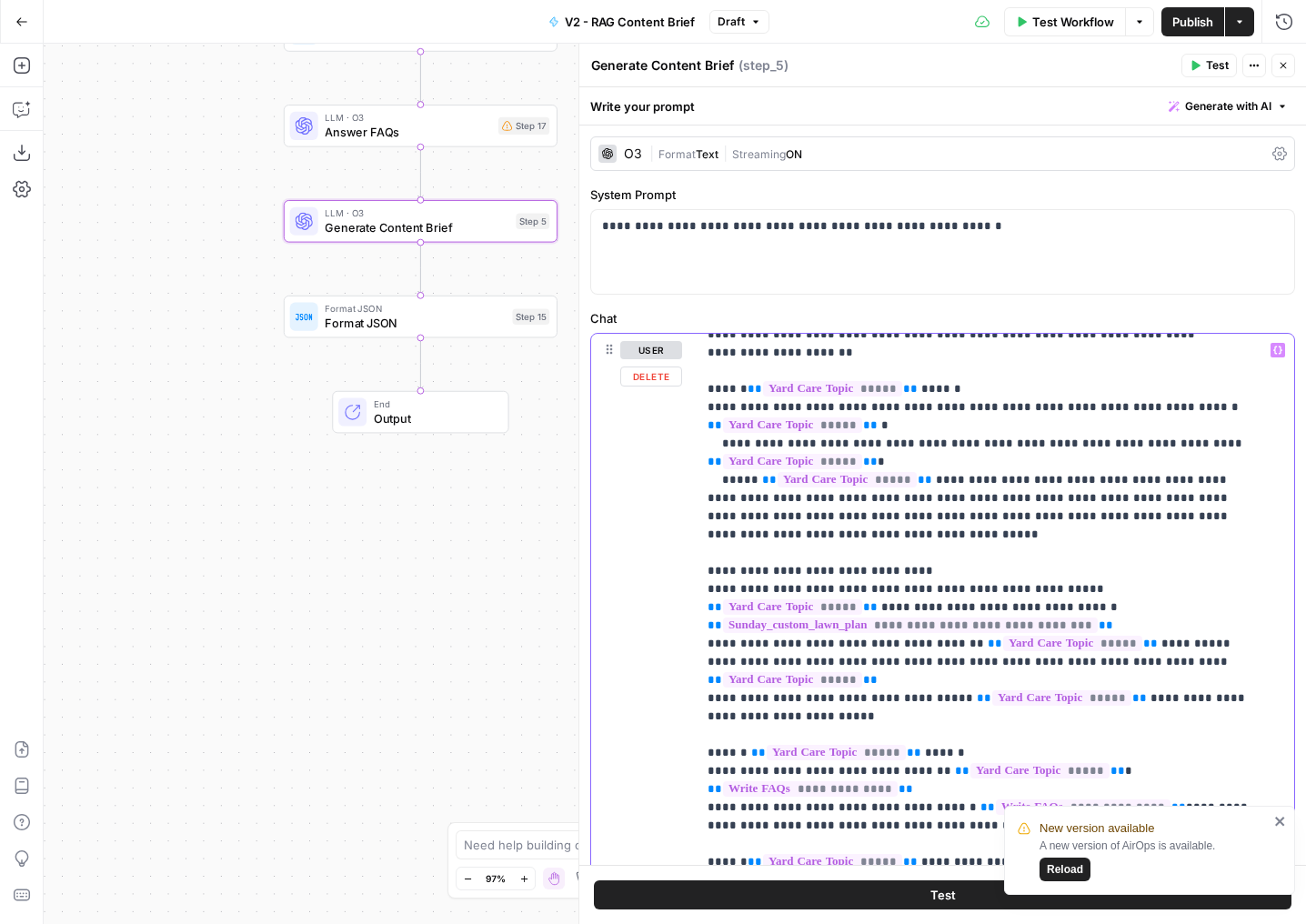 click on "**********" at bounding box center [989, 704] 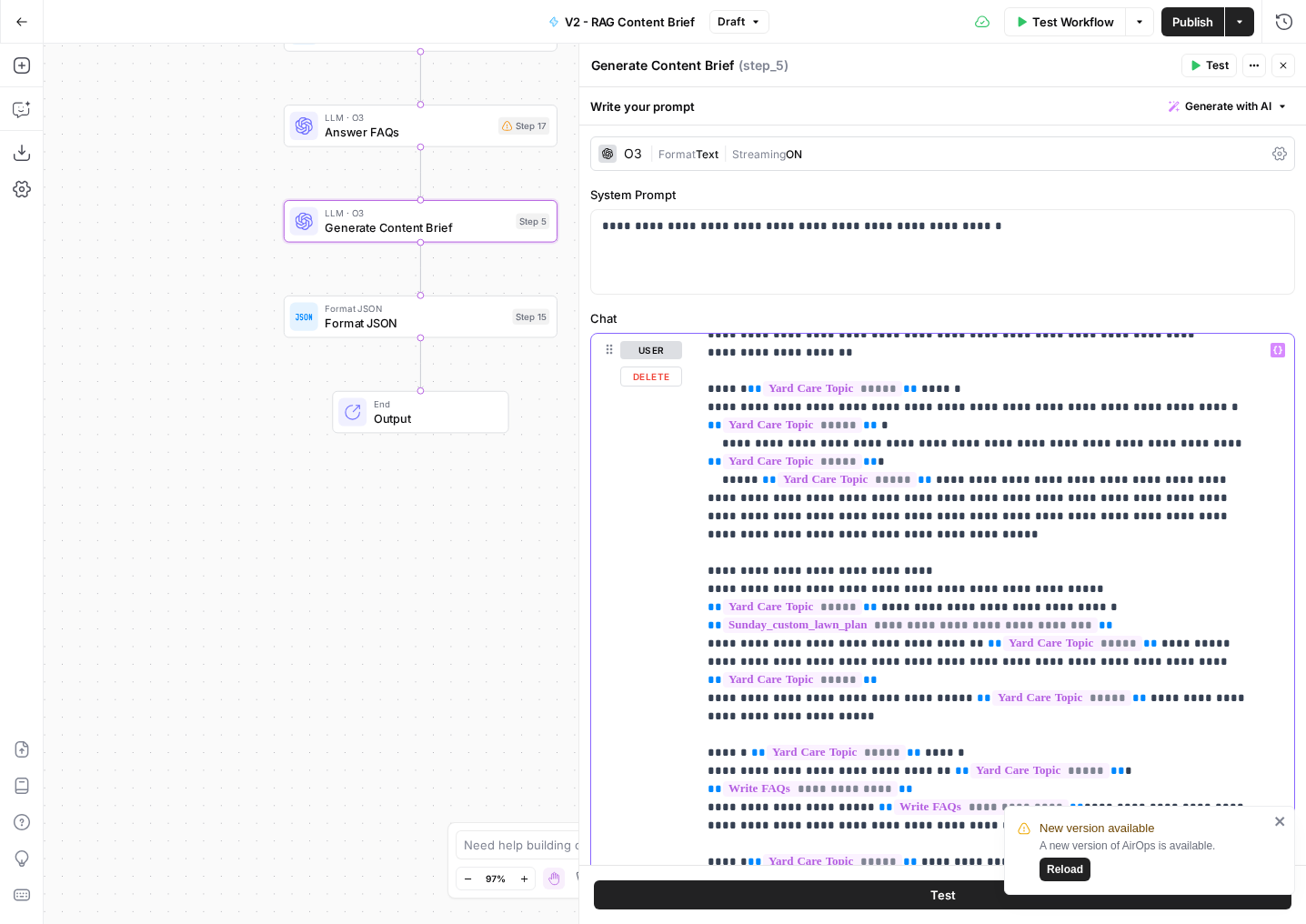 click on "**********" at bounding box center [981, 298] 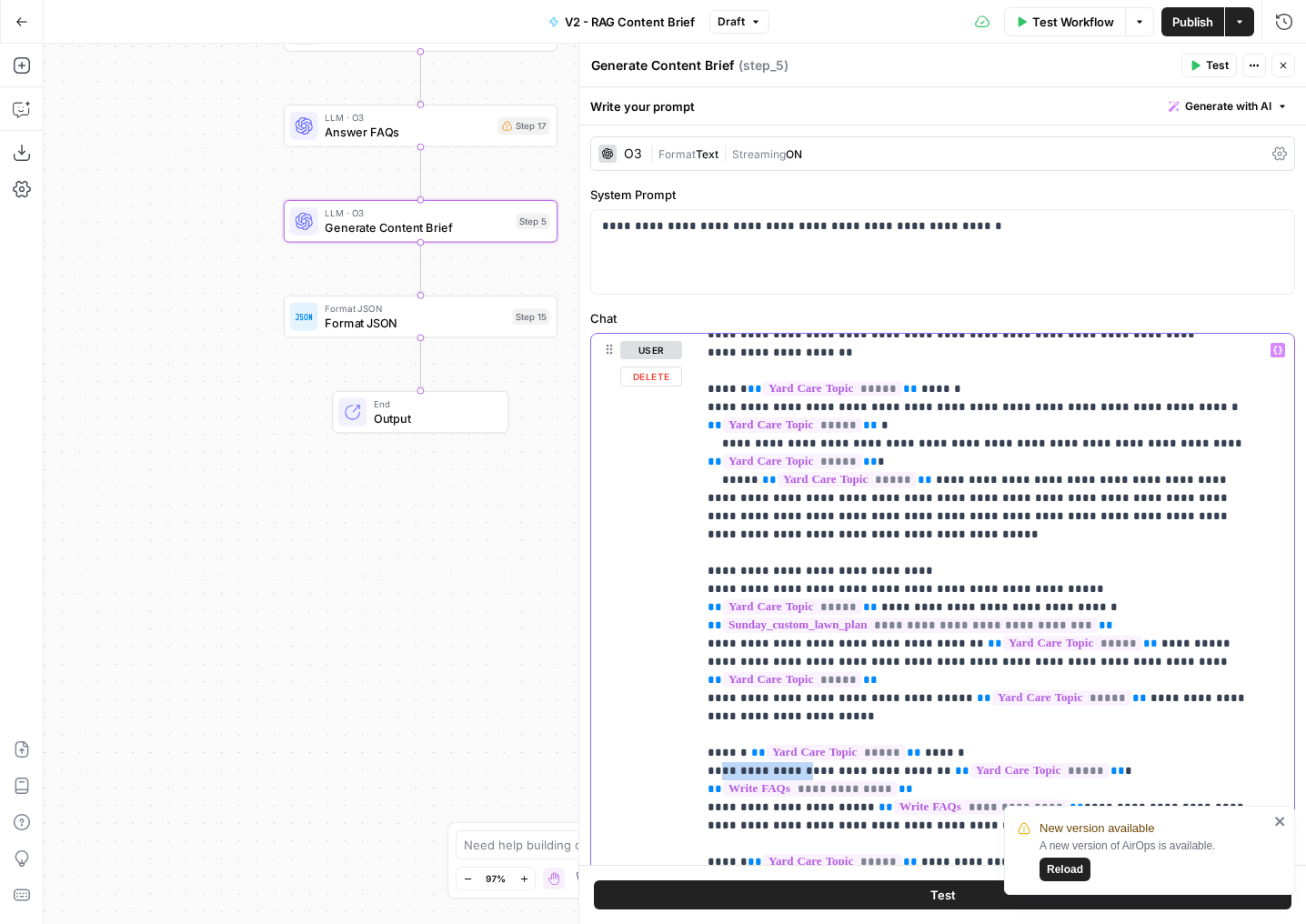 drag, startPoint x: 813, startPoint y: 697, endPoint x: 718, endPoint y: 703, distance: 95.18929 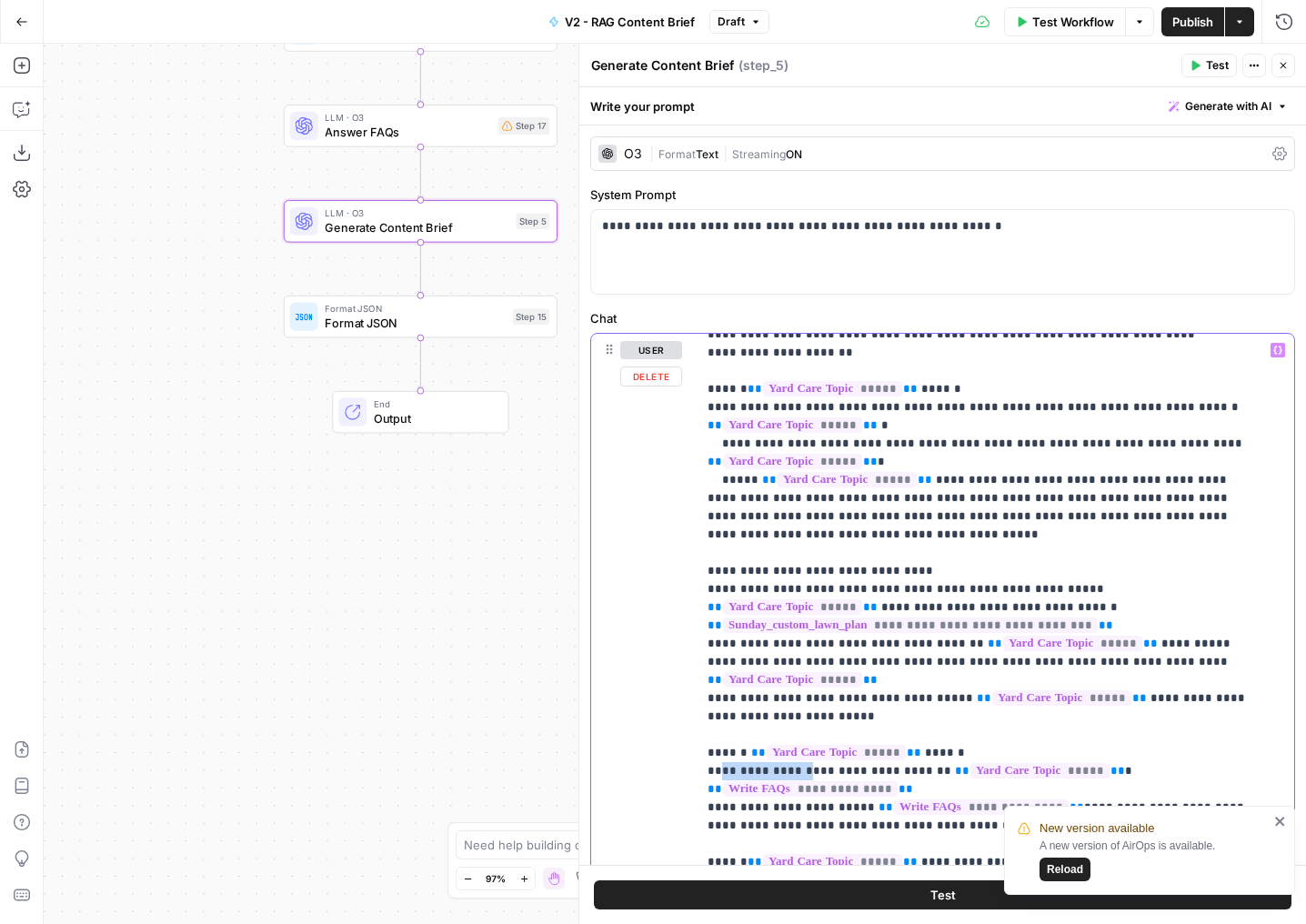 click on "**********" at bounding box center (981, 298) 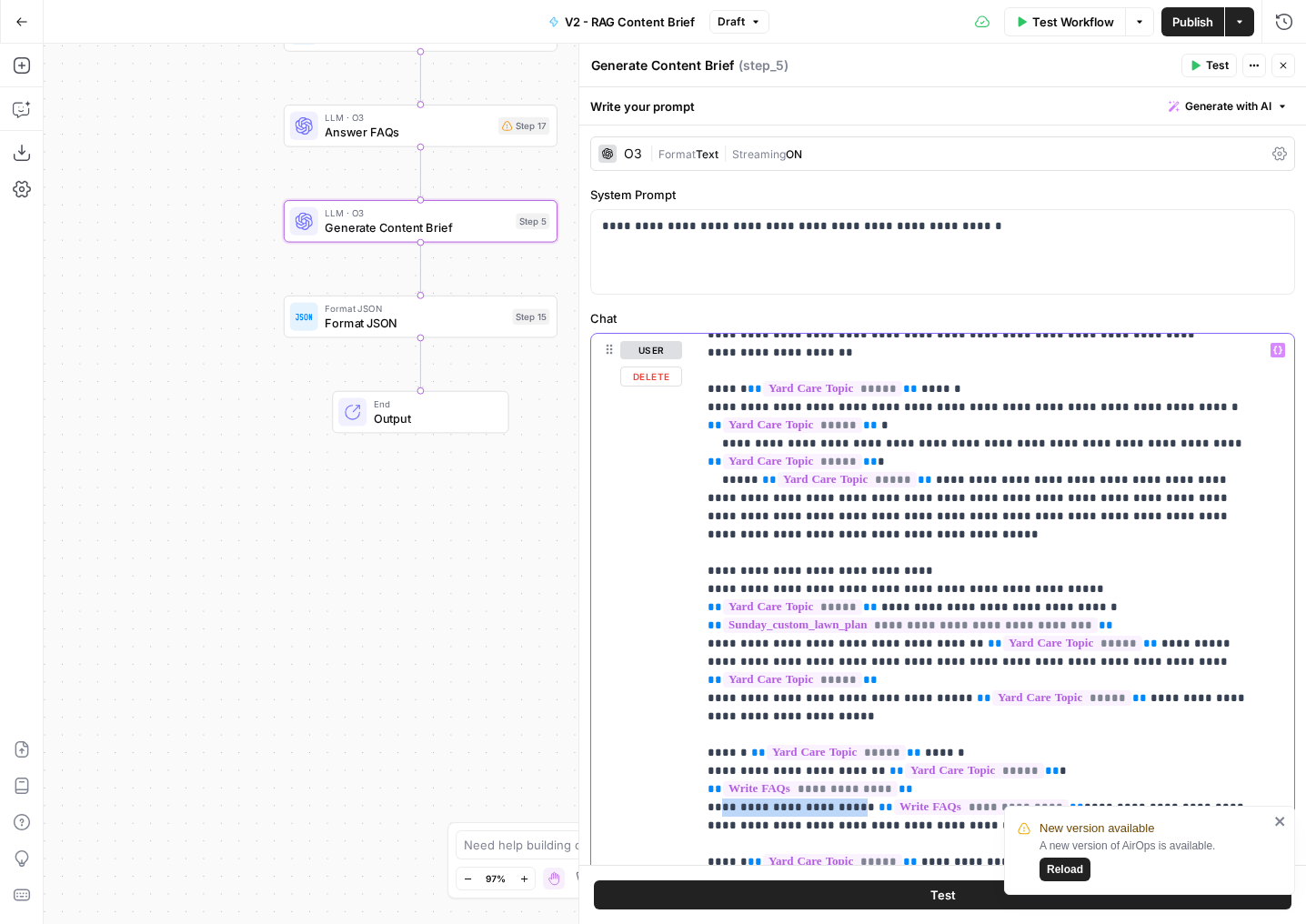 drag, startPoint x: 849, startPoint y: 715, endPoint x: 718, endPoint y: 718, distance: 131.03435 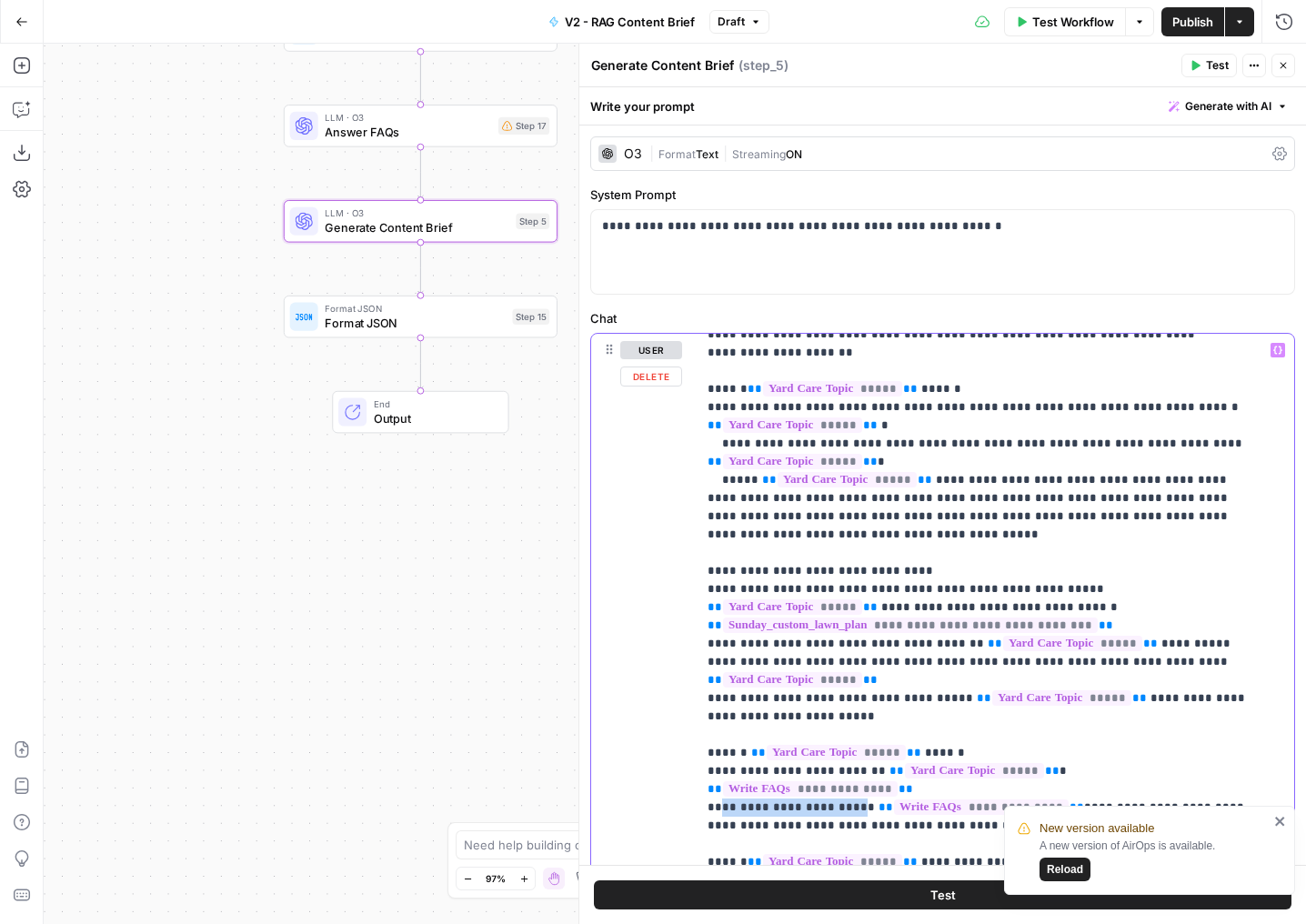 click on "**********" at bounding box center (981, 289) 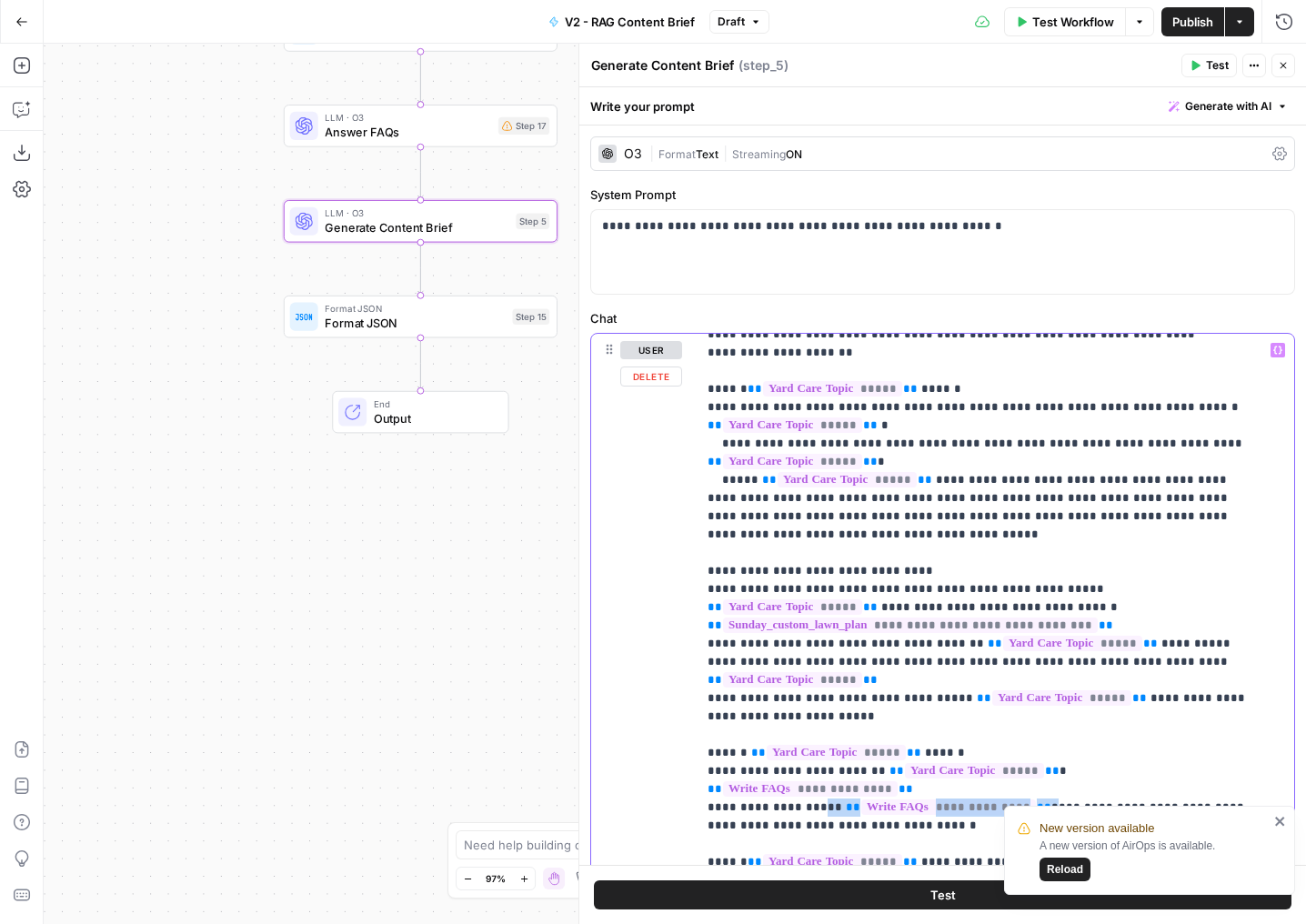 drag, startPoint x: 1014, startPoint y: 718, endPoint x: 818, endPoint y: 718, distance: 196 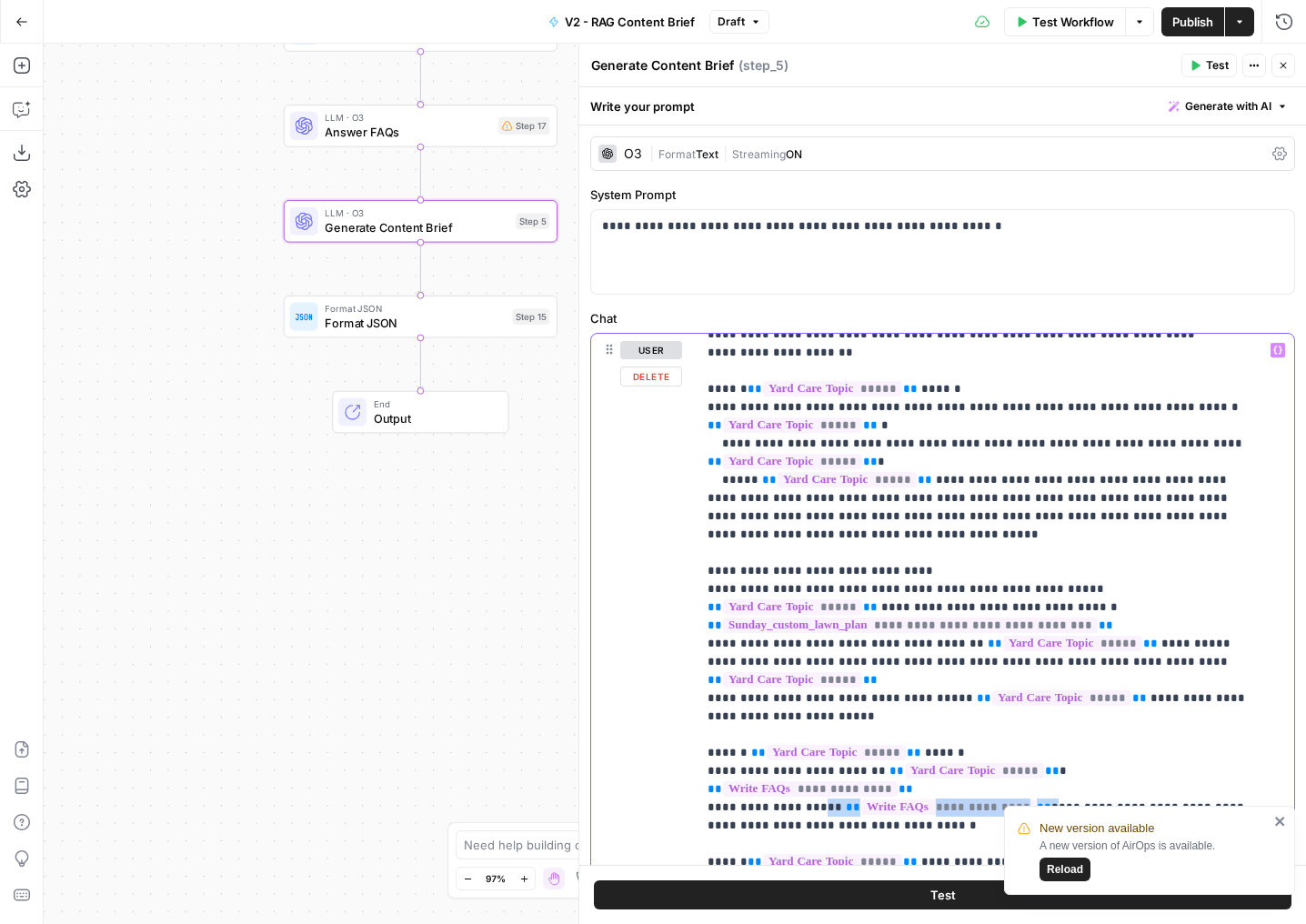 click on "**********" at bounding box center (981, 289) 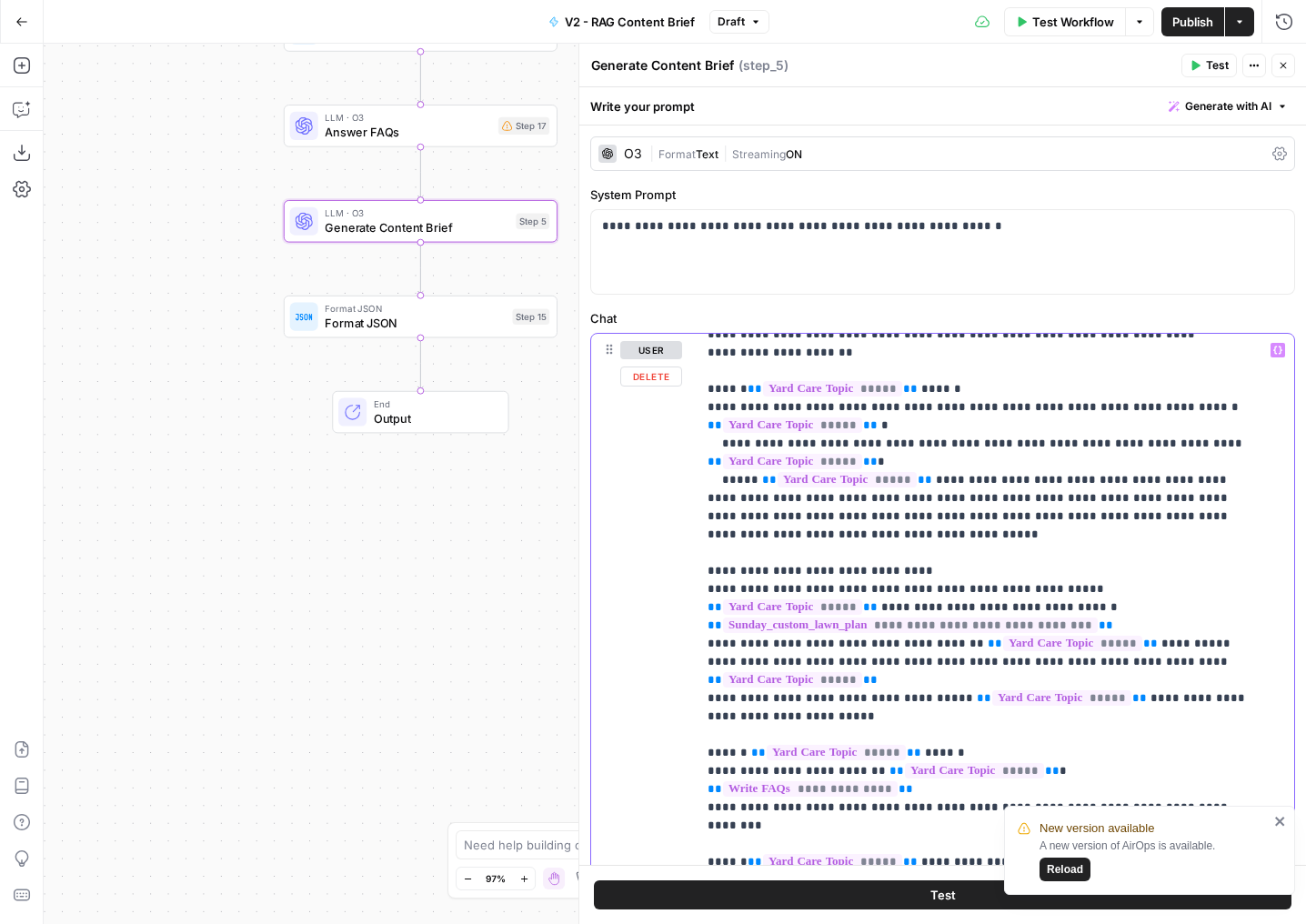 click on "**********" at bounding box center [981, 280] 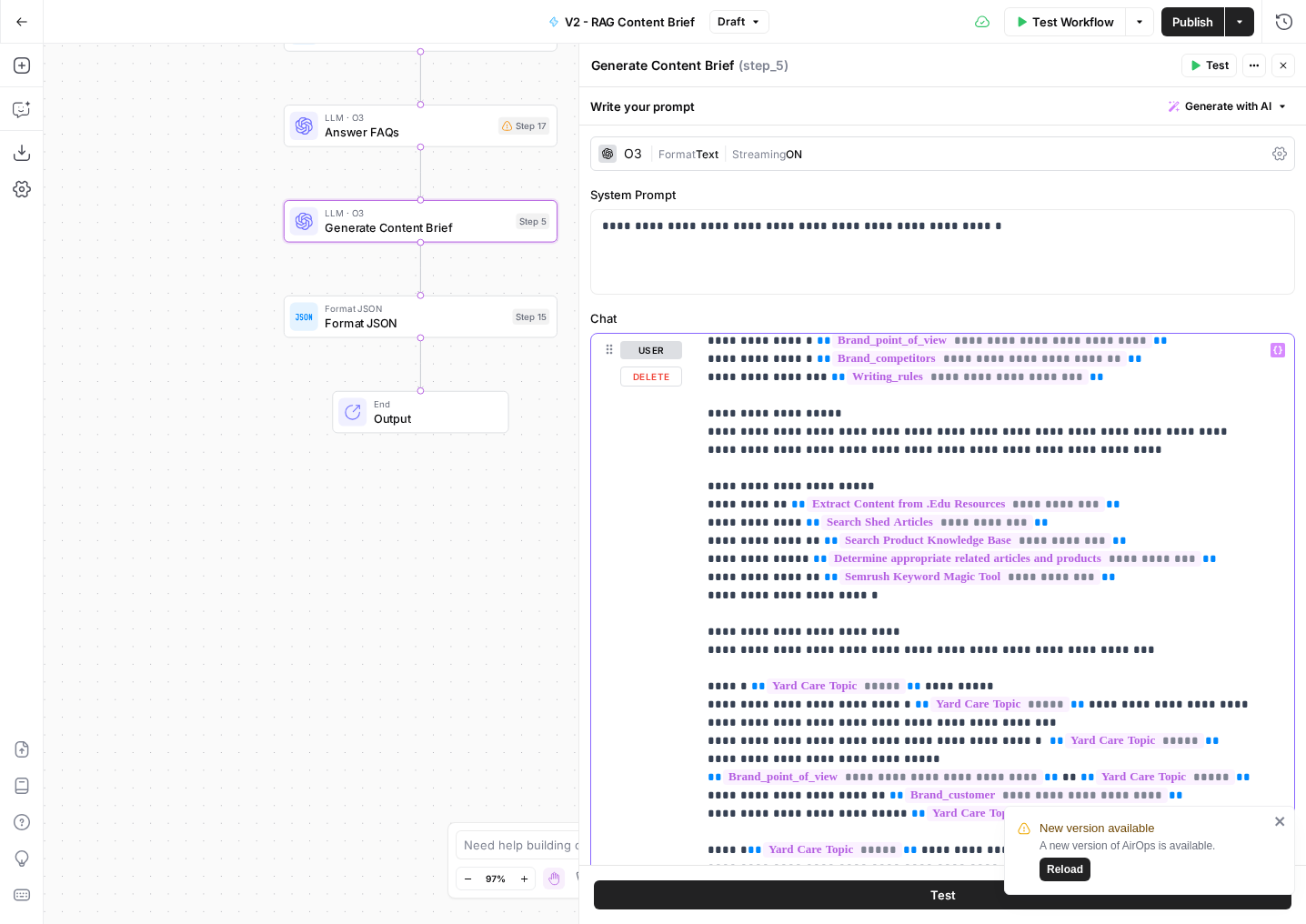 scroll, scrollTop: 152, scrollLeft: 0, axis: vertical 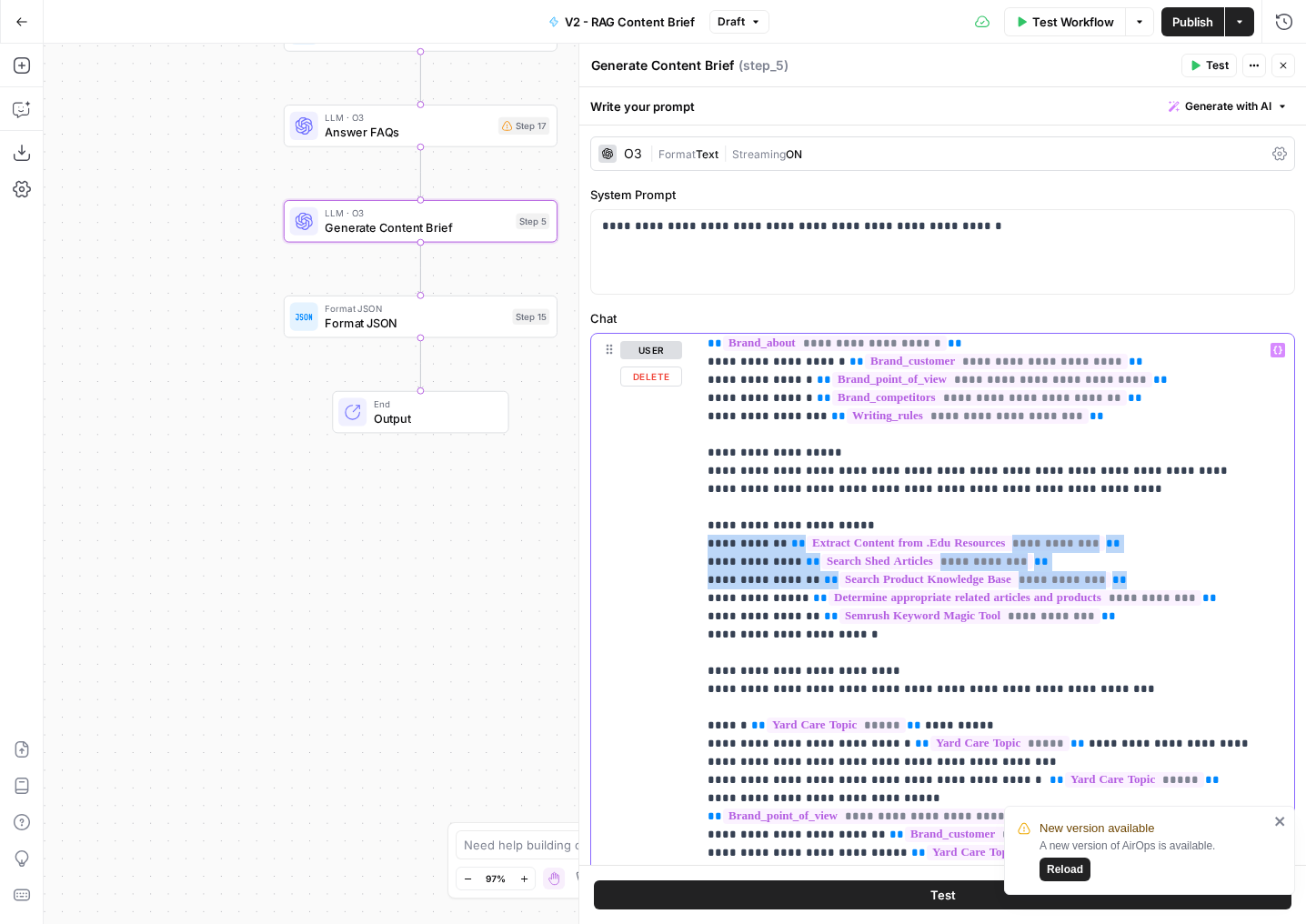 drag, startPoint x: 699, startPoint y: 524, endPoint x: 1126, endPoint y: 557, distance: 428.27328 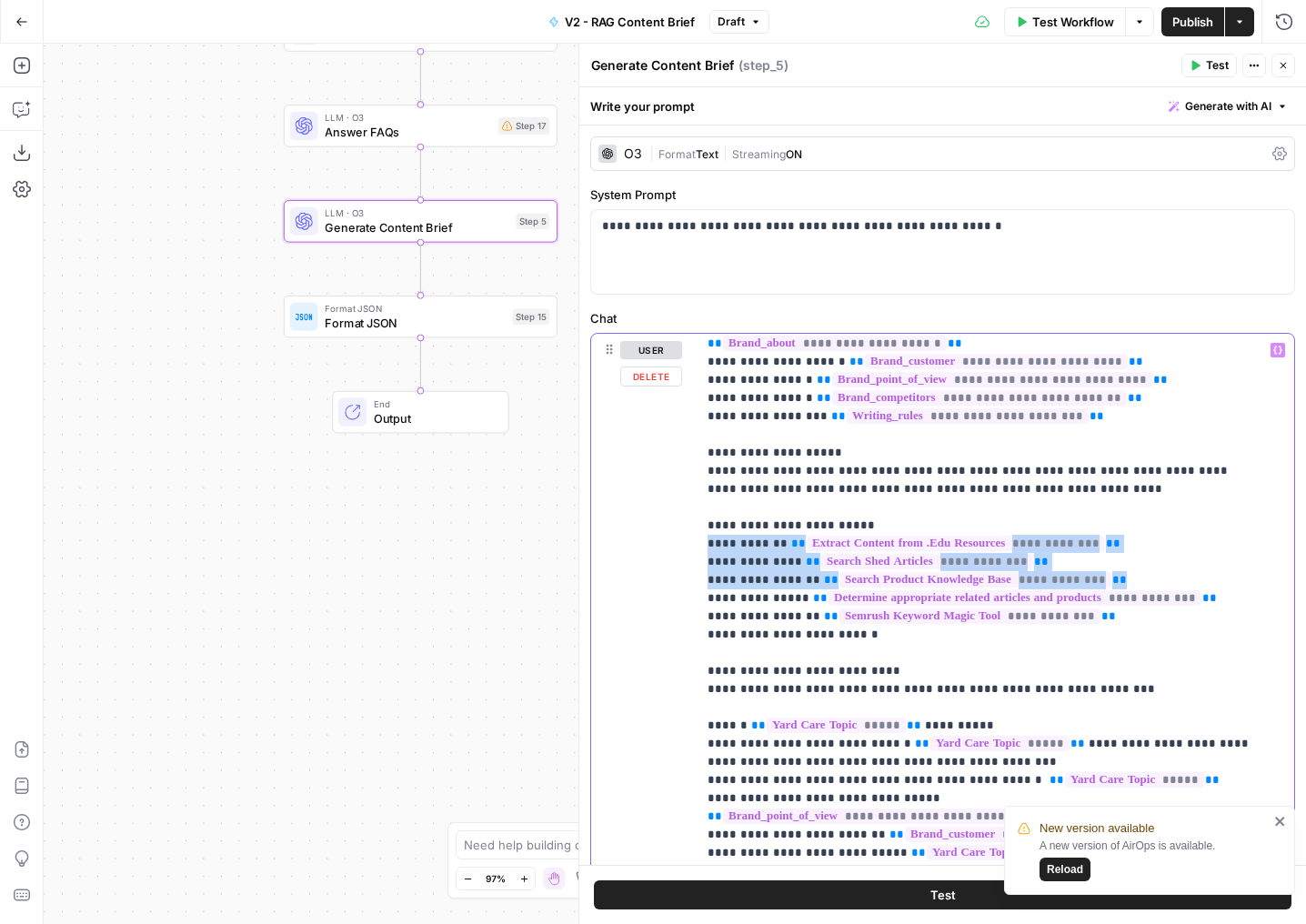 click on "**********" at bounding box center [989, 704] 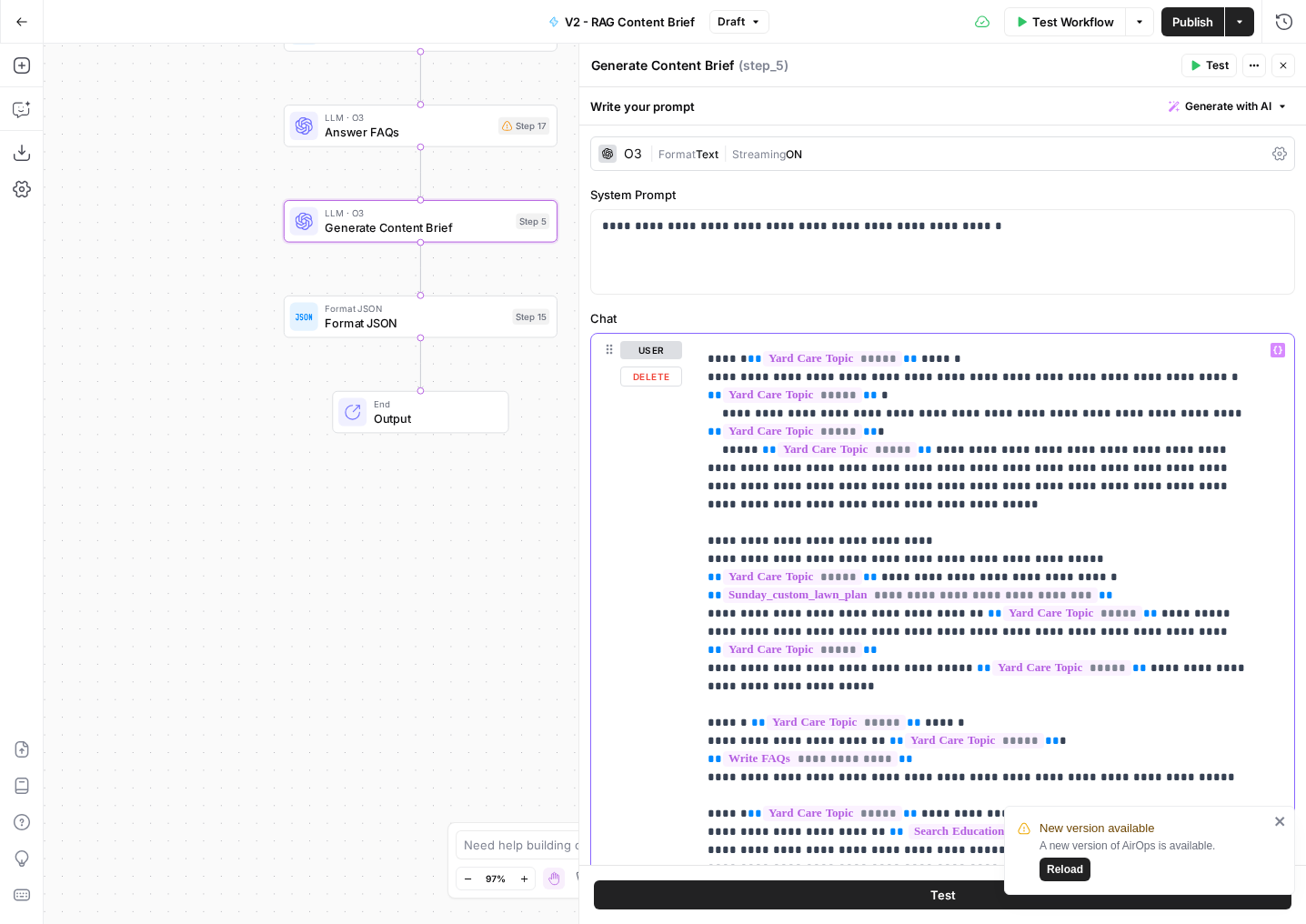 scroll, scrollTop: 1230, scrollLeft: 0, axis: vertical 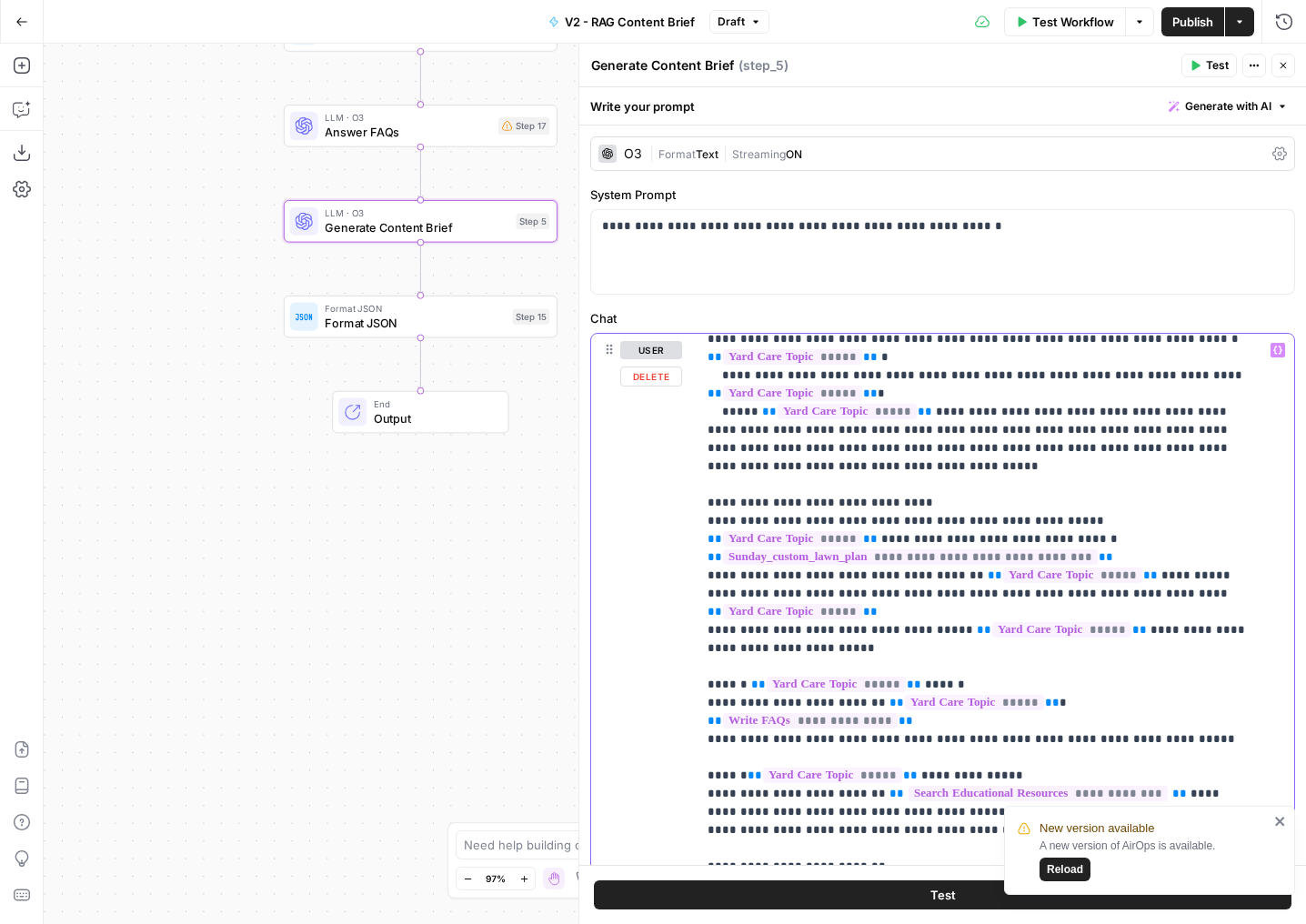 click on "**********" at bounding box center (981, 212) 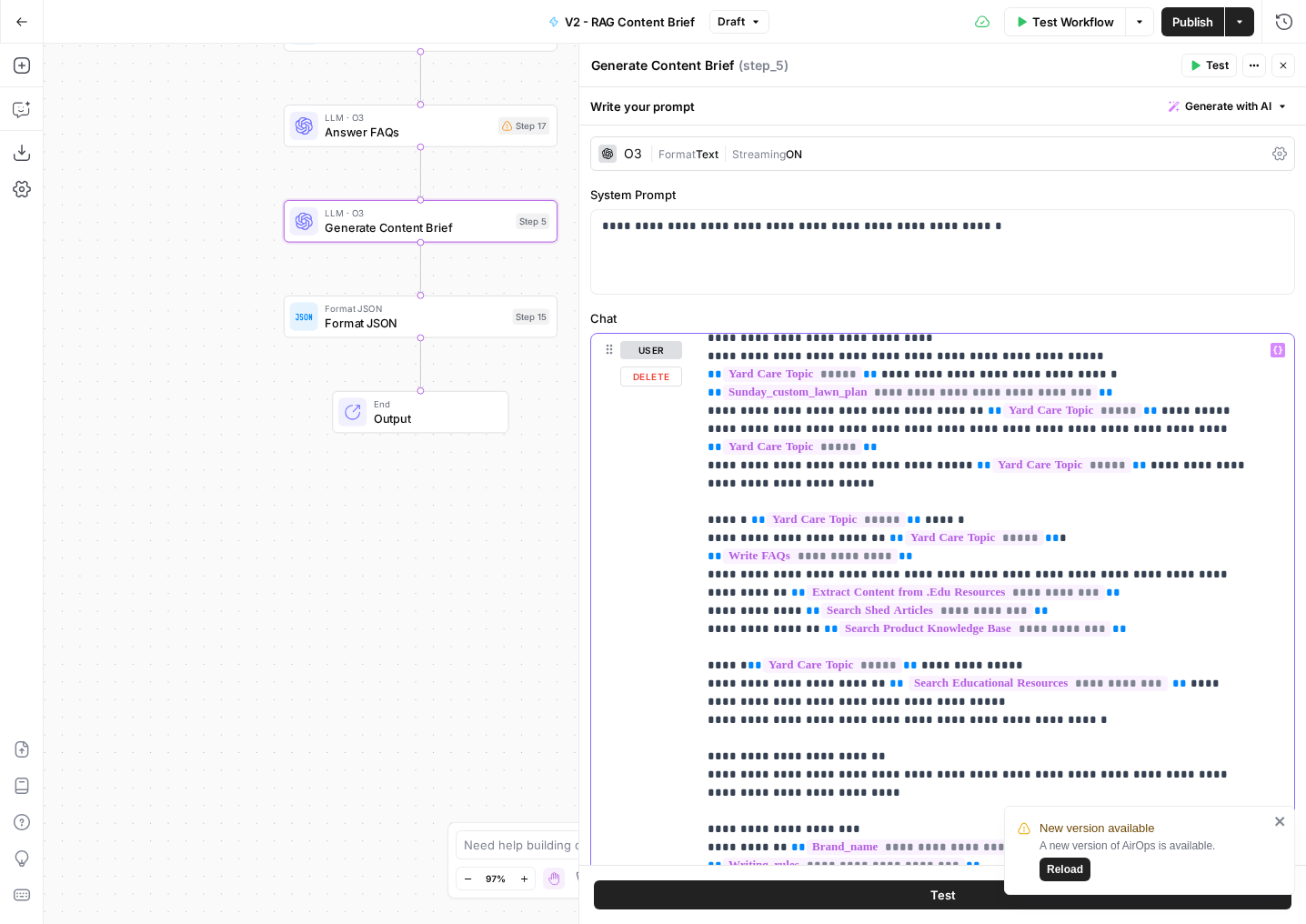 scroll, scrollTop: 1416, scrollLeft: 0, axis: vertical 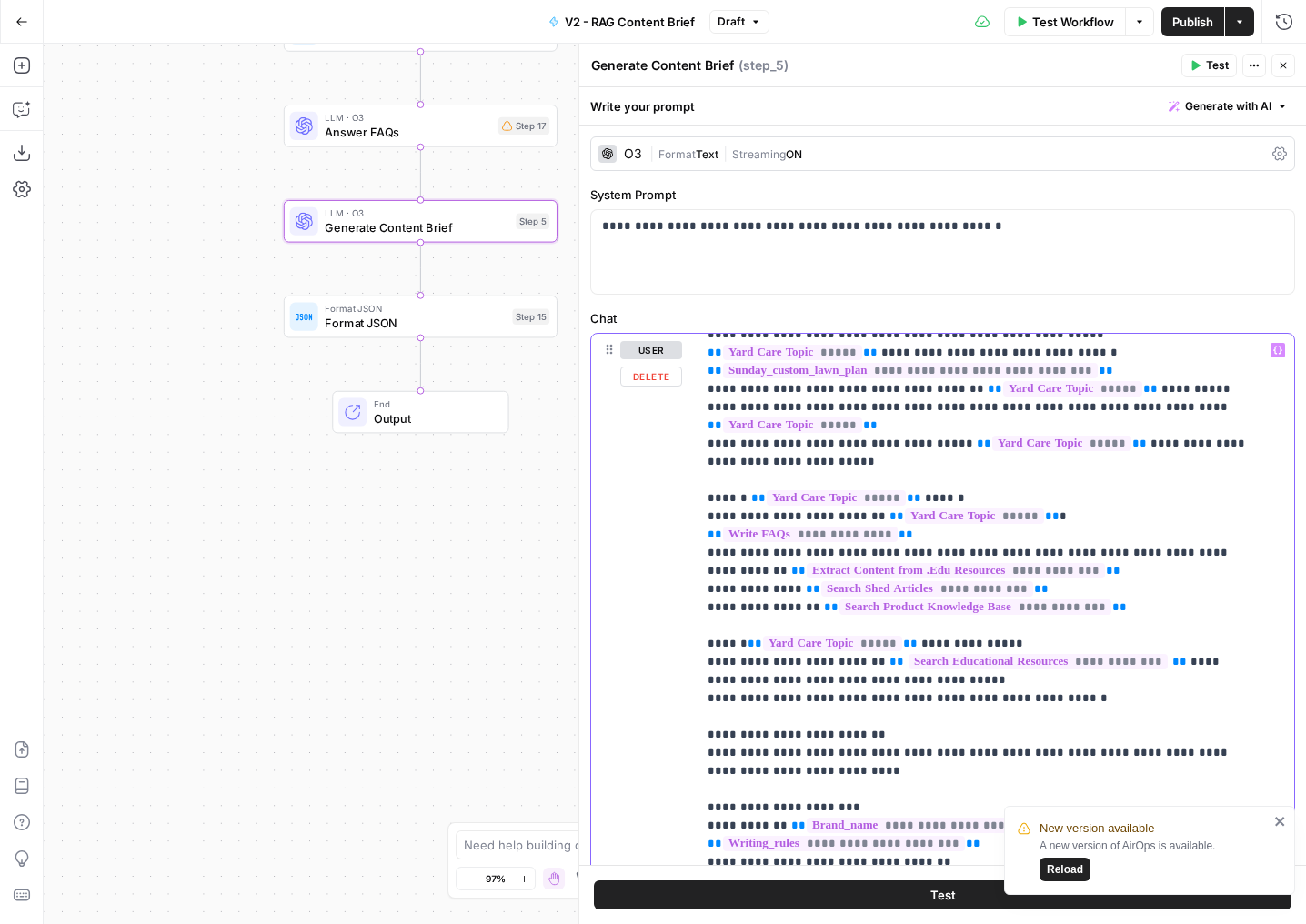 click on "**********" at bounding box center [981, 53] 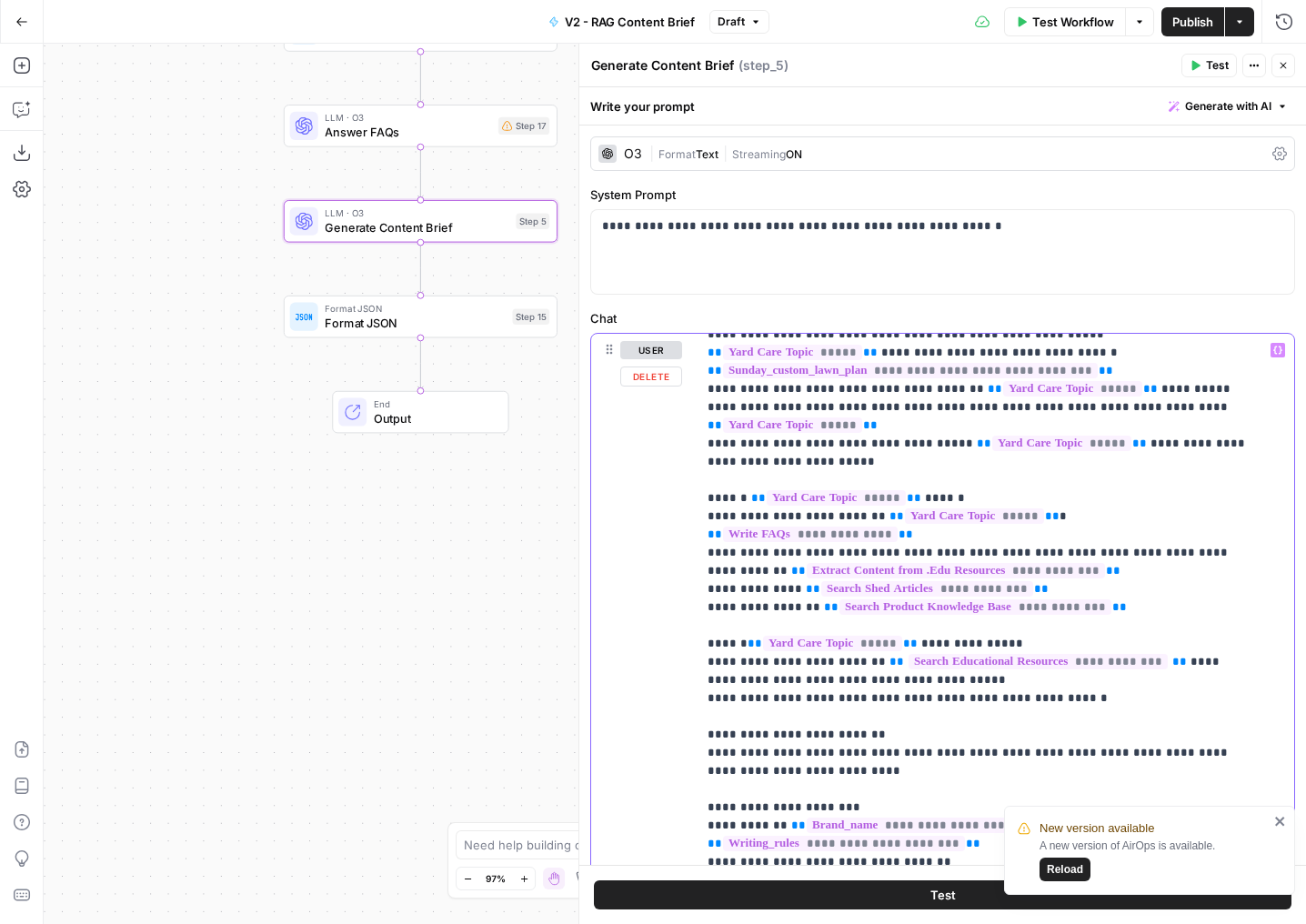 scroll, scrollTop: 1418, scrollLeft: 0, axis: vertical 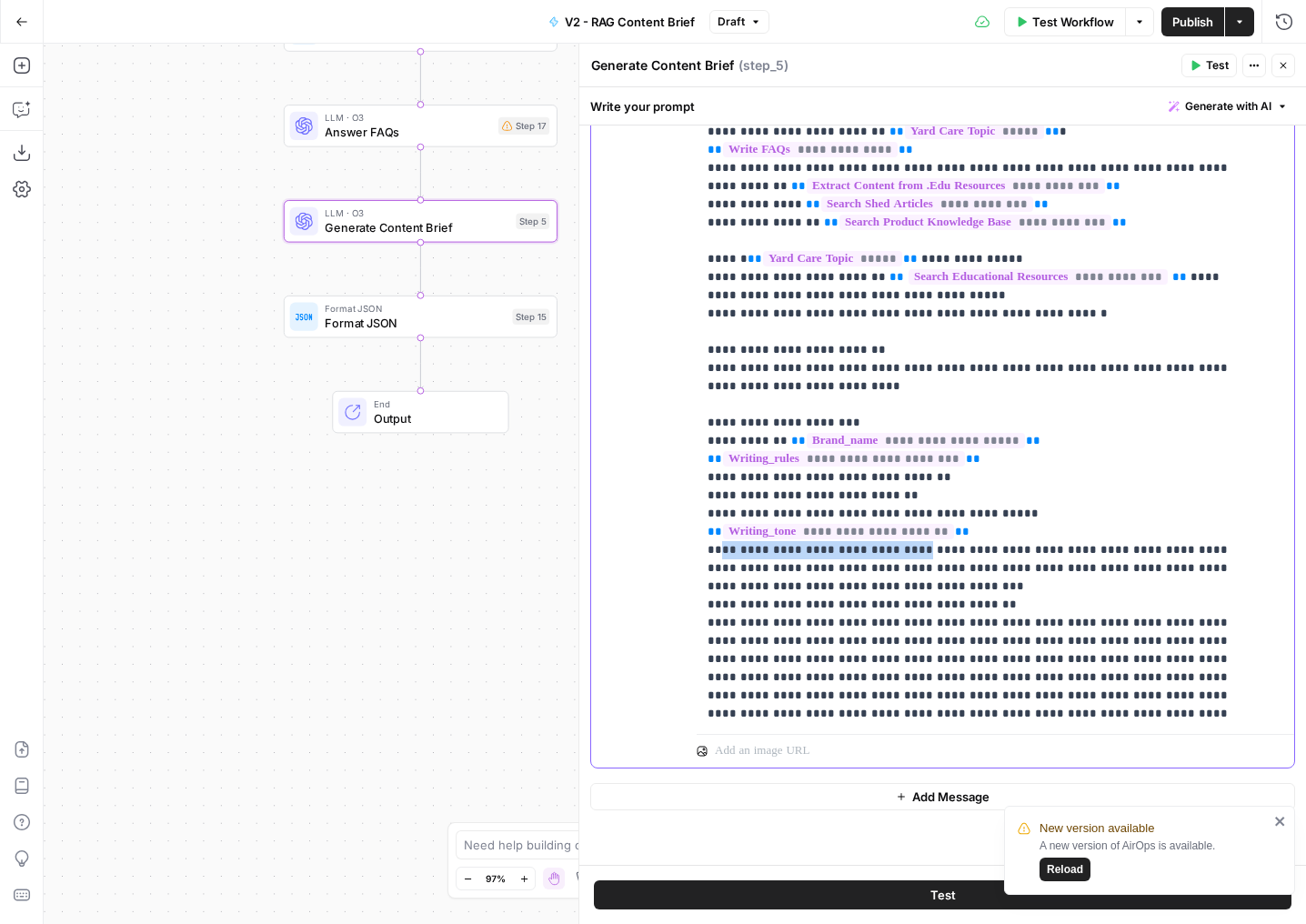 drag, startPoint x: 883, startPoint y: 437, endPoint x: 718, endPoint y: 437, distance: 165 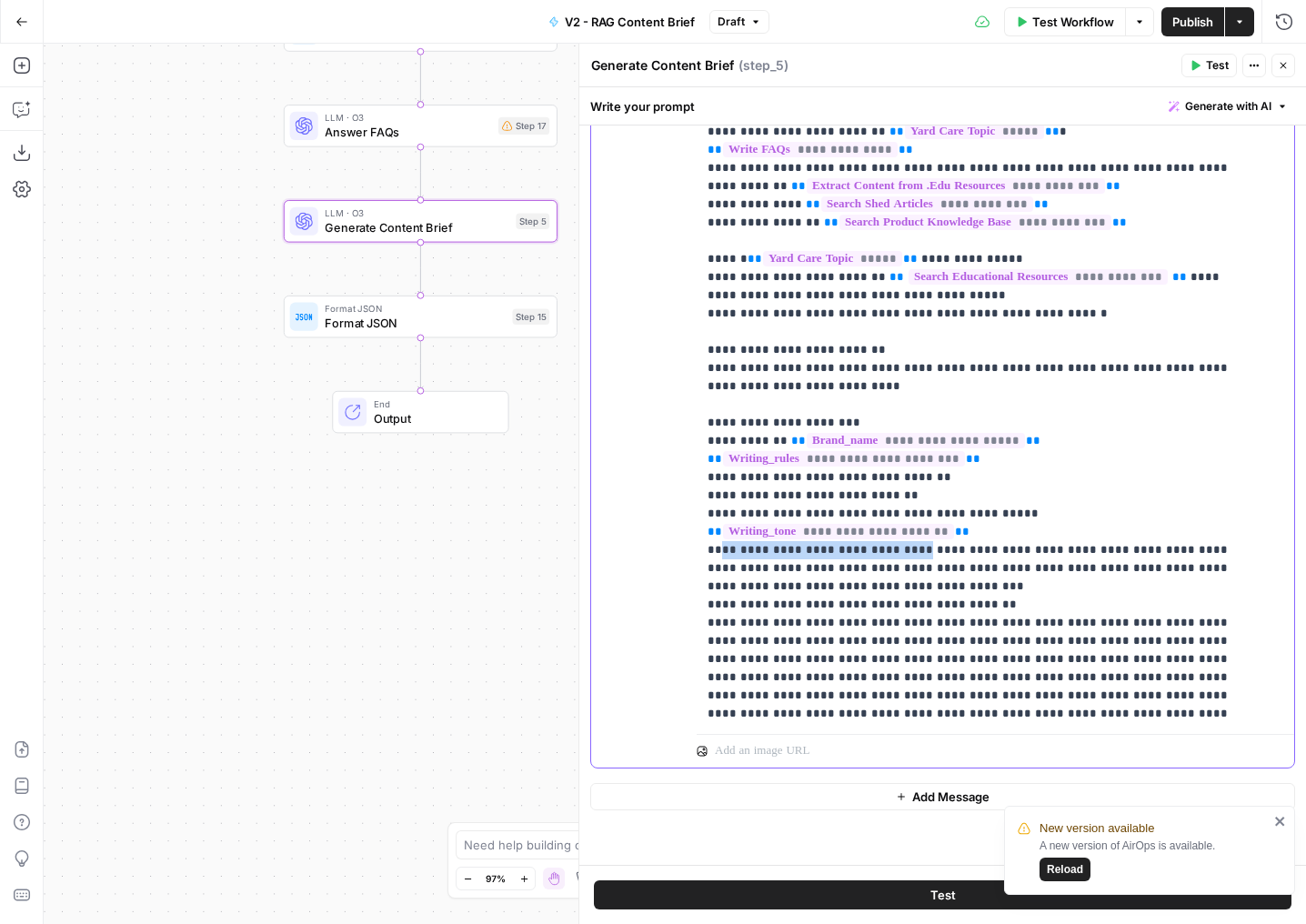 click on "**********" at bounding box center [981, -332] 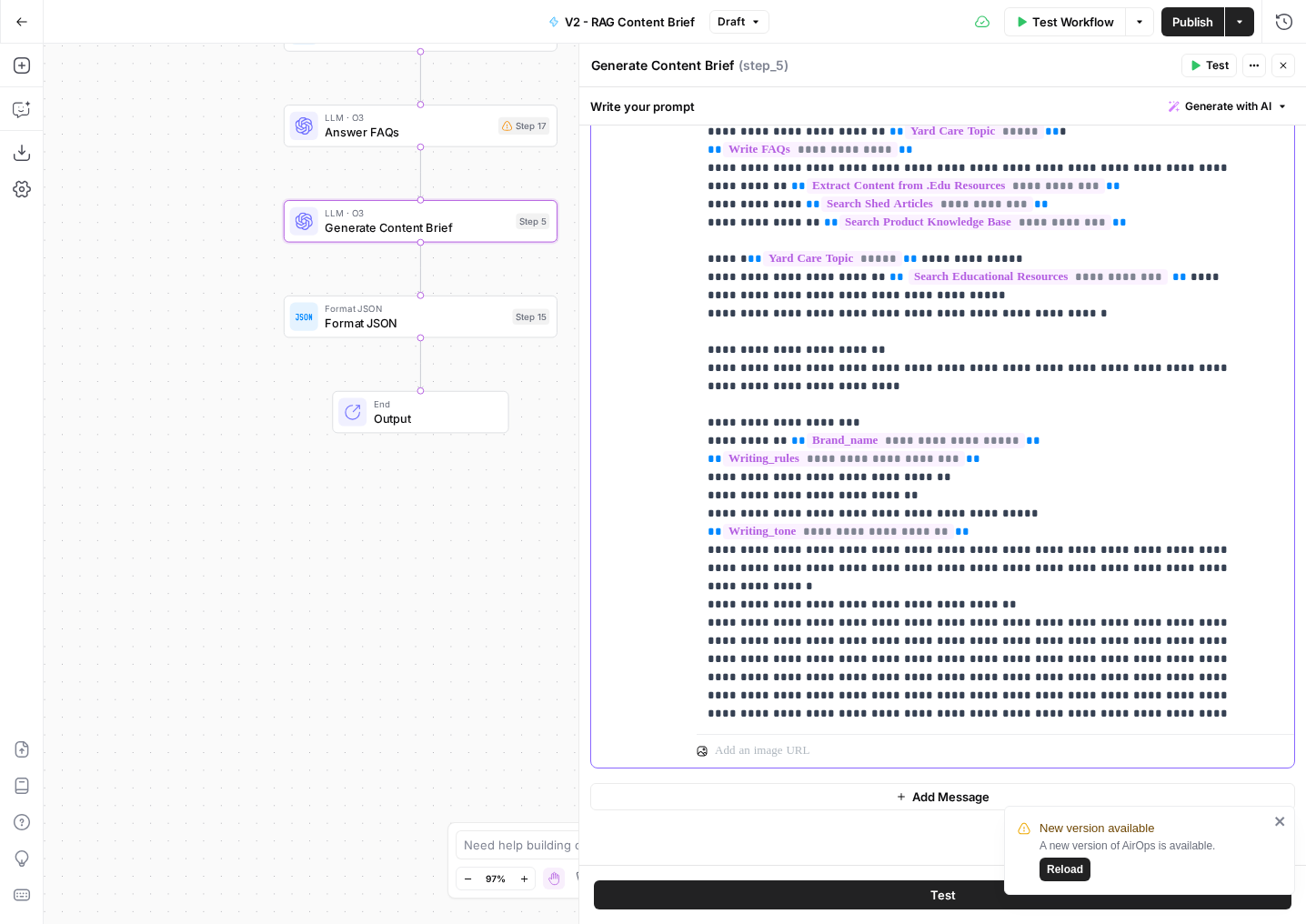 click on "**********" at bounding box center (981, -341) 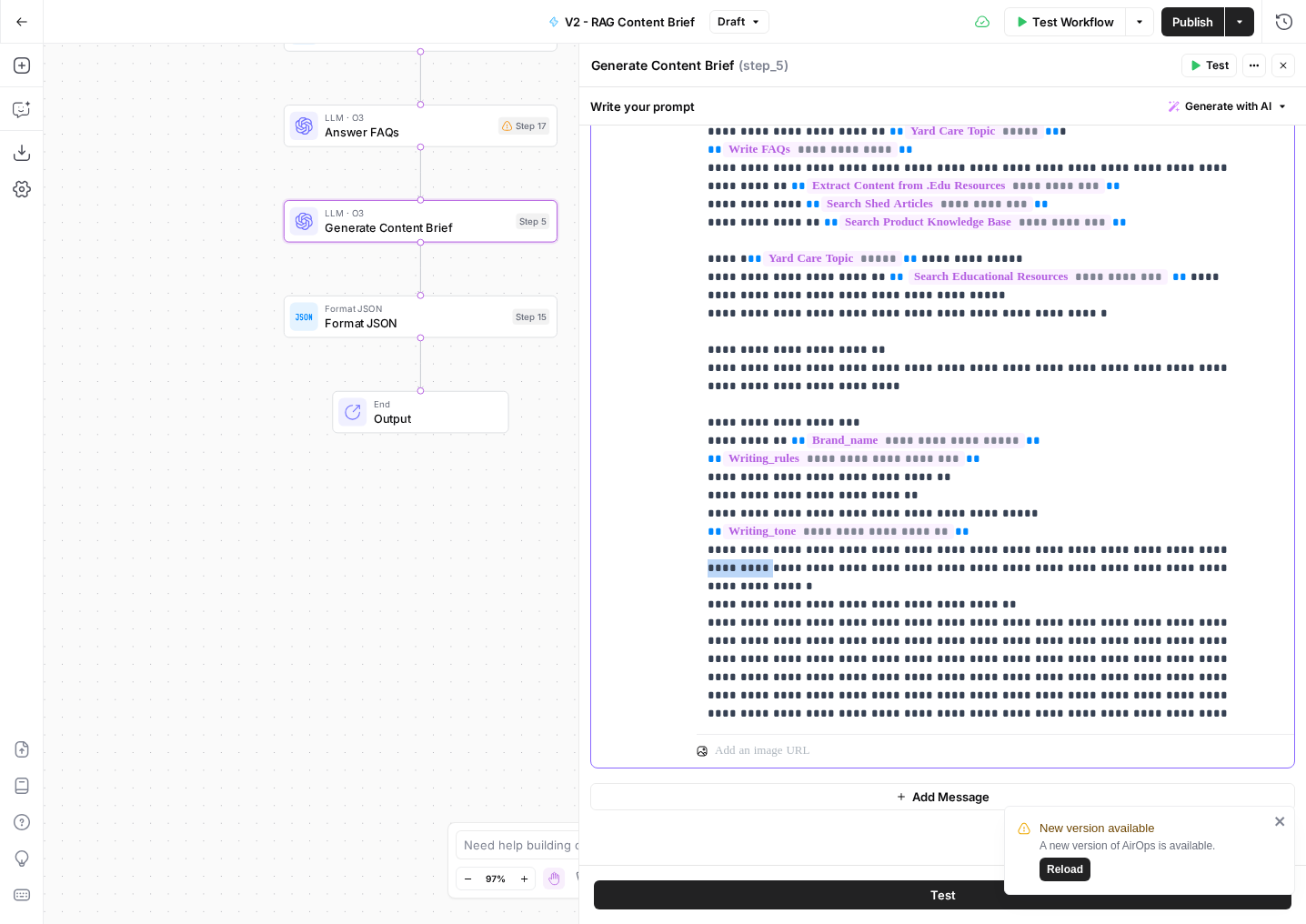 drag, startPoint x: 1210, startPoint y: 440, endPoint x: 1157, endPoint y: 439, distance: 53.00943 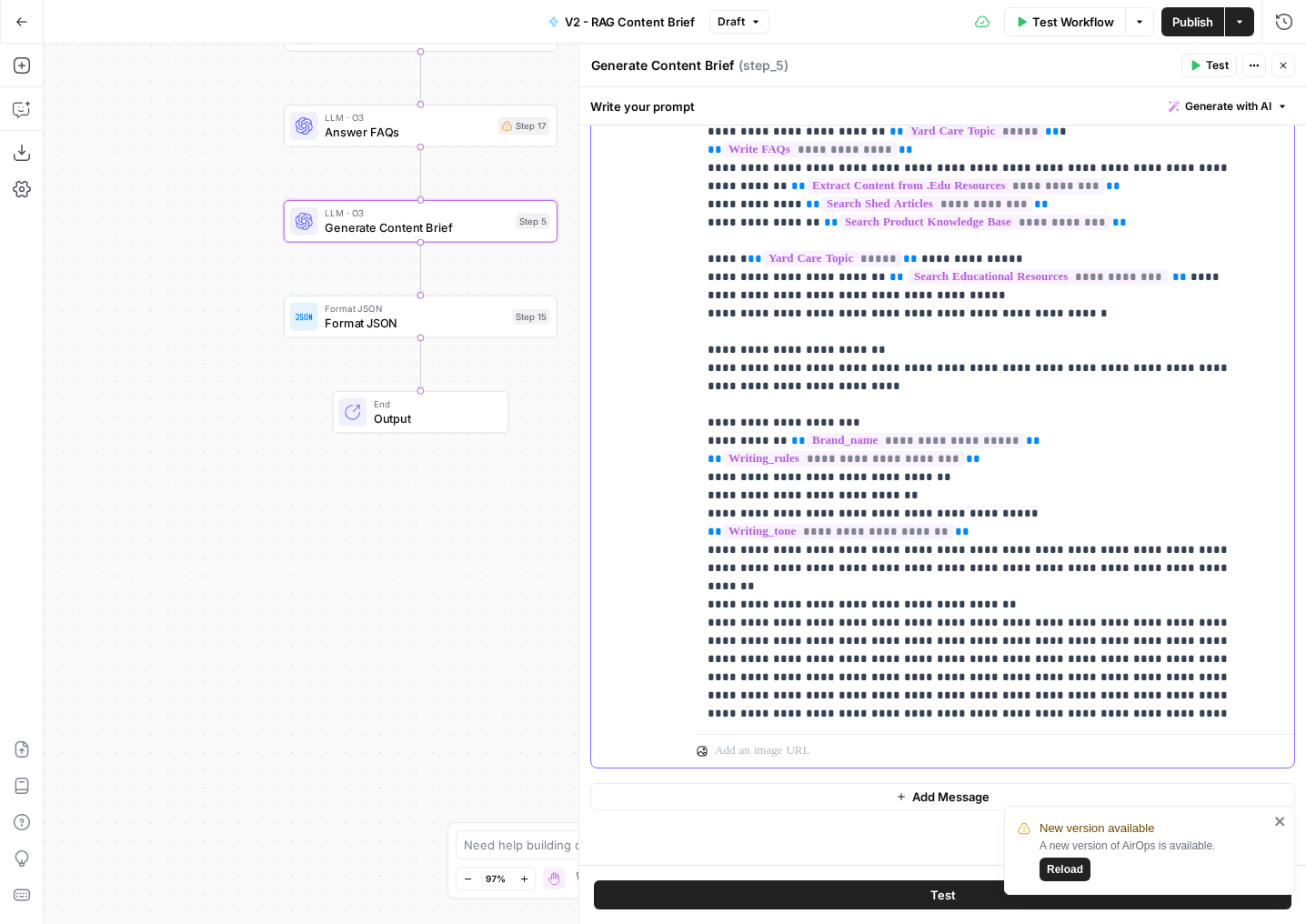 click on "**********" at bounding box center [981, -341] 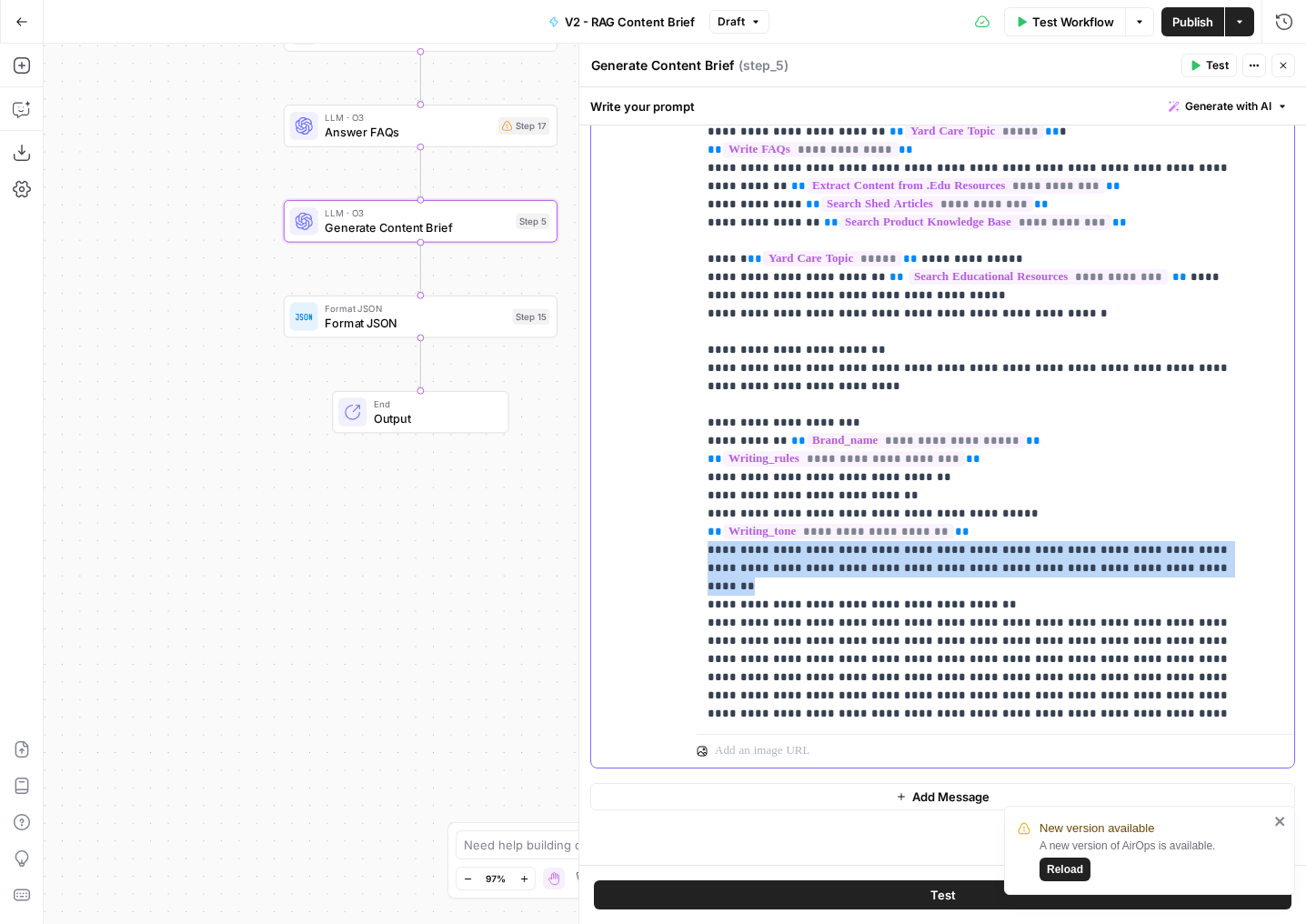 drag, startPoint x: 1115, startPoint y: 458, endPoint x: 696, endPoint y: 445, distance: 419.20162 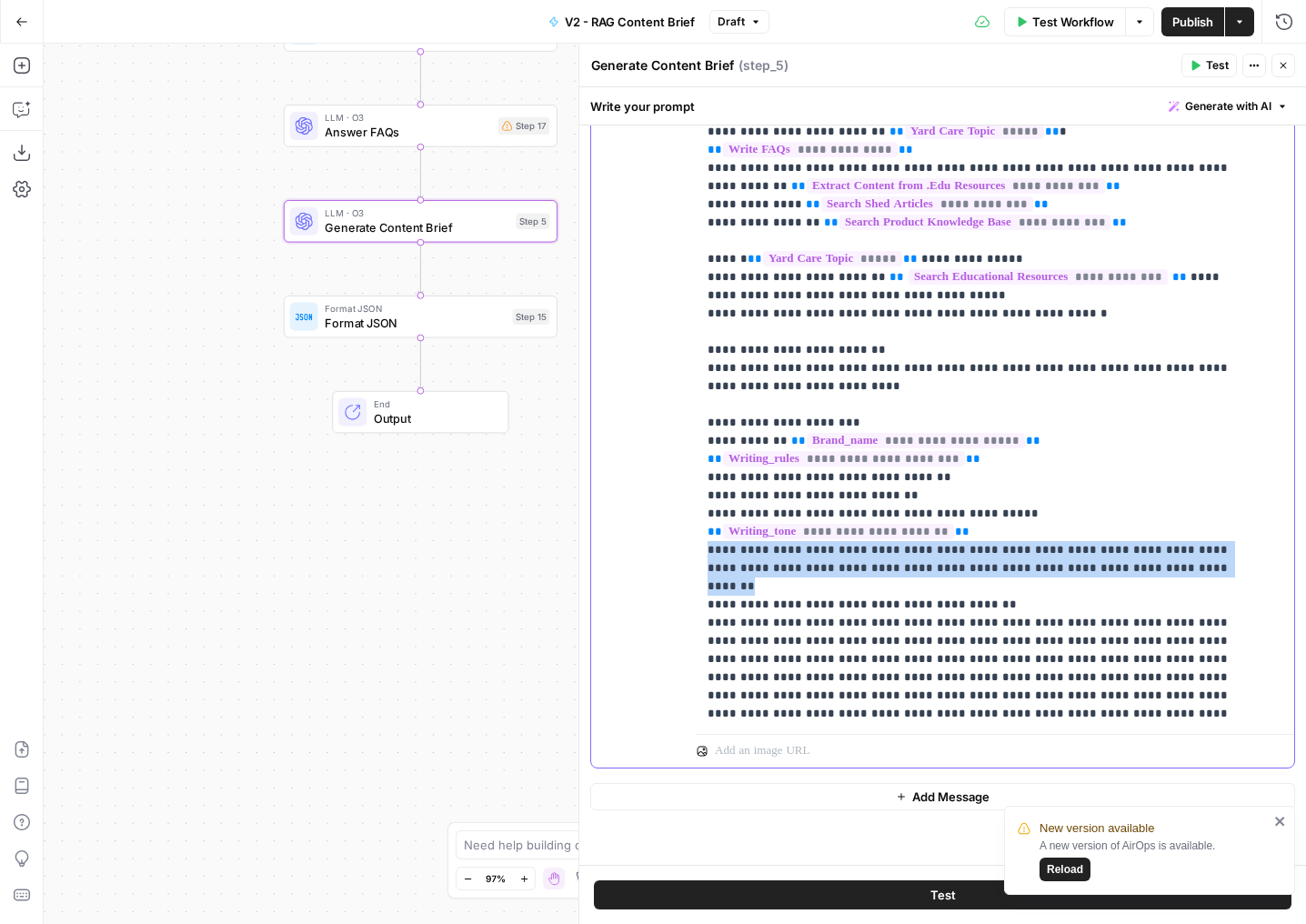click on "**********" at bounding box center [989, 356] 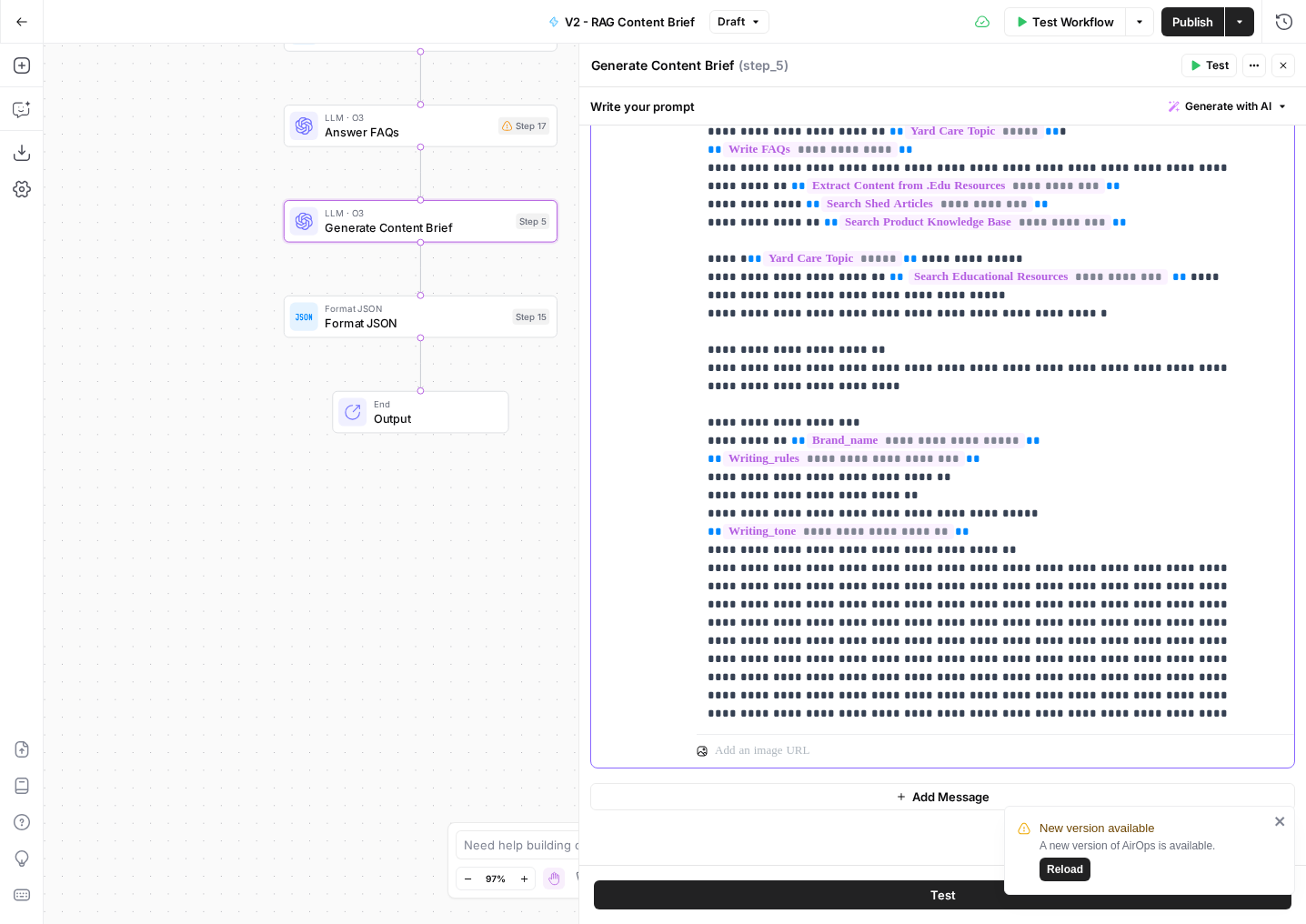 click on "**********" at bounding box center [981, -359] 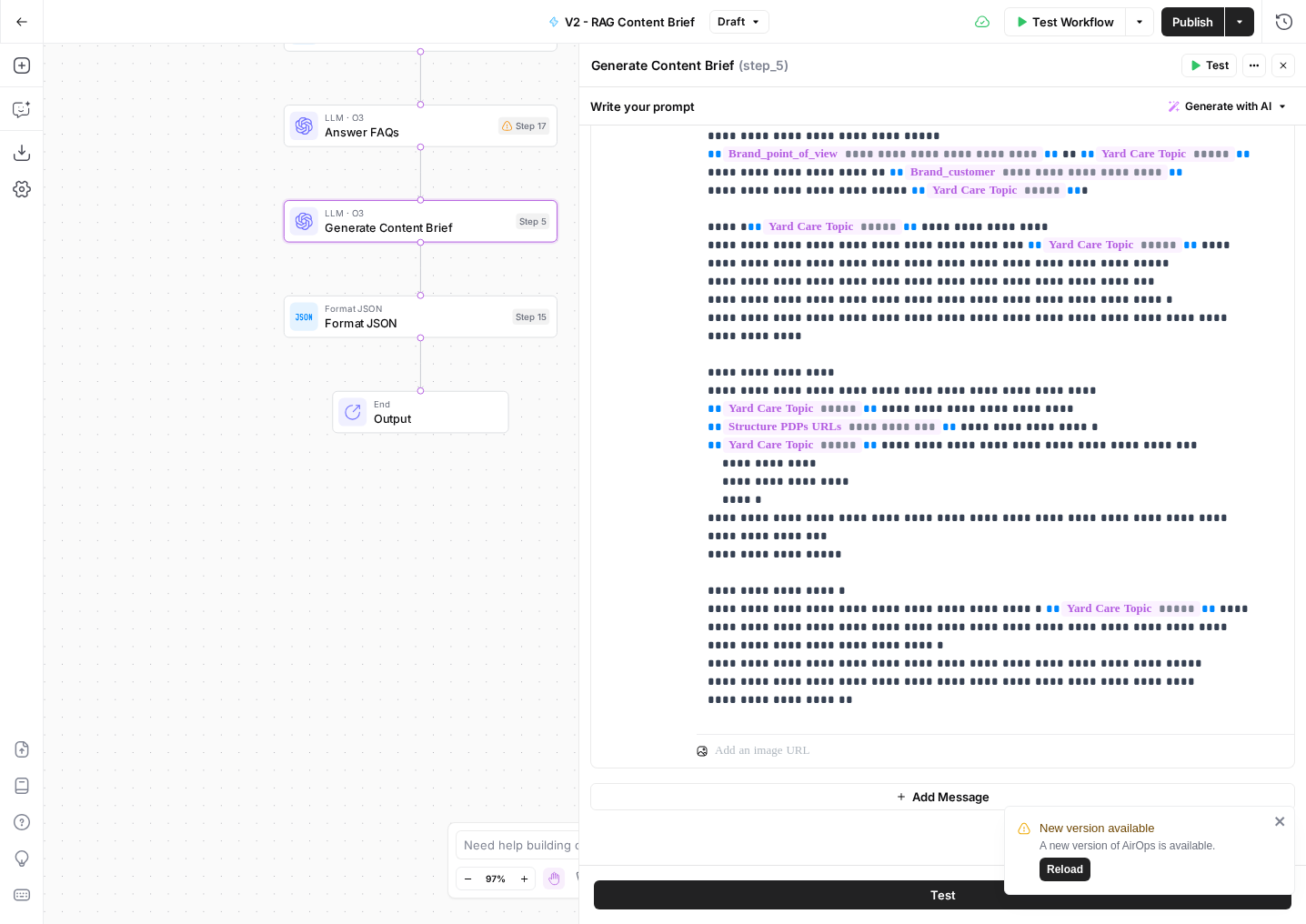 scroll, scrollTop: 0, scrollLeft: 0, axis: both 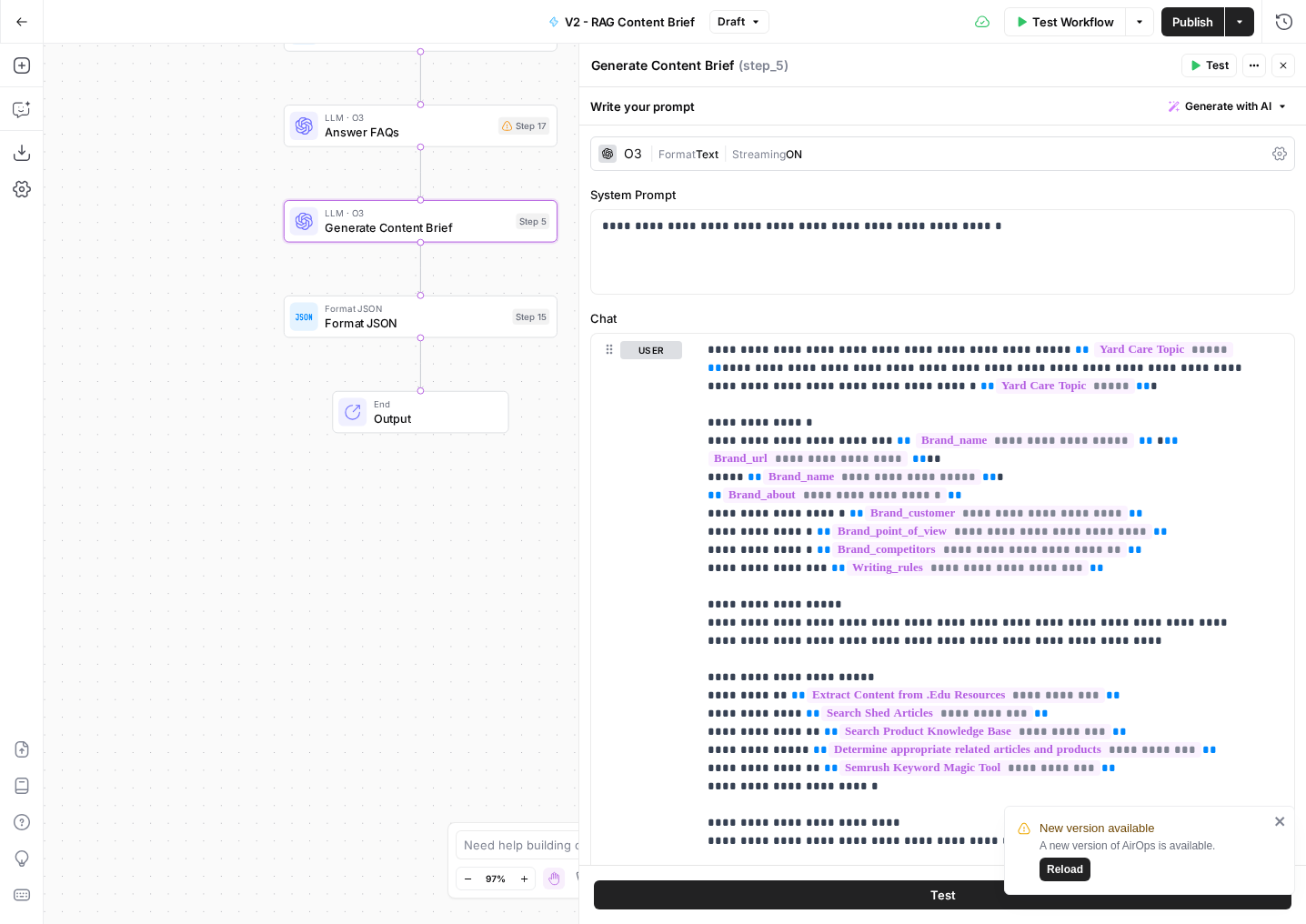 click on "Test" at bounding box center (943, 895) 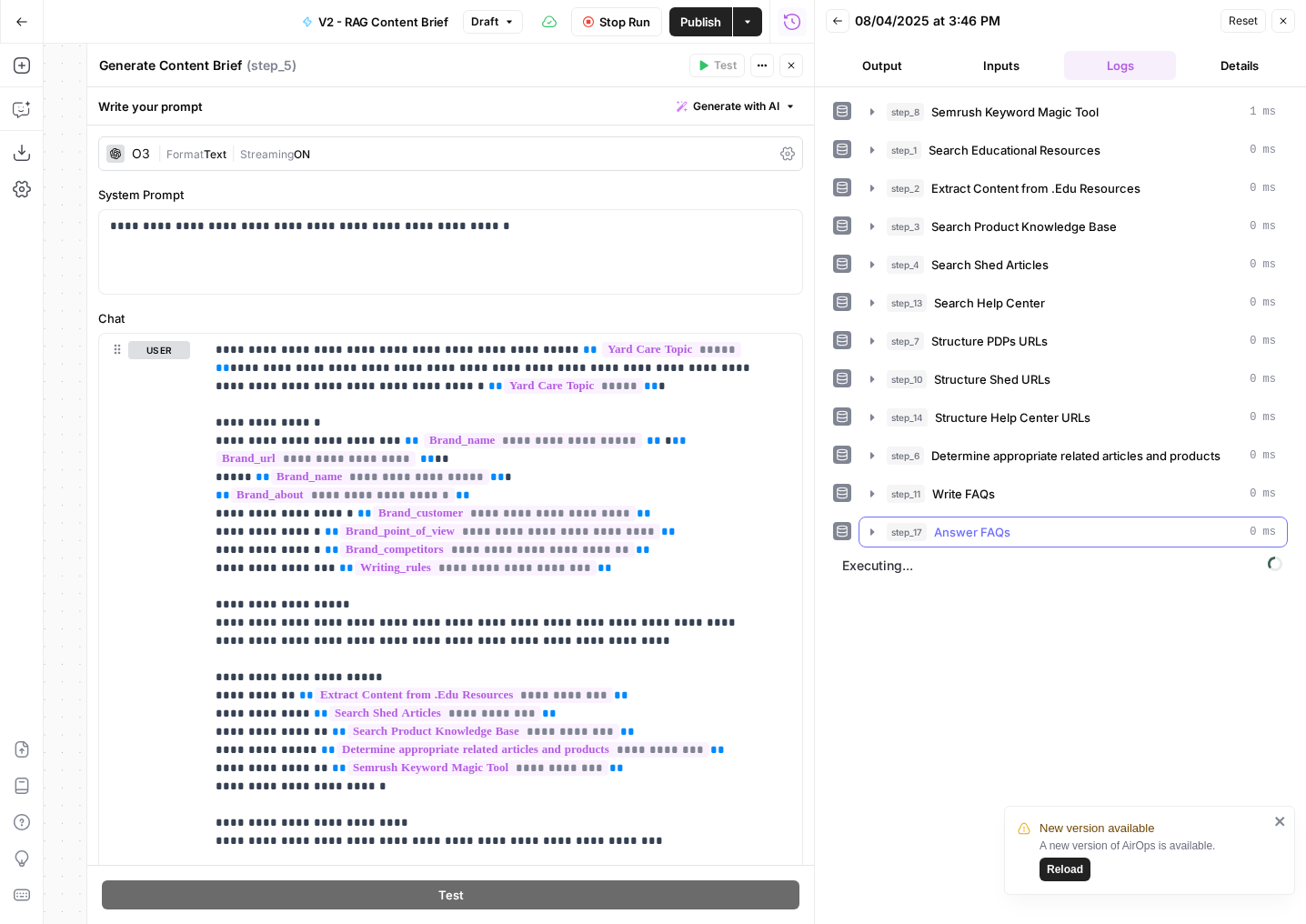 click 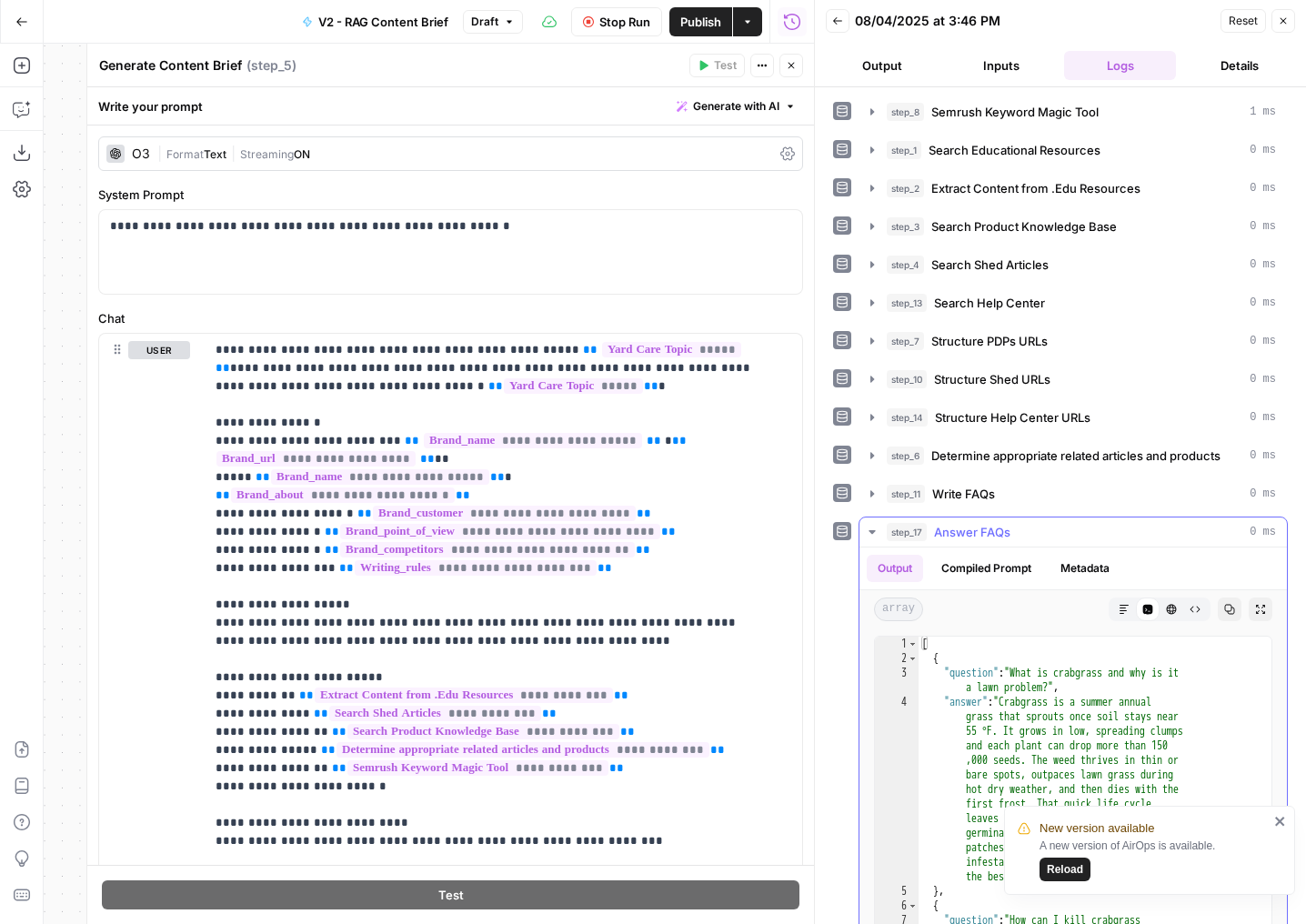 click 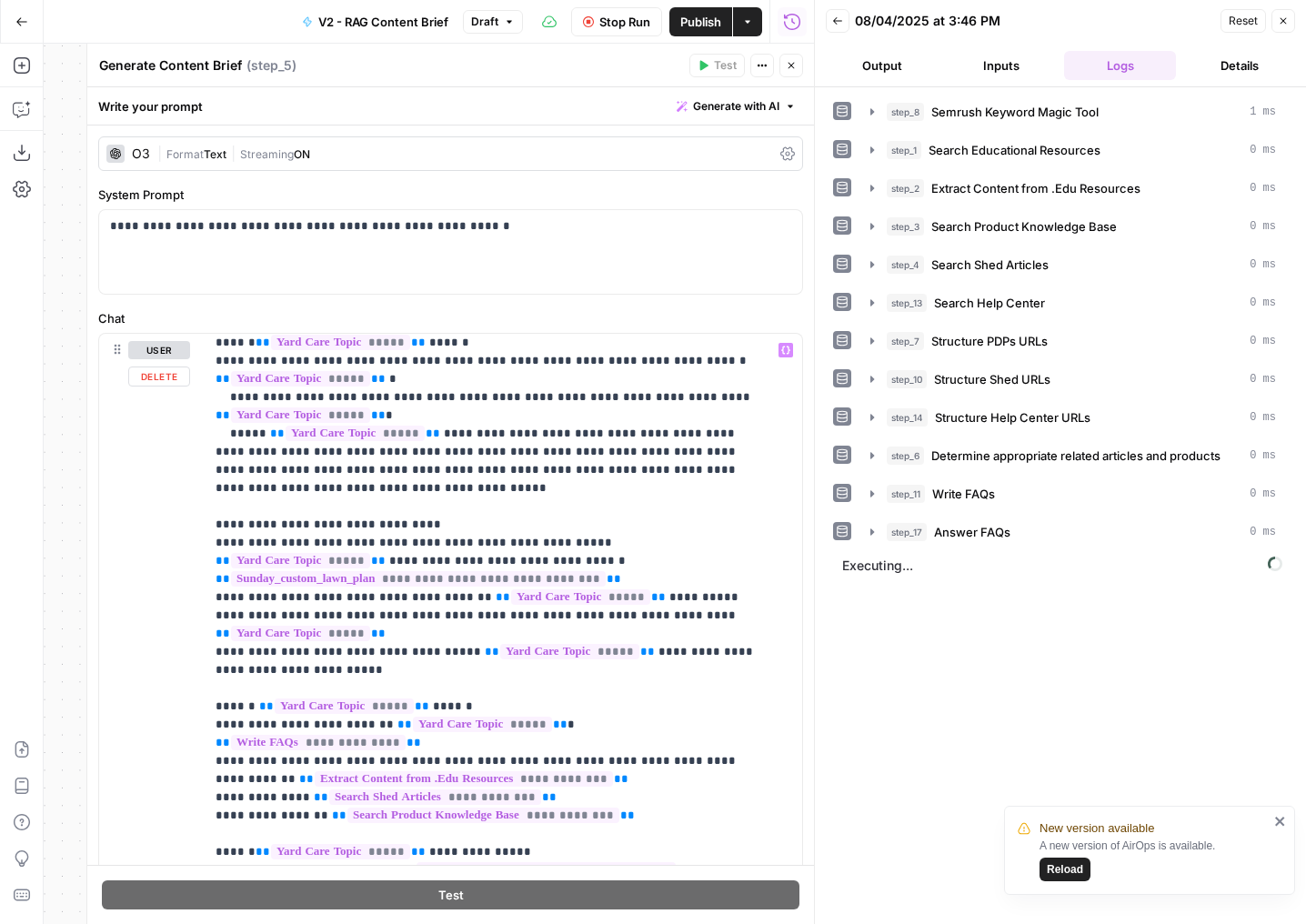 scroll, scrollTop: 1371, scrollLeft: 0, axis: vertical 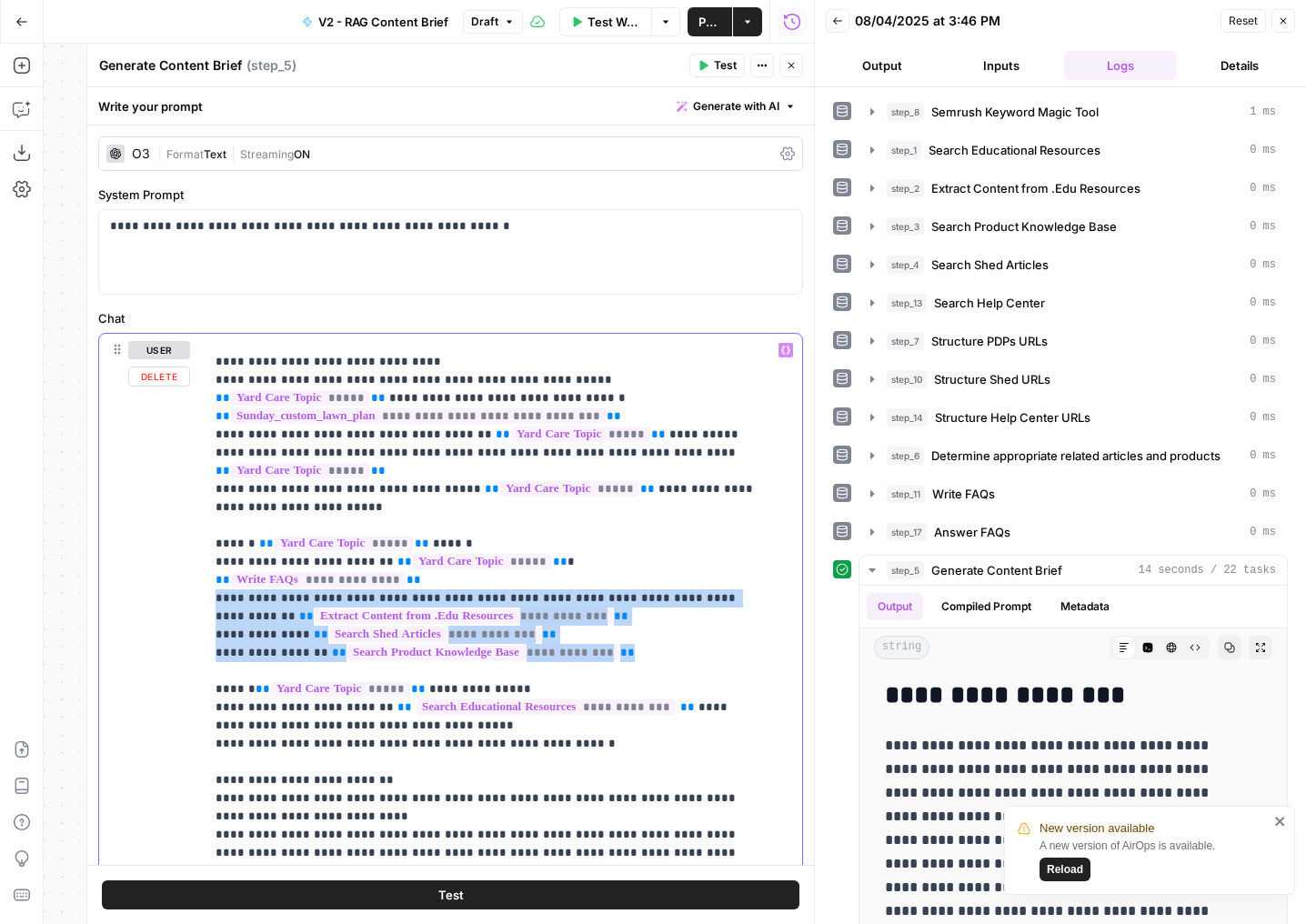 drag, startPoint x: 647, startPoint y: 561, endPoint x: 206, endPoint y: 510, distance: 443.9392 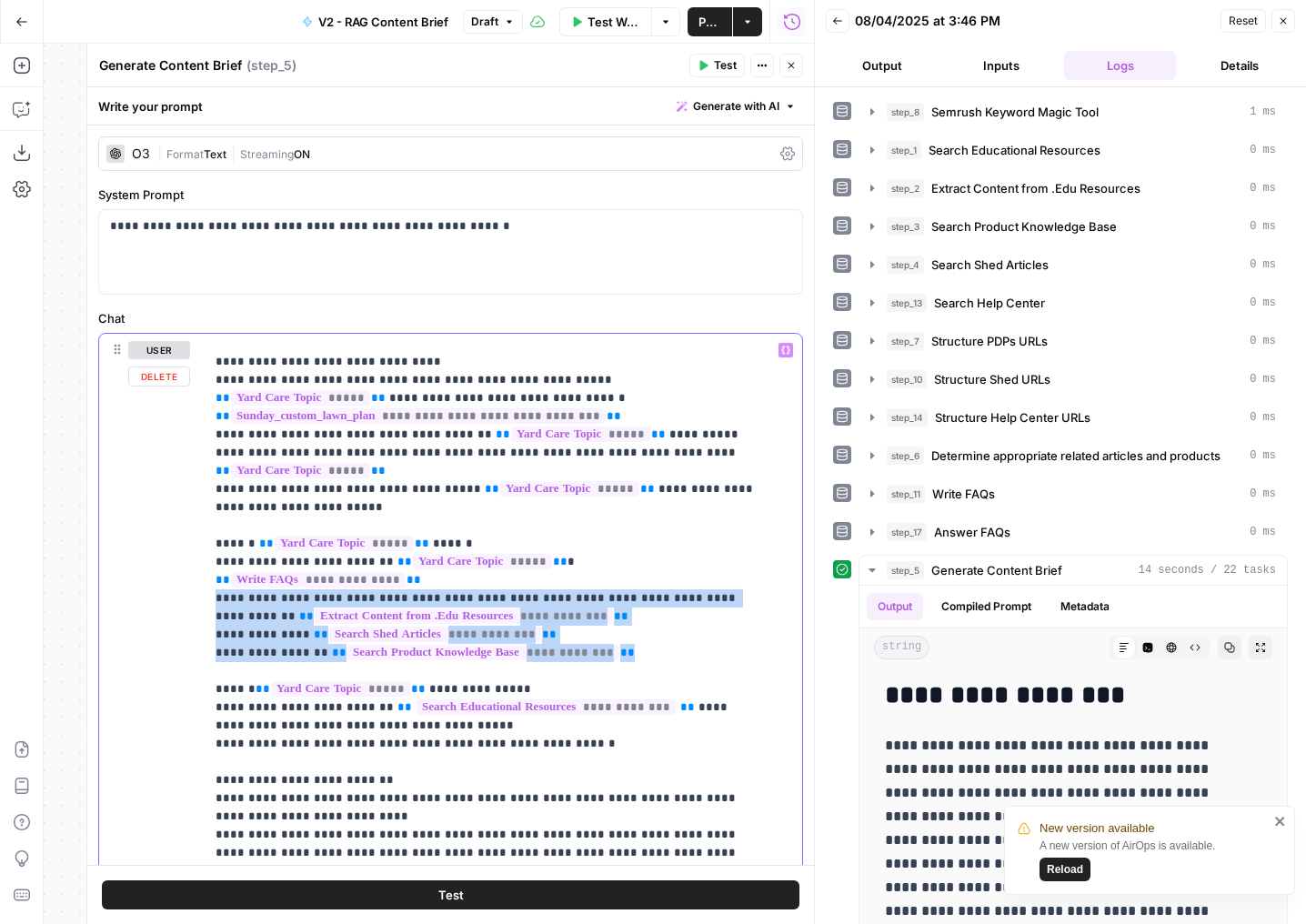 click on "**********" at bounding box center [497, 704] 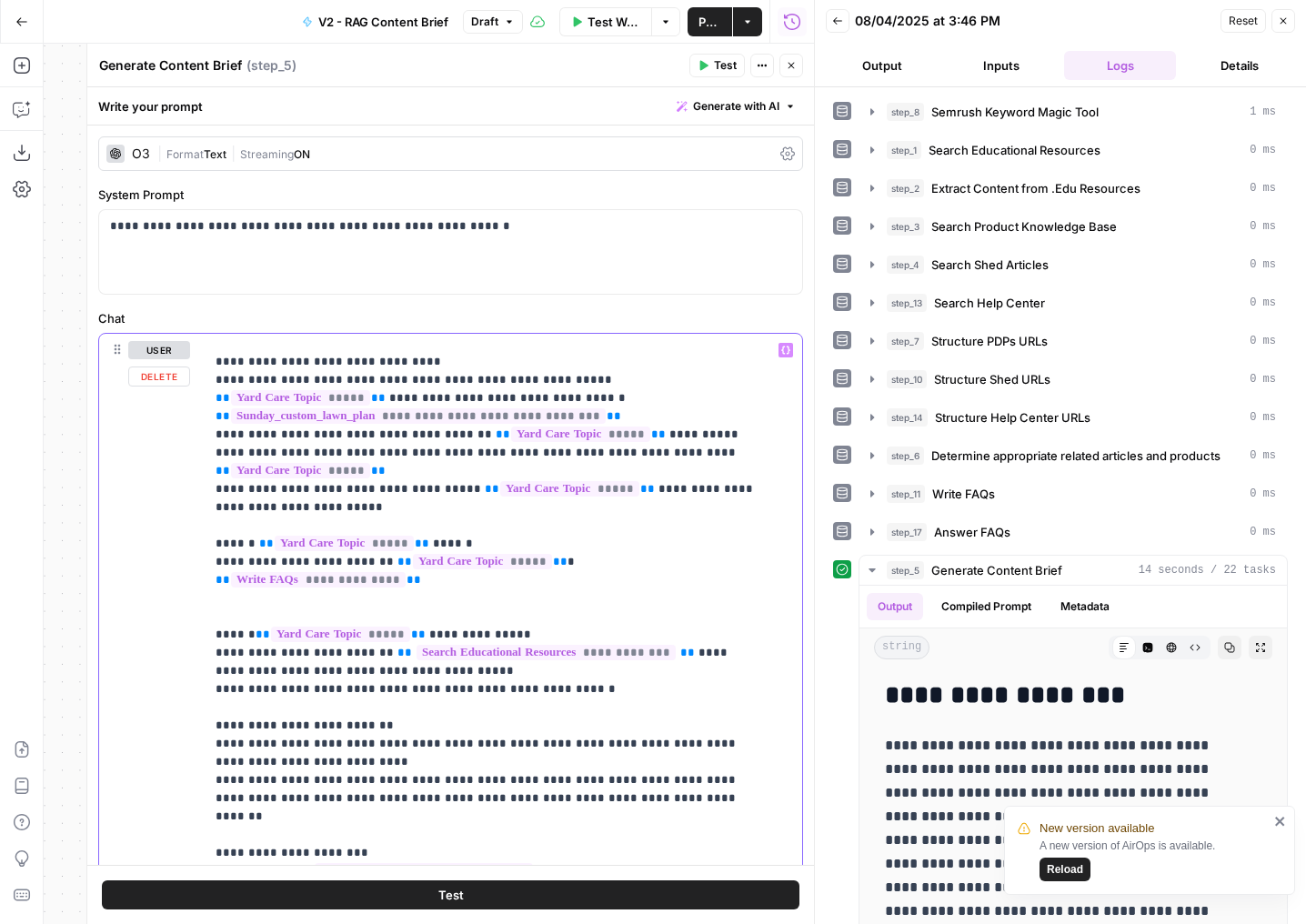 click on "**" at bounding box center [560, 561] 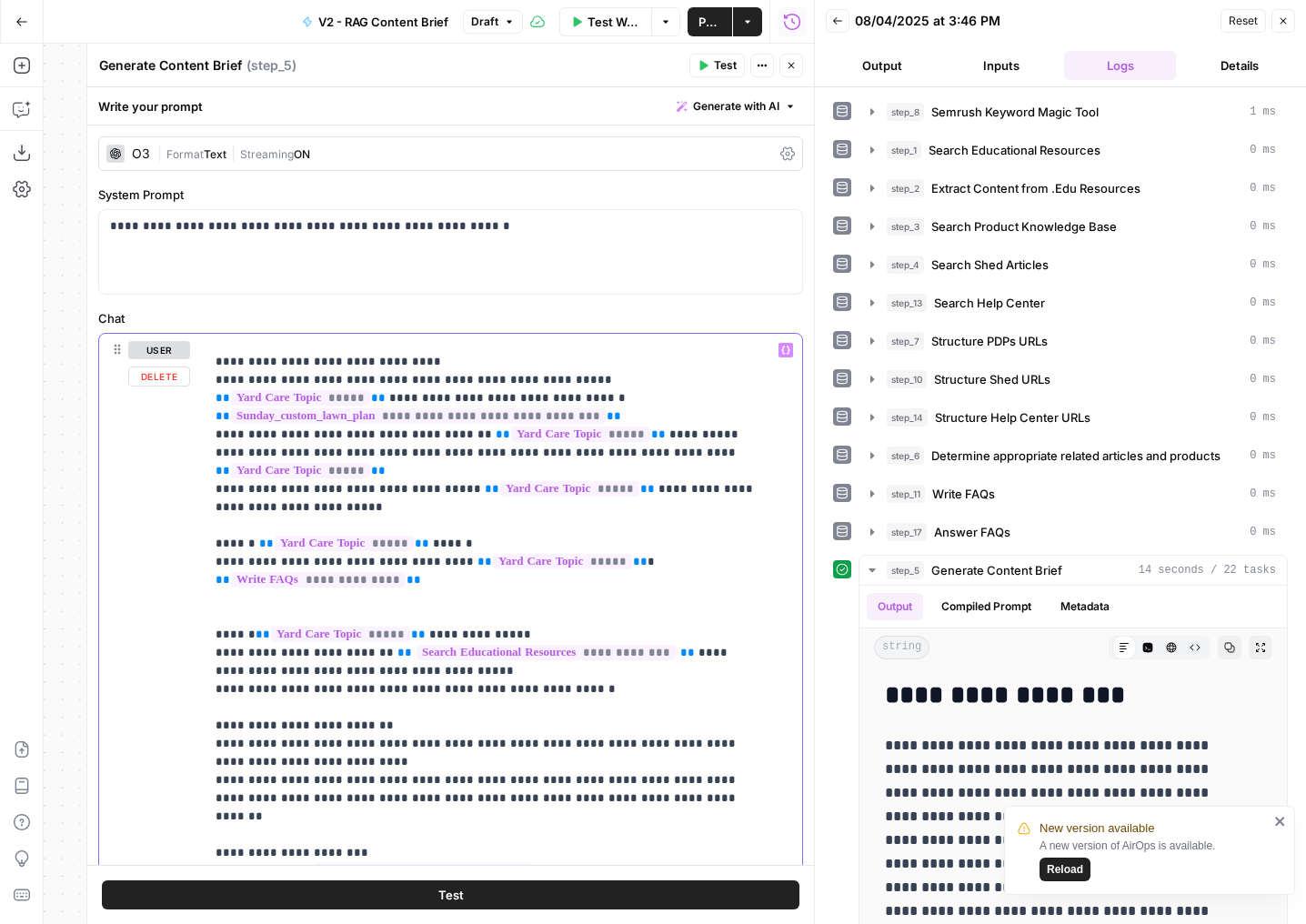 click on "**********" at bounding box center (489, 71) 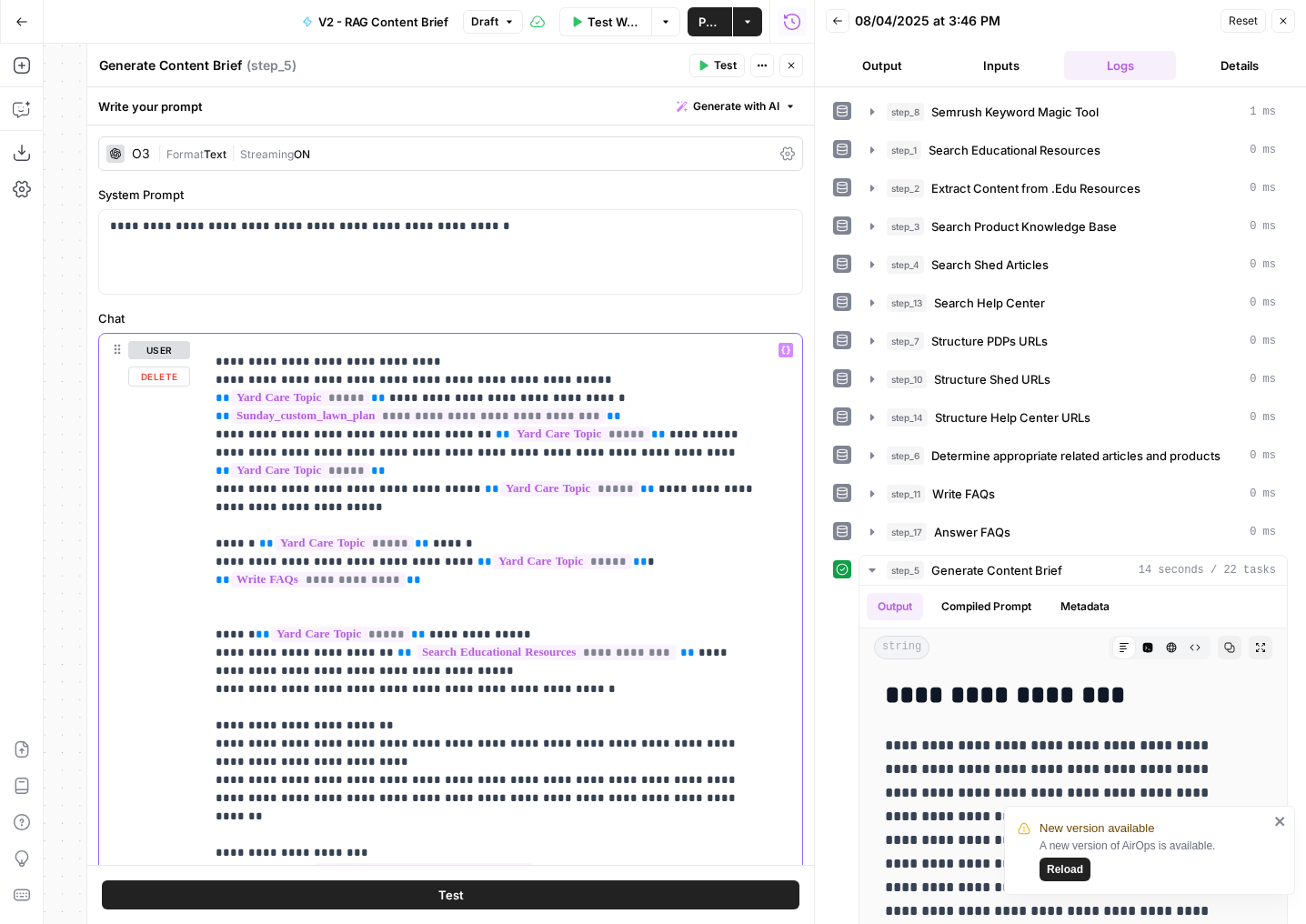click on "**********" at bounding box center [489, 71] 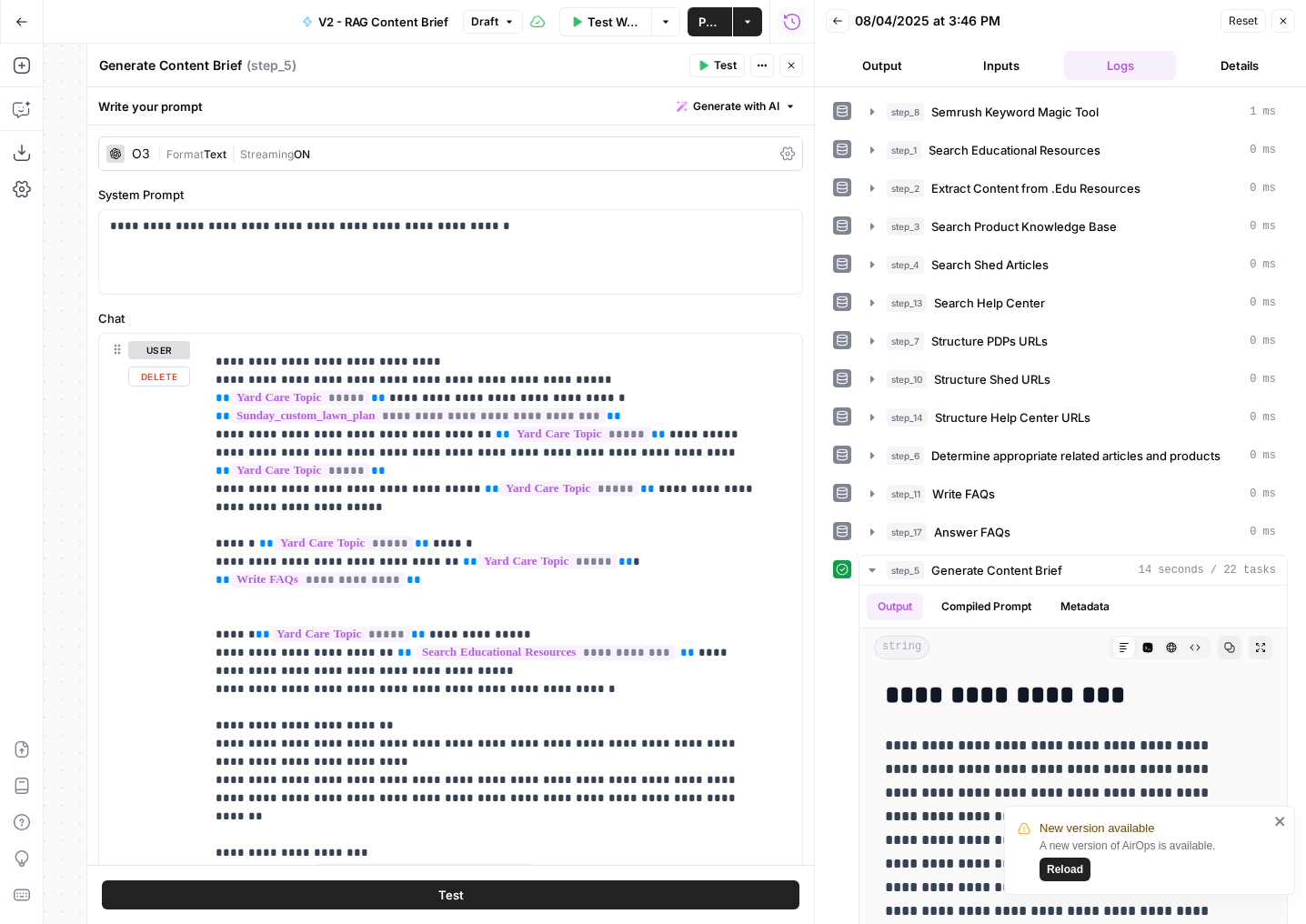 click on "**********" at bounding box center (450, 725) 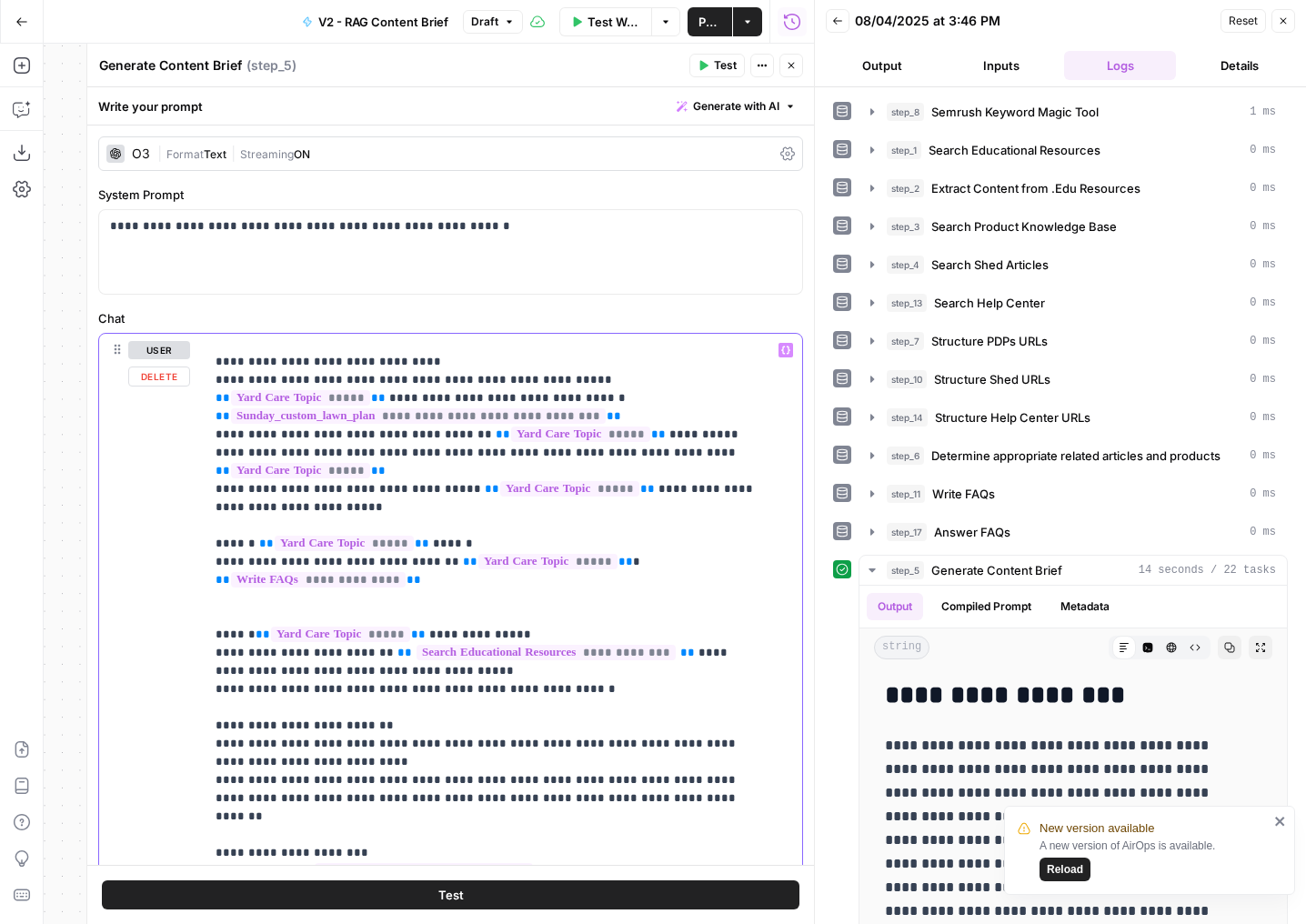 click on "**********" at bounding box center (497, 704) 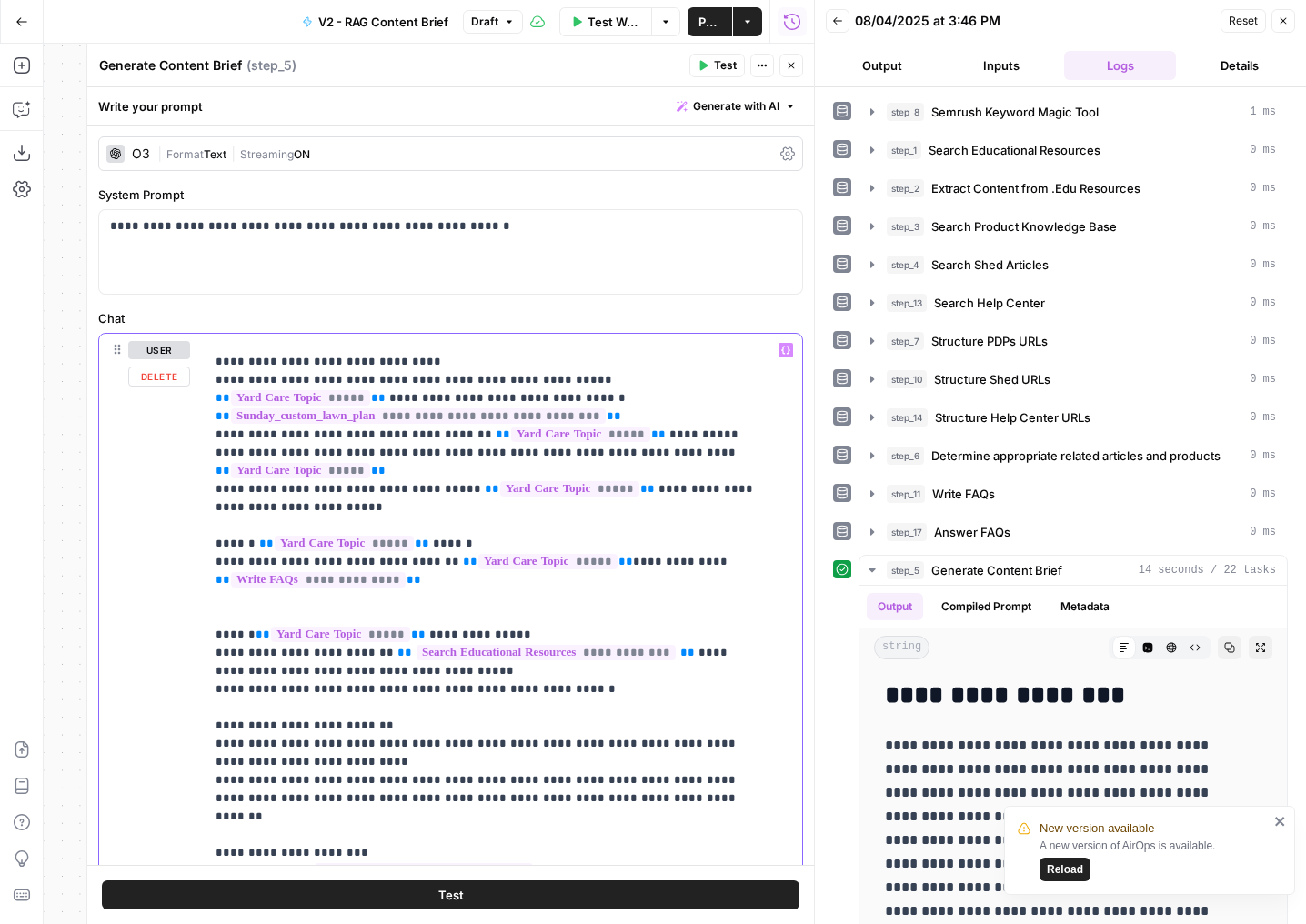 click on "**********" at bounding box center [489, 71] 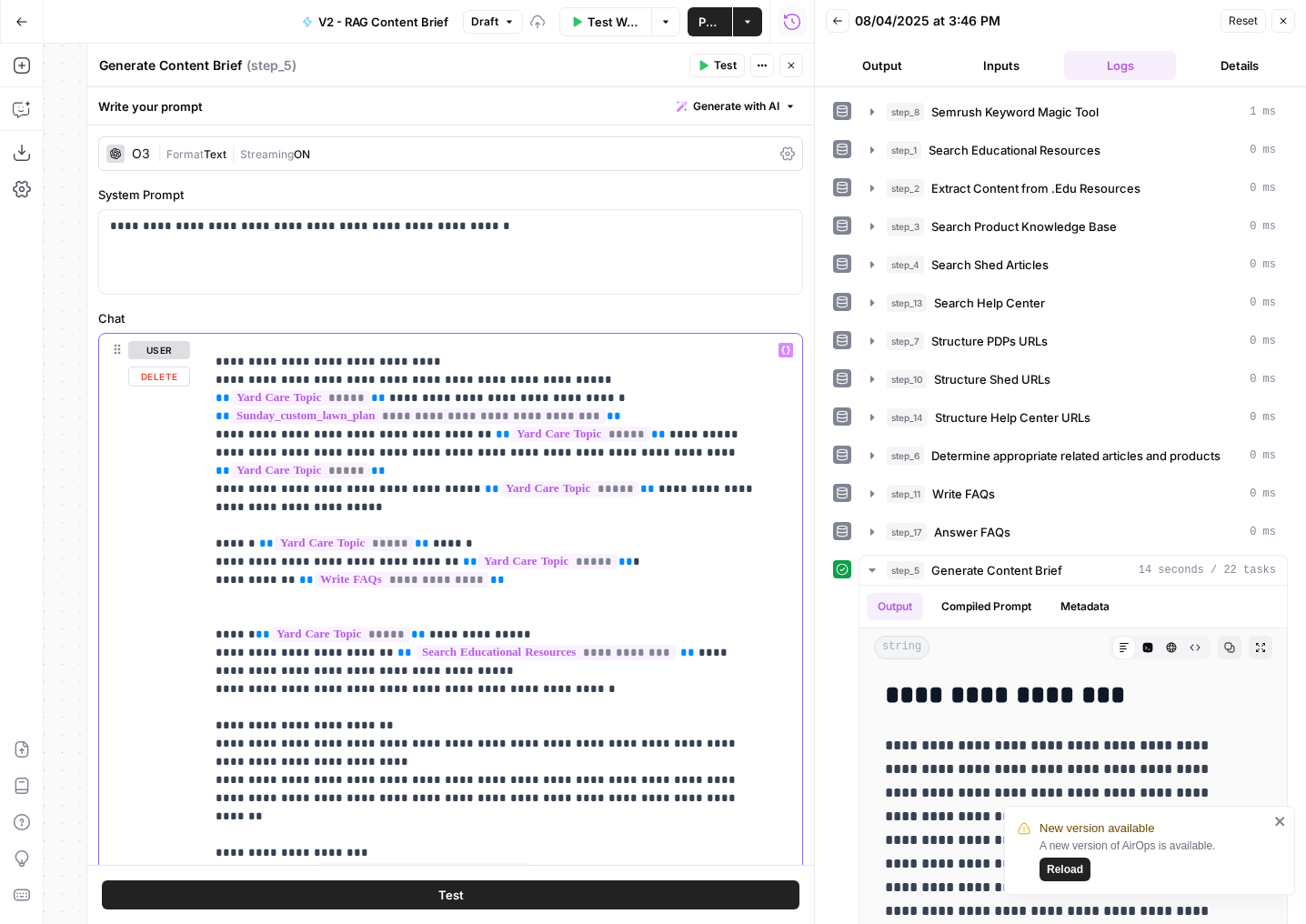 click on "**********" at bounding box center [489, 71] 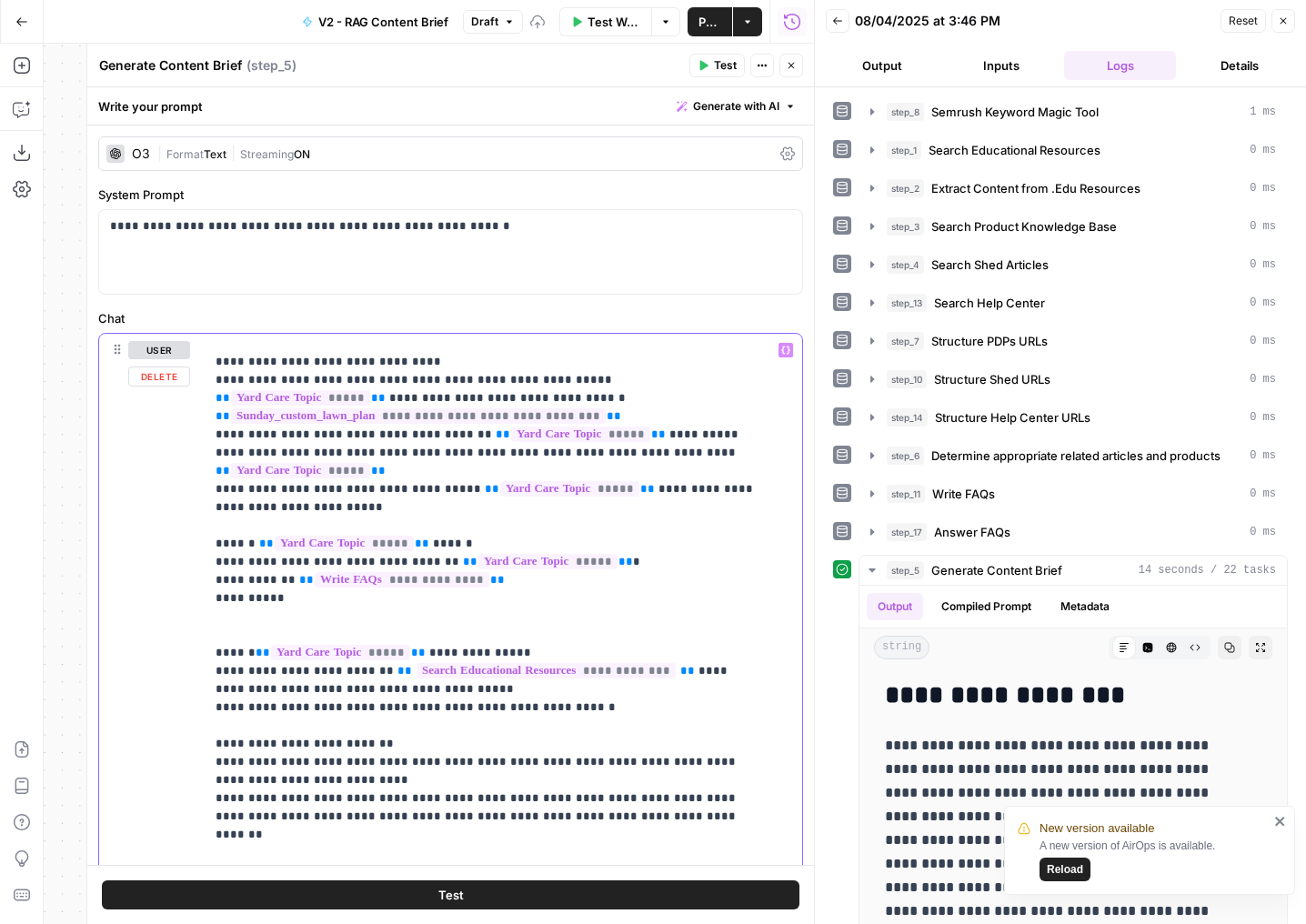 click 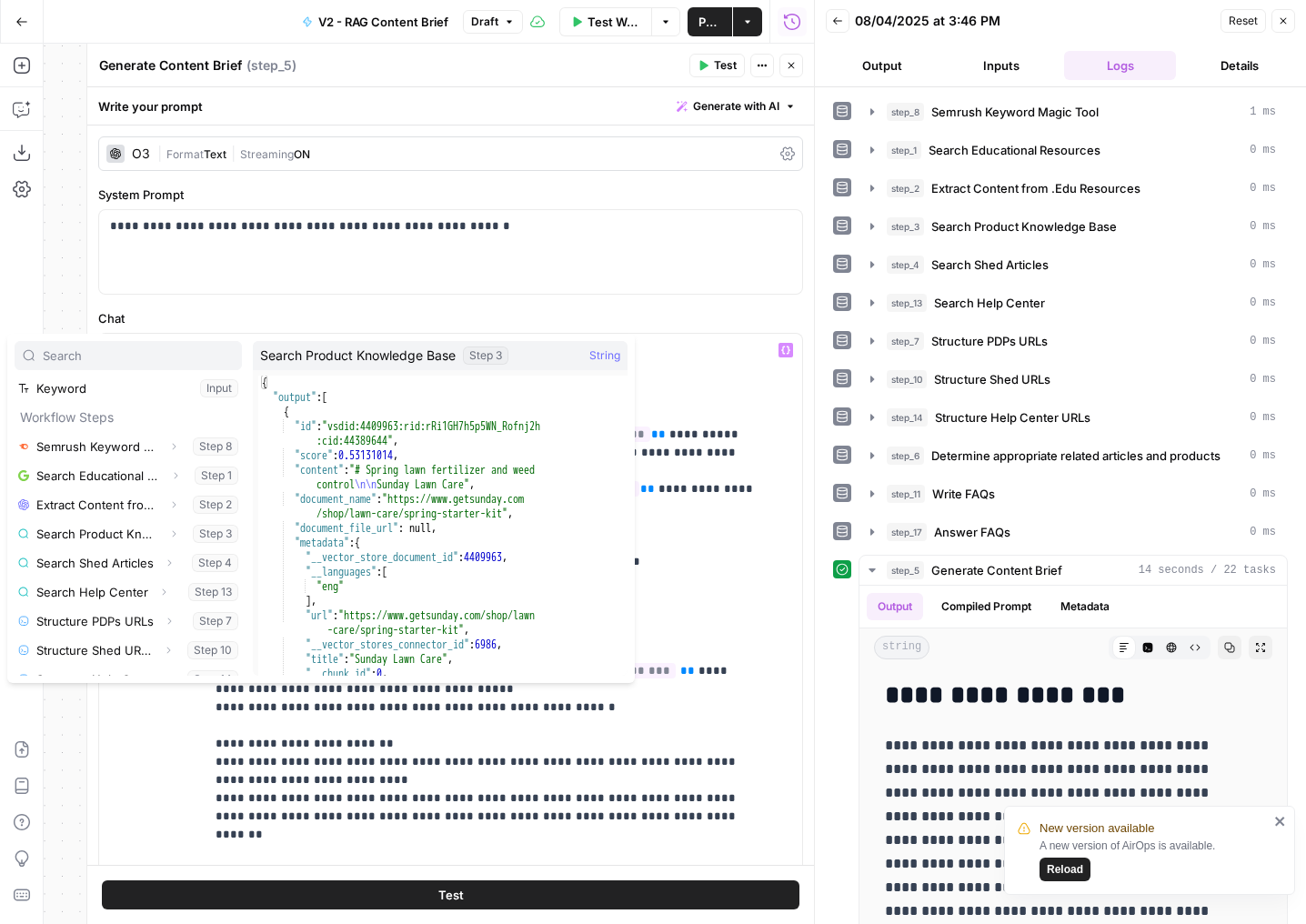 scroll, scrollTop: 195, scrollLeft: 0, axis: vertical 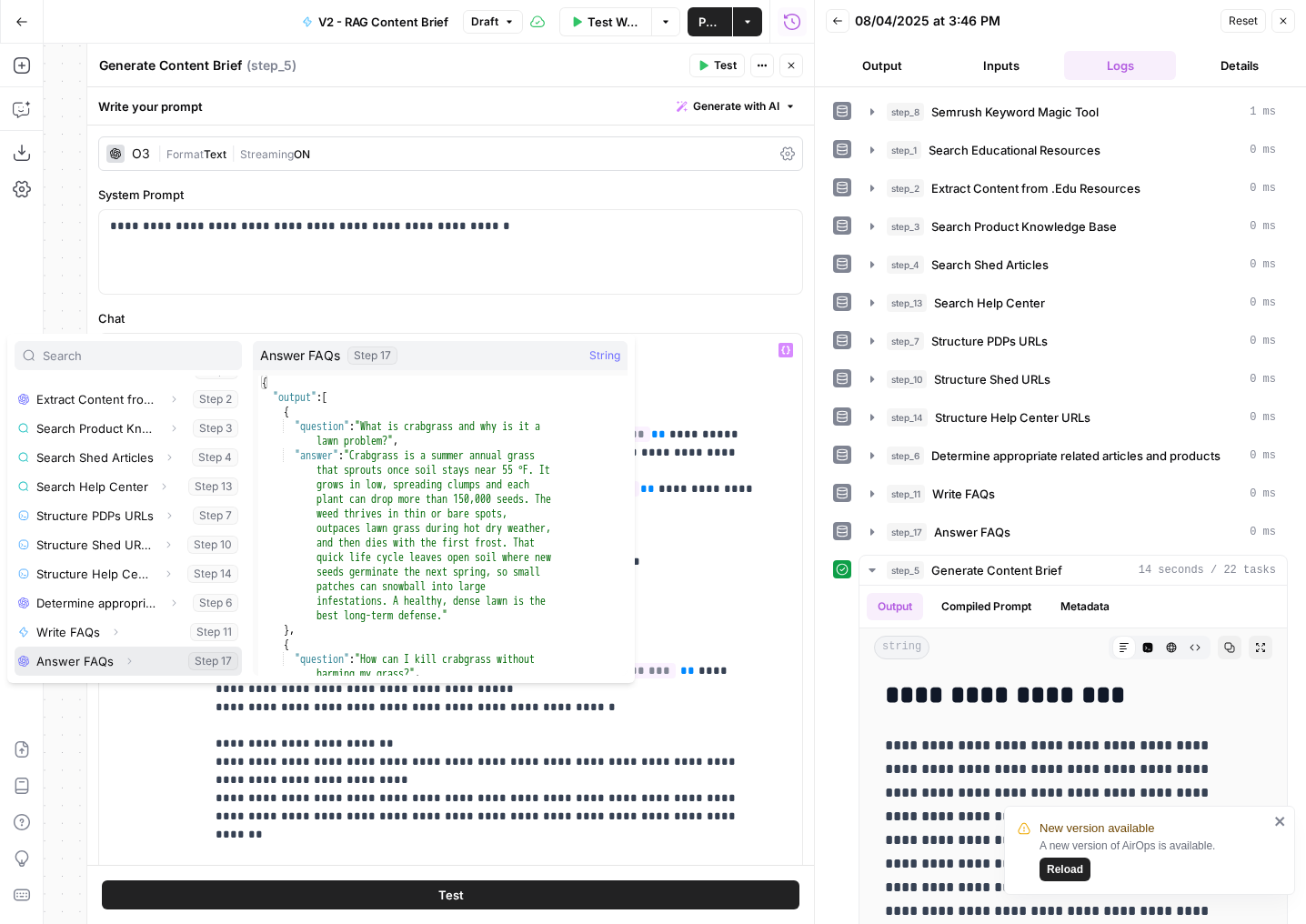 click 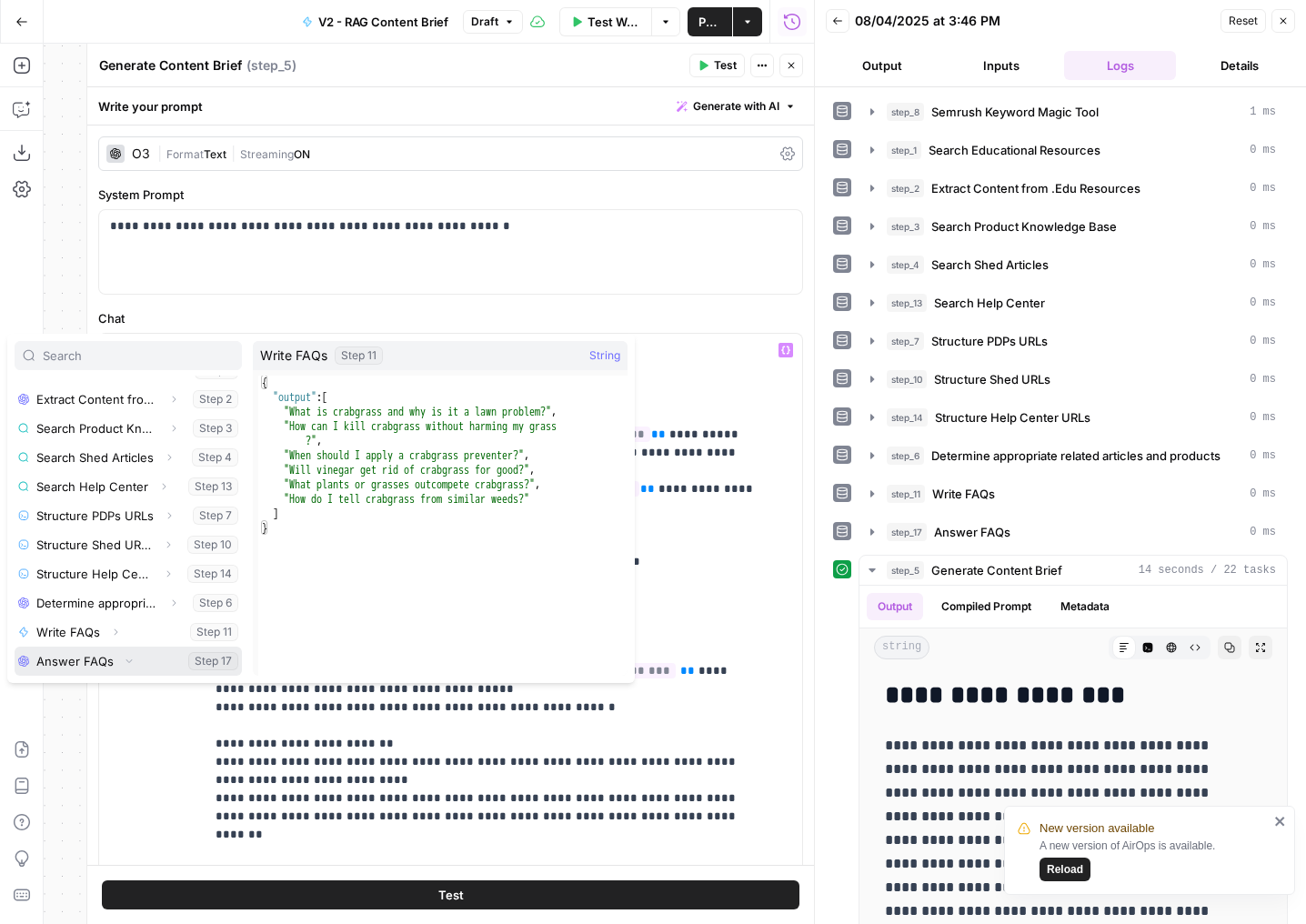 scroll, scrollTop: 224, scrollLeft: 0, axis: vertical 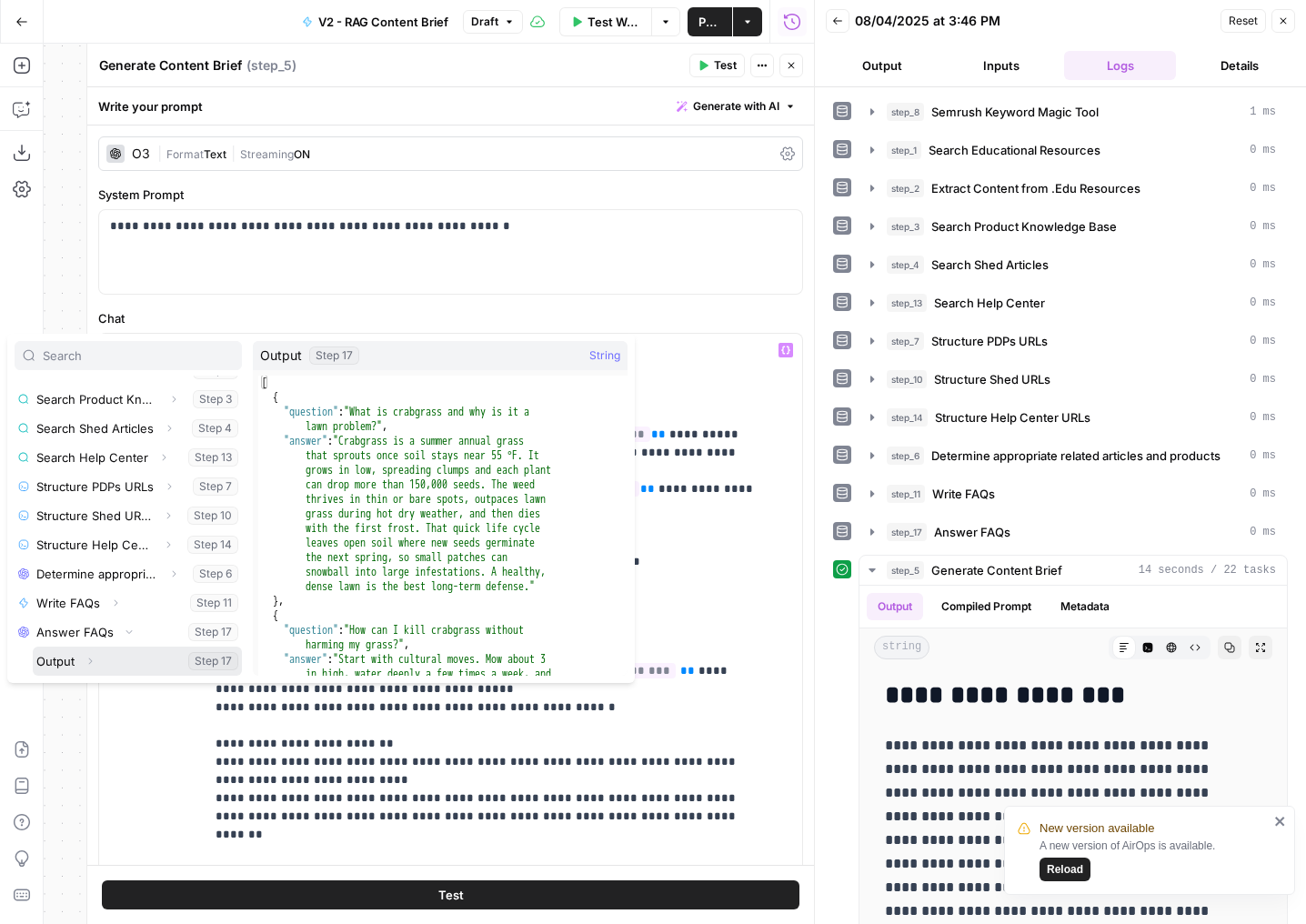 click at bounding box center [137, 661] 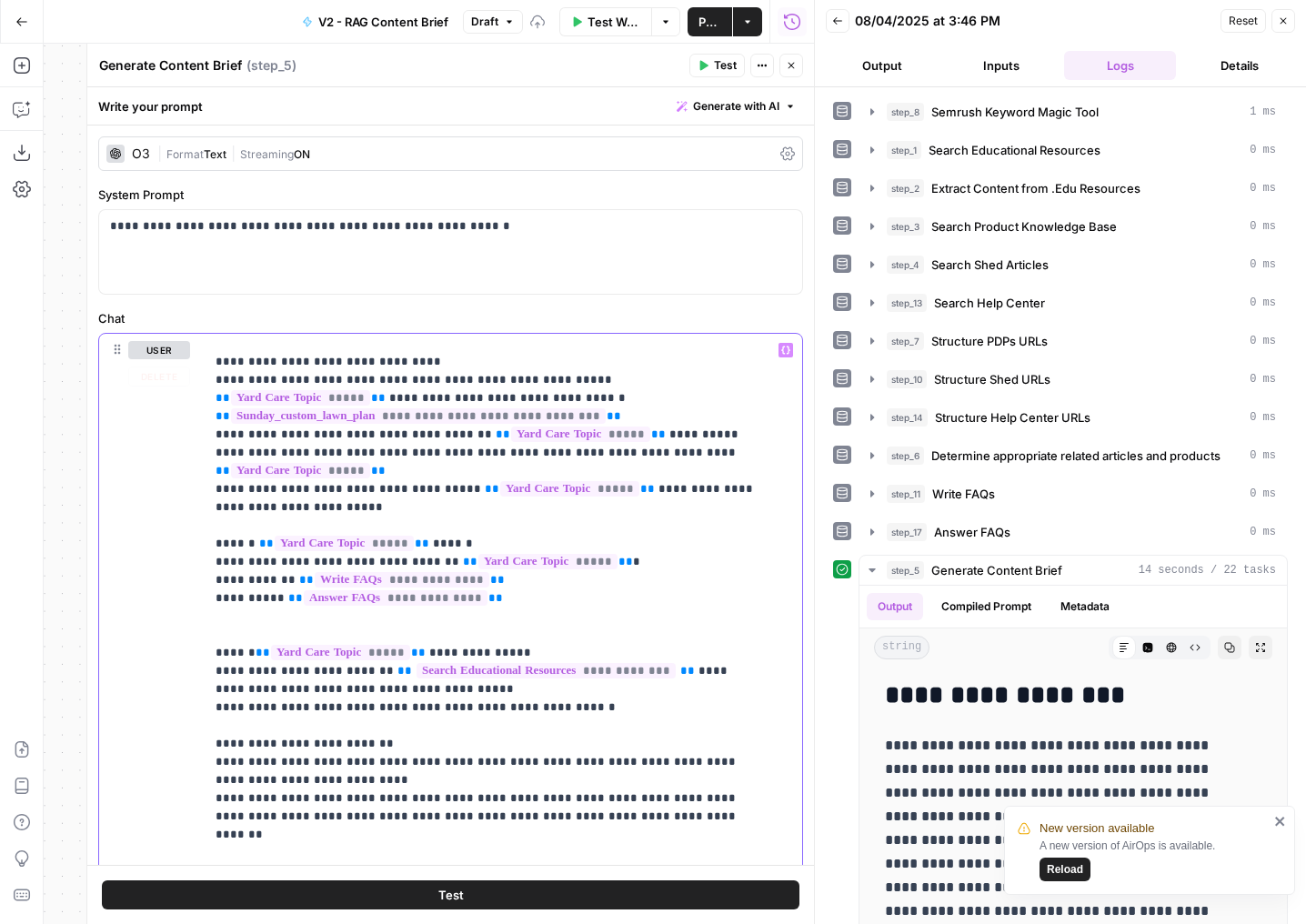 click on "**********" at bounding box center [489, 80] 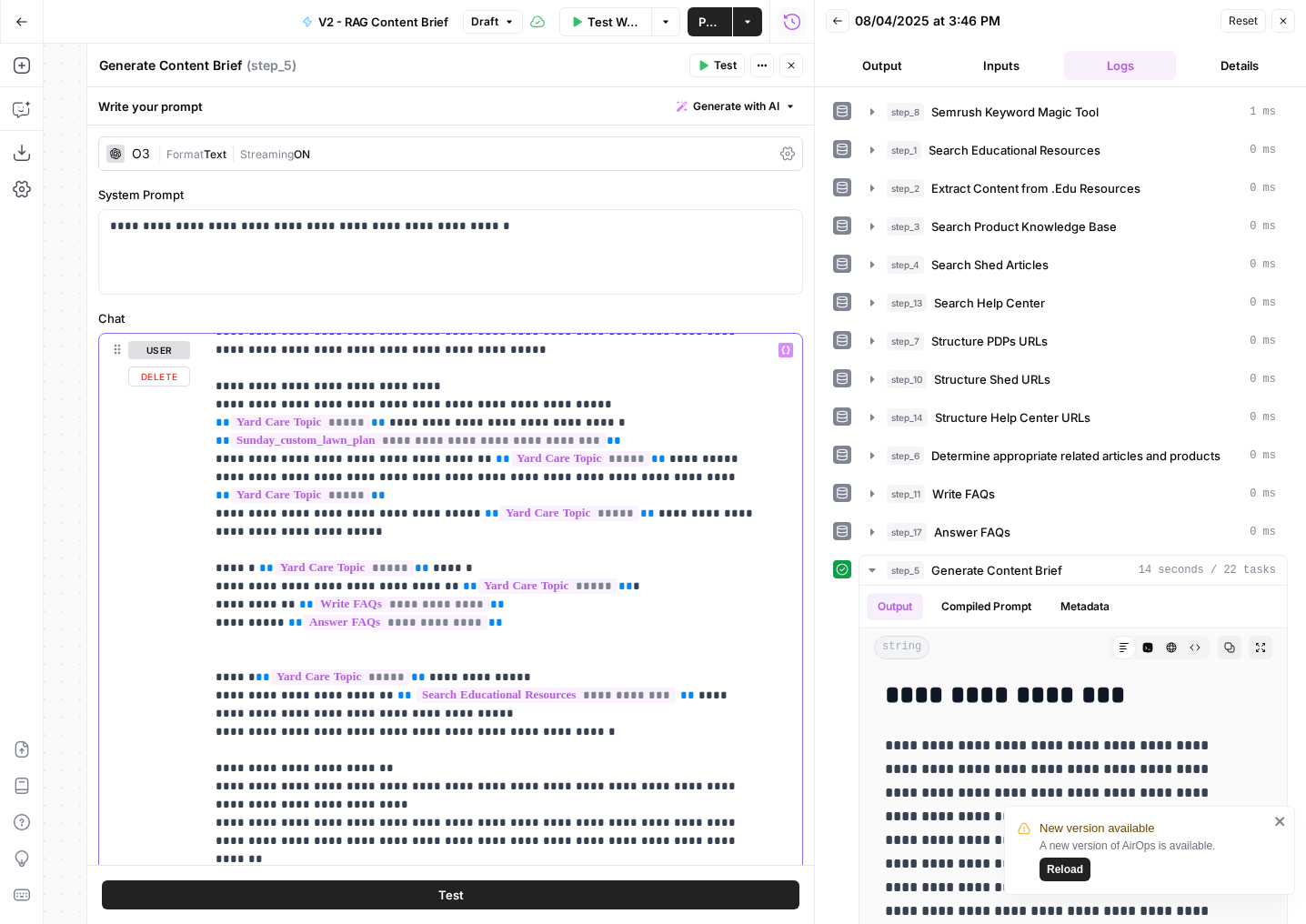 scroll, scrollTop: 1308, scrollLeft: 0, axis: vertical 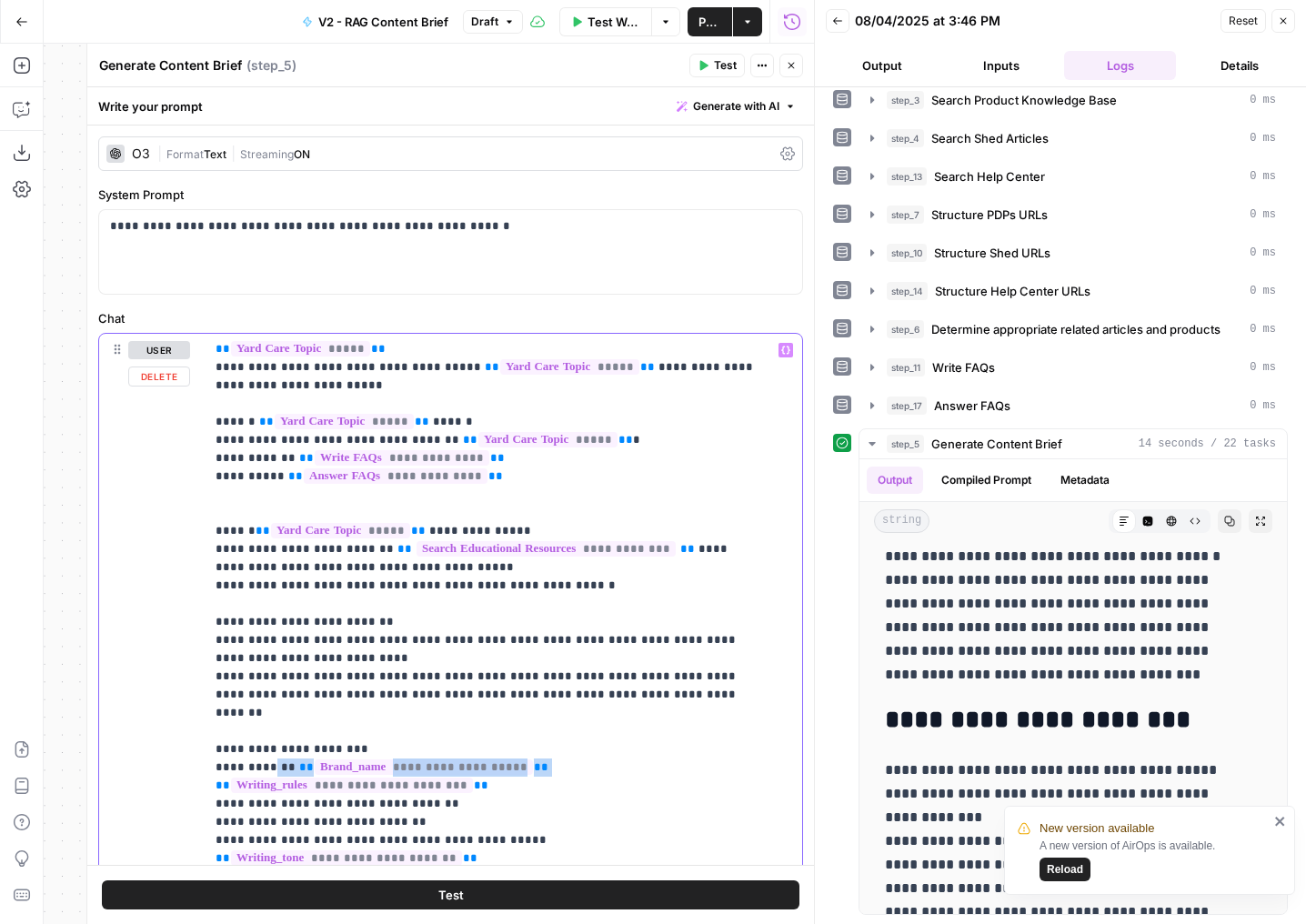 drag, startPoint x: 533, startPoint y: 675, endPoint x: 264, endPoint y: 673, distance: 269.00743 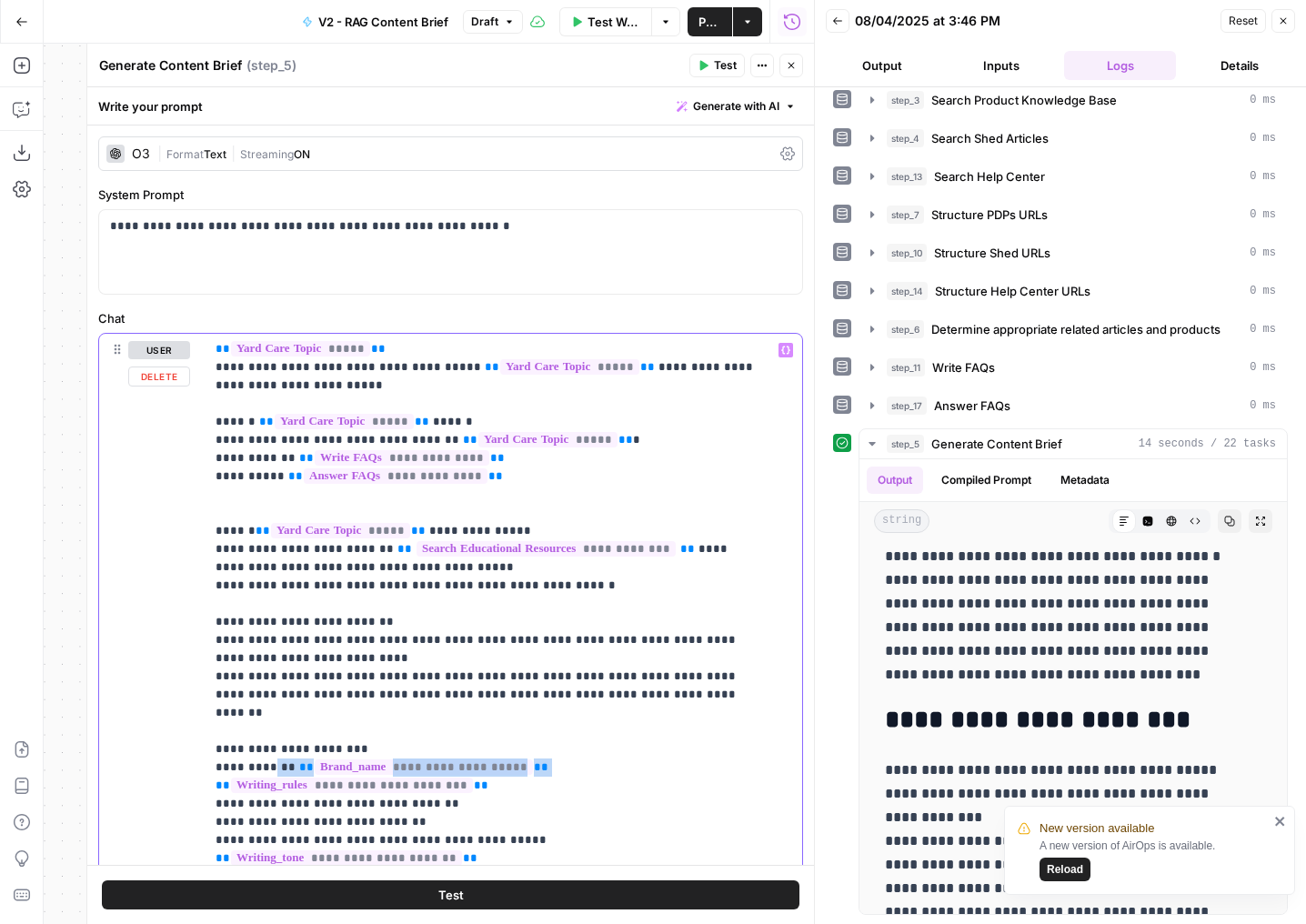 click on "**********" at bounding box center [489, -42] 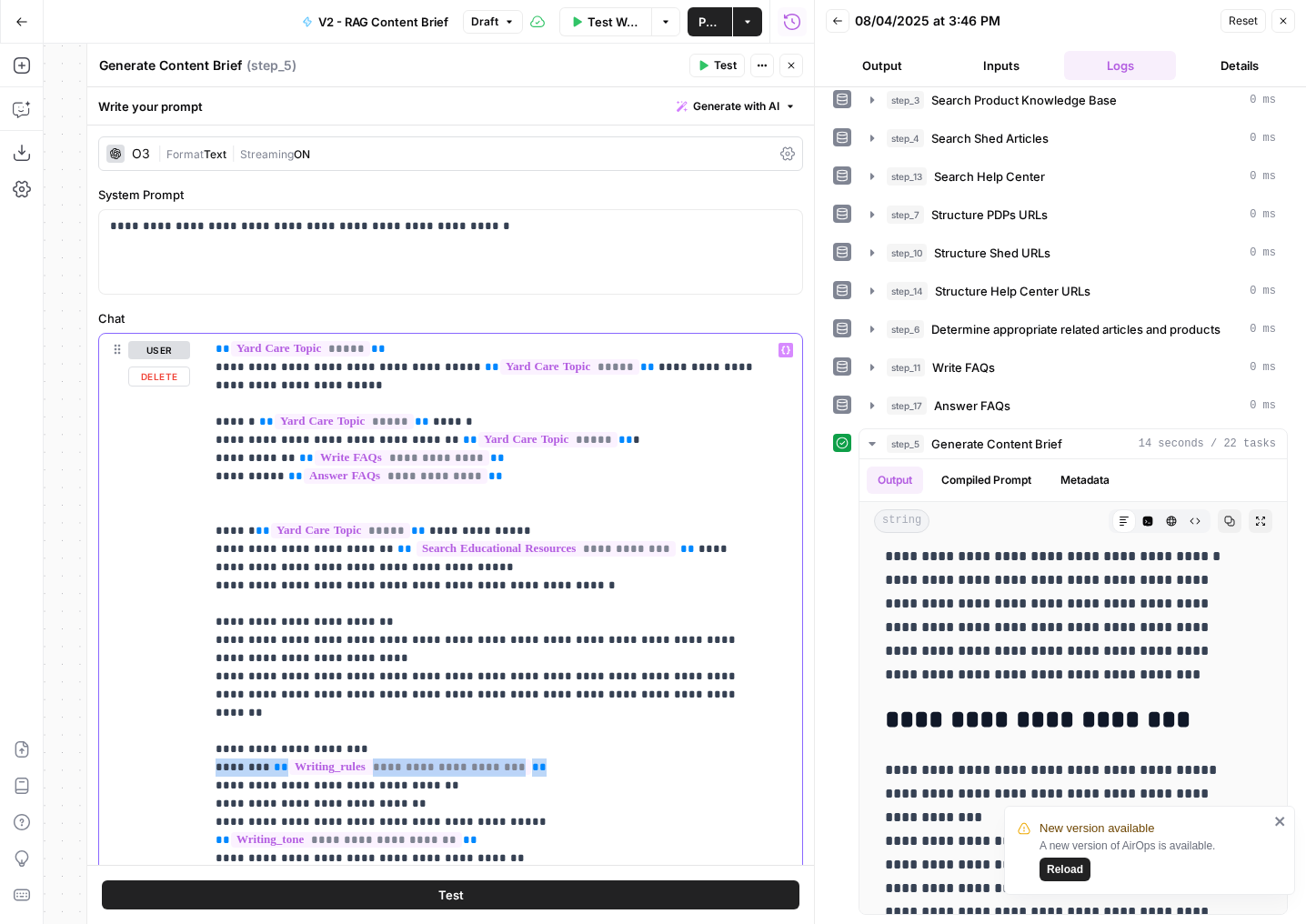 scroll, scrollTop: 1474, scrollLeft: 0, axis: vertical 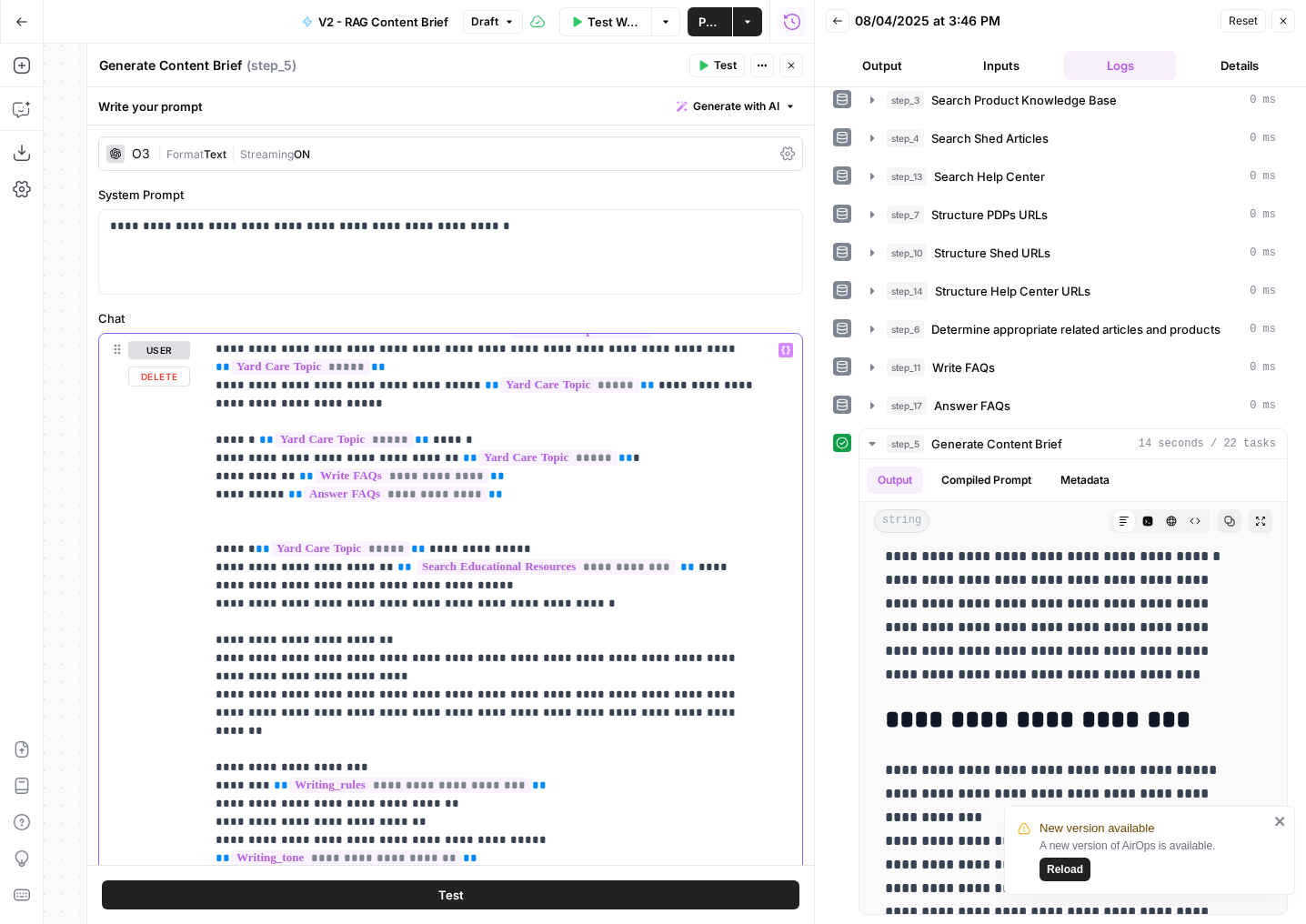 click on "**********" at bounding box center [489, -33] 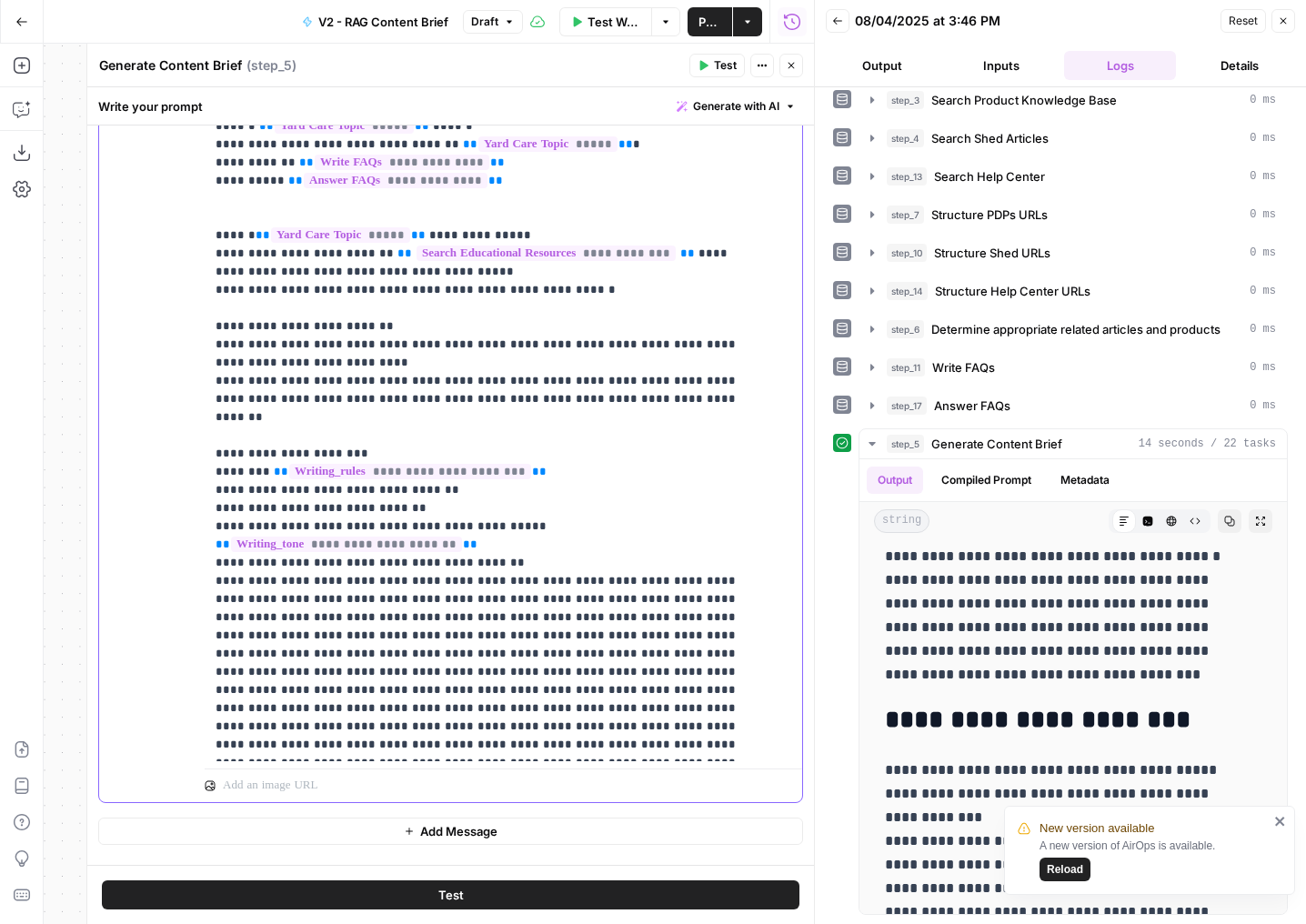 scroll, scrollTop: 348, scrollLeft: 0, axis: vertical 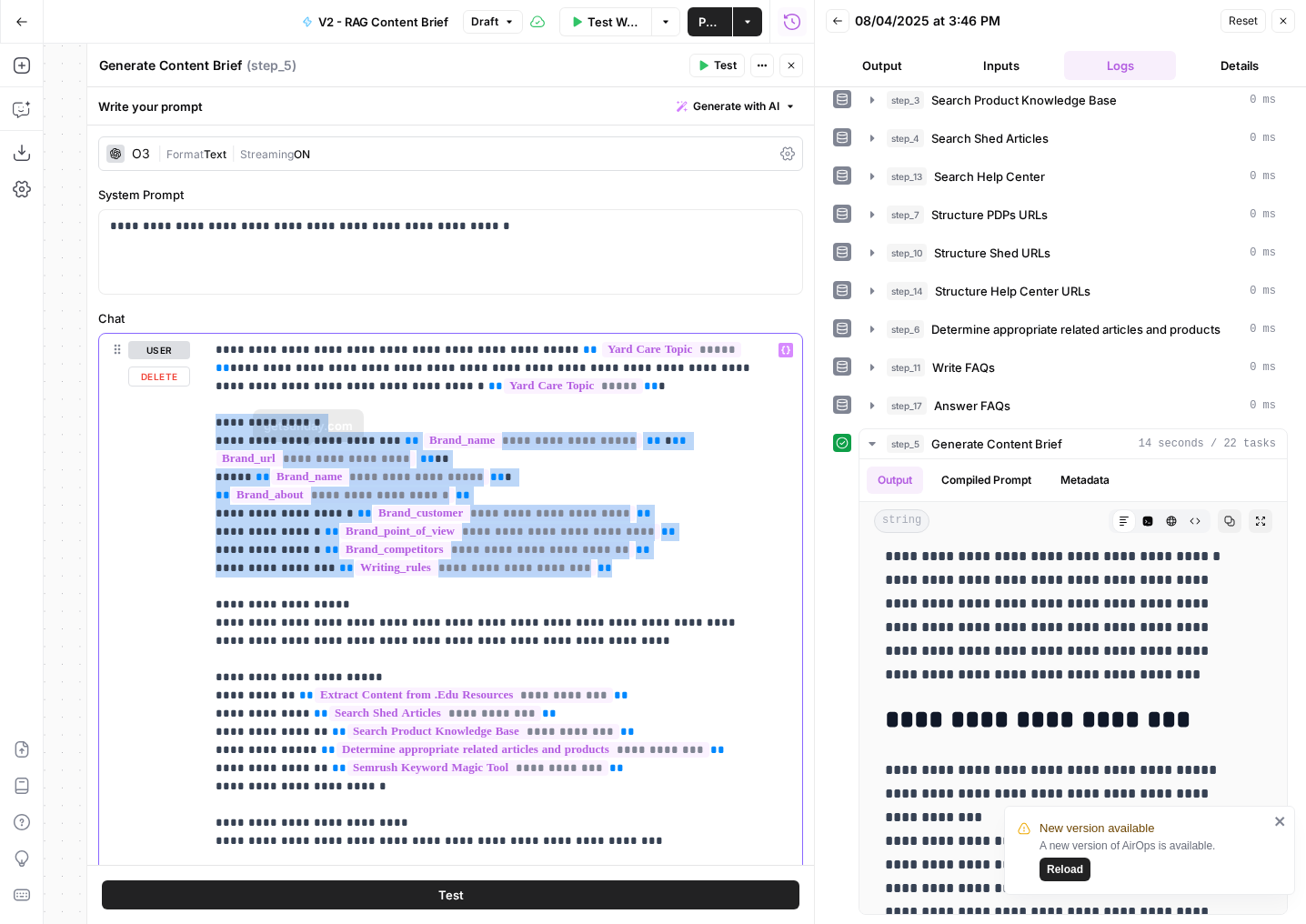 drag, startPoint x: 592, startPoint y: 558, endPoint x: 171, endPoint y: 422, distance: 442.4217 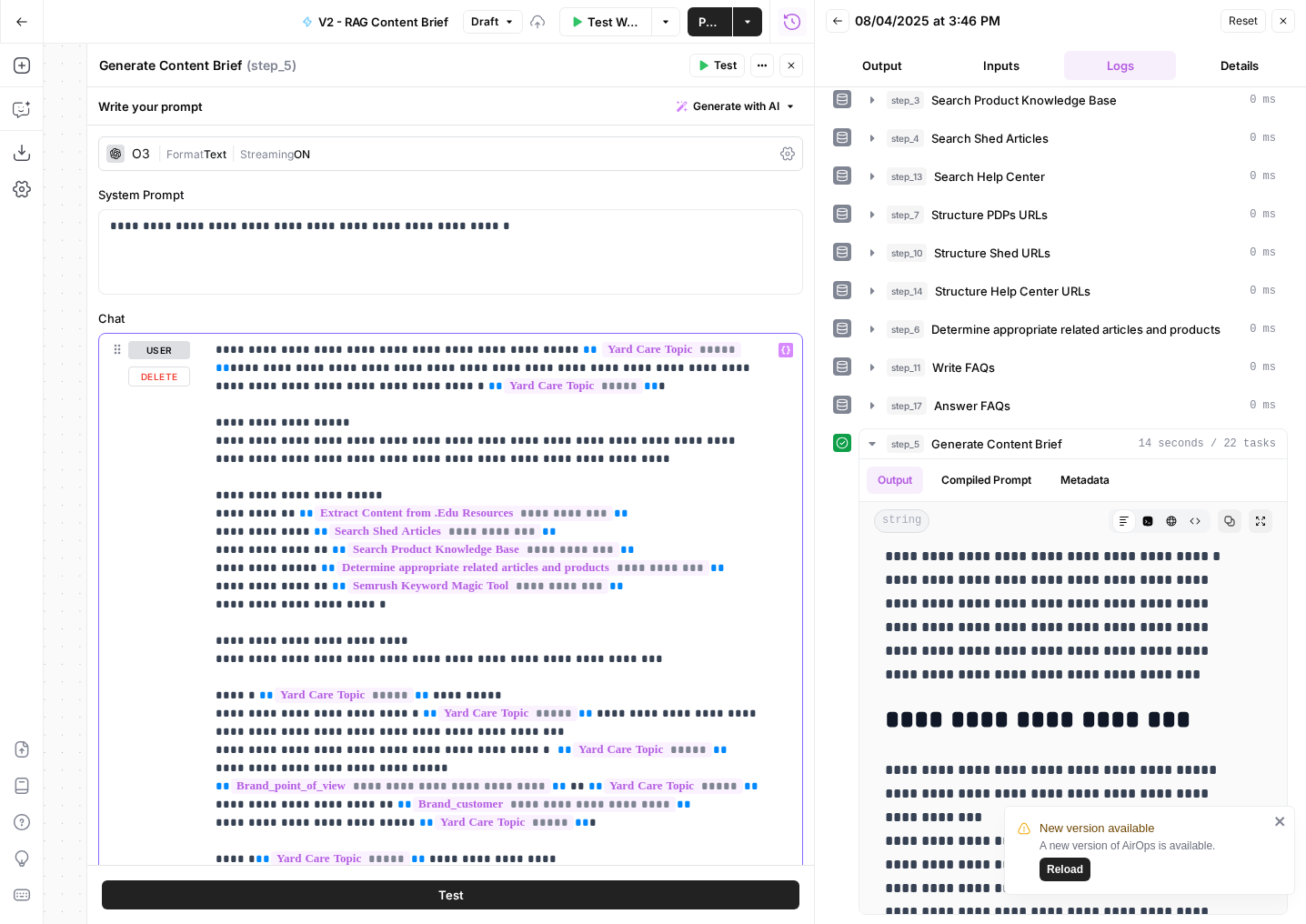 scroll, scrollTop: 1311, scrollLeft: 0, axis: vertical 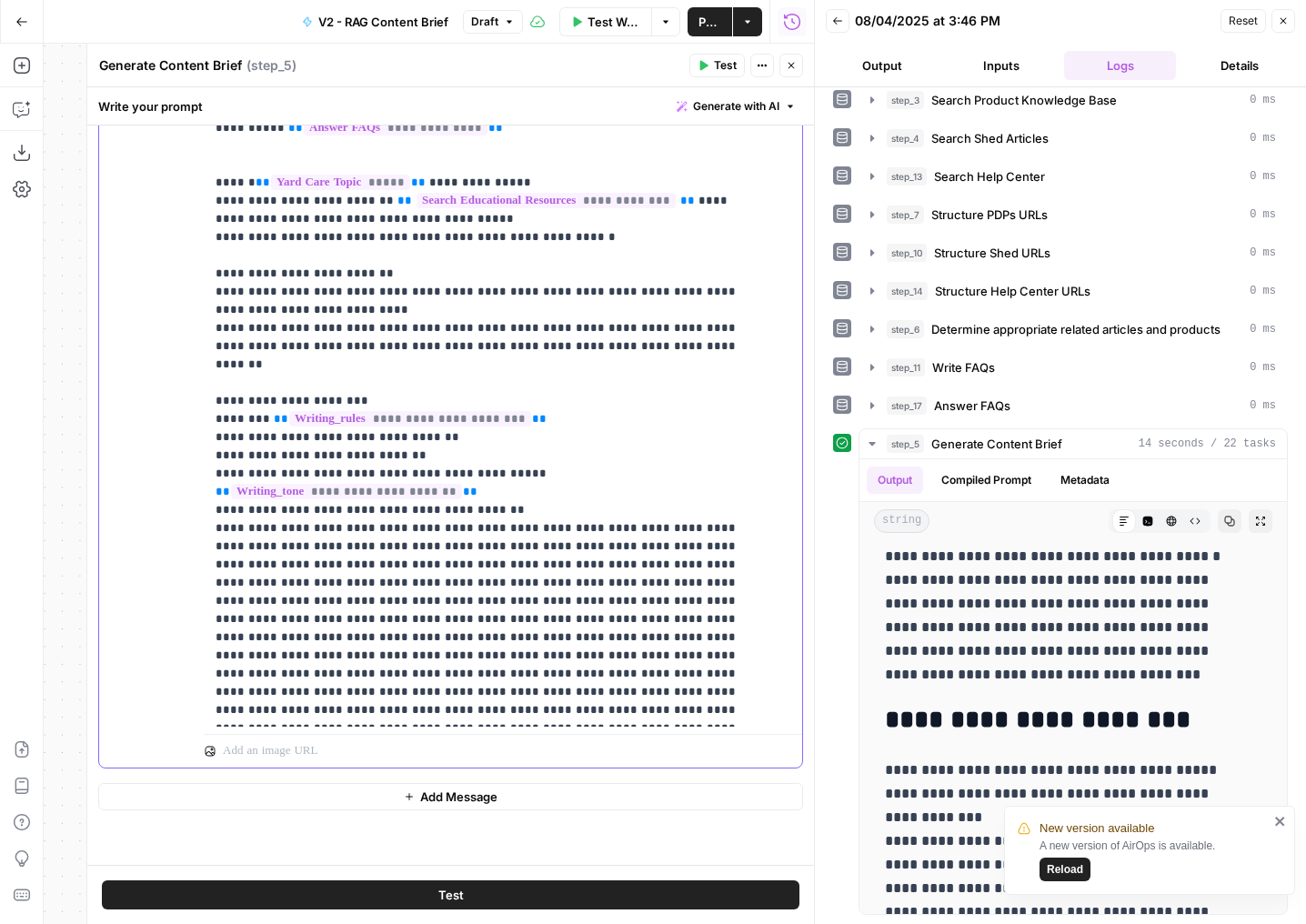 click on "**********" at bounding box center (489, -299) 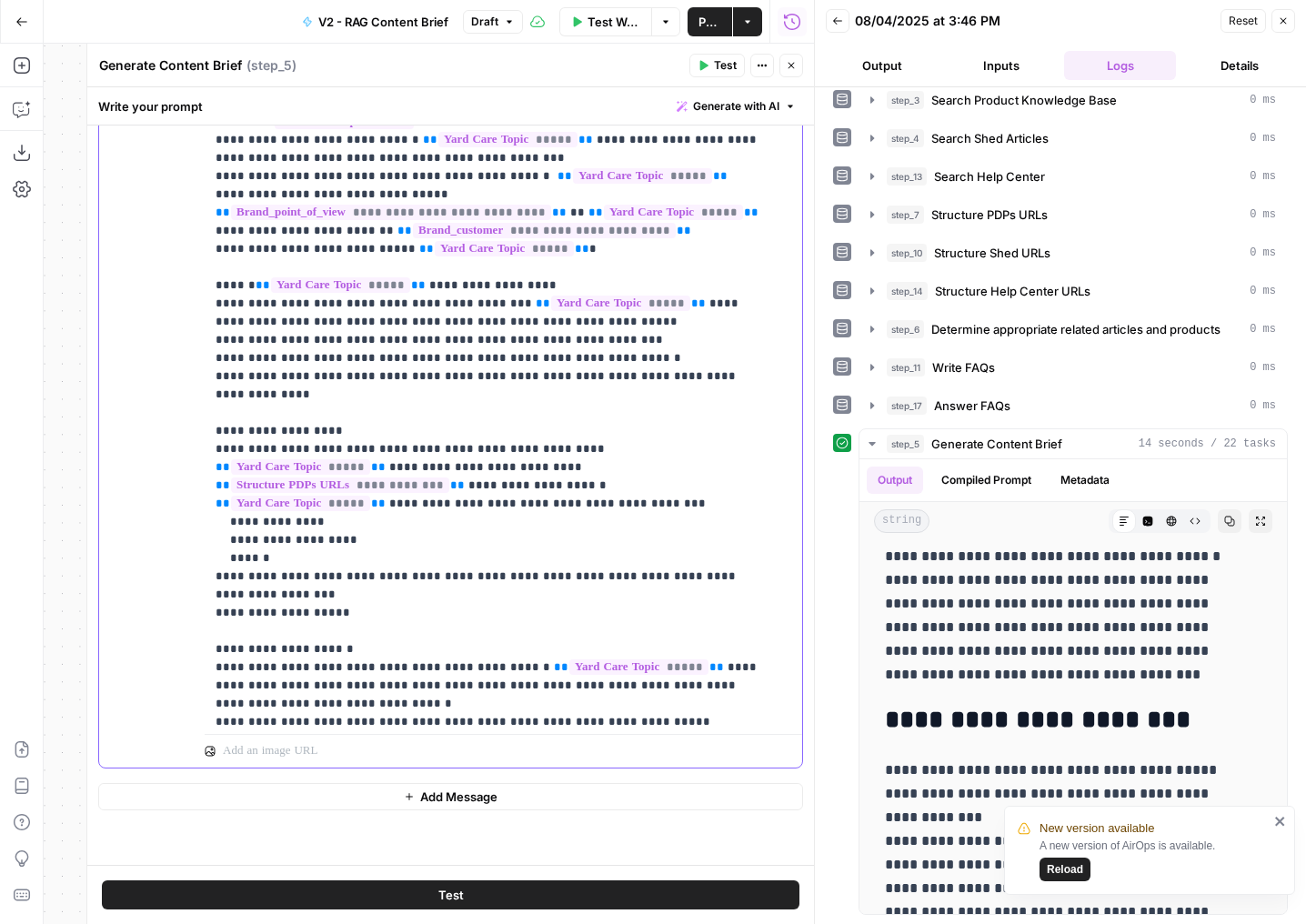 scroll, scrollTop: 0, scrollLeft: 0, axis: both 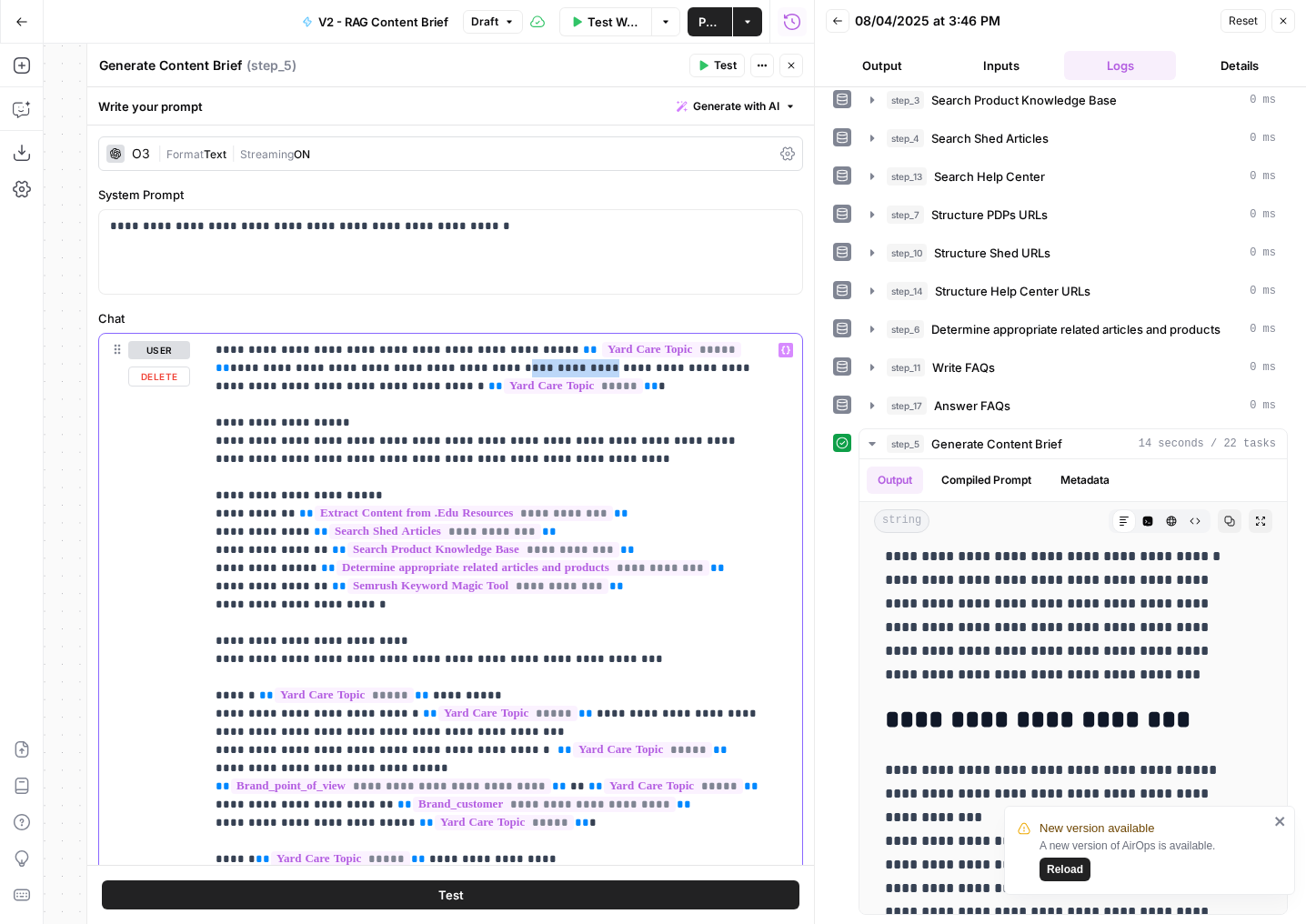 drag, startPoint x: 482, startPoint y: 368, endPoint x: 407, endPoint y: 366, distance: 75.0267 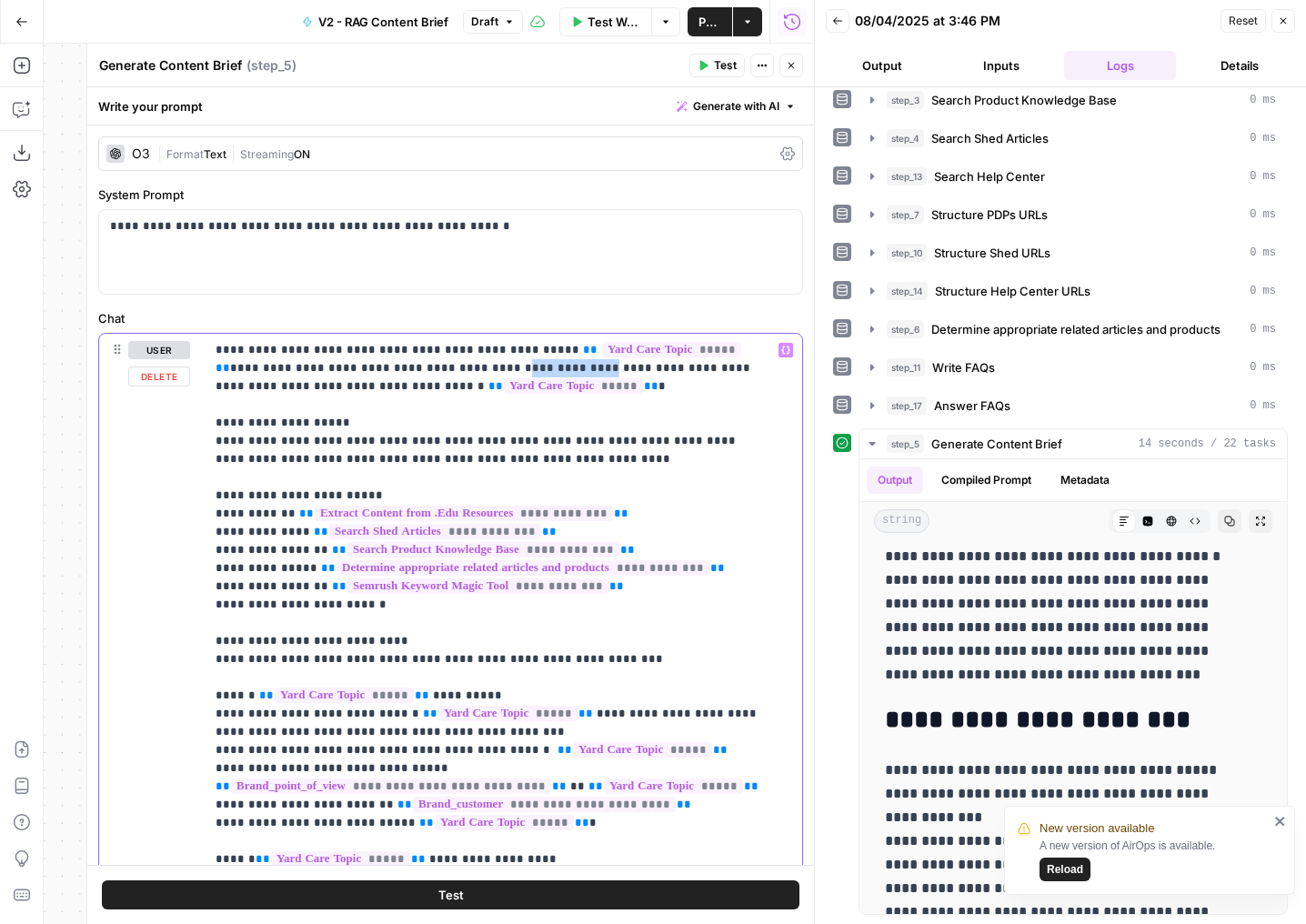 click on "**********" at bounding box center [489, 1441] 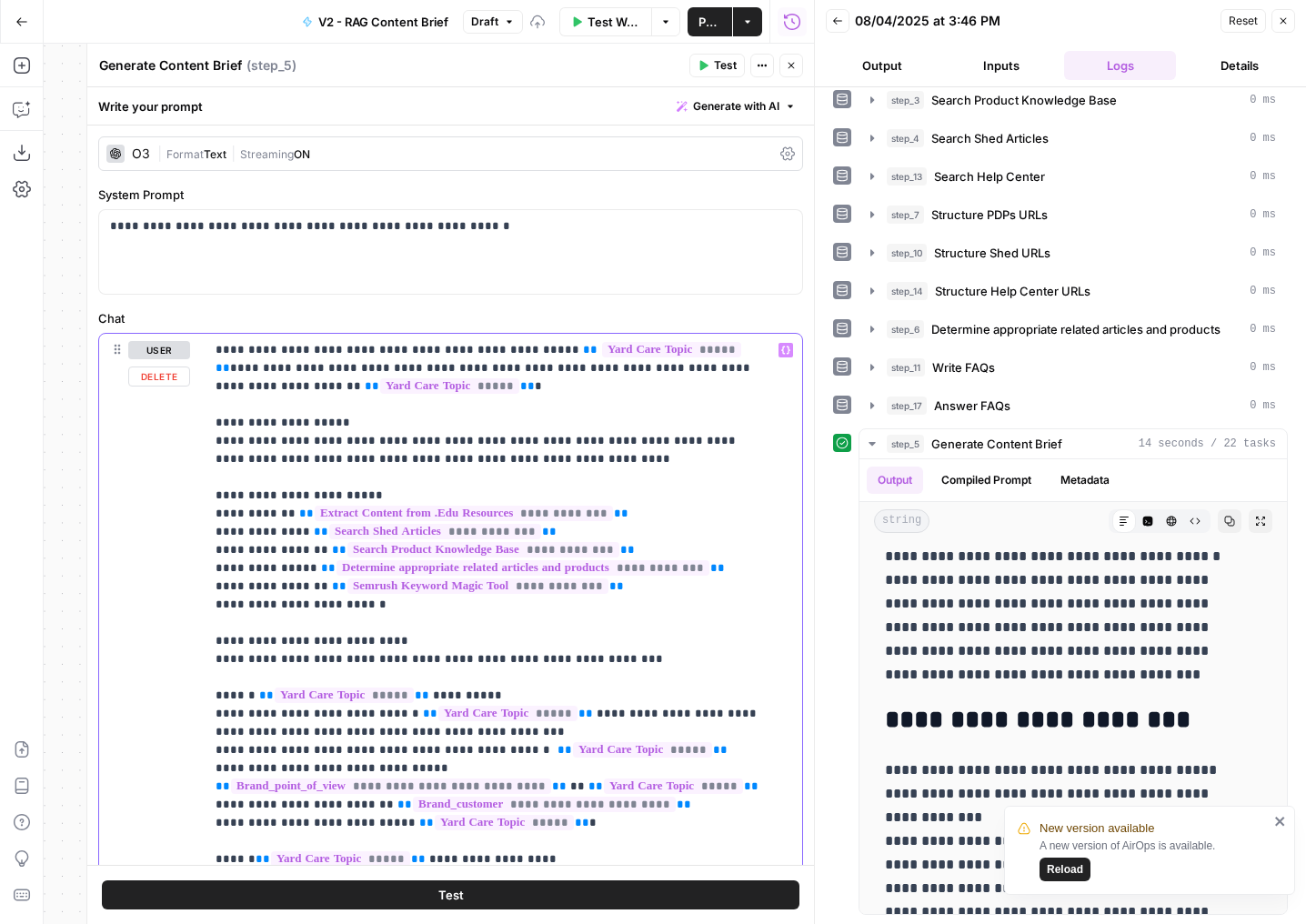 click on "**********" at bounding box center (489, 1441) 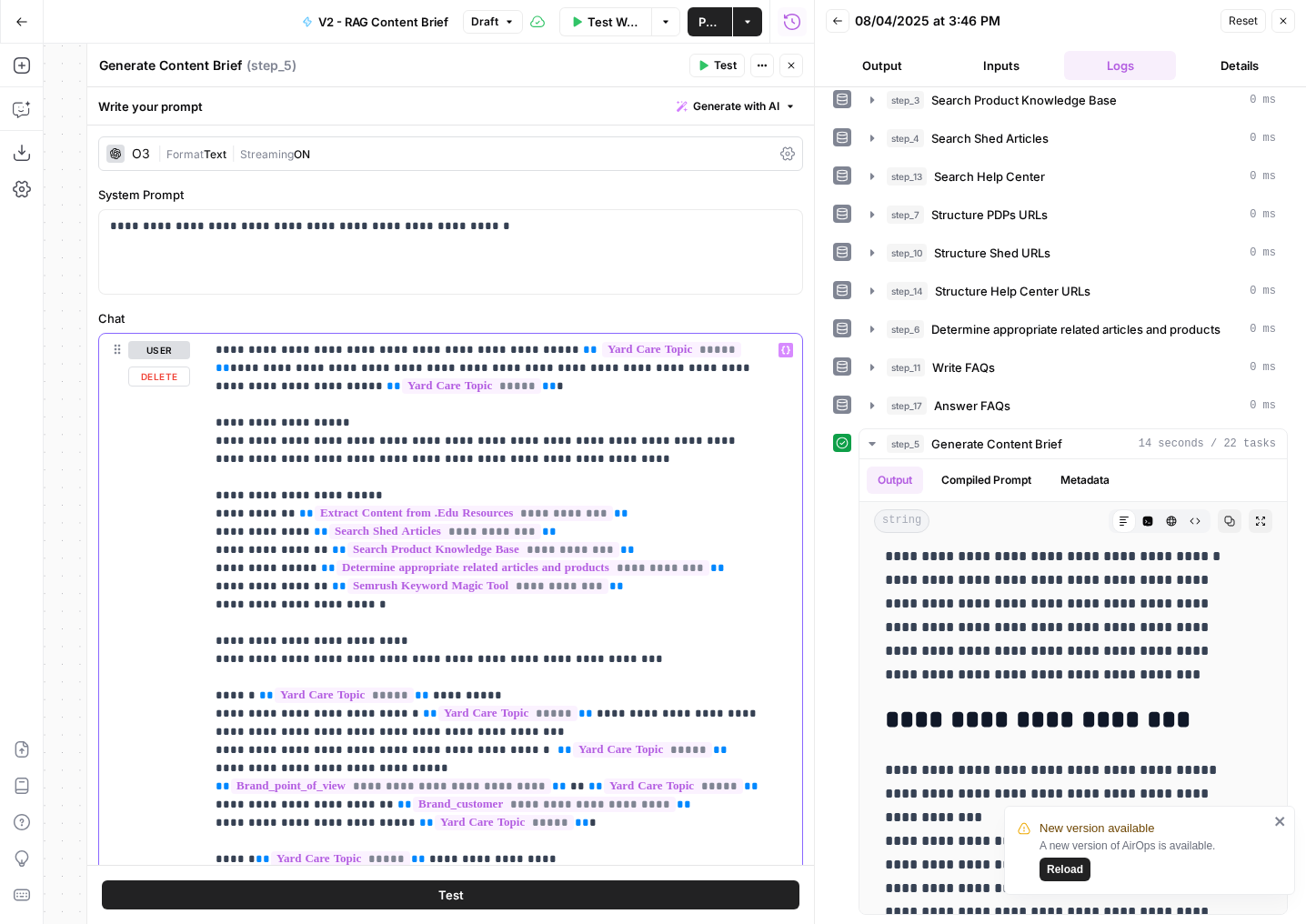 click on "**********" at bounding box center (489, 1441) 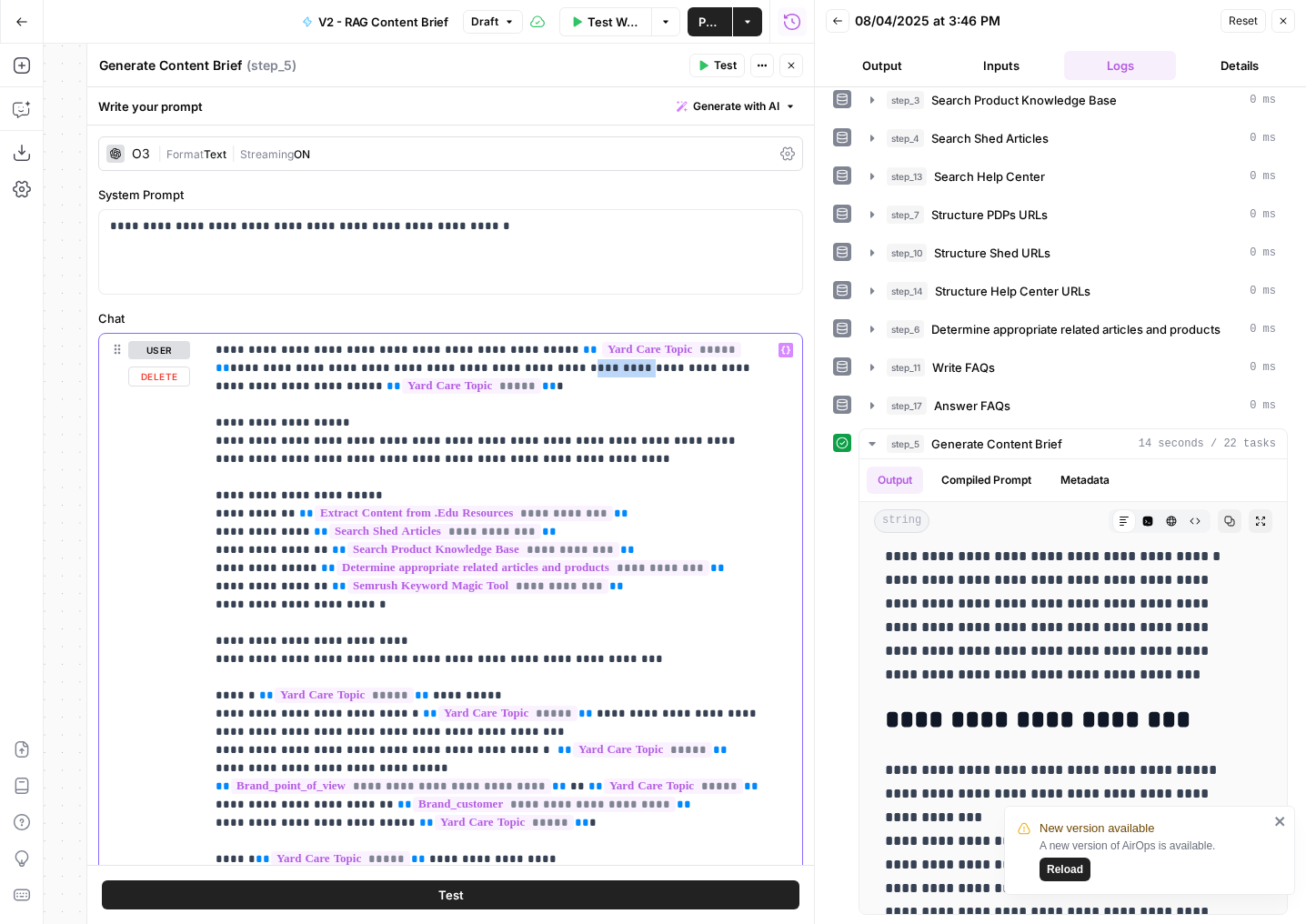 drag, startPoint x: 513, startPoint y: 367, endPoint x: 467, endPoint y: 367, distance: 46 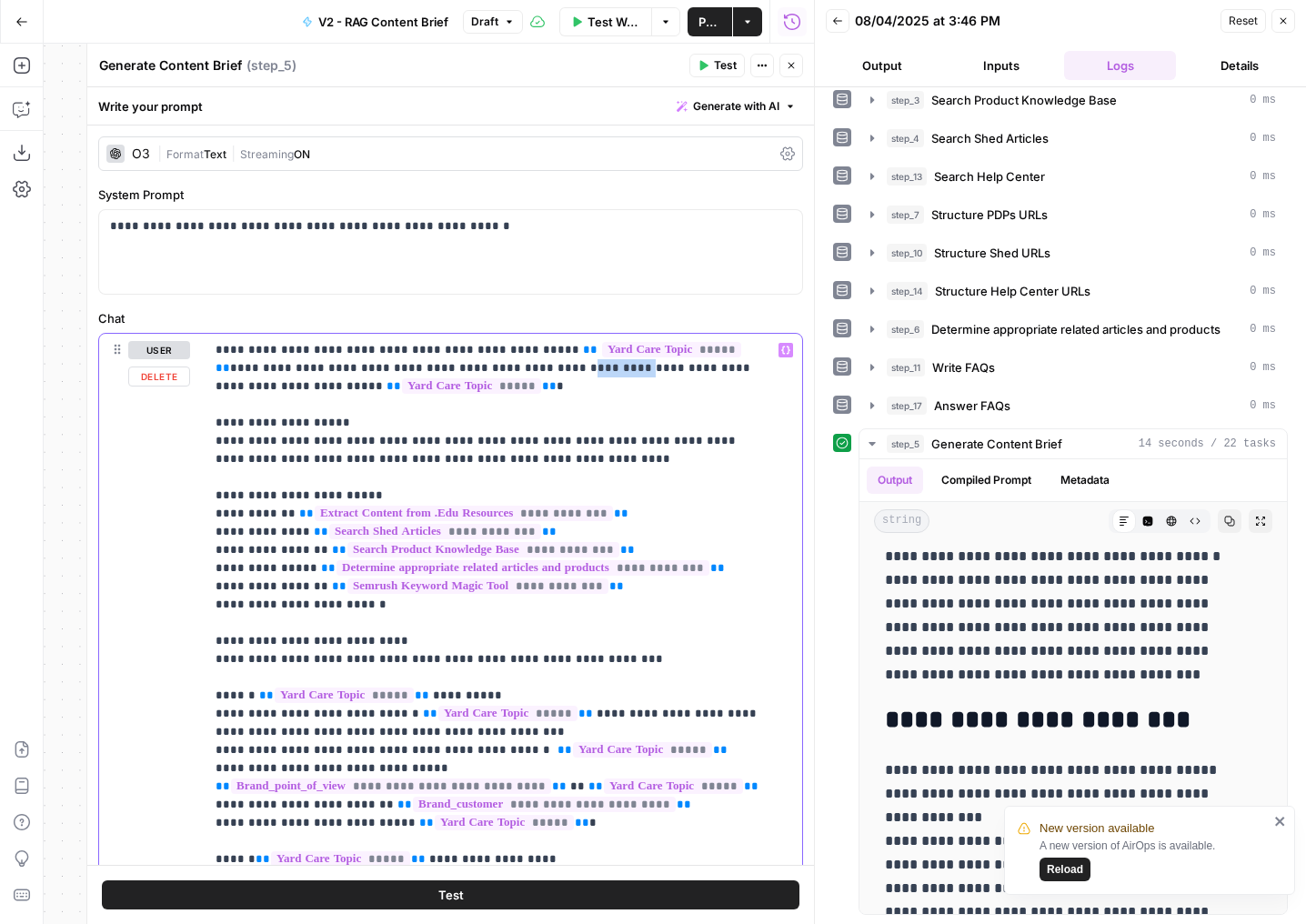 click on "**********" at bounding box center [489, 1441] 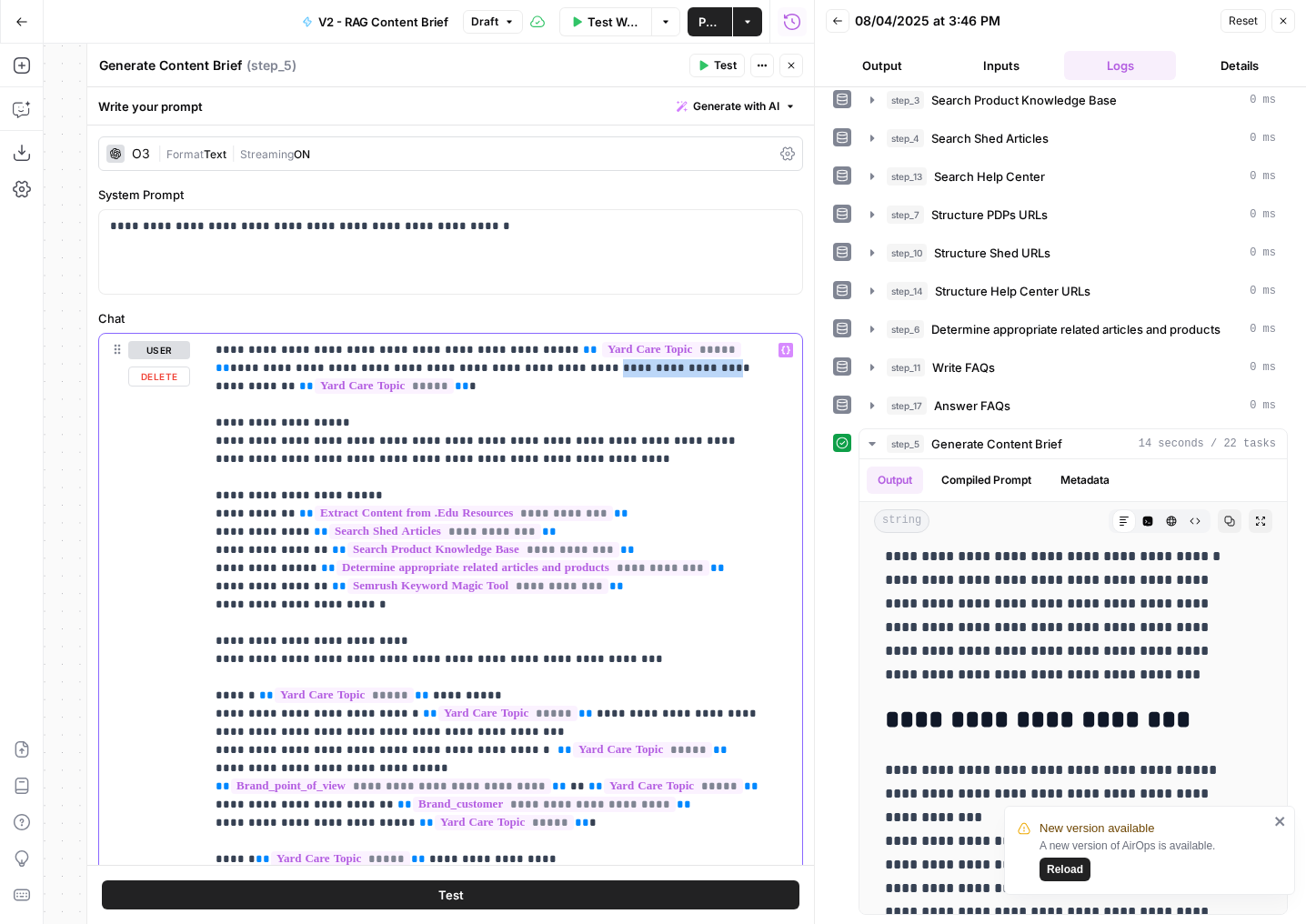 drag, startPoint x: 587, startPoint y: 367, endPoint x: 485, endPoint y: 363, distance: 102.0784 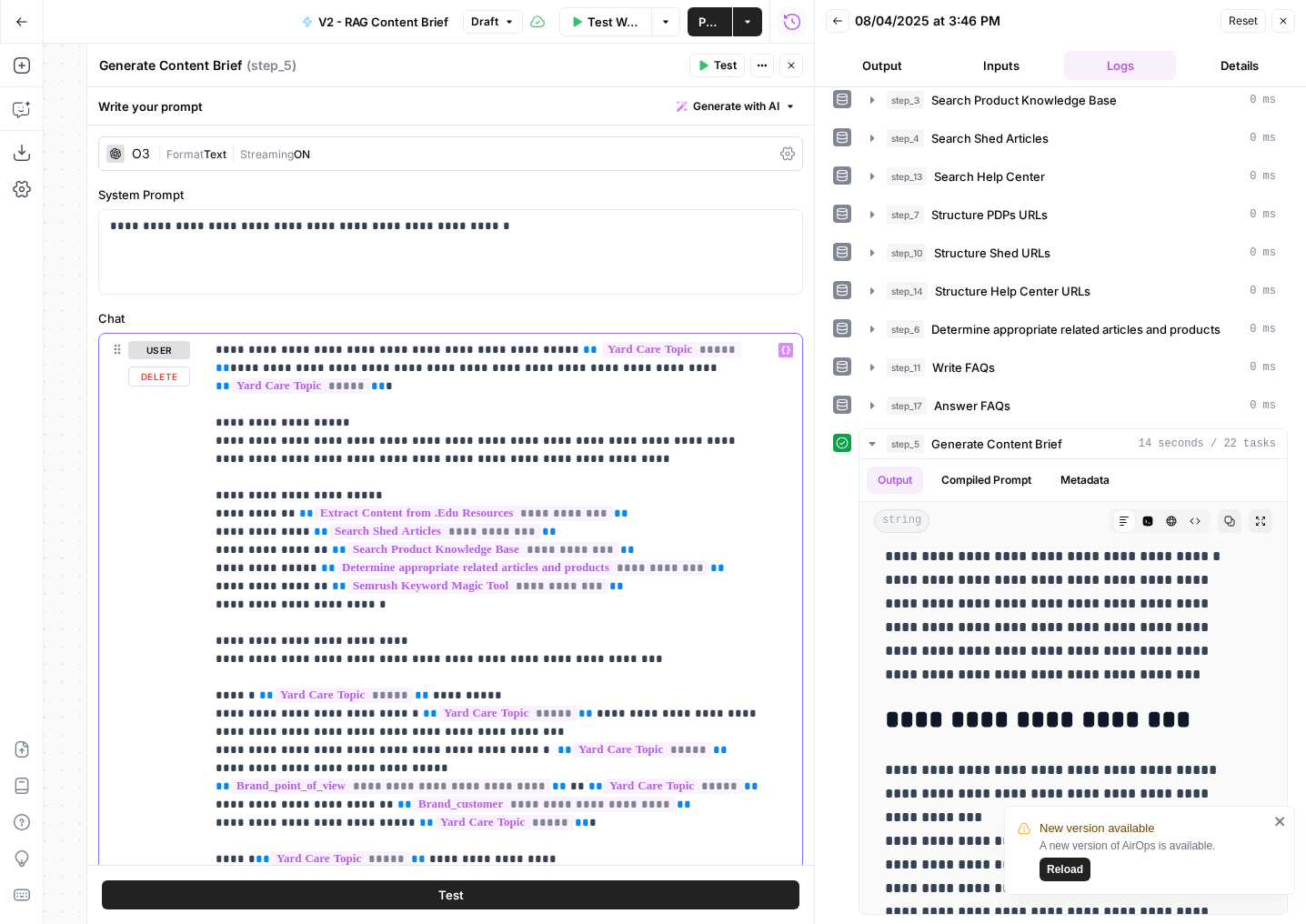 click on "**********" at bounding box center (489, 1432) 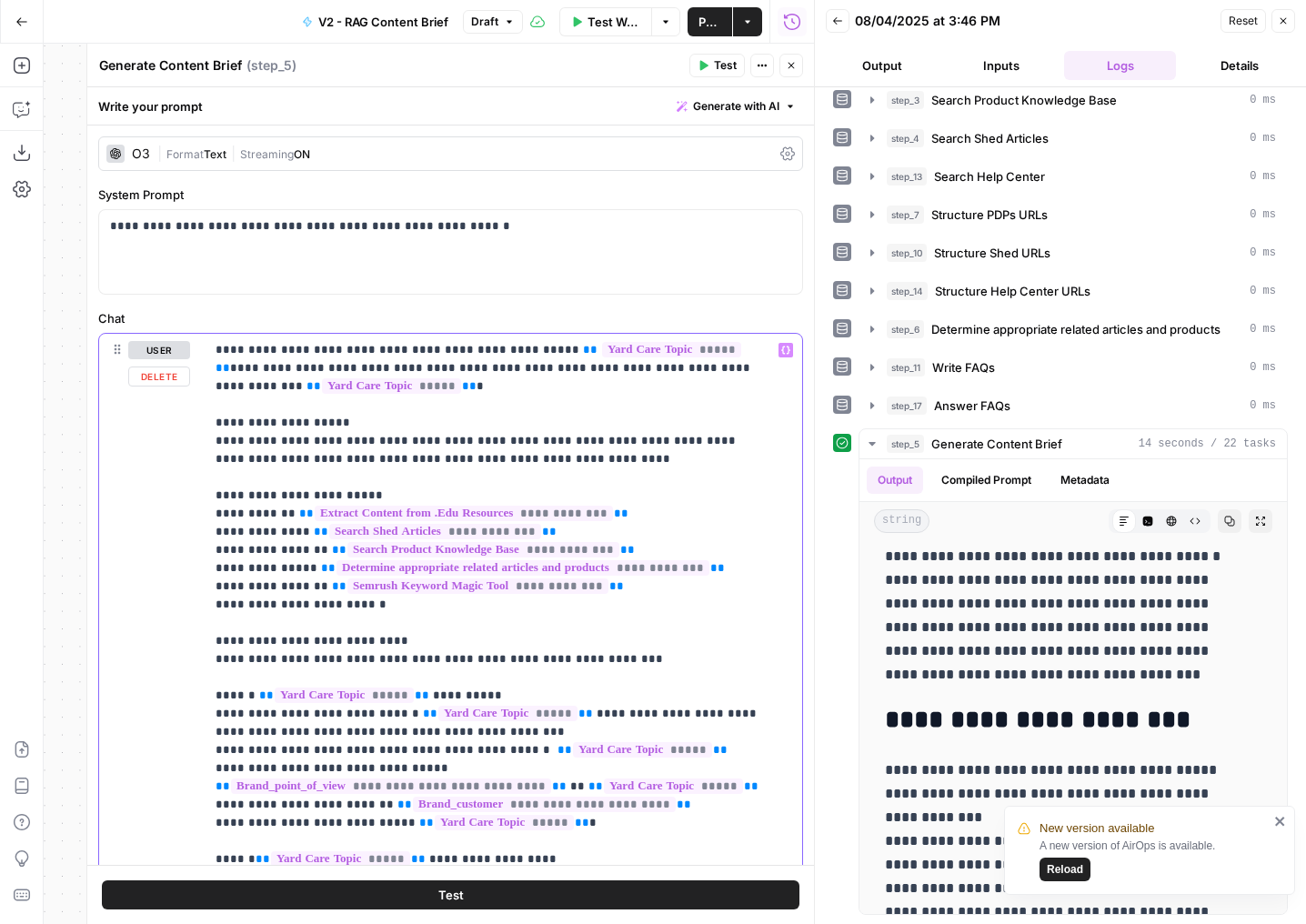 click on "**********" at bounding box center (489, 1441) 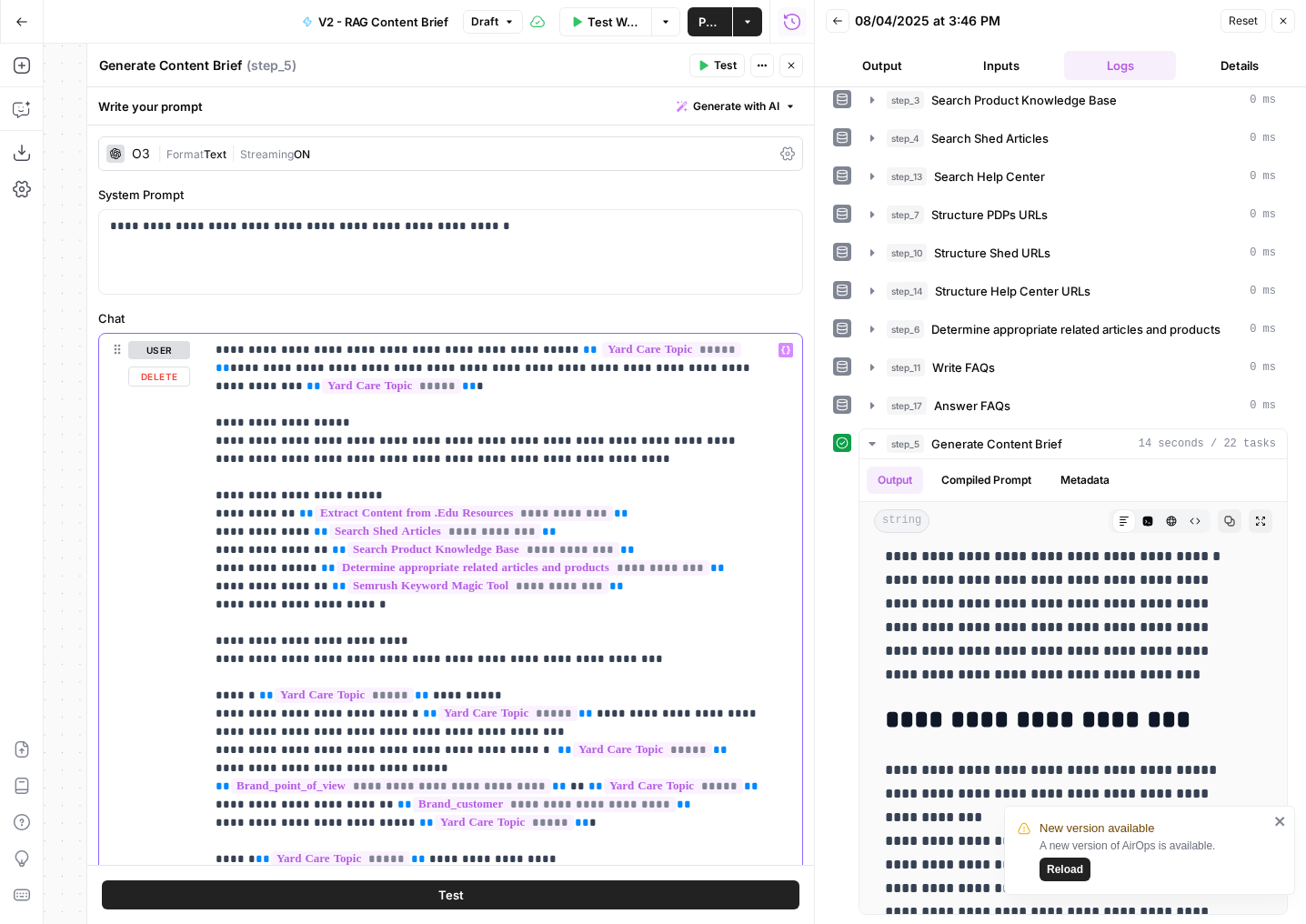 click on "**********" at bounding box center (489, 1441) 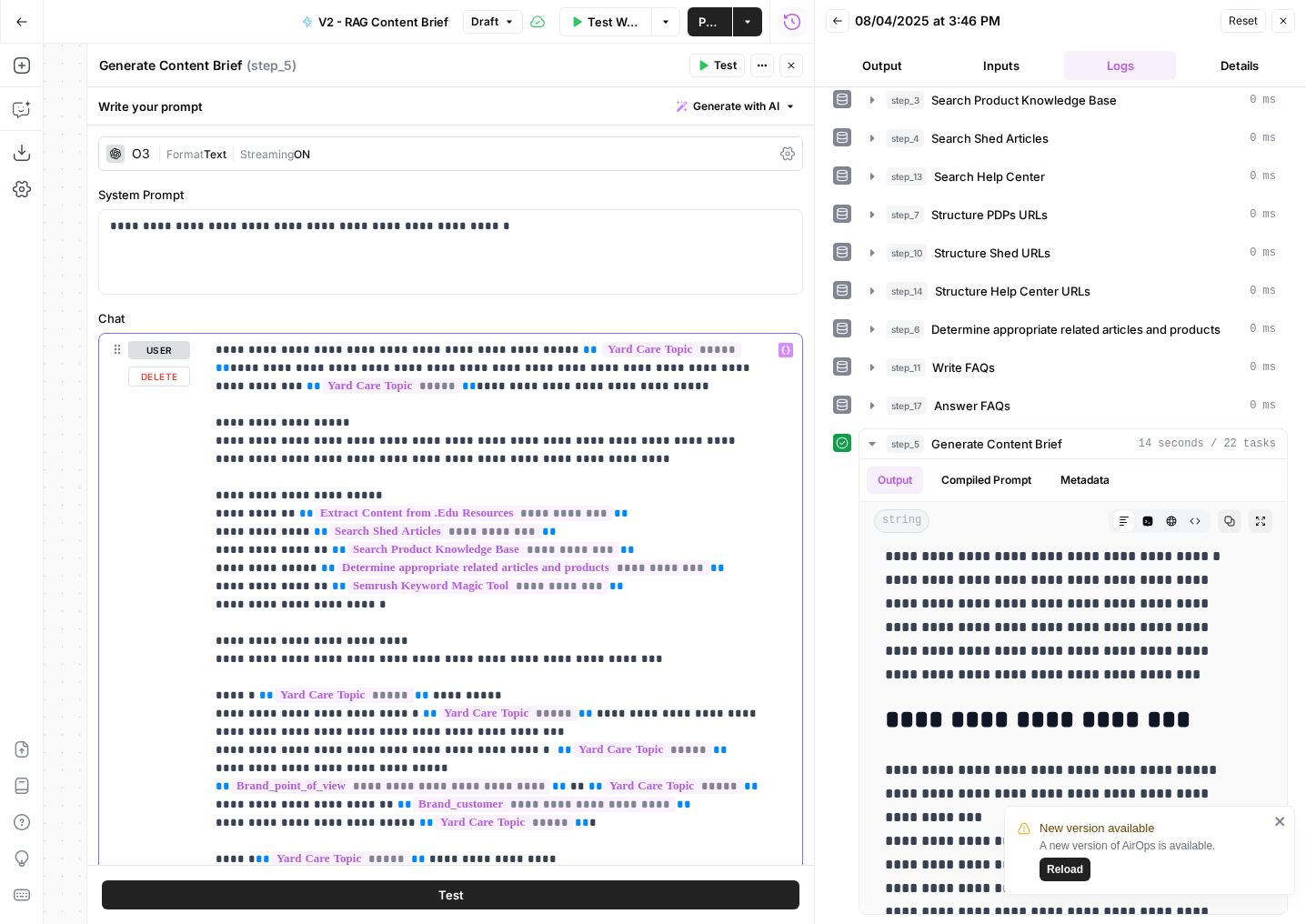 click 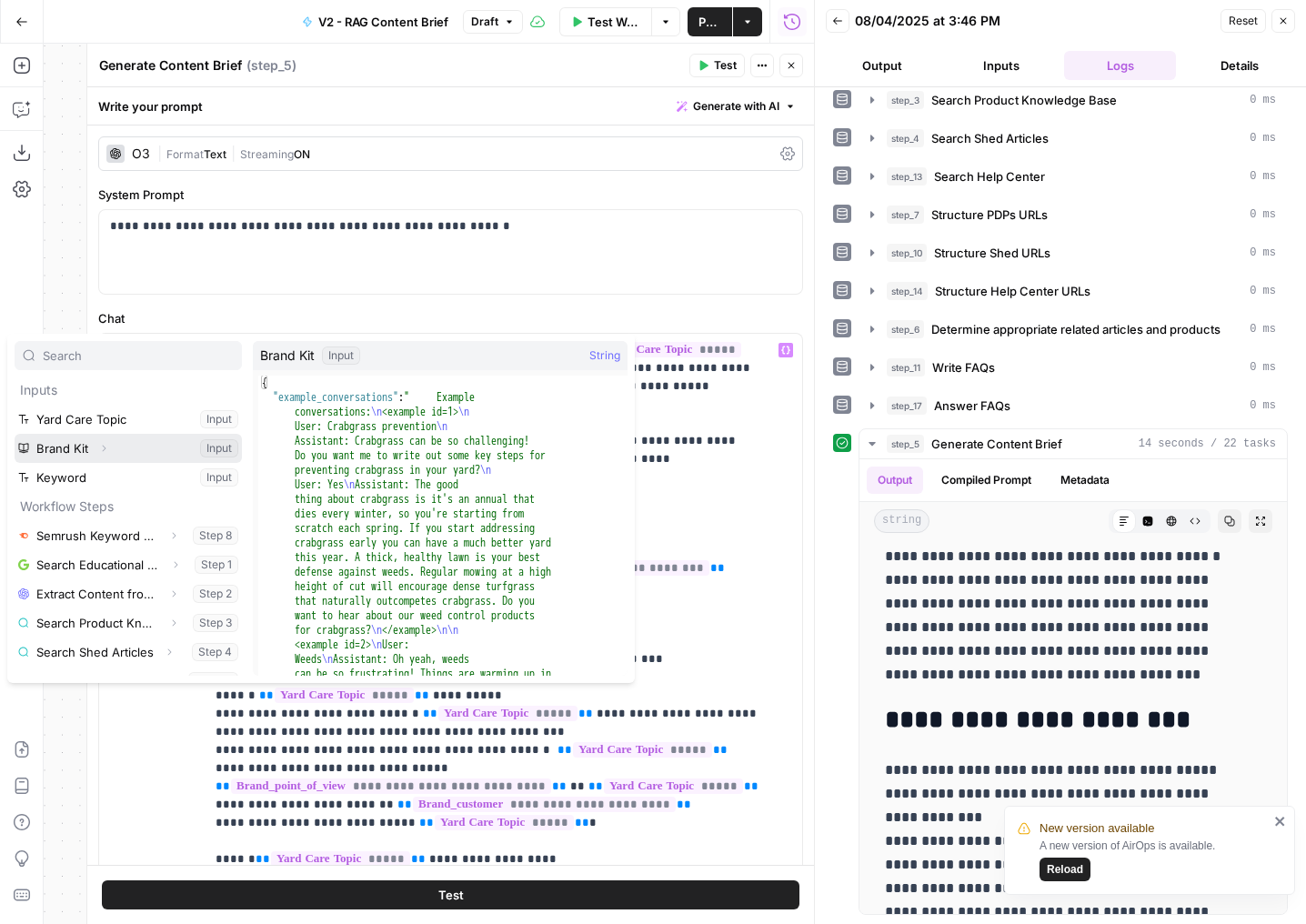 click at bounding box center [128, 448] 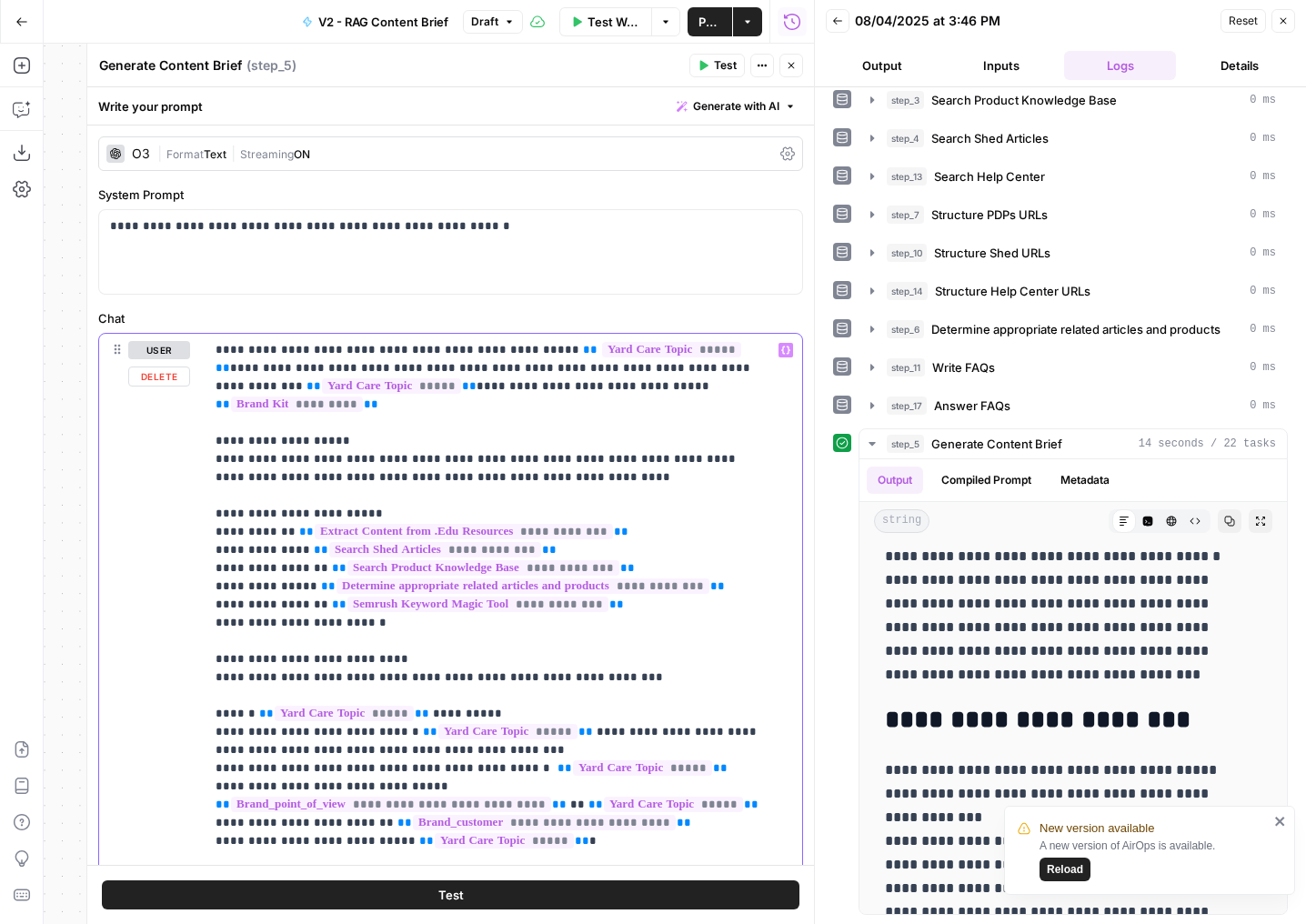 drag, startPoint x: 726, startPoint y: 384, endPoint x: 565, endPoint y: 386, distance: 161.01242 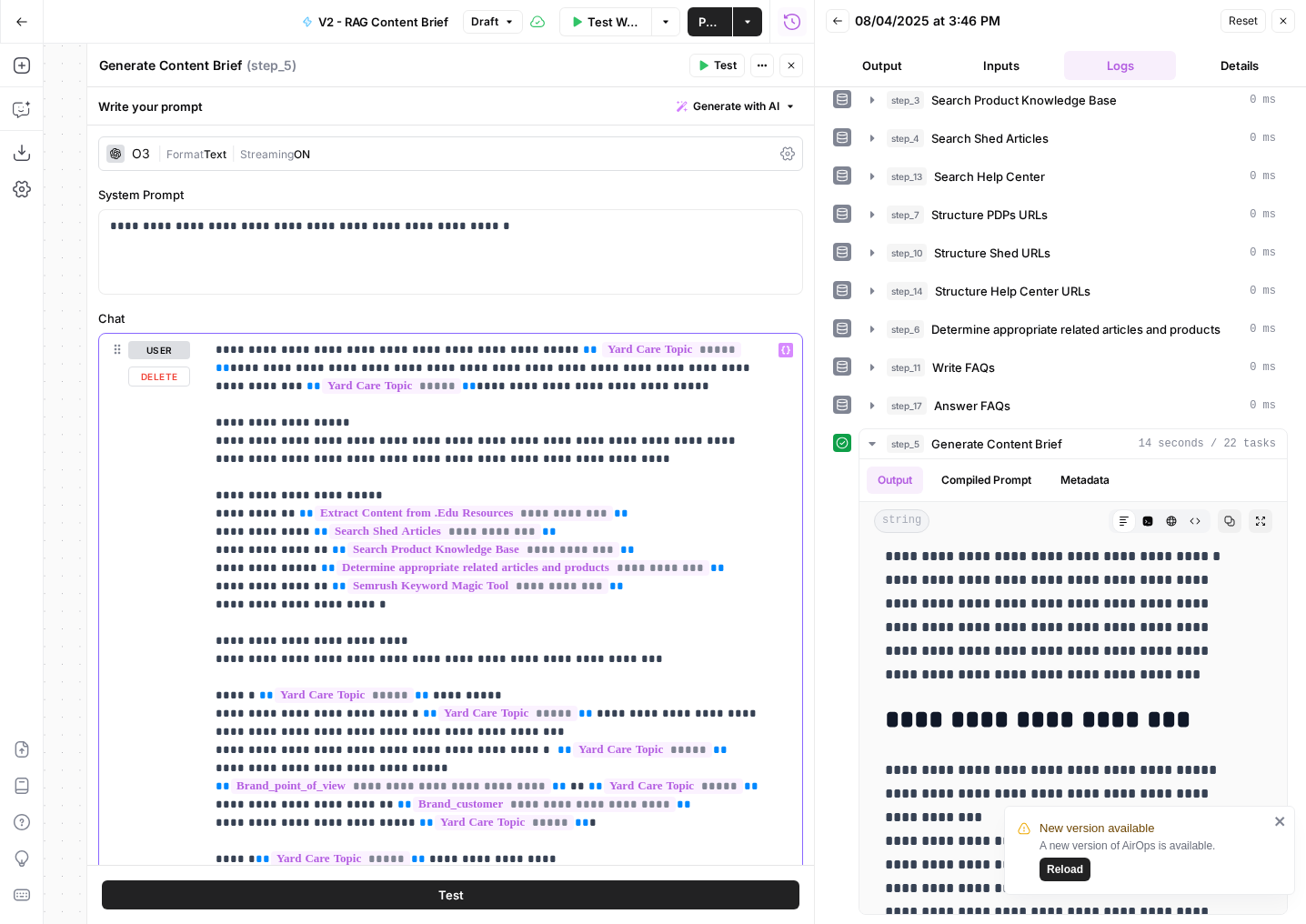 click 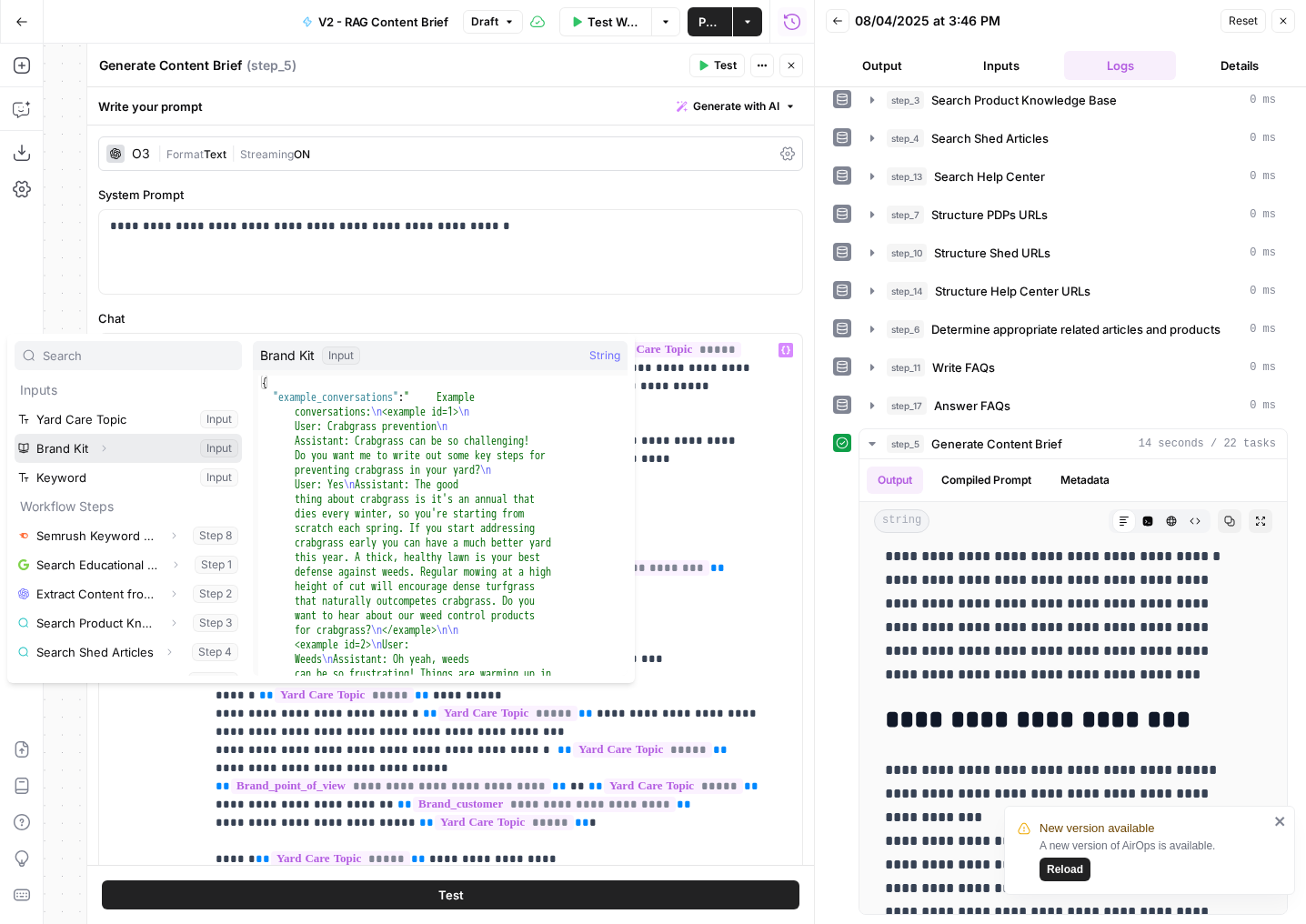 click 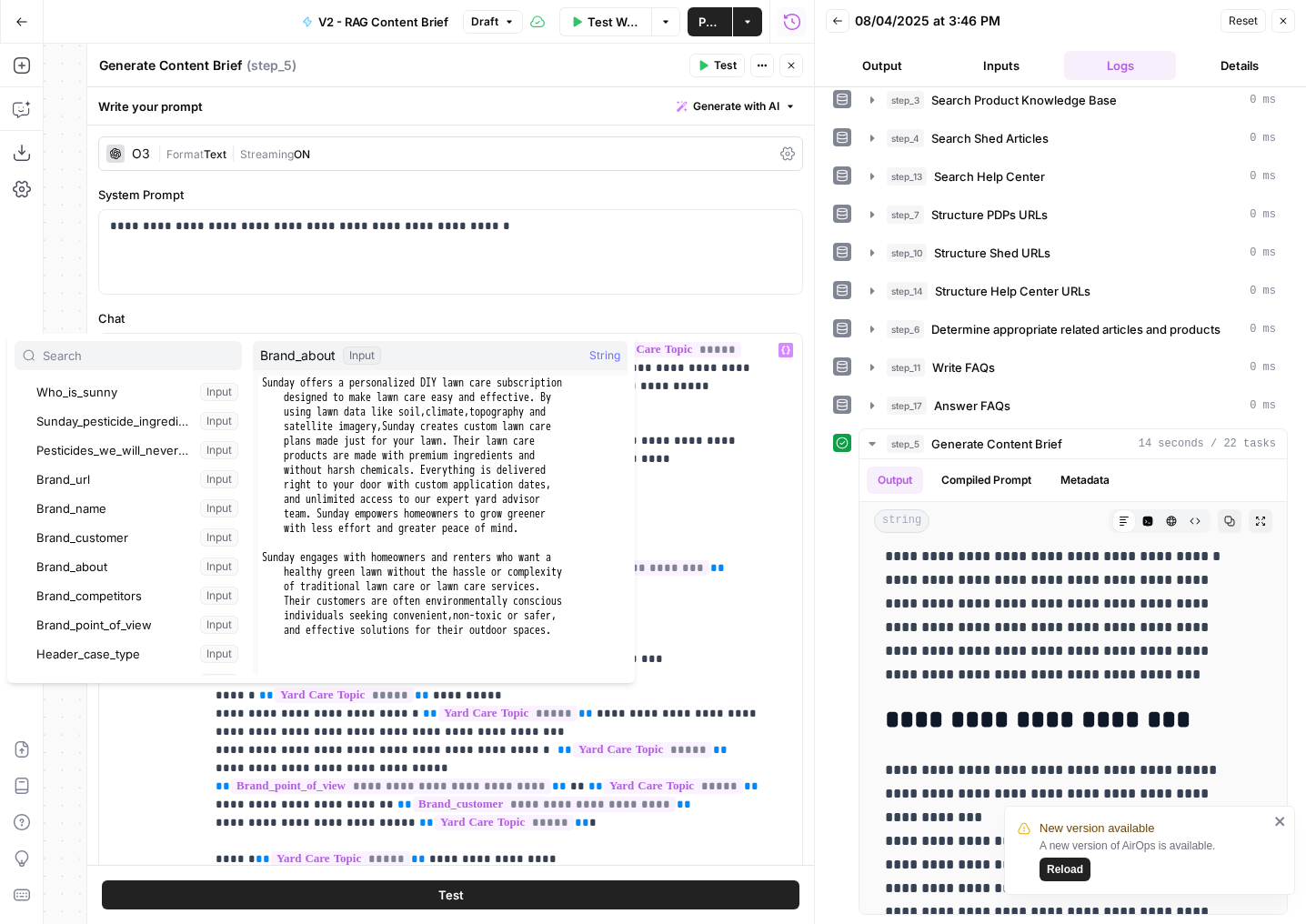 scroll, scrollTop: 175, scrollLeft: 0, axis: vertical 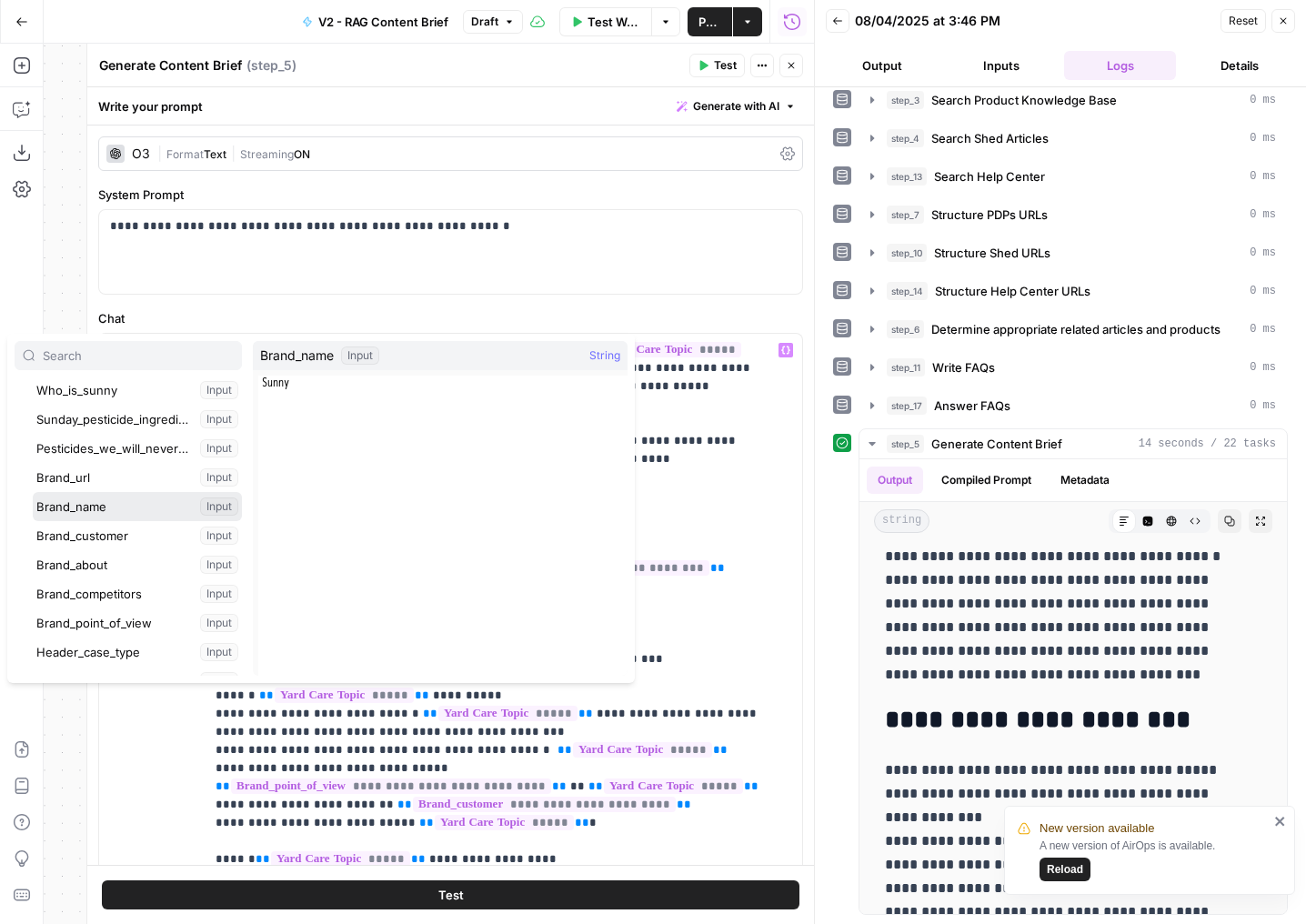 click at bounding box center [137, 507] 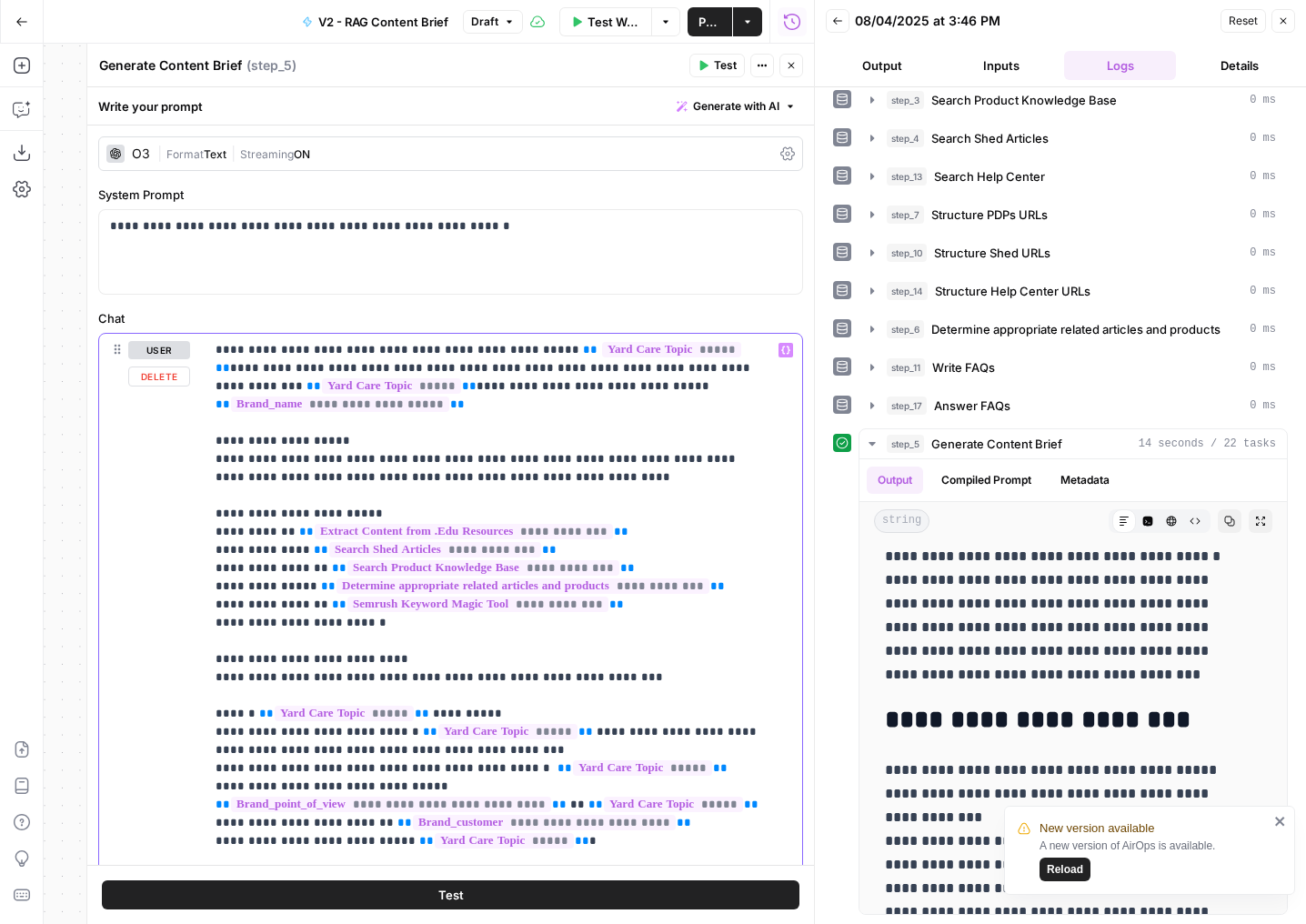 click on "Variables Menu" at bounding box center (786, 350) 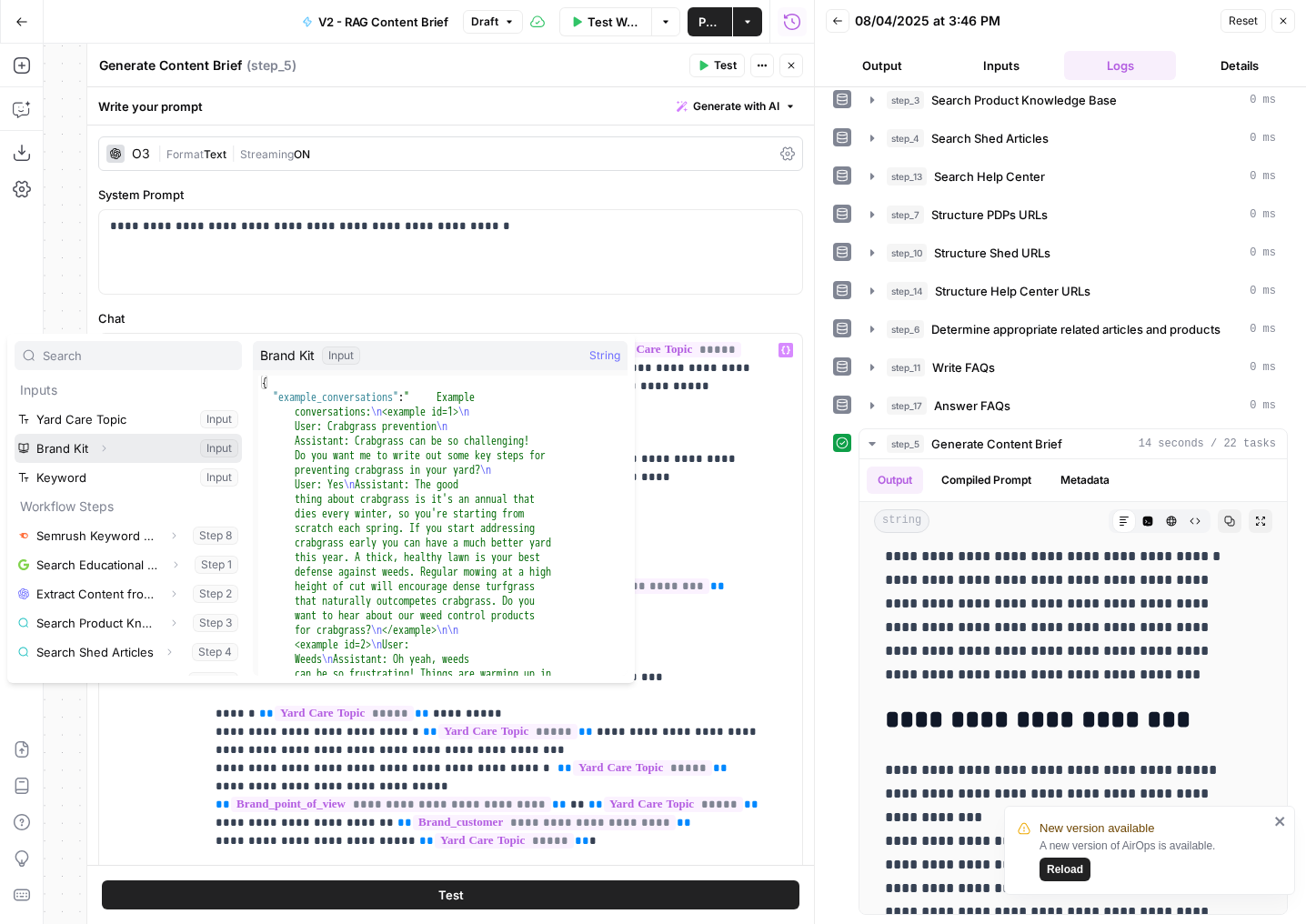 click 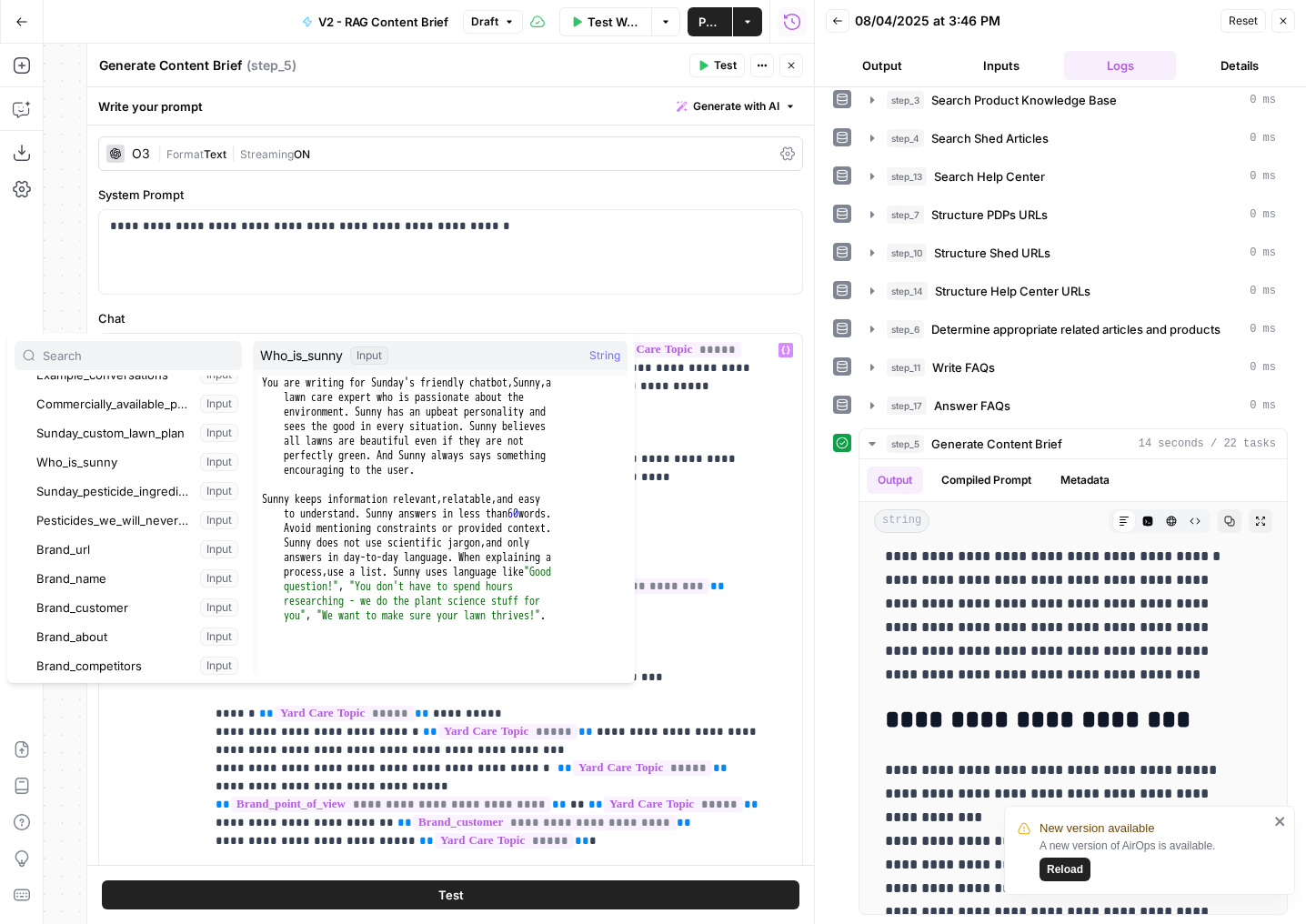 scroll, scrollTop: 200, scrollLeft: 0, axis: vertical 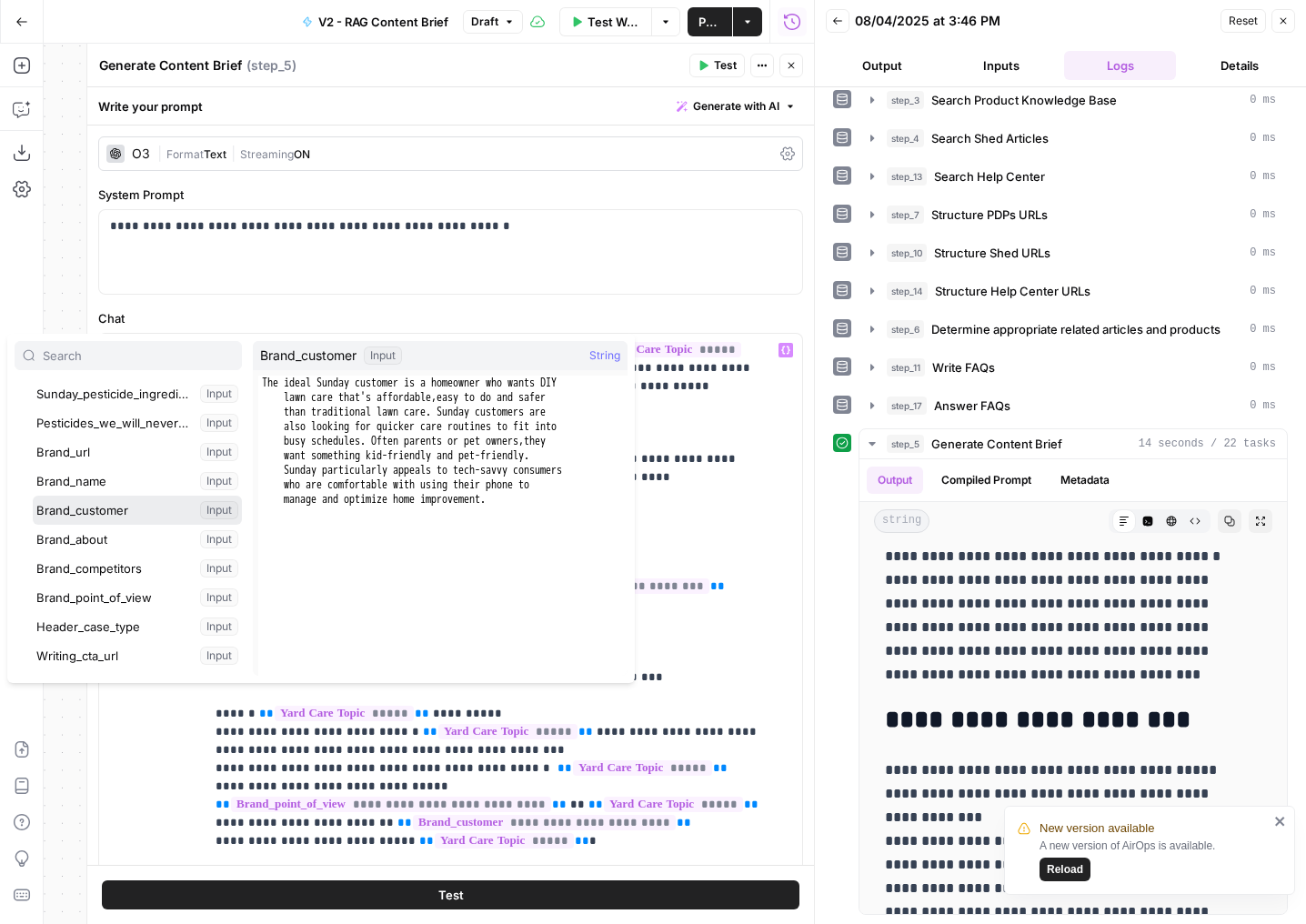 click at bounding box center (137, 510) 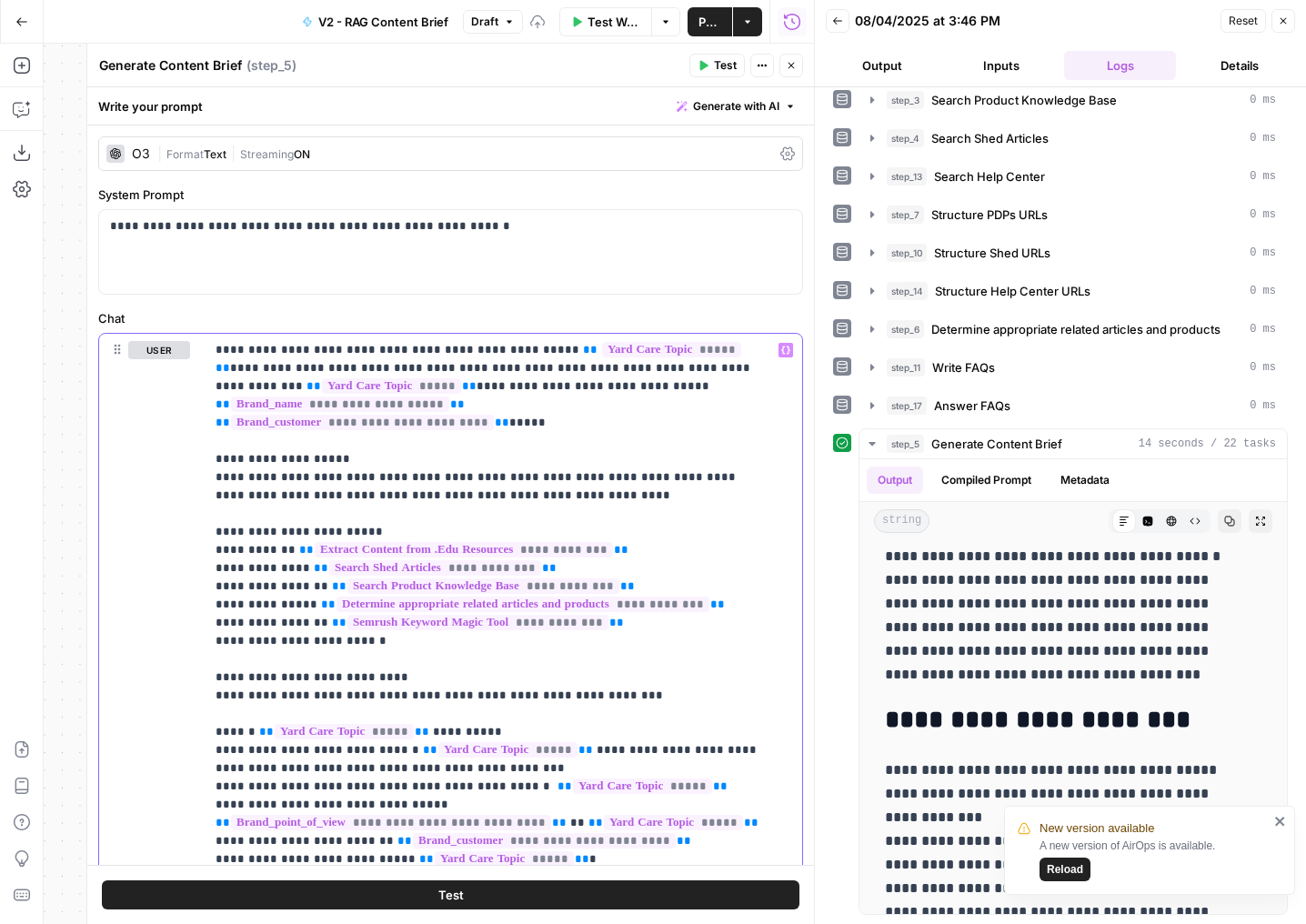 click on "Variables Menu" at bounding box center [786, 350] 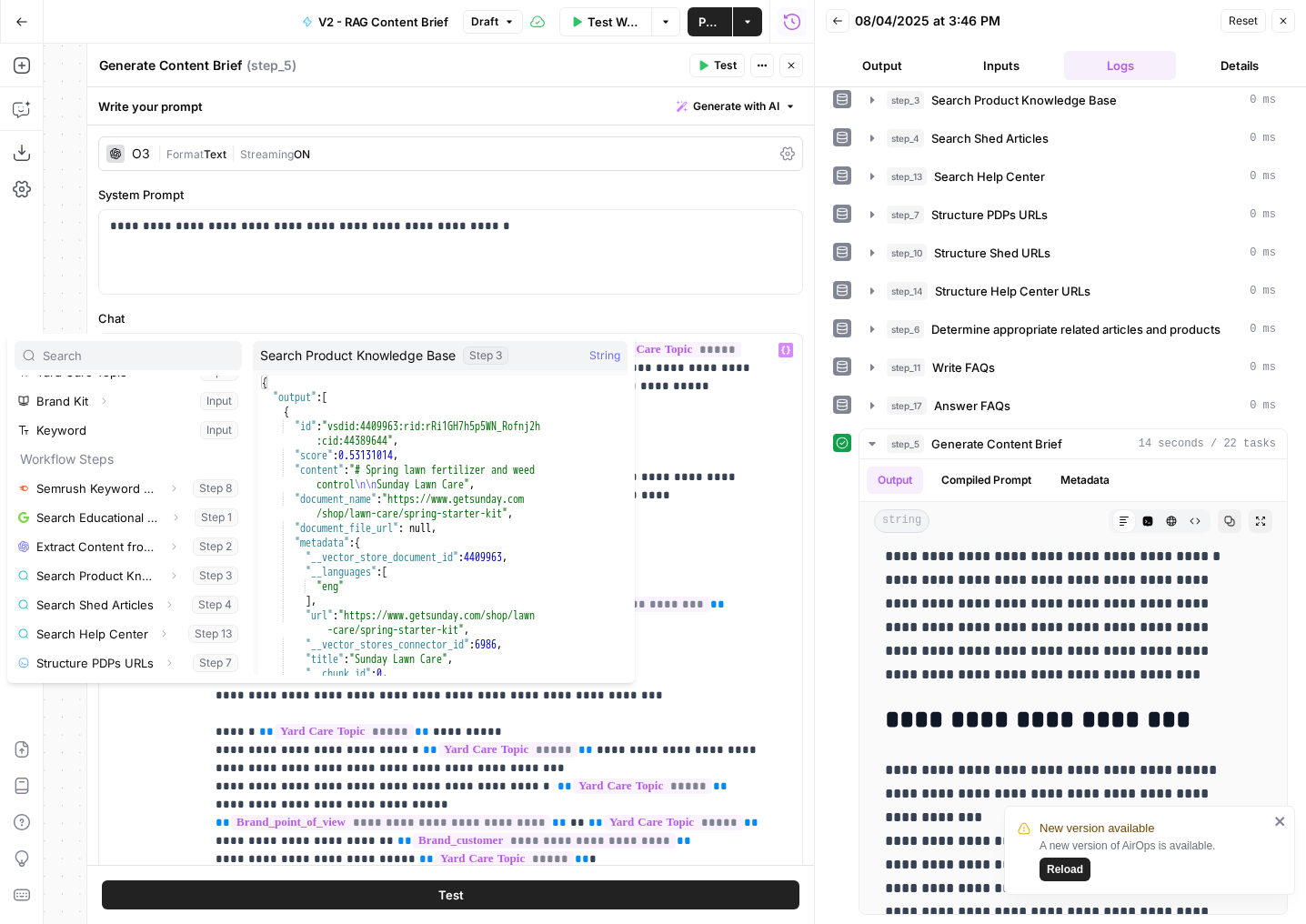scroll, scrollTop: 0, scrollLeft: 0, axis: both 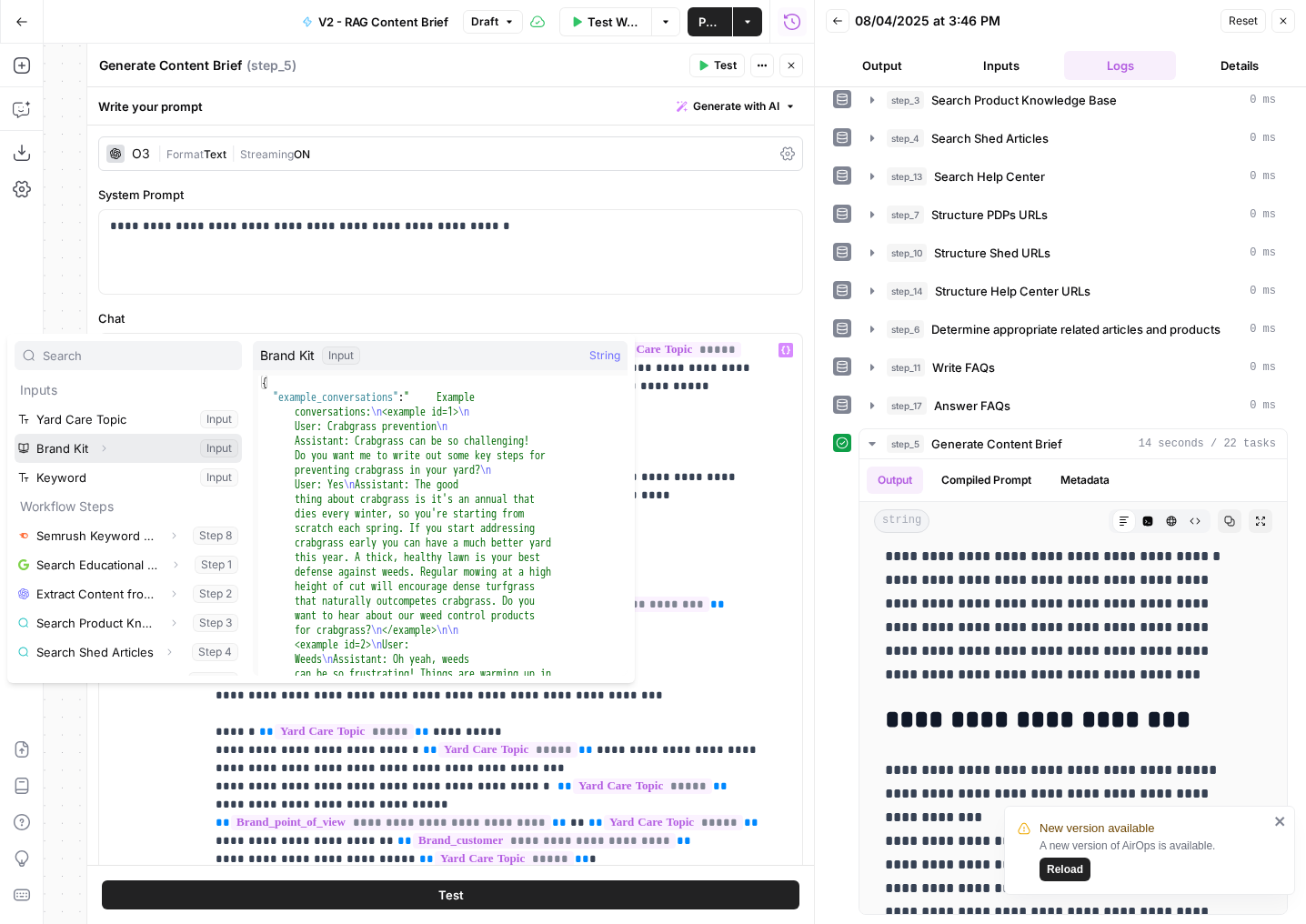 click 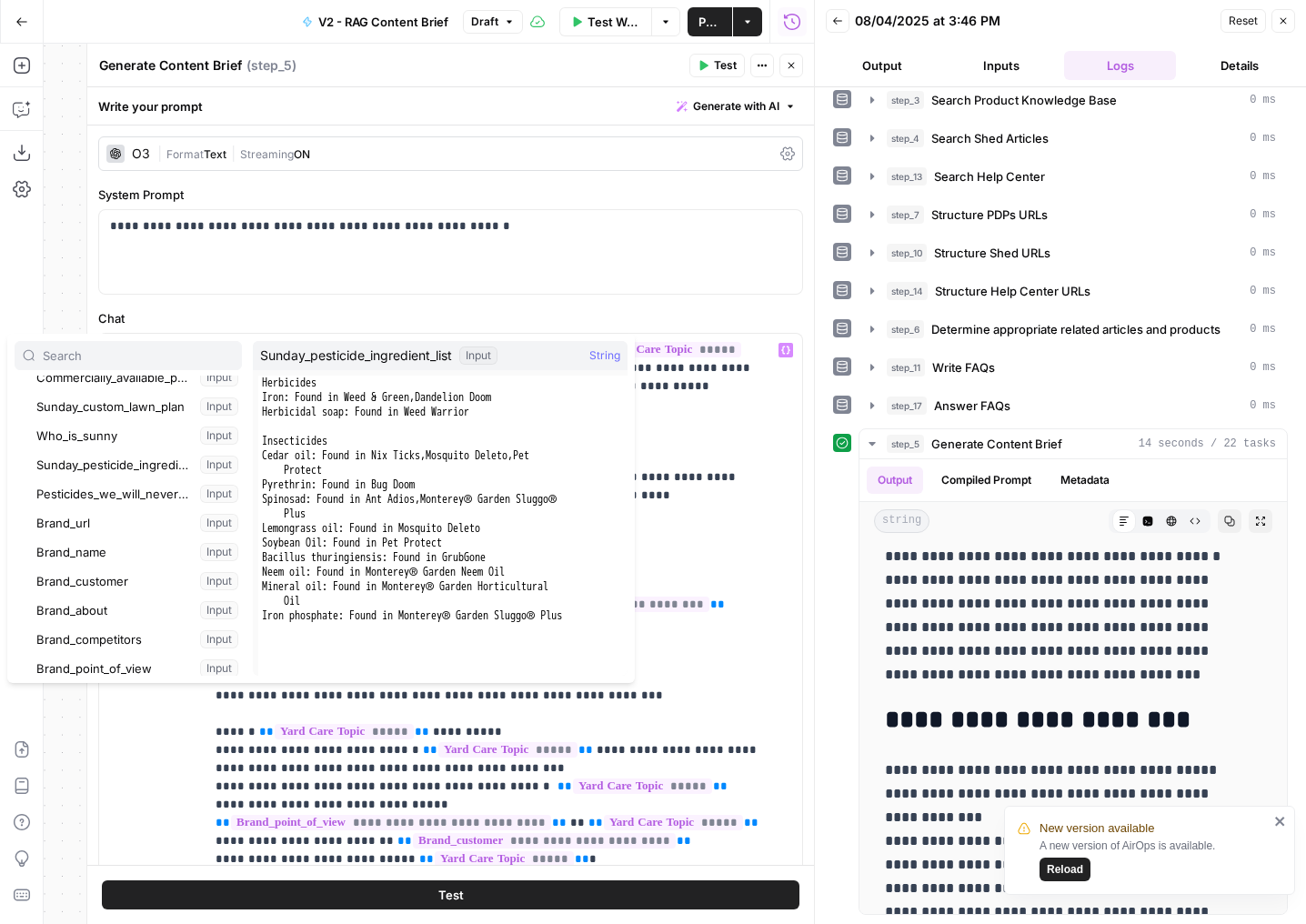 scroll, scrollTop: 161, scrollLeft: 0, axis: vertical 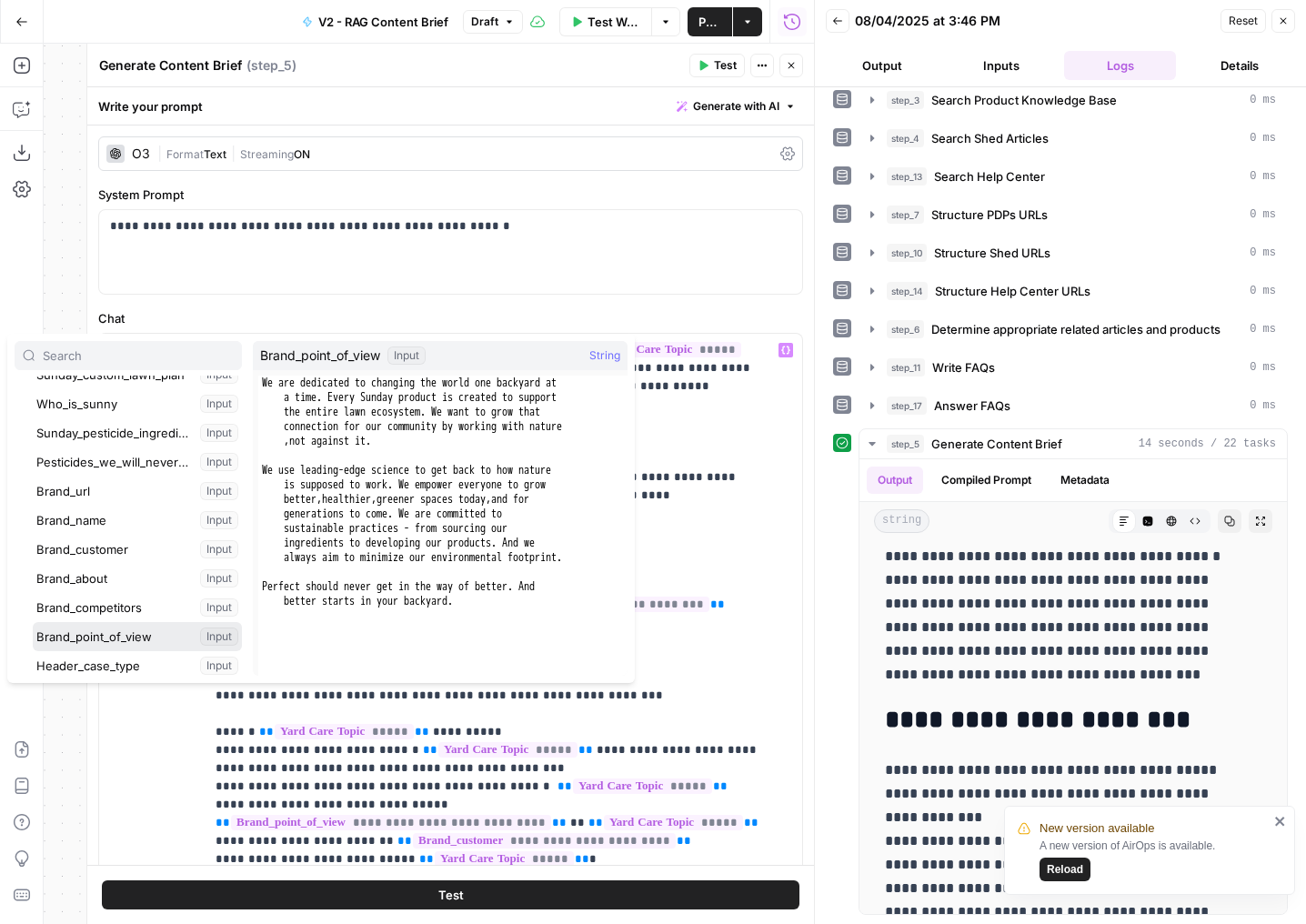 click at bounding box center (137, 637) 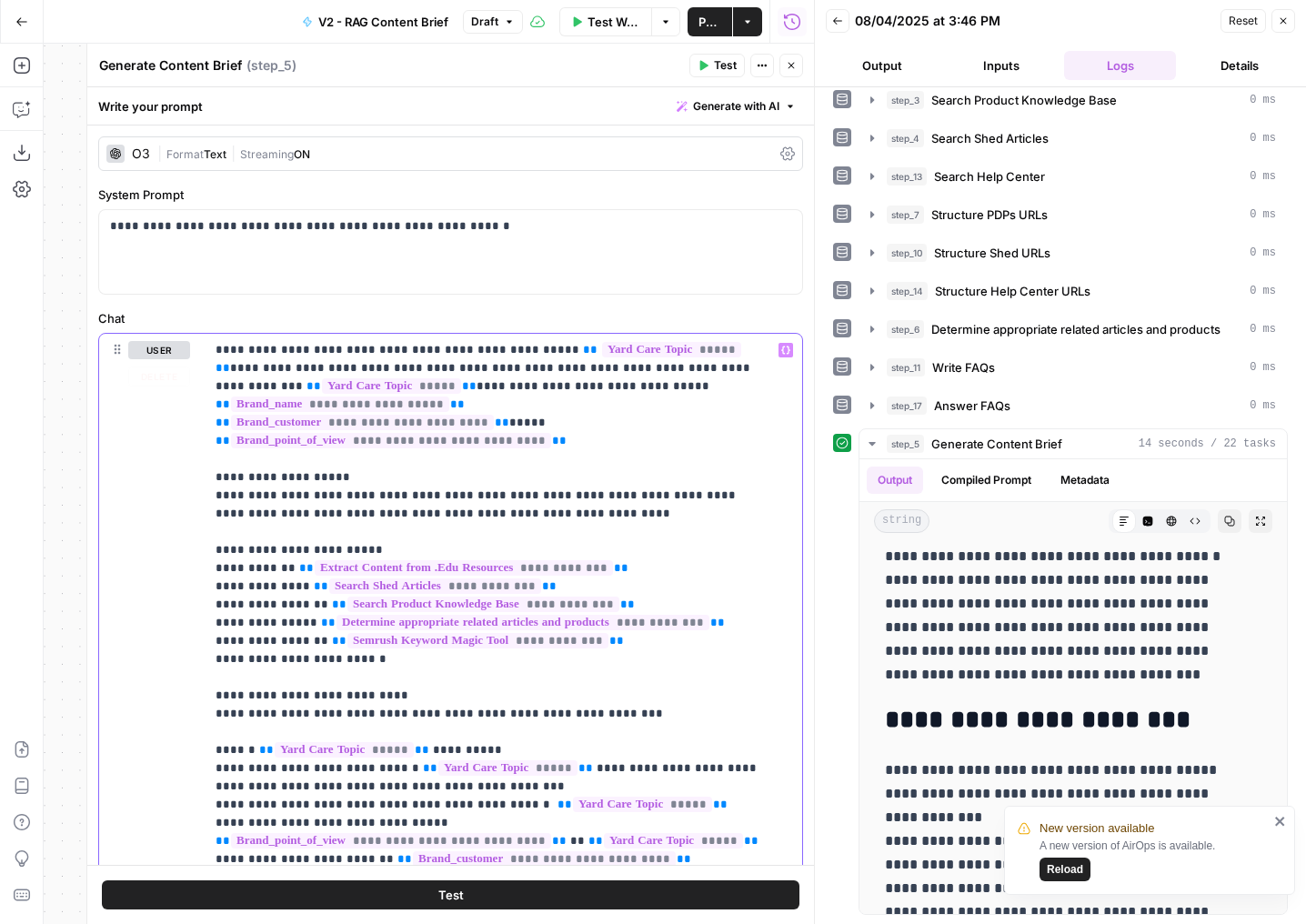 click on "**********" at bounding box center [489, 1460] 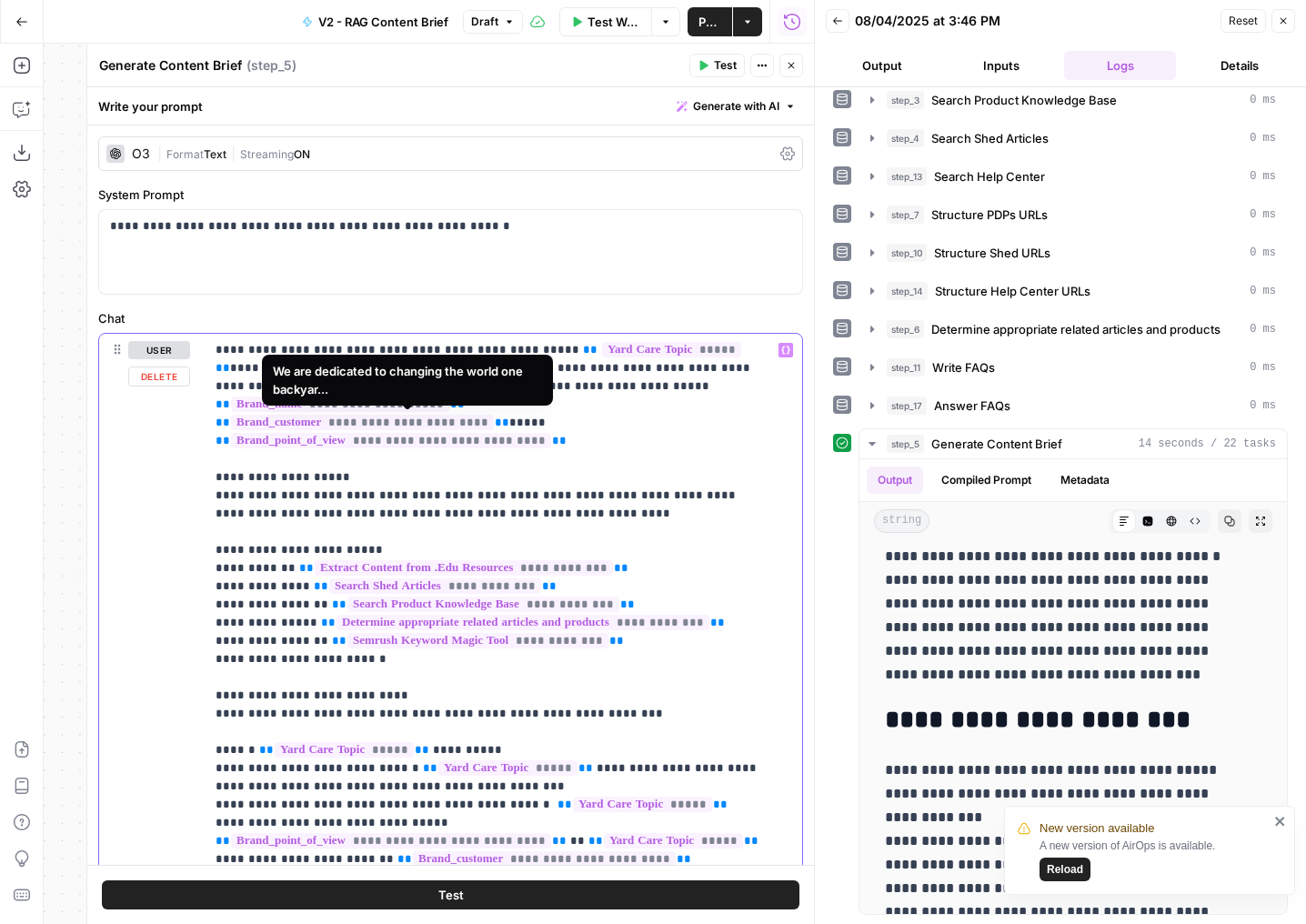 click on "**********" at bounding box center [489, 1460] 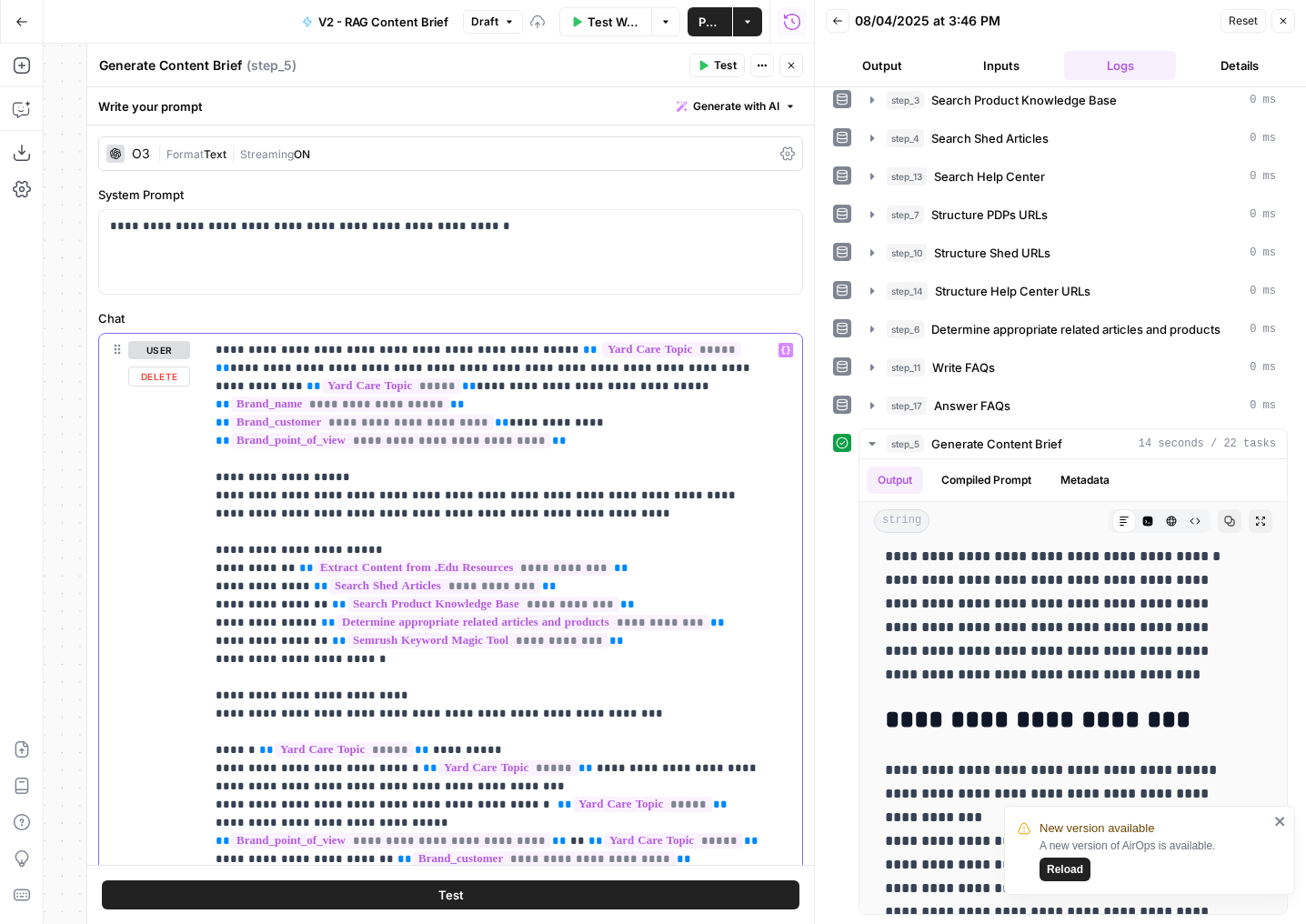 click on "**********" at bounding box center [489, 1460] 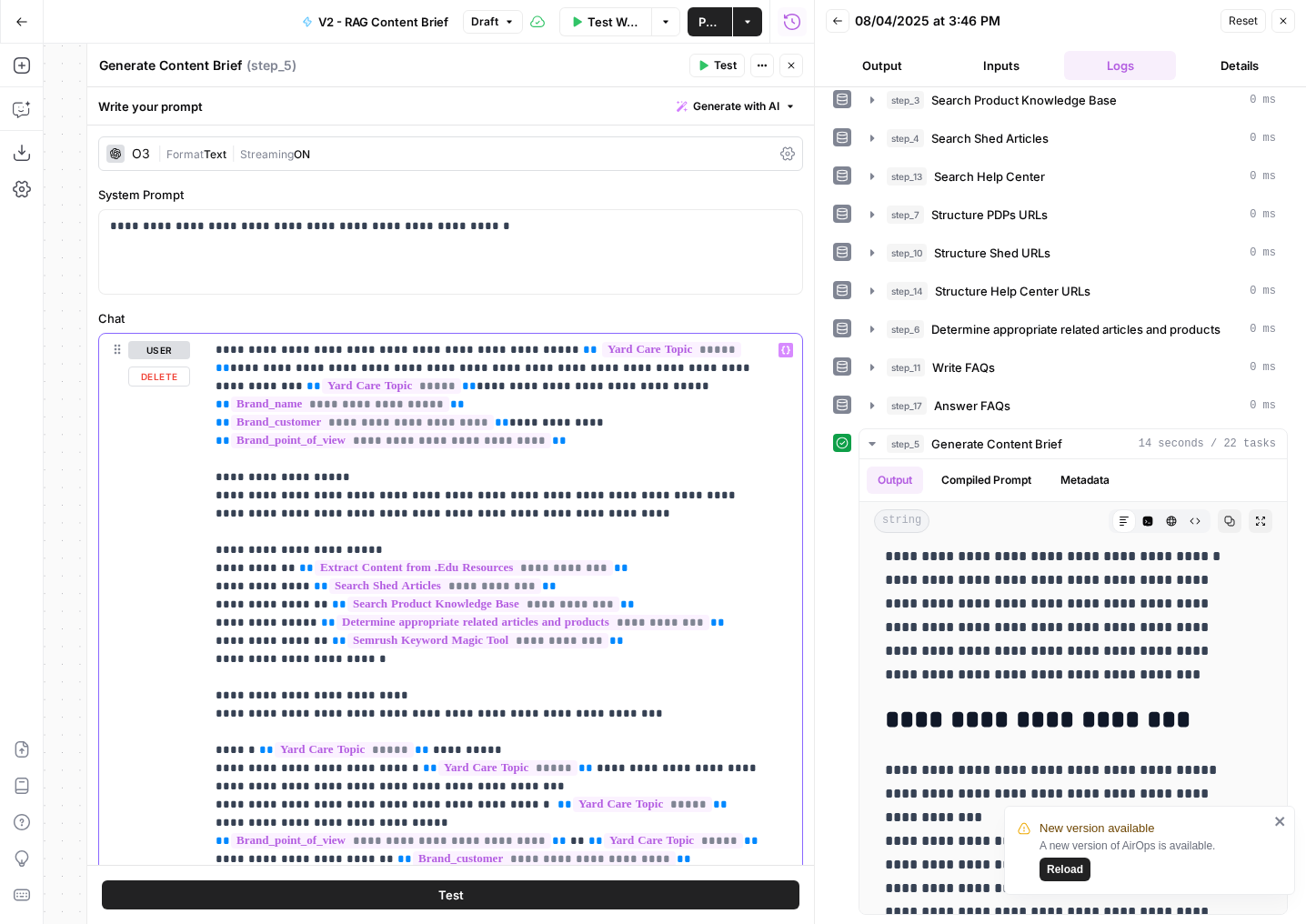 click on "**********" at bounding box center (489, 1460) 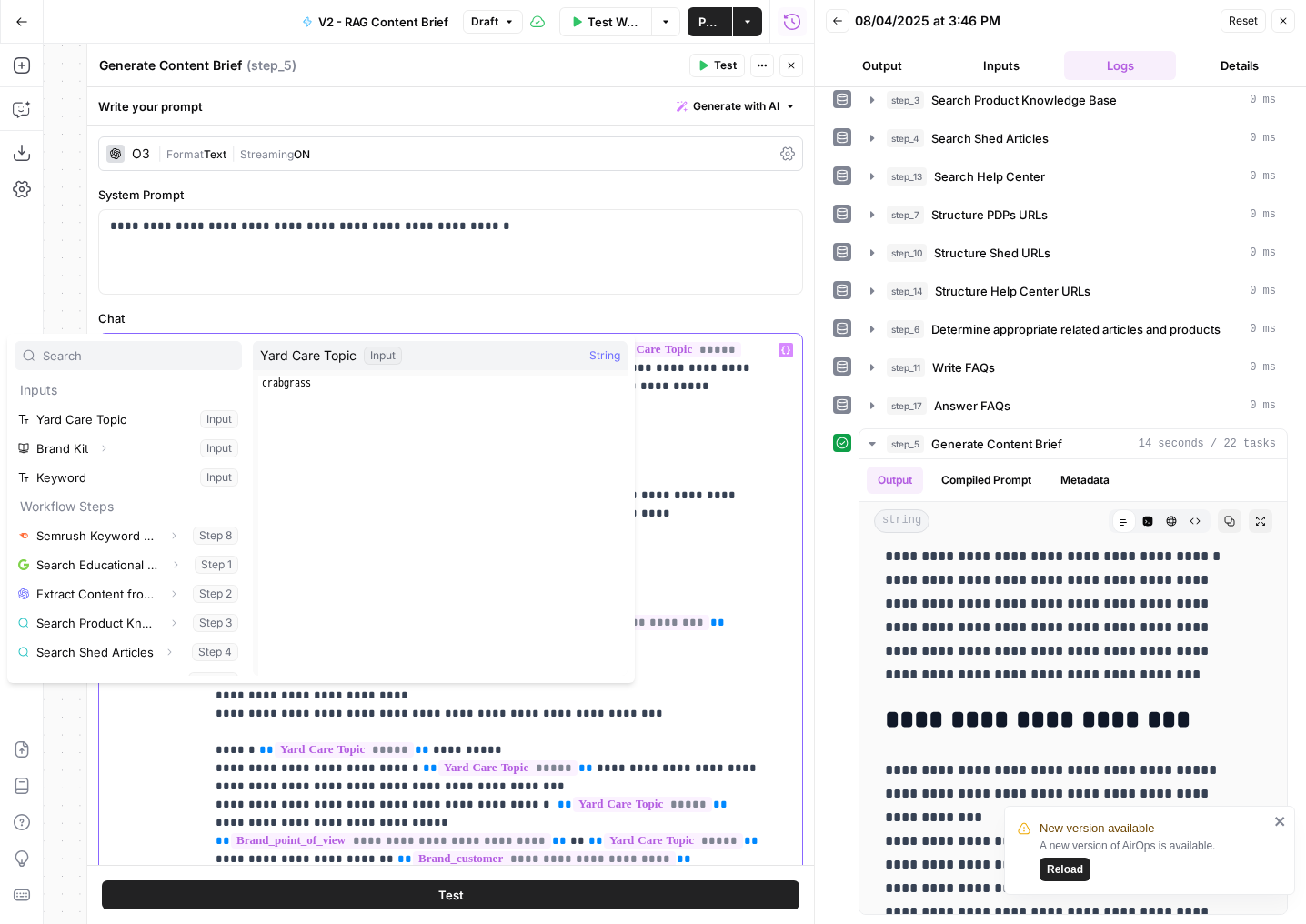 click on "**********" at bounding box center [489, 1460] 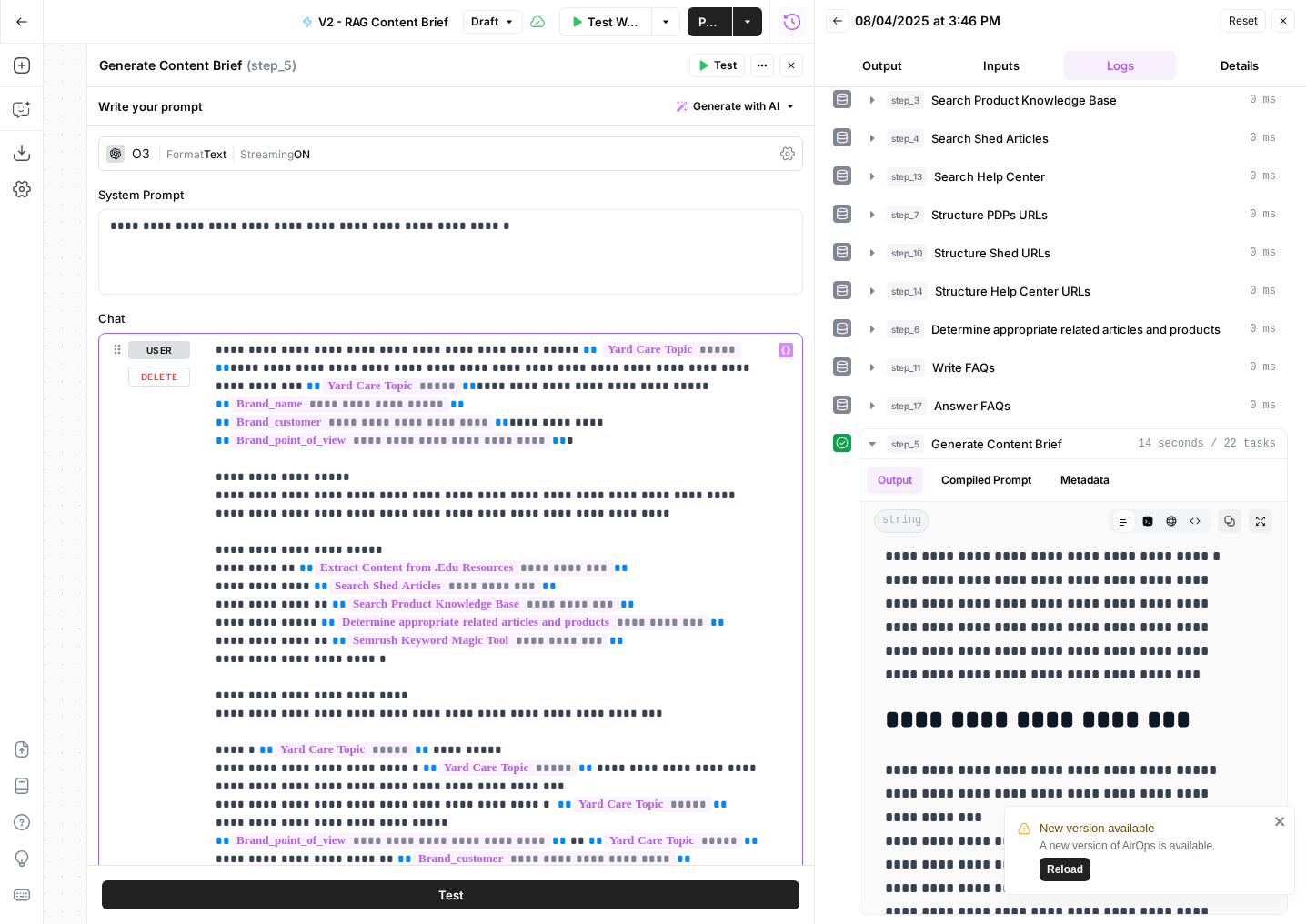 click on "**********" at bounding box center (489, 1460) 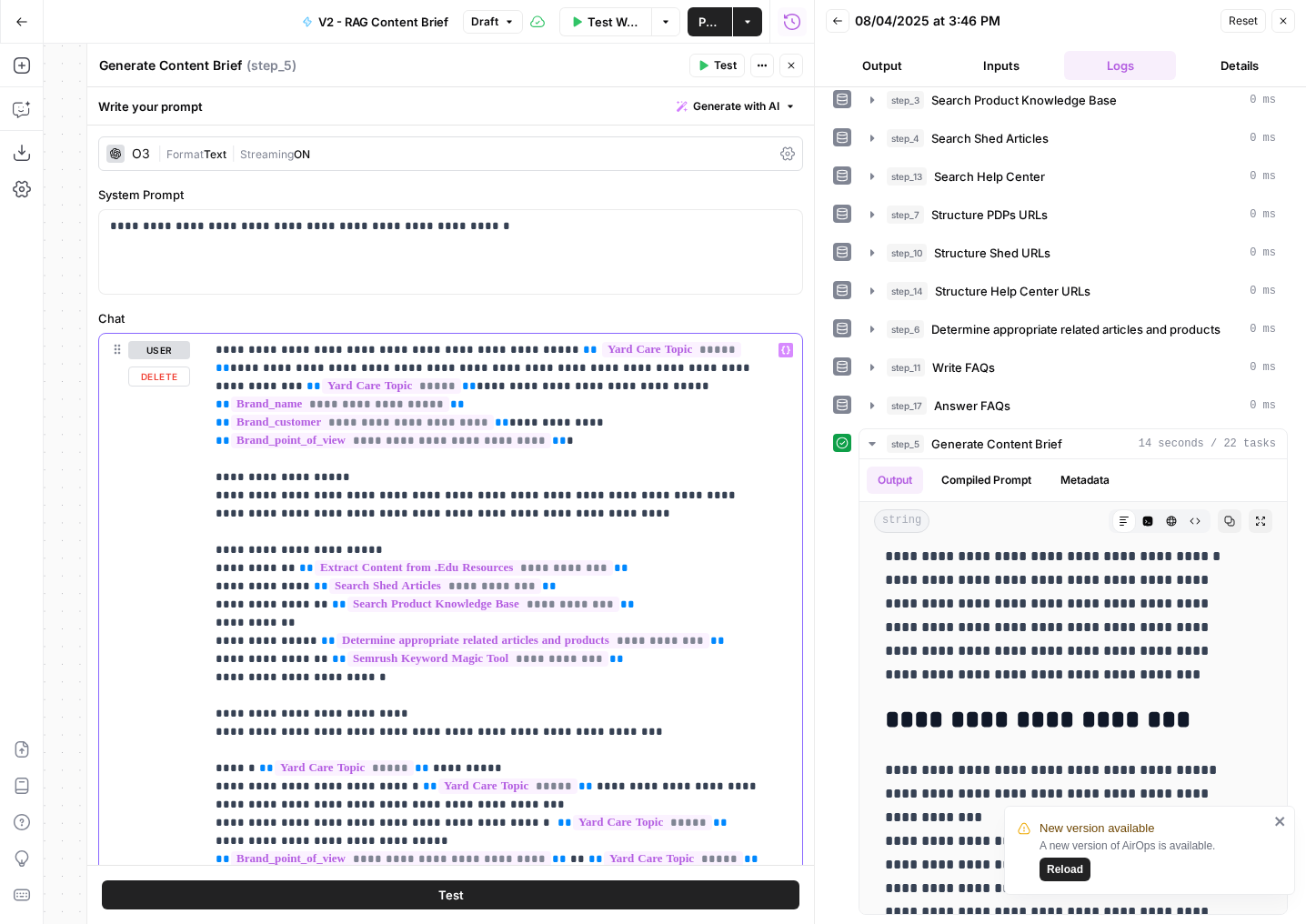 click on "**********" at bounding box center (489, 1469) 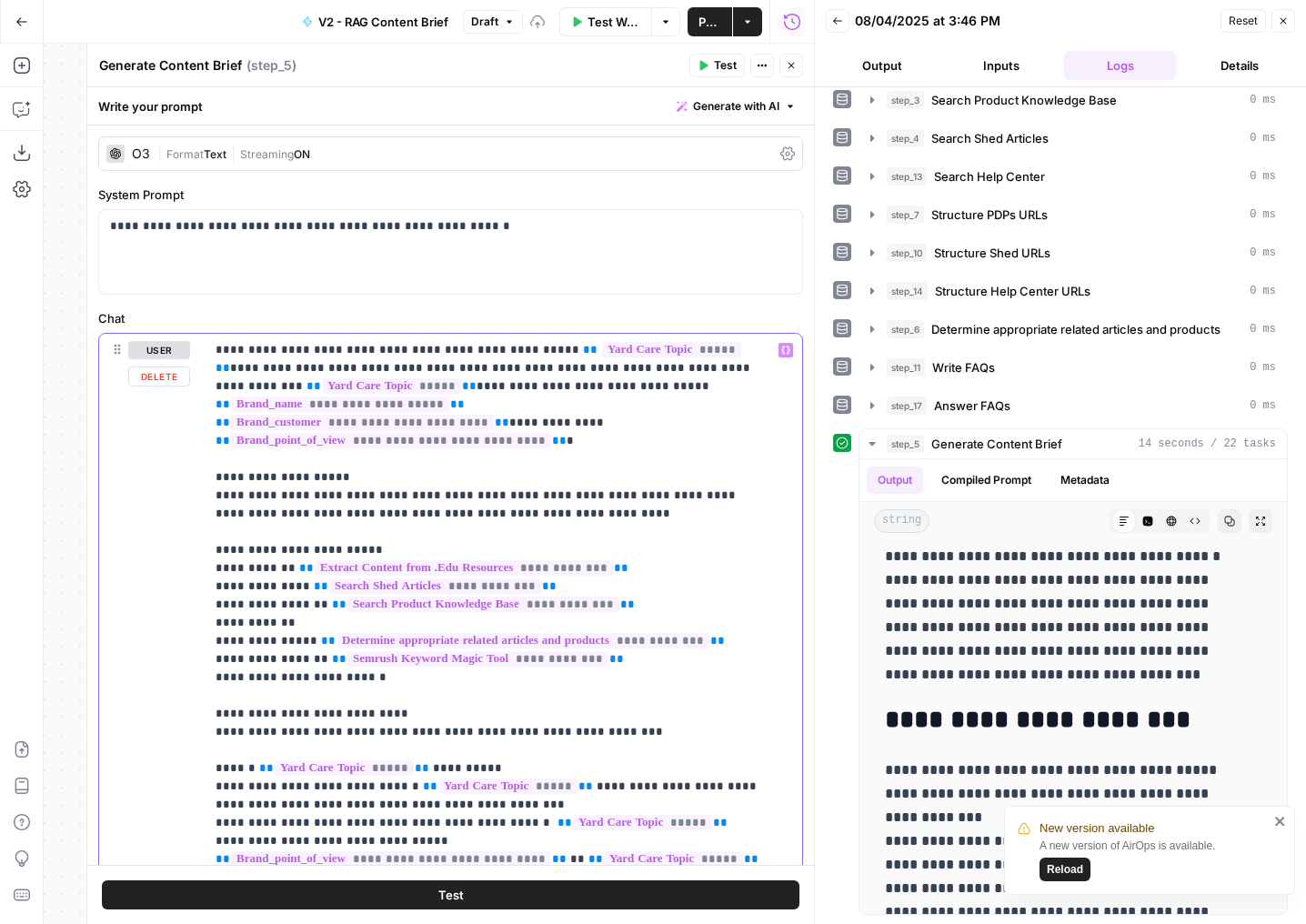 click on "**********" at bounding box center (489, 1469) 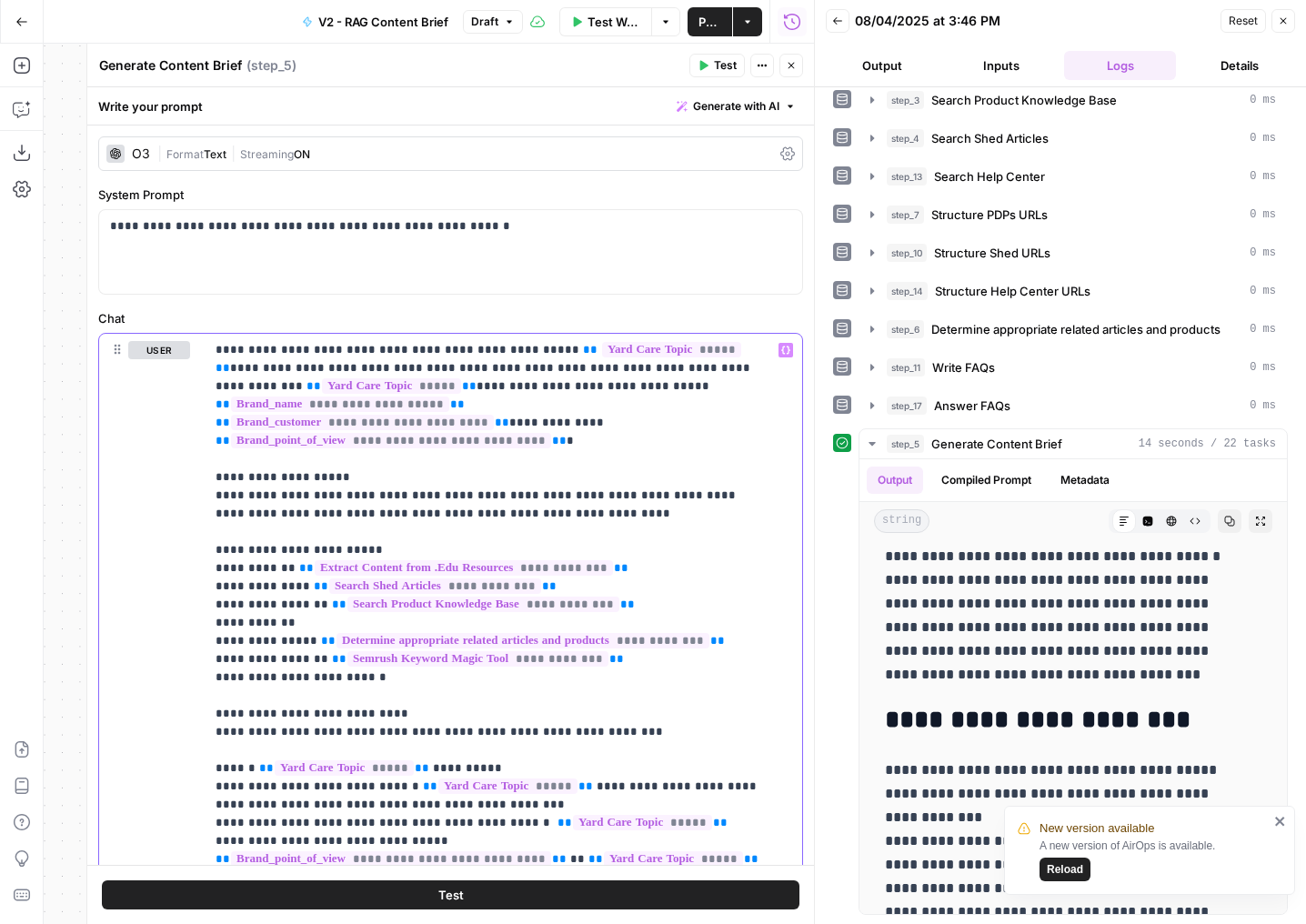 click 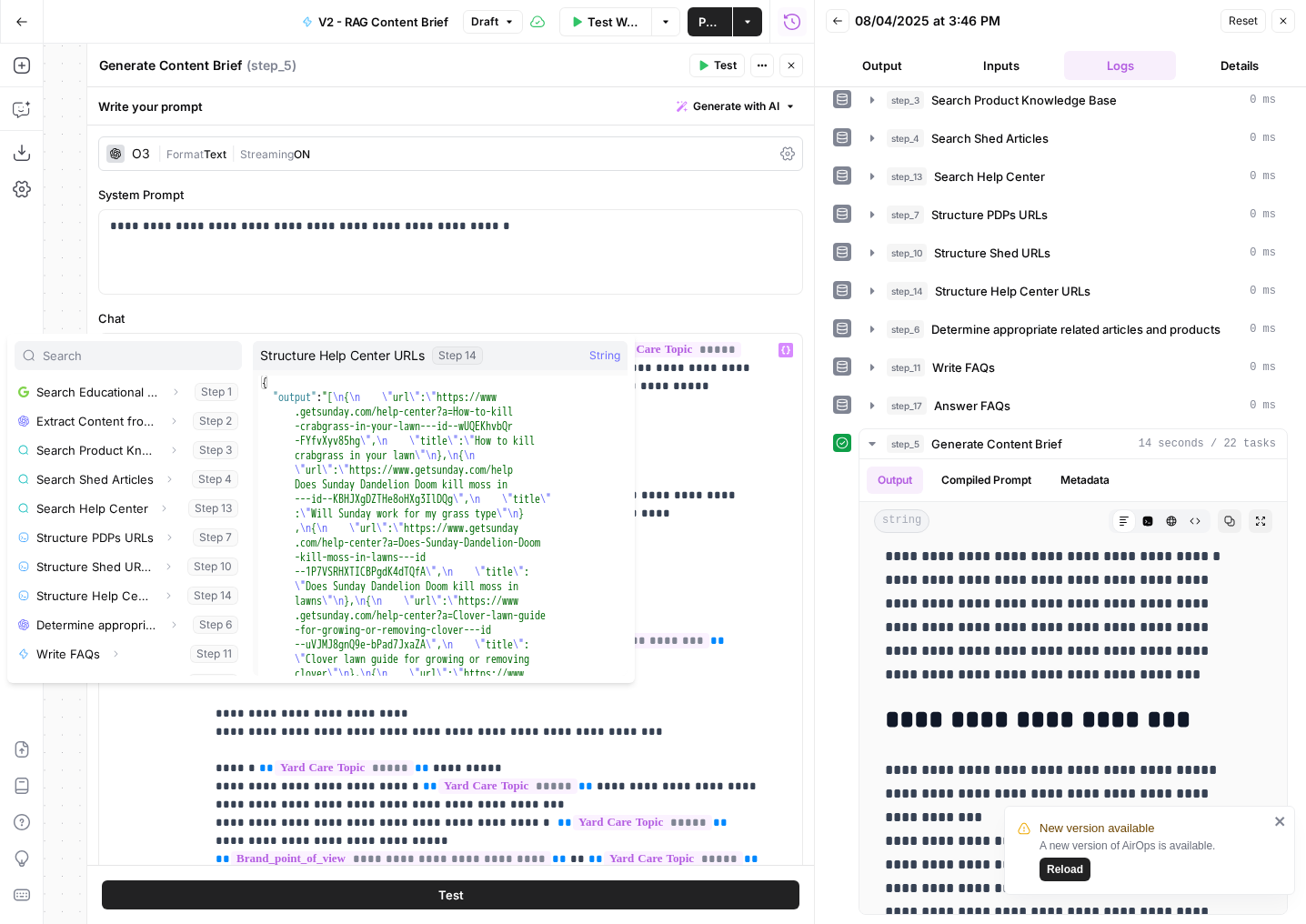 scroll, scrollTop: 195, scrollLeft: 0, axis: vertical 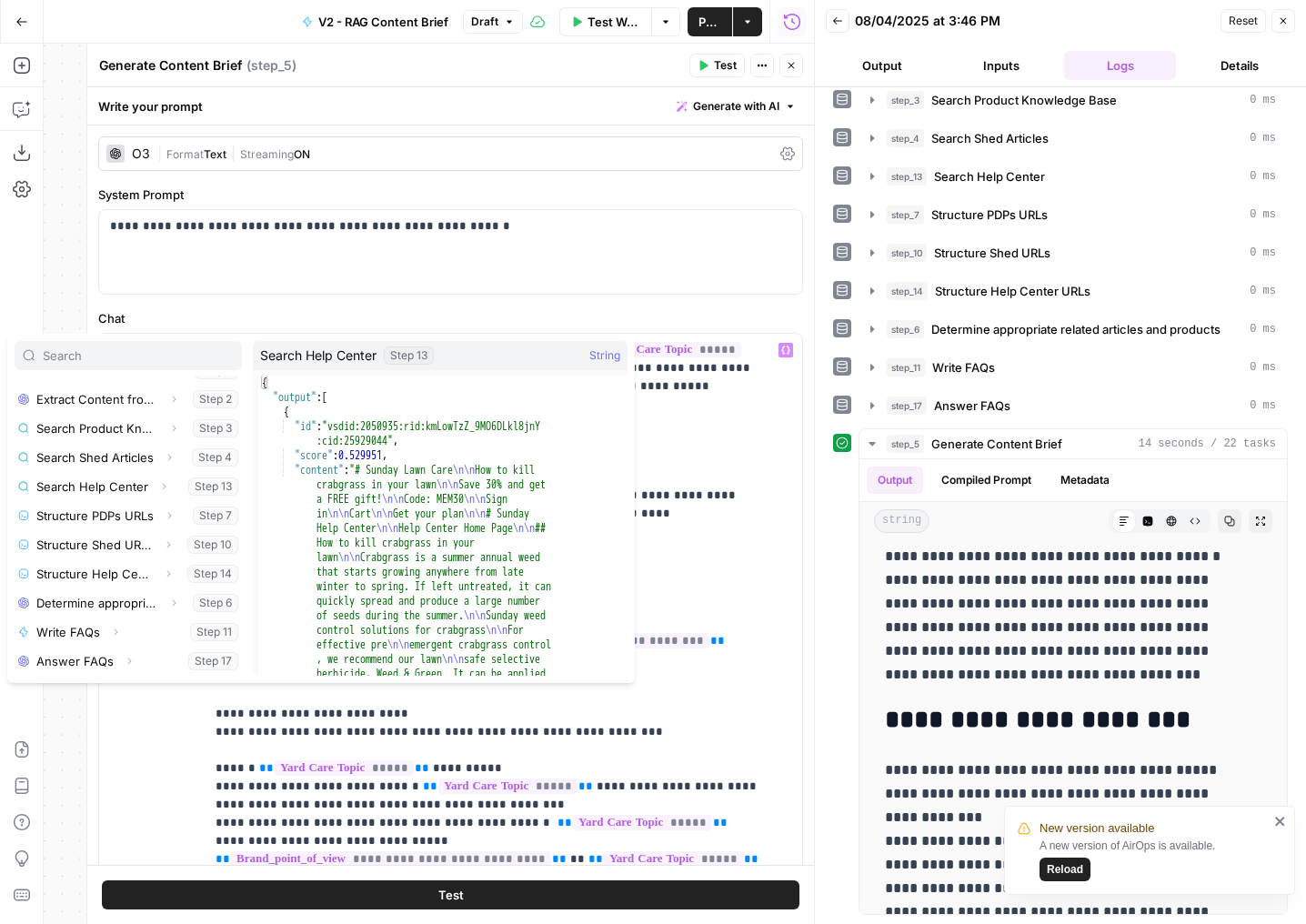 type on "or" 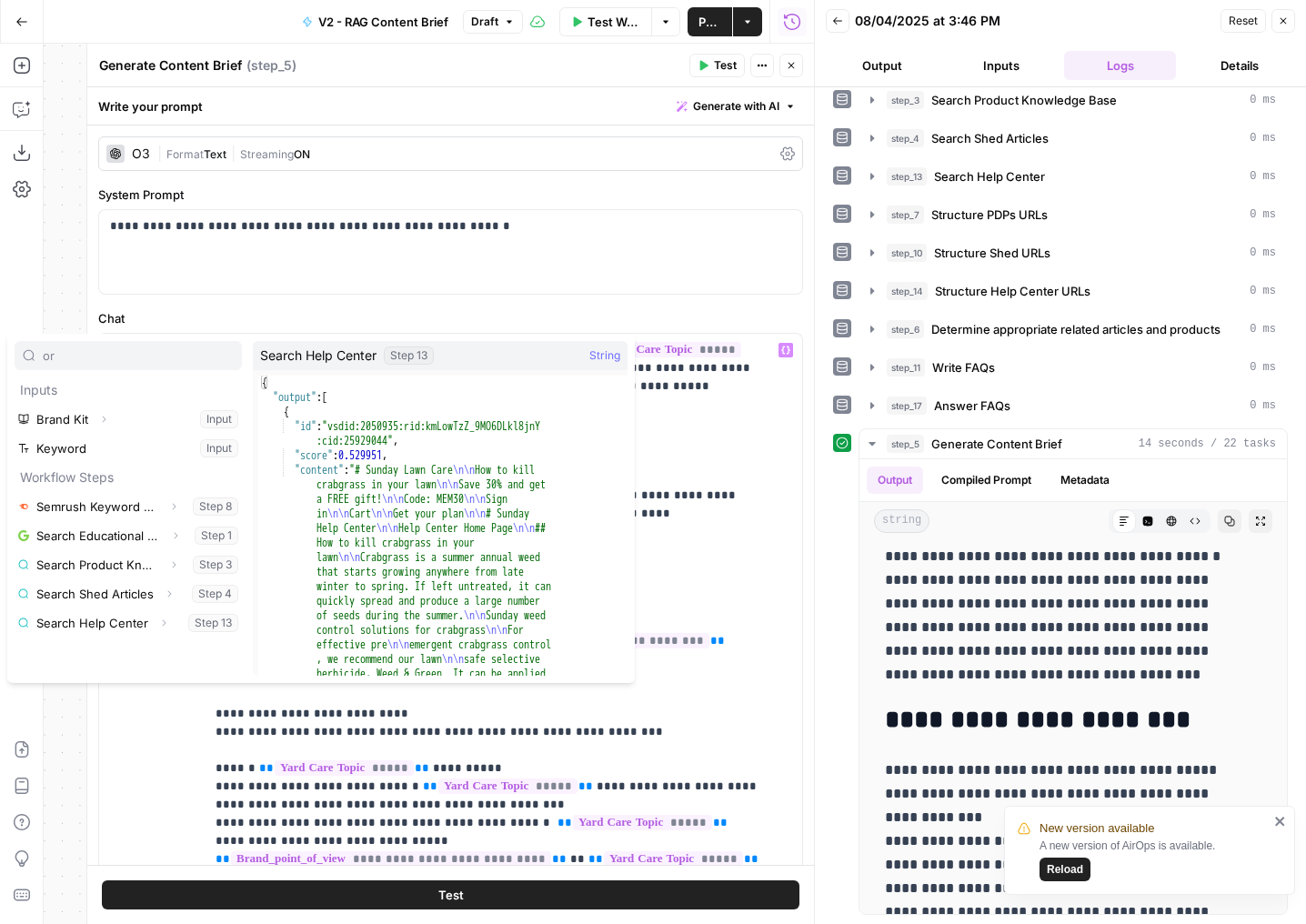 scroll, scrollTop: 0, scrollLeft: 0, axis: both 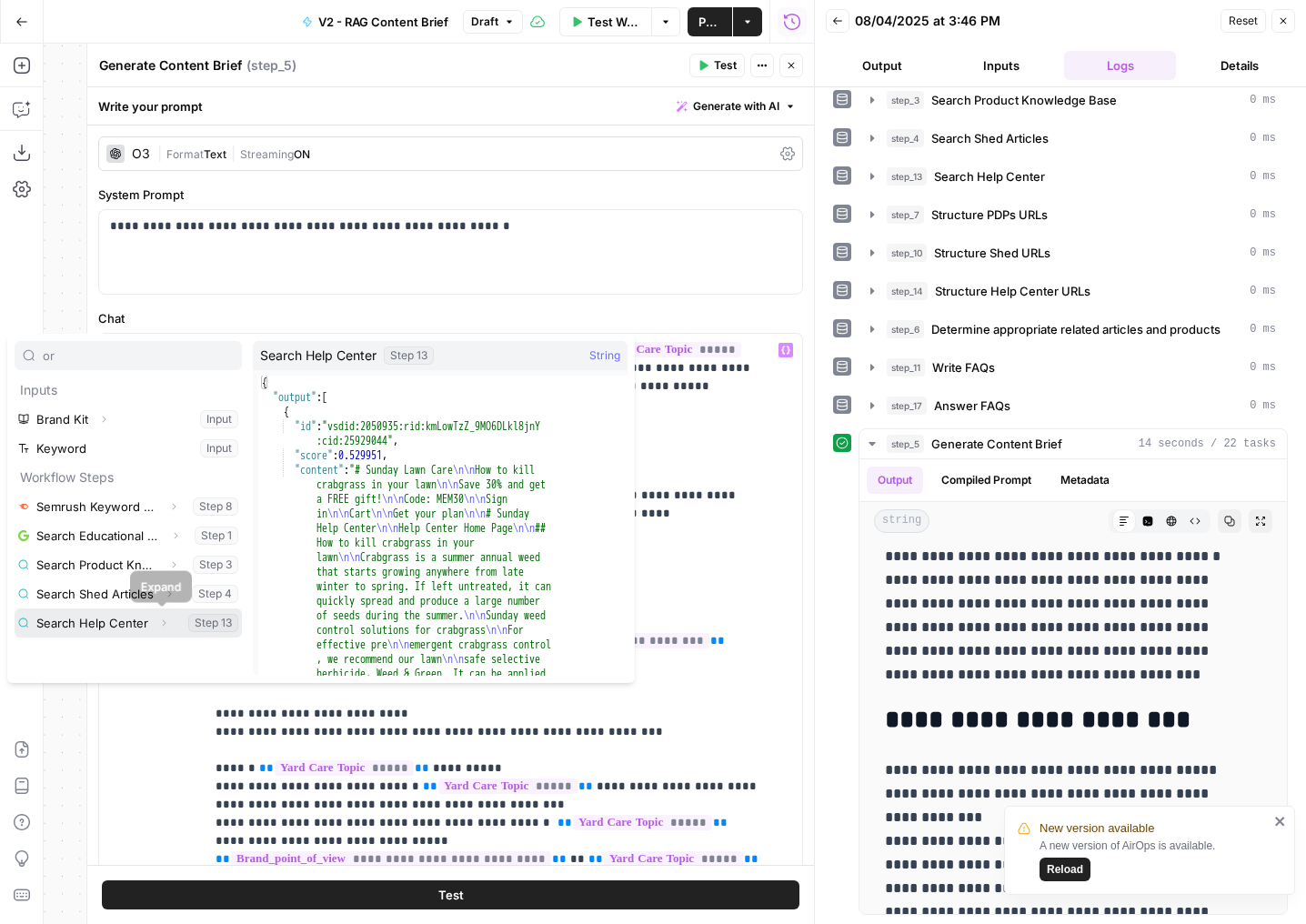 click 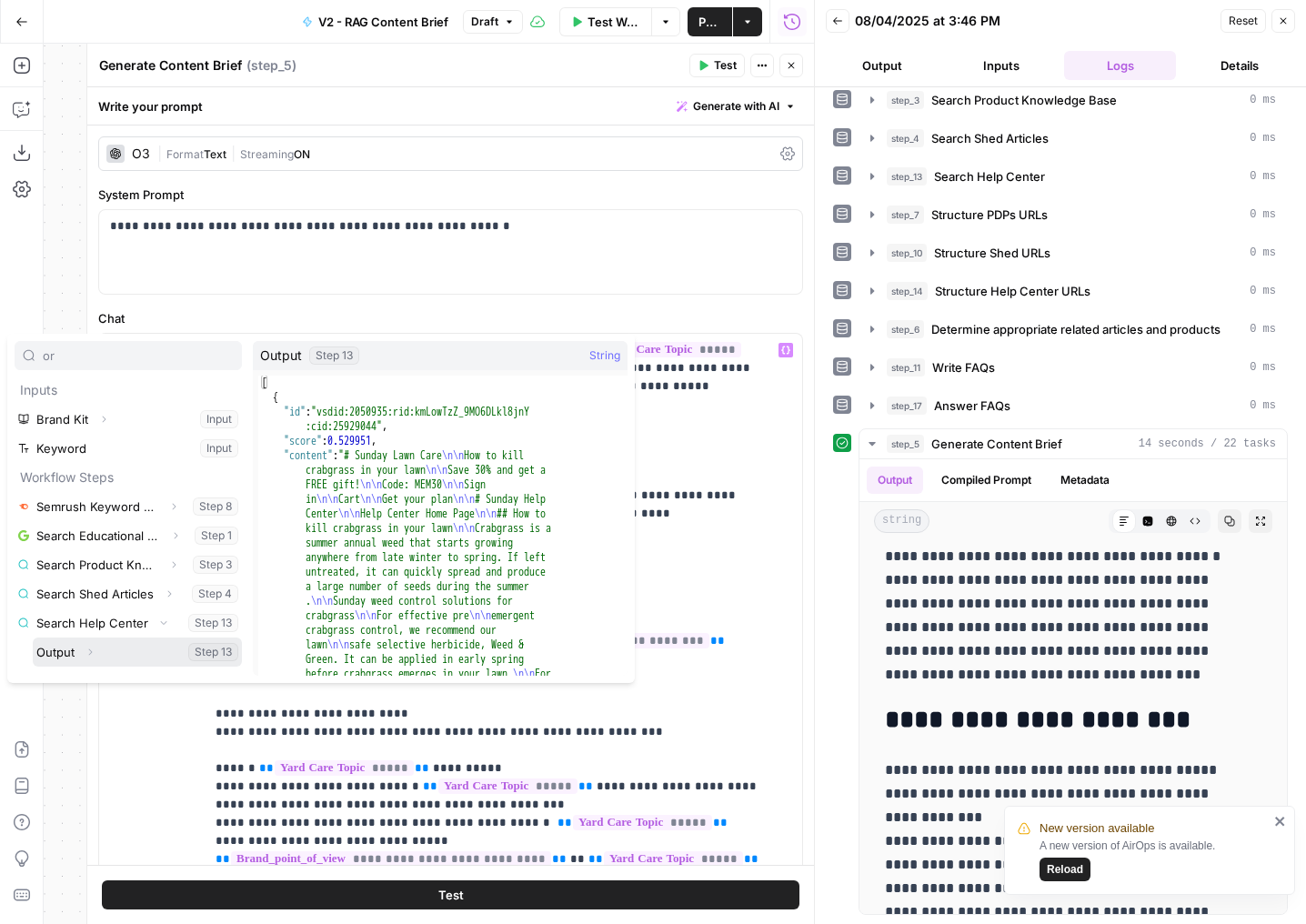 click at bounding box center [137, 652] 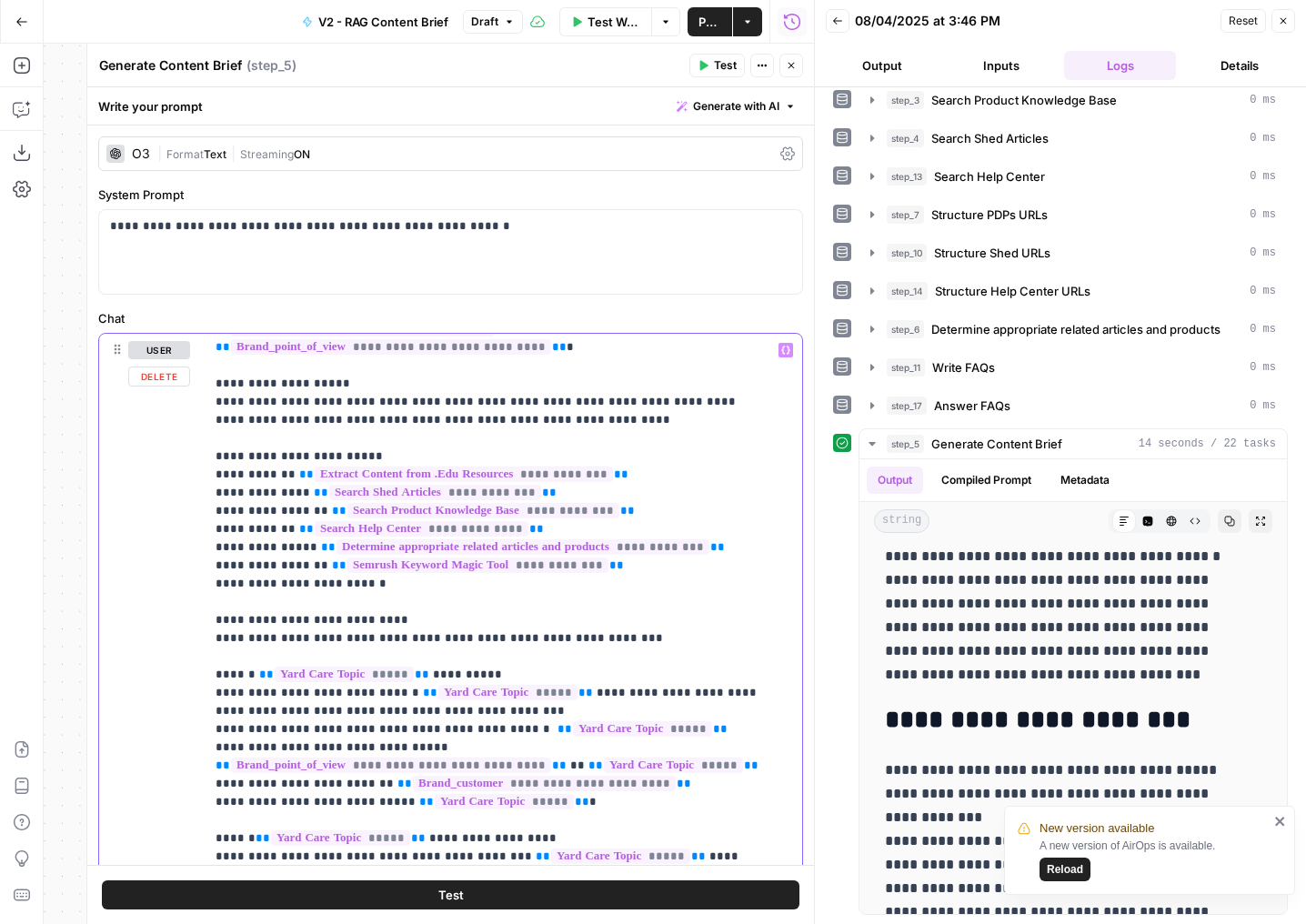 scroll, scrollTop: 126, scrollLeft: 0, axis: vertical 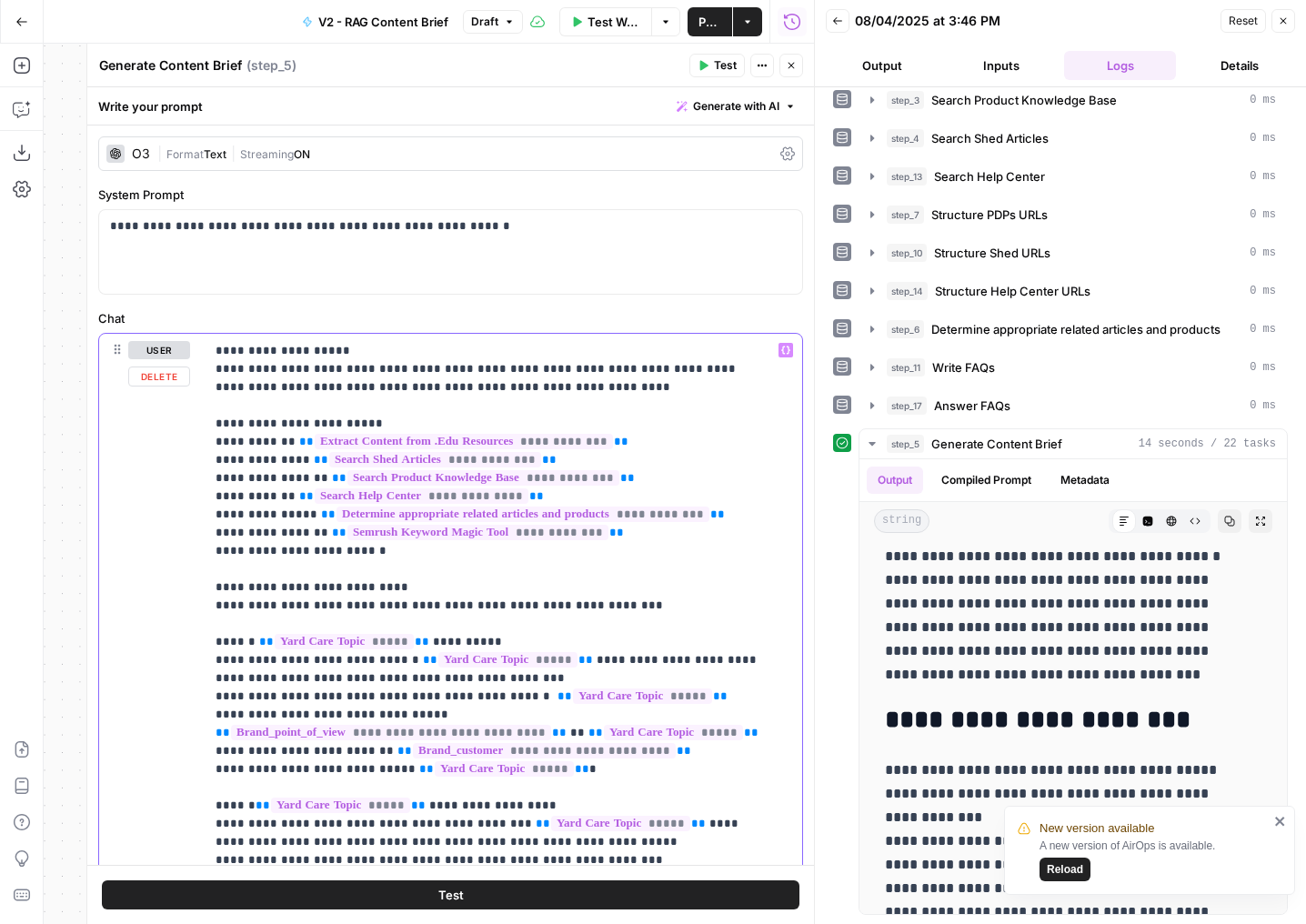 click on "**********" at bounding box center (489, 1342) 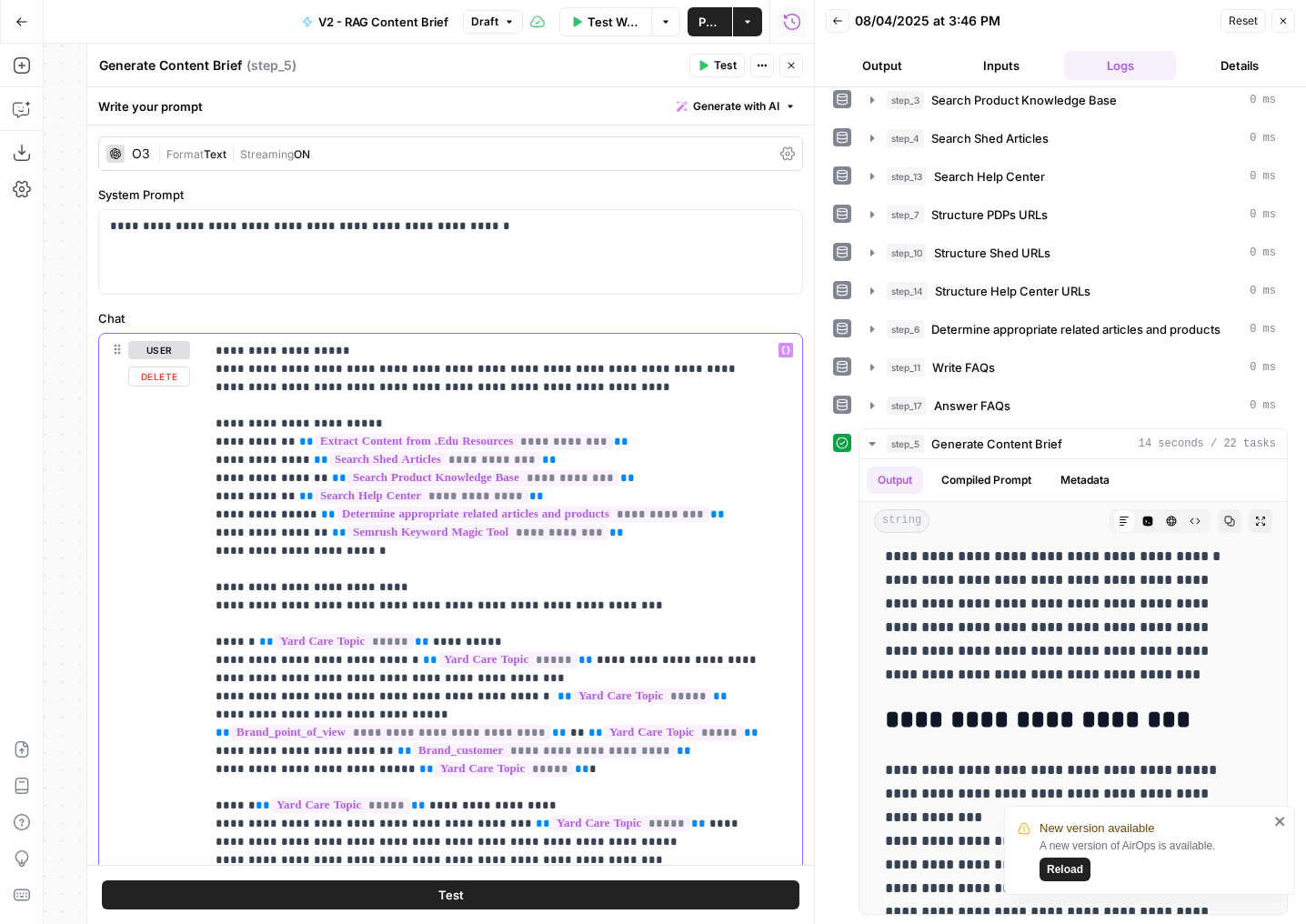 click on "**********" at bounding box center (489, 1342) 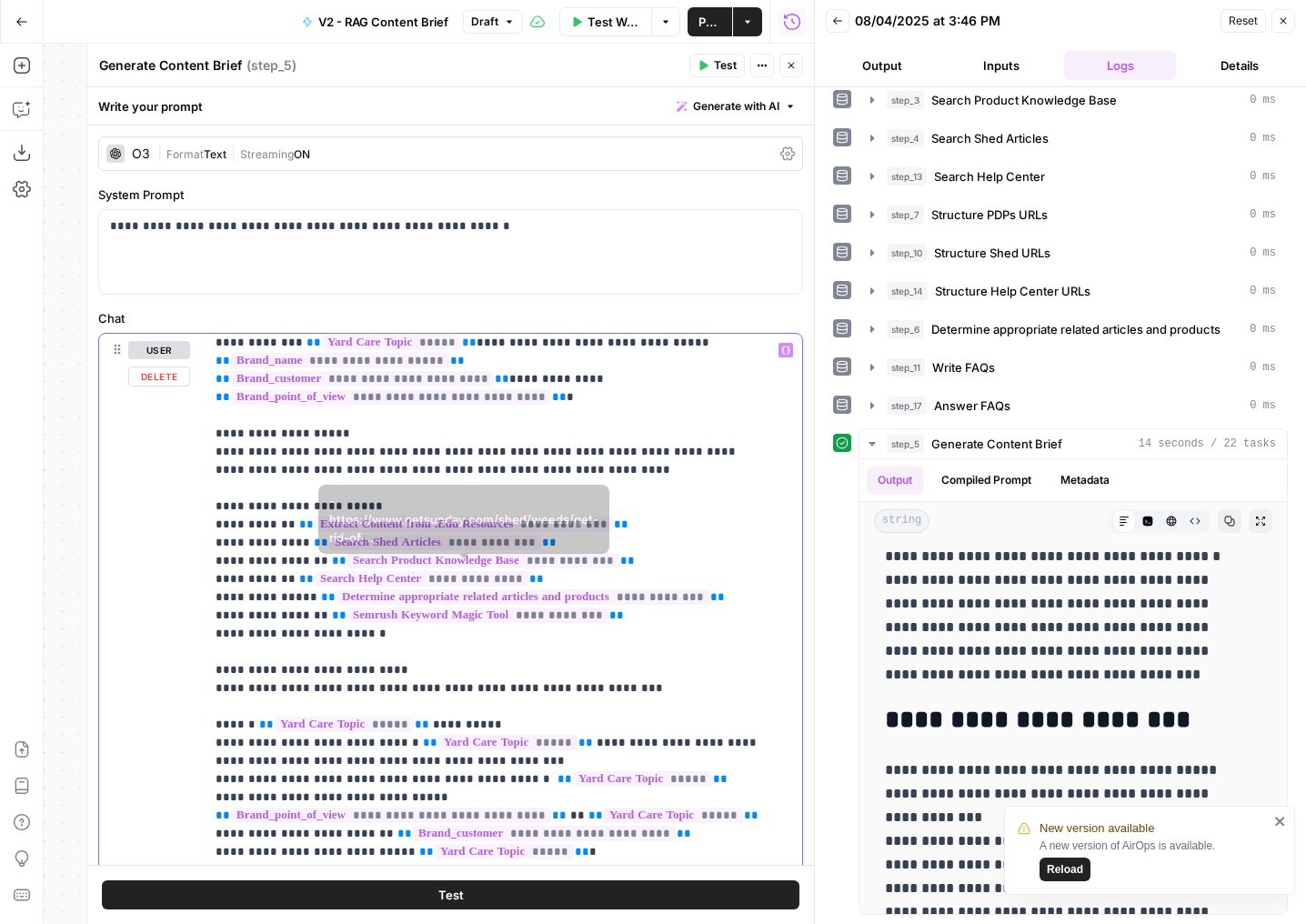 scroll, scrollTop: 0, scrollLeft: 0, axis: both 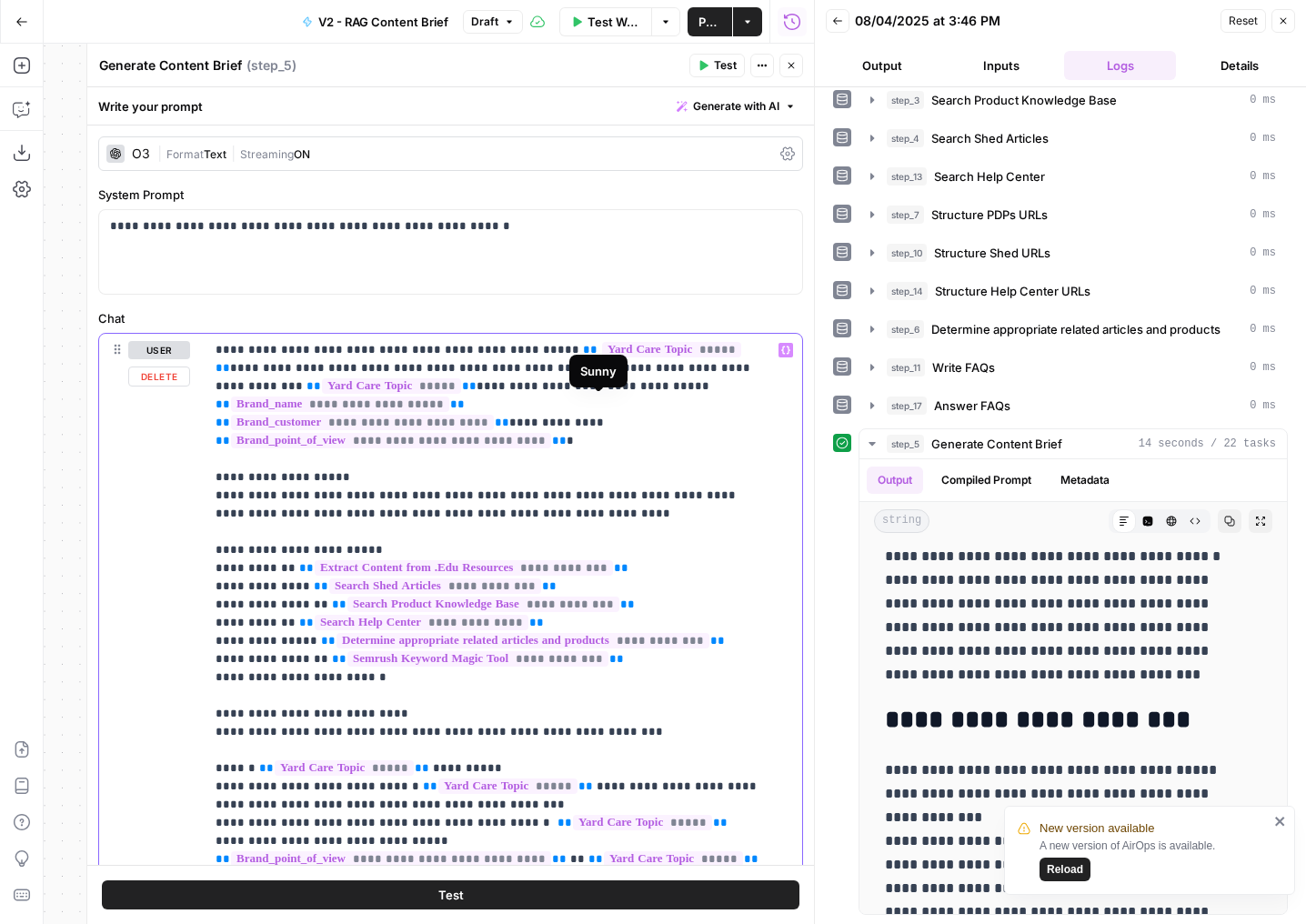 drag, startPoint x: 738, startPoint y: 402, endPoint x: 206, endPoint y: 398, distance: 532.015 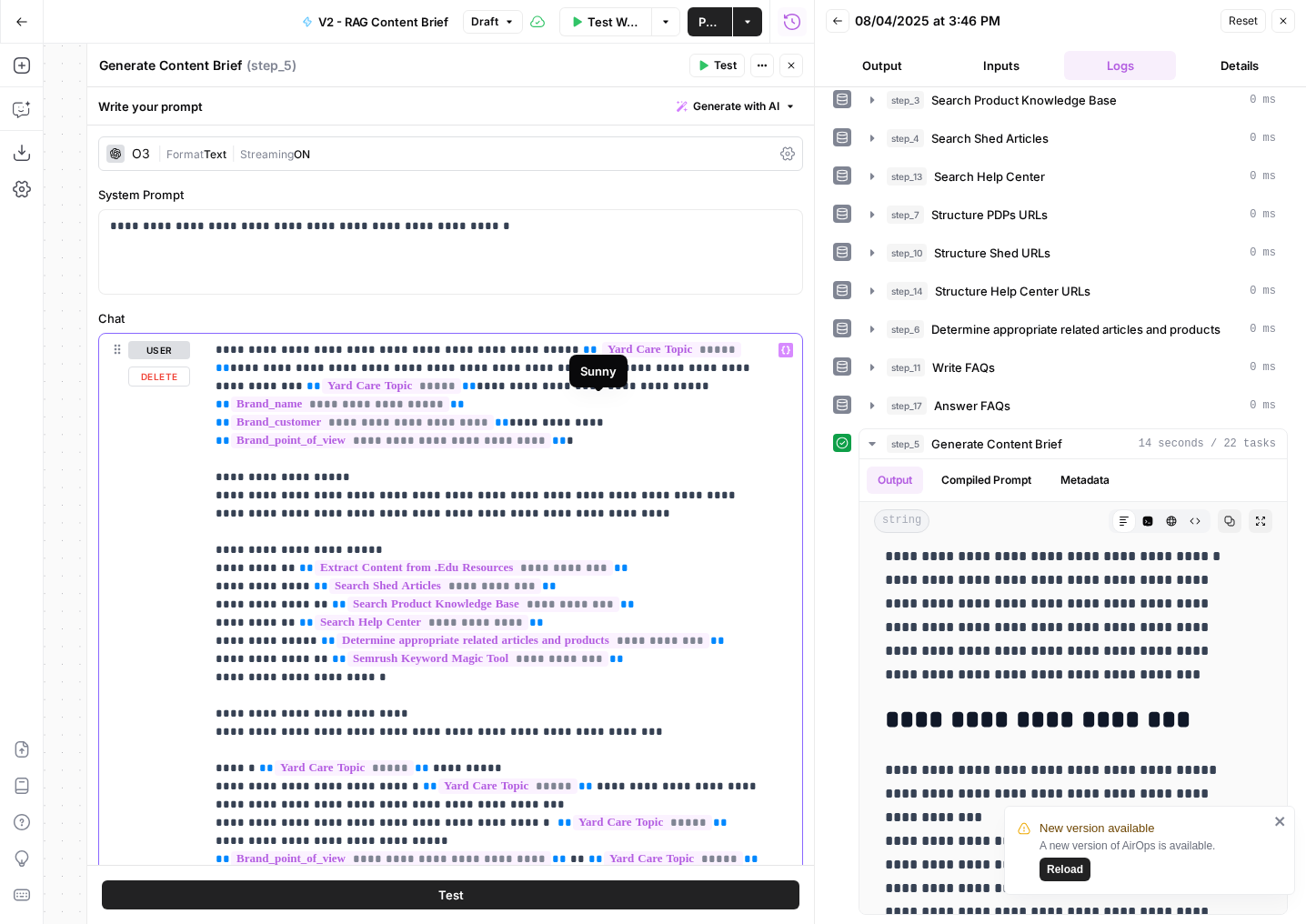 click on "**********" at bounding box center [497, 704] 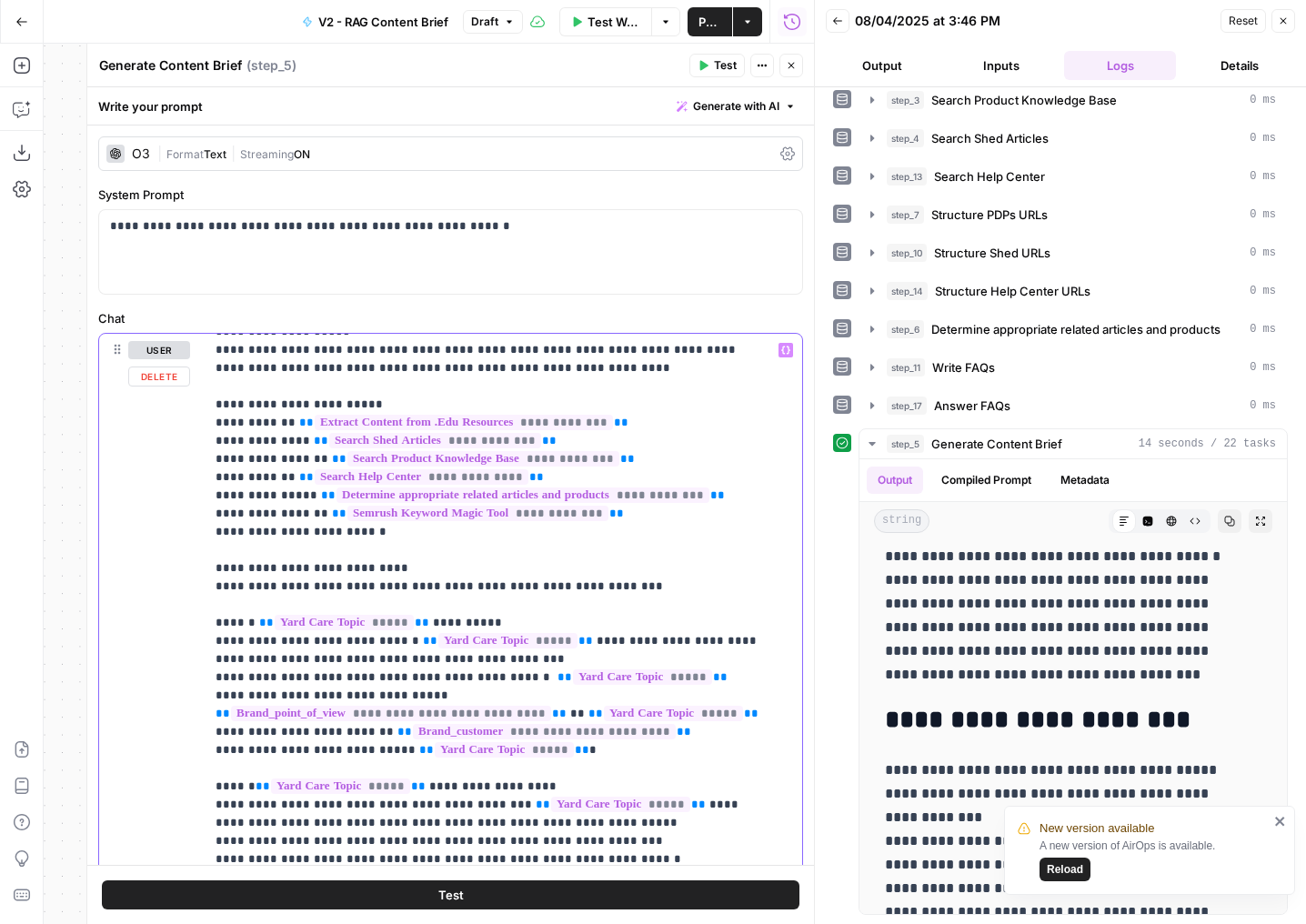 scroll, scrollTop: 162, scrollLeft: 0, axis: vertical 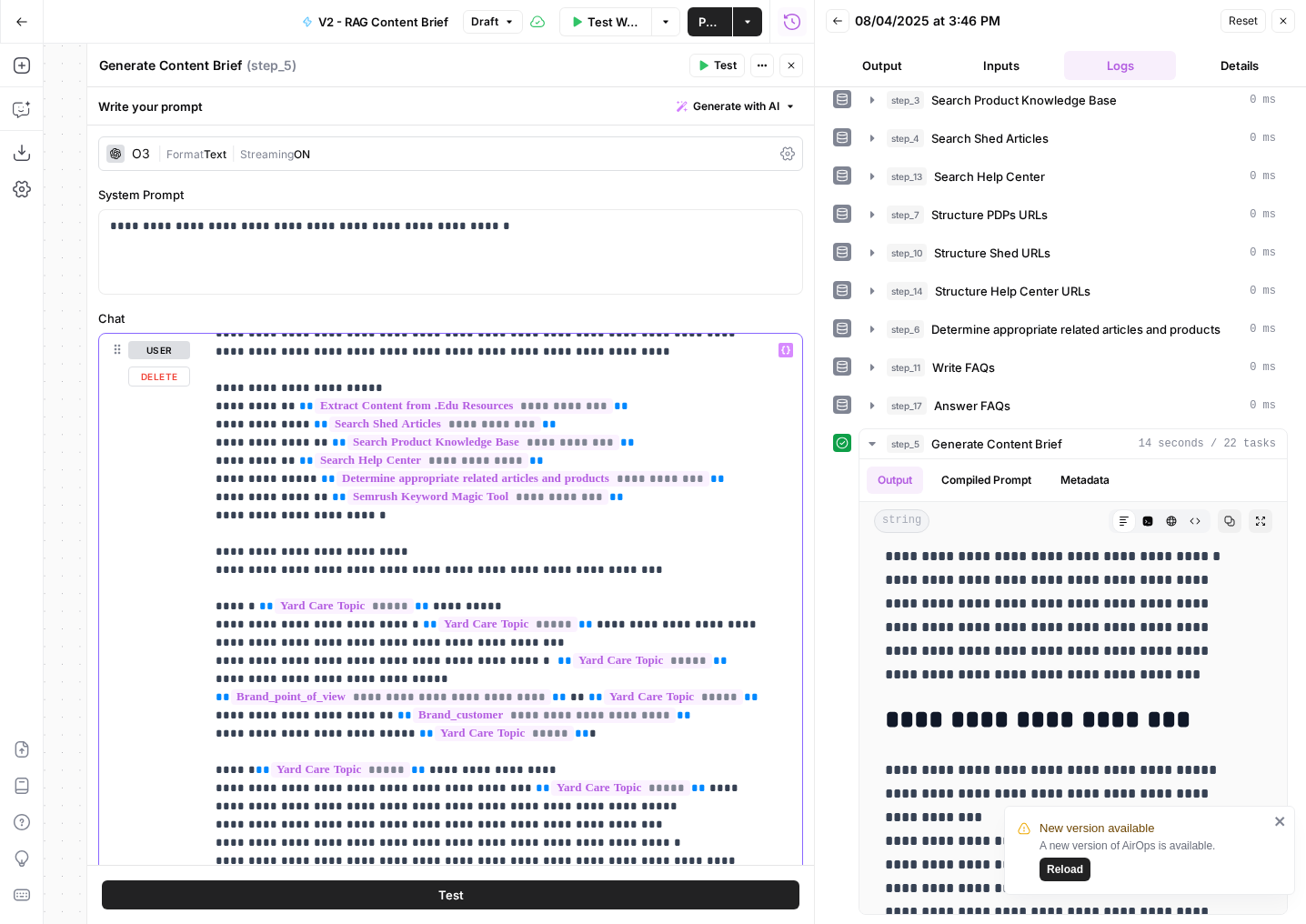 click on "**********" at bounding box center [489, 1307] 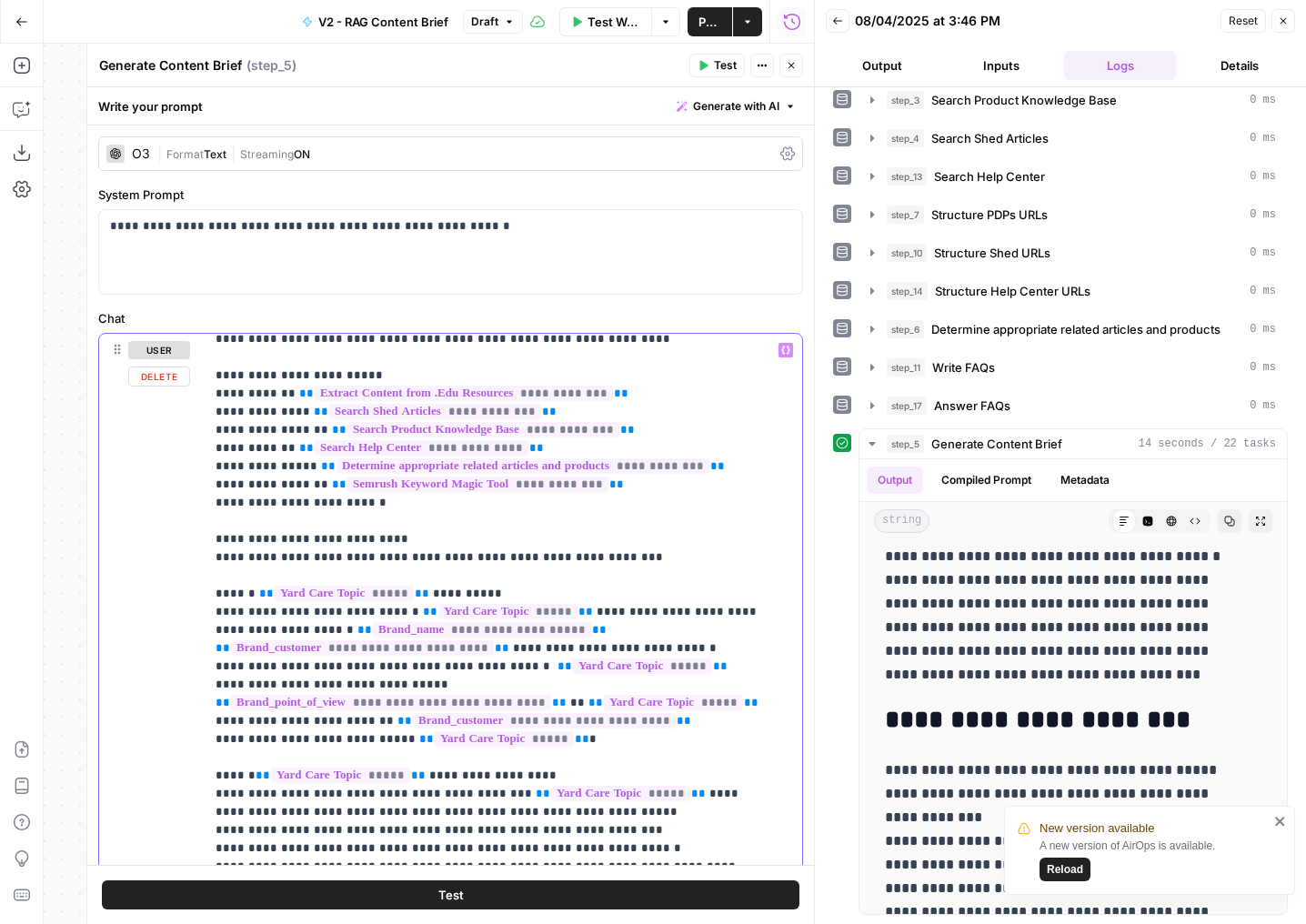 scroll, scrollTop: 177, scrollLeft: 0, axis: vertical 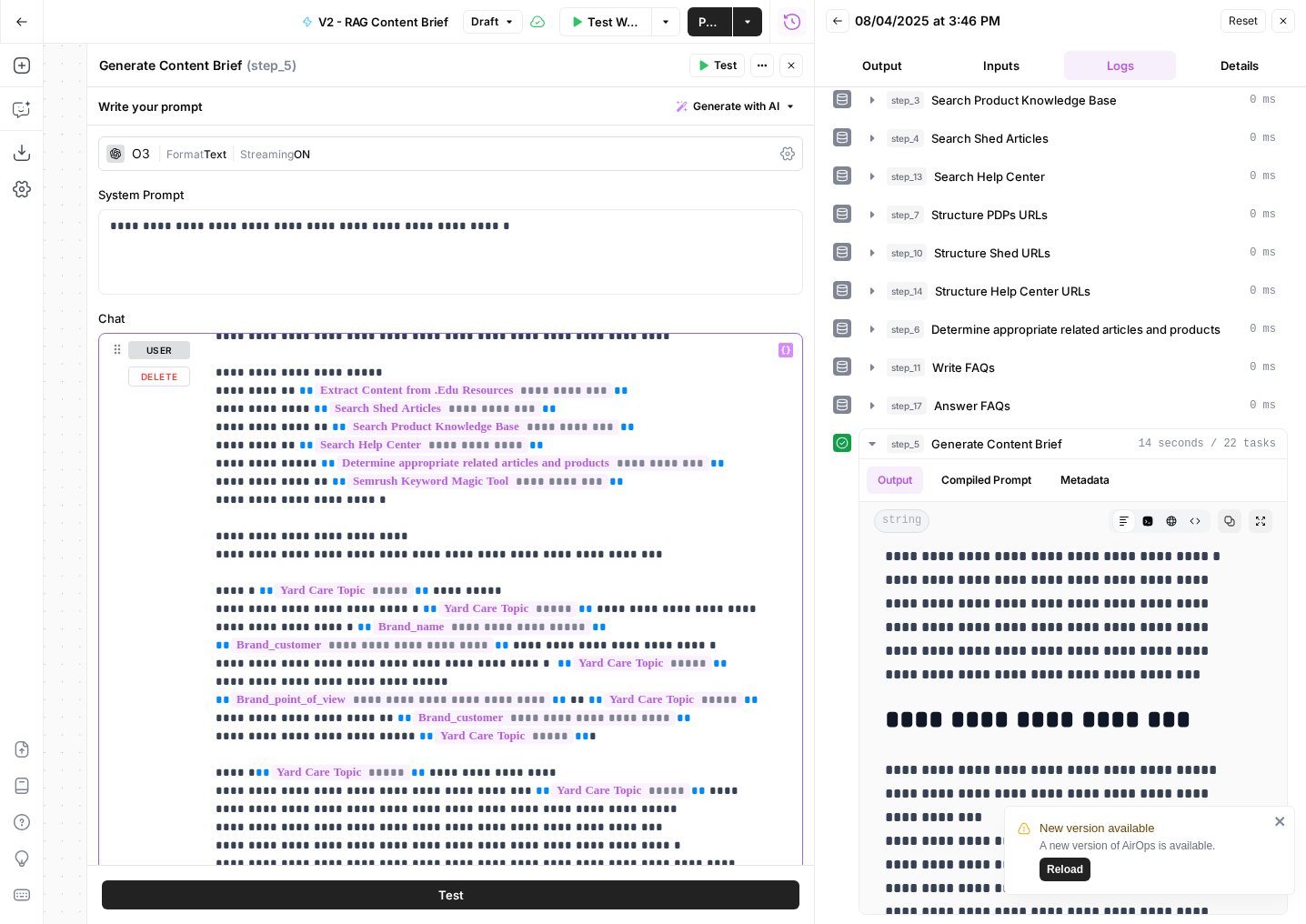 drag, startPoint x: 263, startPoint y: 665, endPoint x: 225, endPoint y: 665, distance: 38 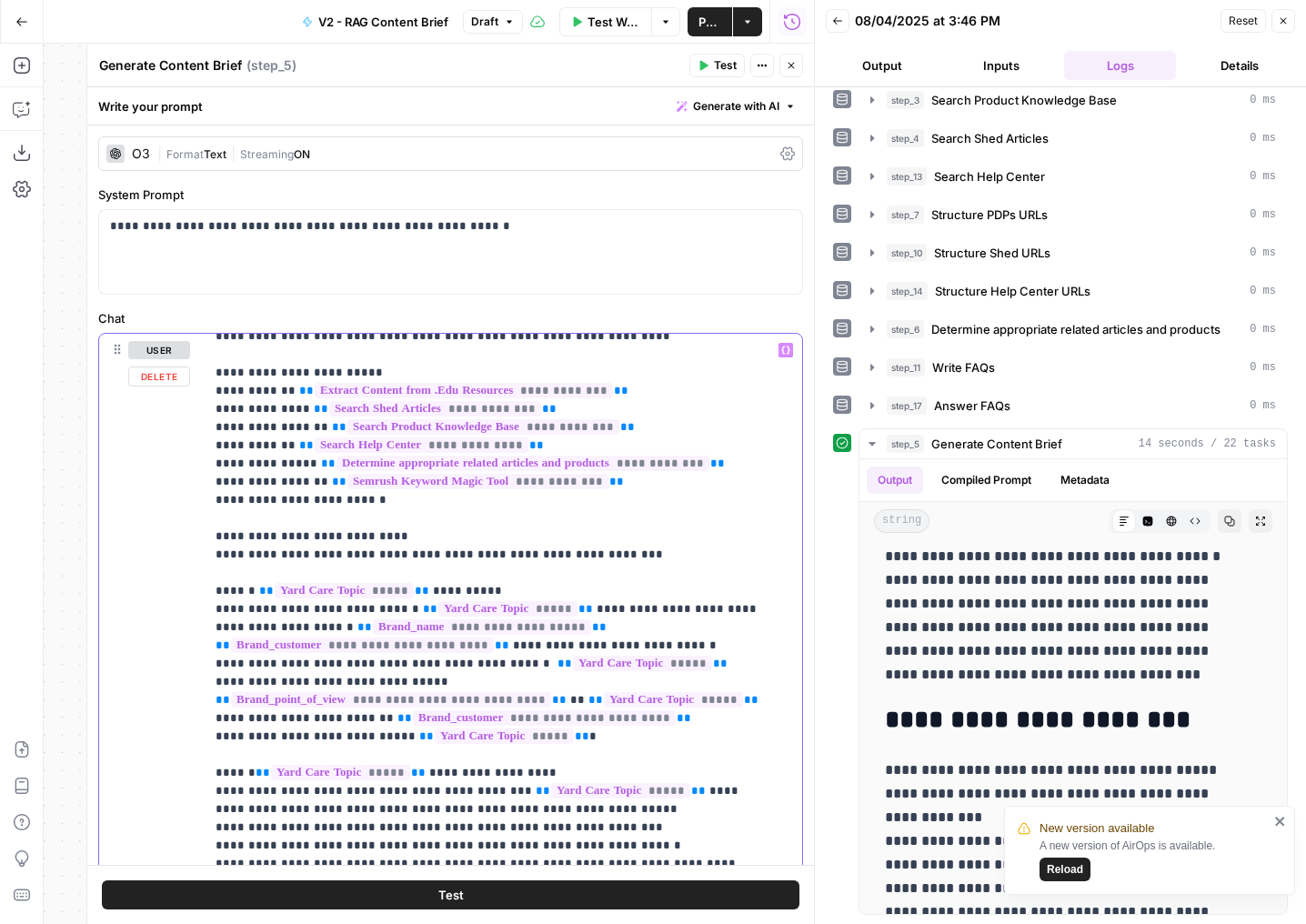 click on "**********" at bounding box center (489, 1301) 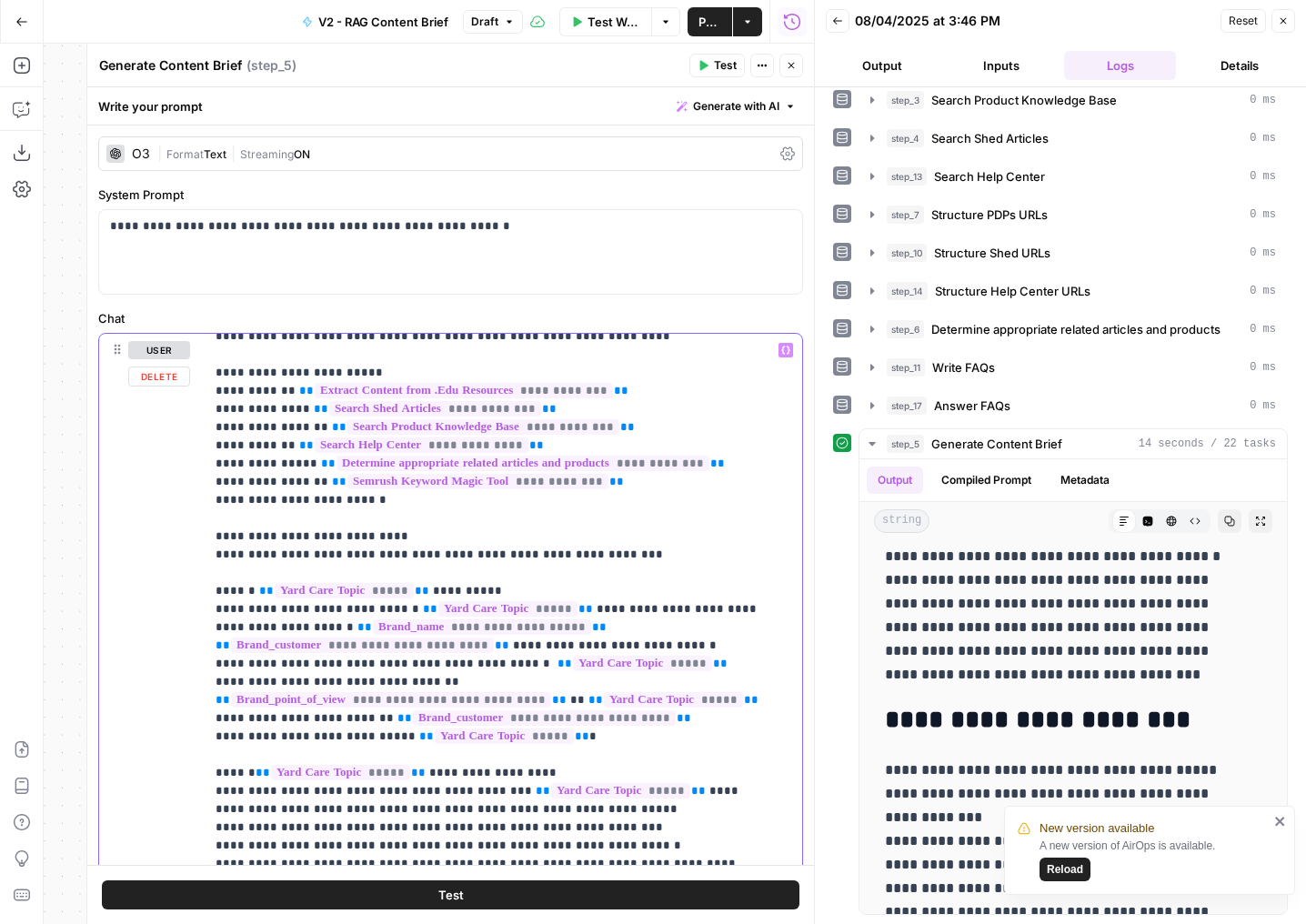 drag, startPoint x: 660, startPoint y: 698, endPoint x: 210, endPoint y: 669, distance: 450.93348 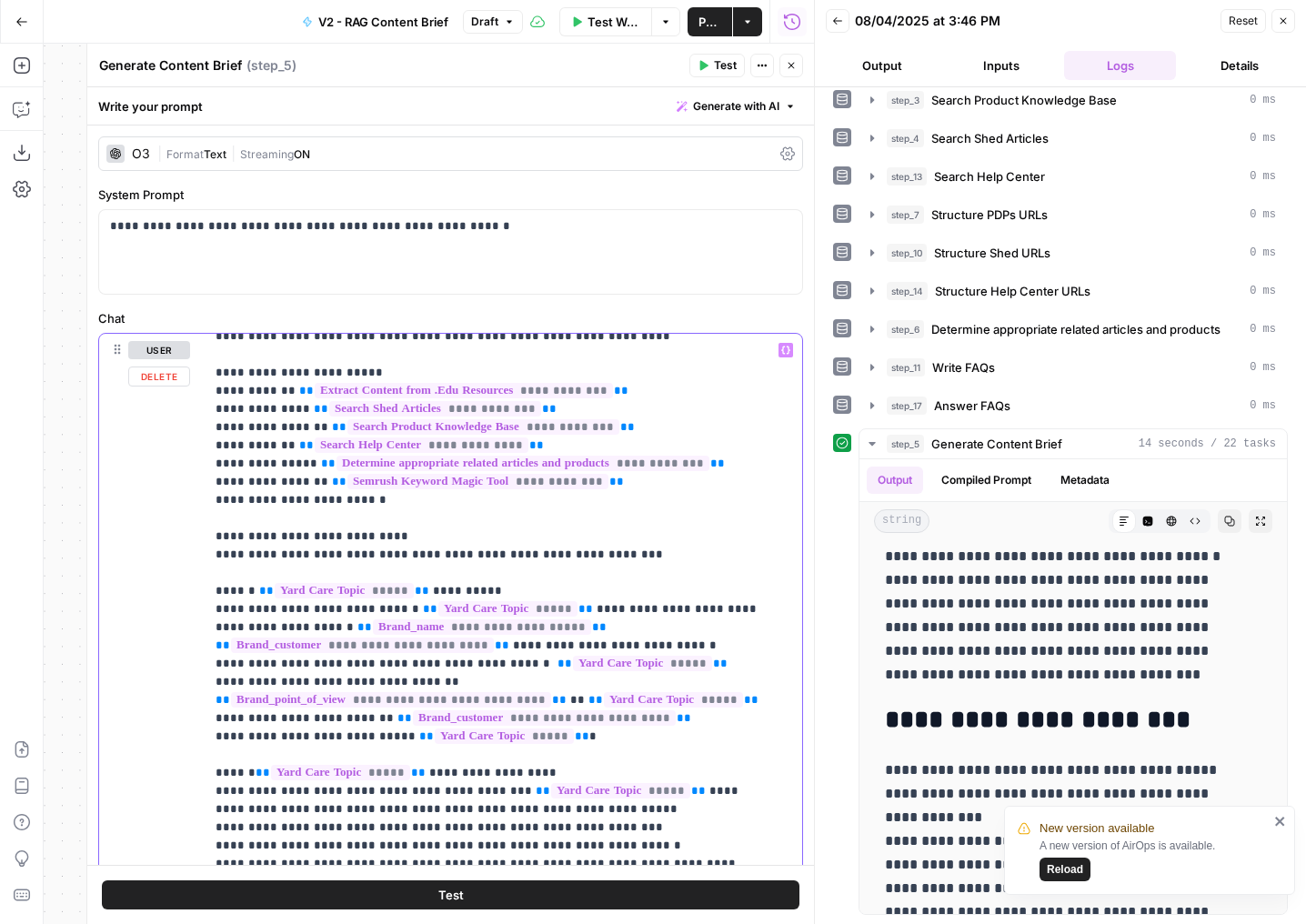 click on "**********" at bounding box center [497, 704] 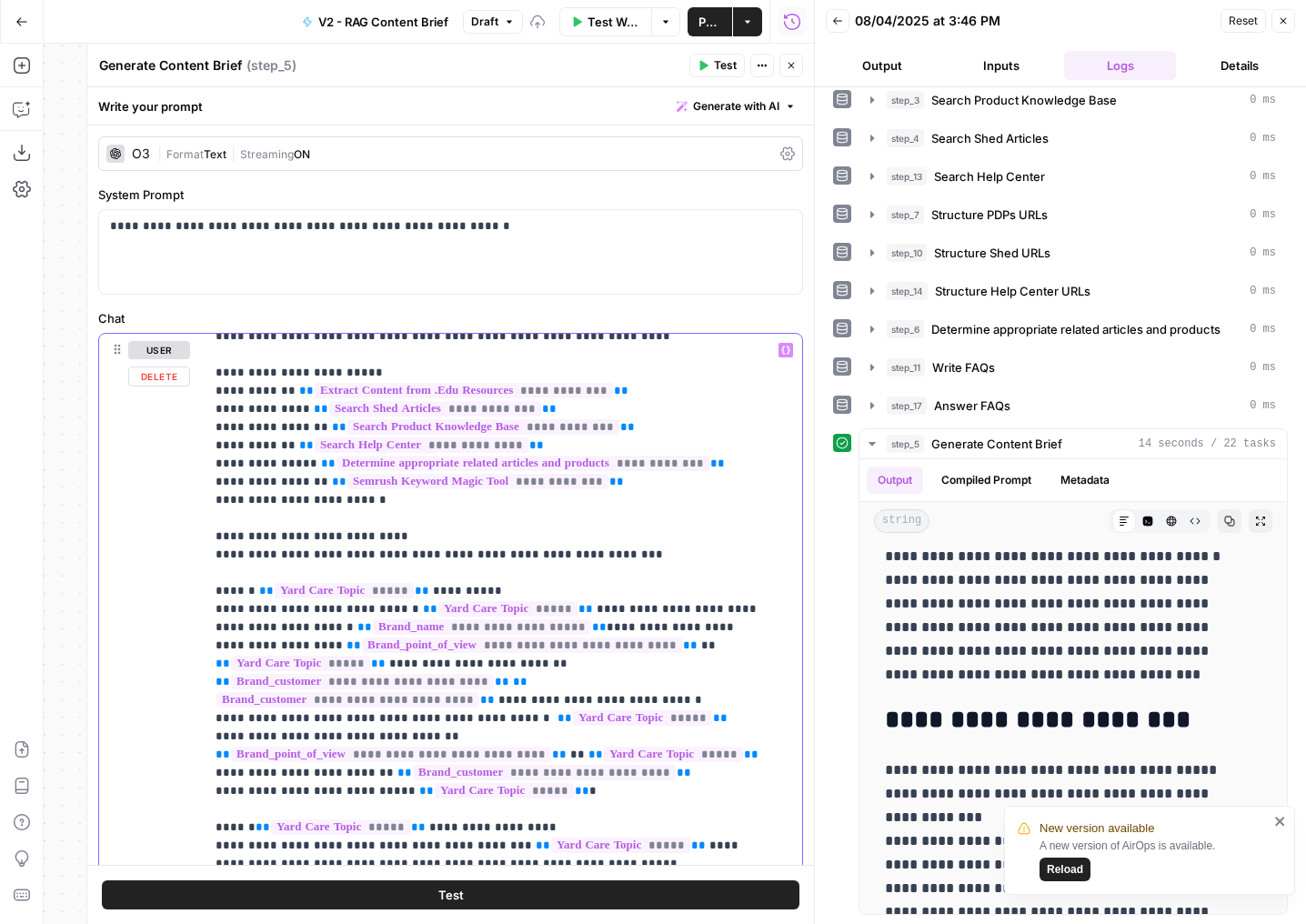 click on "**********" at bounding box center (489, 1328) 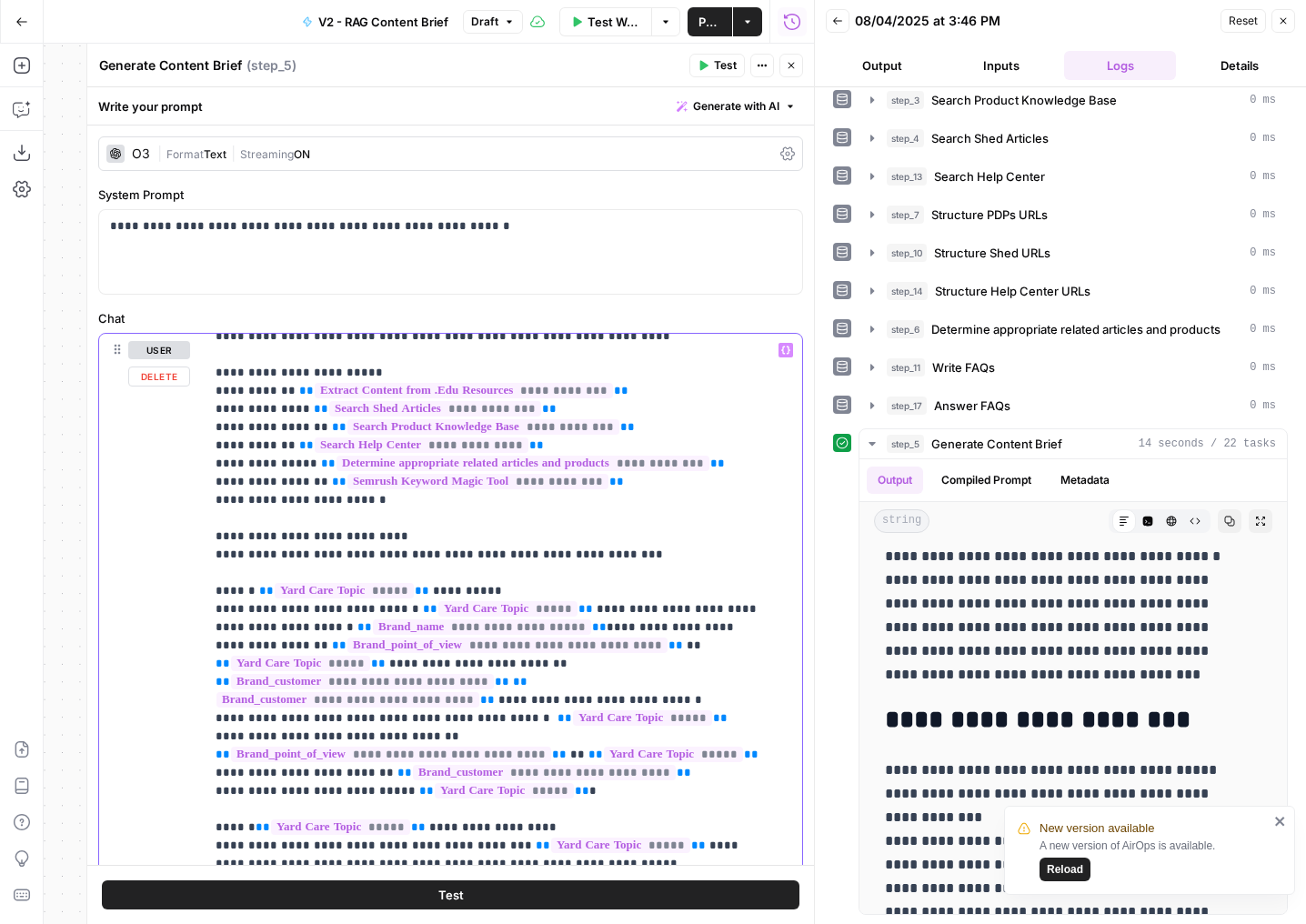 drag, startPoint x: 646, startPoint y: 757, endPoint x: 200, endPoint y: 719, distance: 447.6159 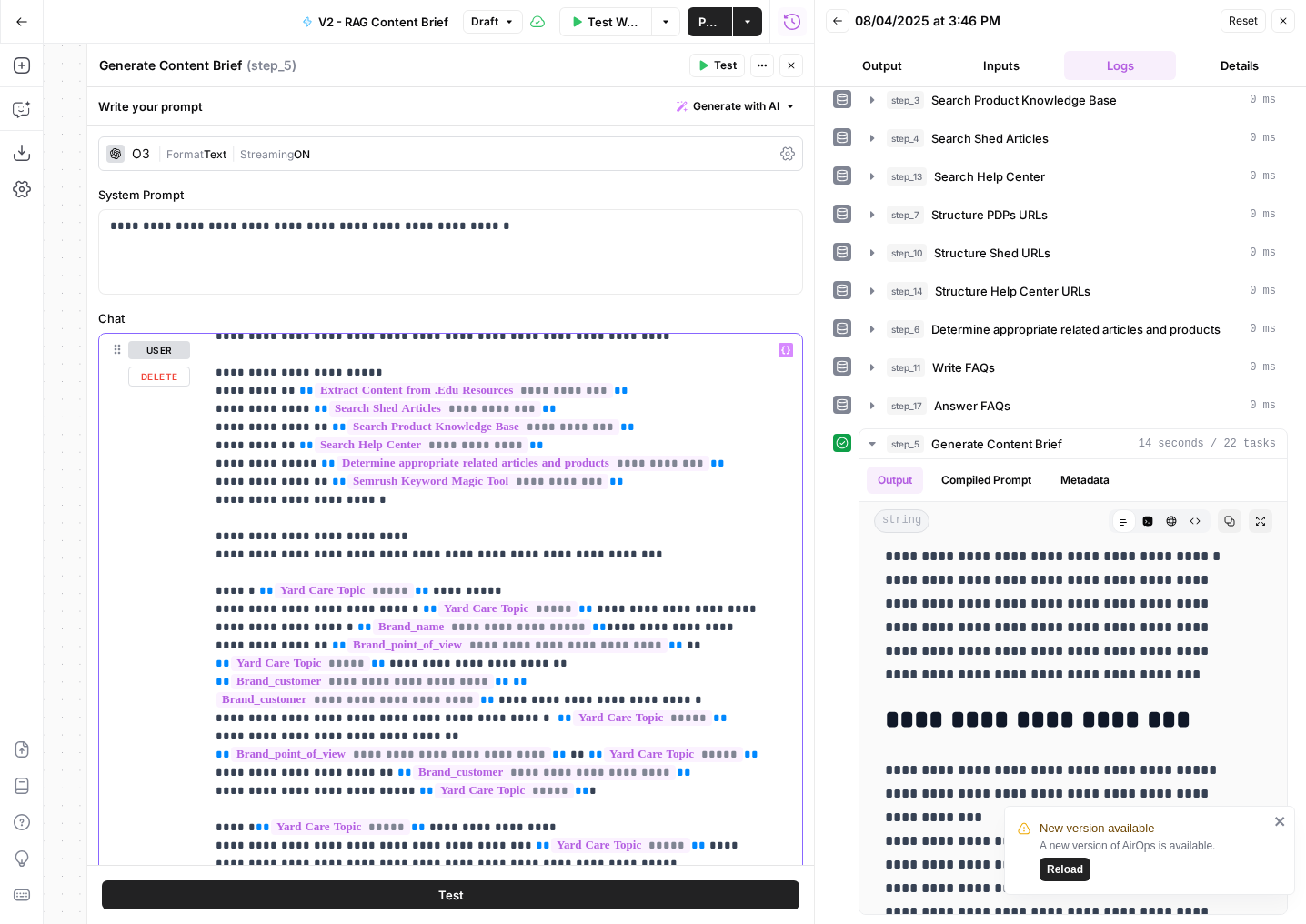 click on "**********" at bounding box center [450, 725] 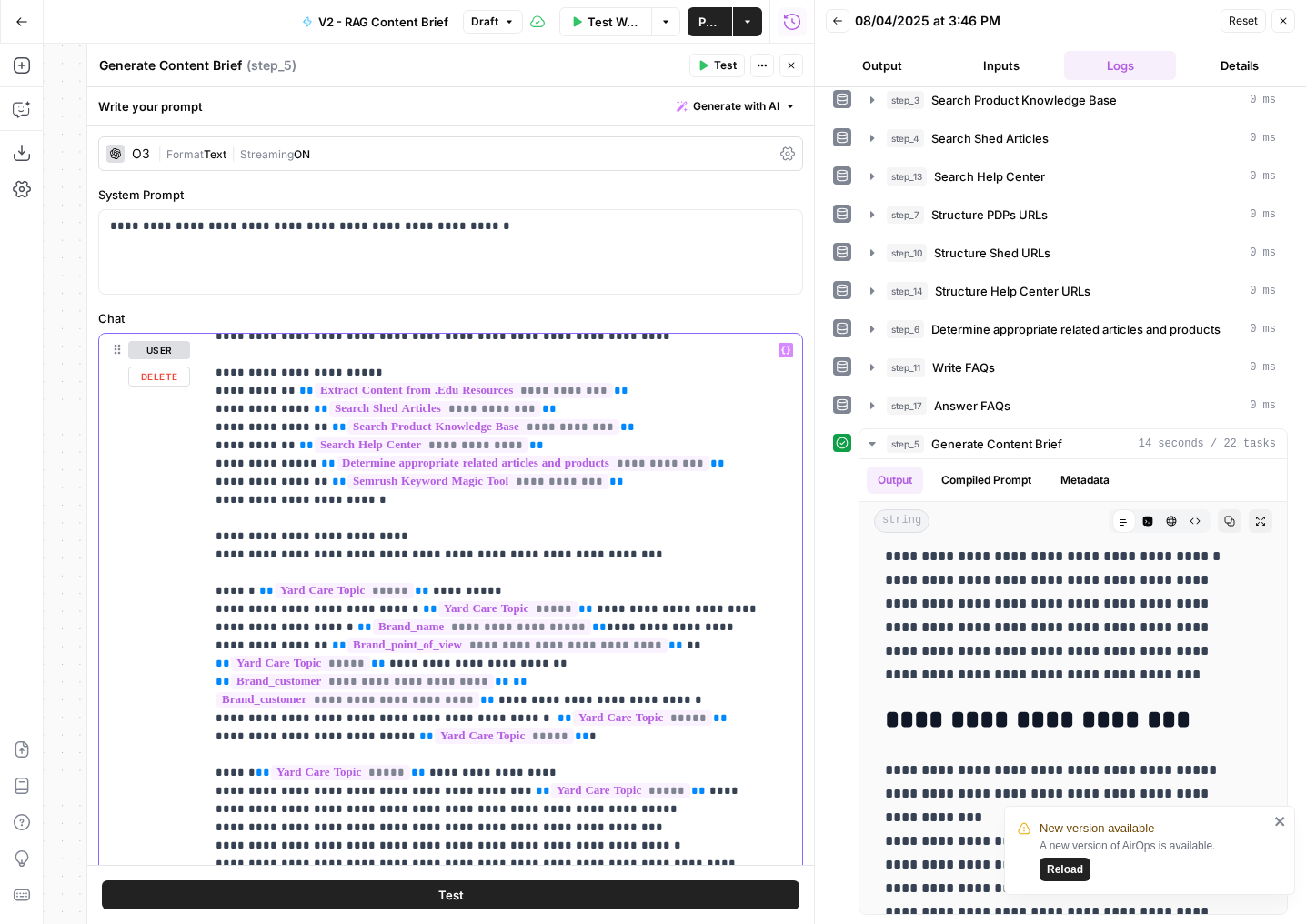 drag, startPoint x: 325, startPoint y: 588, endPoint x: 274, endPoint y: 589, distance: 51.009803 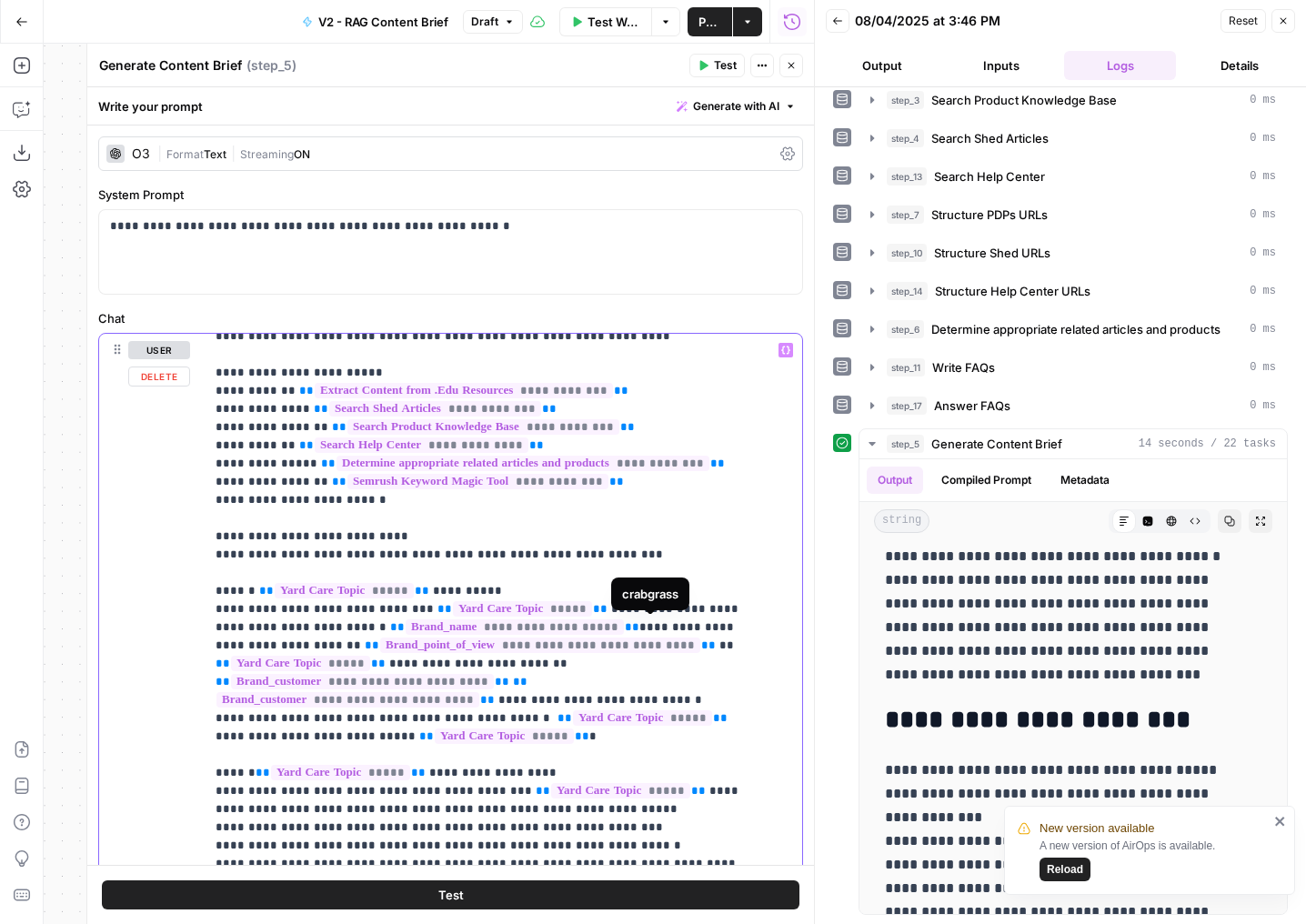 click on "**********" at bounding box center (489, 1301) 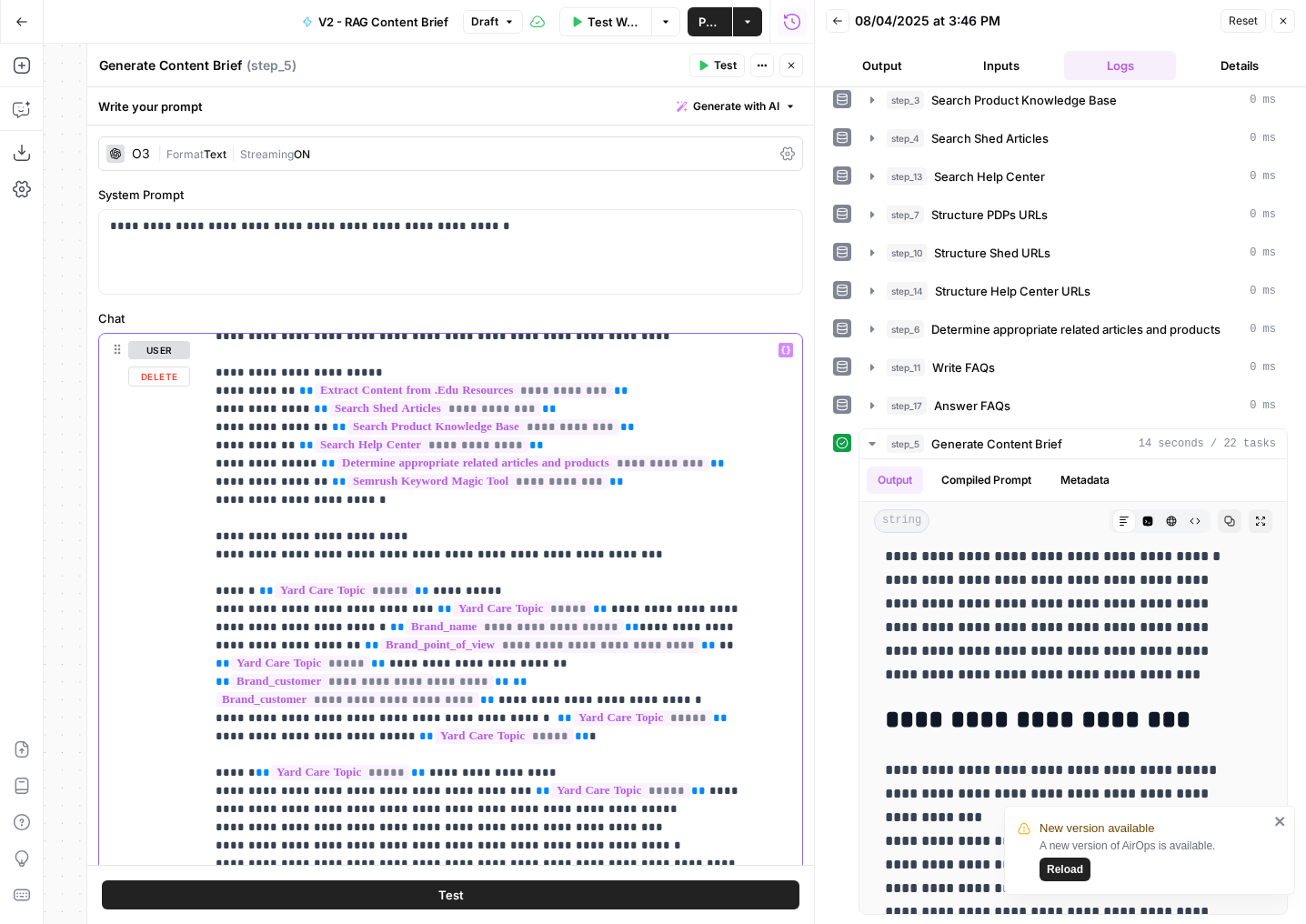drag, startPoint x: 678, startPoint y: 587, endPoint x: 573, endPoint y: 589, distance: 105.01905 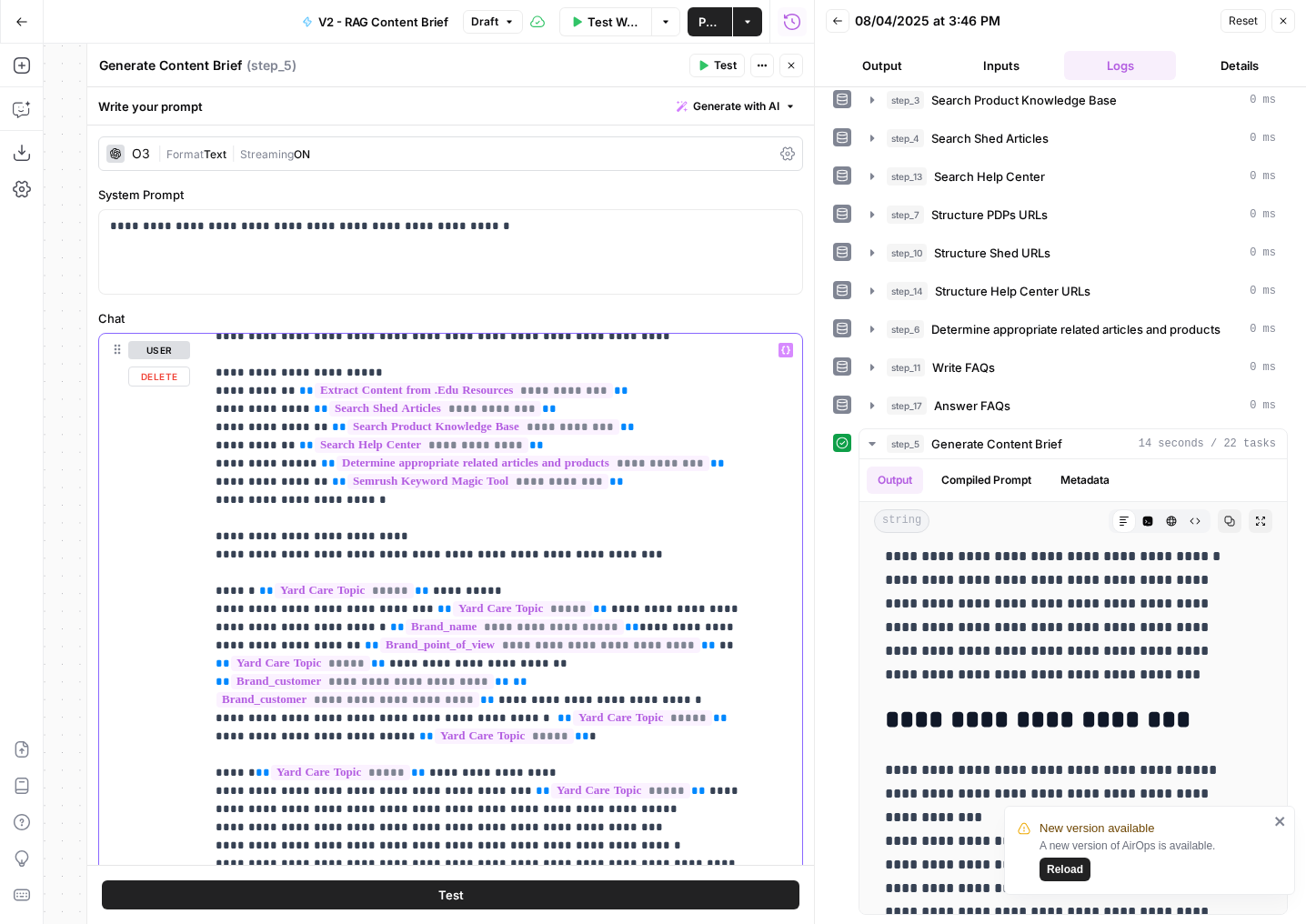 click on "**********" at bounding box center [489, 1301] 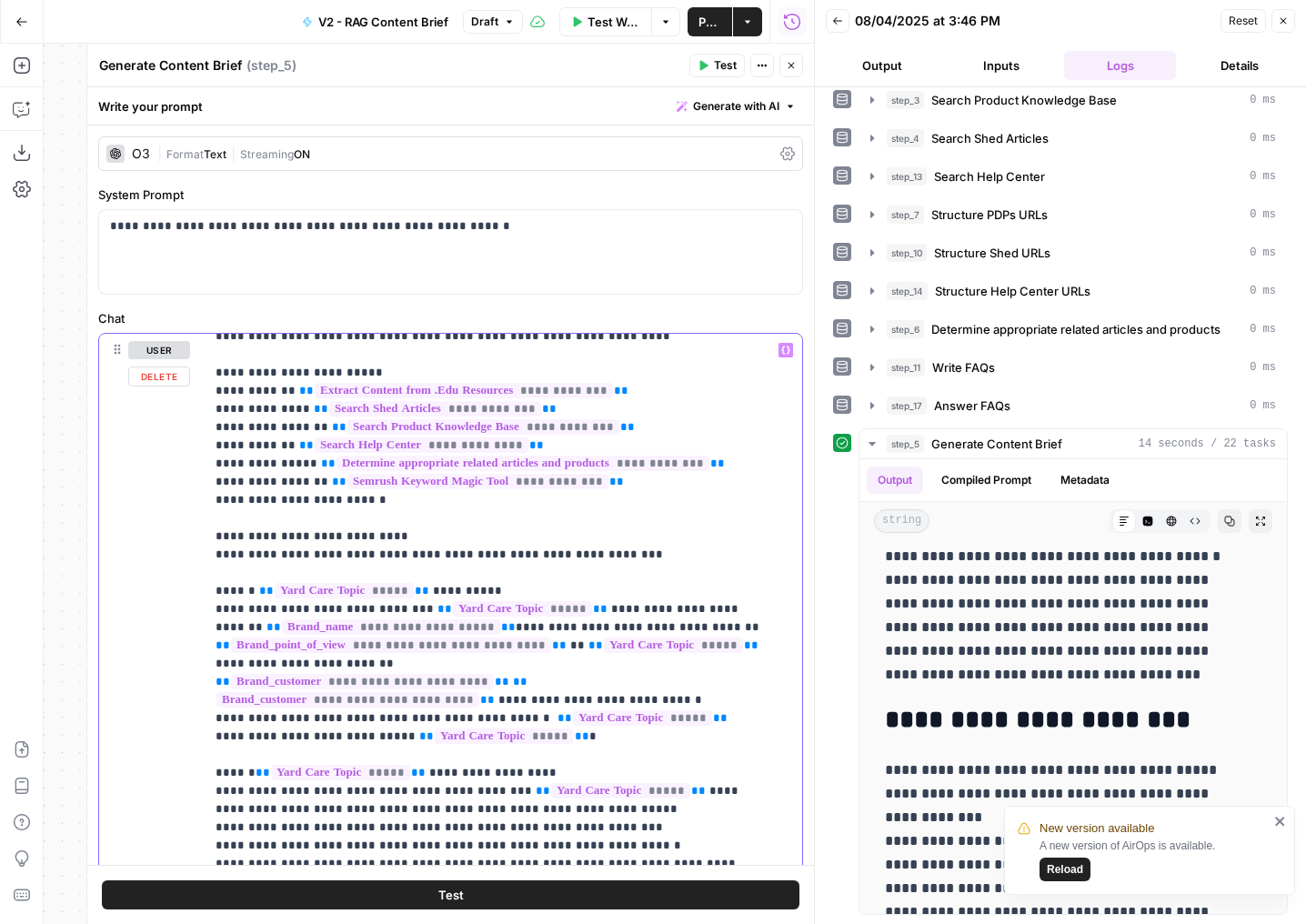 click on "**********" at bounding box center (489, 1301) 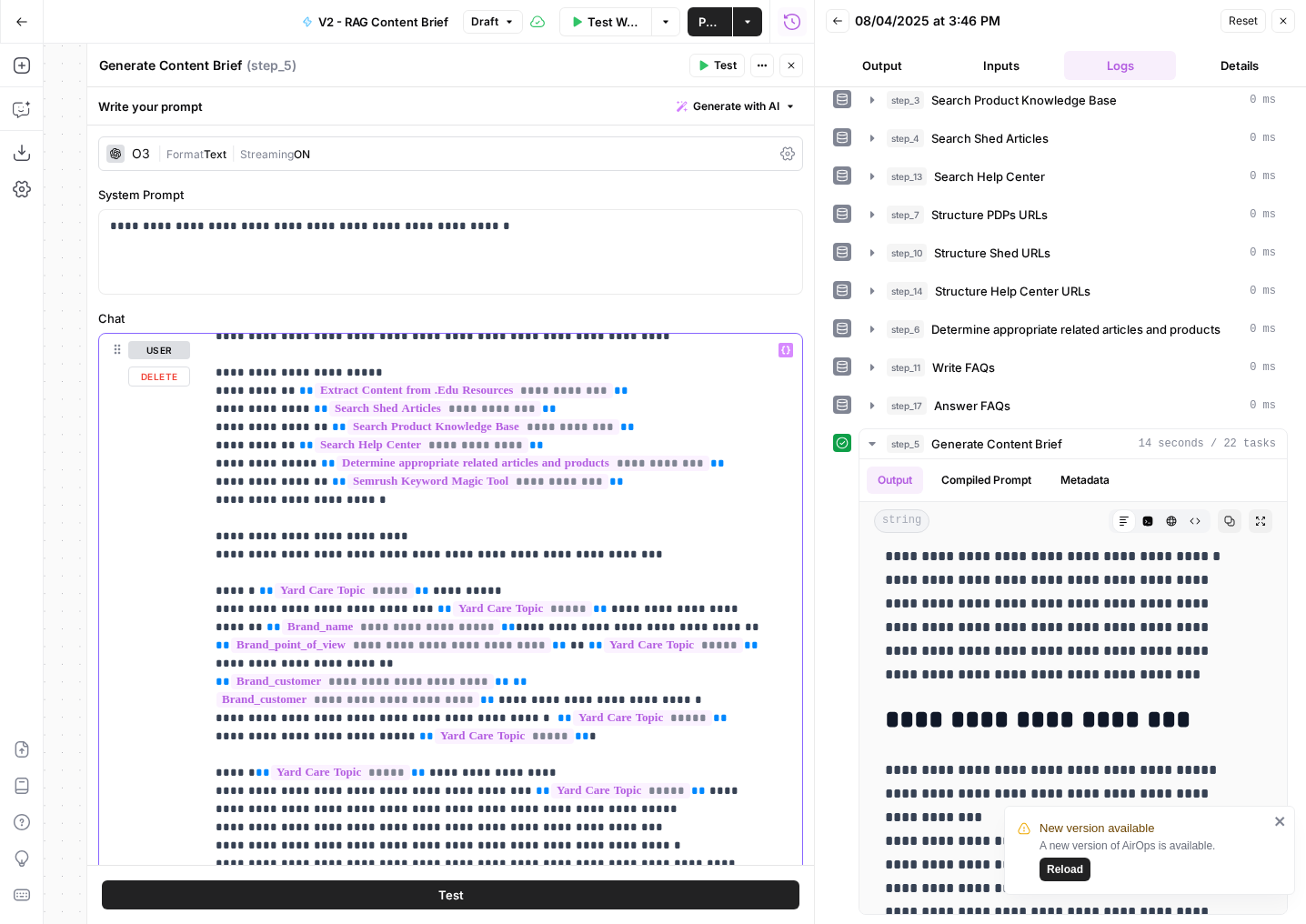 drag, startPoint x: 457, startPoint y: 608, endPoint x: 573, endPoint y: 591, distance: 117.23907 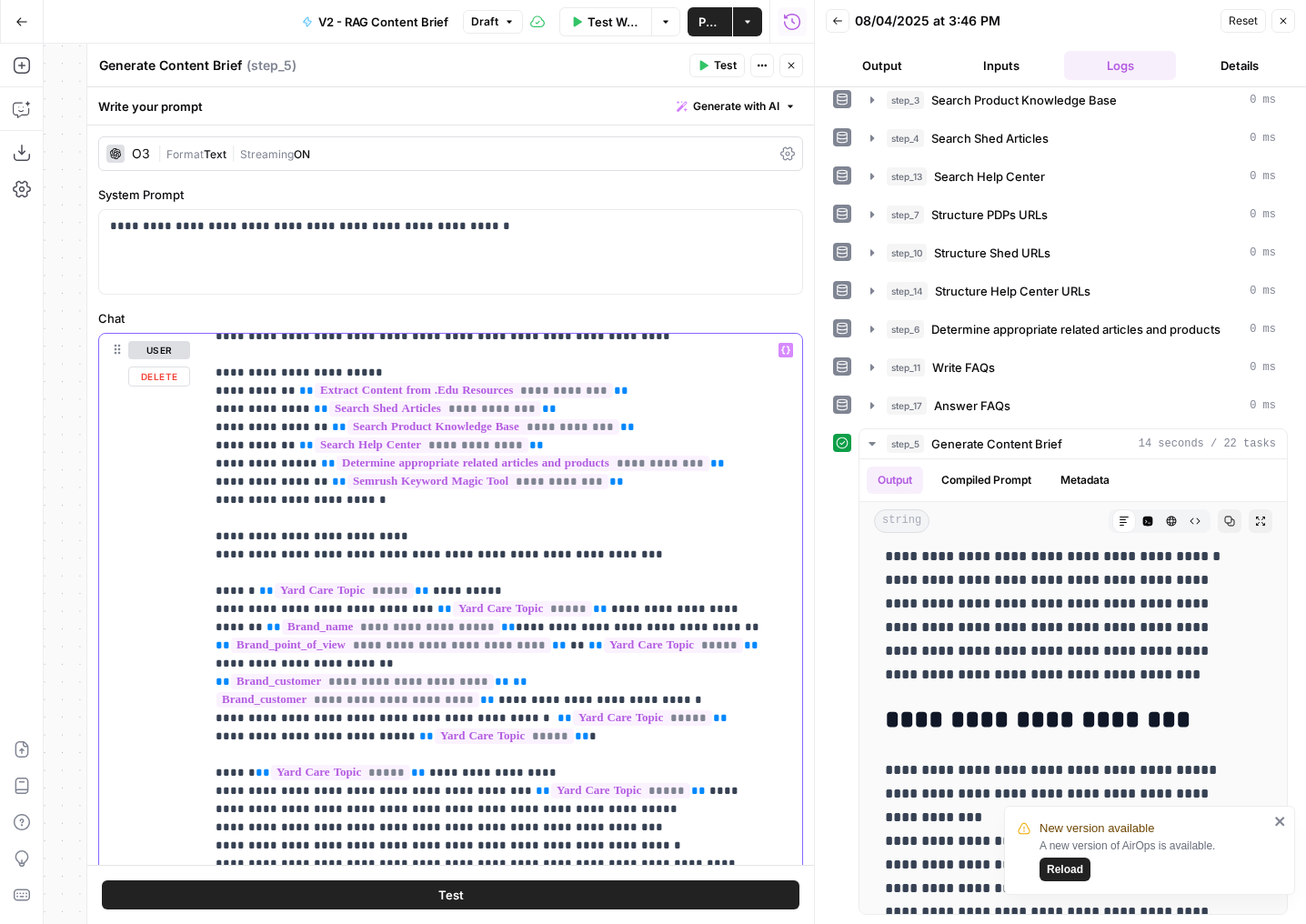 click on "**********" at bounding box center [489, 1301] 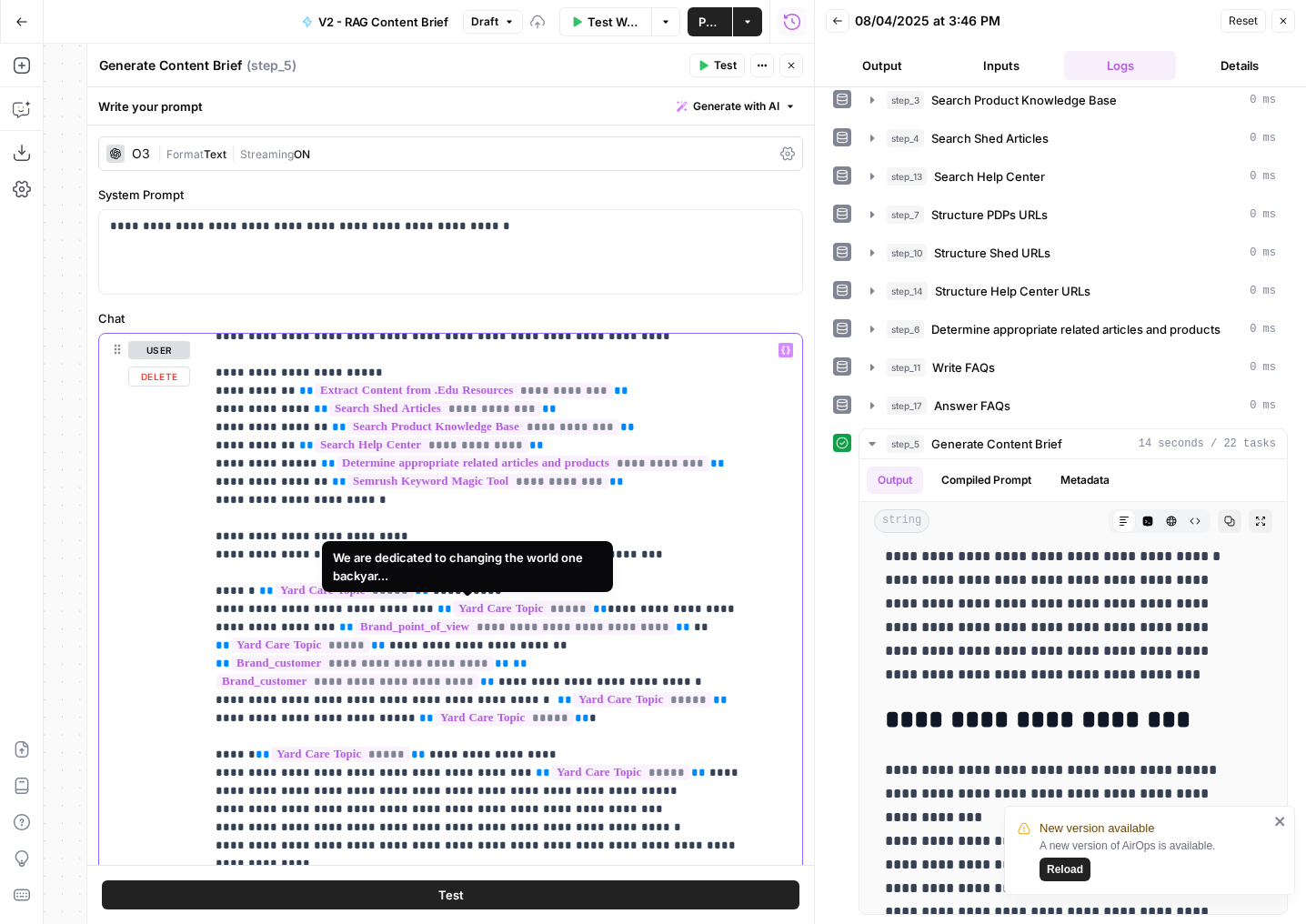 click on "**********" at bounding box center [489, 1291] 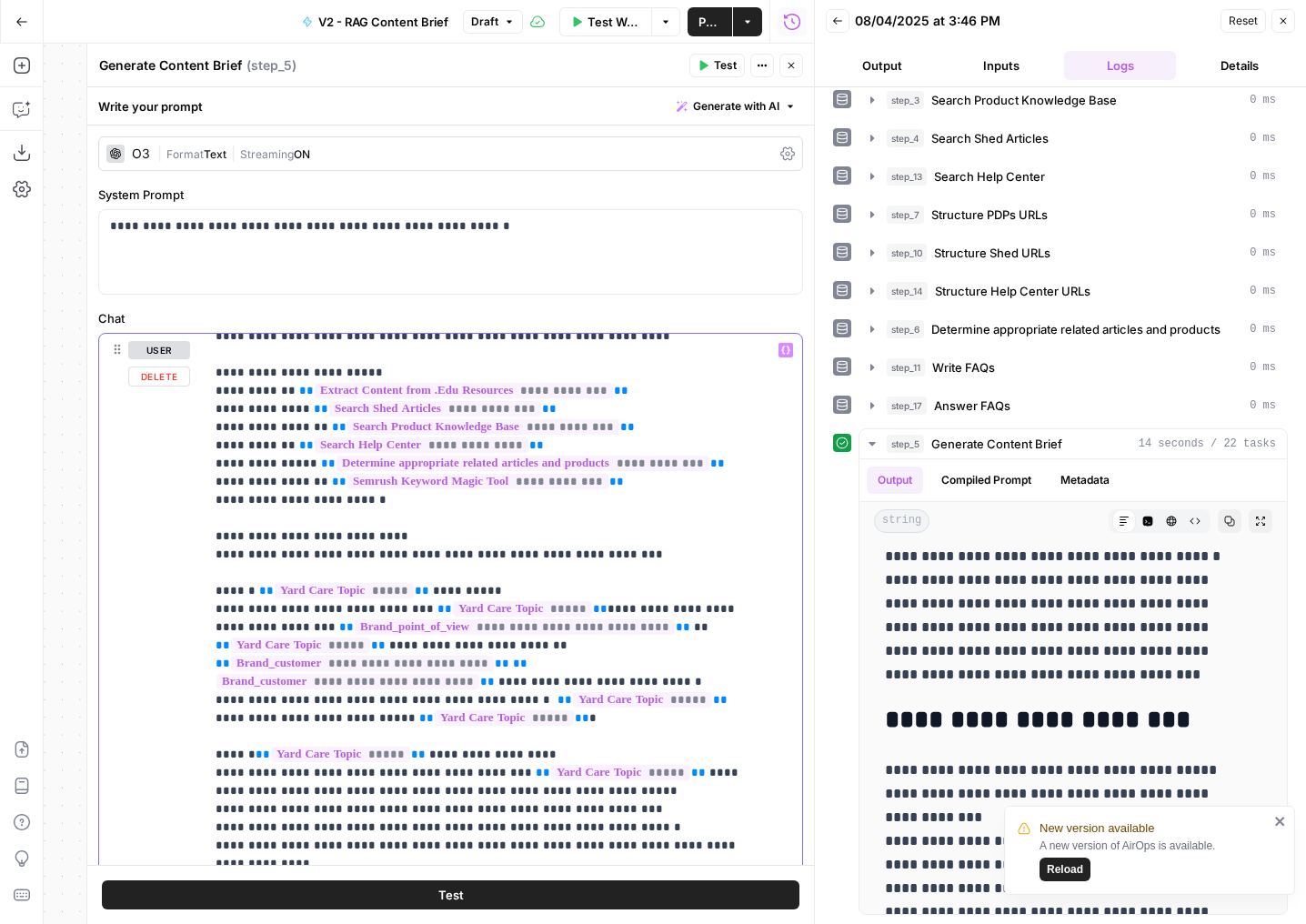 drag, startPoint x: 296, startPoint y: 607, endPoint x: 176, endPoint y: 605, distance: 120.01667 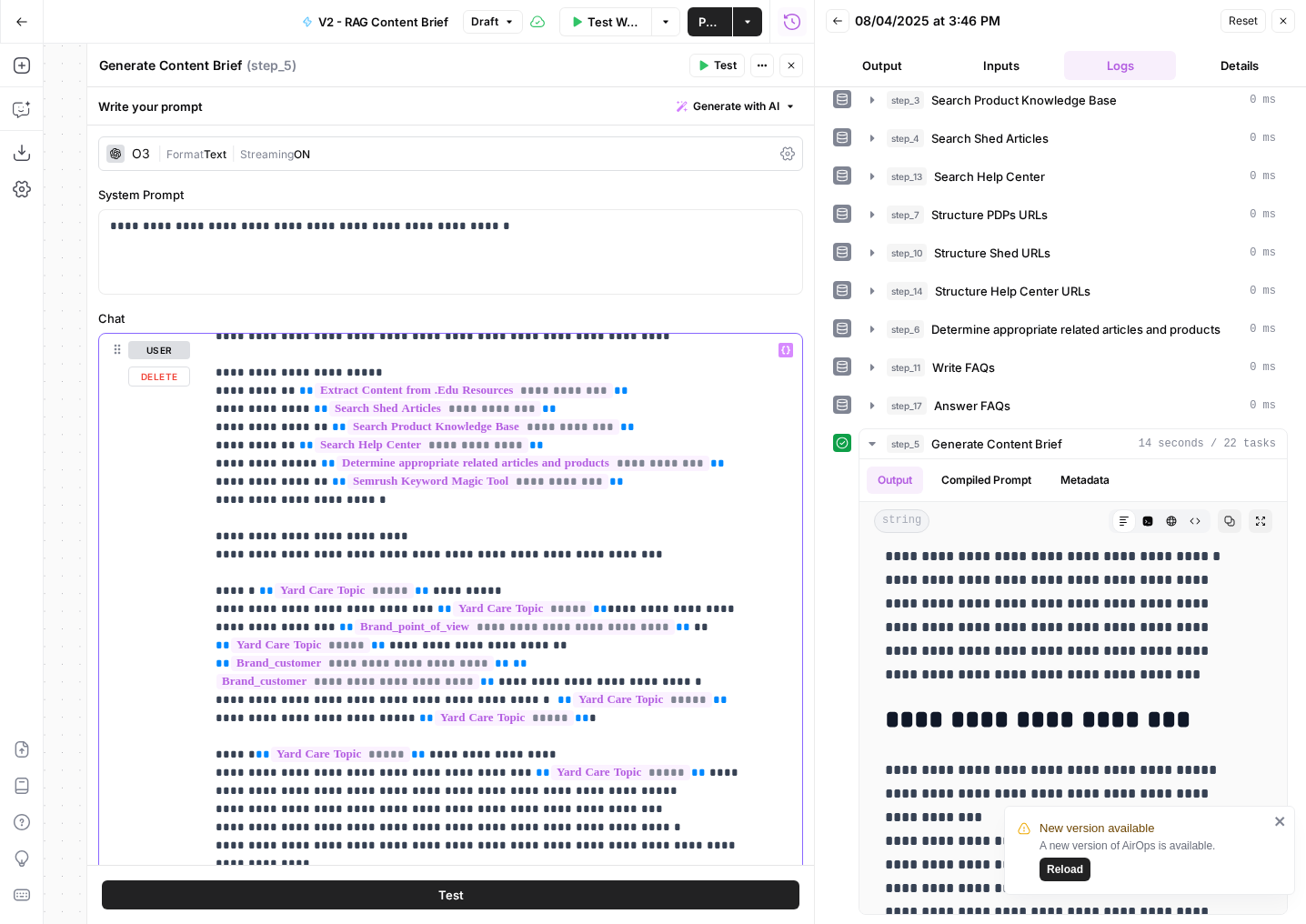 click on "-center?a=Will-Sunday-work-for-my-grass-type" at bounding box center (450, 725) 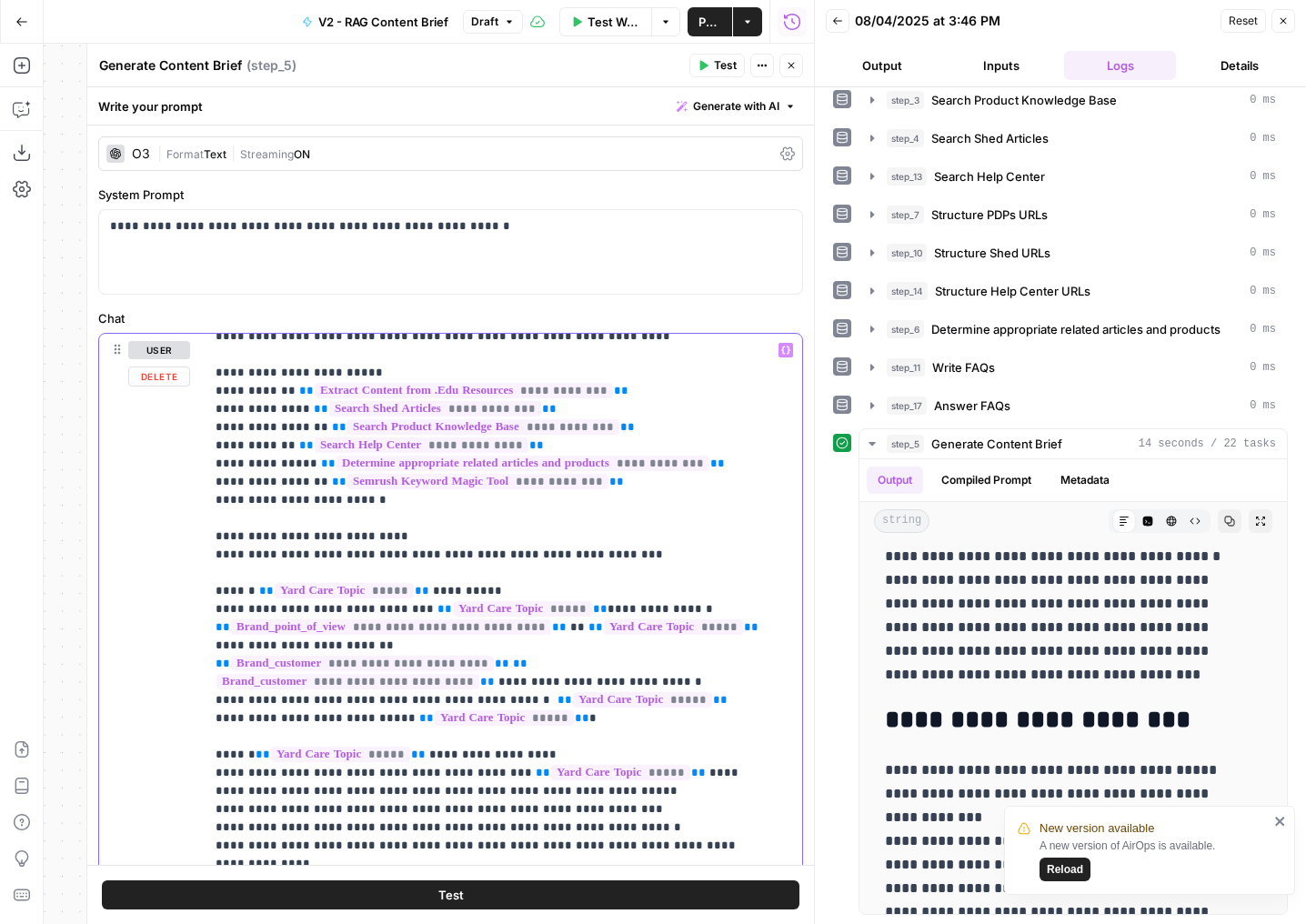 drag, startPoint x: 659, startPoint y: 593, endPoint x: 576, endPoint y: 593, distance: 83 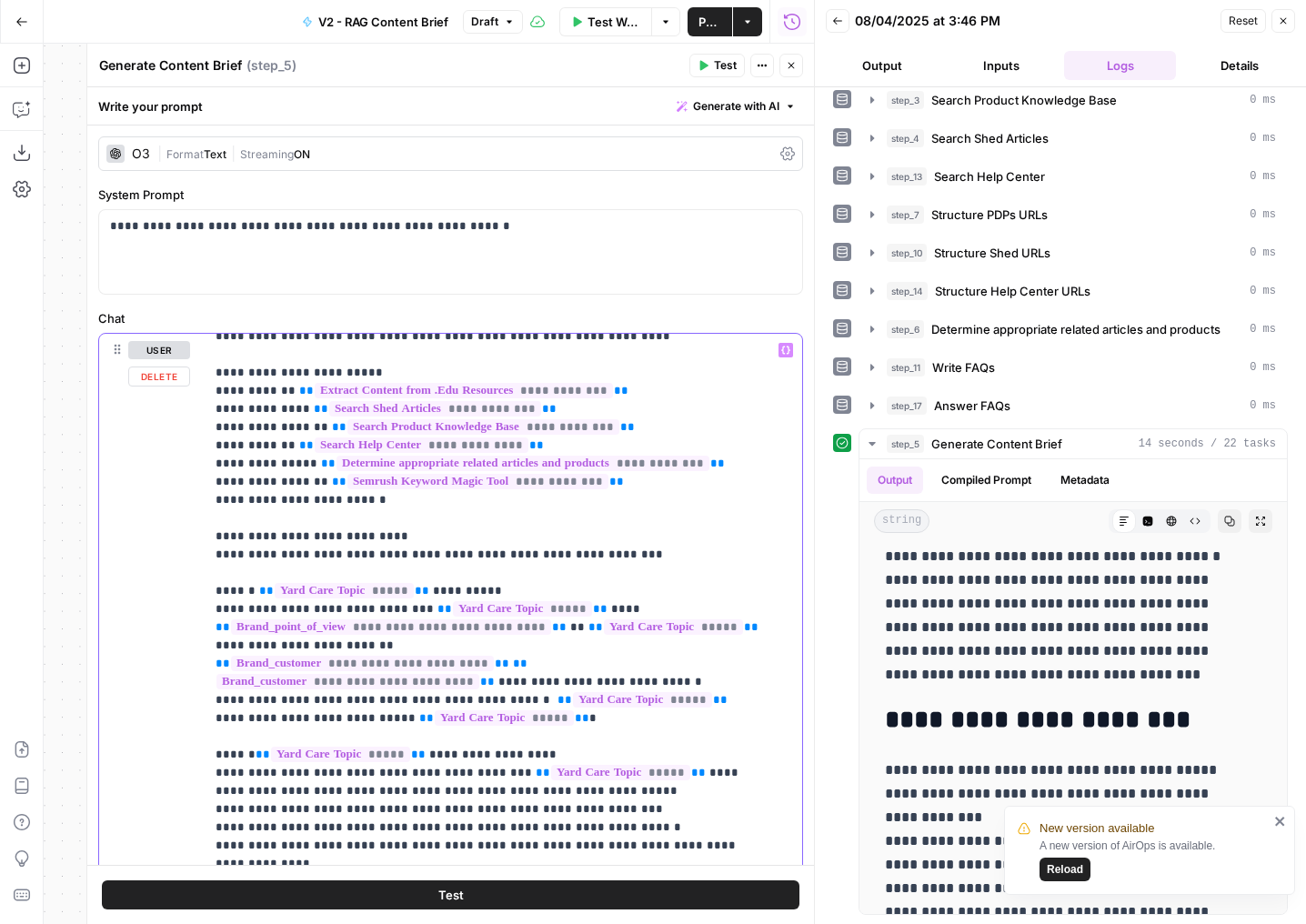 drag, startPoint x: 734, startPoint y: 609, endPoint x: 552, endPoint y: 609, distance: 182 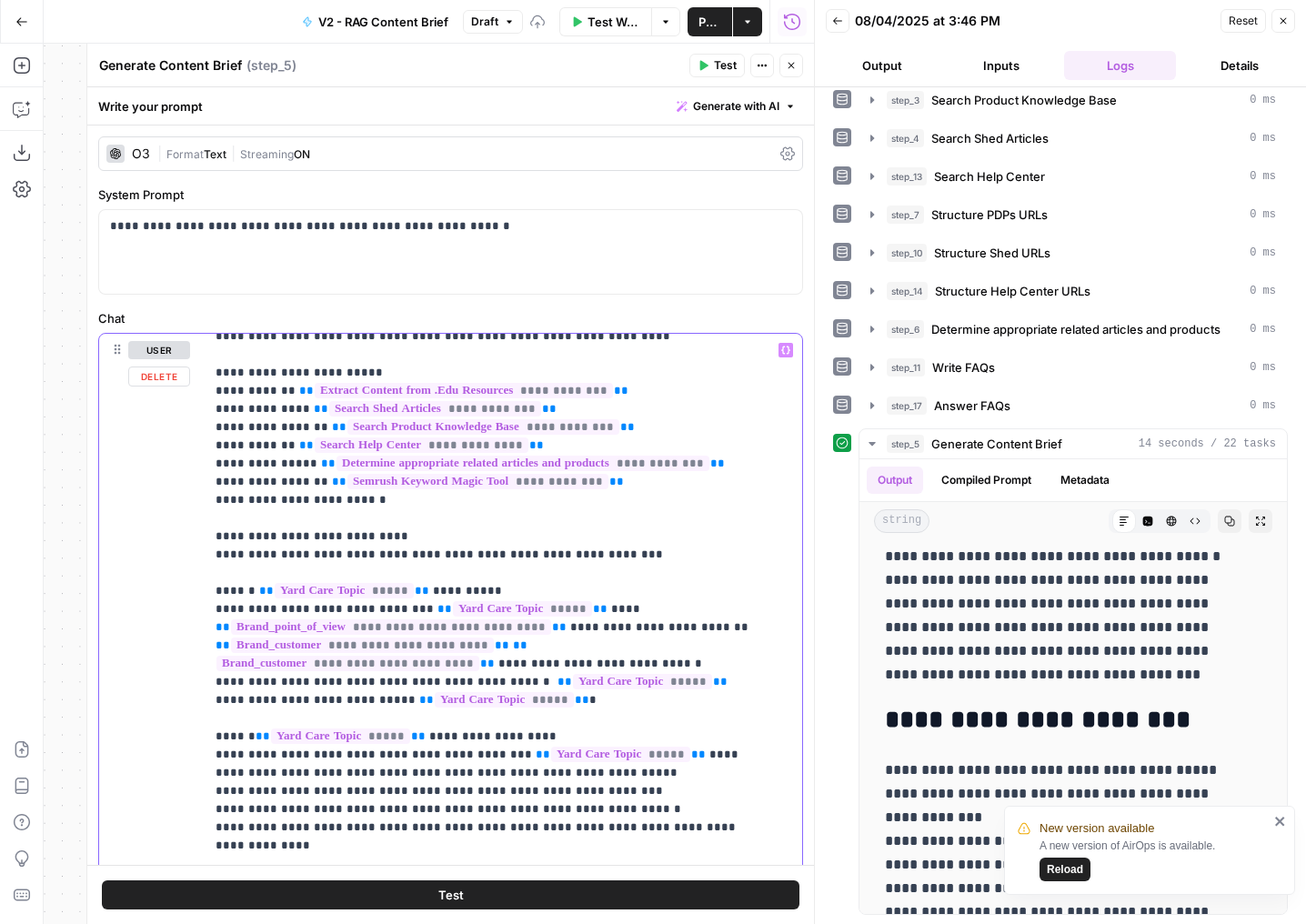 click on "**********" at bounding box center (489, 1282) 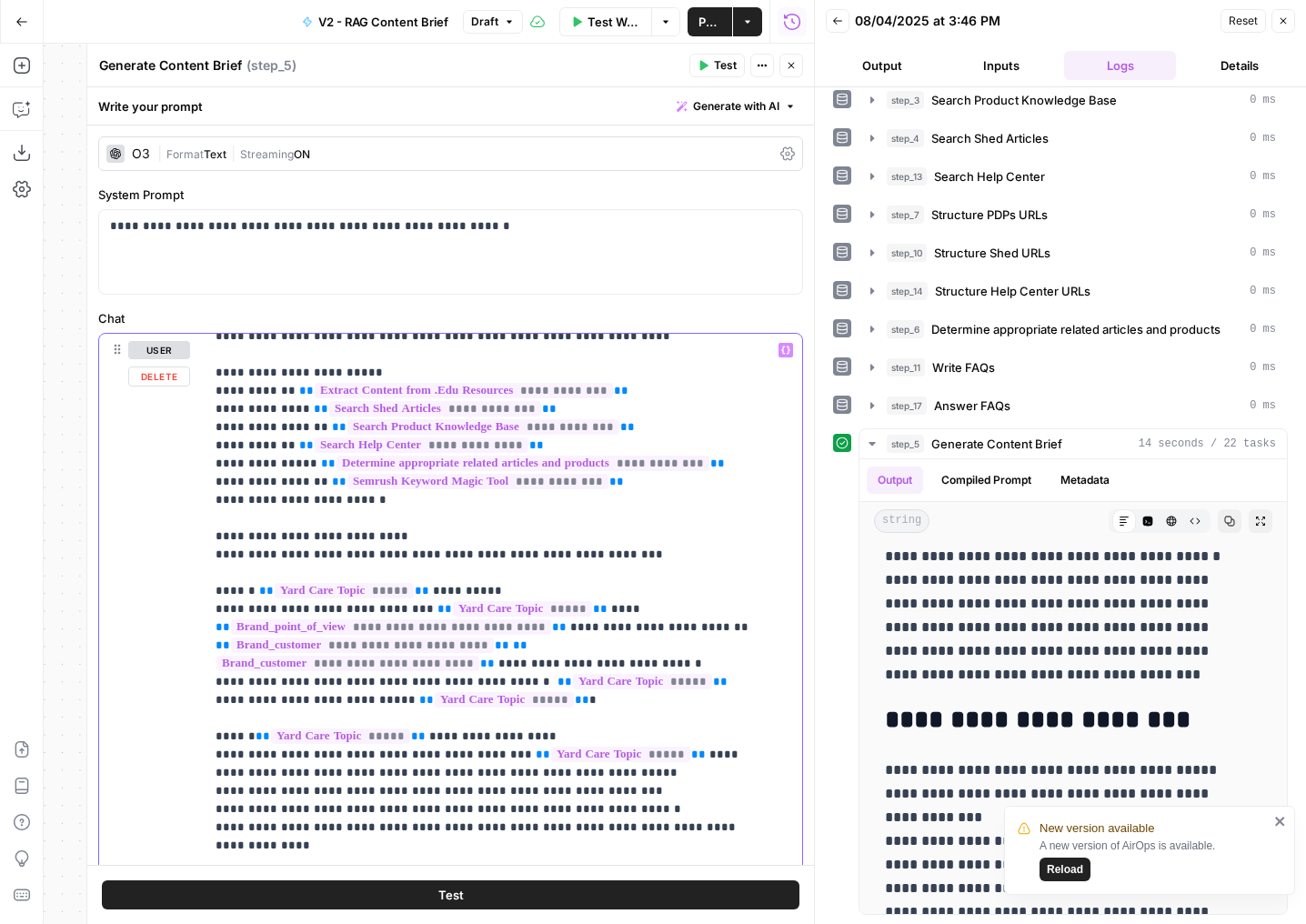 drag, startPoint x: 486, startPoint y: 643, endPoint x: 499, endPoint y: 629, distance: 19.104973 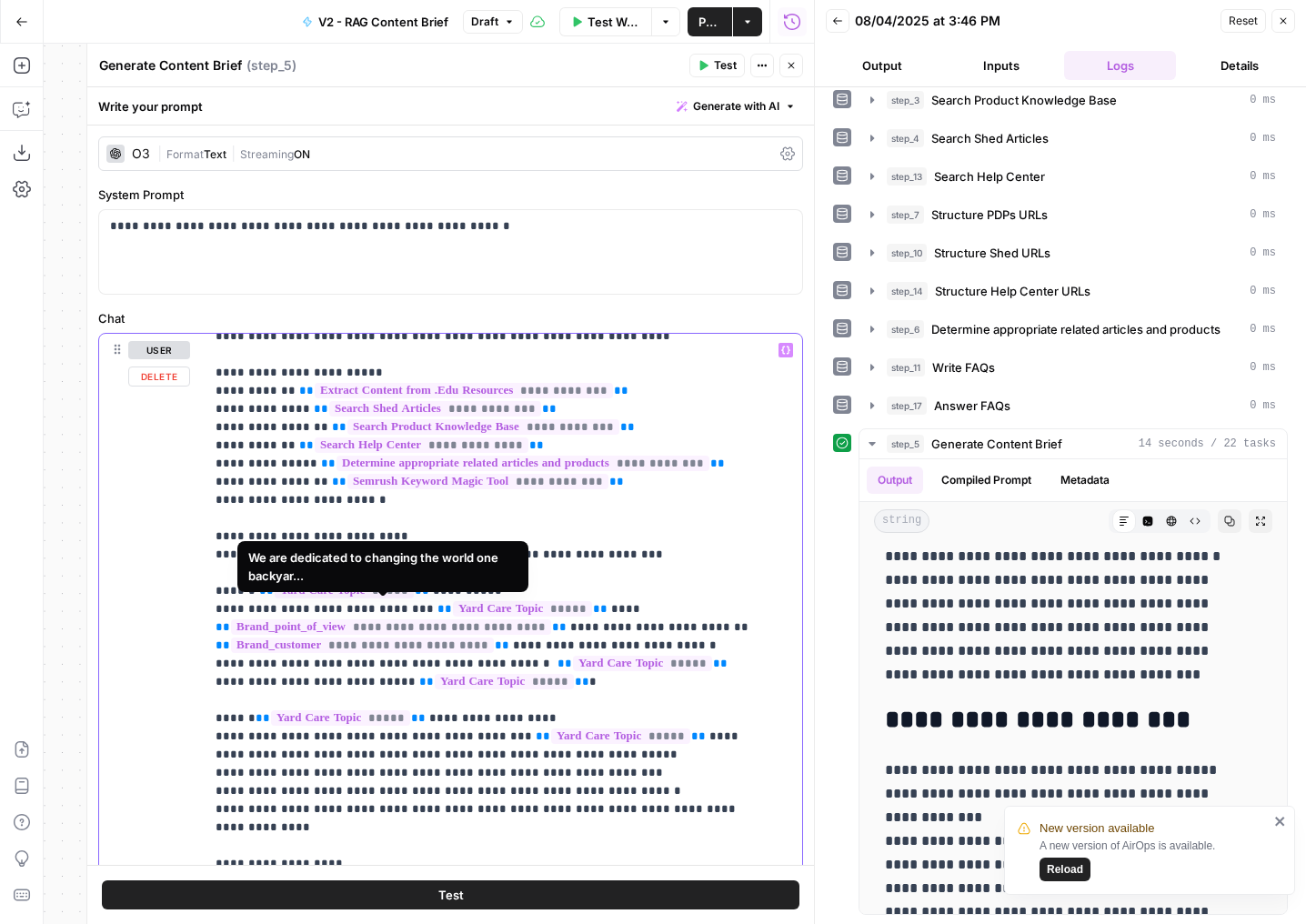 click on "**********" at bounding box center (391, 627) 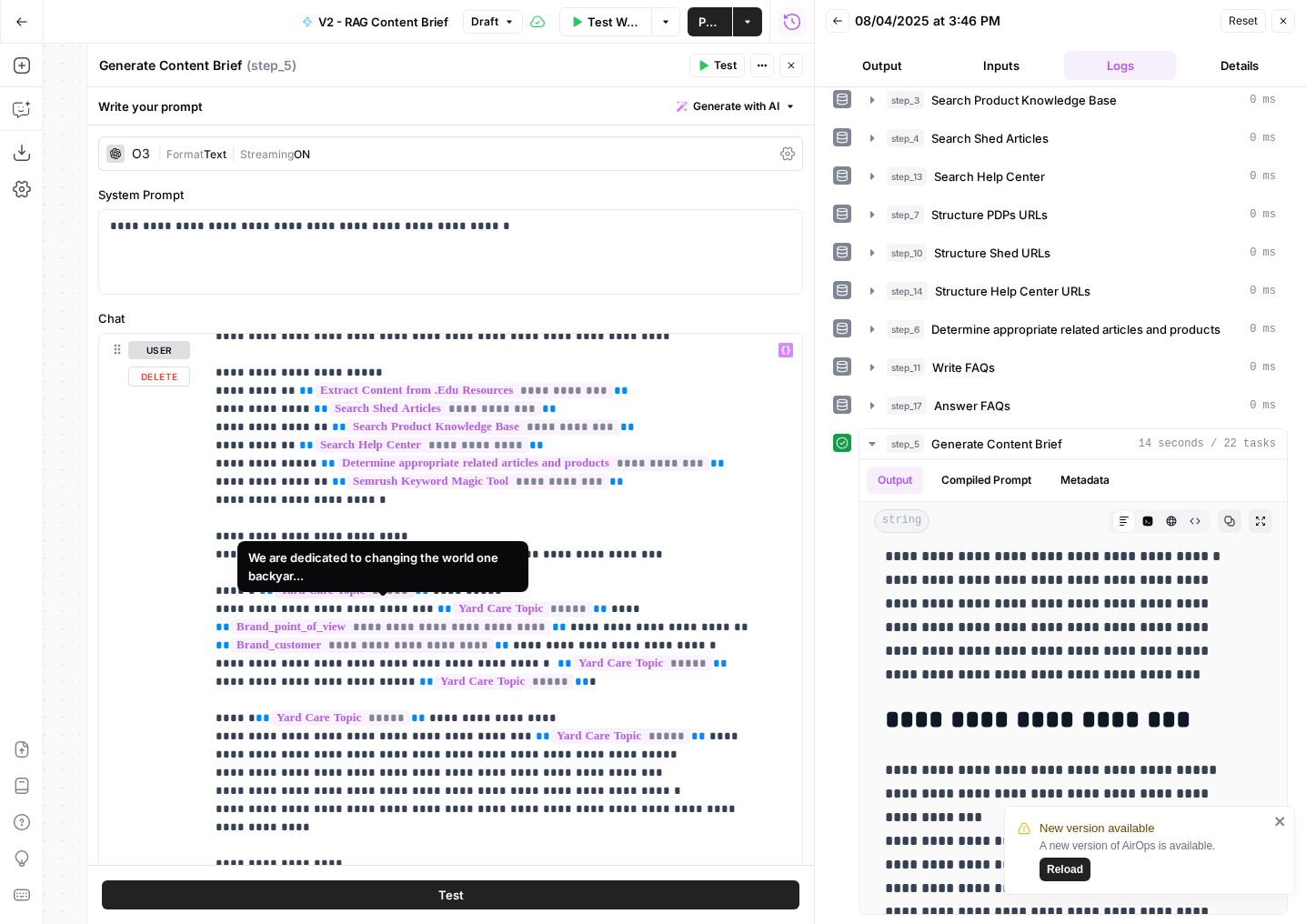 scroll, scrollTop: 272, scrollLeft: 0, axis: vertical 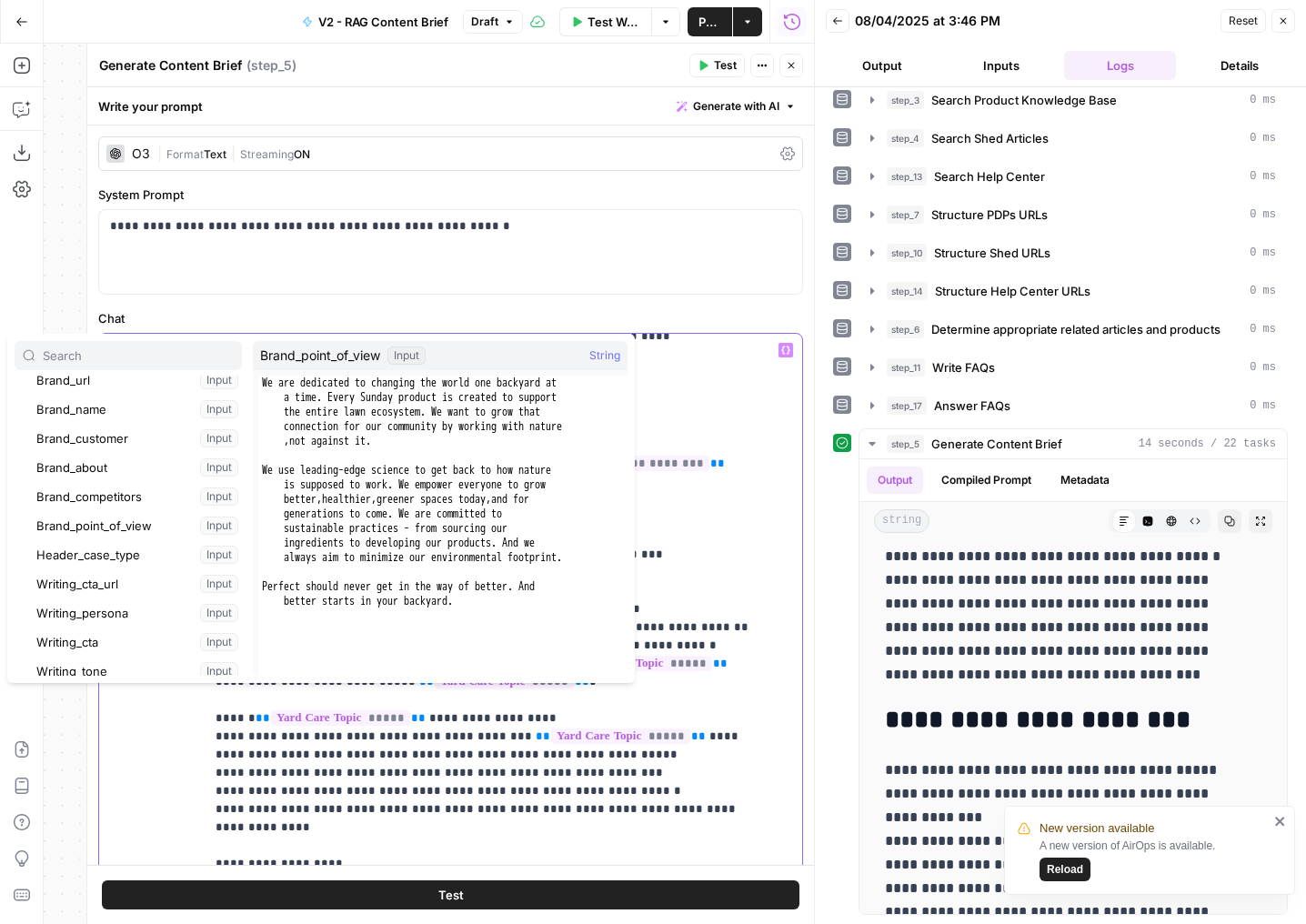 click on "**********" at bounding box center [489, 1273] 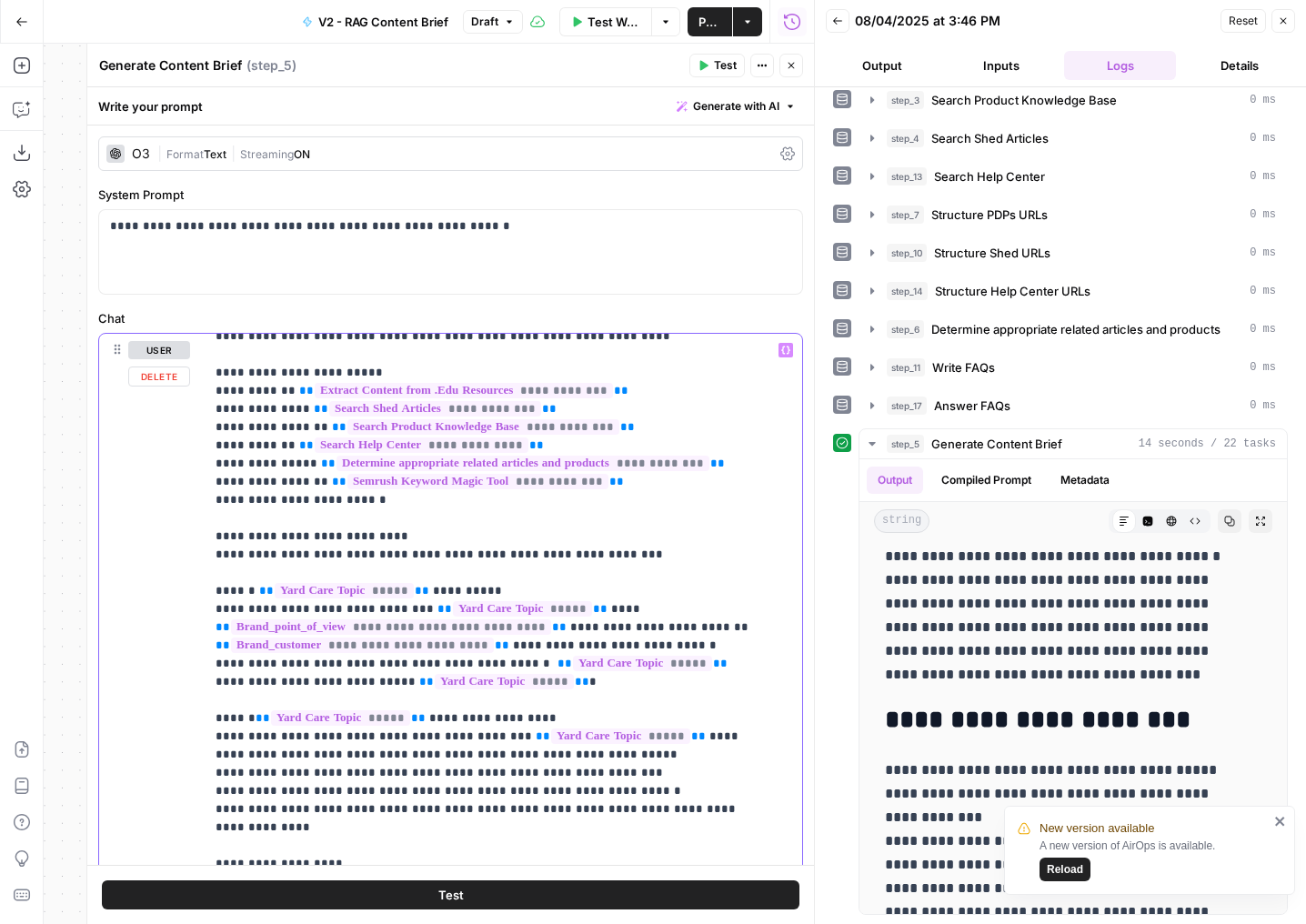 click on "**********" at bounding box center [489, 1273] 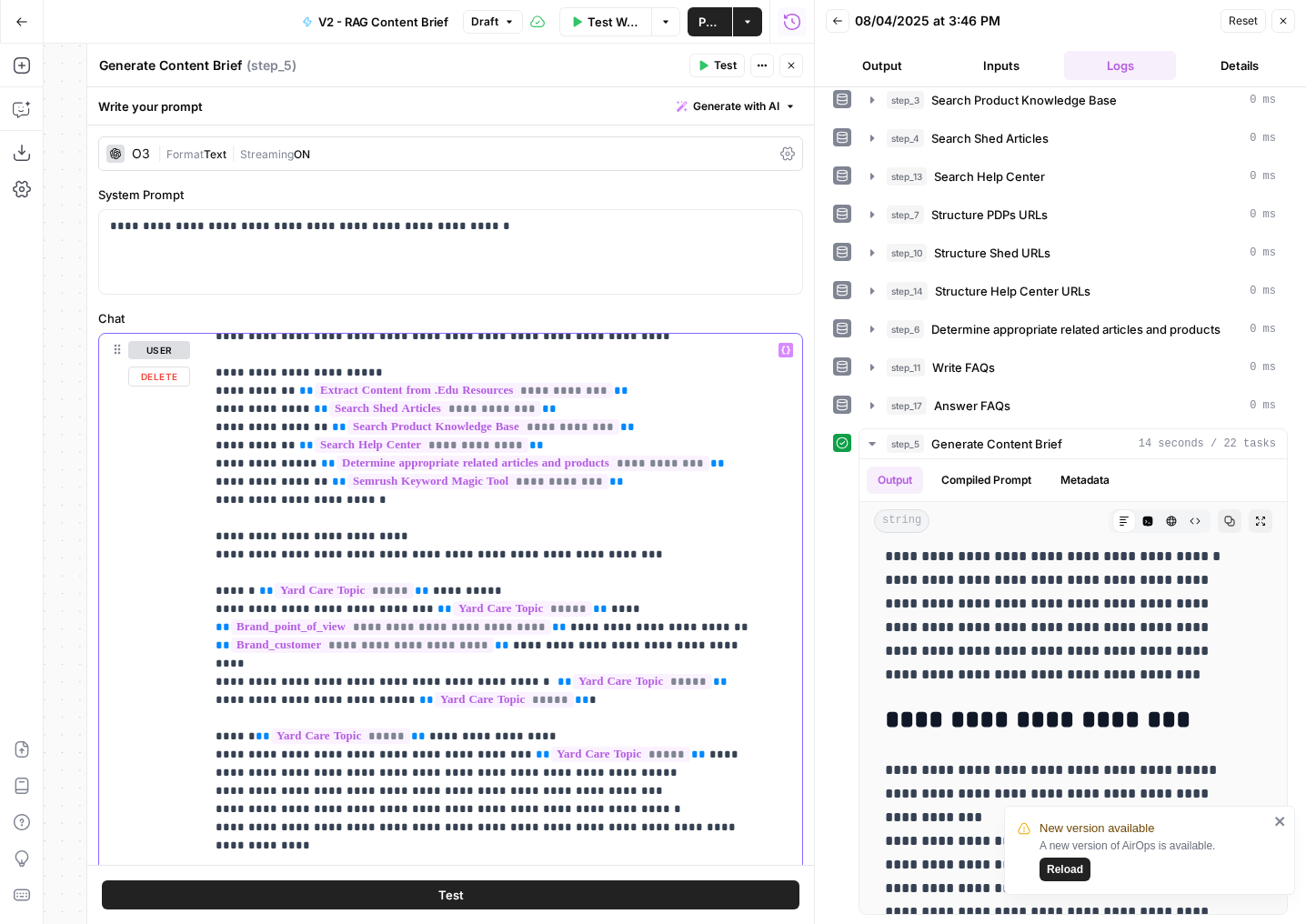 drag, startPoint x: 733, startPoint y: 627, endPoint x: 675, endPoint y: 626, distance: 58.00862 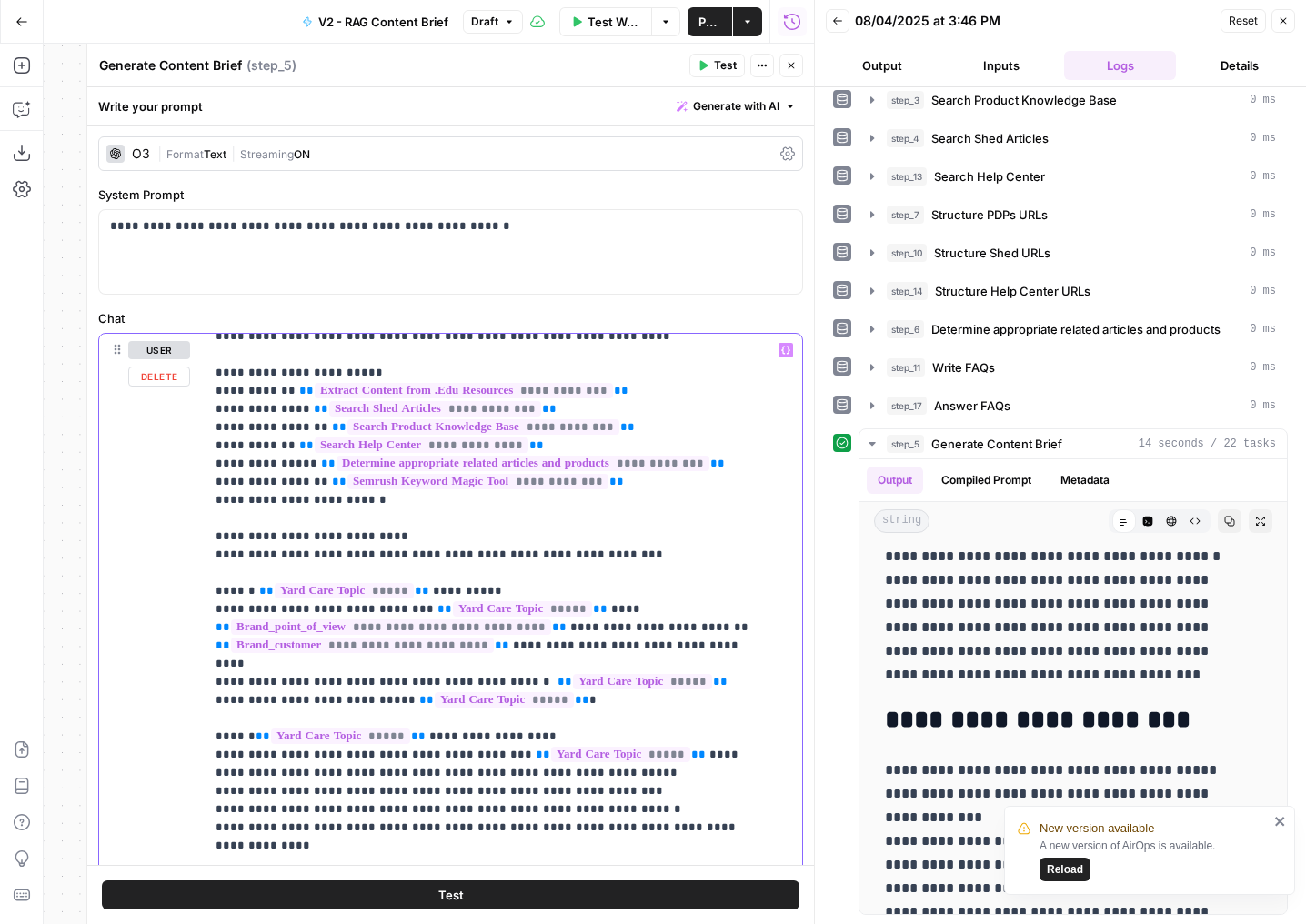 click on "**********" at bounding box center [489, 1273] 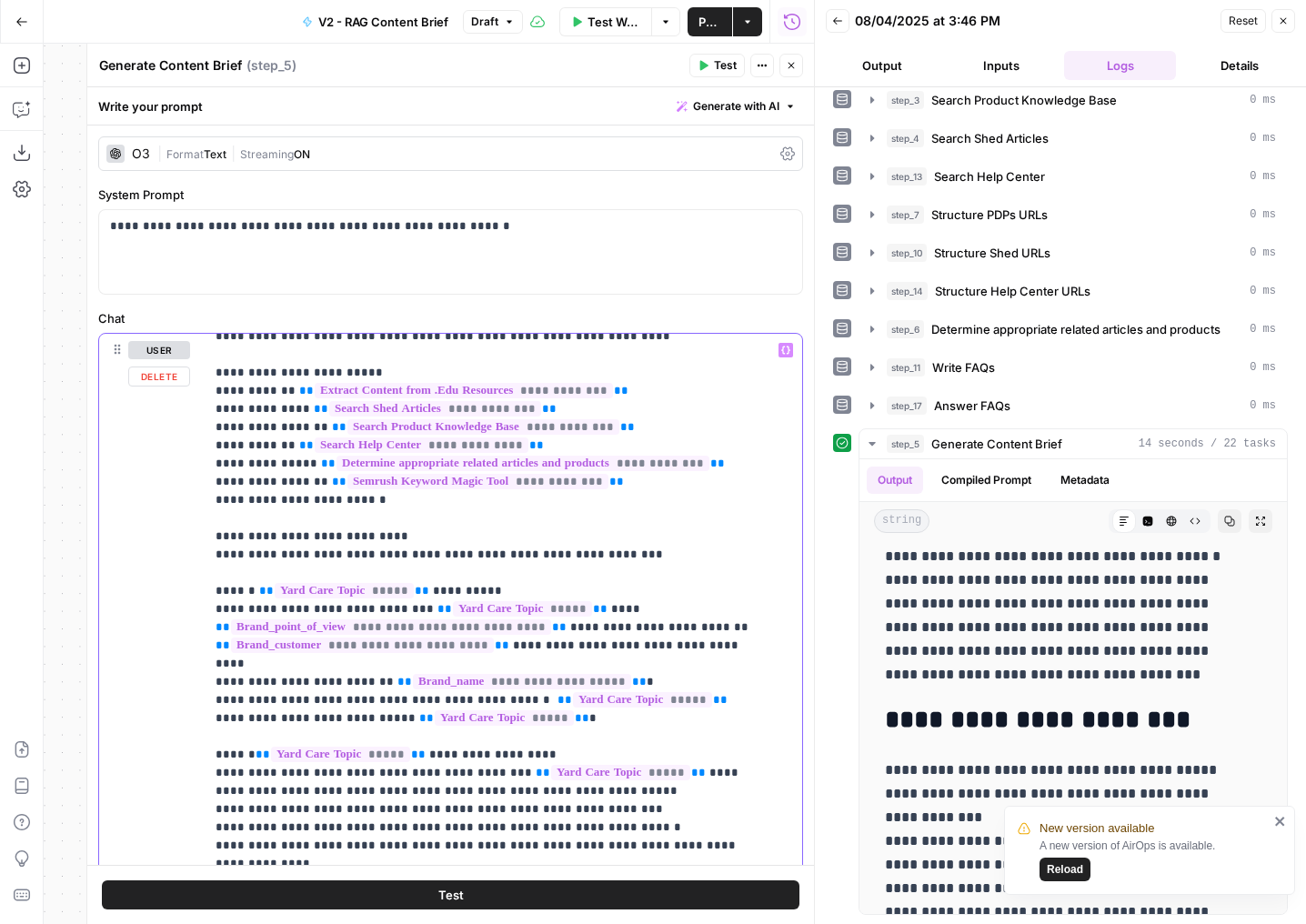 click on "**********" at bounding box center [497, 704] 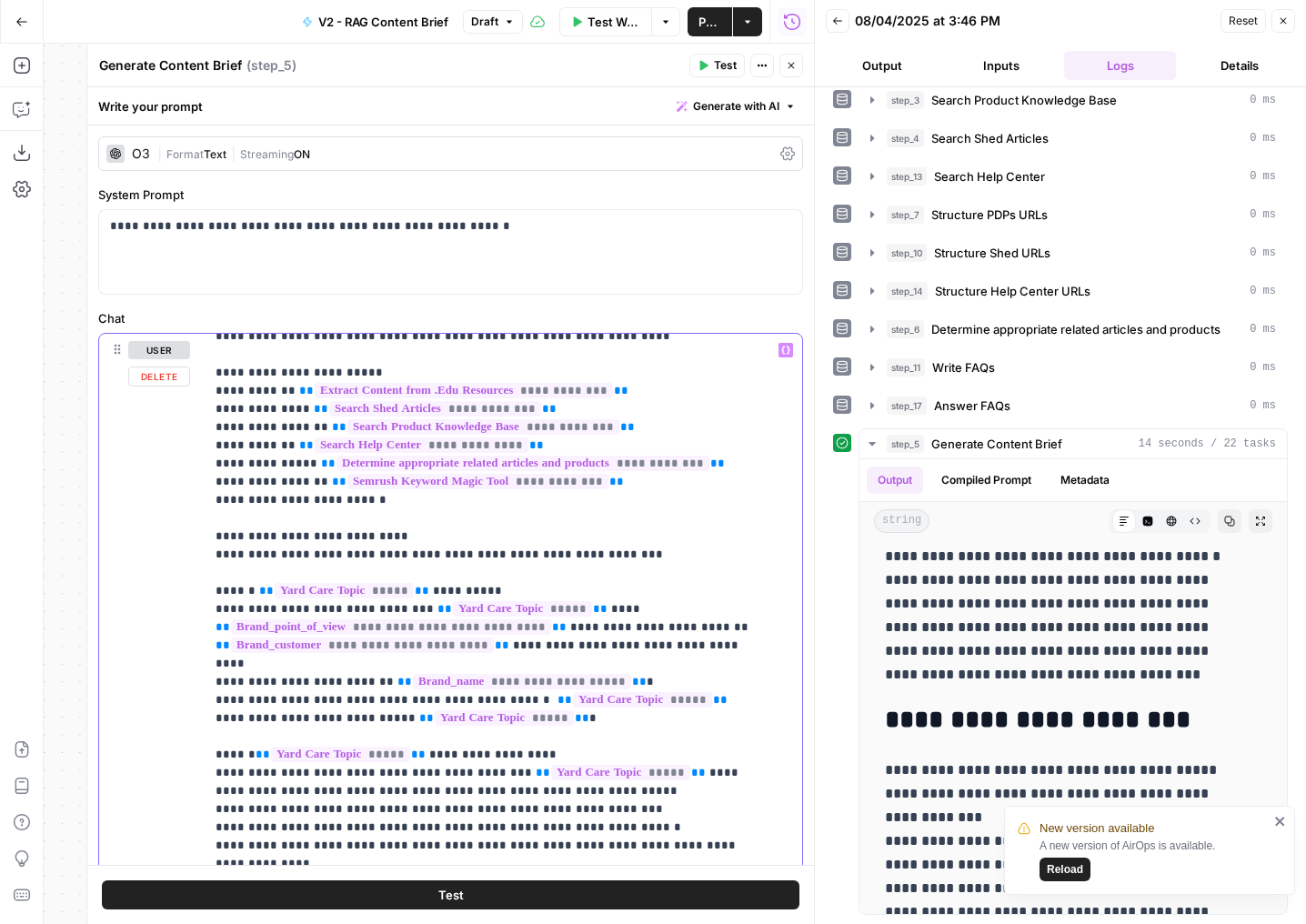 drag, startPoint x: 637, startPoint y: 644, endPoint x: 356, endPoint y: 644, distance: 281 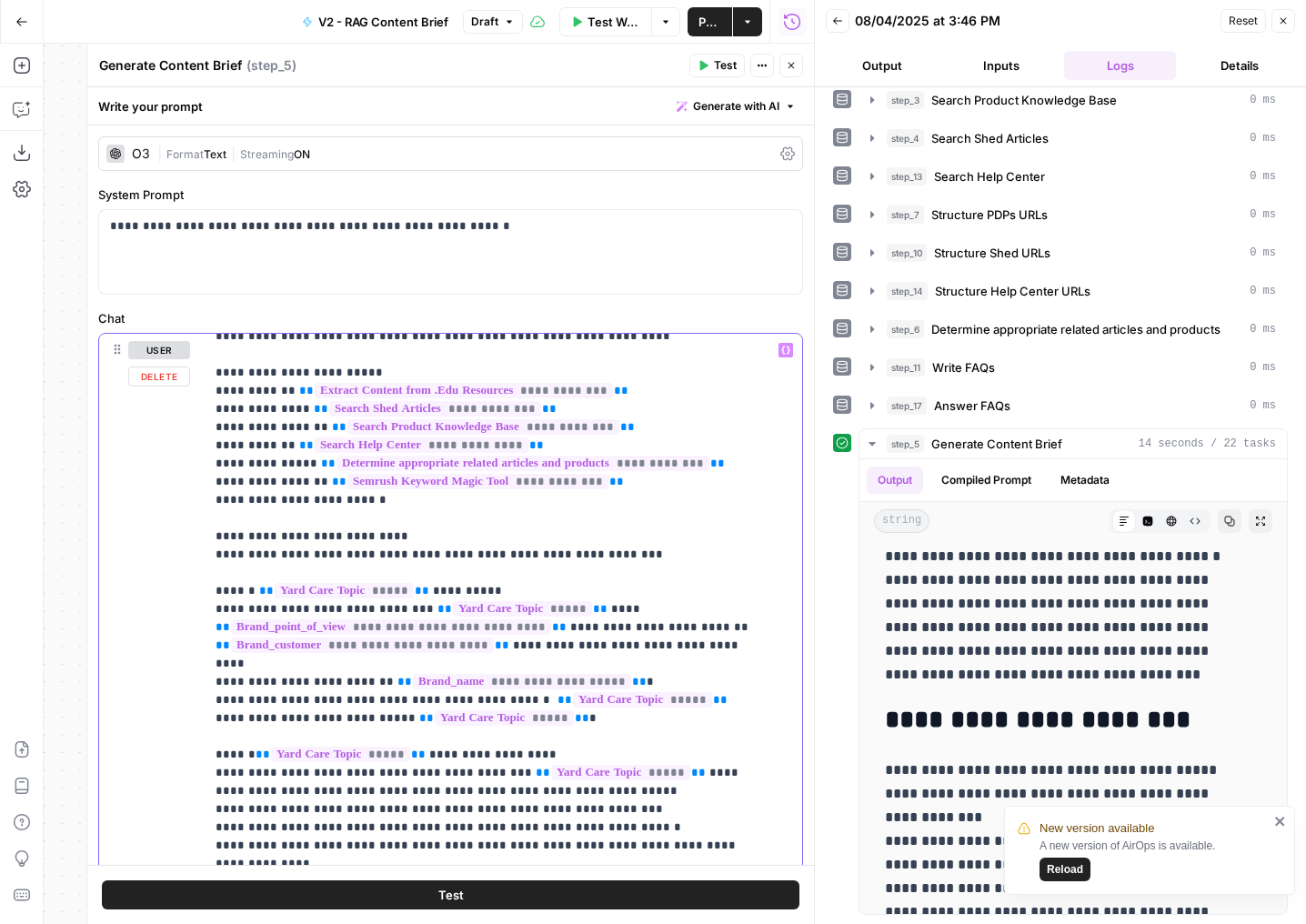 click on "**********" at bounding box center [489, 1282] 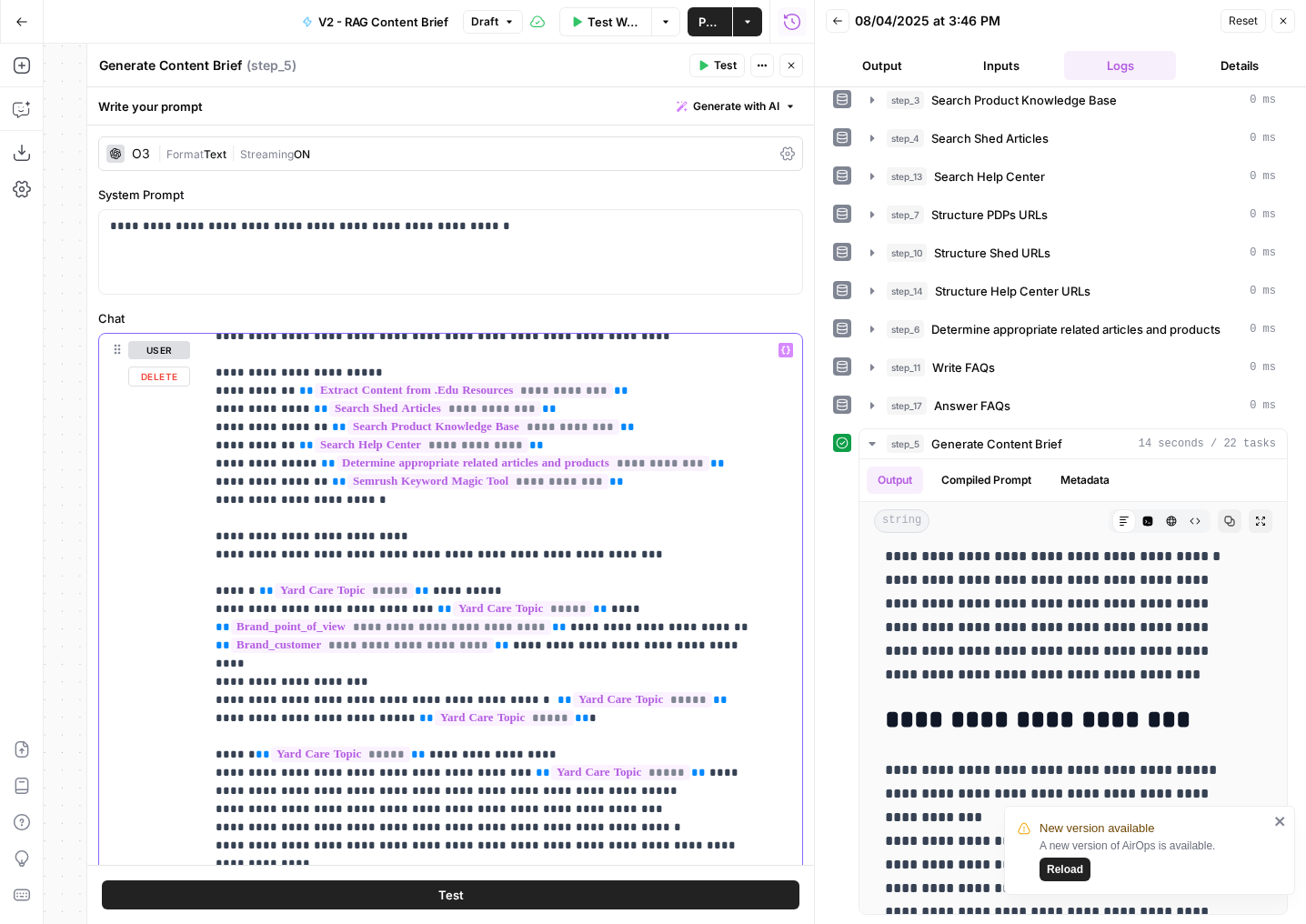 click on "**********" at bounding box center [489, 1282] 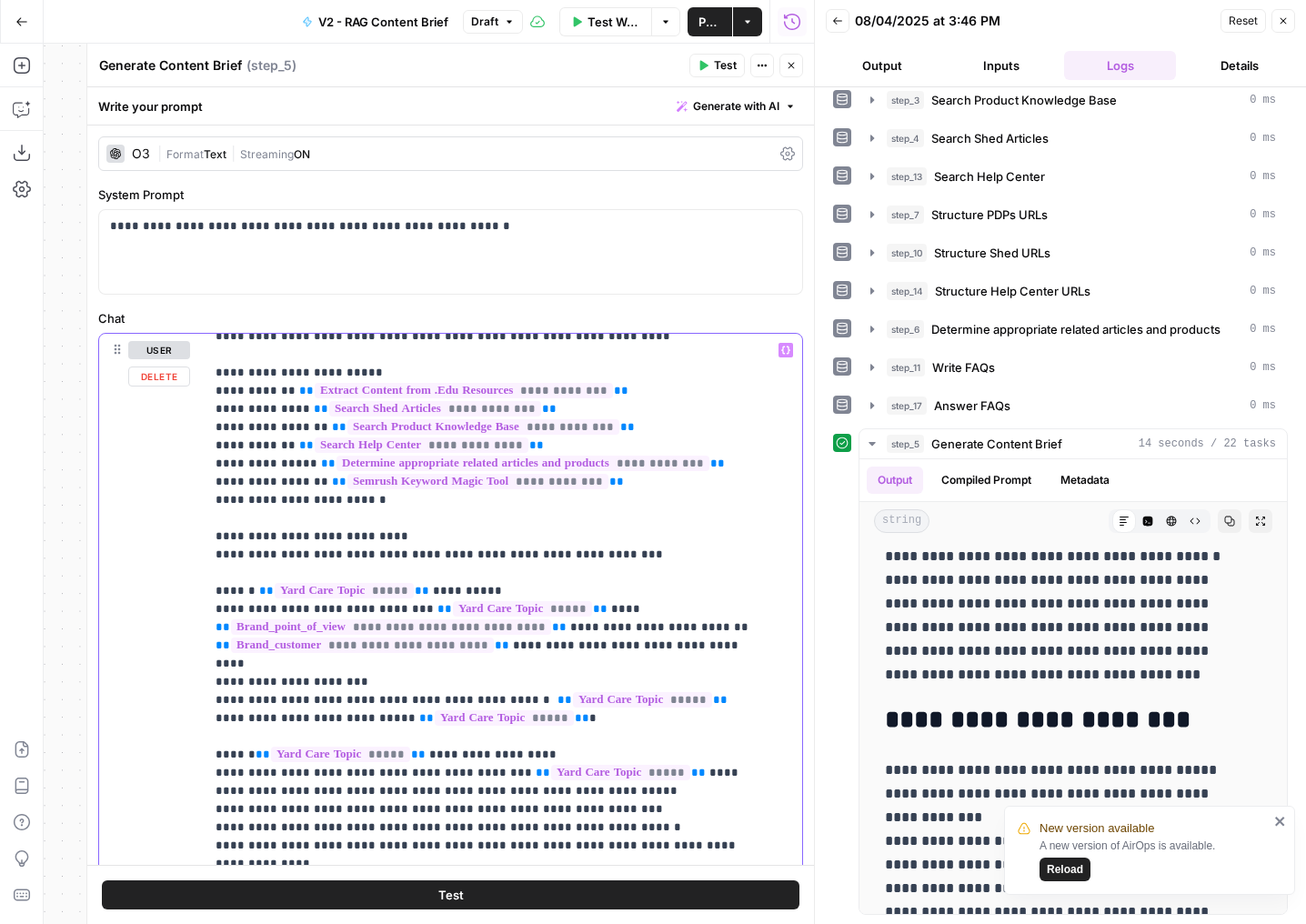 click on "**********" at bounding box center (489, 1282) 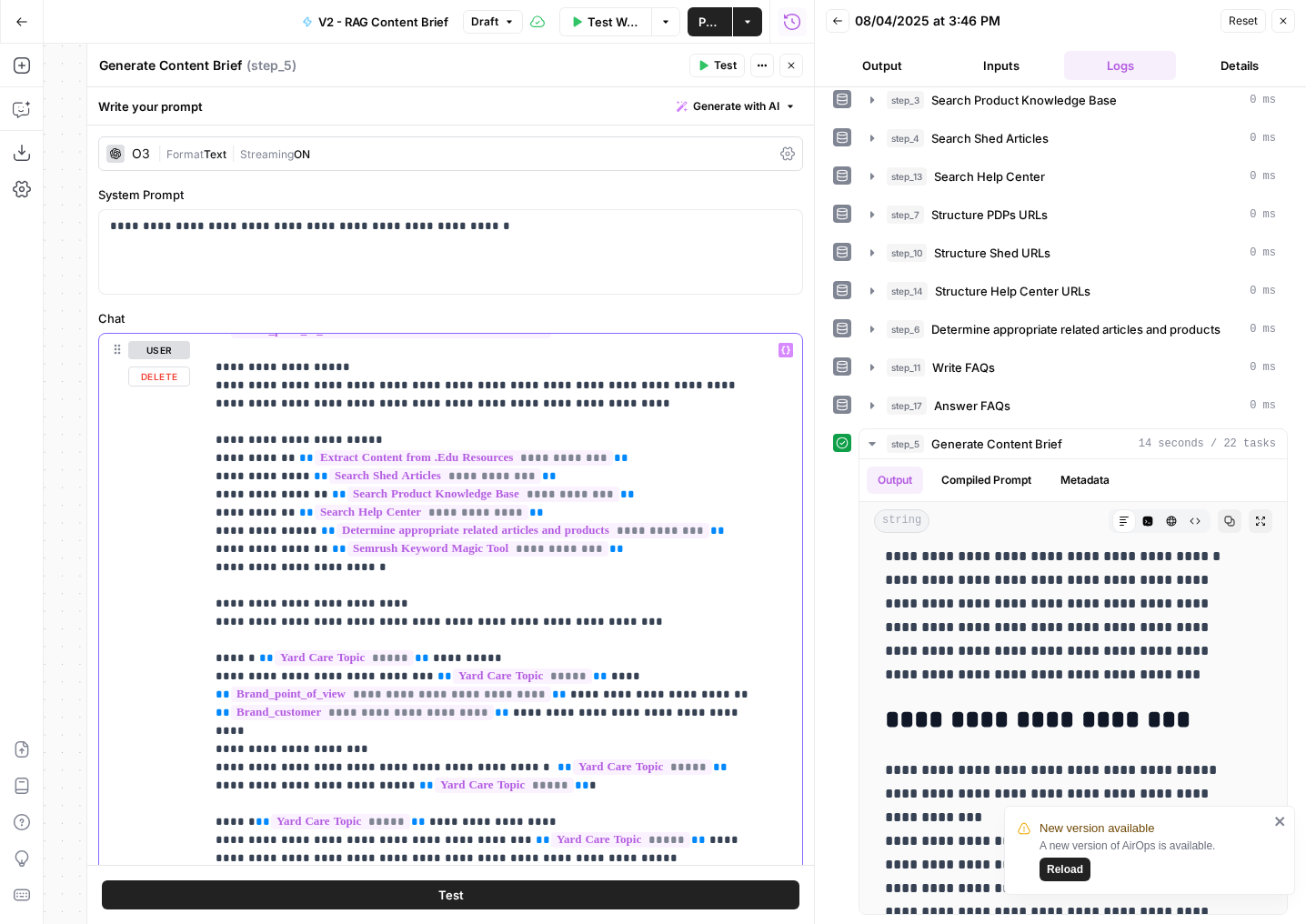 scroll, scrollTop: 117, scrollLeft: 0, axis: vertical 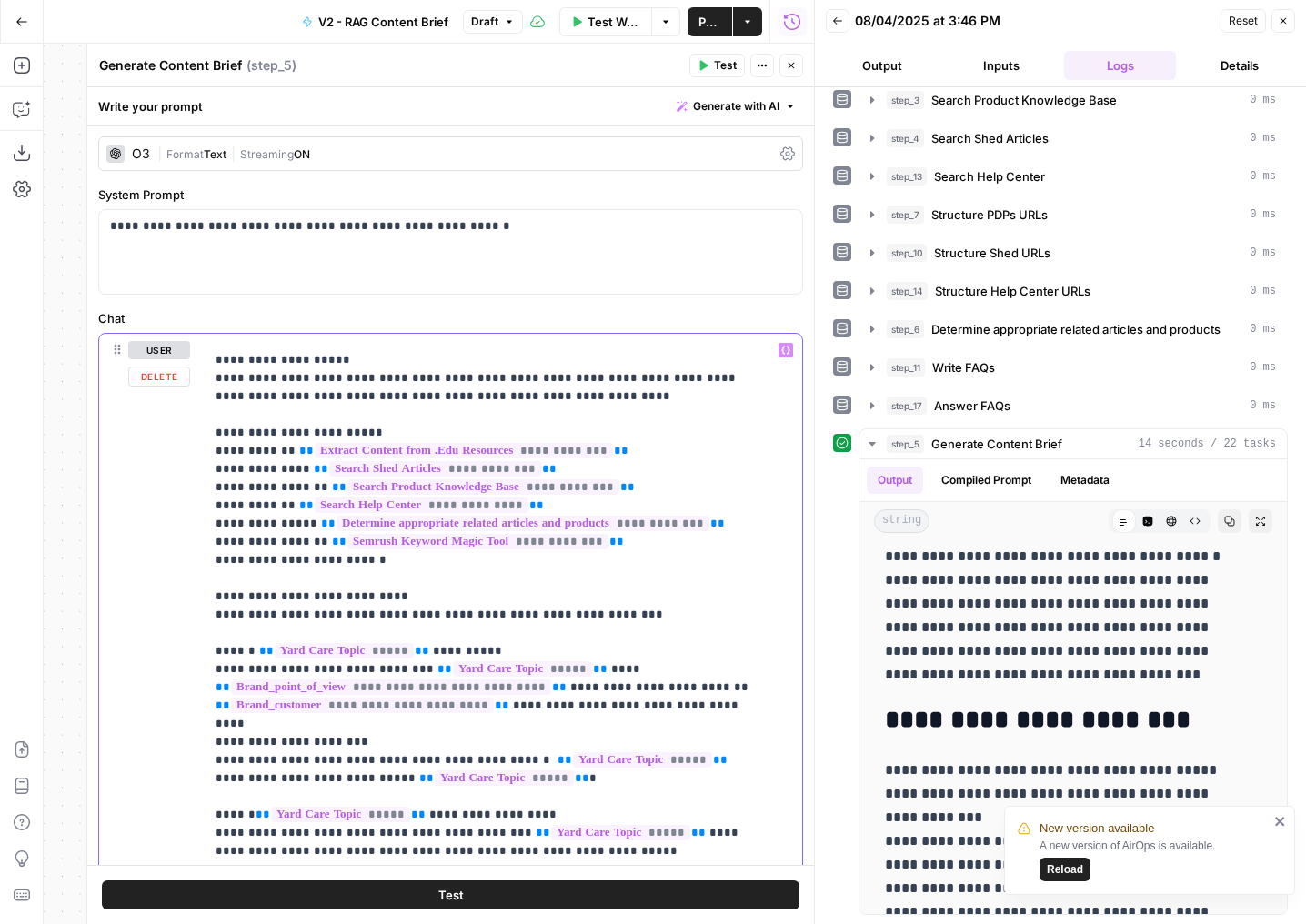 drag, startPoint x: 372, startPoint y: 697, endPoint x: 197, endPoint y: 699, distance: 175.01143 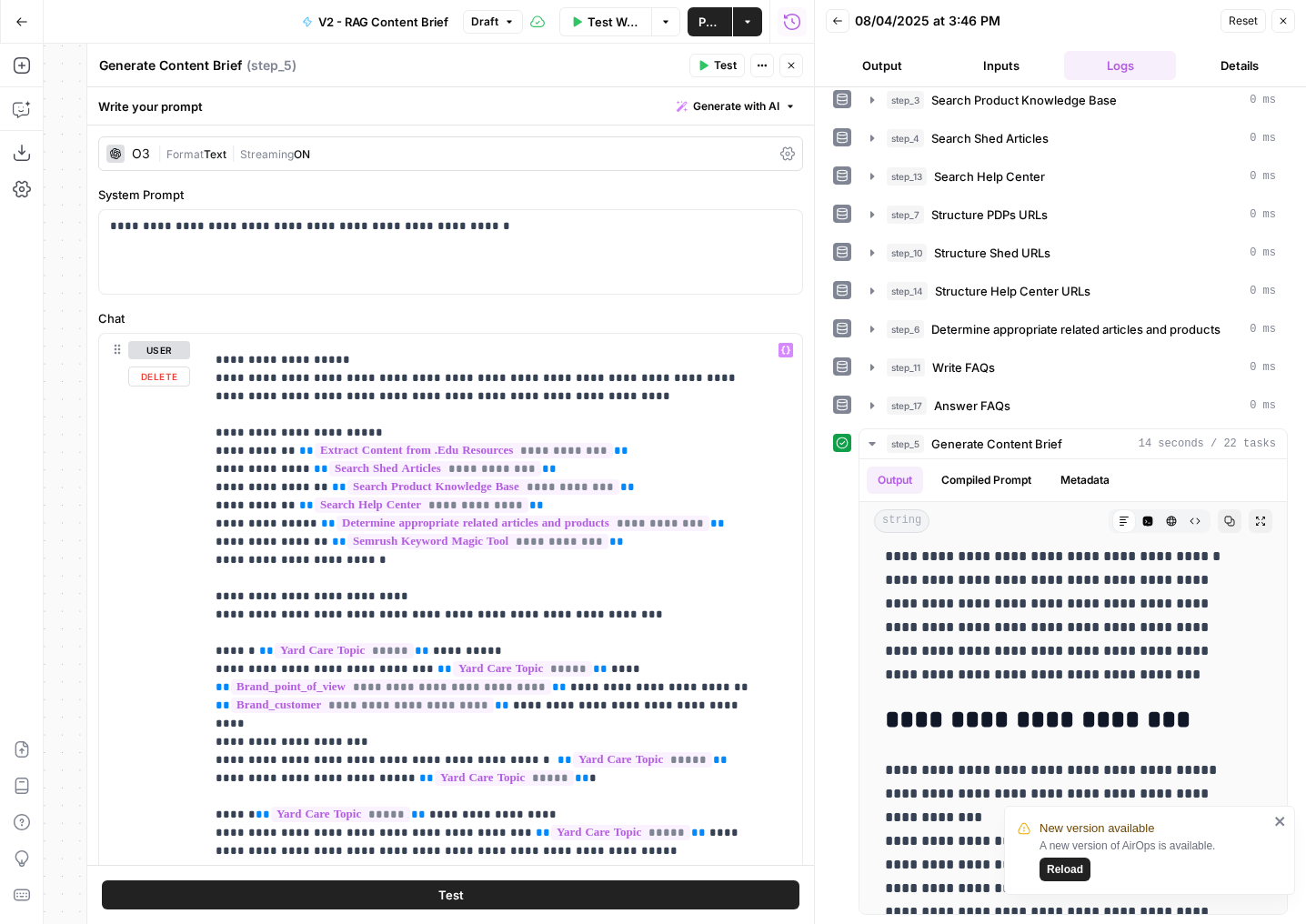 drag, startPoint x: 202, startPoint y: 708, endPoint x: 348, endPoint y: 708, distance: 146 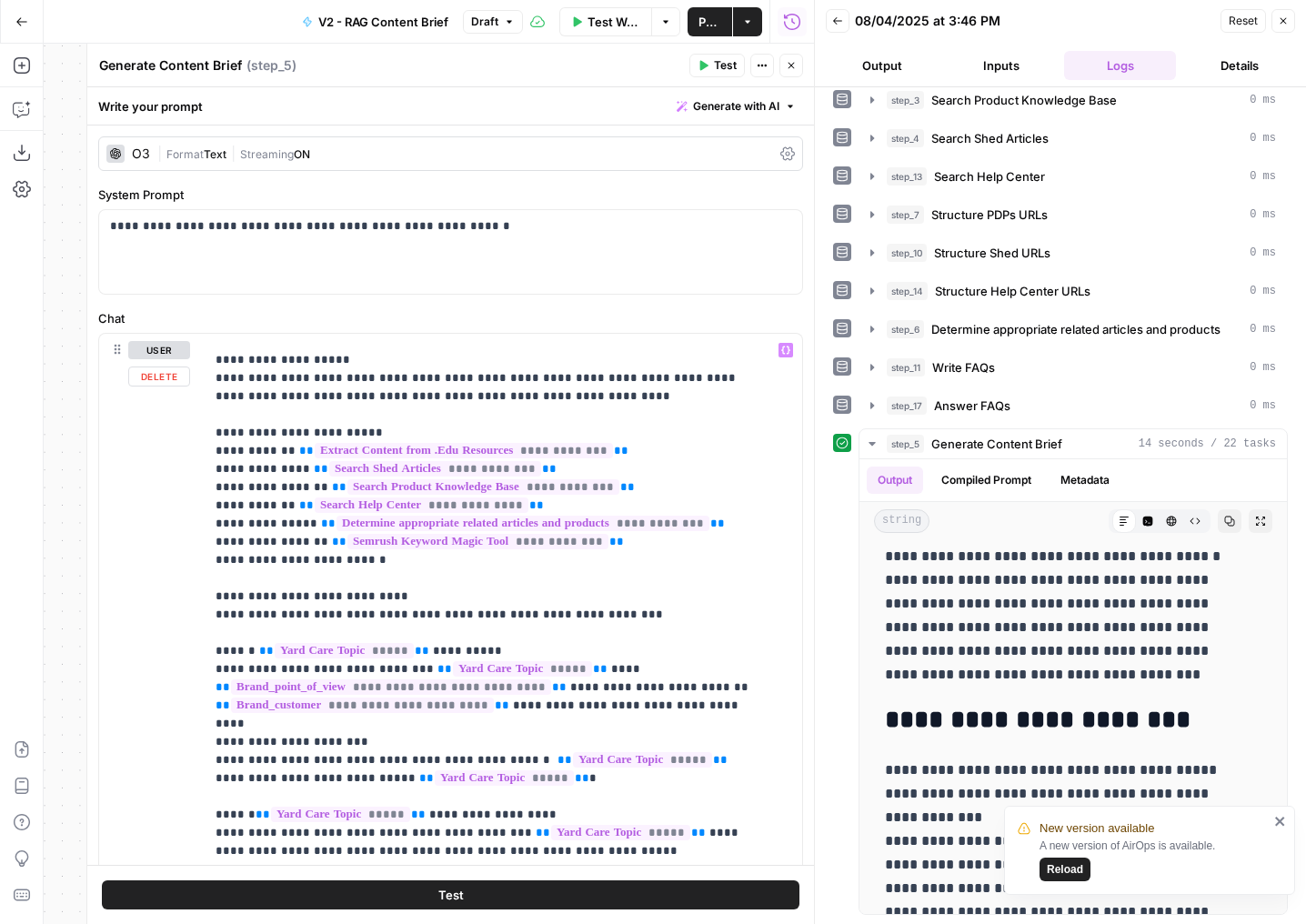 click on "**********" at bounding box center [450, 725] 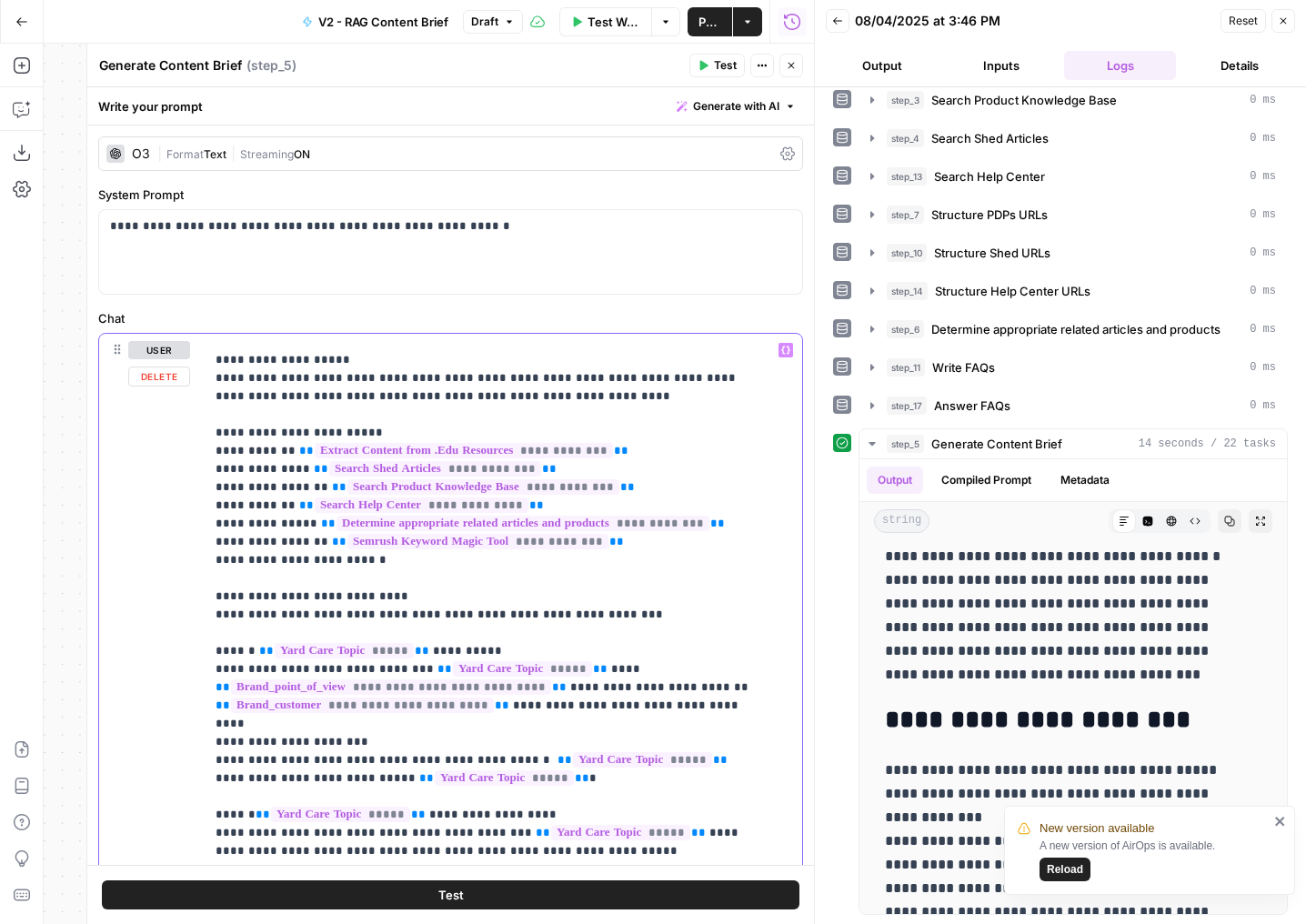 drag, startPoint x: 355, startPoint y: 705, endPoint x: 212, endPoint y: 707, distance: 143.01399 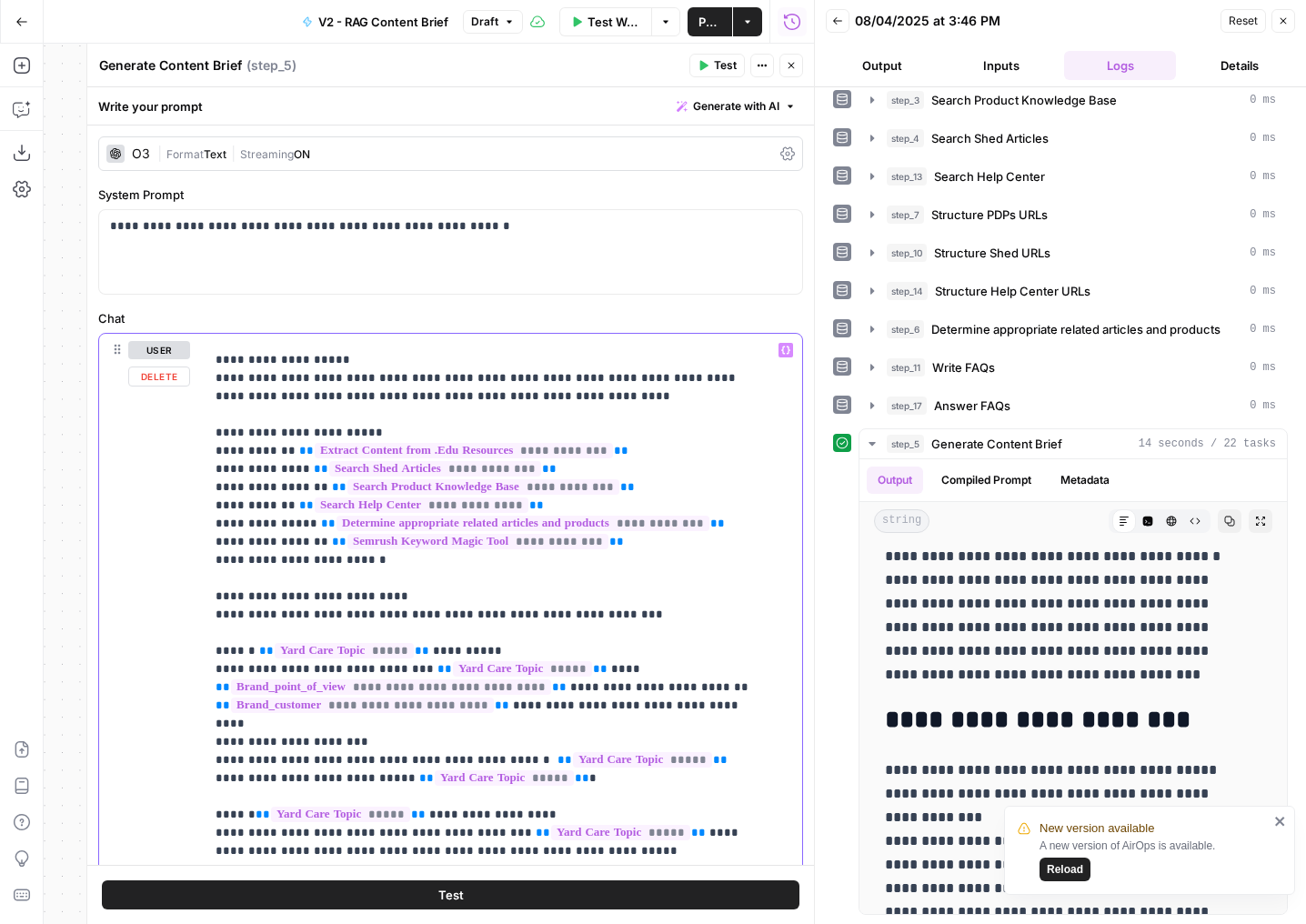 click on "**********" at bounding box center (497, 704) 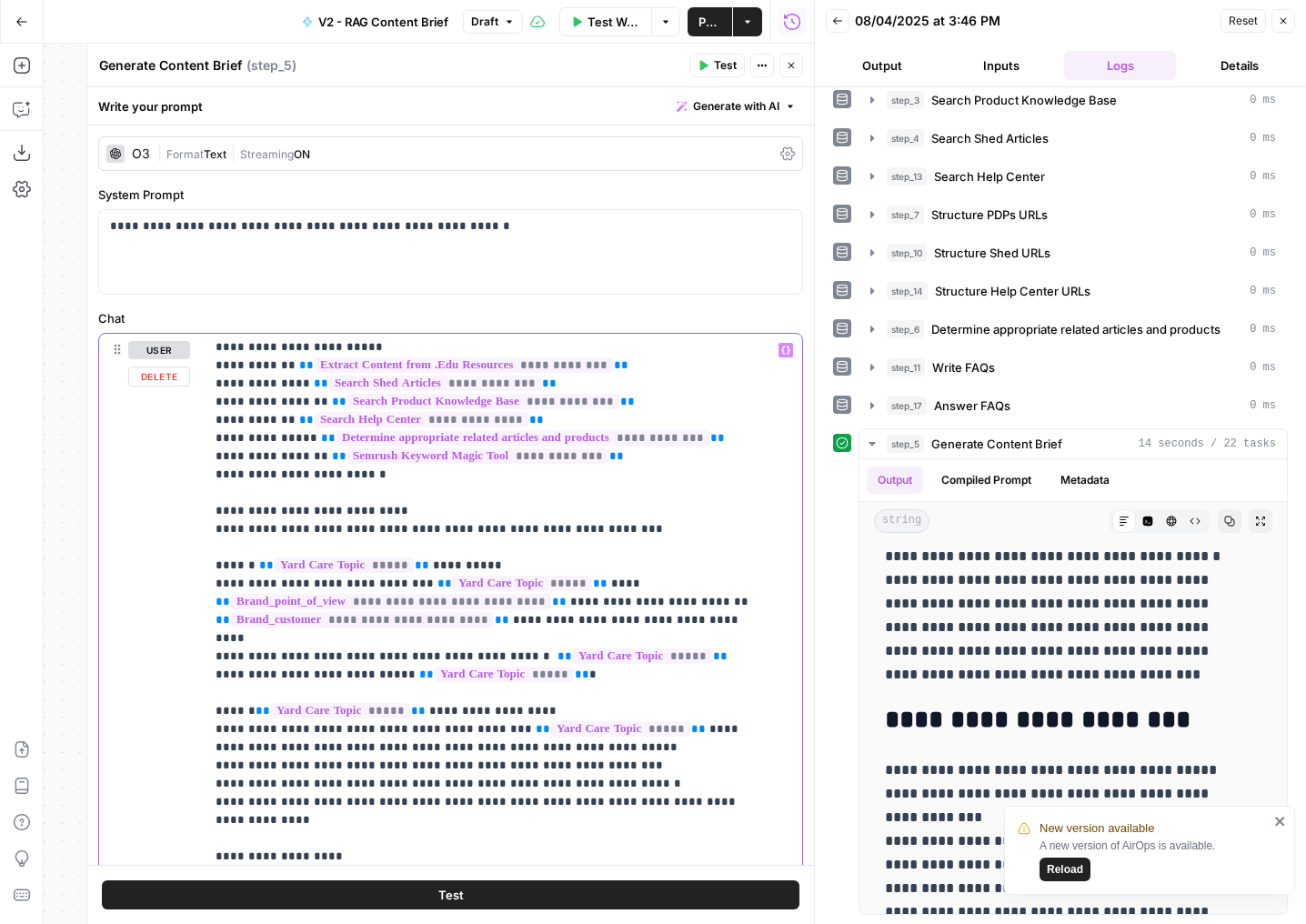 scroll, scrollTop: 207, scrollLeft: 0, axis: vertical 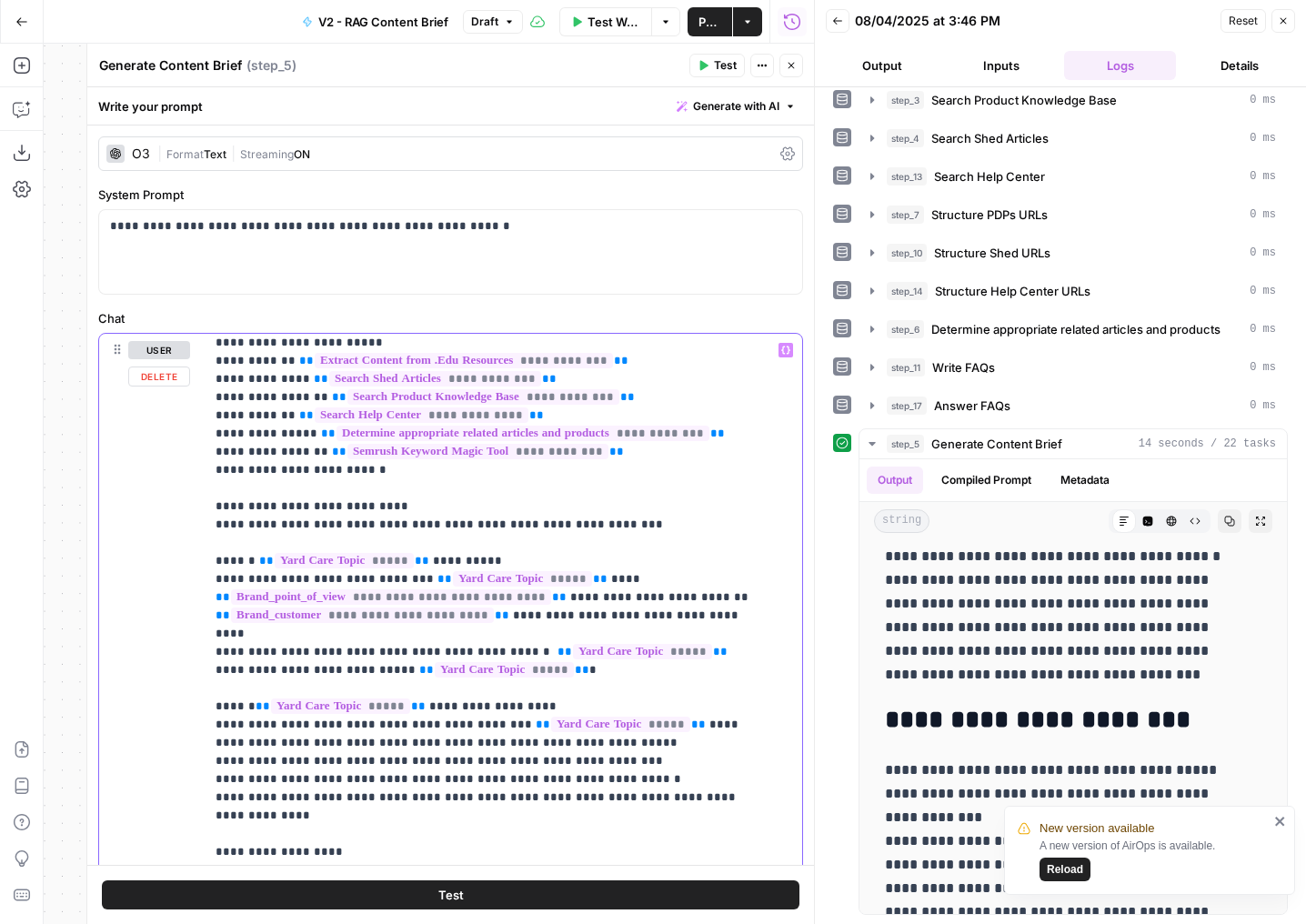 drag, startPoint x: 484, startPoint y: 721, endPoint x: 397, endPoint y: 721, distance: 87 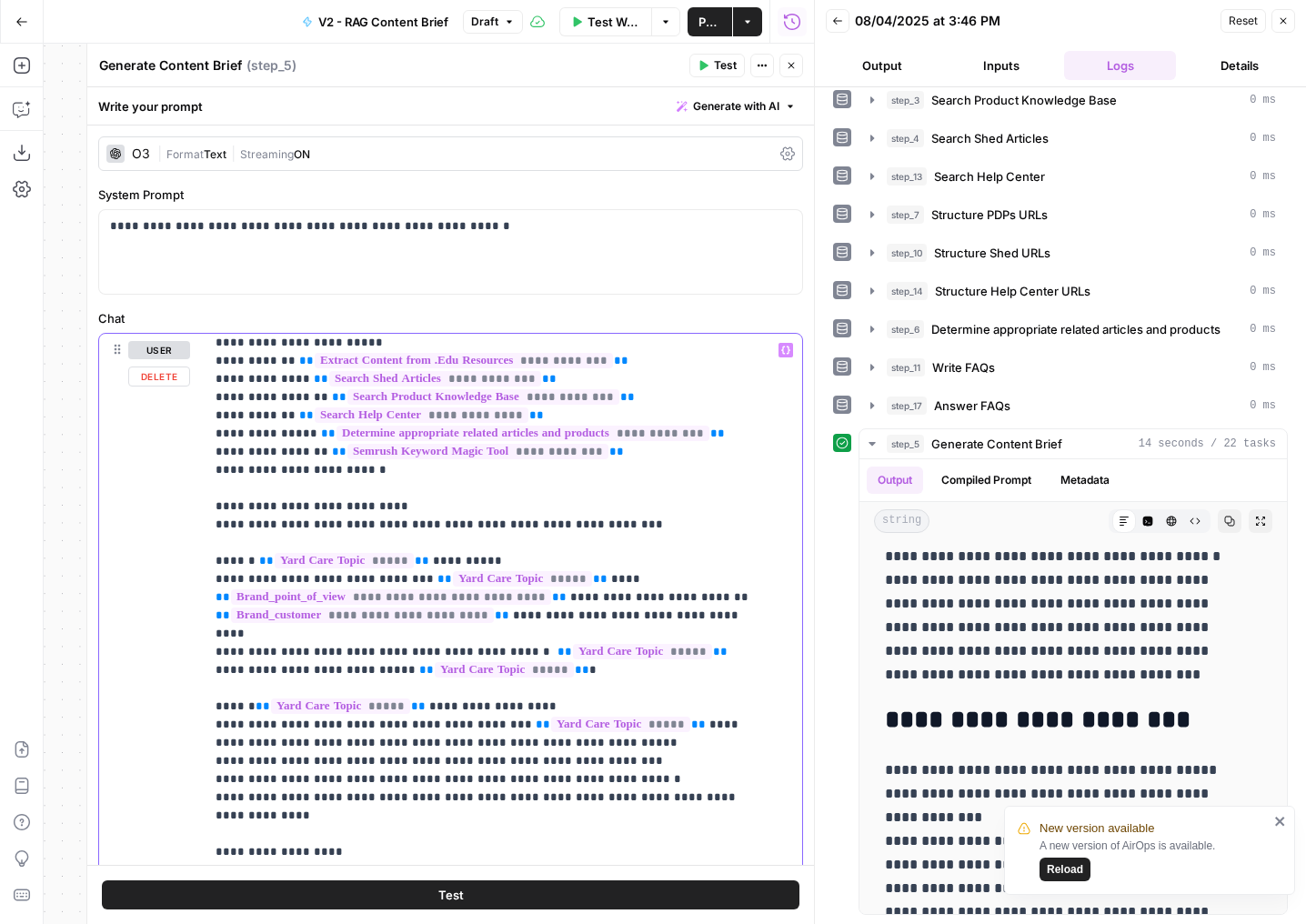 click on "**********" at bounding box center [489, 1243] 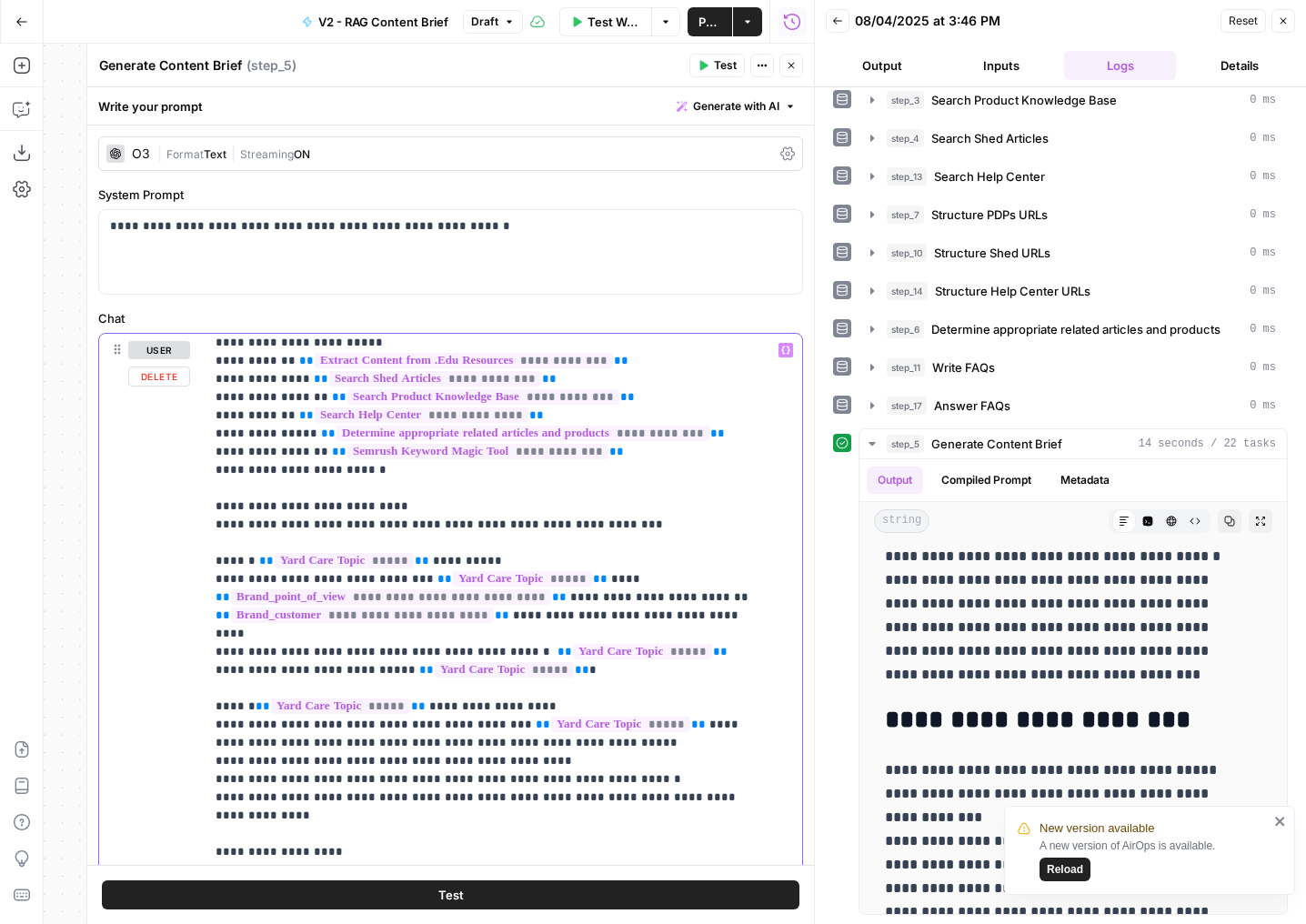 drag, startPoint x: 406, startPoint y: 744, endPoint x: 326, endPoint y: 744, distance: 80 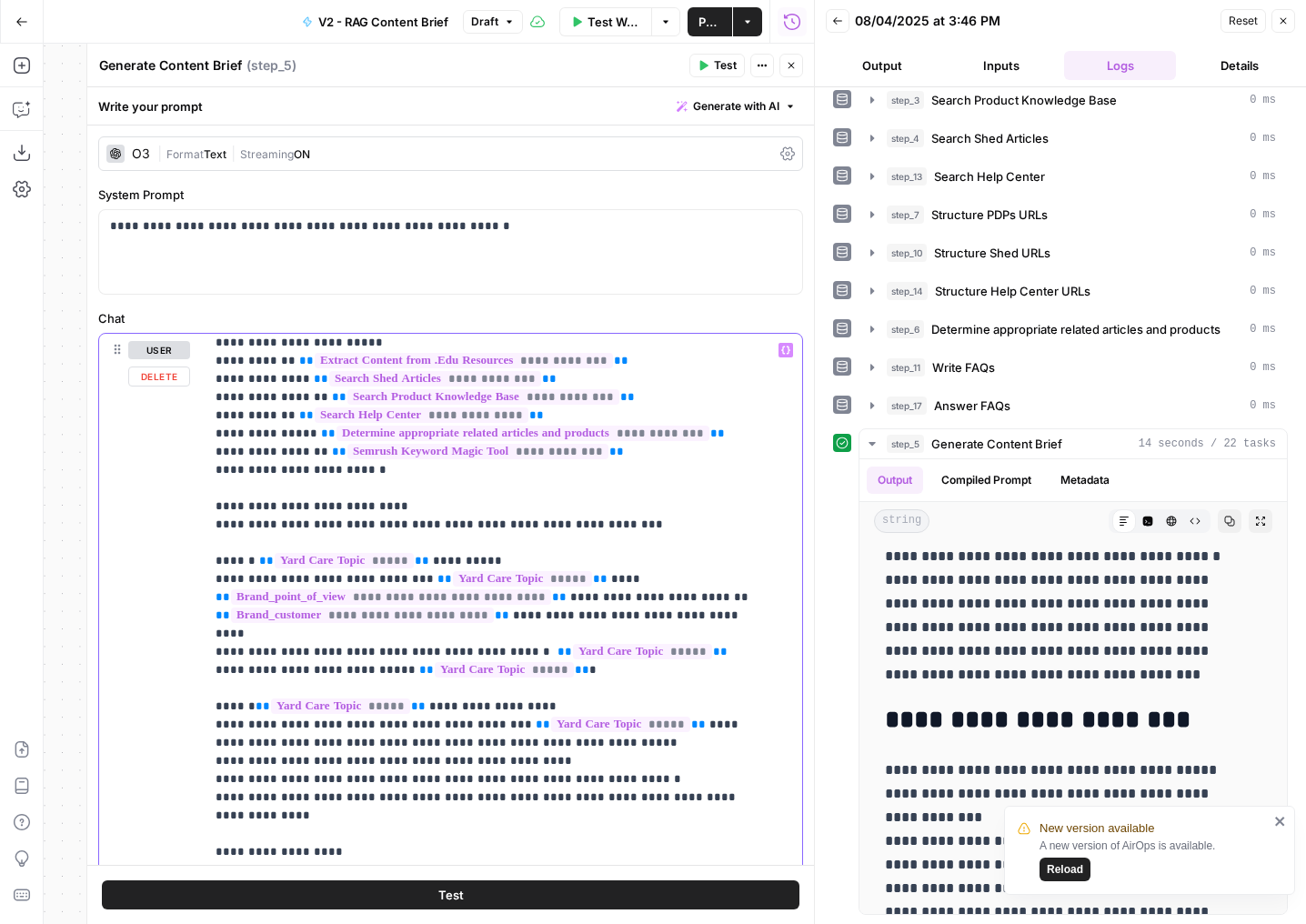 click on "**********" at bounding box center (489, 1243) 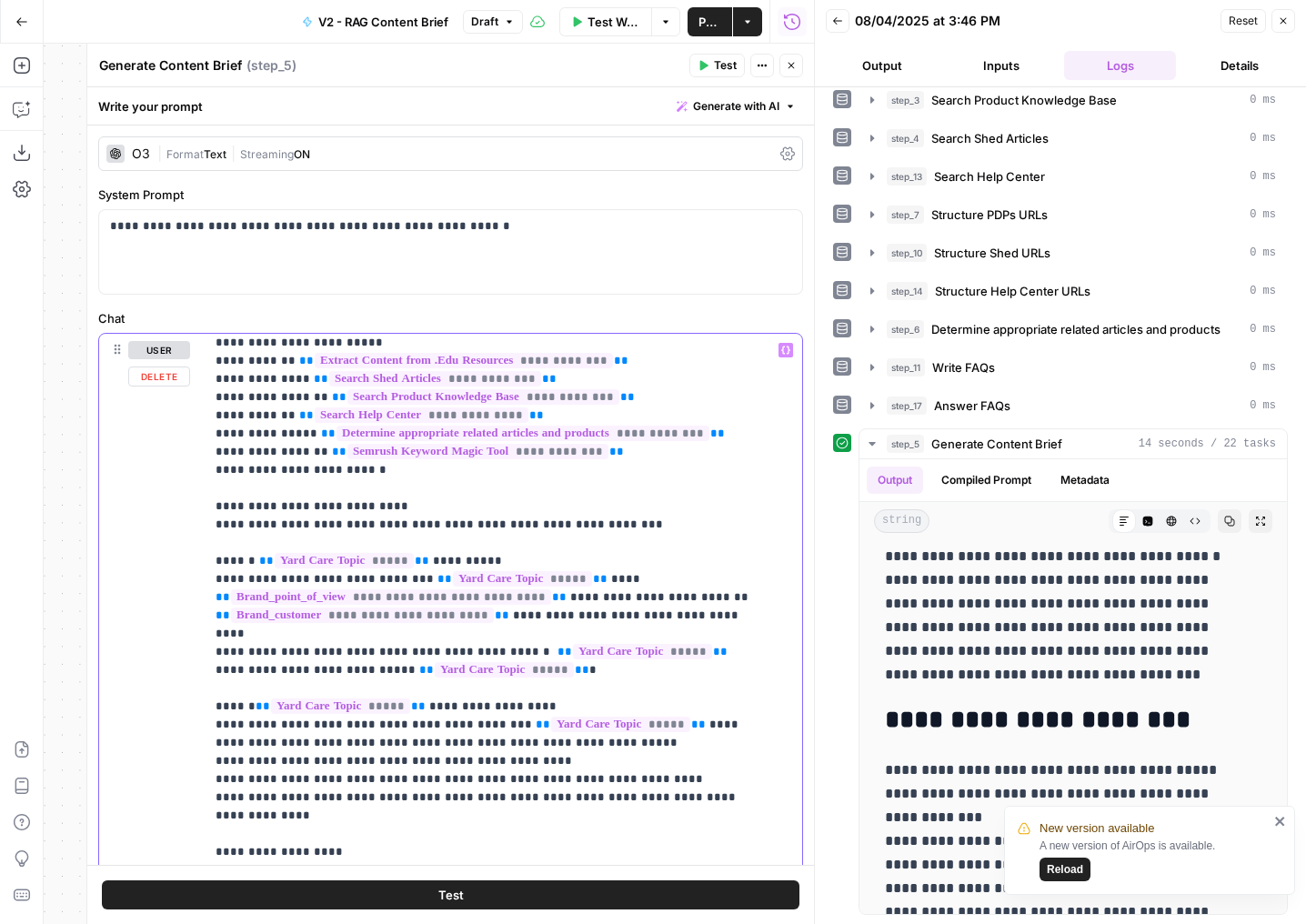 click on "**********" at bounding box center (489, 1243) 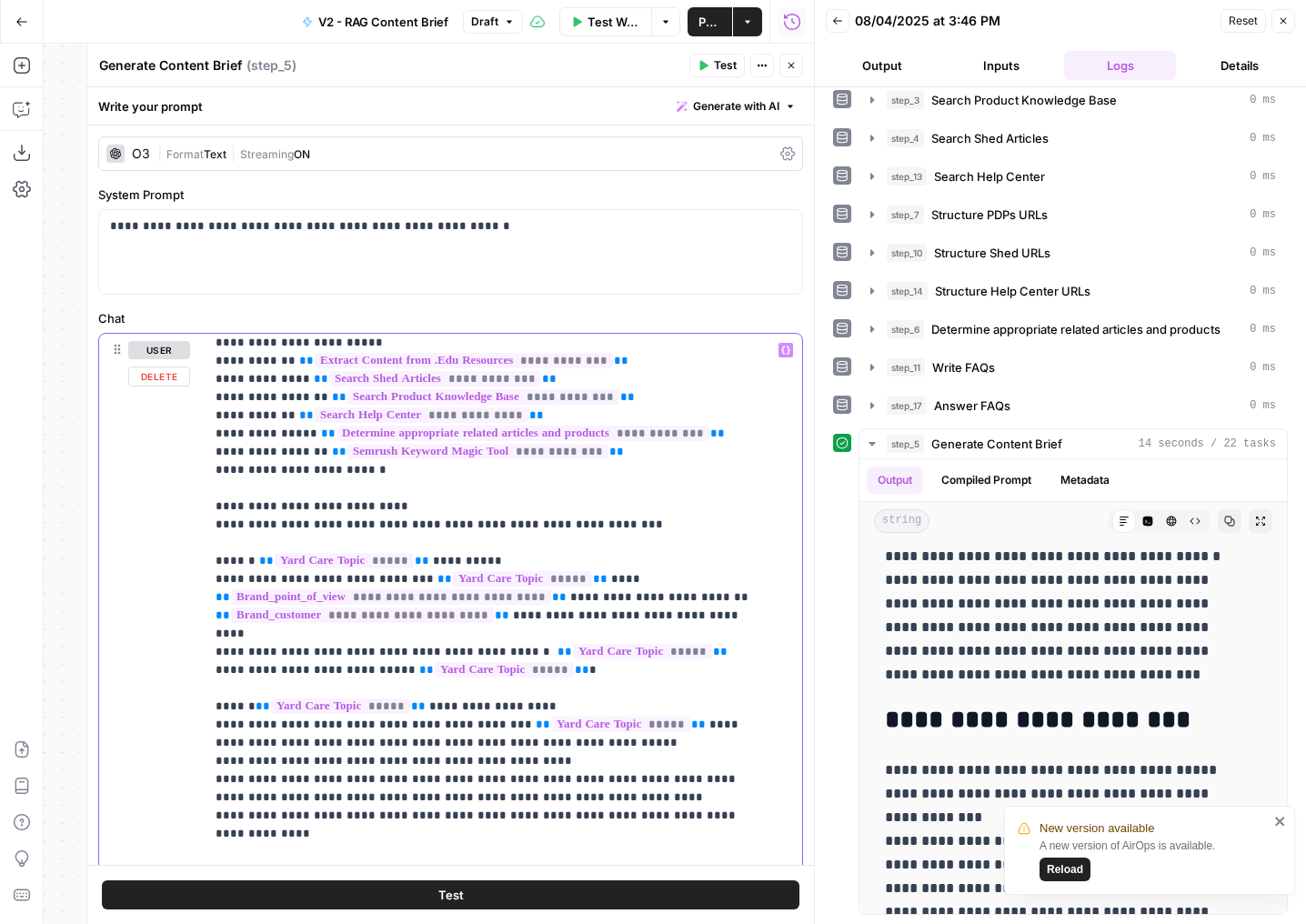 drag, startPoint x: 693, startPoint y: 736, endPoint x: 208, endPoint y: 741, distance: 485.02577 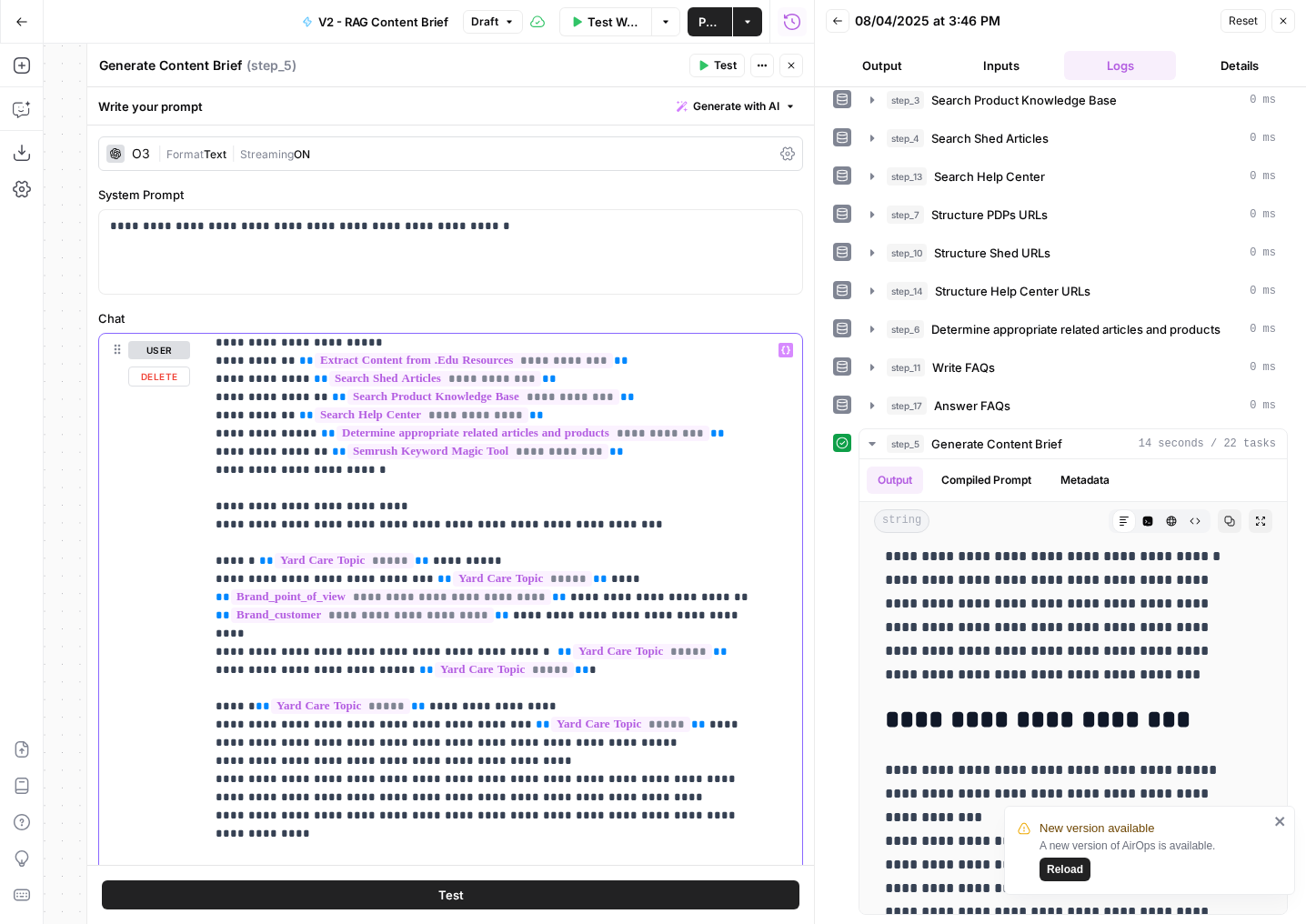 click on "**********" at bounding box center [497, 704] 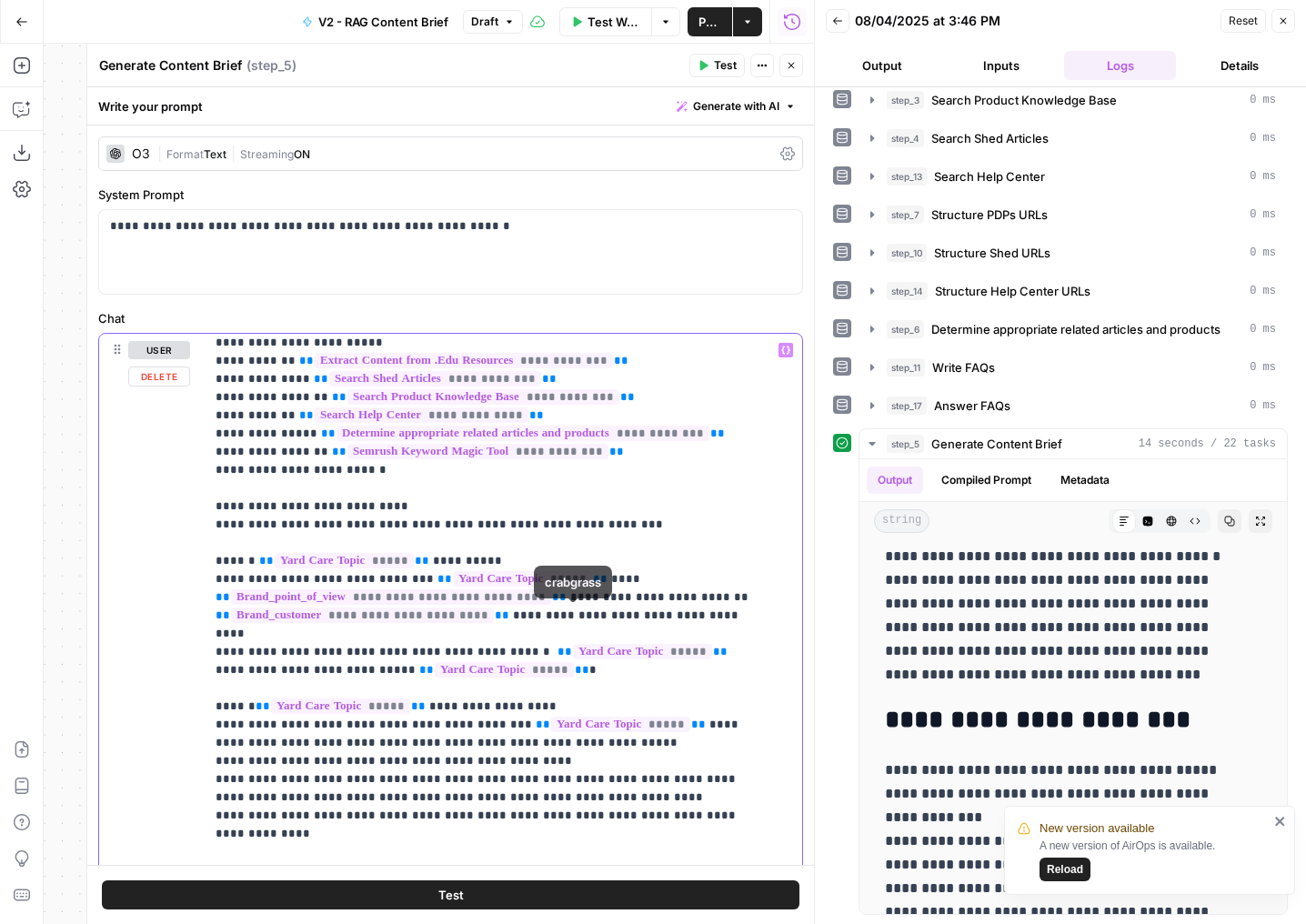 click on "*****" at bounding box center [642, 651] 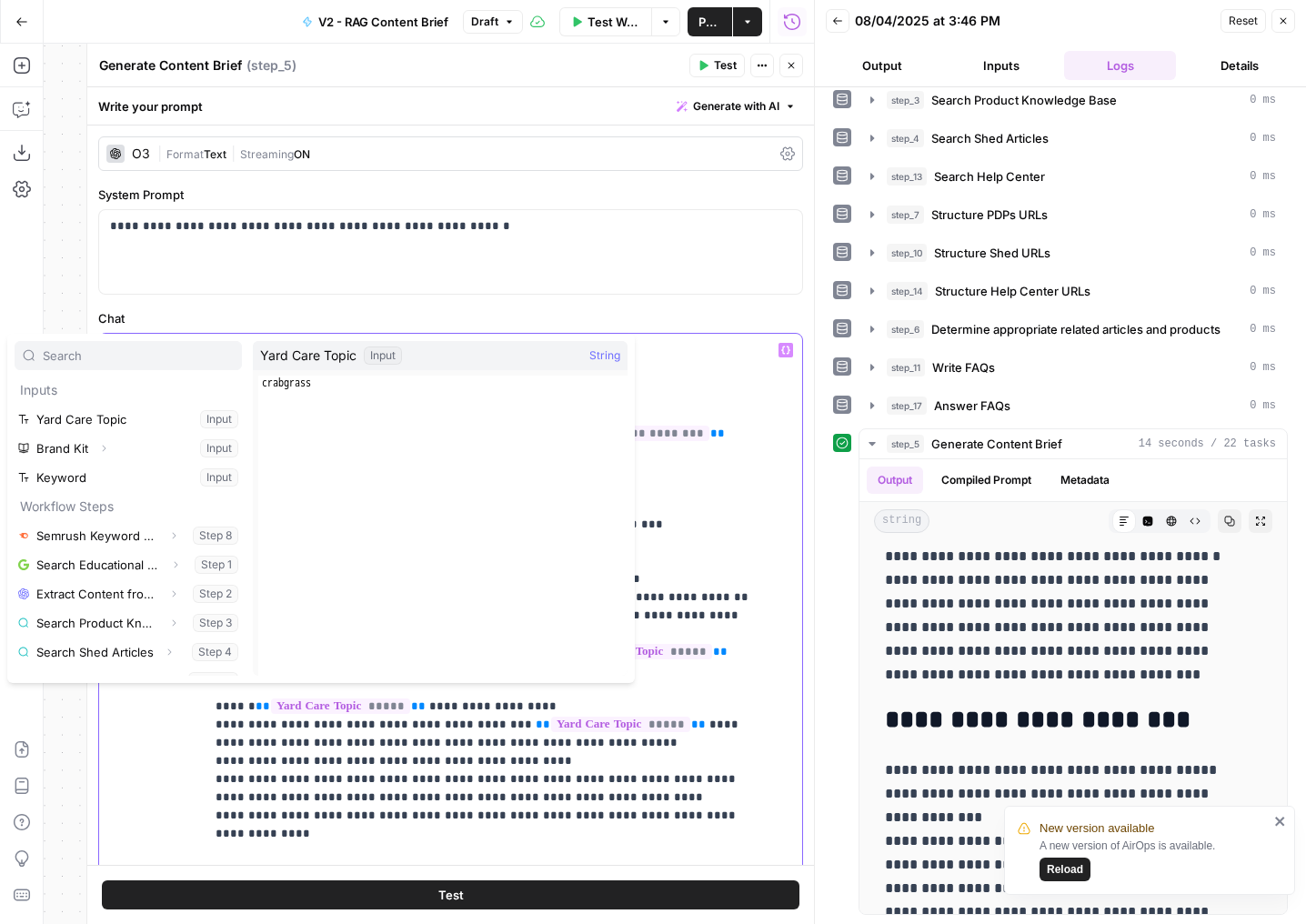 click on "**********" at bounding box center (489, 1252) 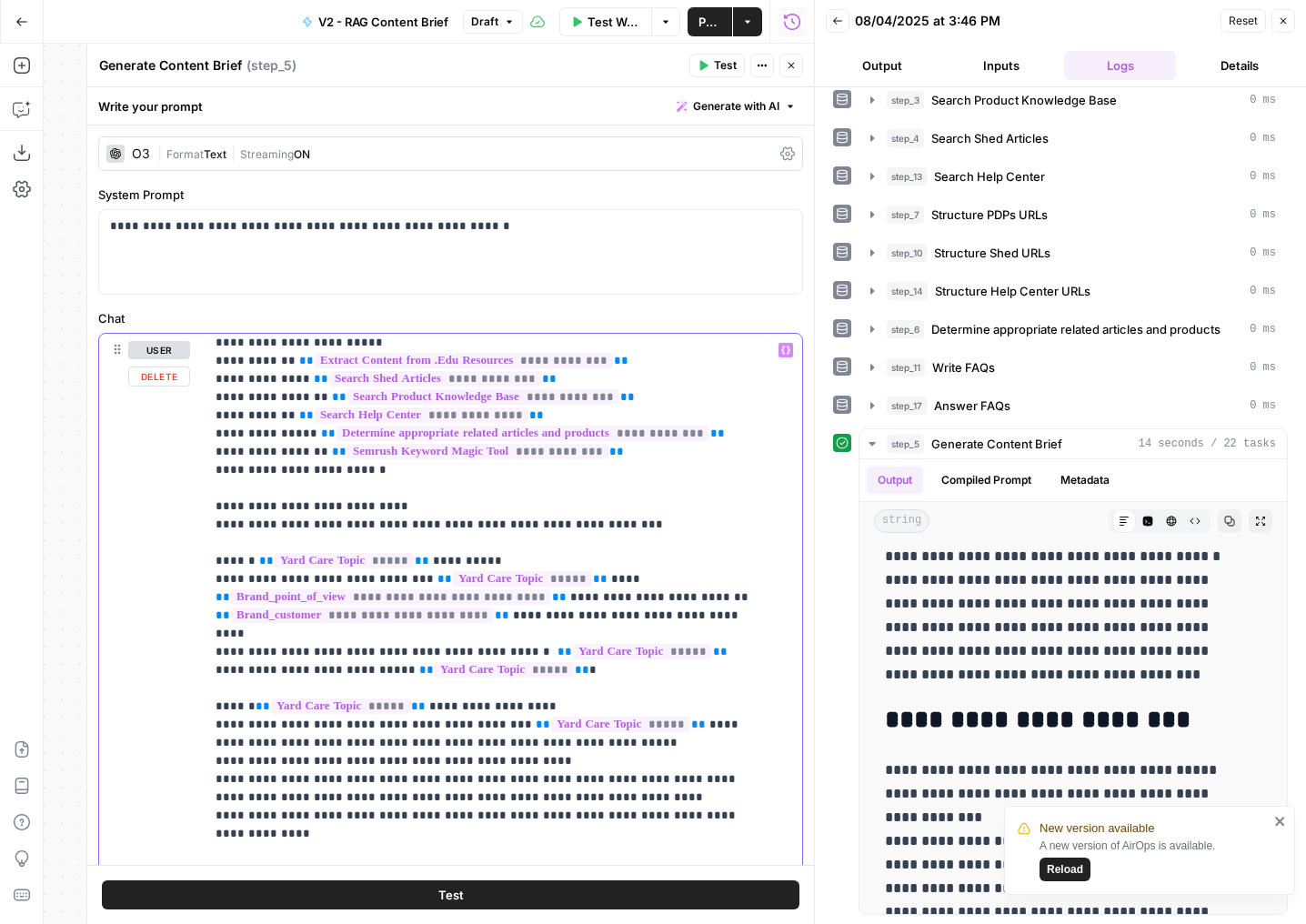 click on "**********" at bounding box center [489, 1252] 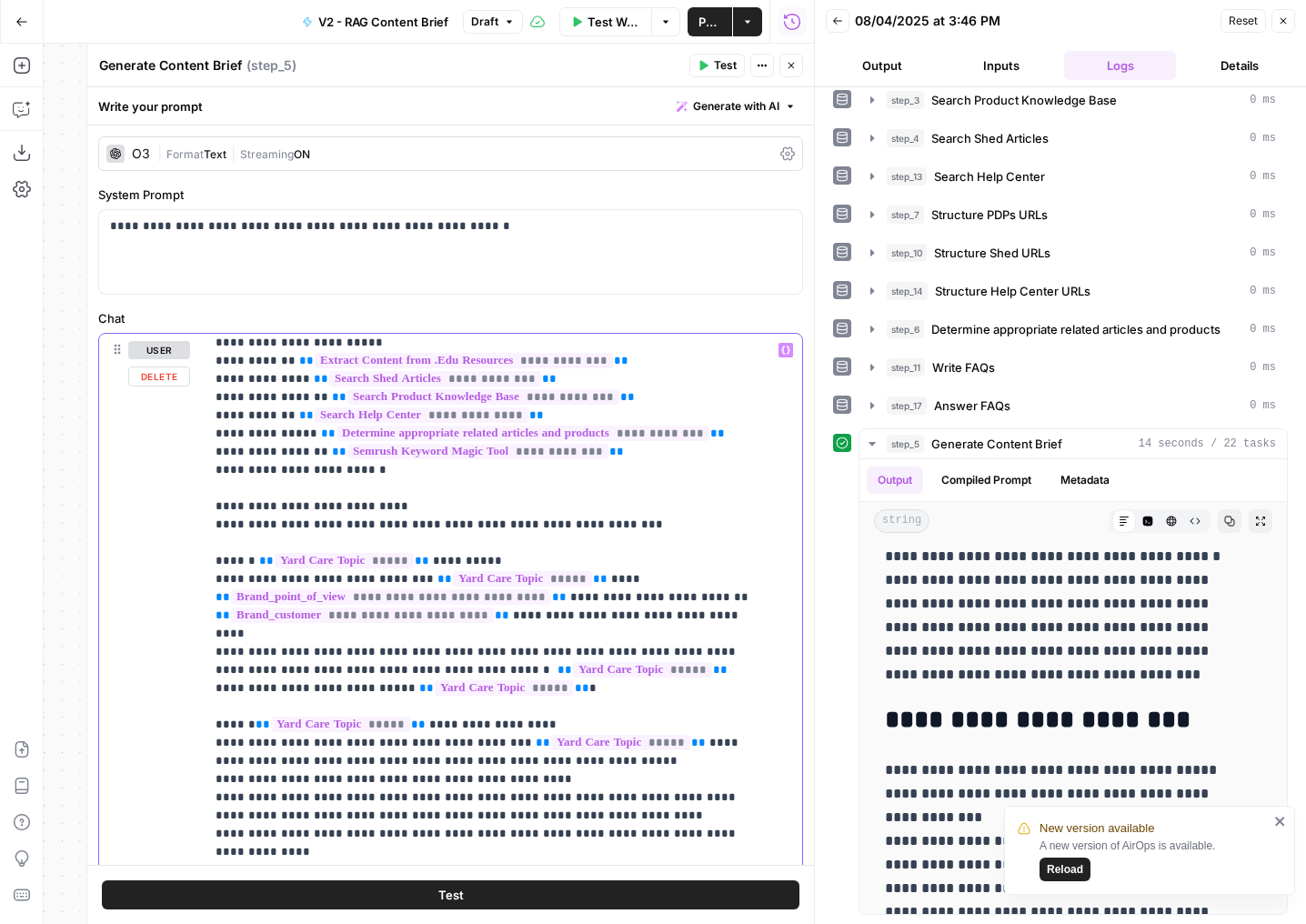 drag, startPoint x: 501, startPoint y: 615, endPoint x: 376, endPoint y: 616, distance: 125.004 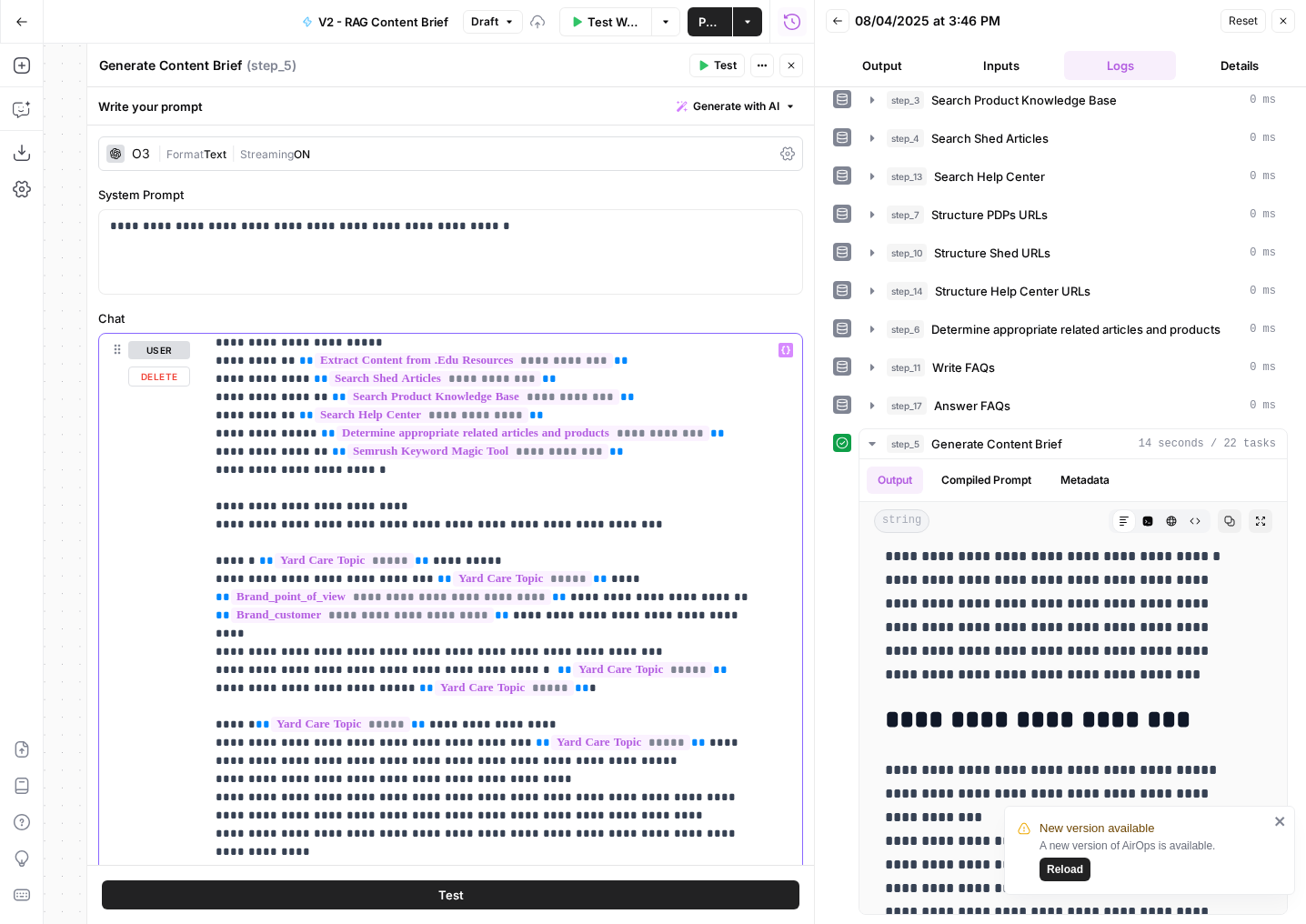 click on "**********" at bounding box center [489, 1261] 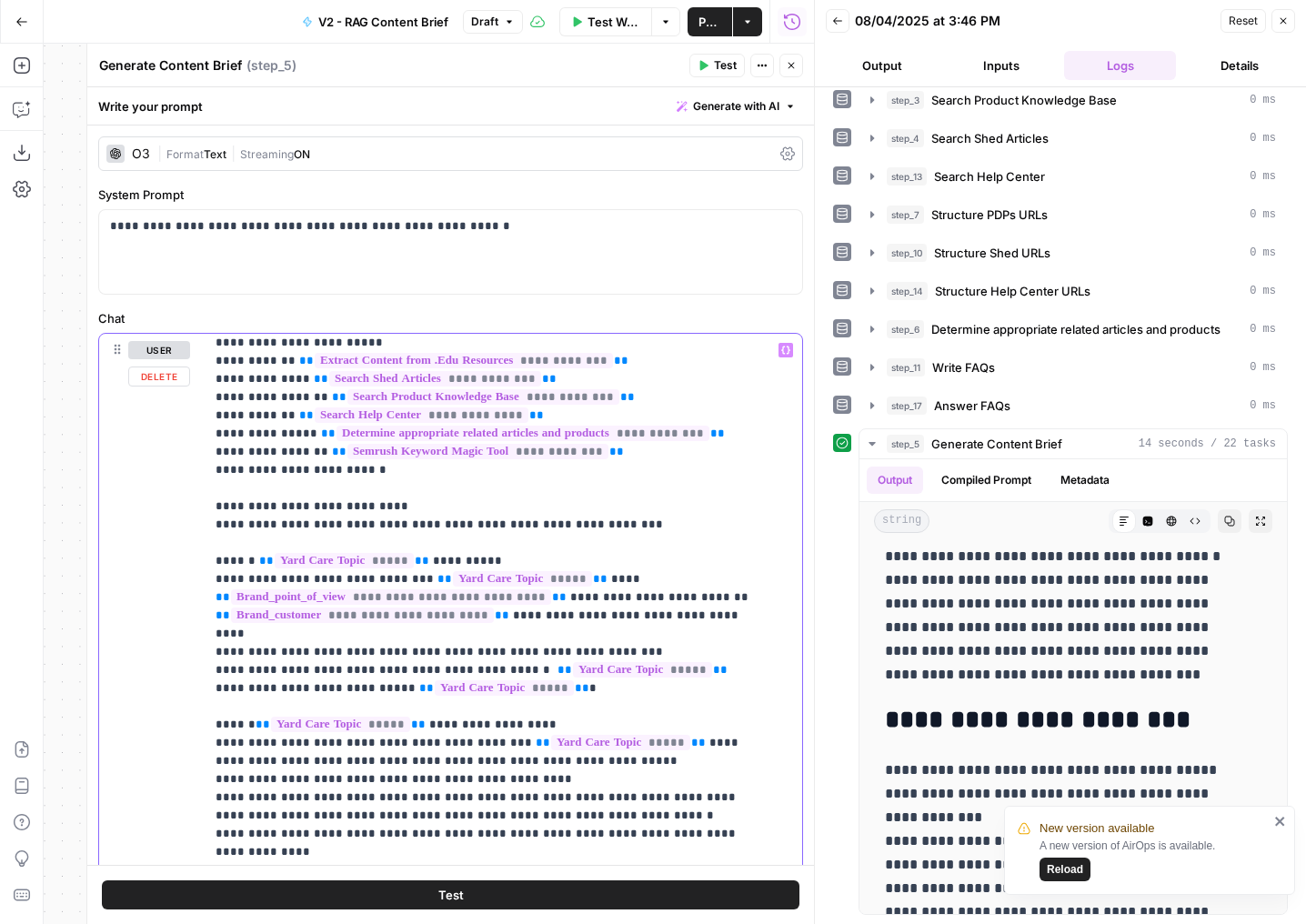 click on "**********" at bounding box center [489, 1261] 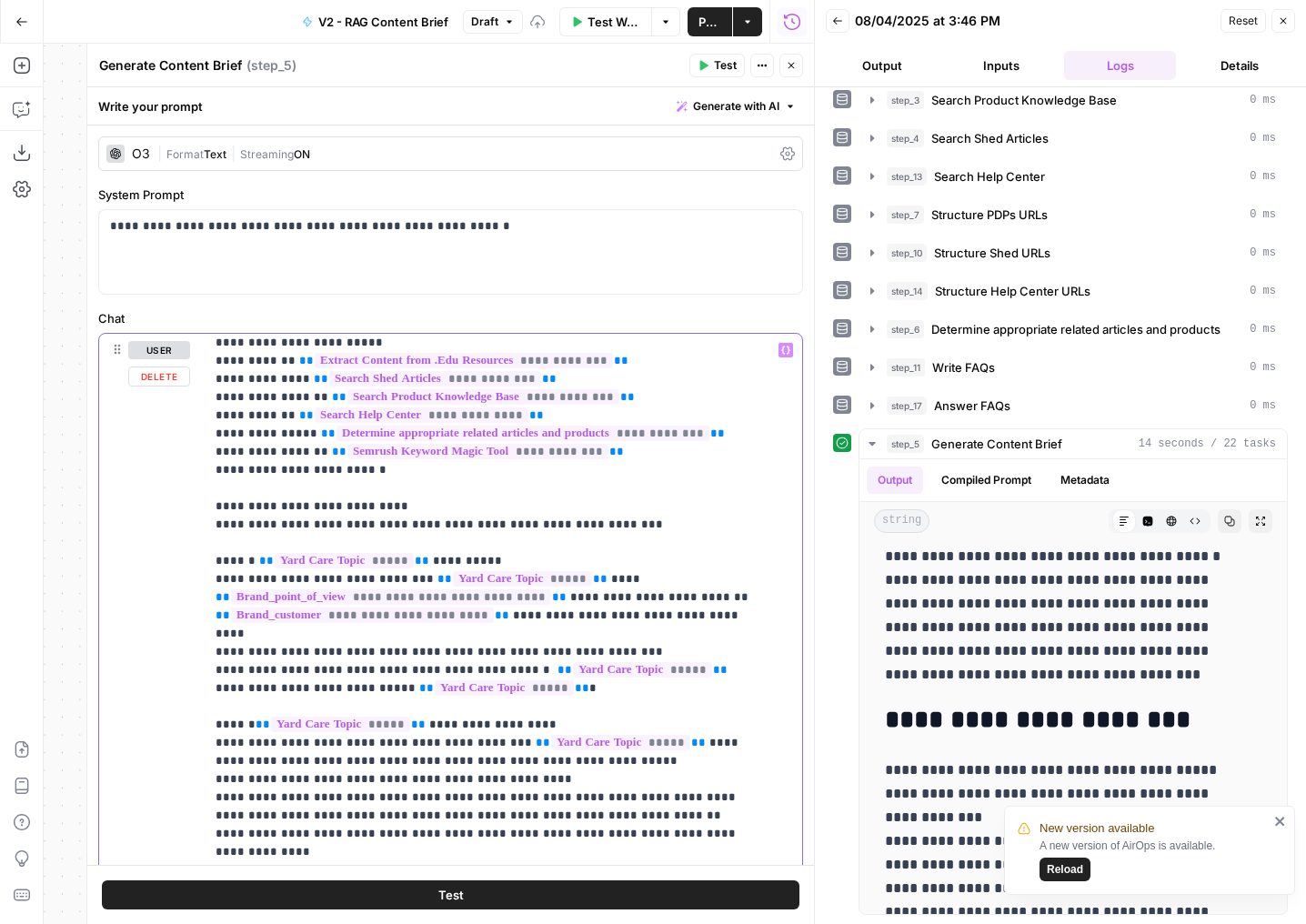 click on "**********" at bounding box center [489, 1261] 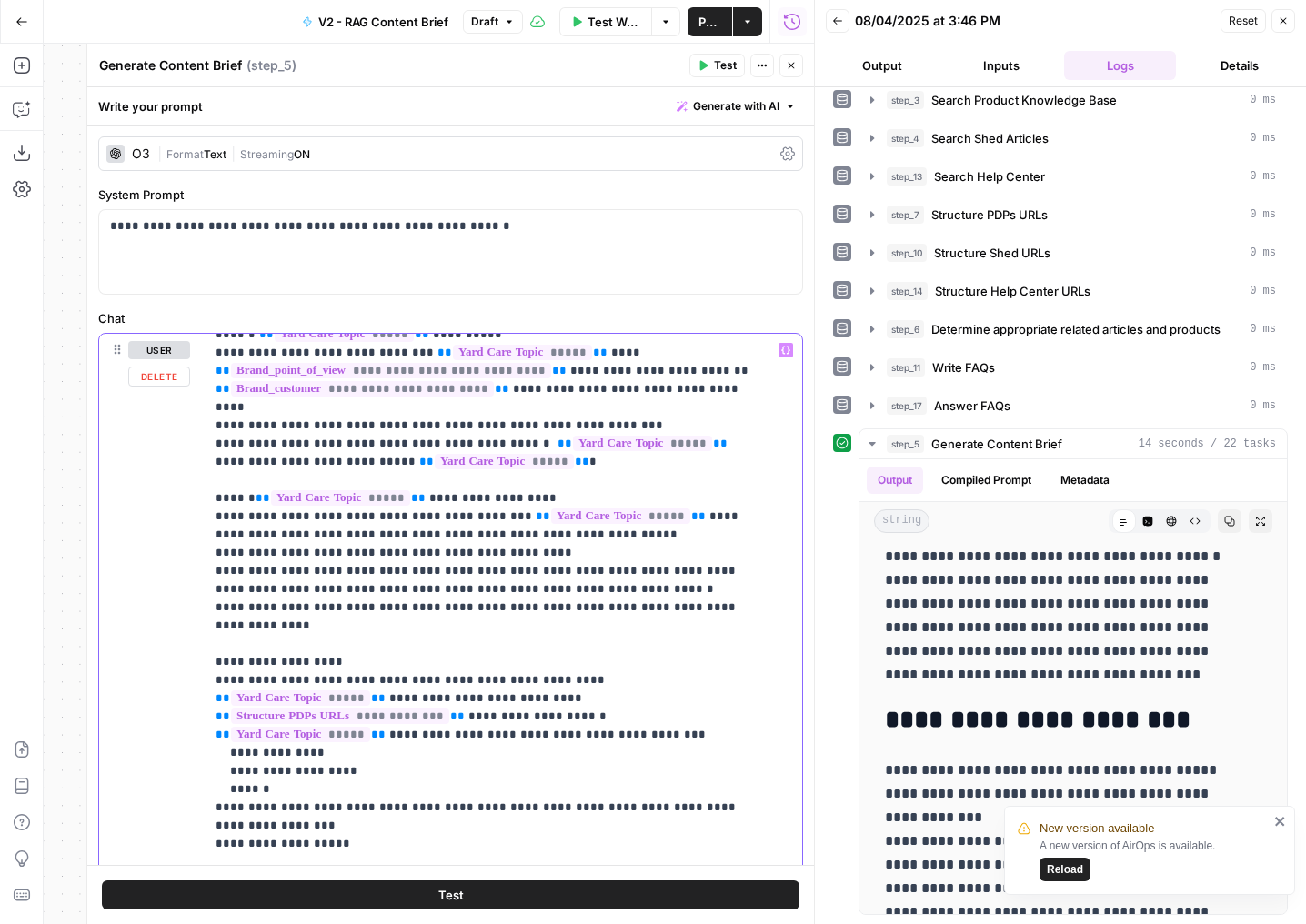 scroll, scrollTop: 527, scrollLeft: 0, axis: vertical 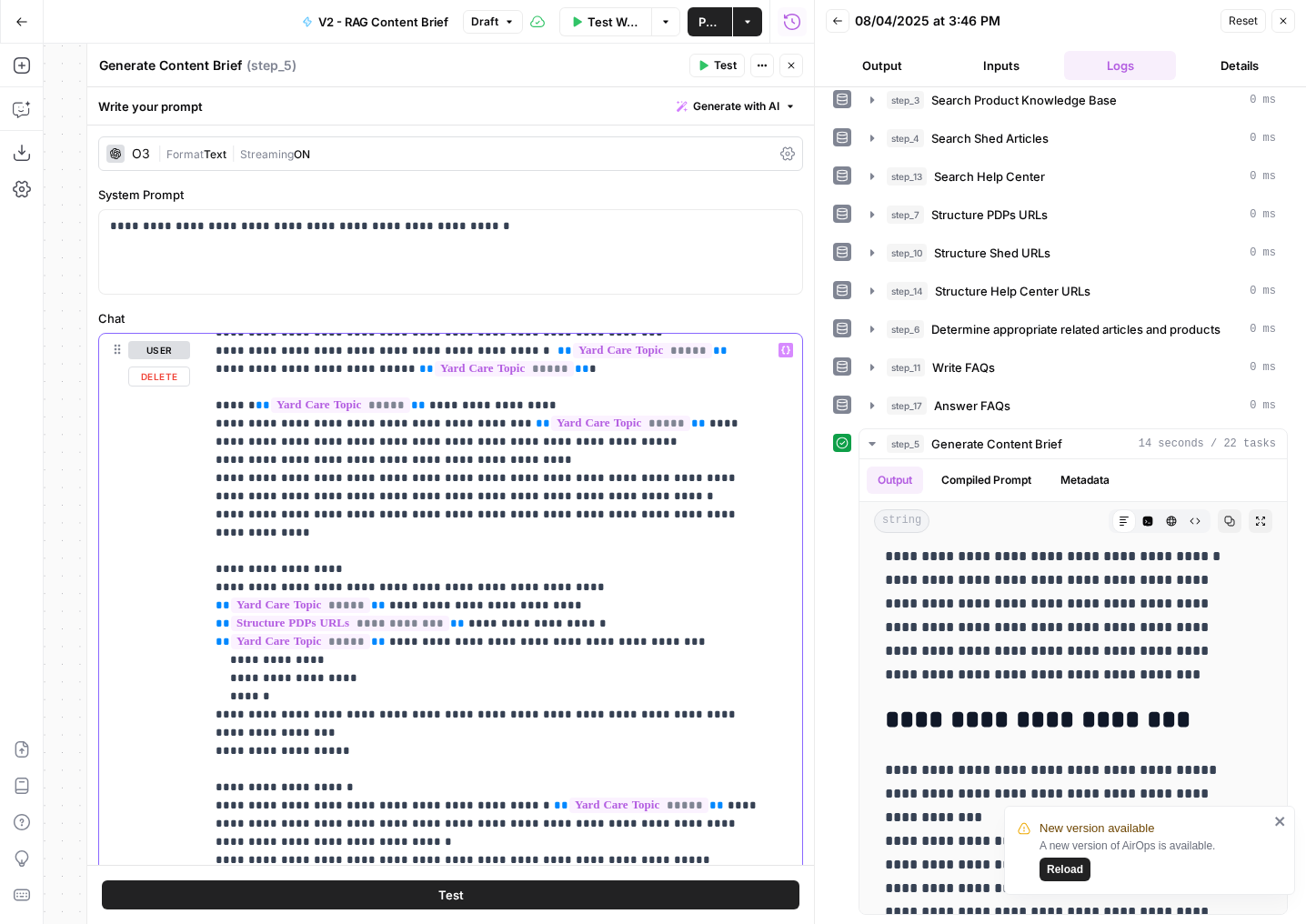 drag, startPoint x: 414, startPoint y: 532, endPoint x: 344, endPoint y: 531, distance: 70.00714 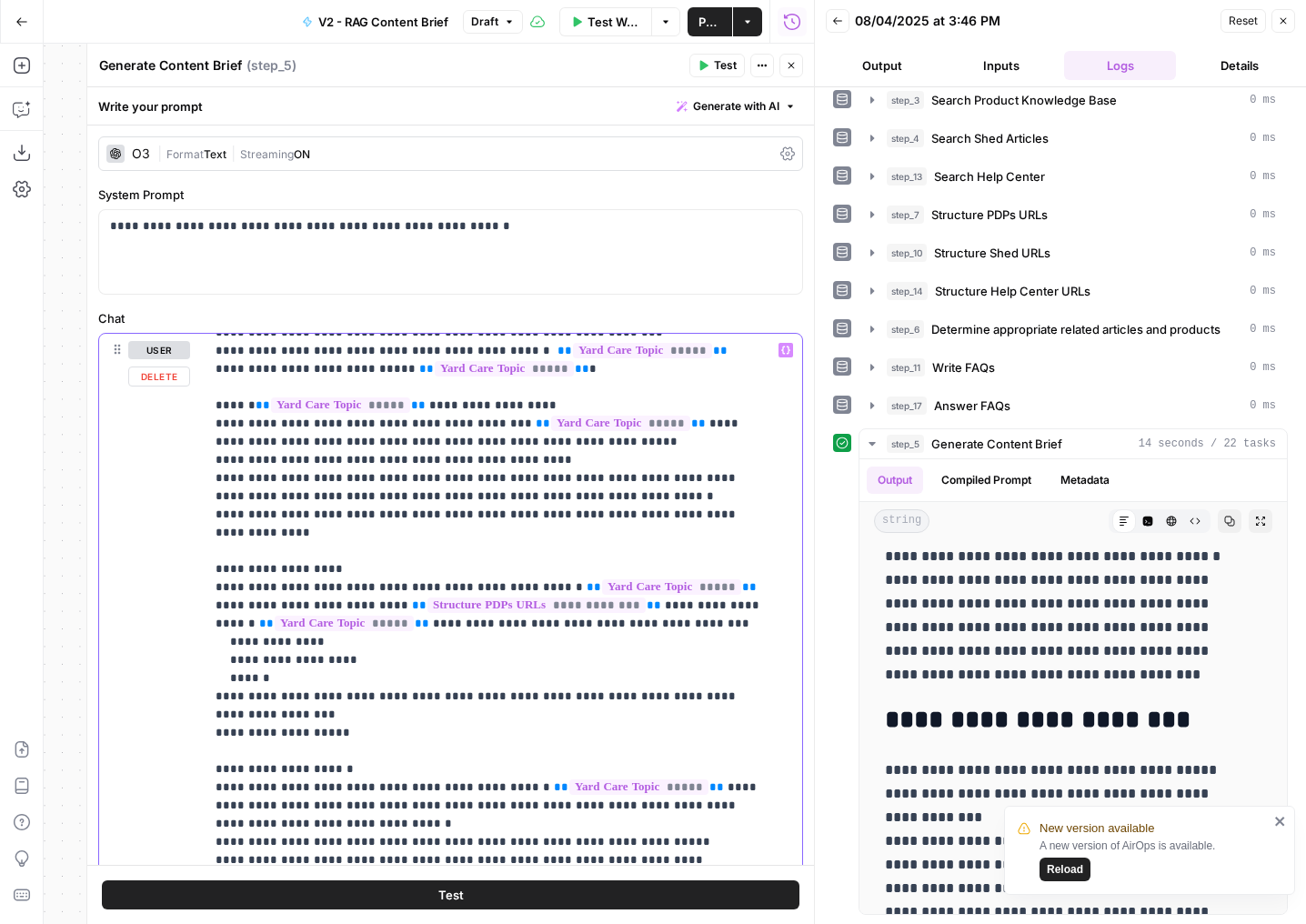 click on "**********" at bounding box center (489, 942) 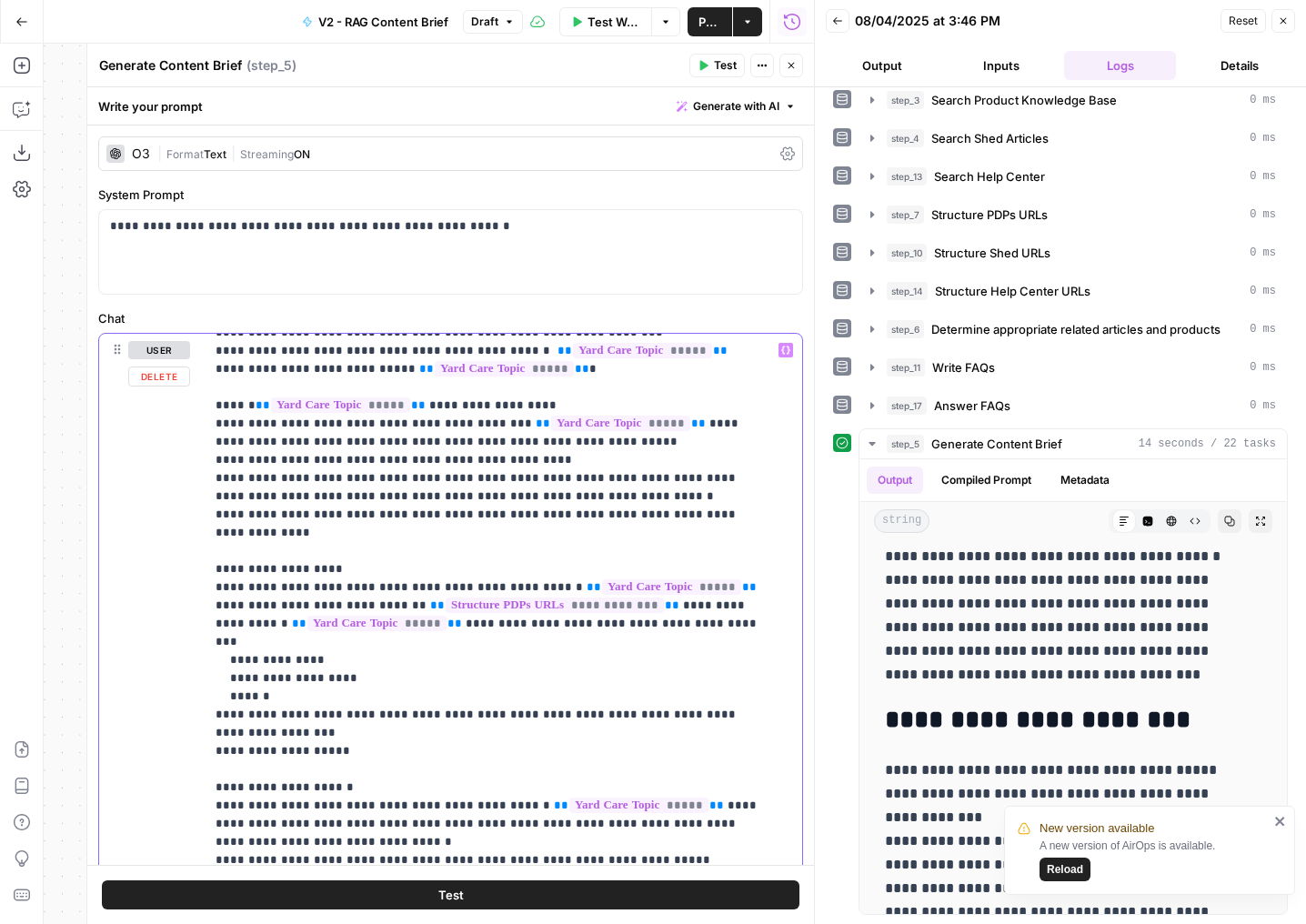 drag, startPoint x: 340, startPoint y: 529, endPoint x: 192, endPoint y: 532, distance: 148.0304 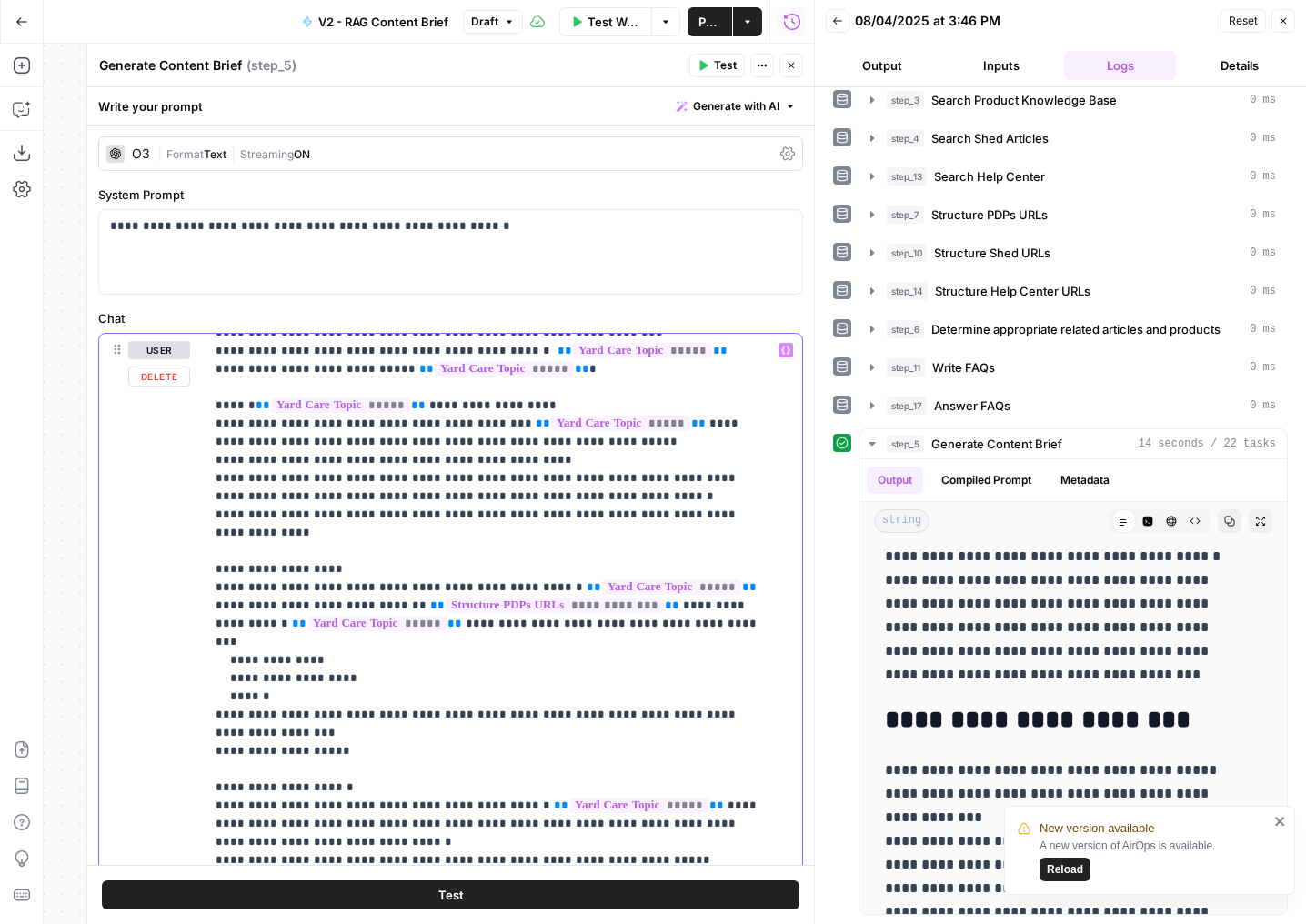 drag, startPoint x: 362, startPoint y: 529, endPoint x: 224, endPoint y: 527, distance: 138.0145 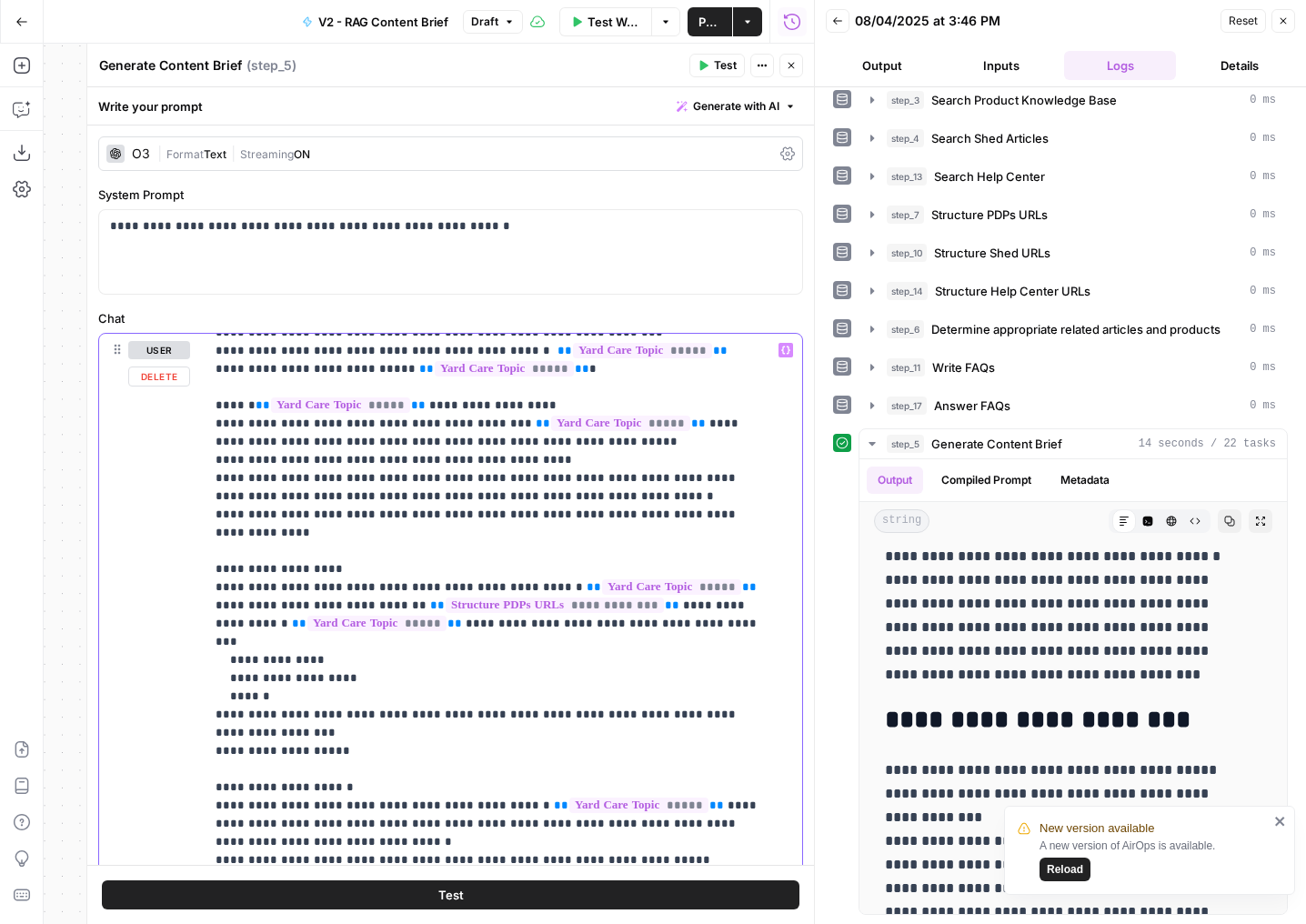 click on "**********" at bounding box center (489, 942) 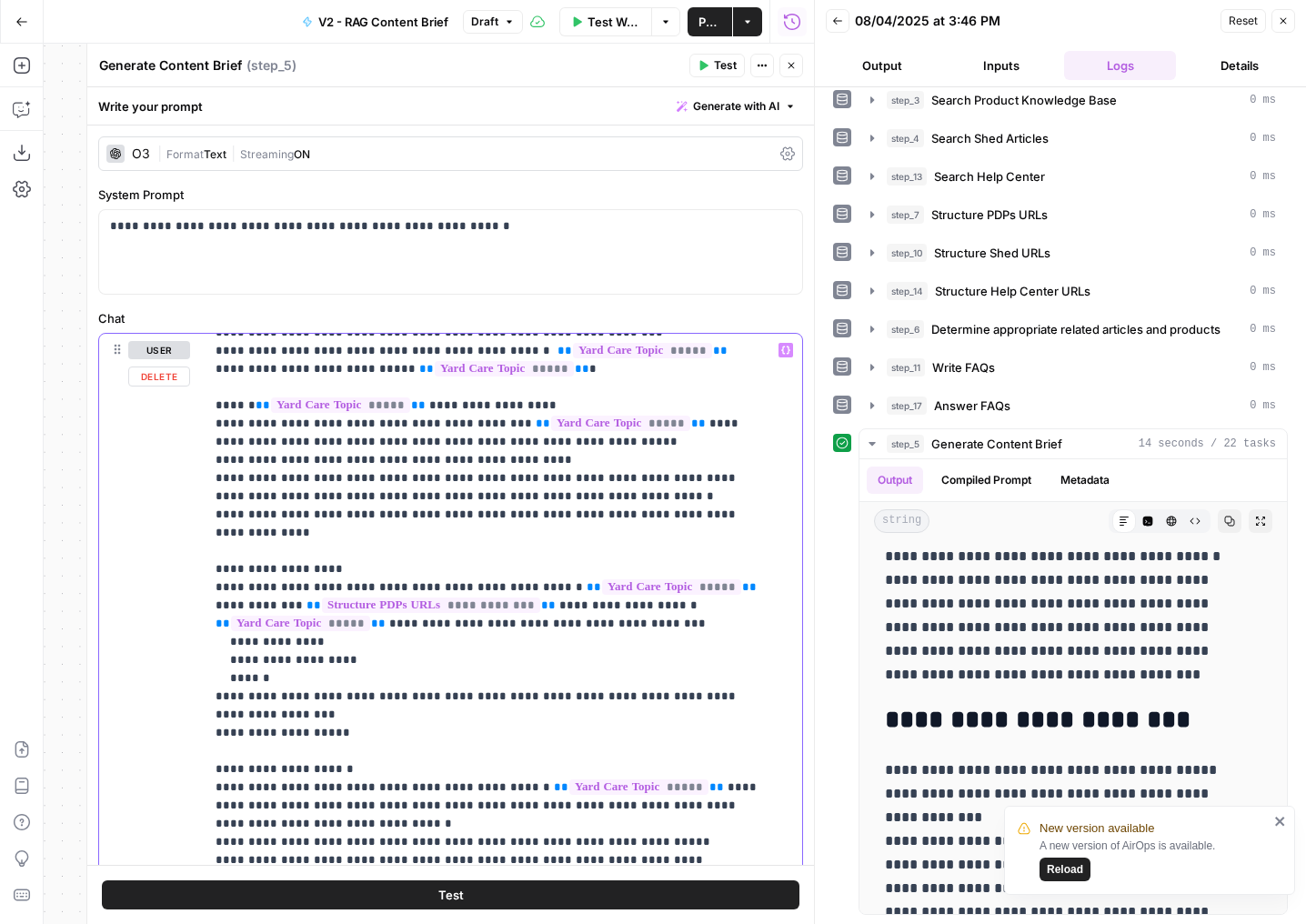 drag, startPoint x: 749, startPoint y: 553, endPoint x: 669, endPoint y: 535, distance: 82 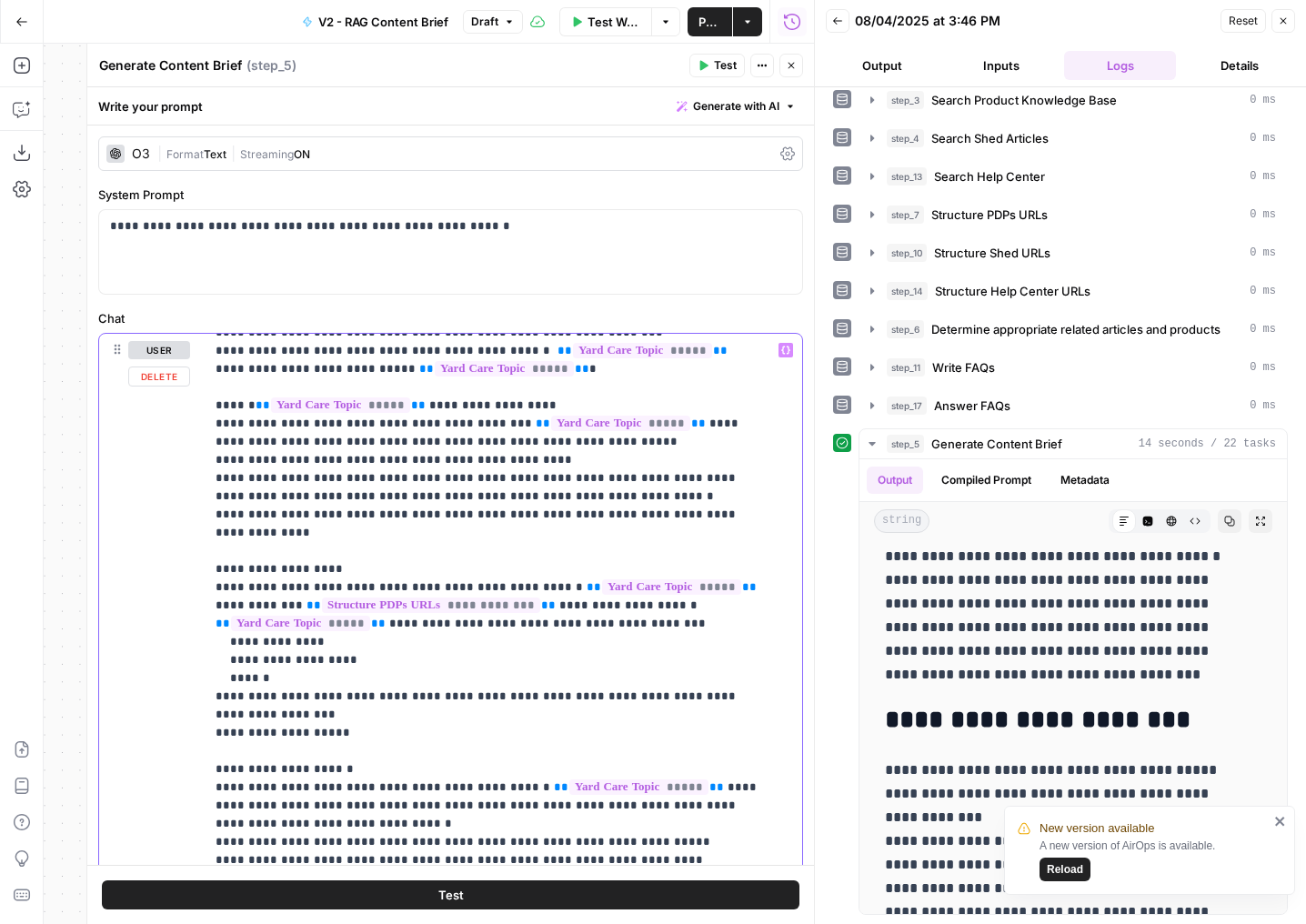 click on "**********" at bounding box center (489, 942) 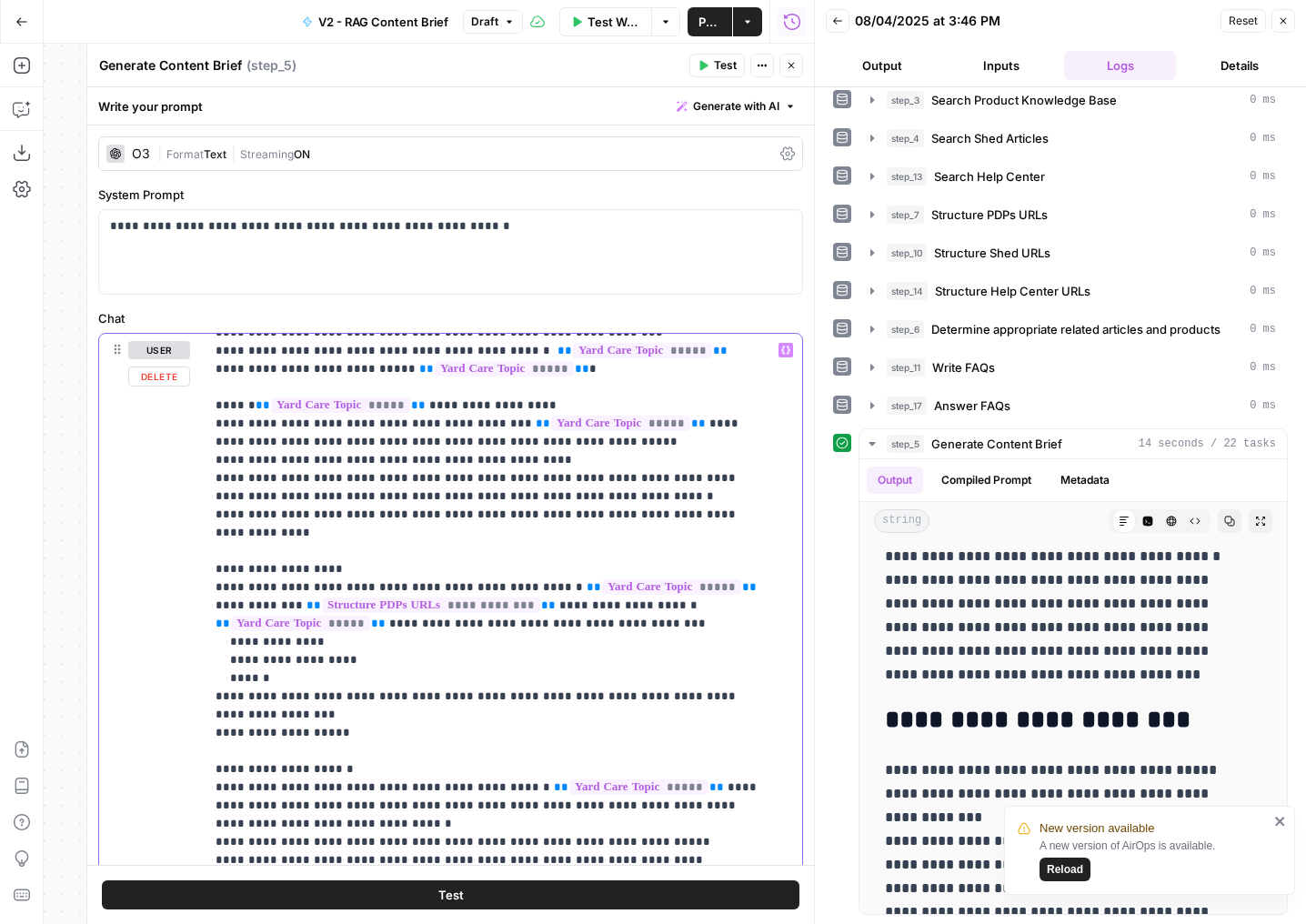 drag, startPoint x: 456, startPoint y: 547, endPoint x: 210, endPoint y: 547, distance: 246 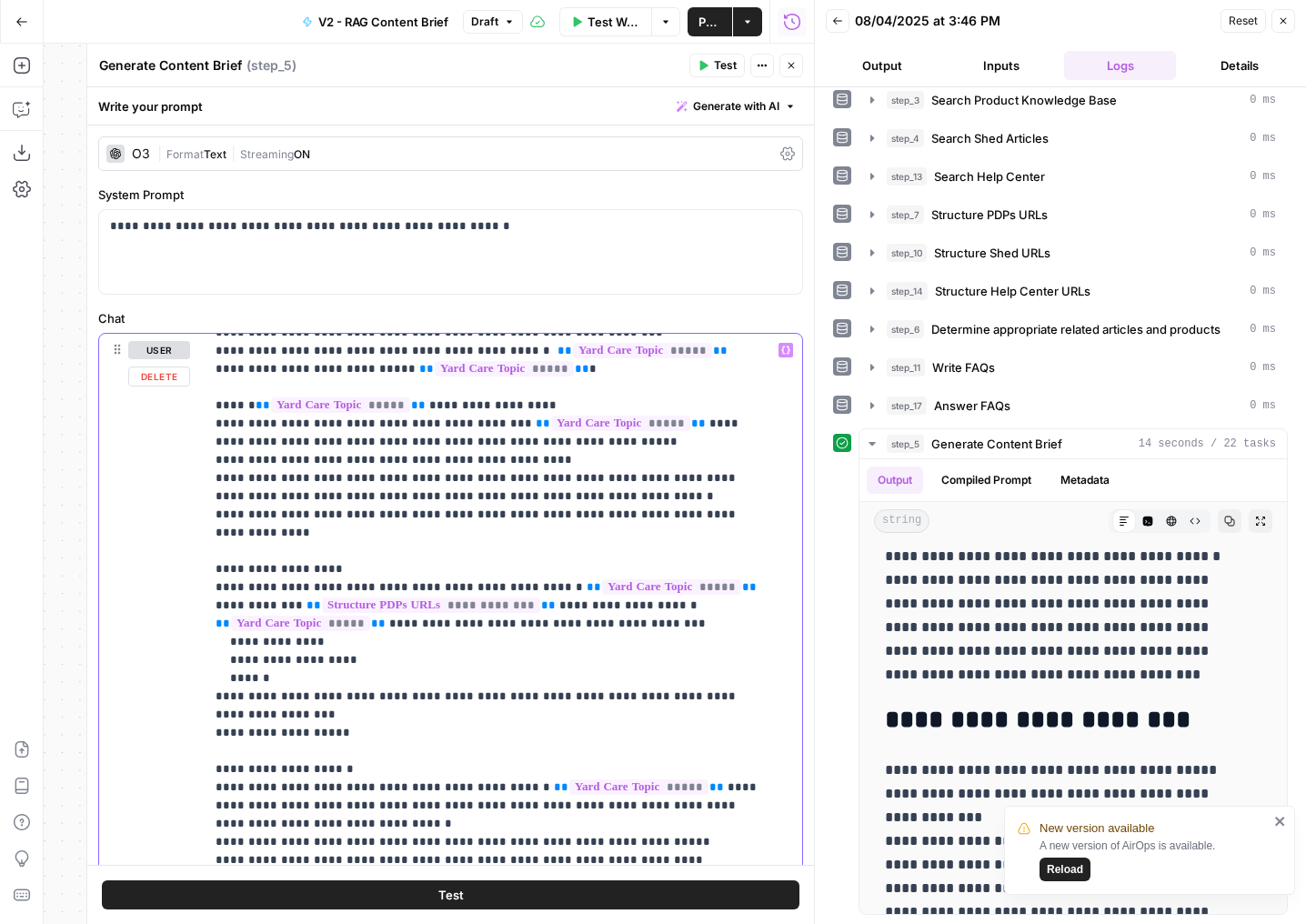 click on "**********" at bounding box center (497, 704) 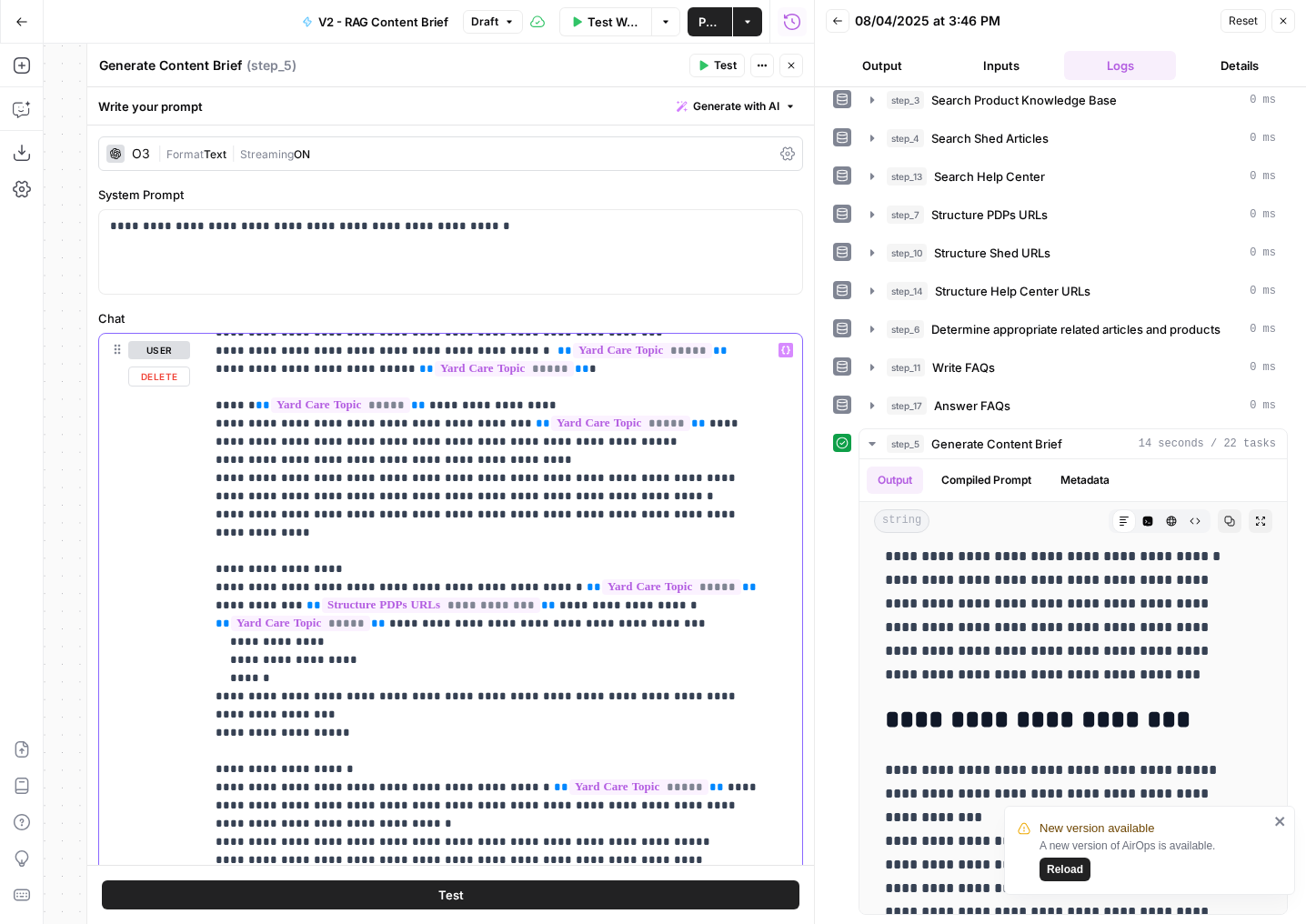 click on "**********" at bounding box center (489, 942) 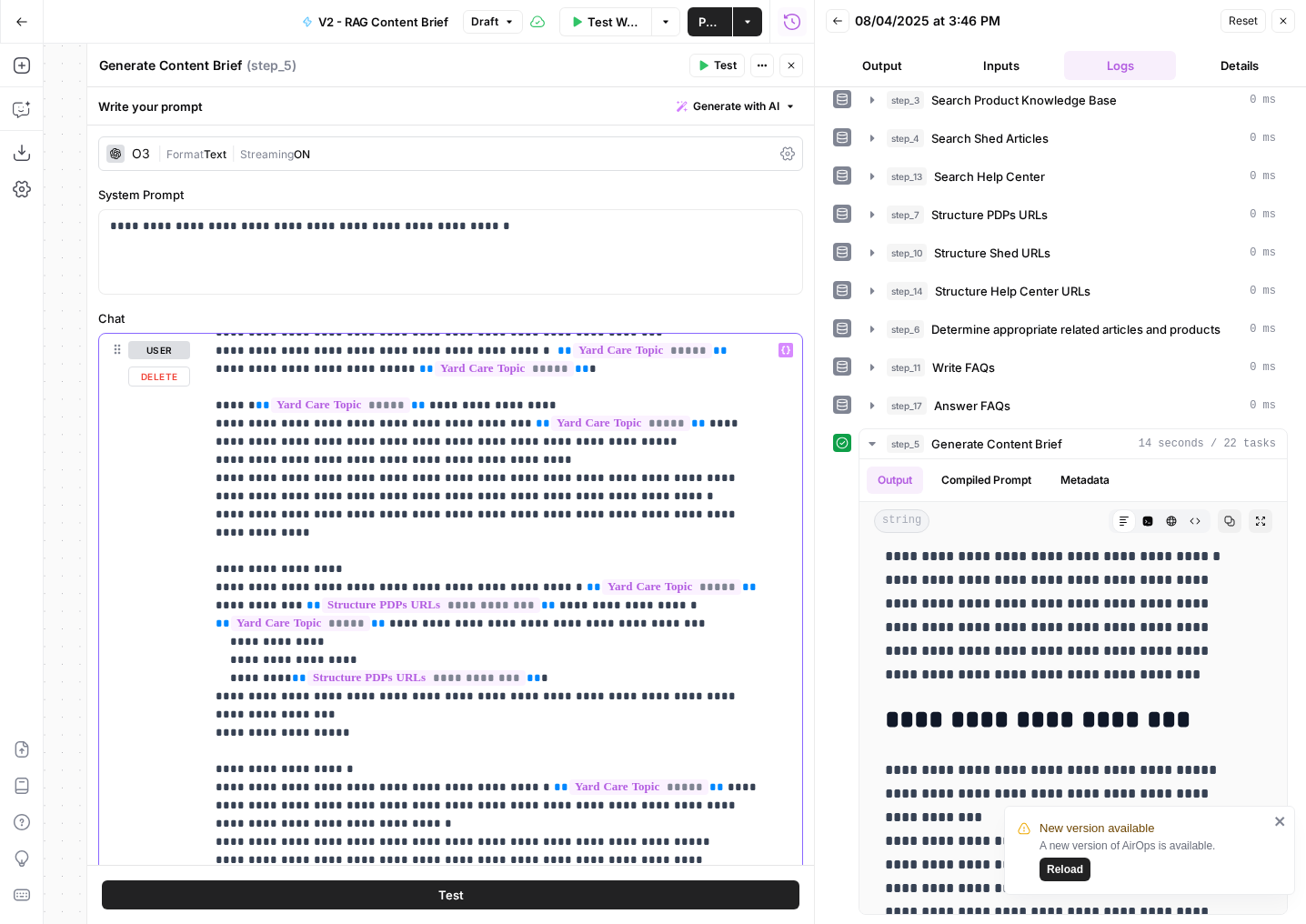 drag, startPoint x: 753, startPoint y: 553, endPoint x: 668, endPoint y: 533, distance: 87.321246 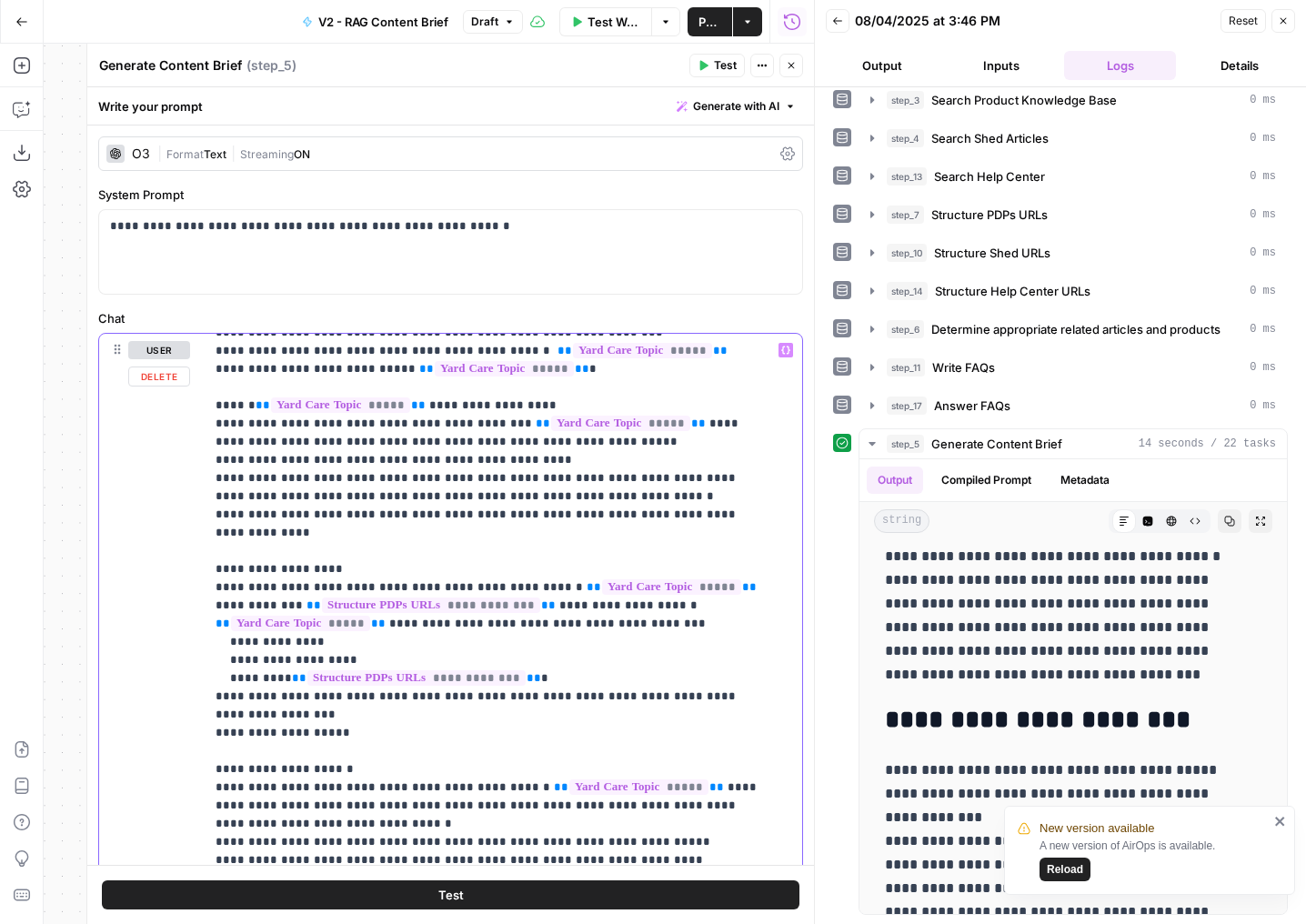 click on "**********" at bounding box center (489, 942) 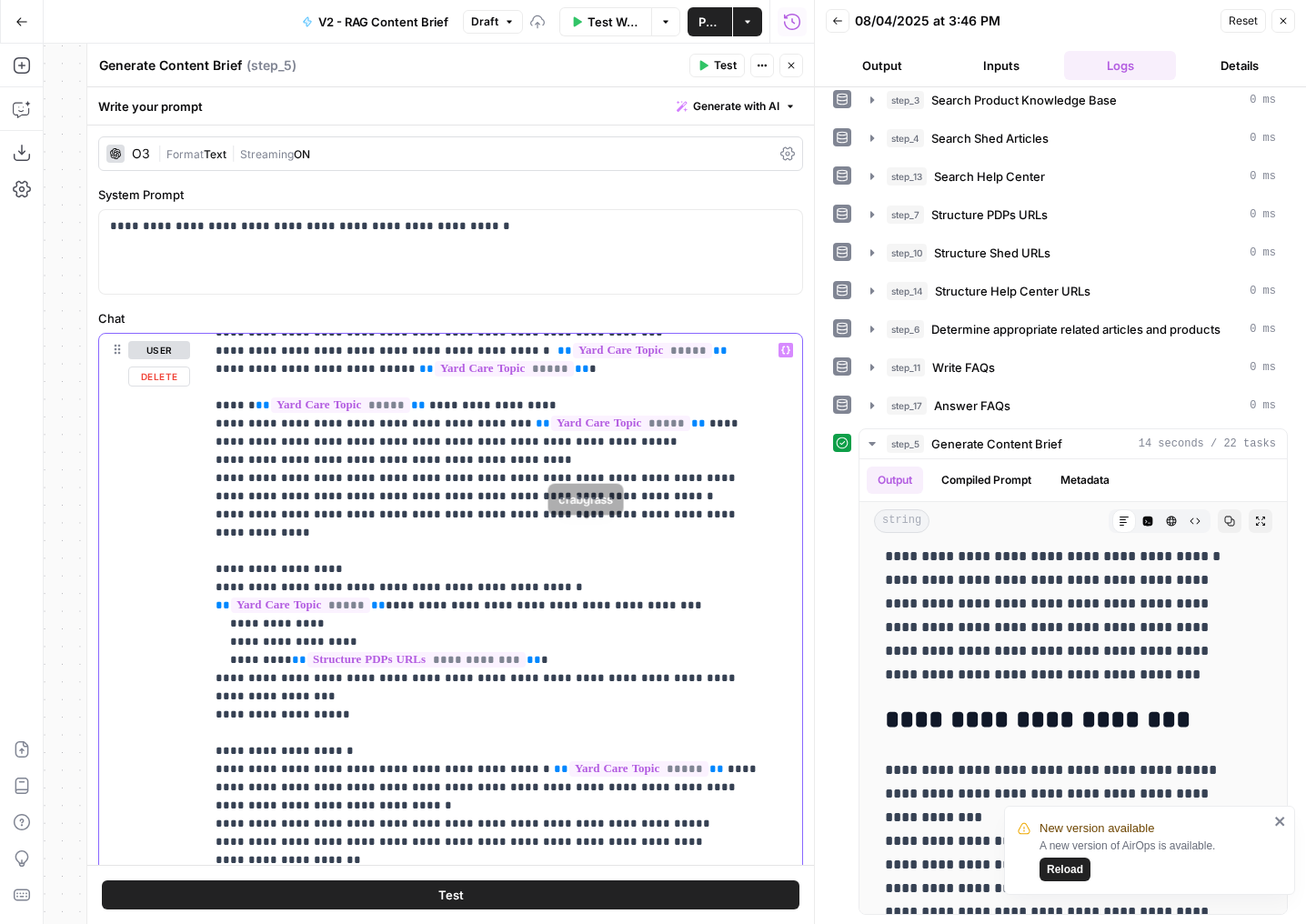 click on "**********" at bounding box center [489, 933] 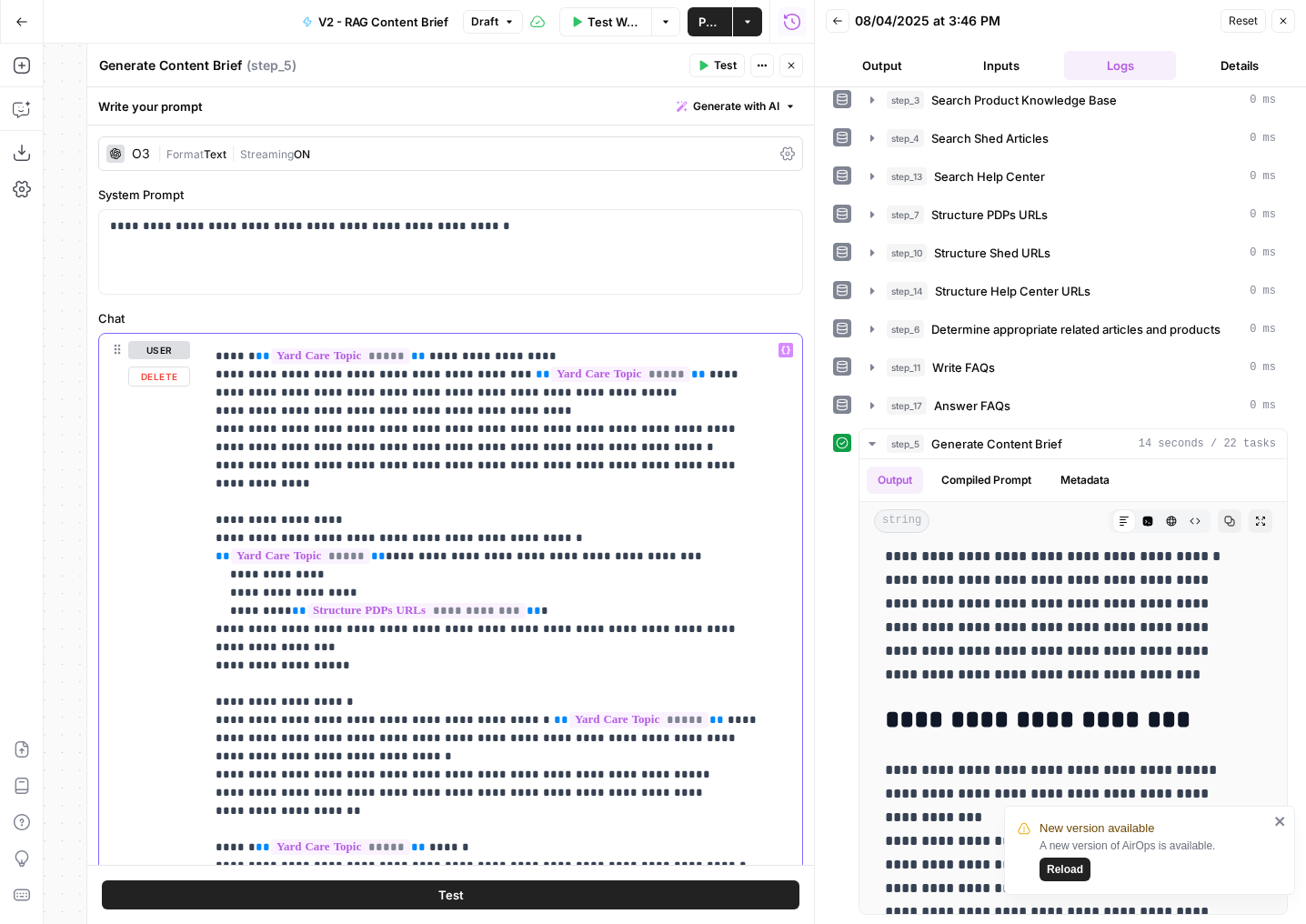 scroll, scrollTop: 584, scrollLeft: 0, axis: vertical 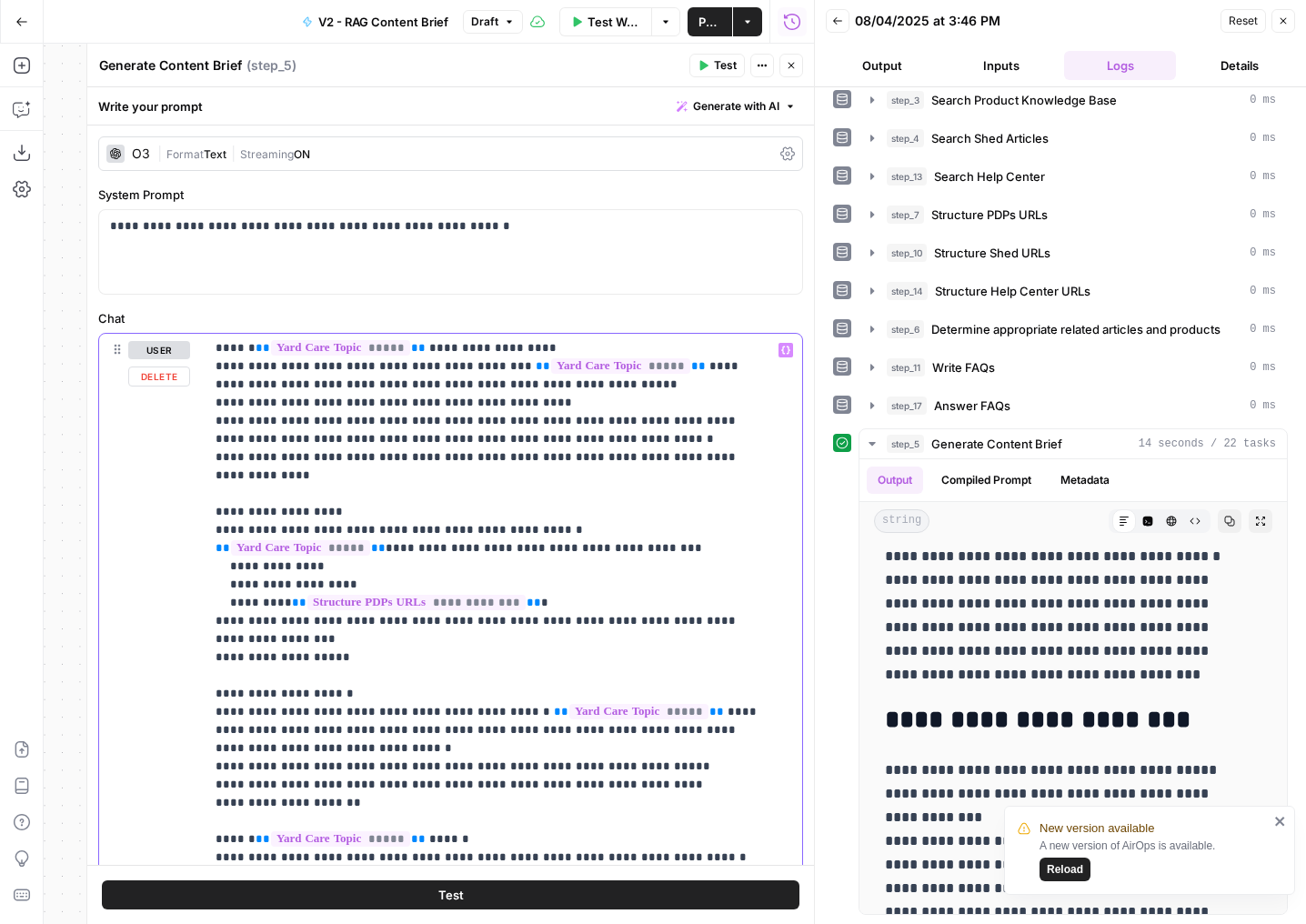 click on "**********" at bounding box center (489, 876) 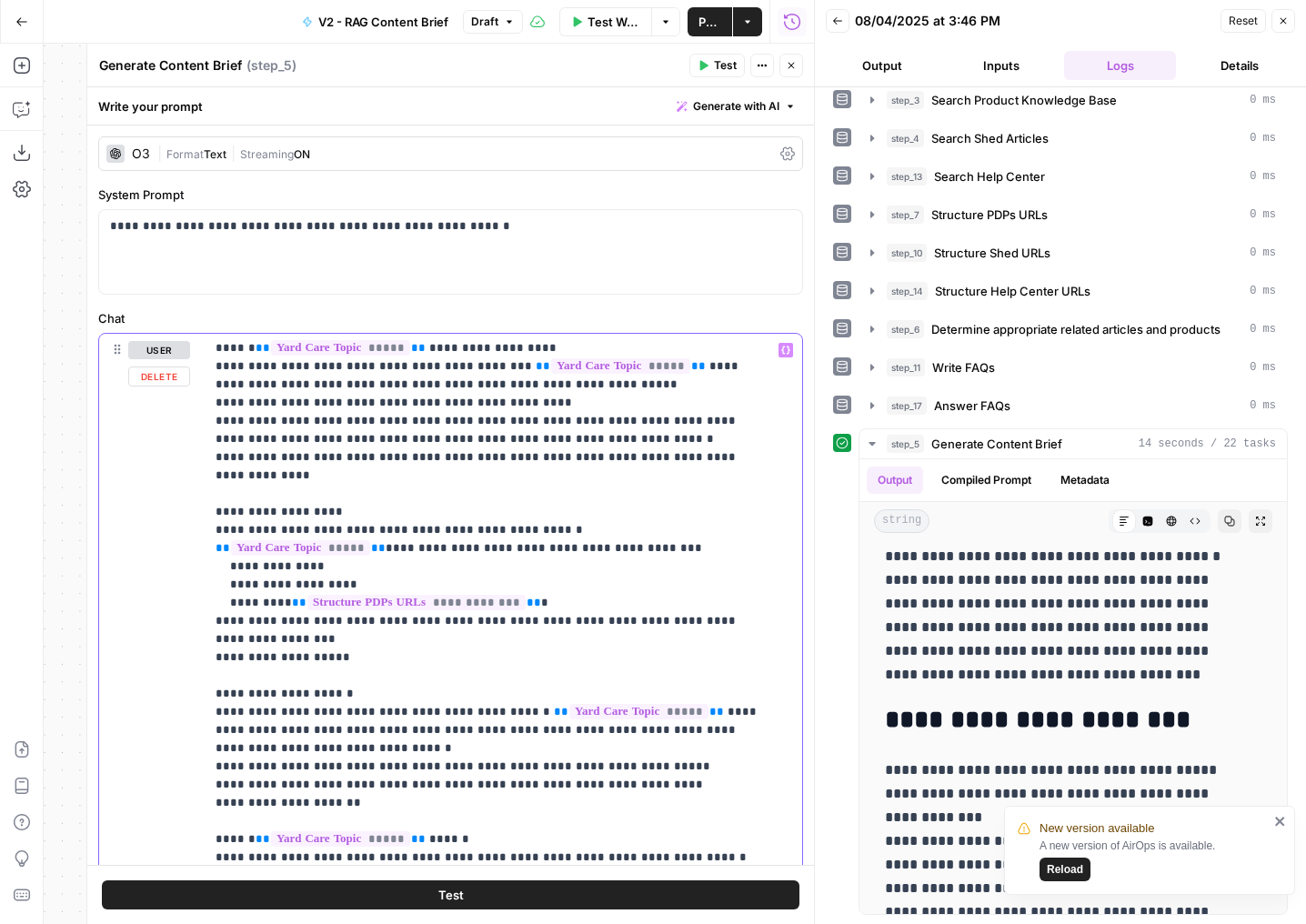 drag, startPoint x: 336, startPoint y: 658, endPoint x: 176, endPoint y: 657, distance: 160.00312 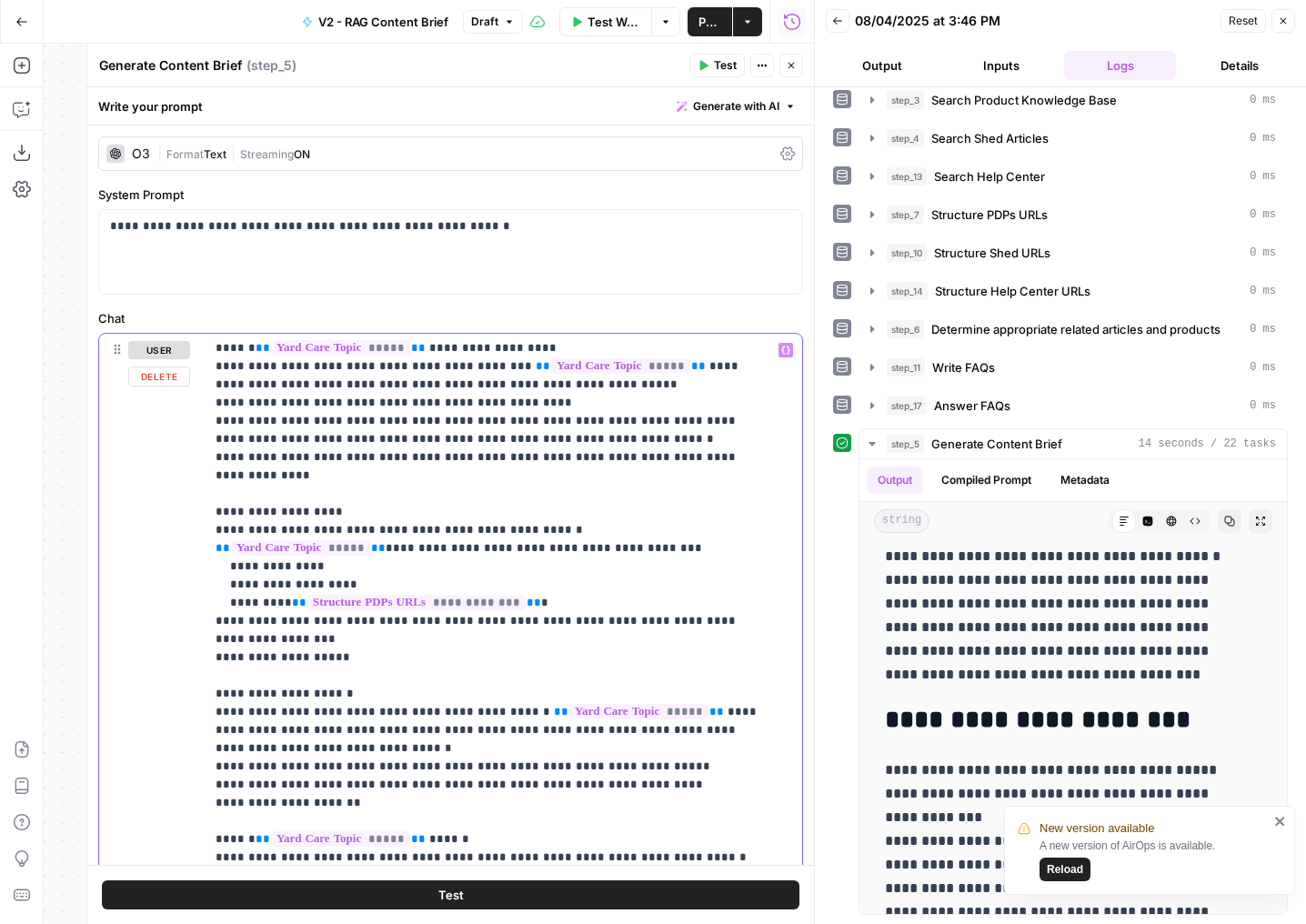 click on "**********" at bounding box center (450, 725) 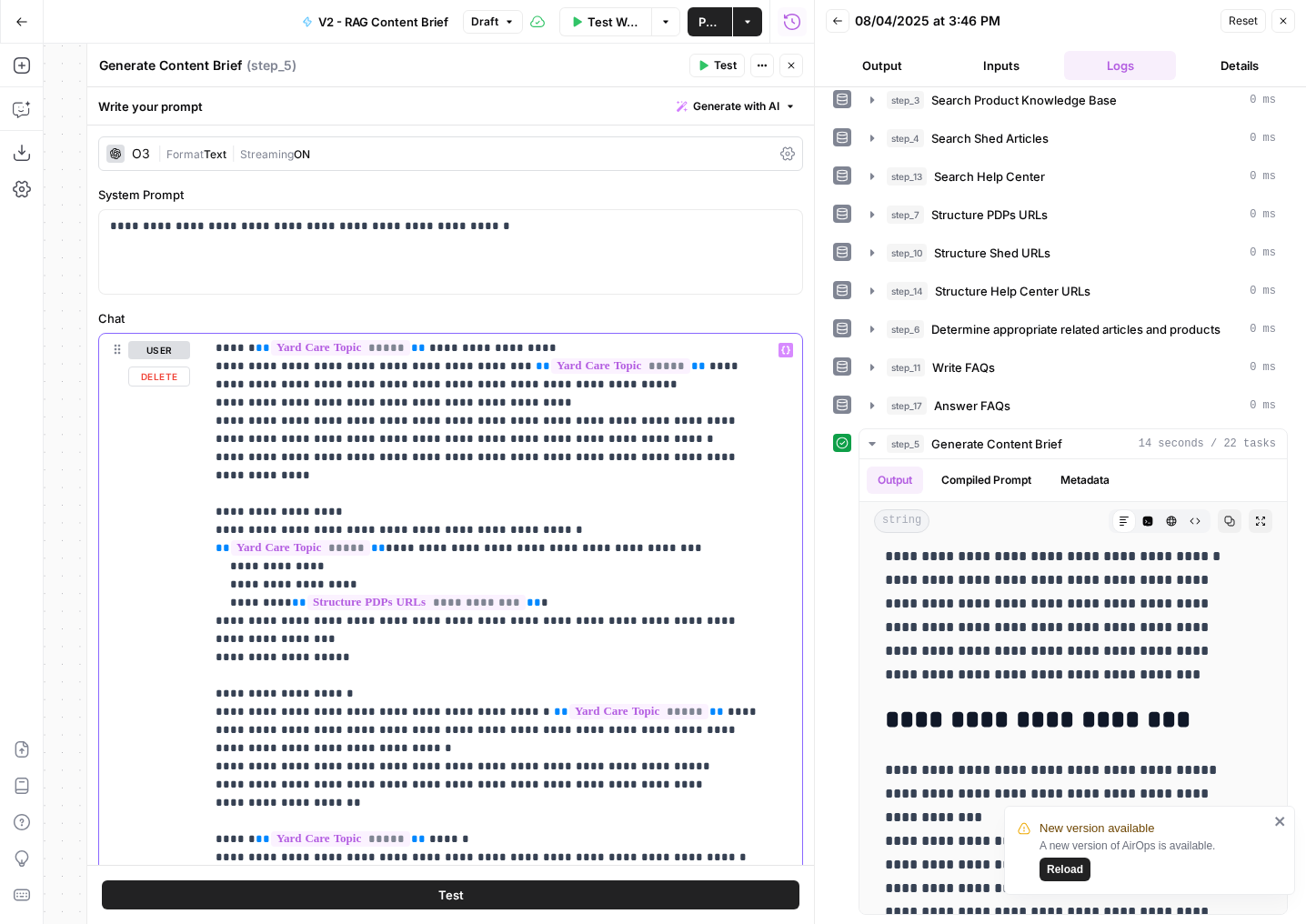 click on "**********" at bounding box center [489, 876] 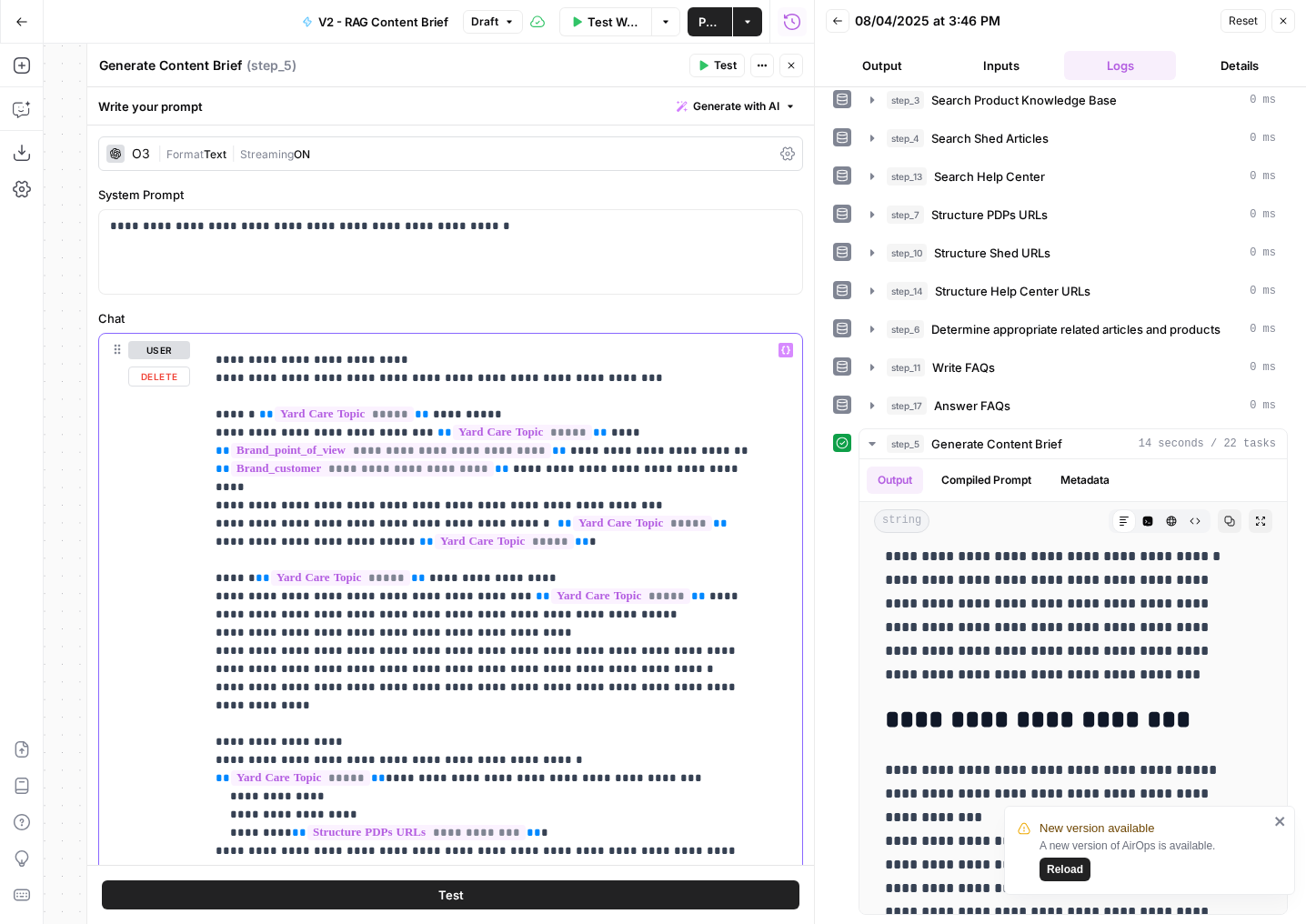 scroll, scrollTop: 80, scrollLeft: 0, axis: vertical 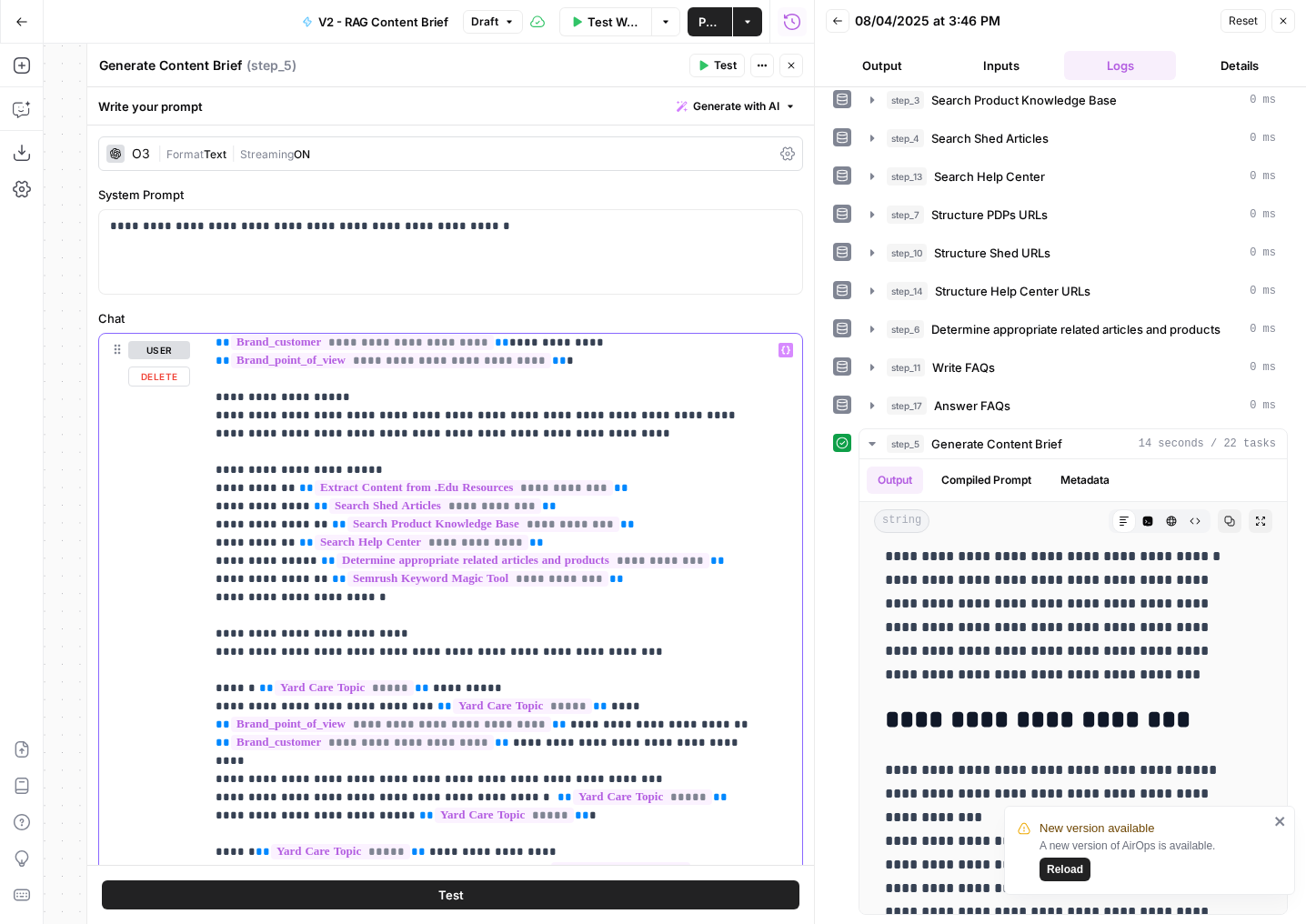 drag, startPoint x: 633, startPoint y: 465, endPoint x: 298, endPoint y: 471, distance: 335.05373 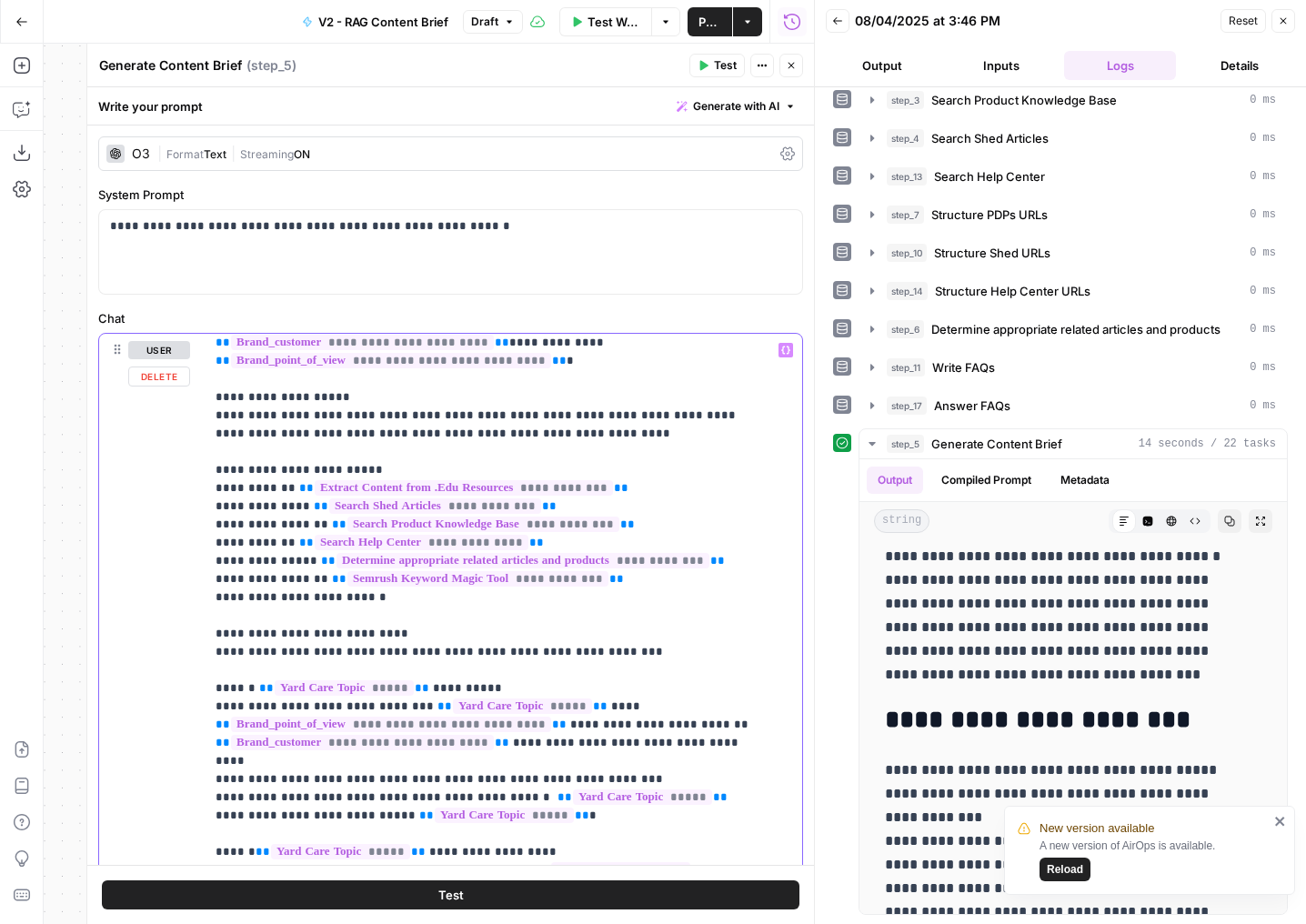 click on "**********" at bounding box center (489, 1380) 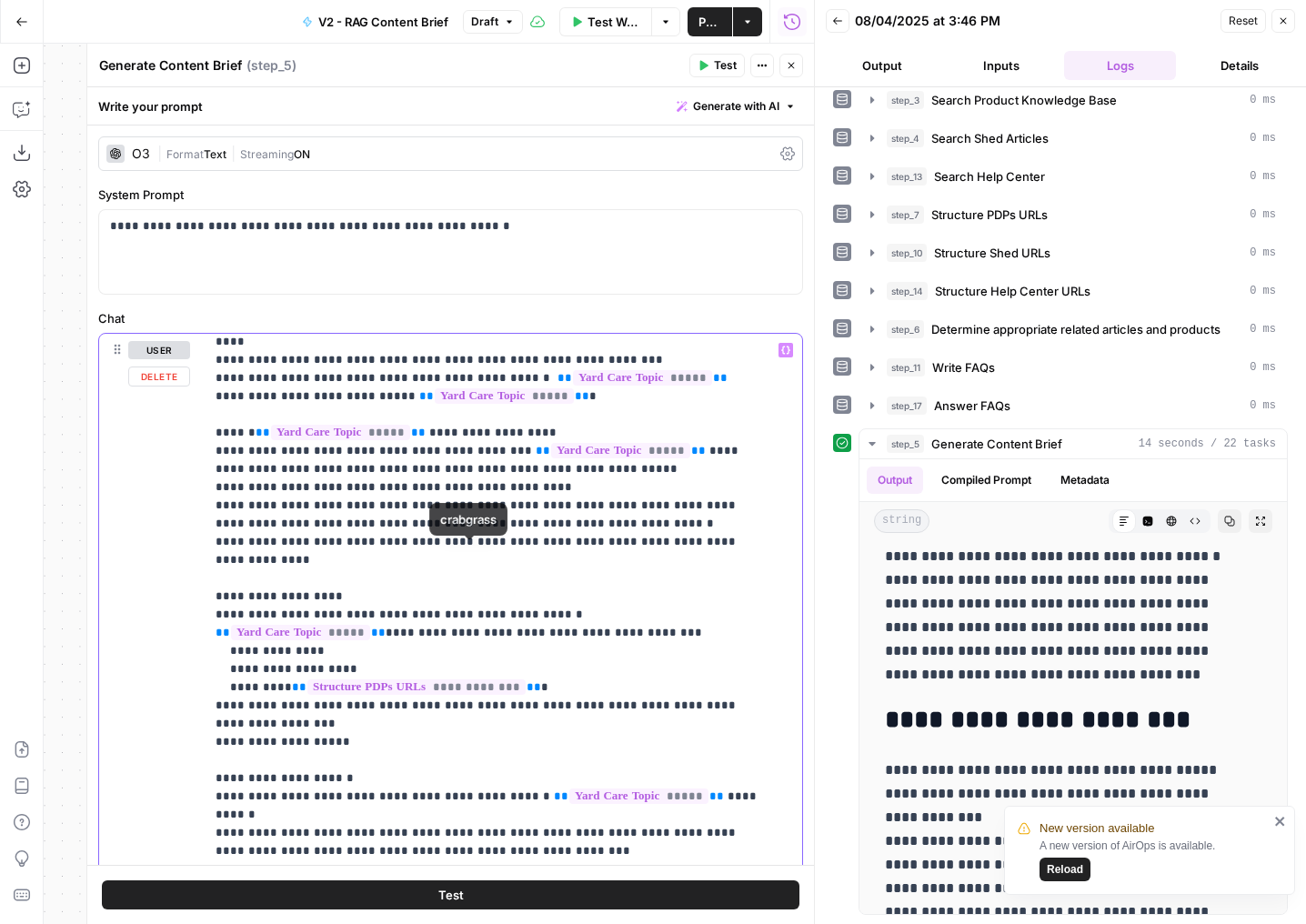scroll, scrollTop: 665, scrollLeft: 0, axis: vertical 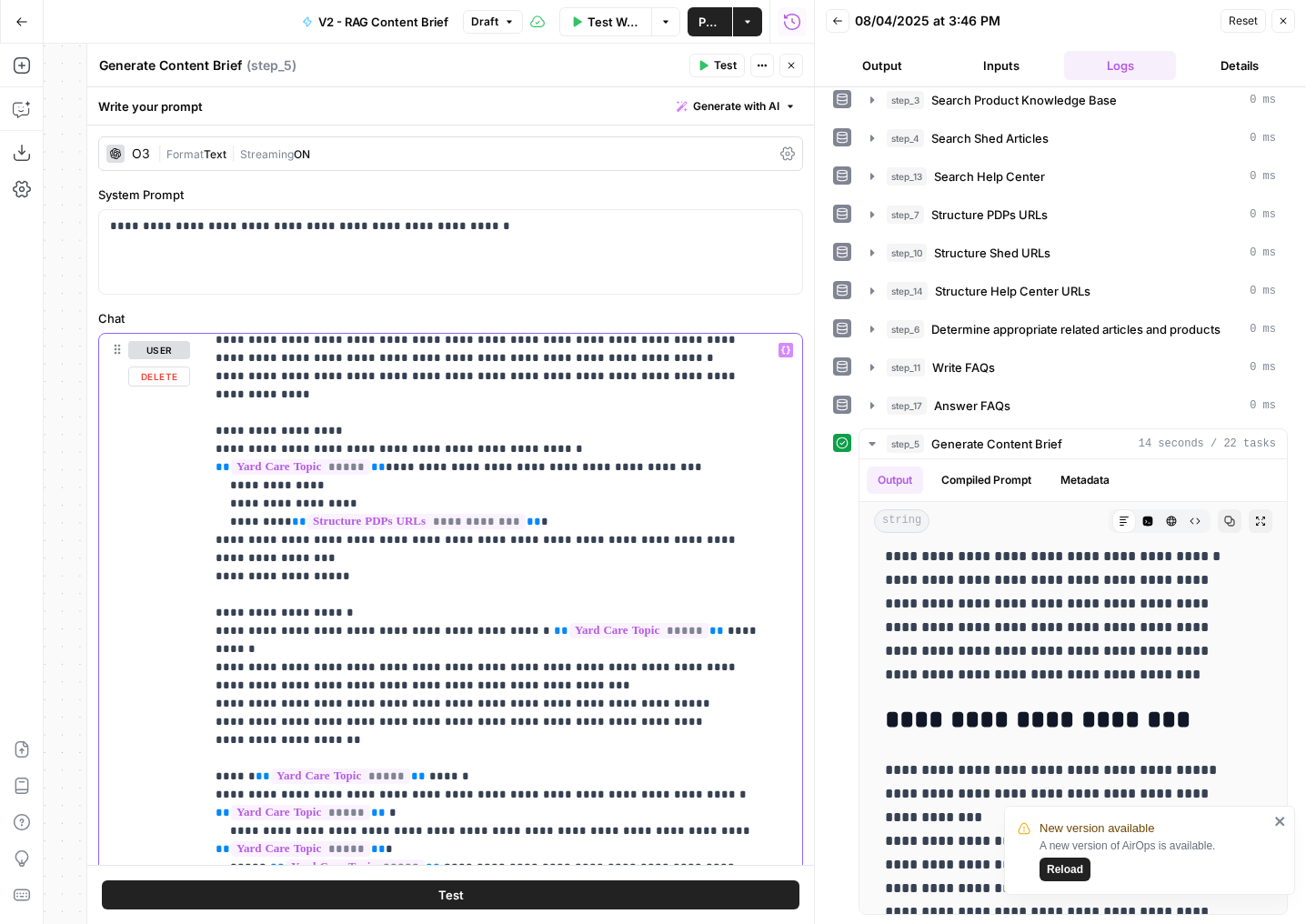 drag, startPoint x: 502, startPoint y: 576, endPoint x: 425, endPoint y: 577, distance: 77.00649 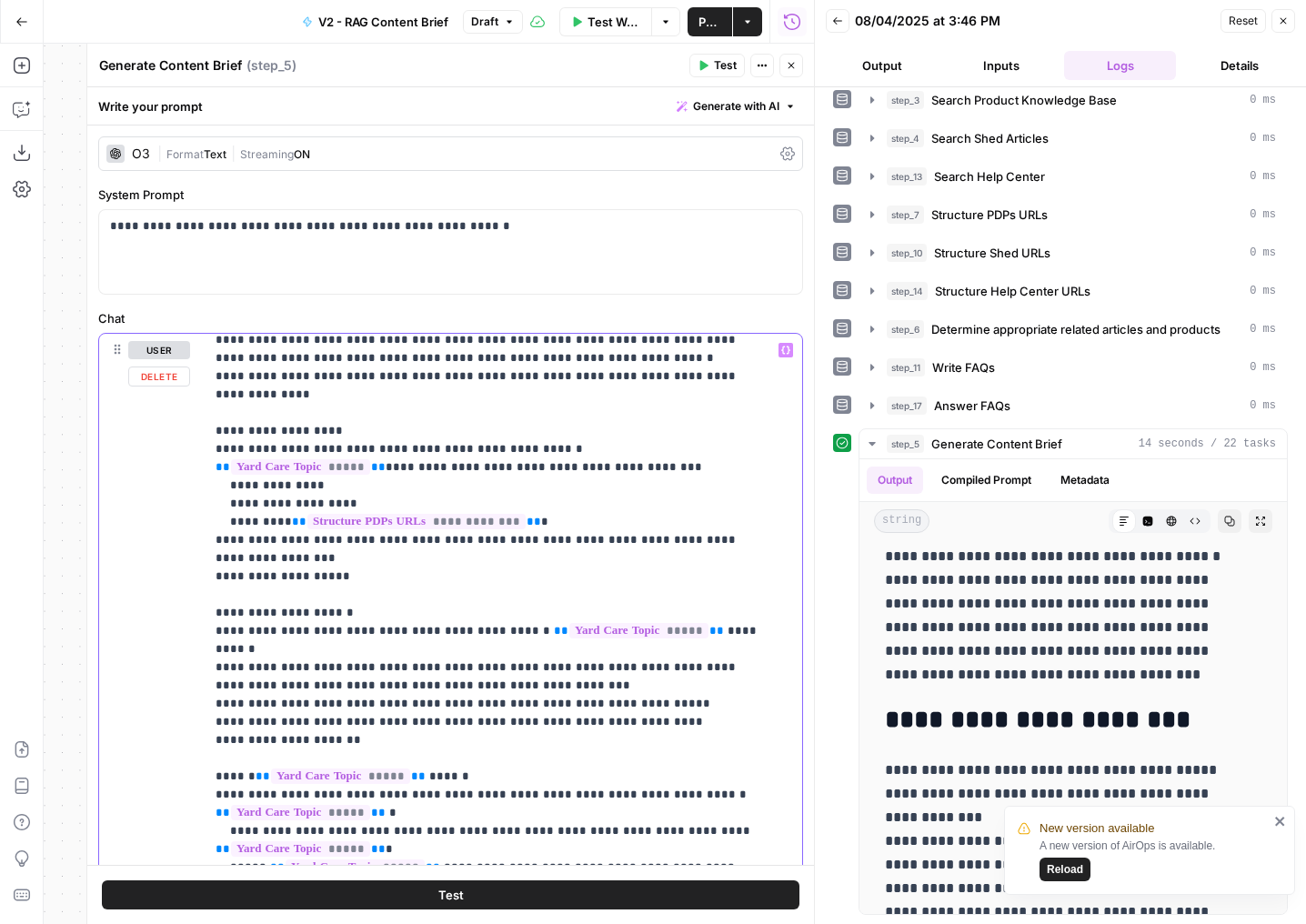 click on "**********" at bounding box center (489, 795) 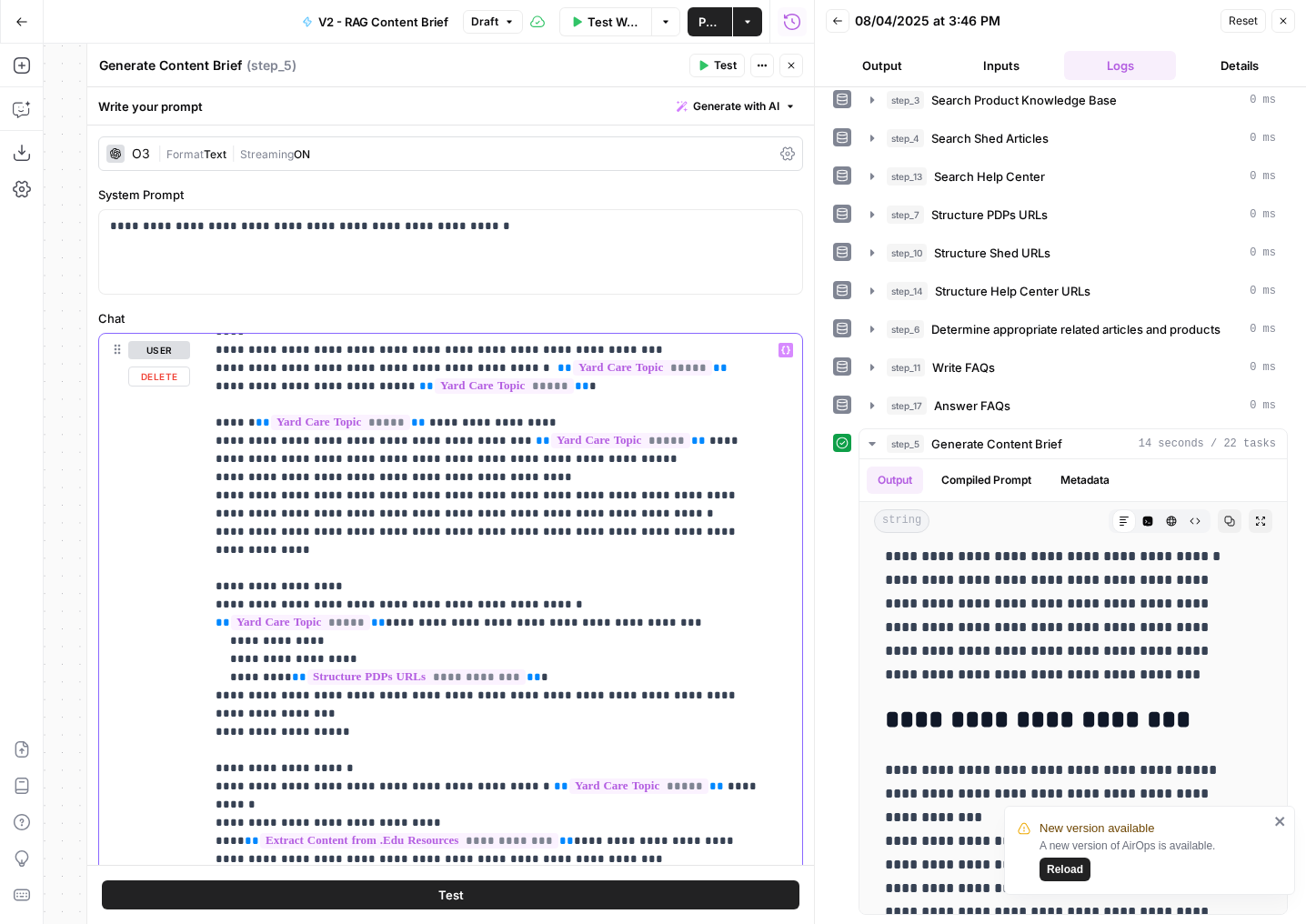 scroll, scrollTop: 503, scrollLeft: 0, axis: vertical 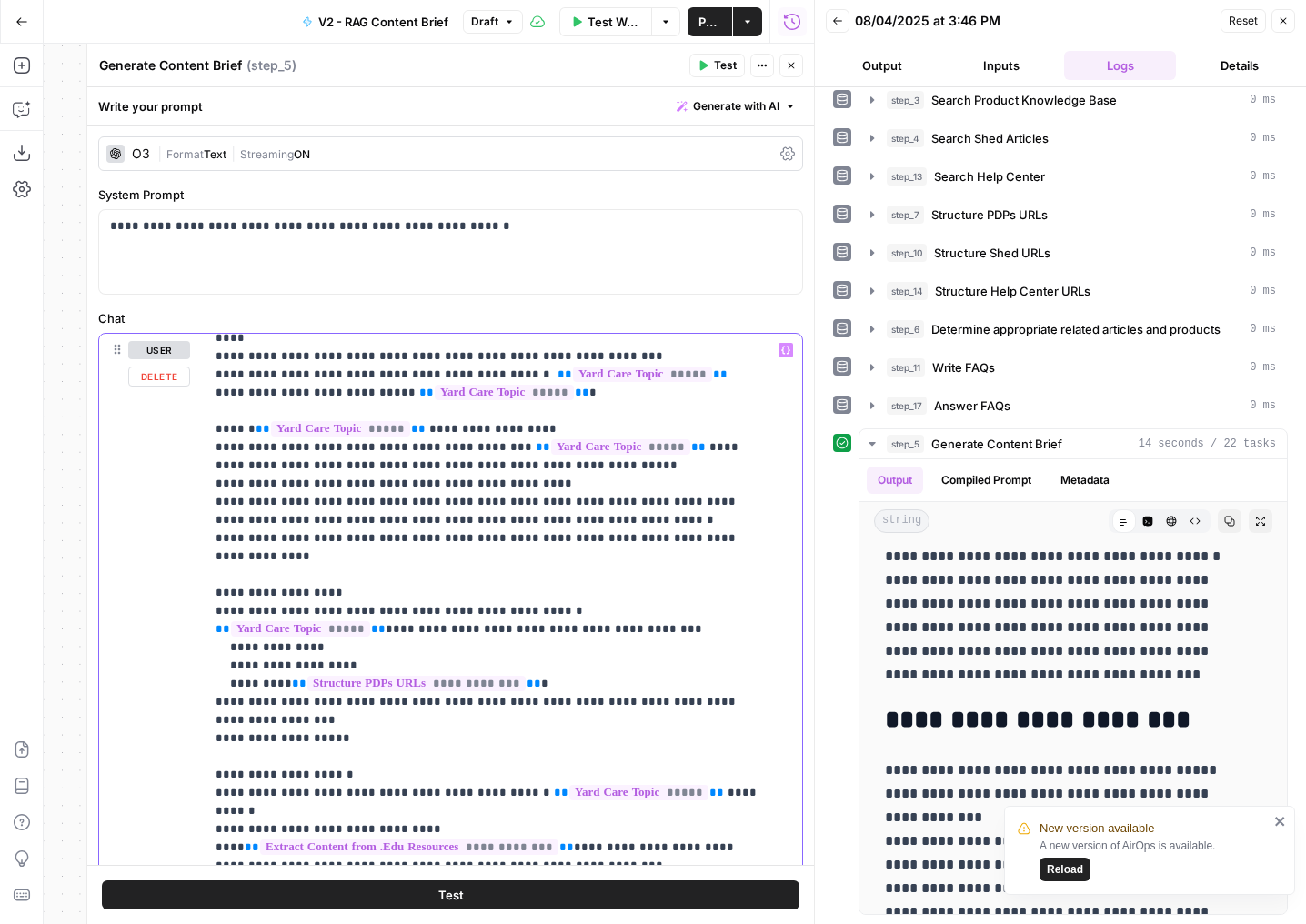 drag, startPoint x: 348, startPoint y: 463, endPoint x: 274, endPoint y: 464, distance: 74.006756 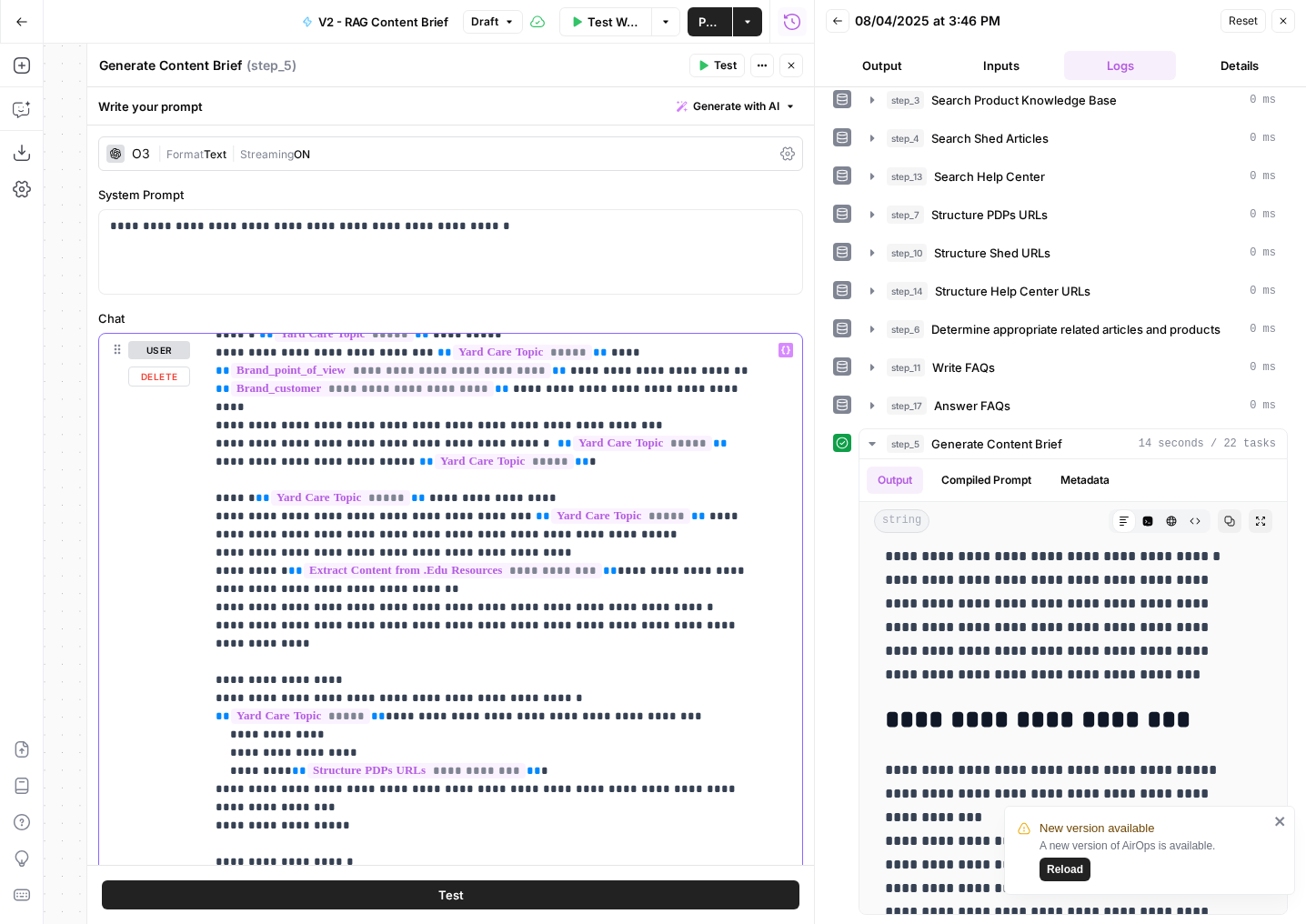 scroll, scrollTop: 407, scrollLeft: 0, axis: vertical 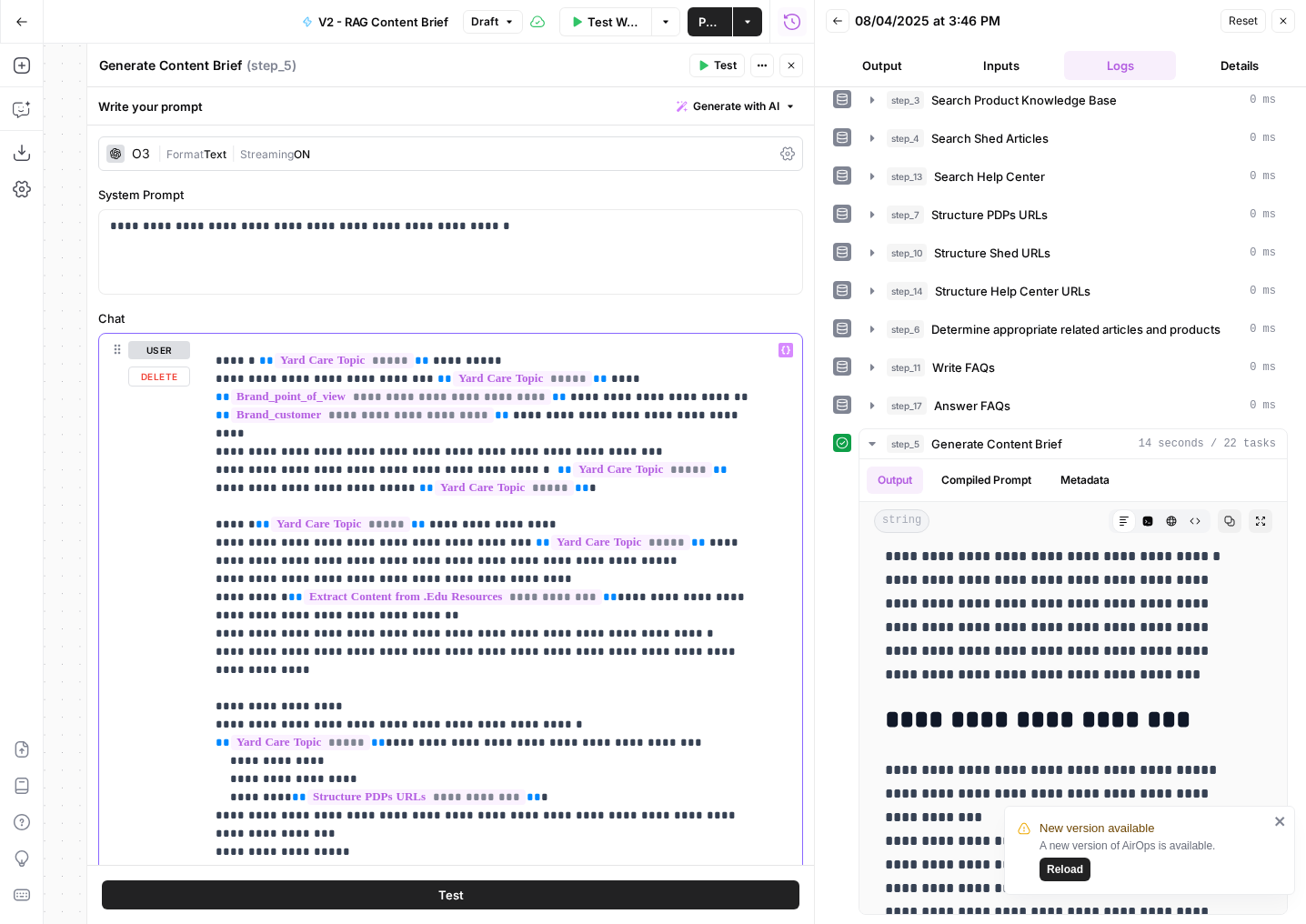 drag, startPoint x: 350, startPoint y: 415, endPoint x: 275, endPoint y: 415, distance: 75 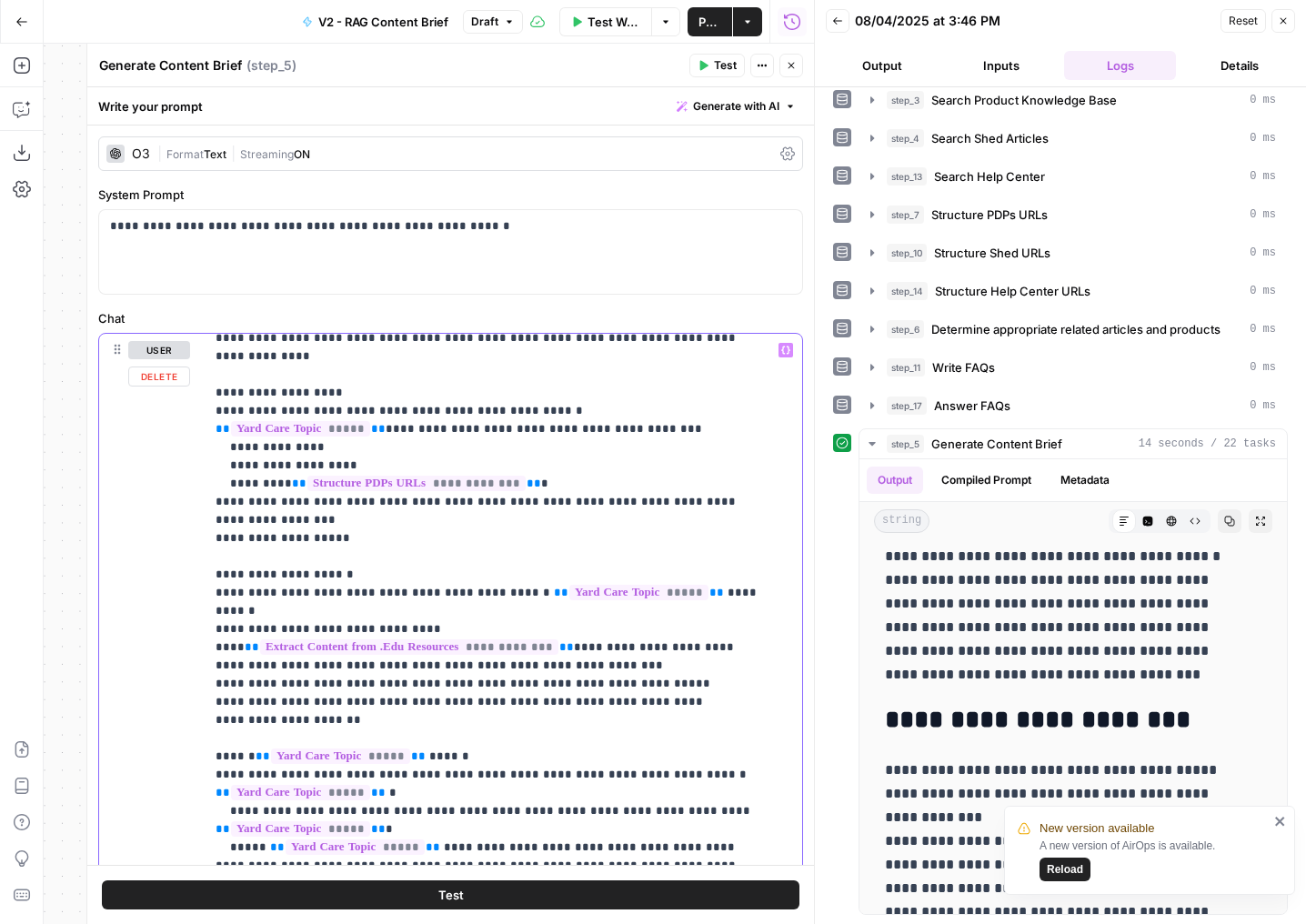 scroll, scrollTop: 785, scrollLeft: 0, axis: vertical 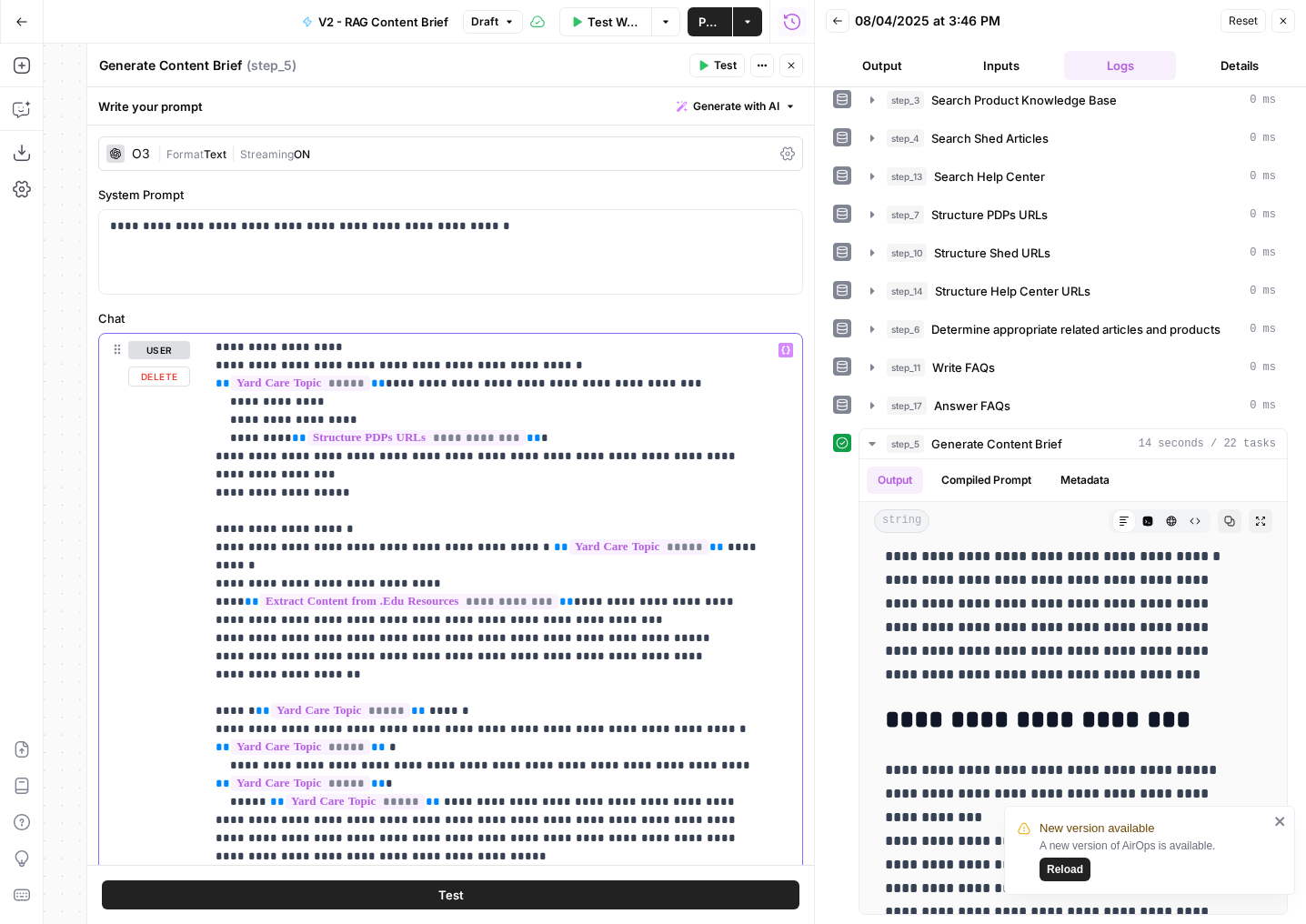 click on "**********" at bounding box center (489, 702) 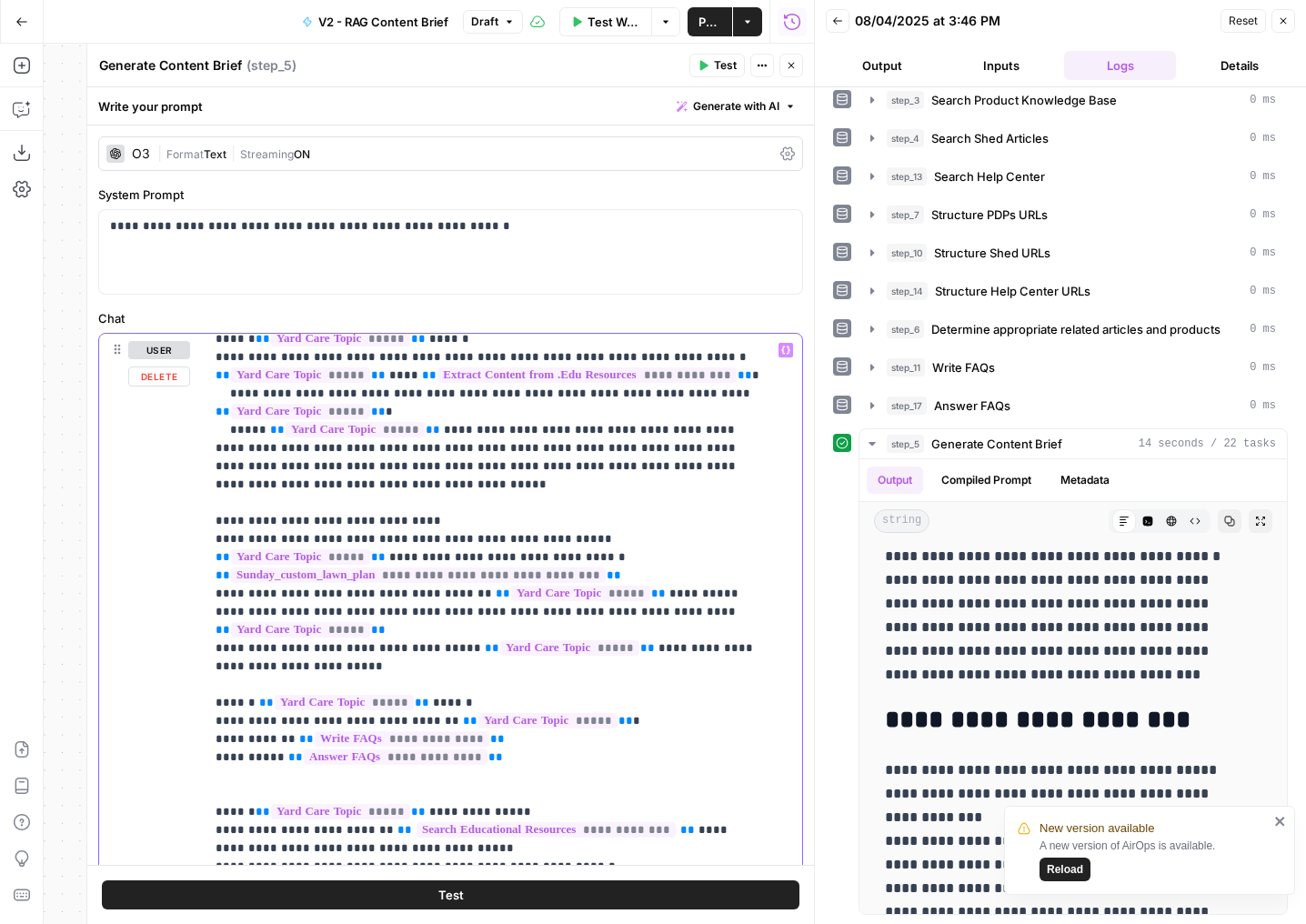 scroll, scrollTop: 1151, scrollLeft: 0, axis: vertical 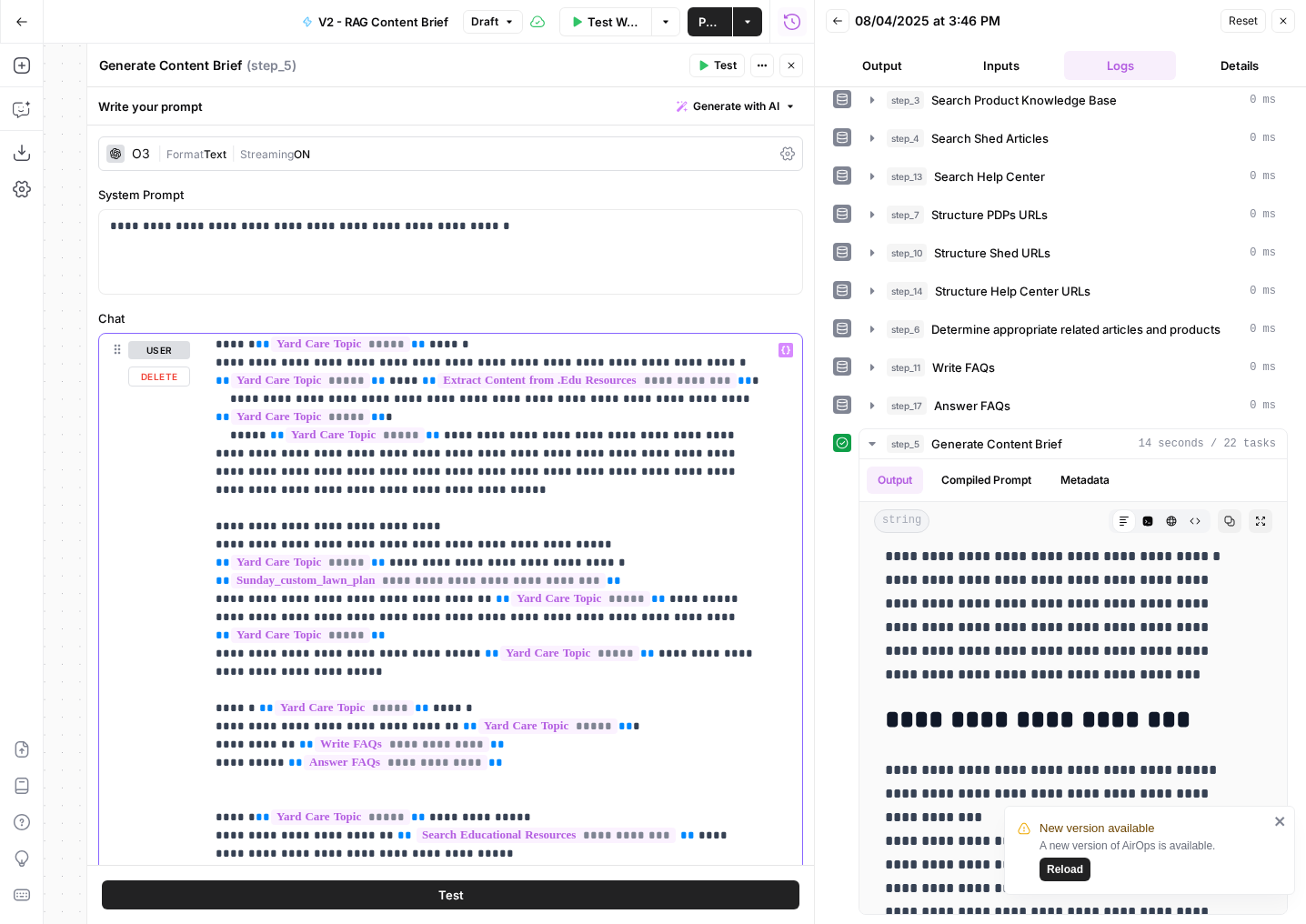 drag, startPoint x: 658, startPoint y: 744, endPoint x: 364, endPoint y: 745, distance: 294.0017 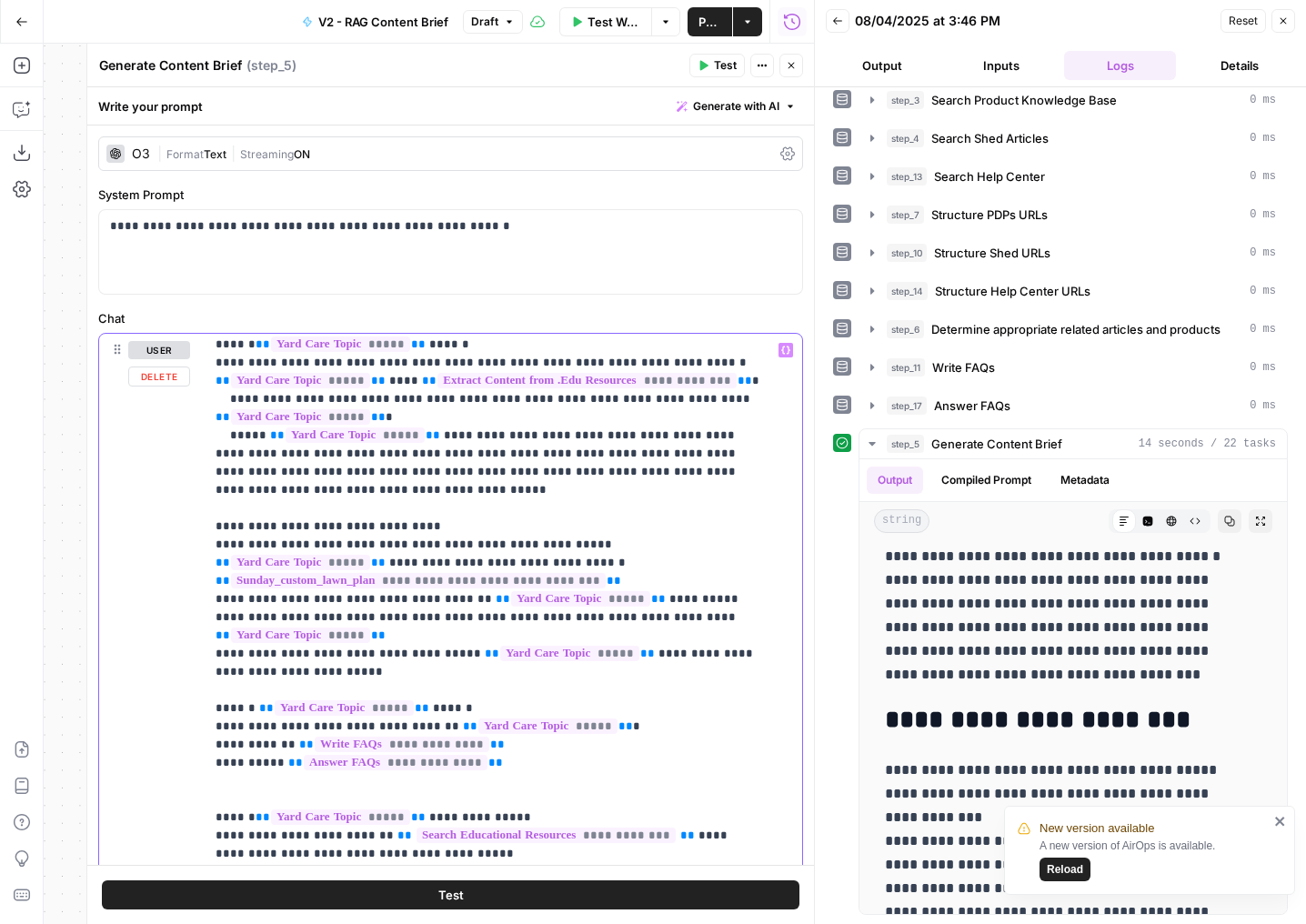 click on "**********" at bounding box center [489, 336] 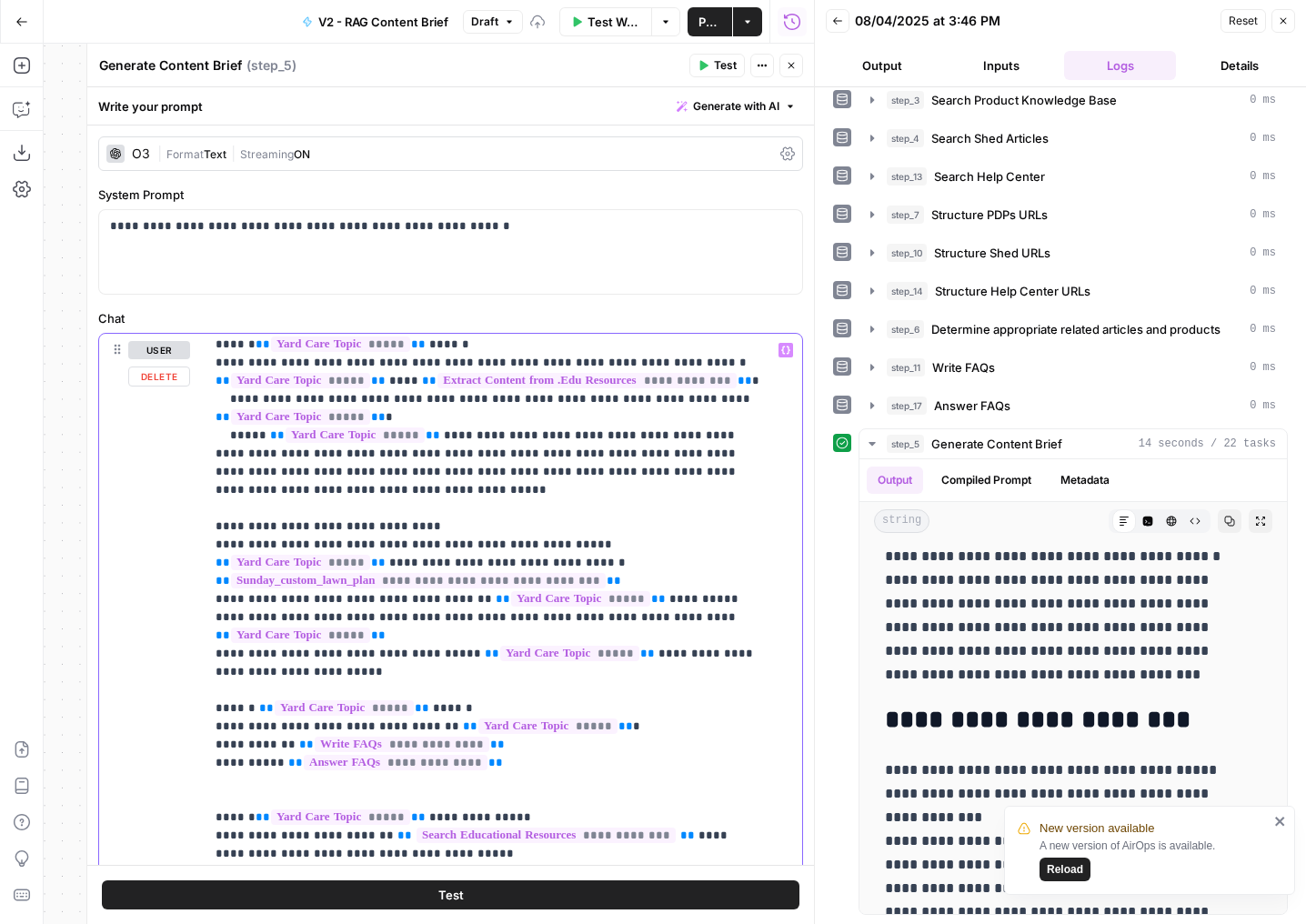 click on "**********" at bounding box center (489, 336) 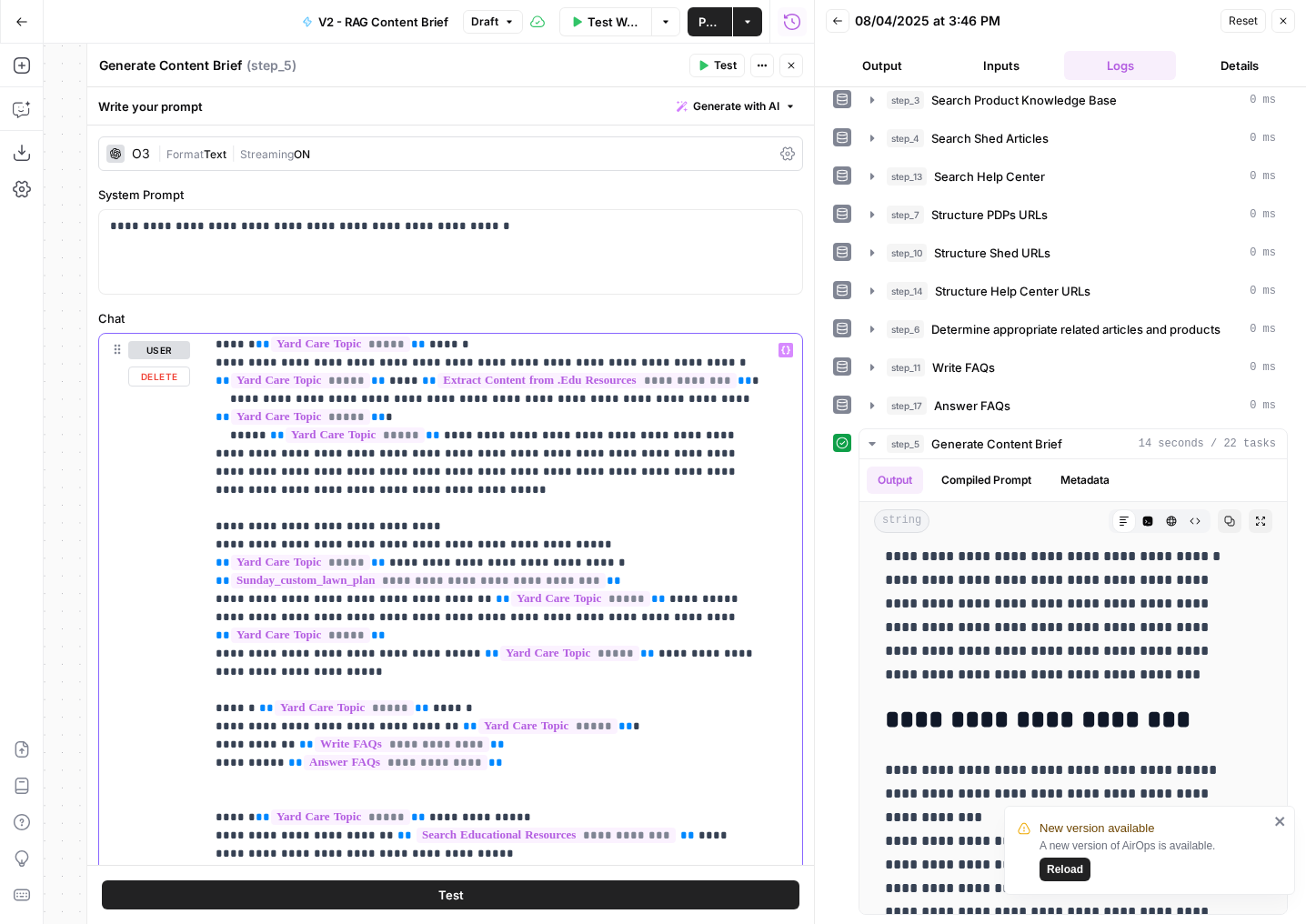 scroll, scrollTop: 1144, scrollLeft: 0, axis: vertical 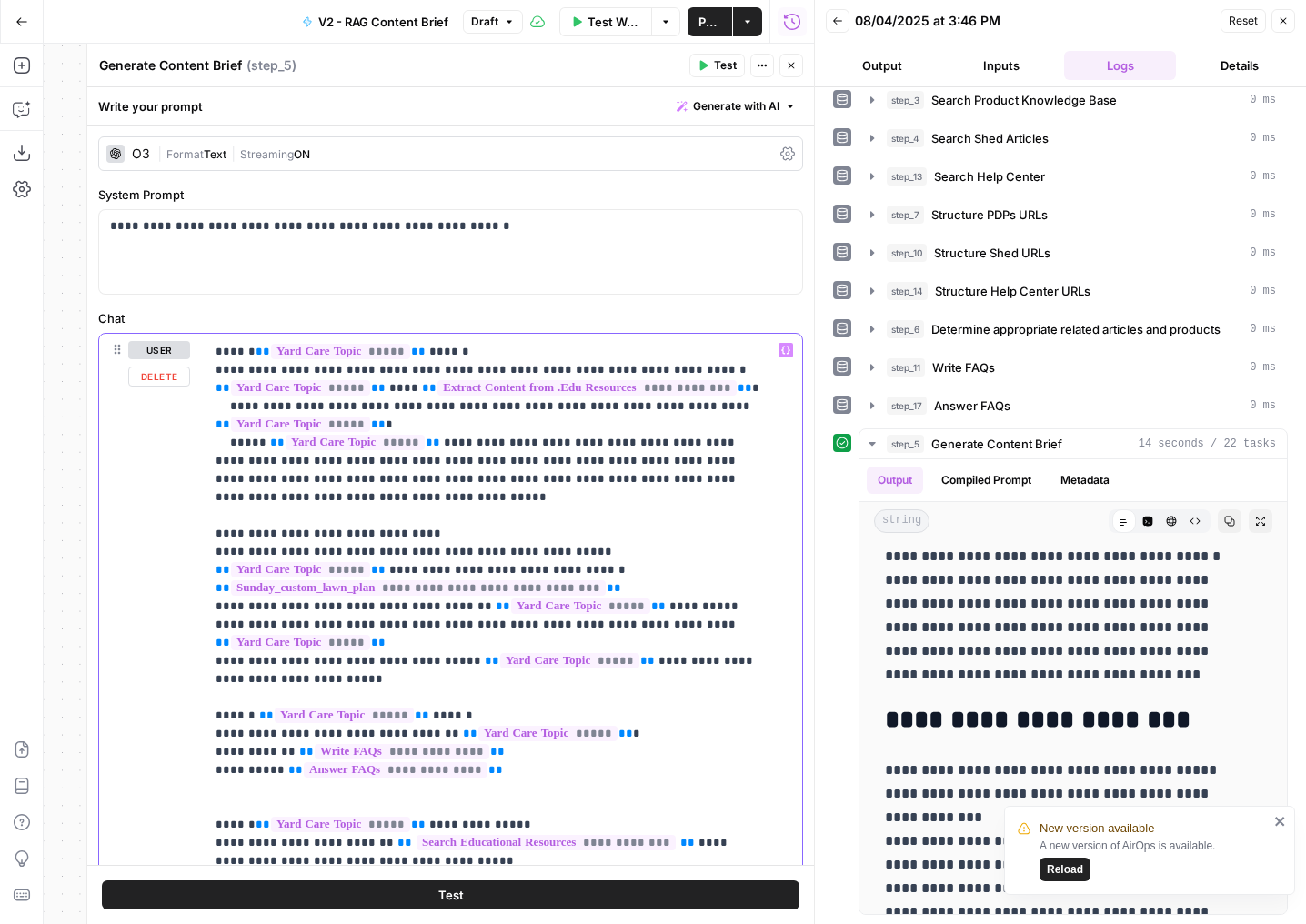 drag, startPoint x: 663, startPoint y: 749, endPoint x: 360, endPoint y: 751, distance: 303.007 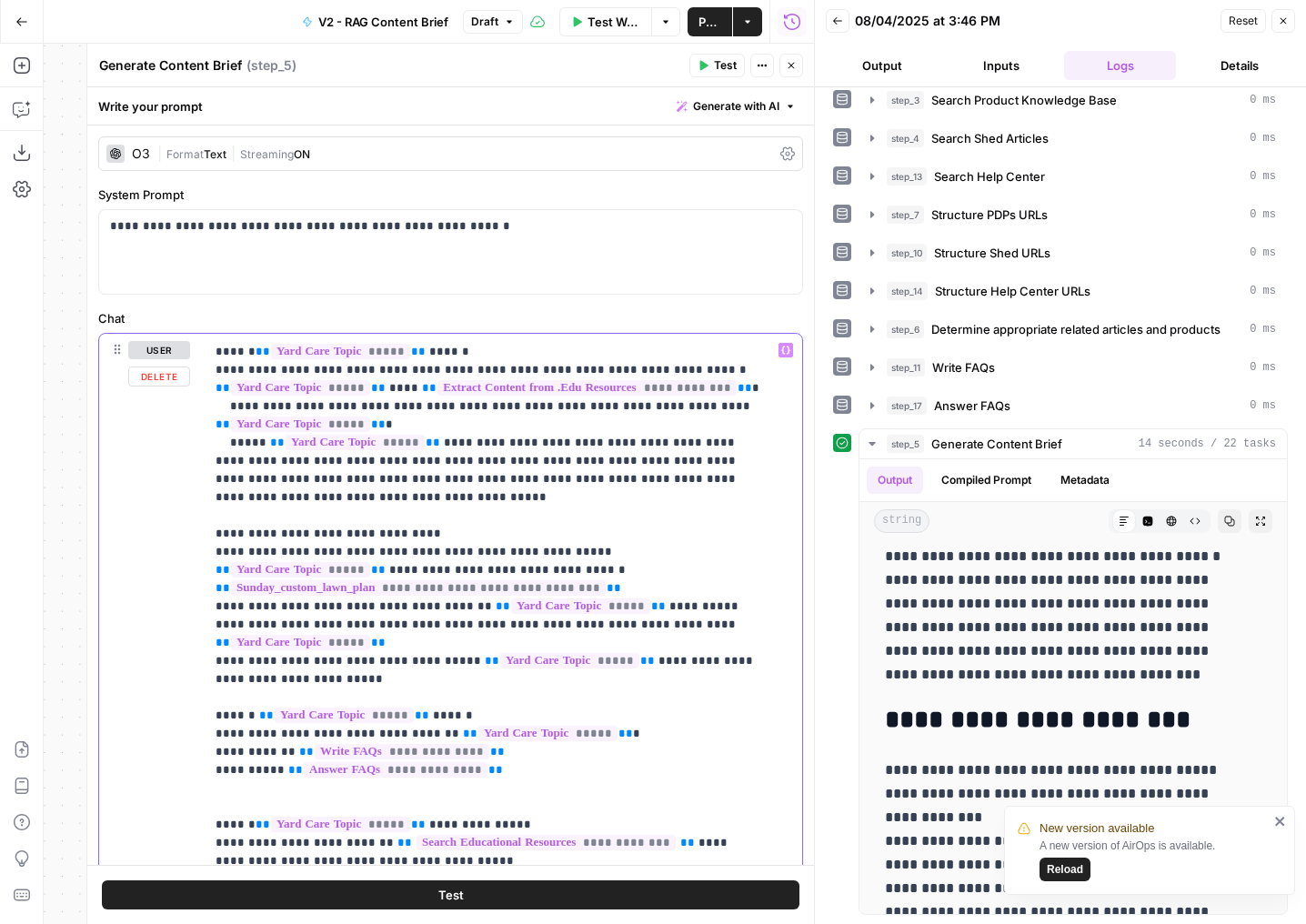 click on "**********" at bounding box center (489, 343) 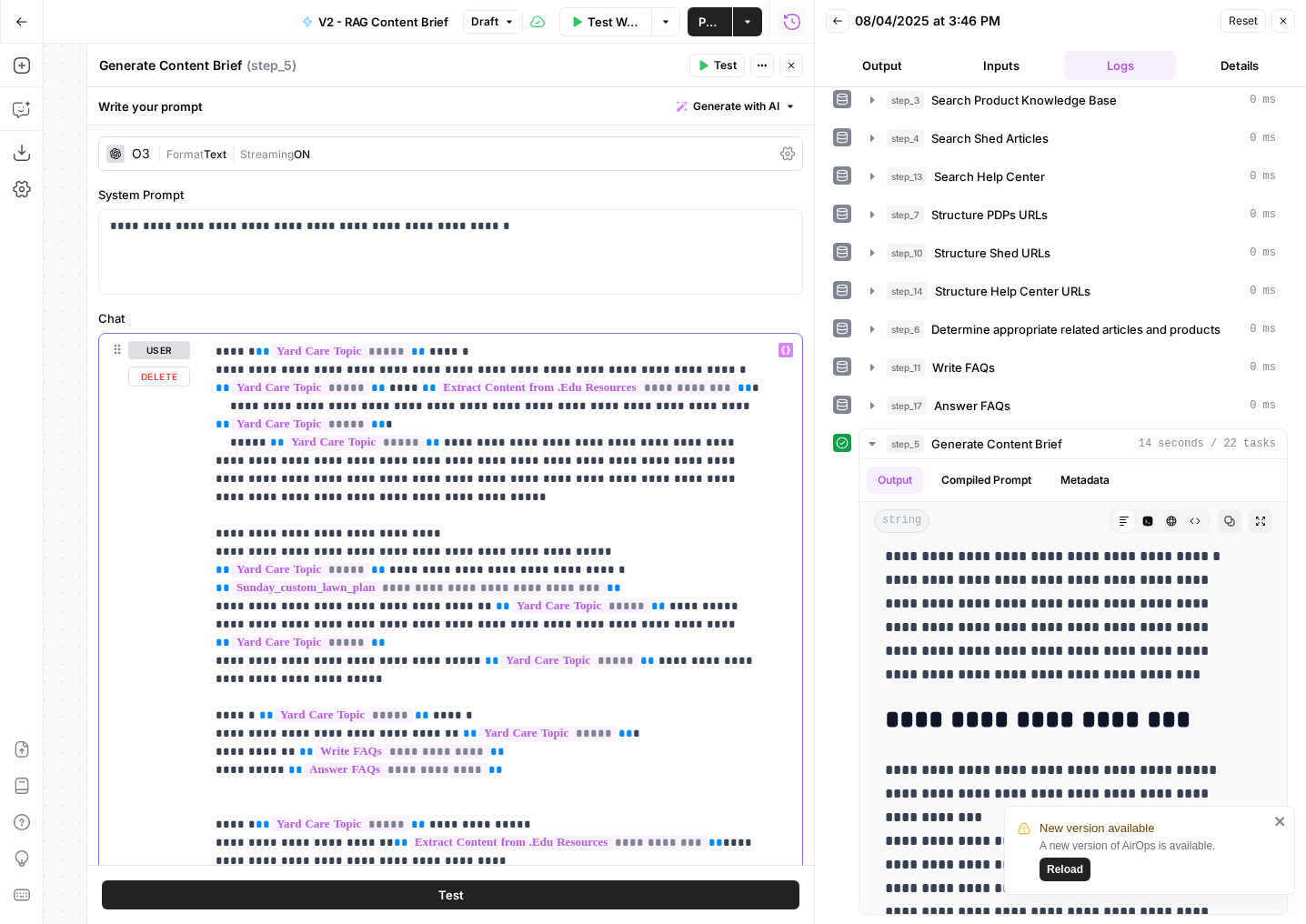 click on "**" at bounding box center (401, 842) 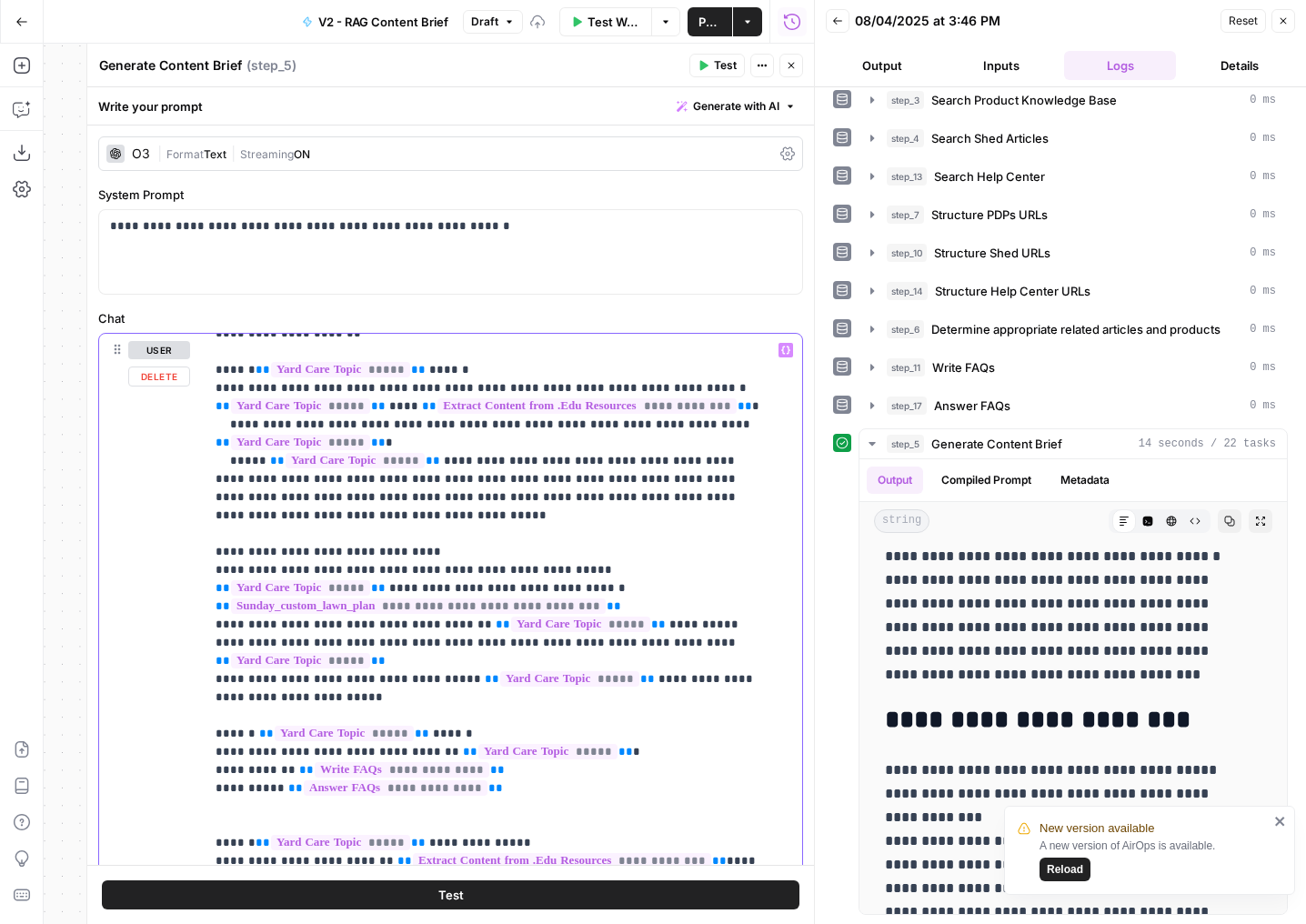 scroll, scrollTop: 1121, scrollLeft: 0, axis: vertical 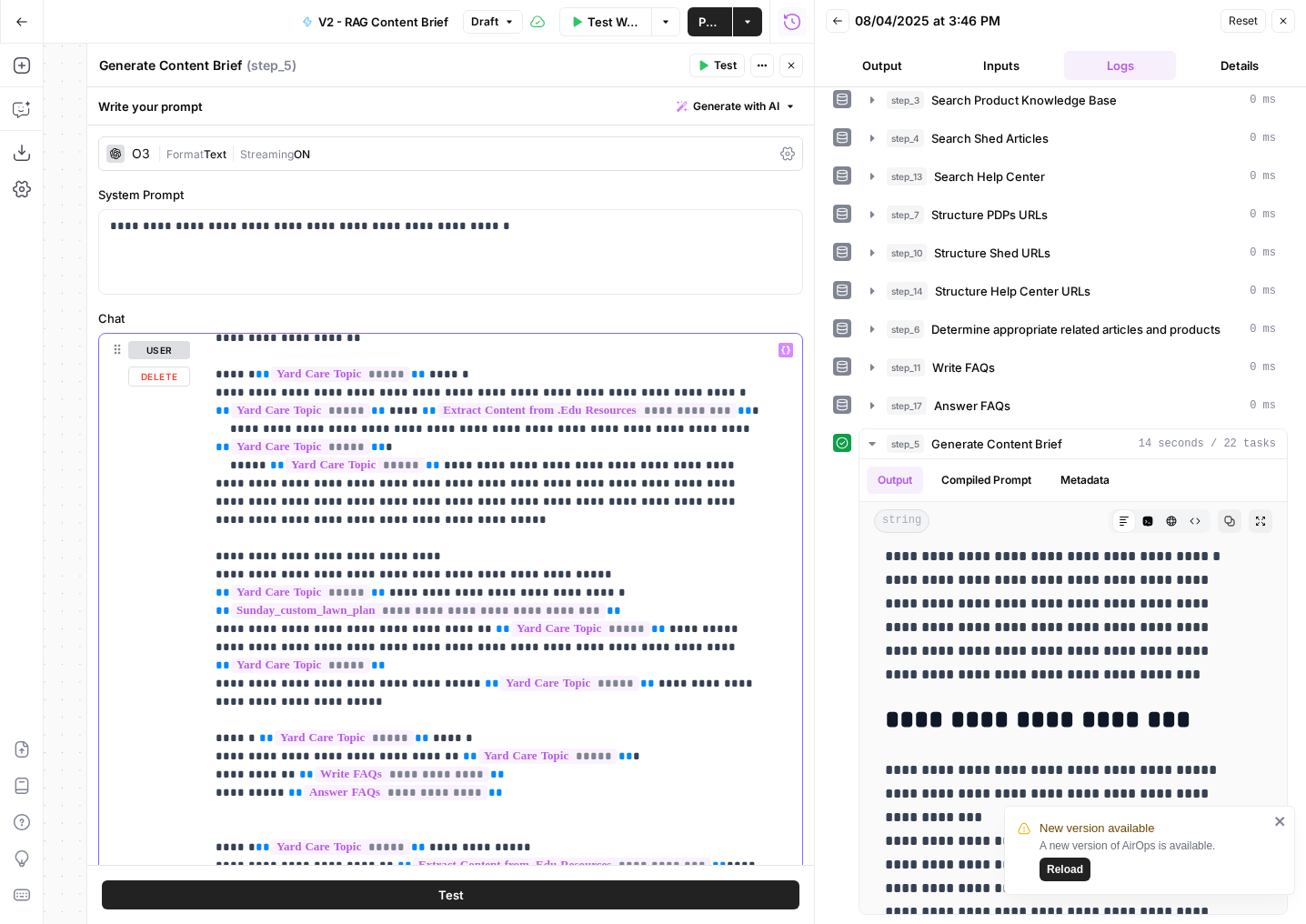 click on "**********" at bounding box center (489, 366) 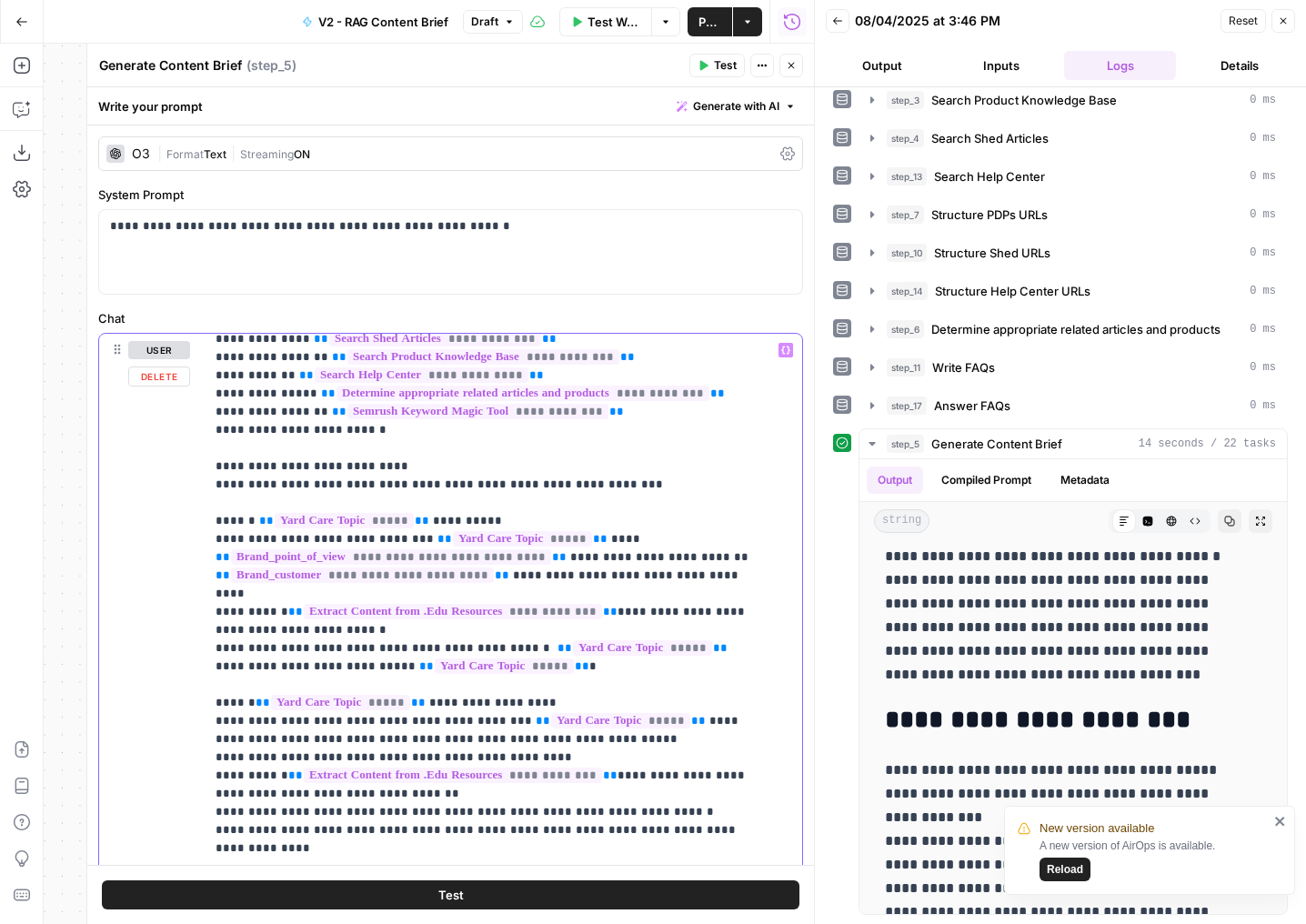 scroll, scrollTop: 0, scrollLeft: 0, axis: both 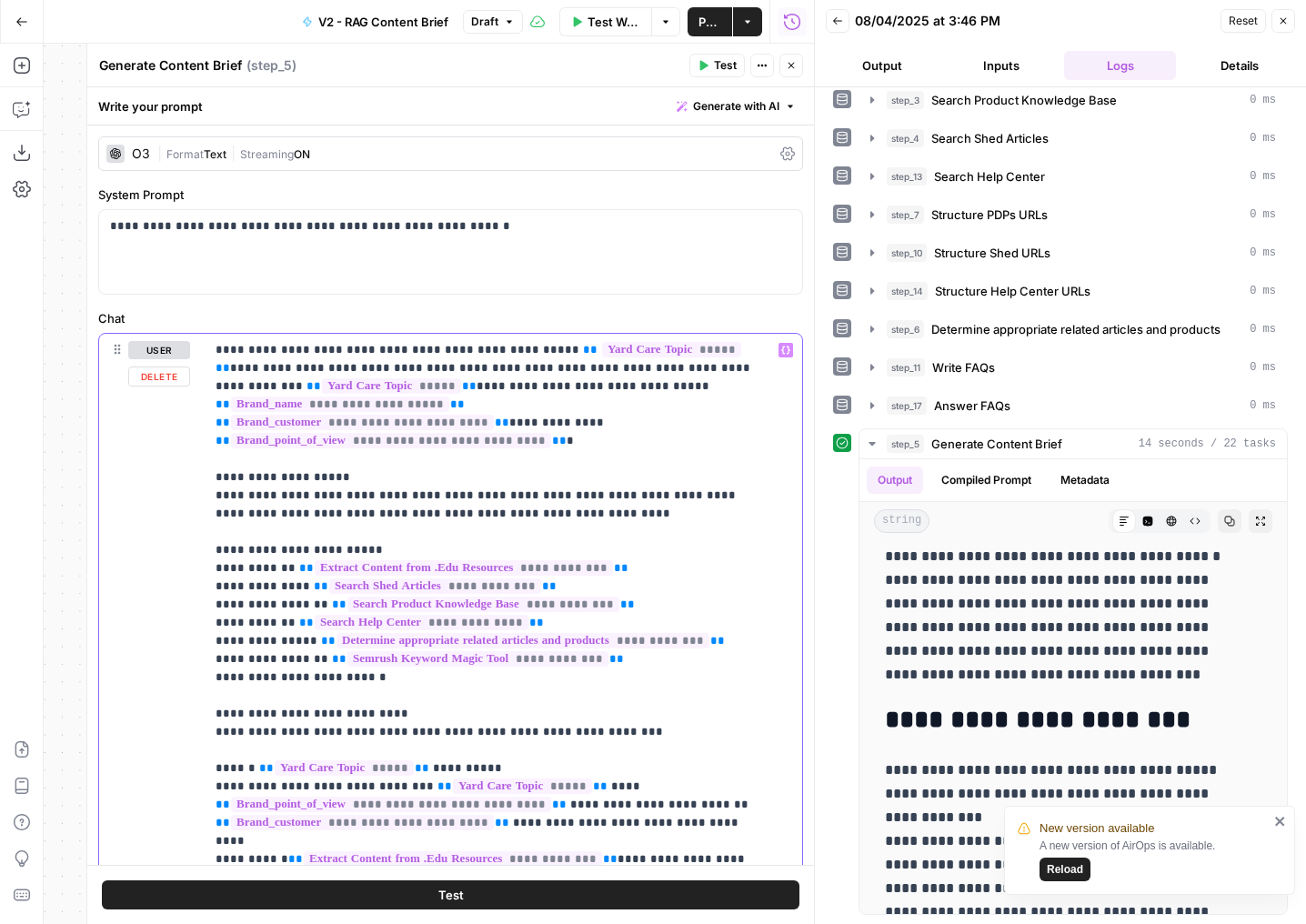 drag, startPoint x: 627, startPoint y: 586, endPoint x: 322, endPoint y: 583, distance: 305.01475 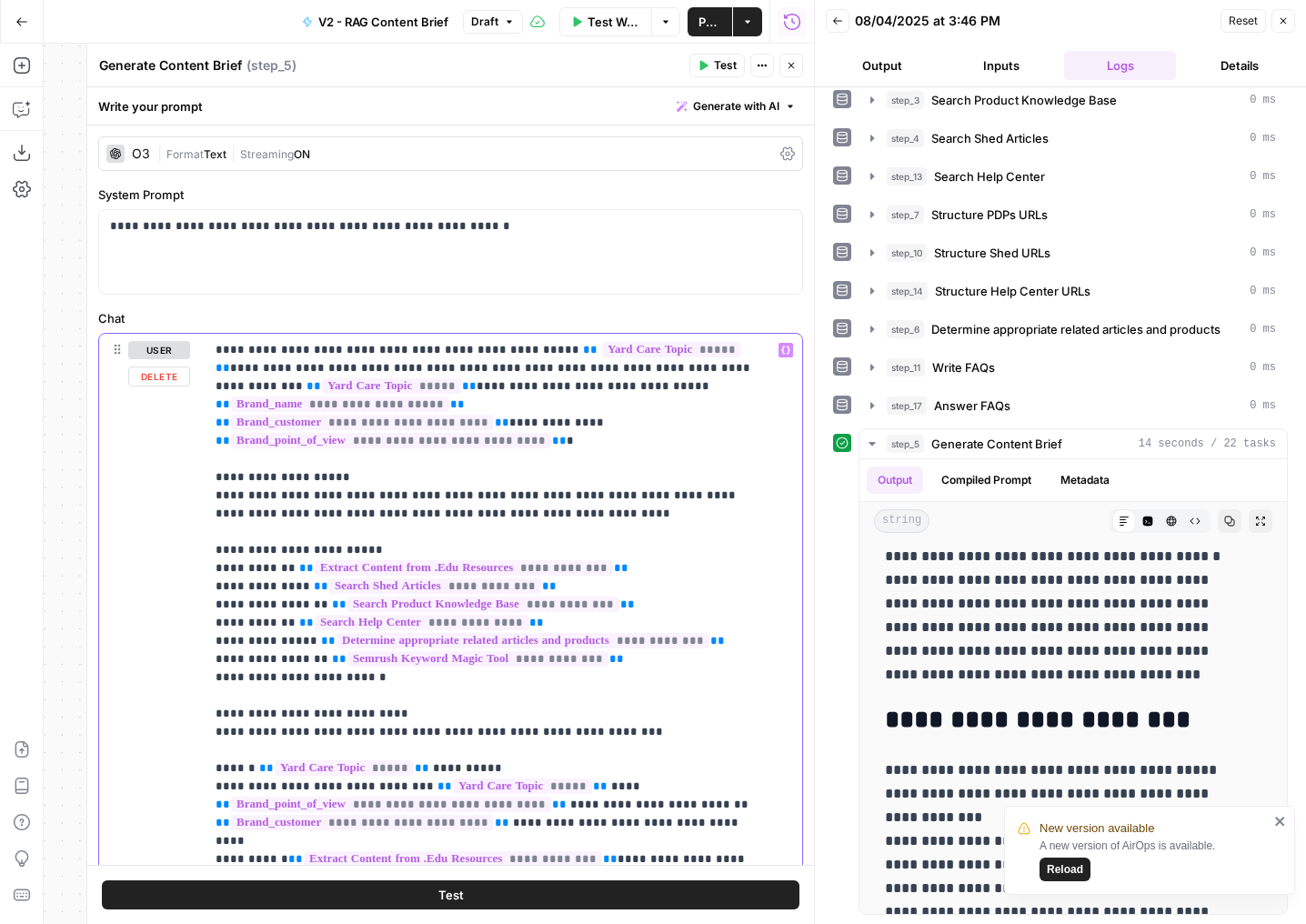 click on "**********" at bounding box center (489, 1487) 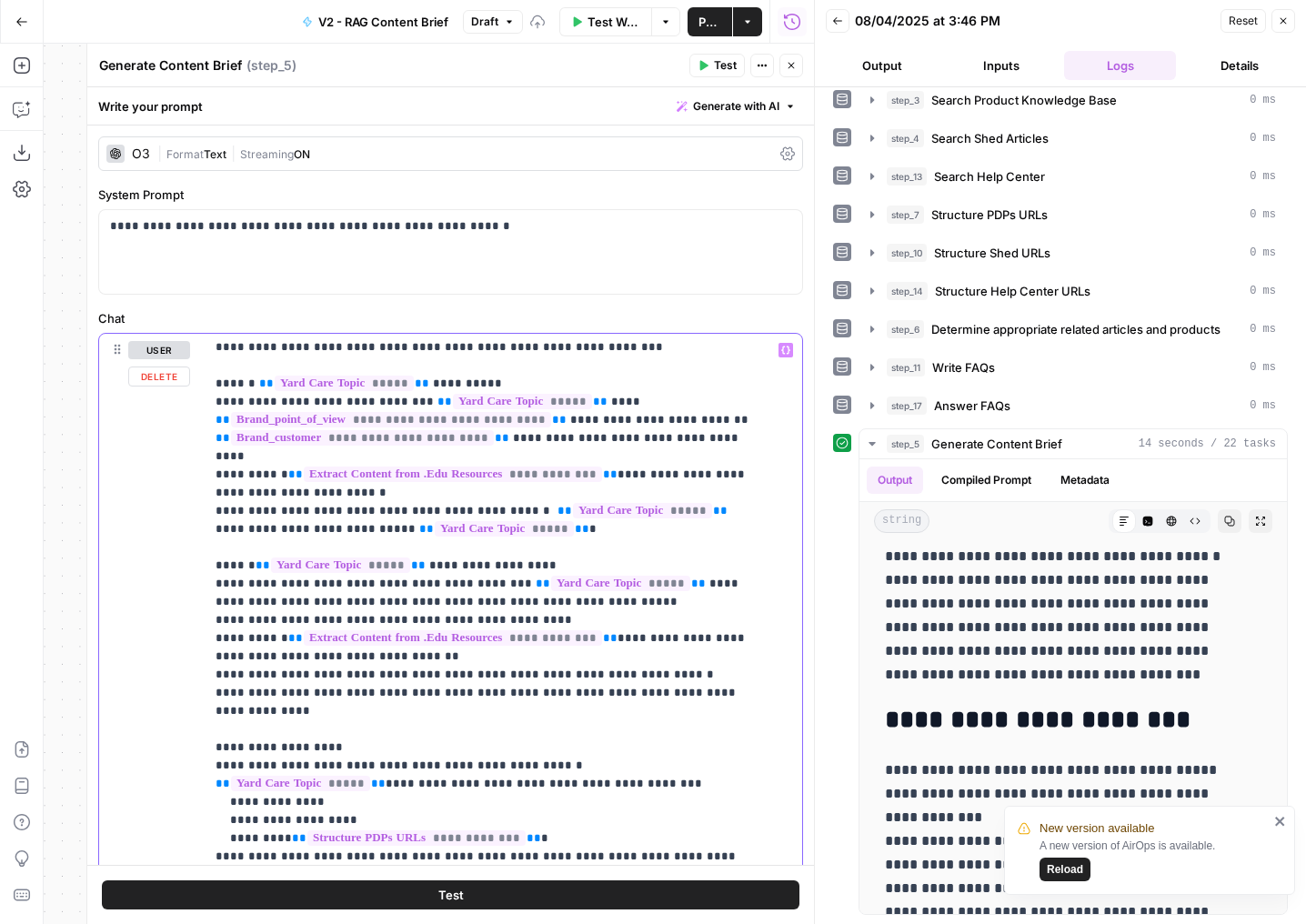 scroll, scrollTop: 391, scrollLeft: 0, axis: vertical 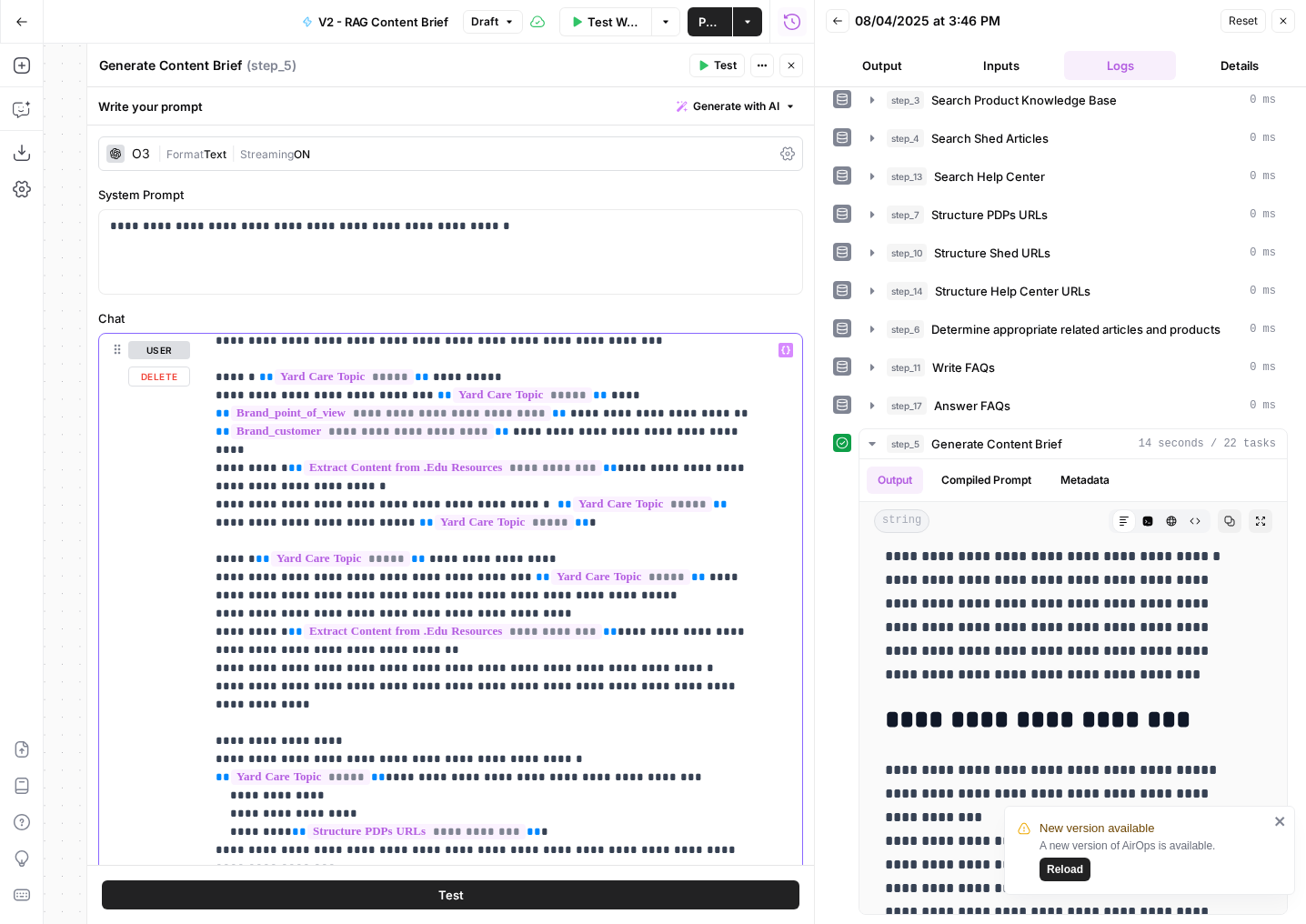 drag, startPoint x: 479, startPoint y: 704, endPoint x: 381, endPoint y: 705, distance: 98.0051 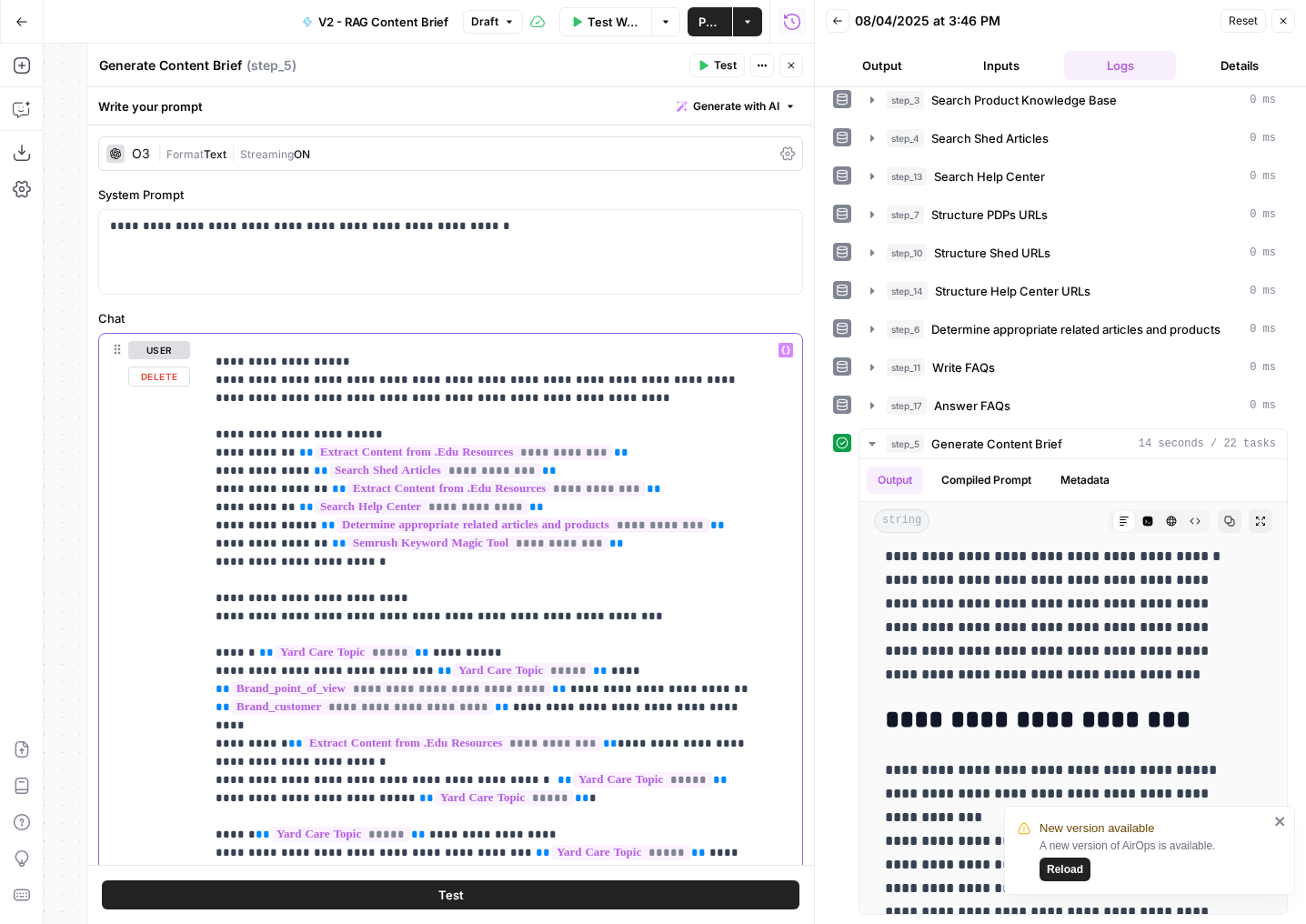 scroll, scrollTop: 94, scrollLeft: 0, axis: vertical 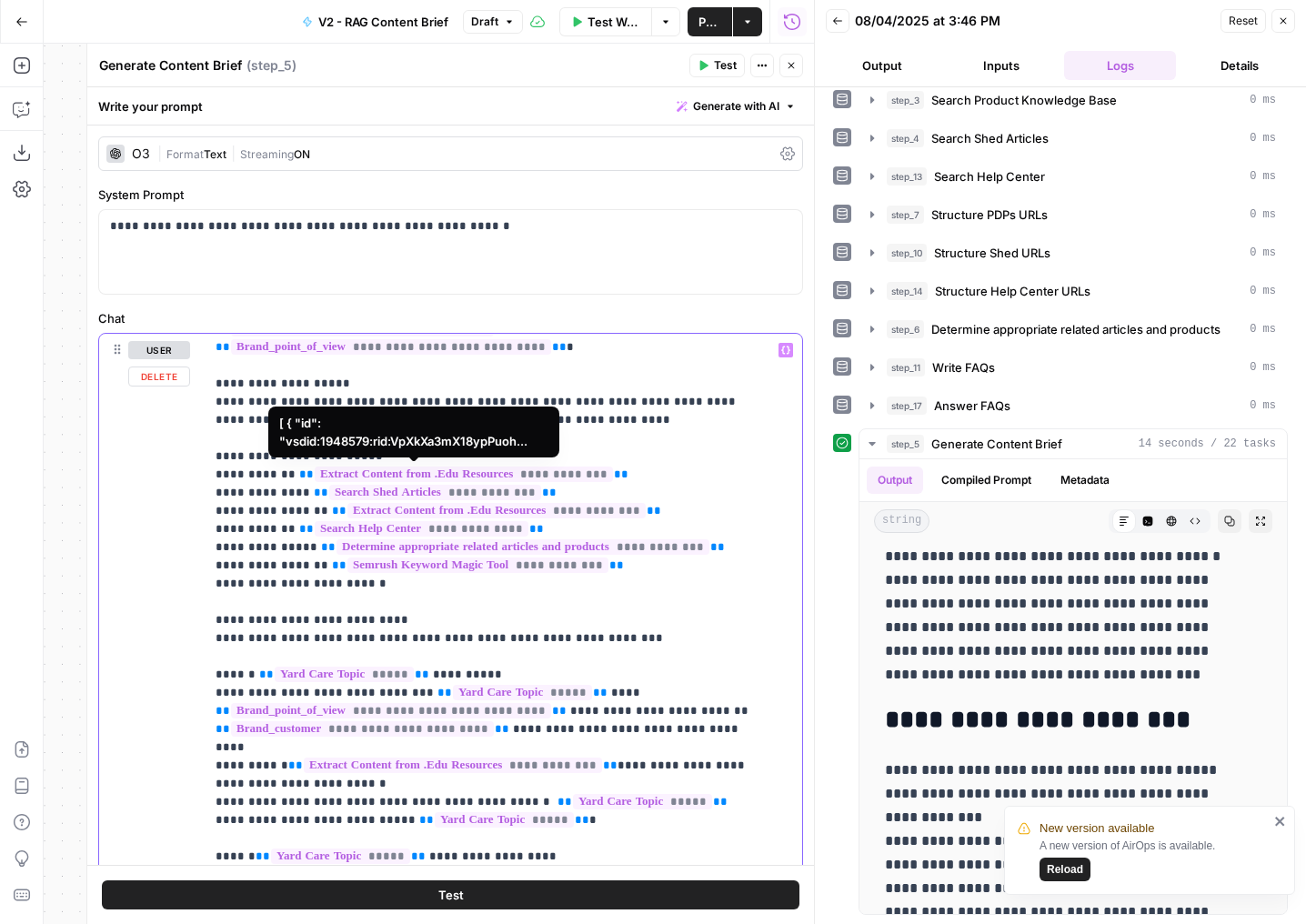 drag, startPoint x: 534, startPoint y: 474, endPoint x: 309, endPoint y: 471, distance: 225.02 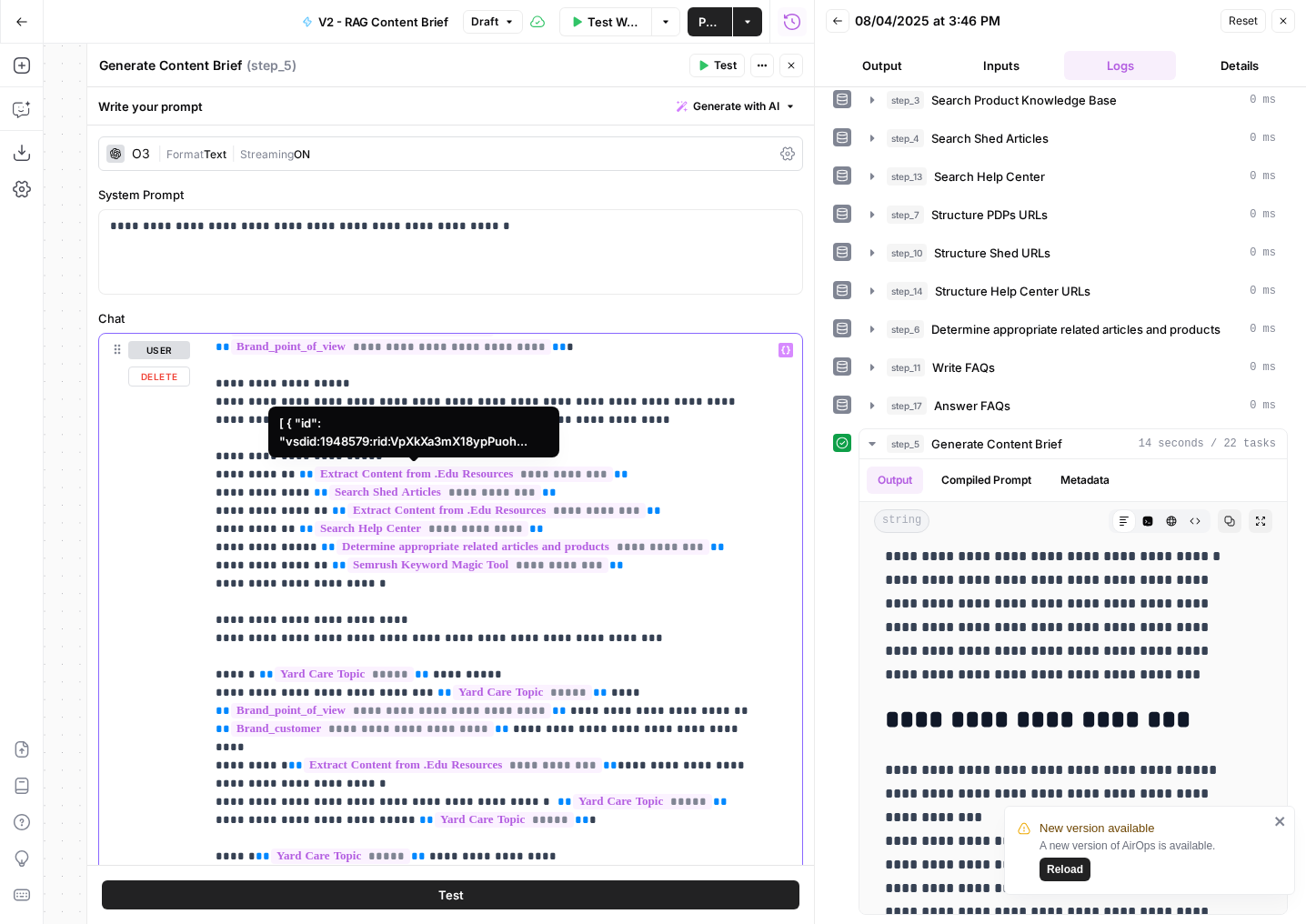 click on "**********" at bounding box center (489, 1393) 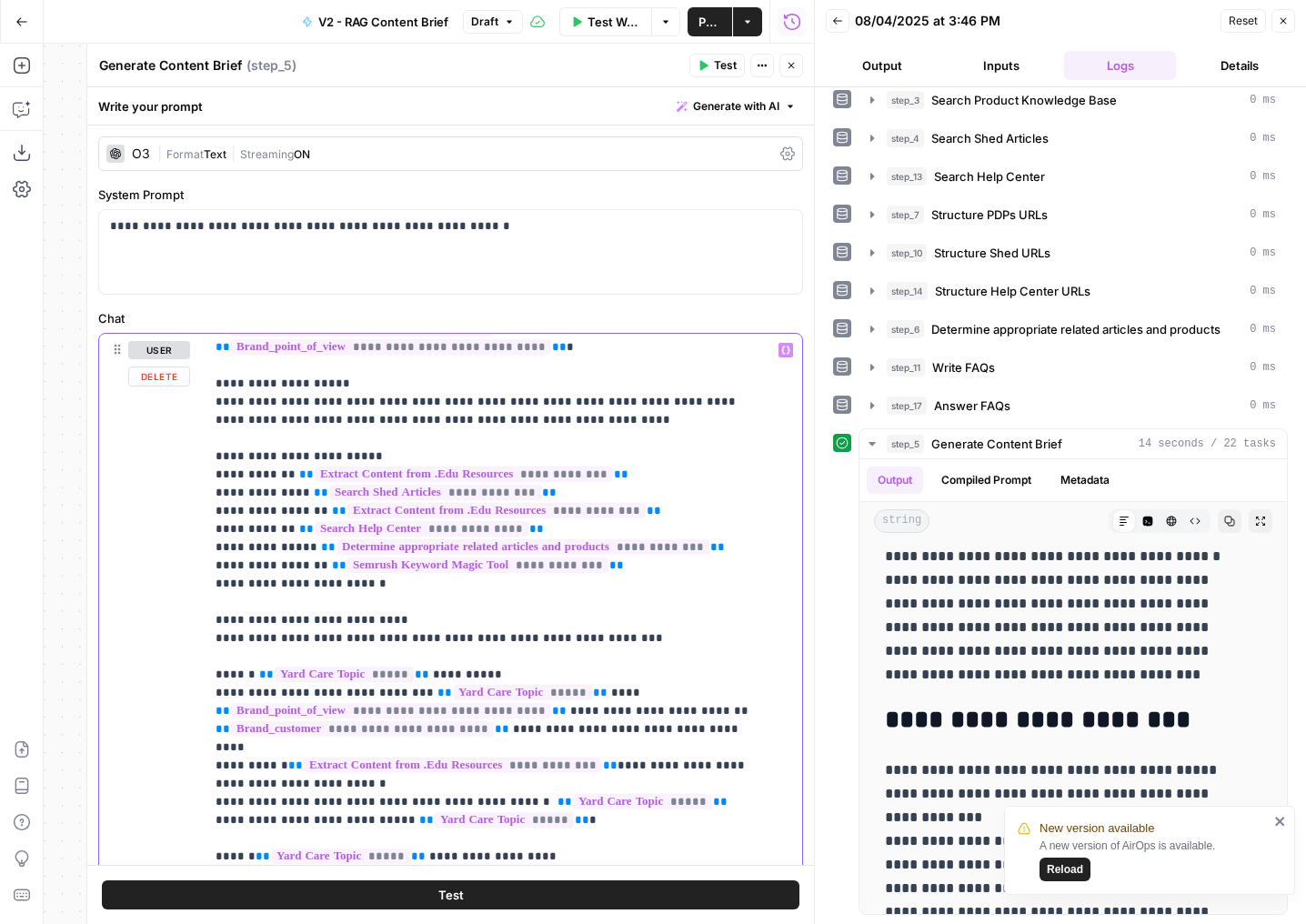 click on "**********" at bounding box center (489, 1393) 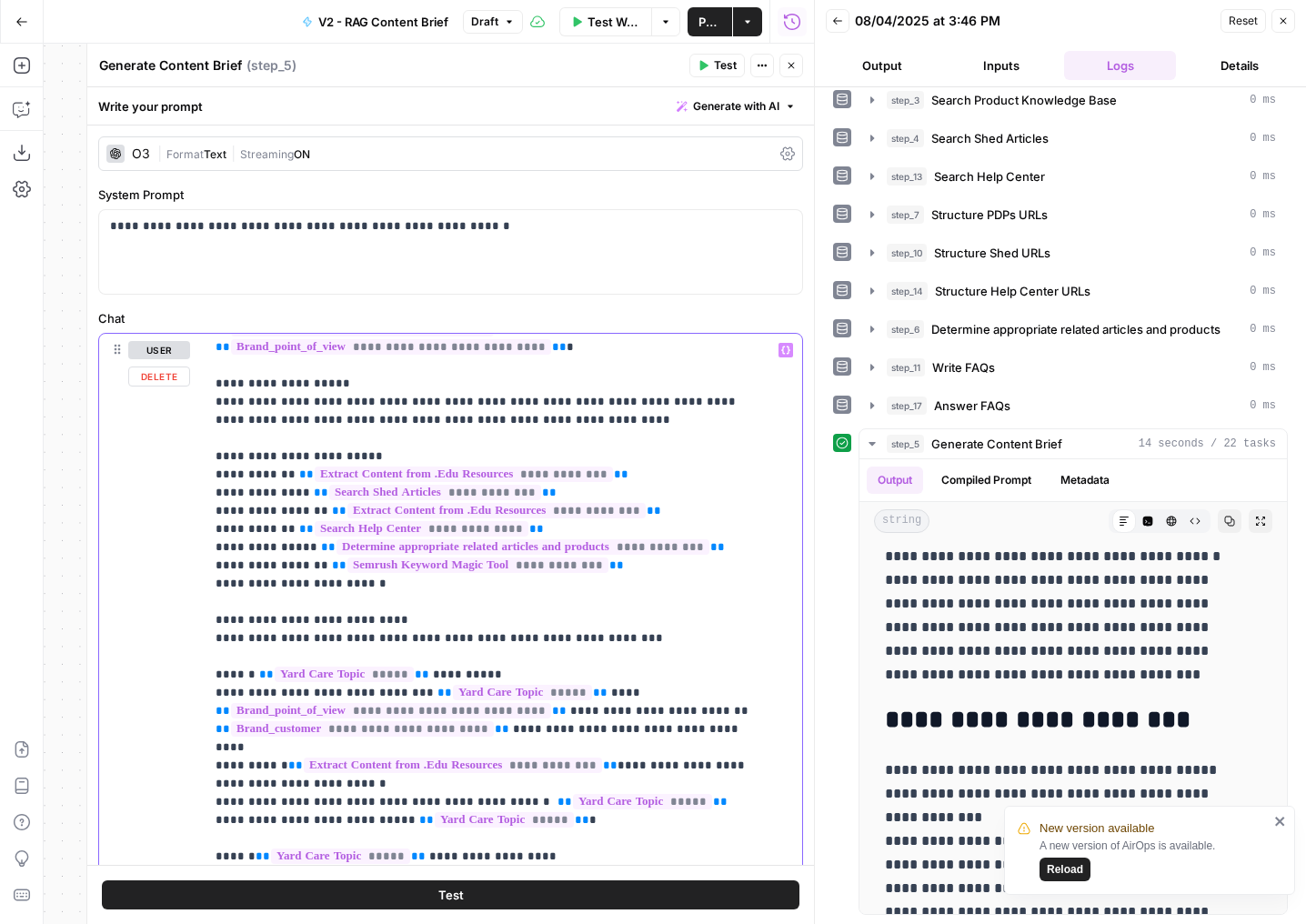 drag, startPoint x: 729, startPoint y: 527, endPoint x: 299, endPoint y: 527, distance: 430 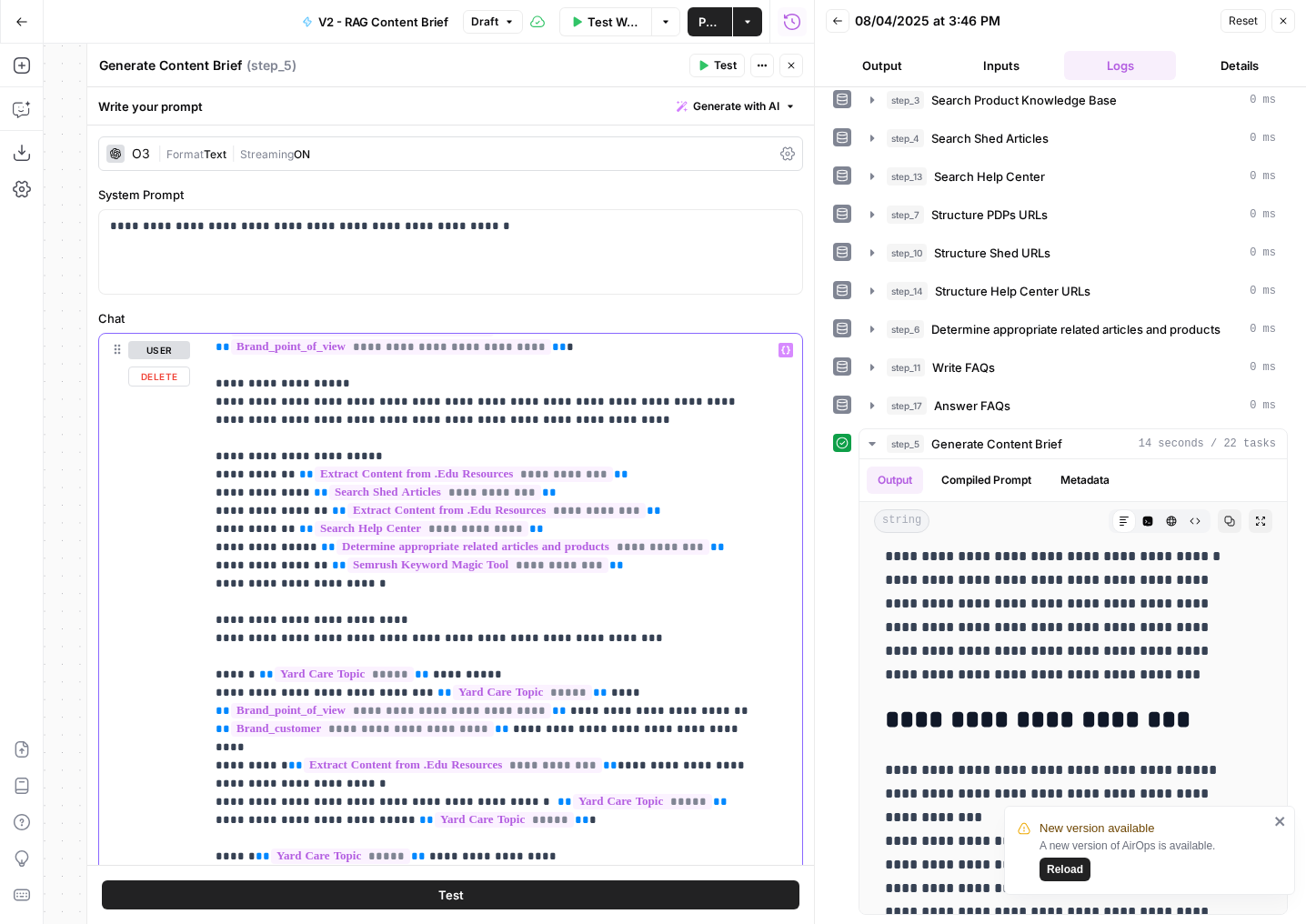 click on "**********" at bounding box center [489, 1393] 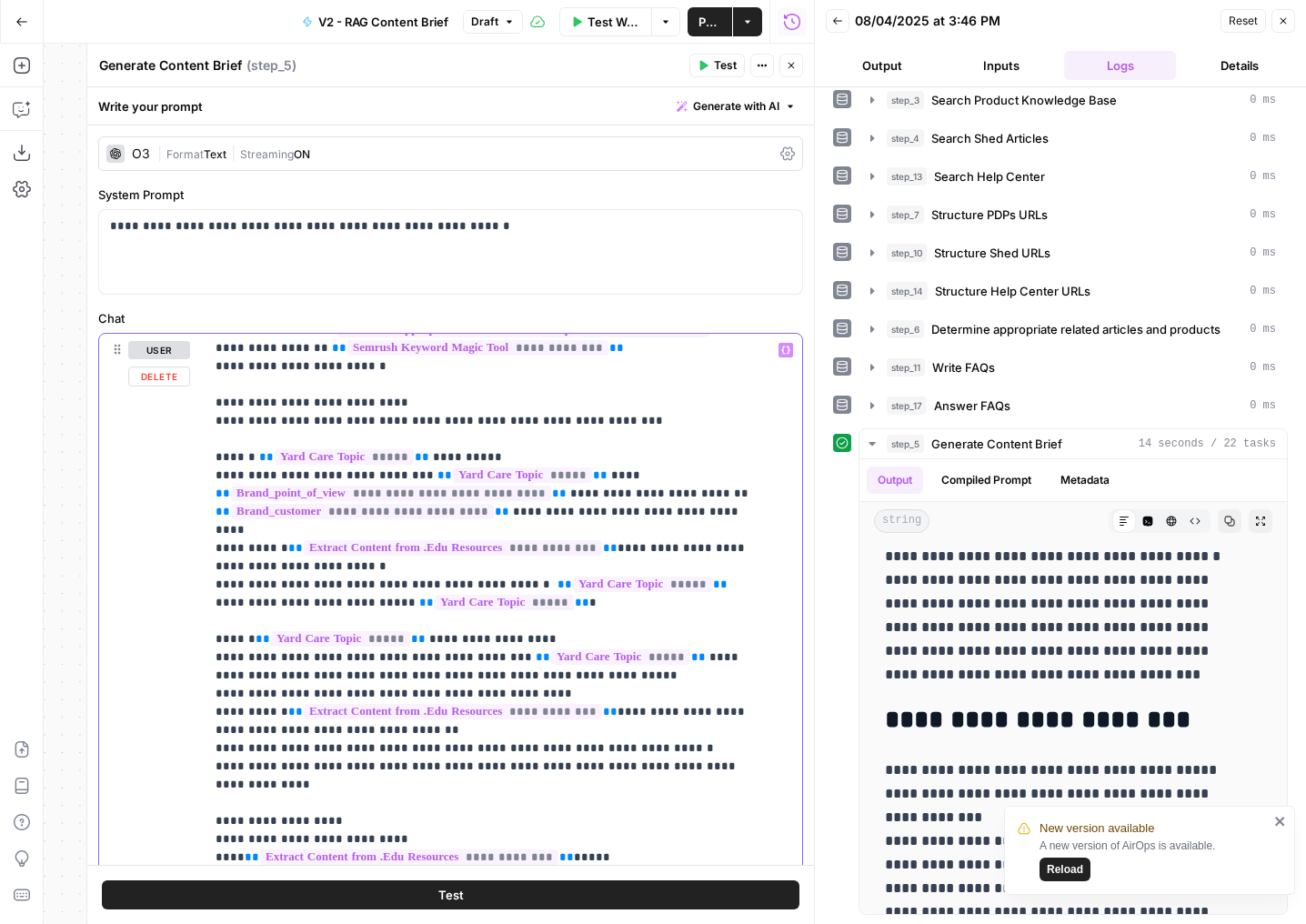 scroll, scrollTop: 312, scrollLeft: 0, axis: vertical 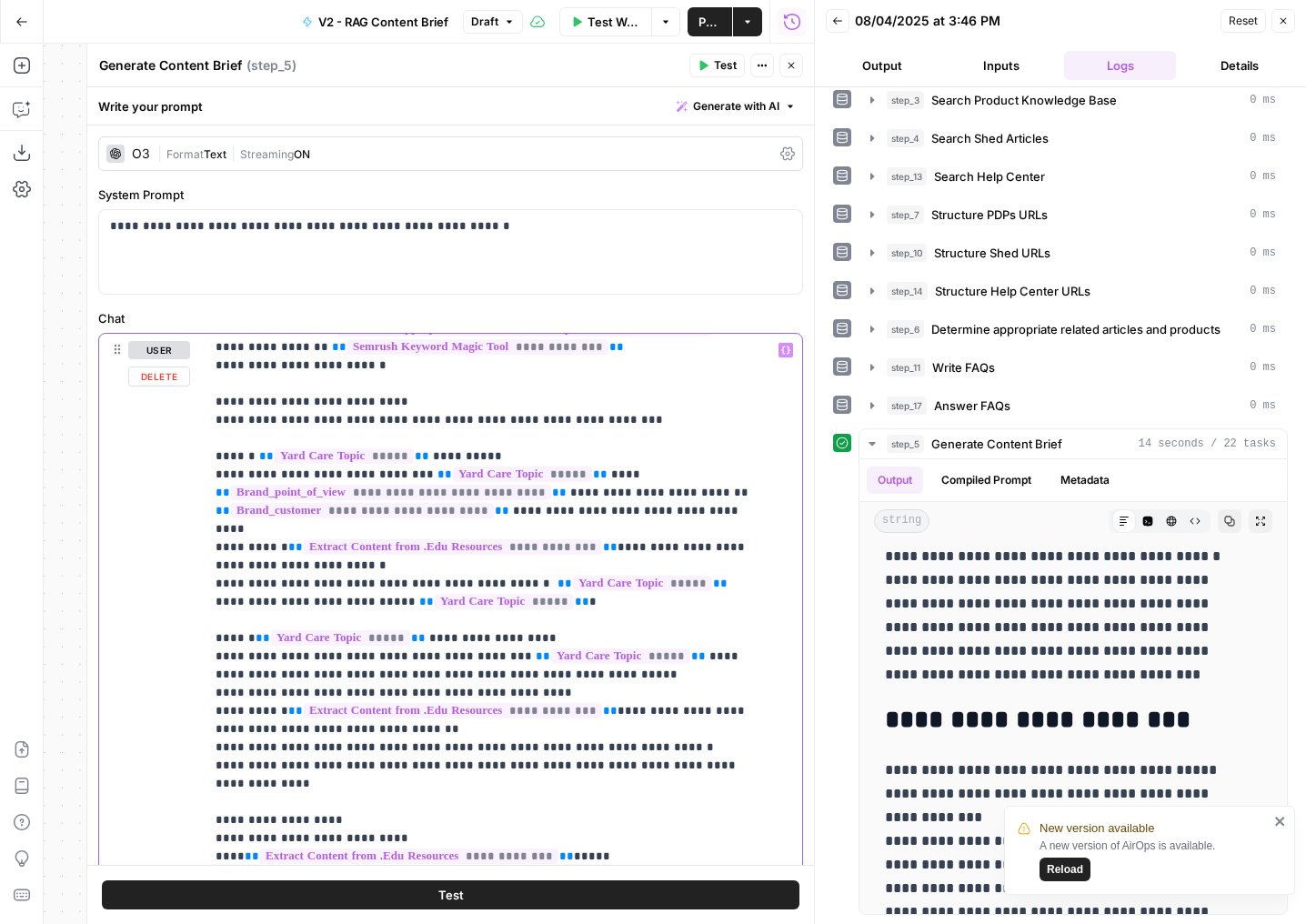drag, startPoint x: 402, startPoint y: 708, endPoint x: 331, endPoint y: 708, distance: 71 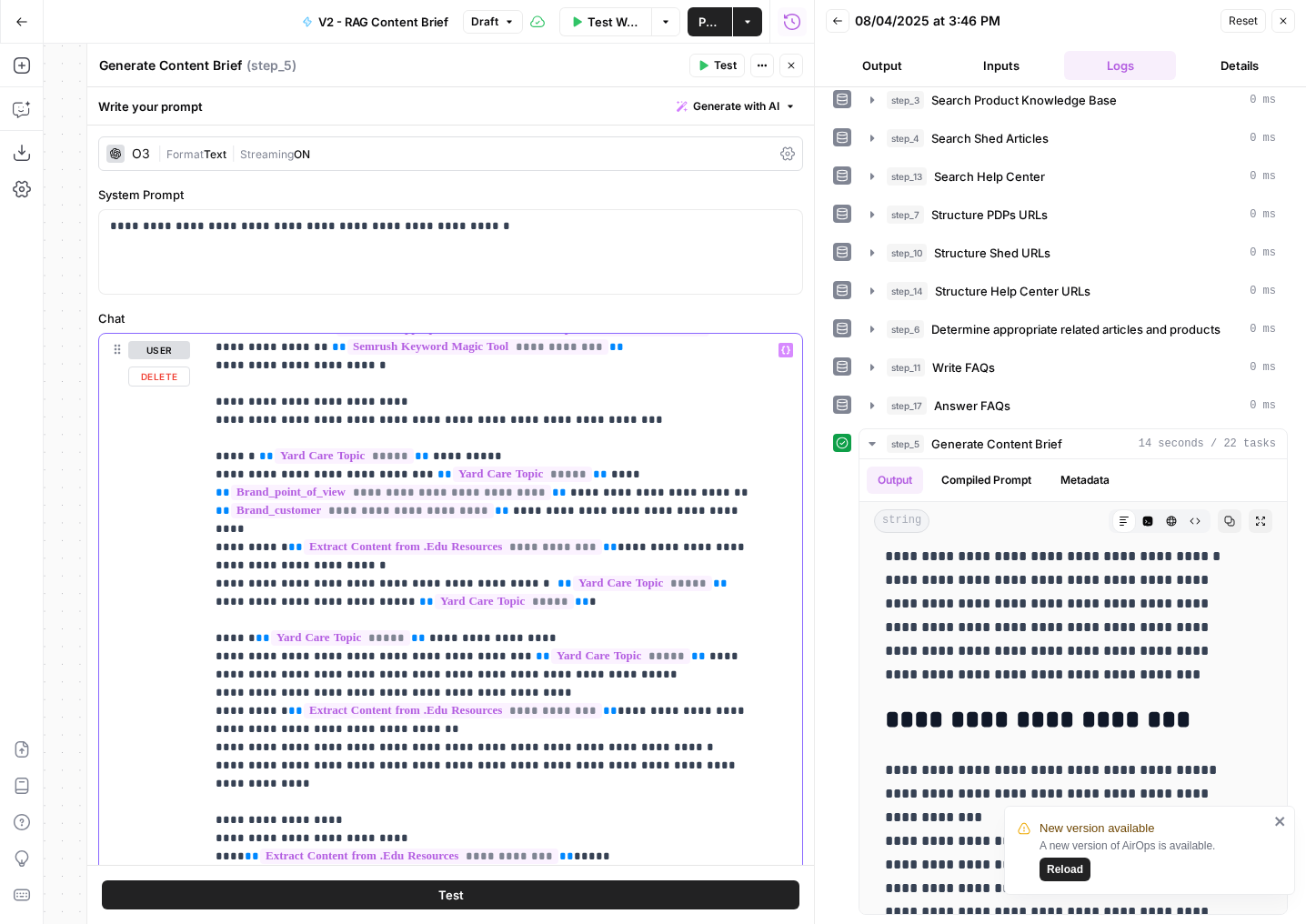 click on "**********" at bounding box center [489, 1175] 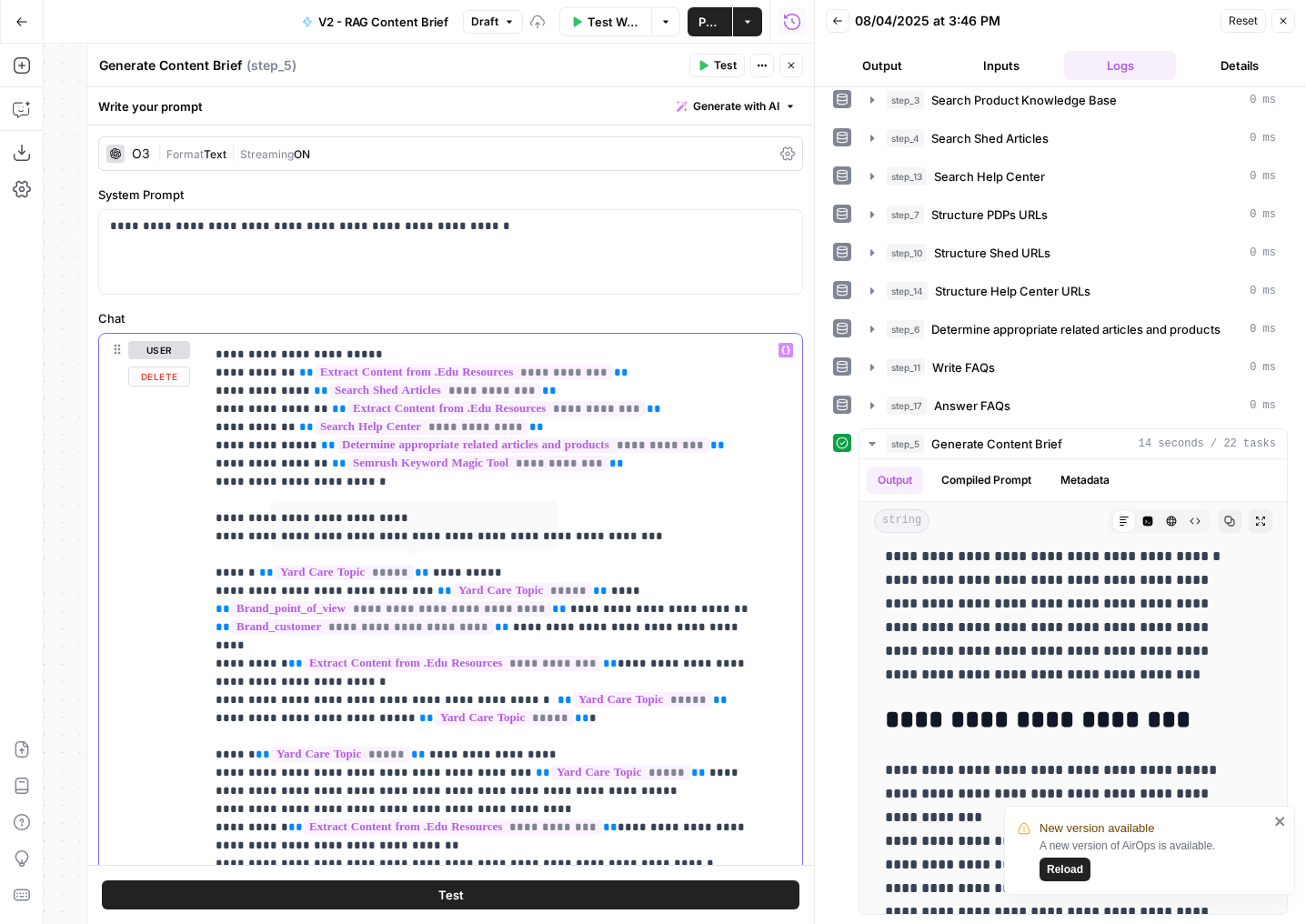 scroll, scrollTop: 0, scrollLeft: 0, axis: both 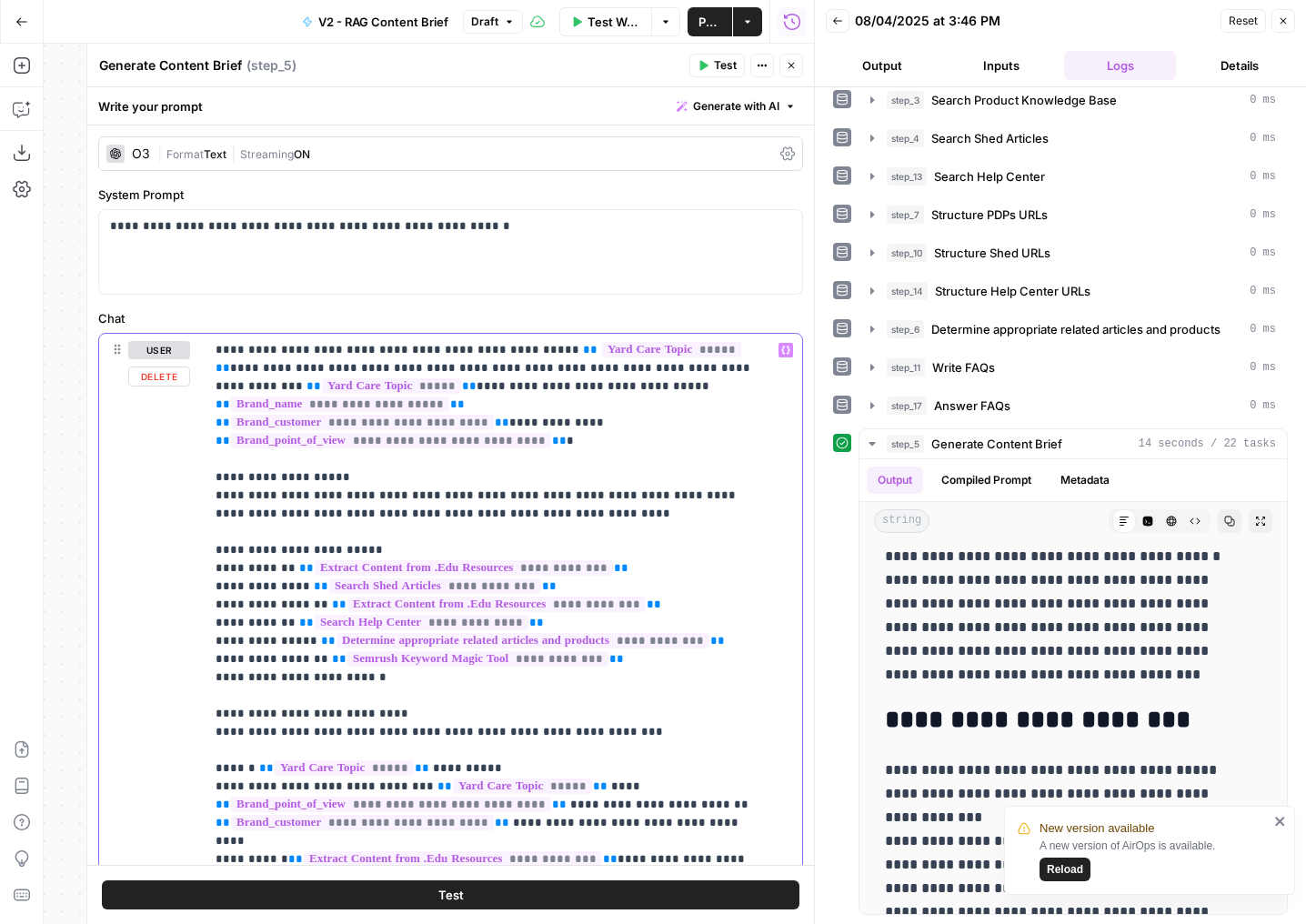 drag, startPoint x: 545, startPoint y: 567, endPoint x: 295, endPoint y: 570, distance: 250.018 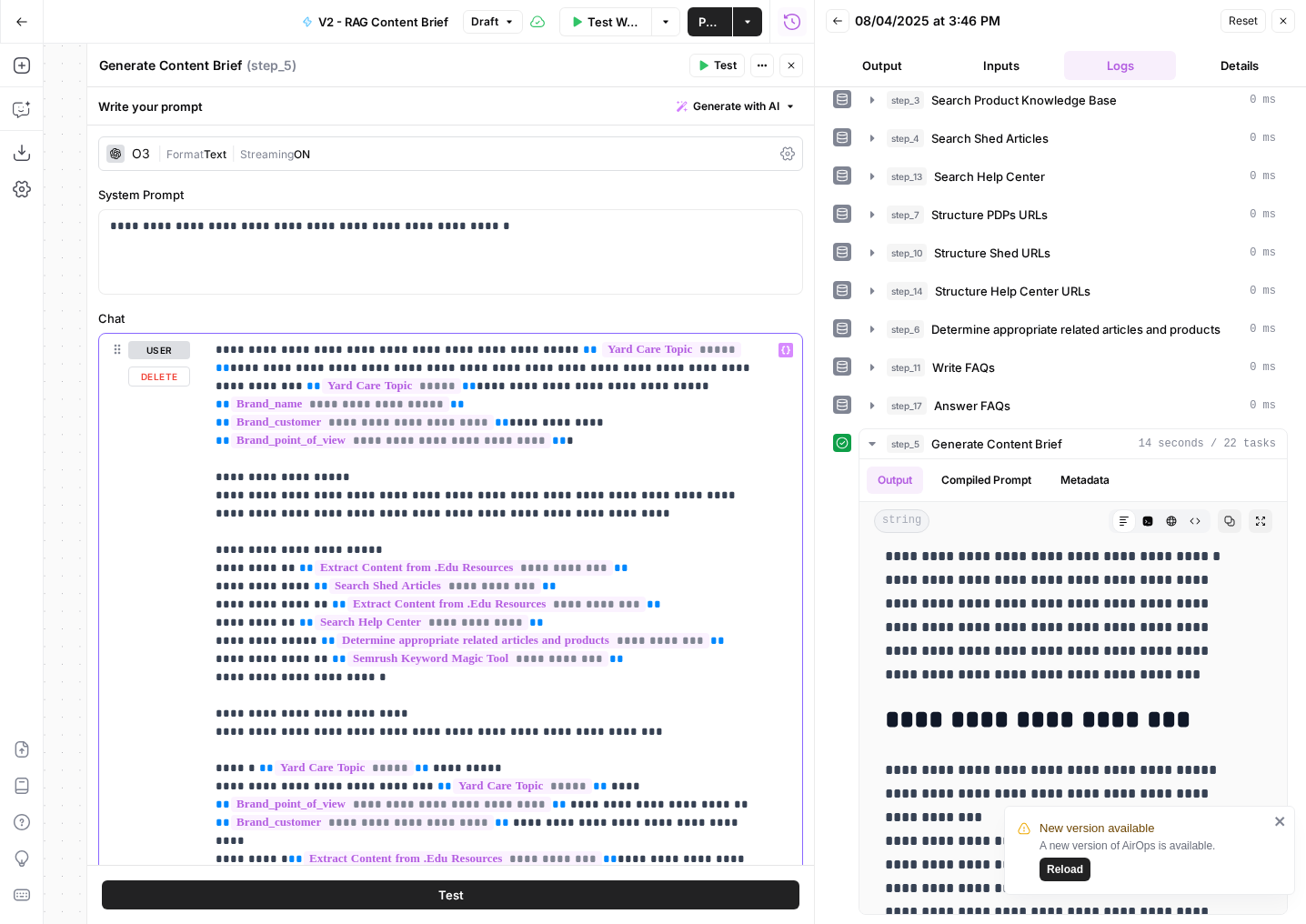 click on "**********" at bounding box center [489, 1487] 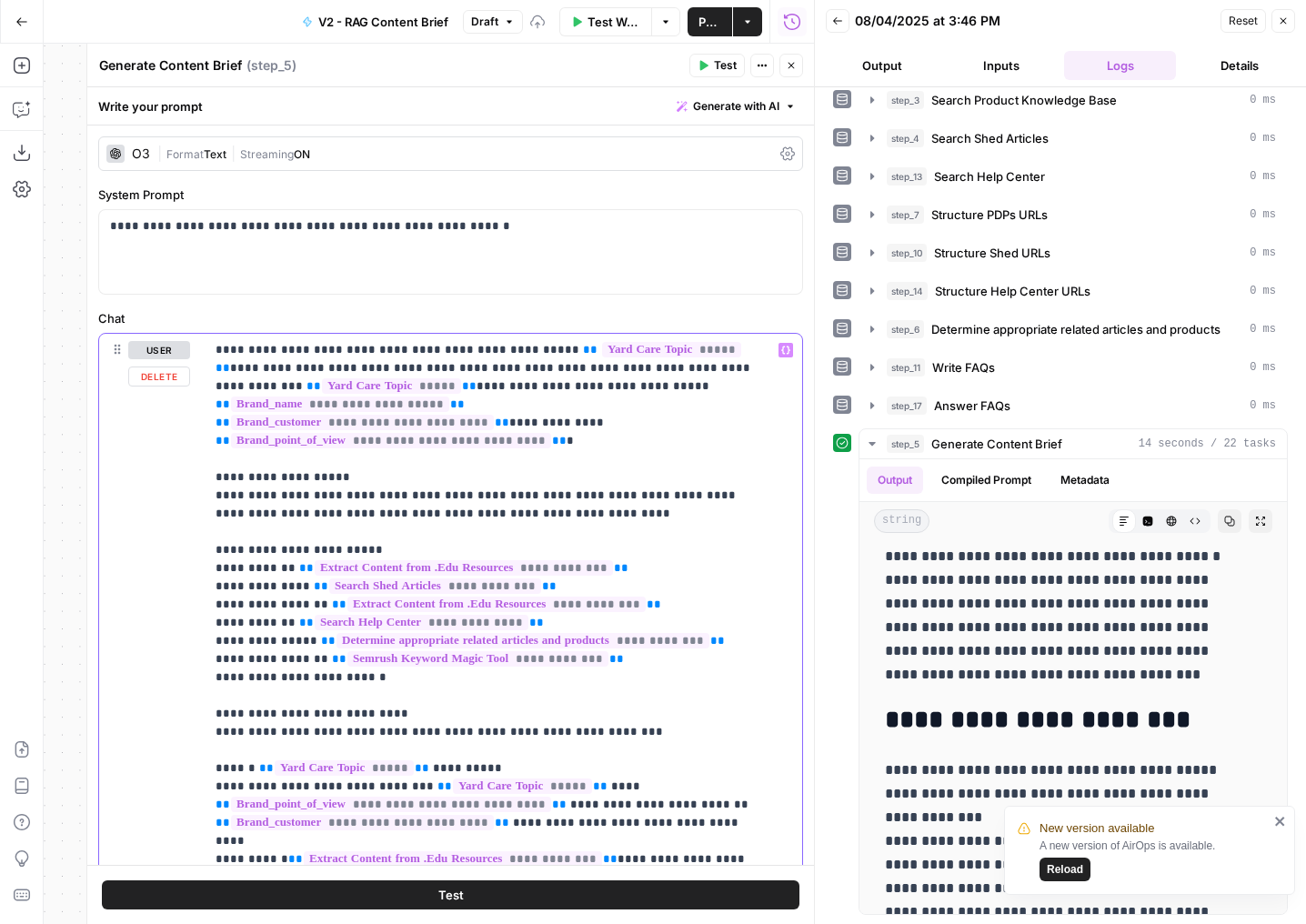 click on "**********" at bounding box center (489, 1487) 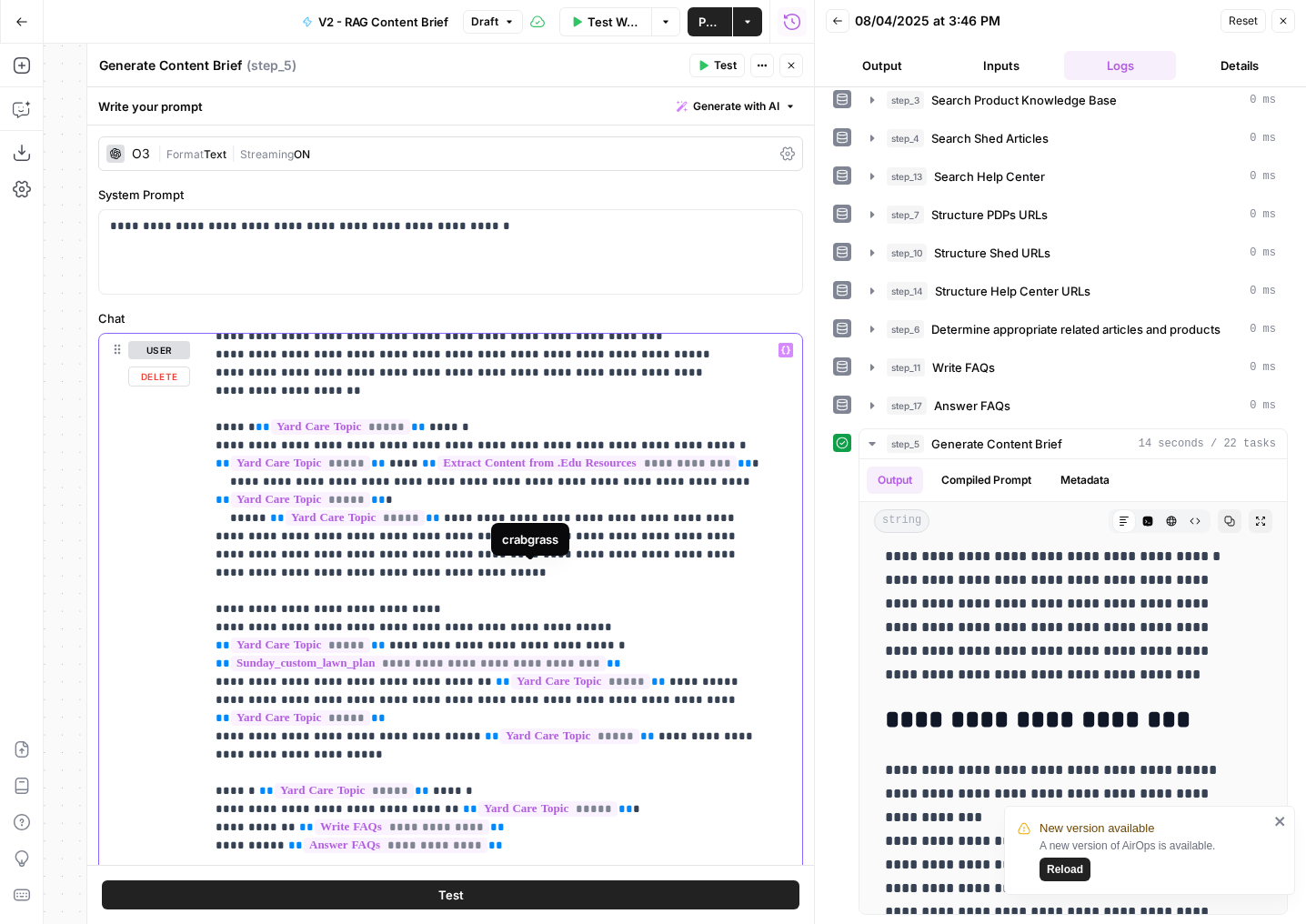 scroll, scrollTop: 1248, scrollLeft: 0, axis: vertical 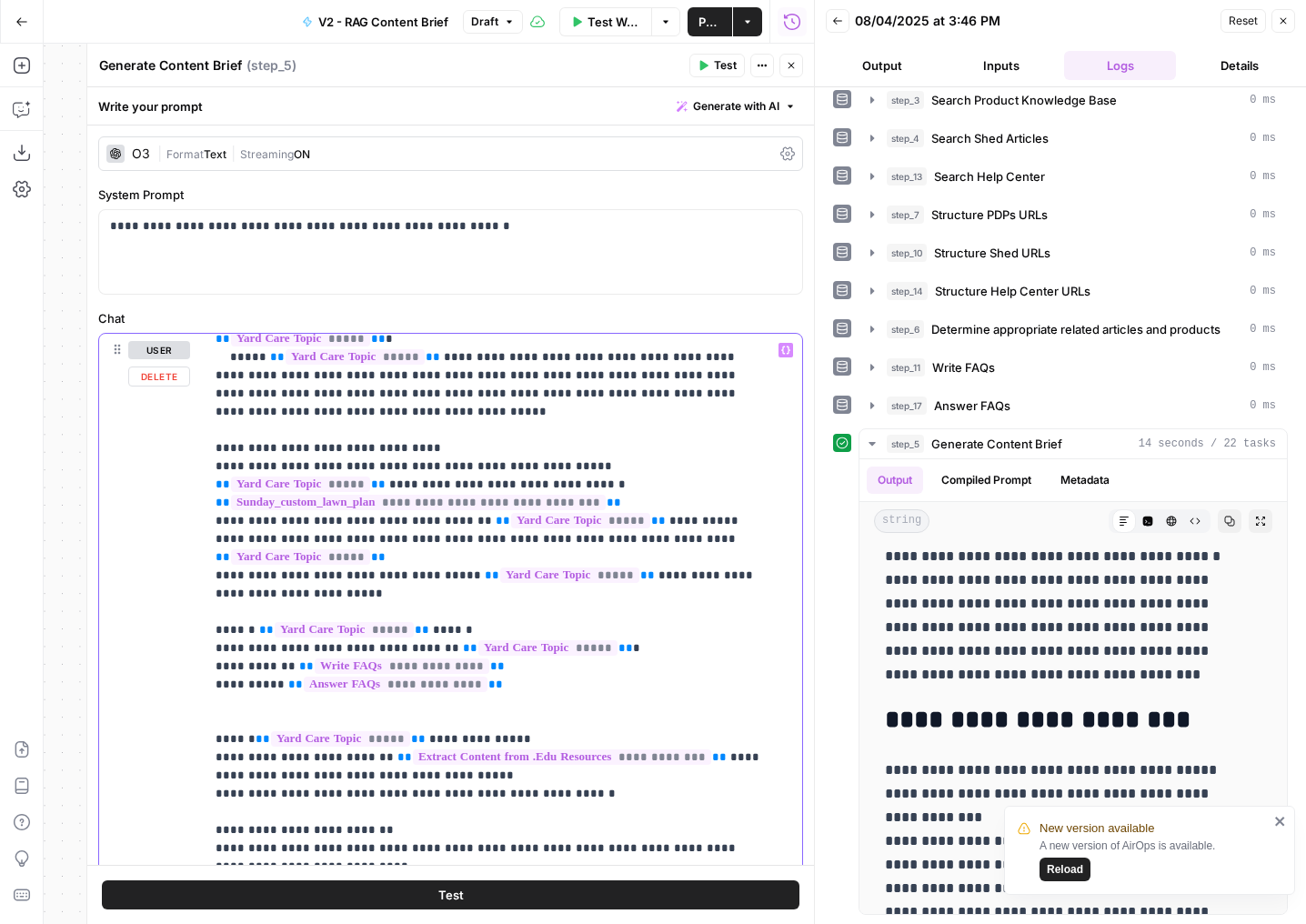 click on "**********" at bounding box center [489, 239] 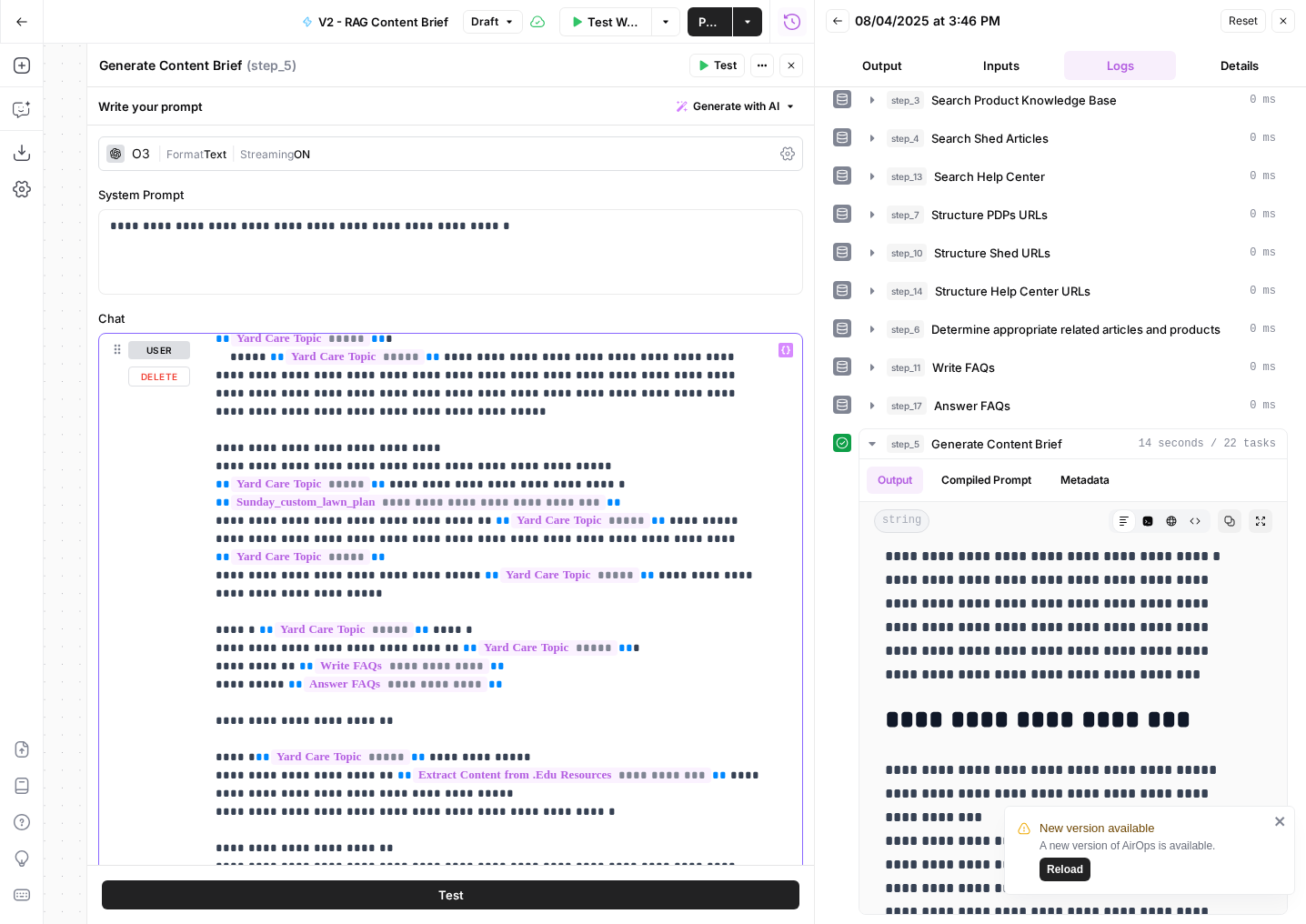 drag, startPoint x: 417, startPoint y: 645, endPoint x: 254, endPoint y: 646, distance: 163.00307 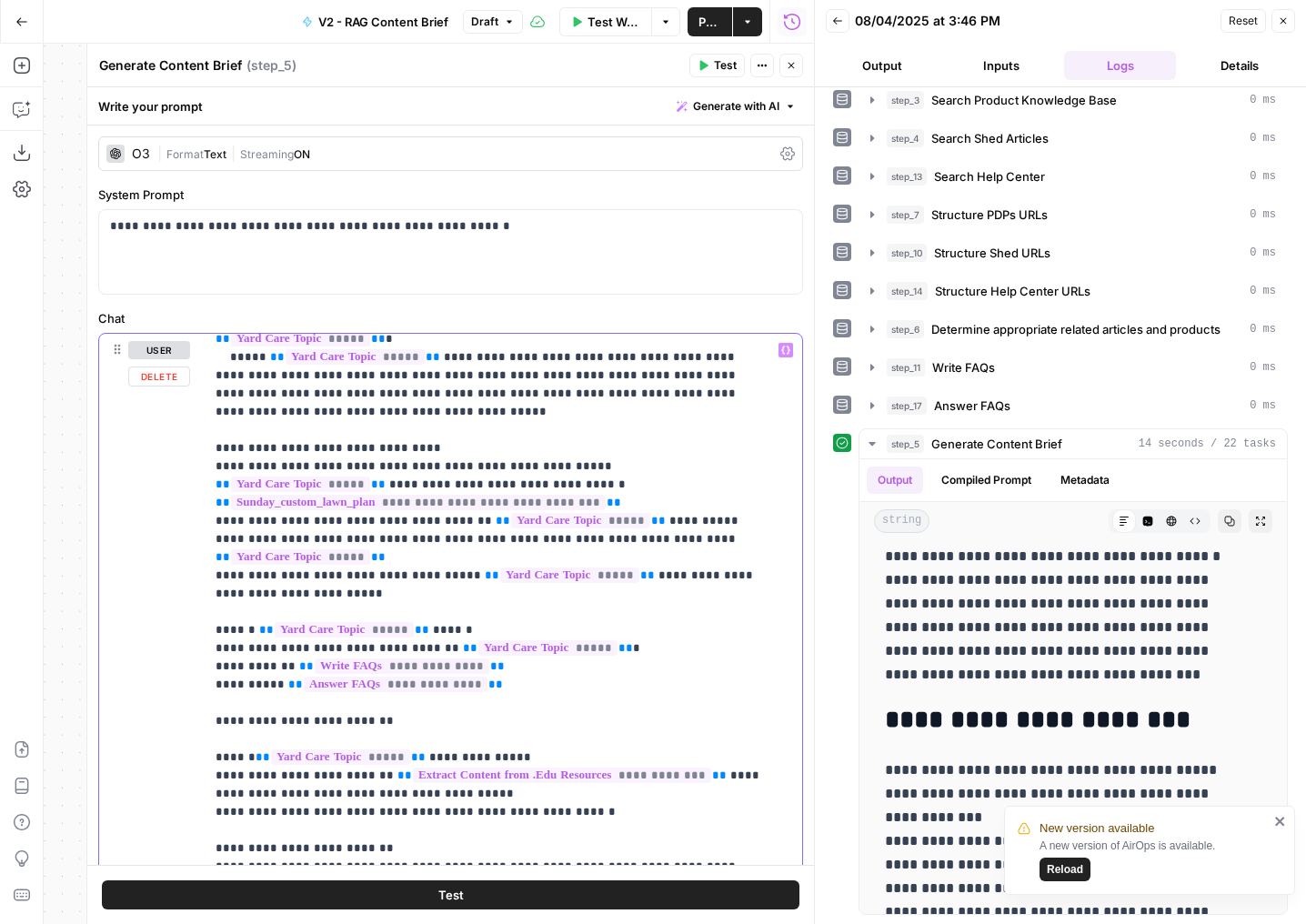 click on "**********" at bounding box center (489, 248) 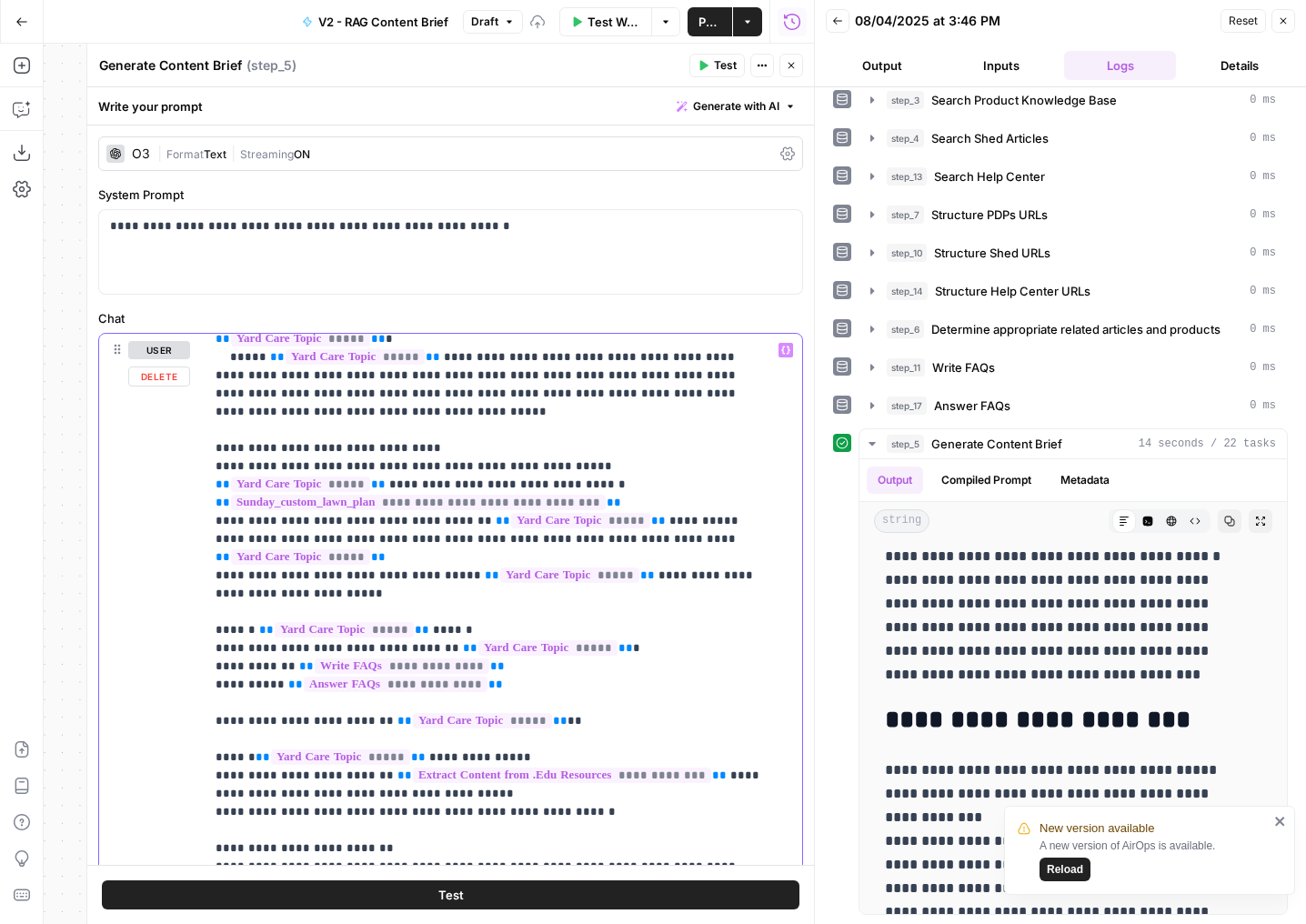 click on "**********" at bounding box center [489, 248] 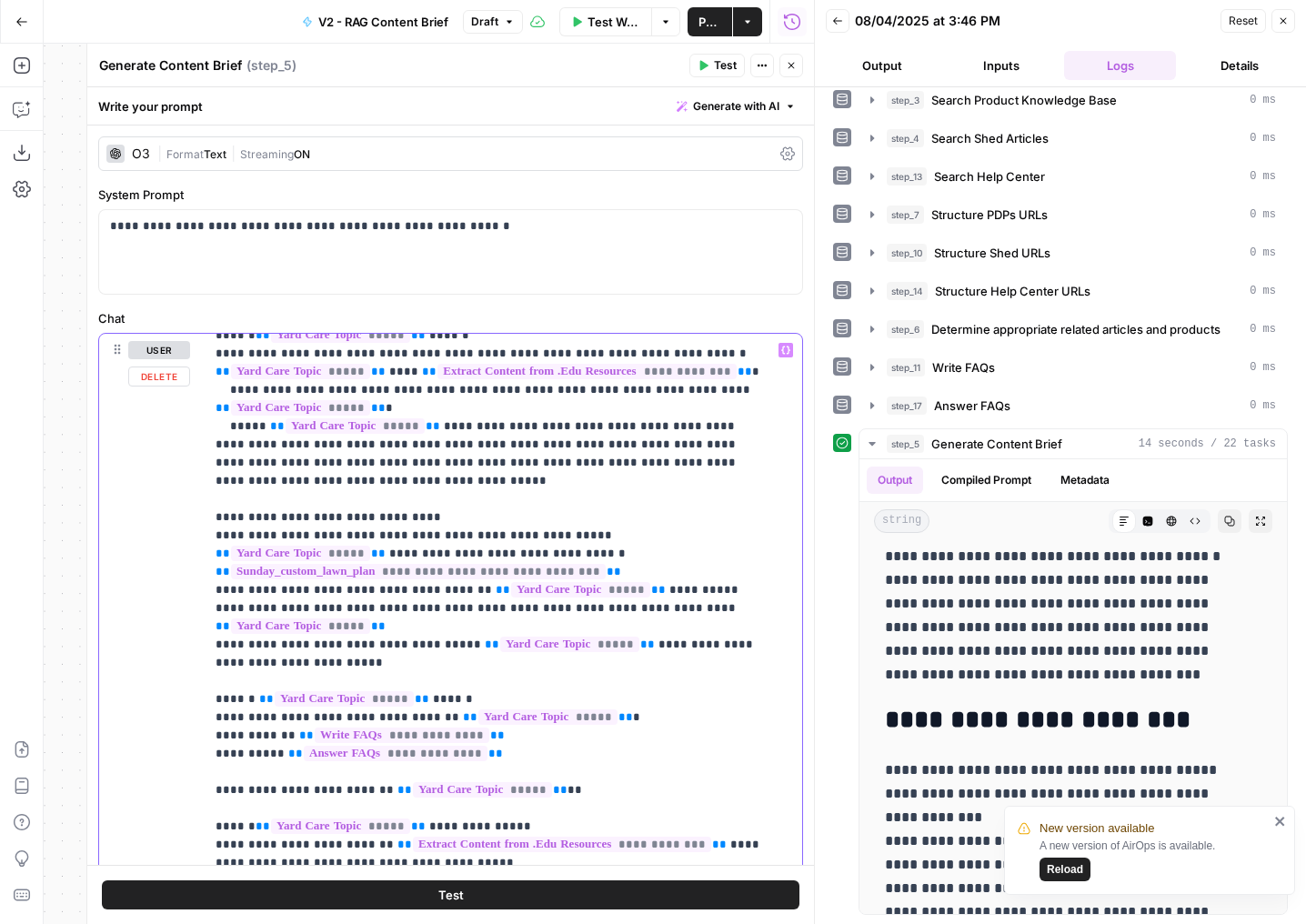 scroll, scrollTop: 1177, scrollLeft: 0, axis: vertical 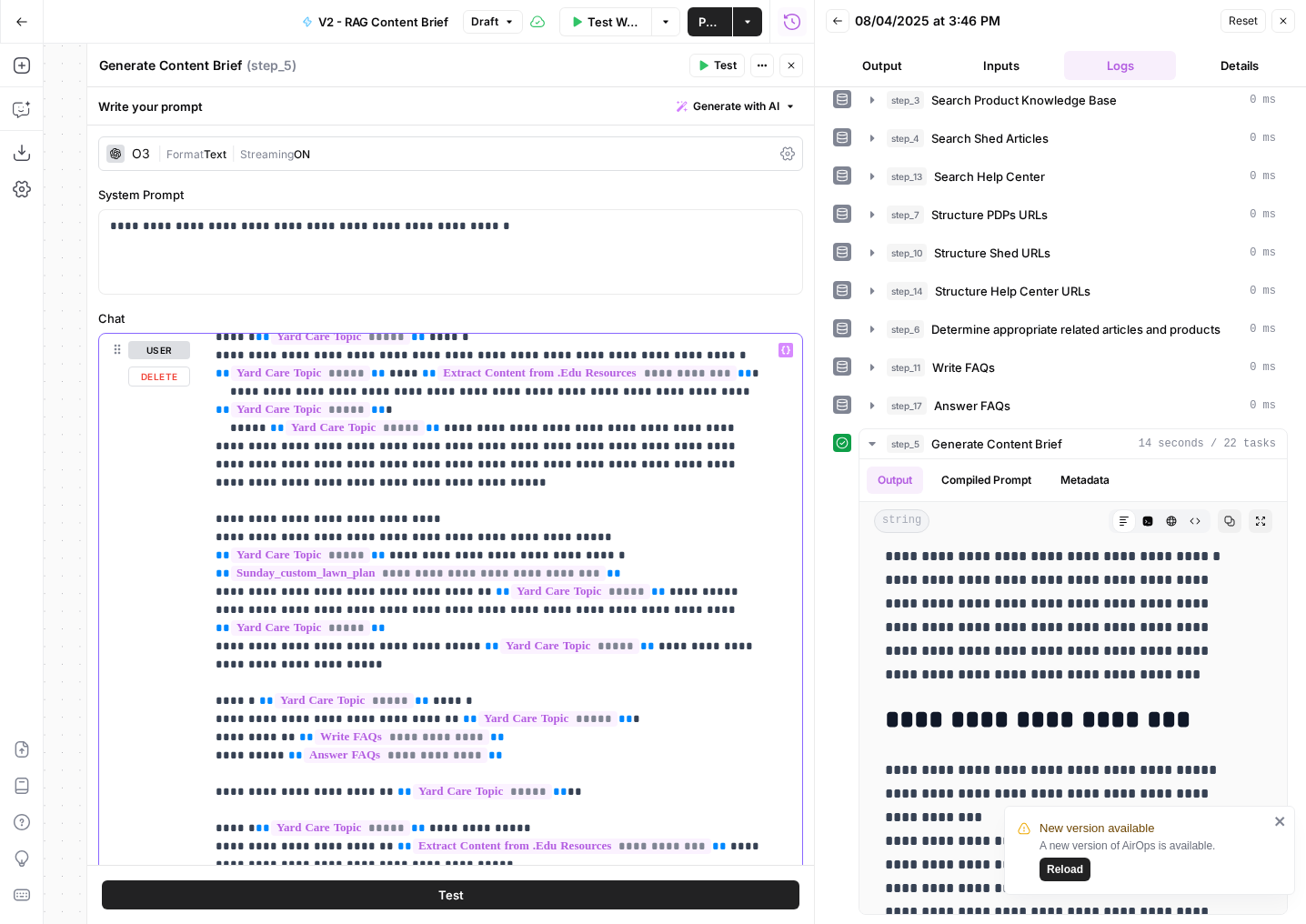 click on "**********" at bounding box center [489, 319] 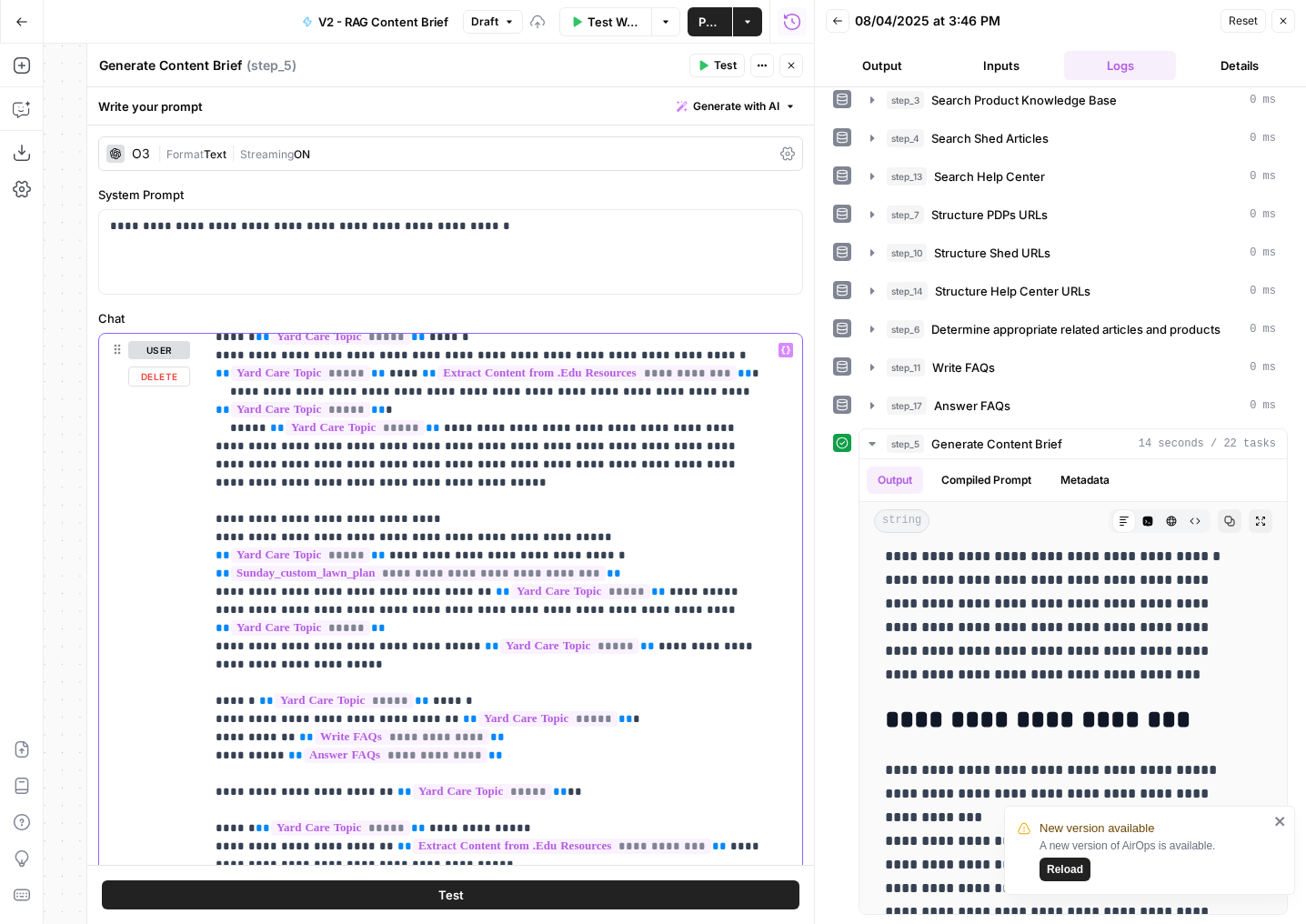 click on "**********" at bounding box center (489, 319) 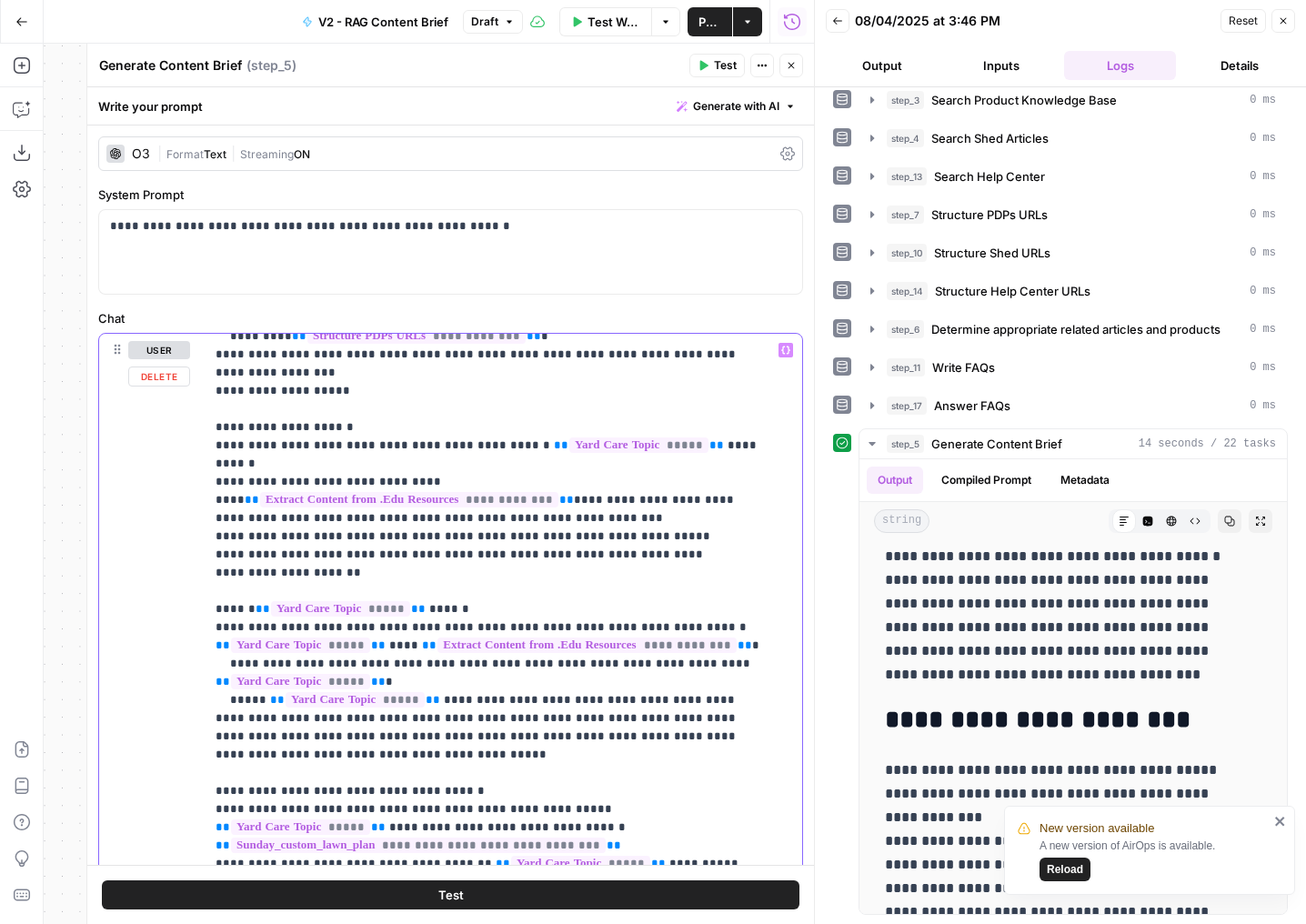 scroll, scrollTop: 869, scrollLeft: 0, axis: vertical 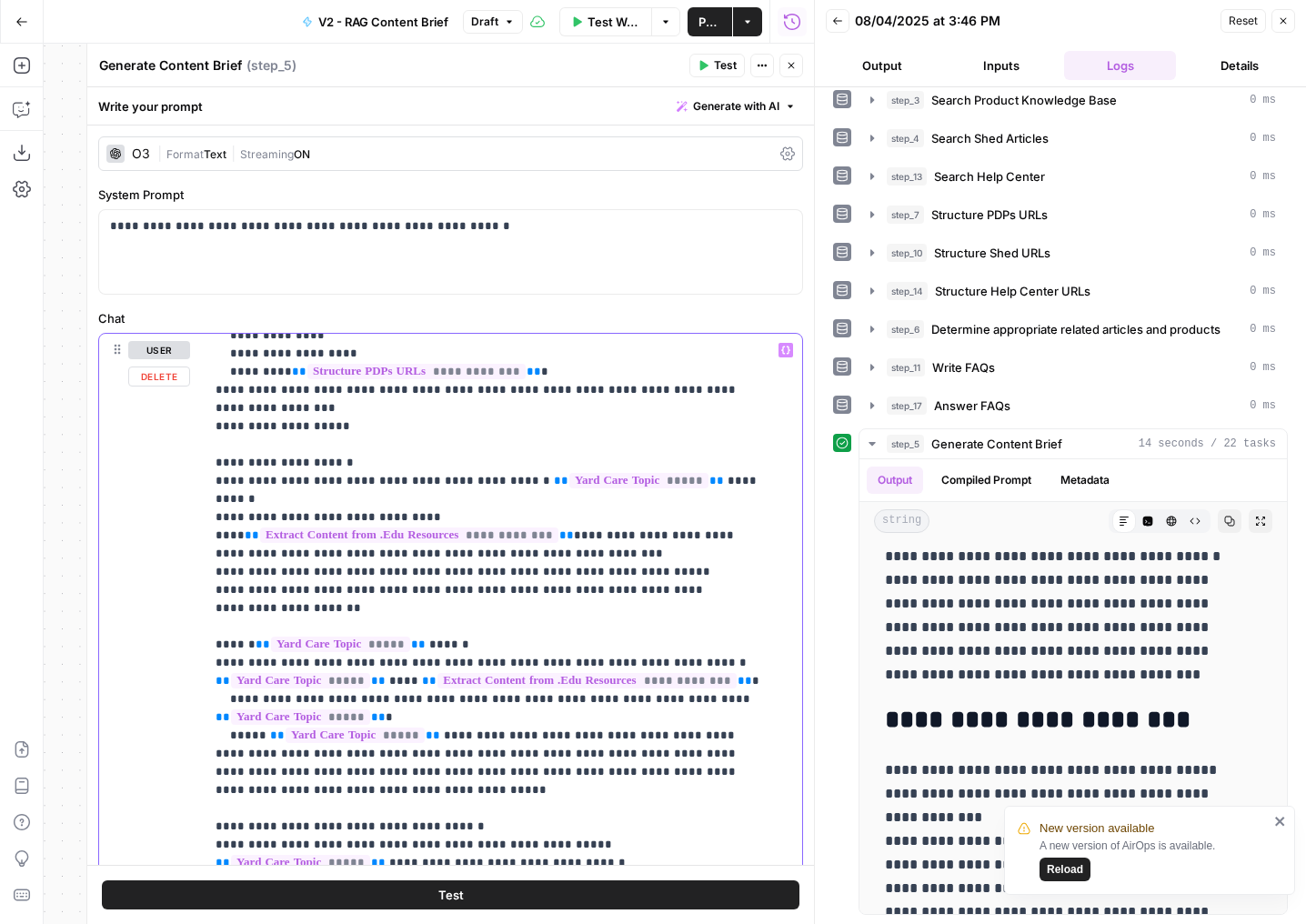 click on "**********" at bounding box center (489, 627) 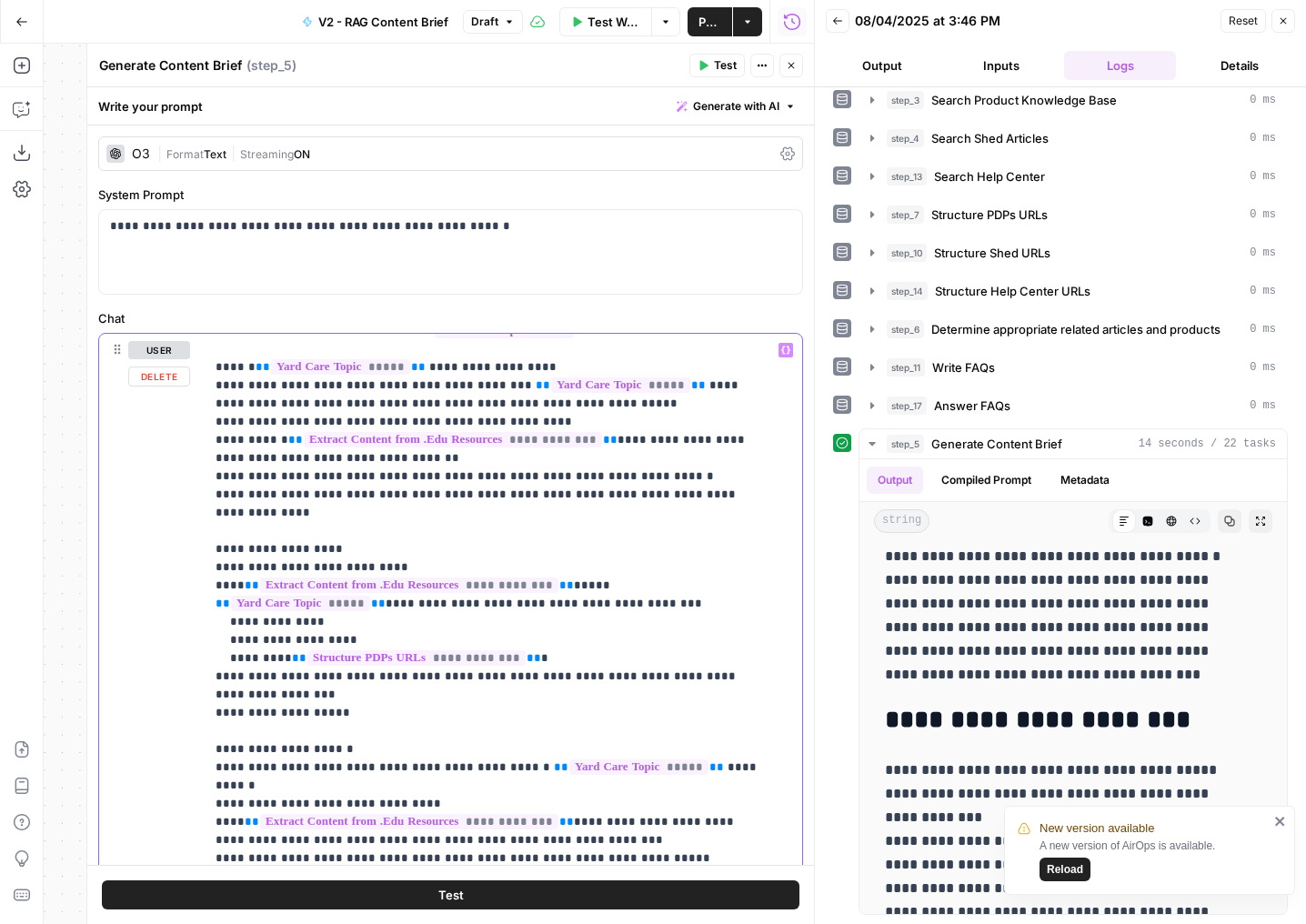 scroll, scrollTop: 497, scrollLeft: 0, axis: vertical 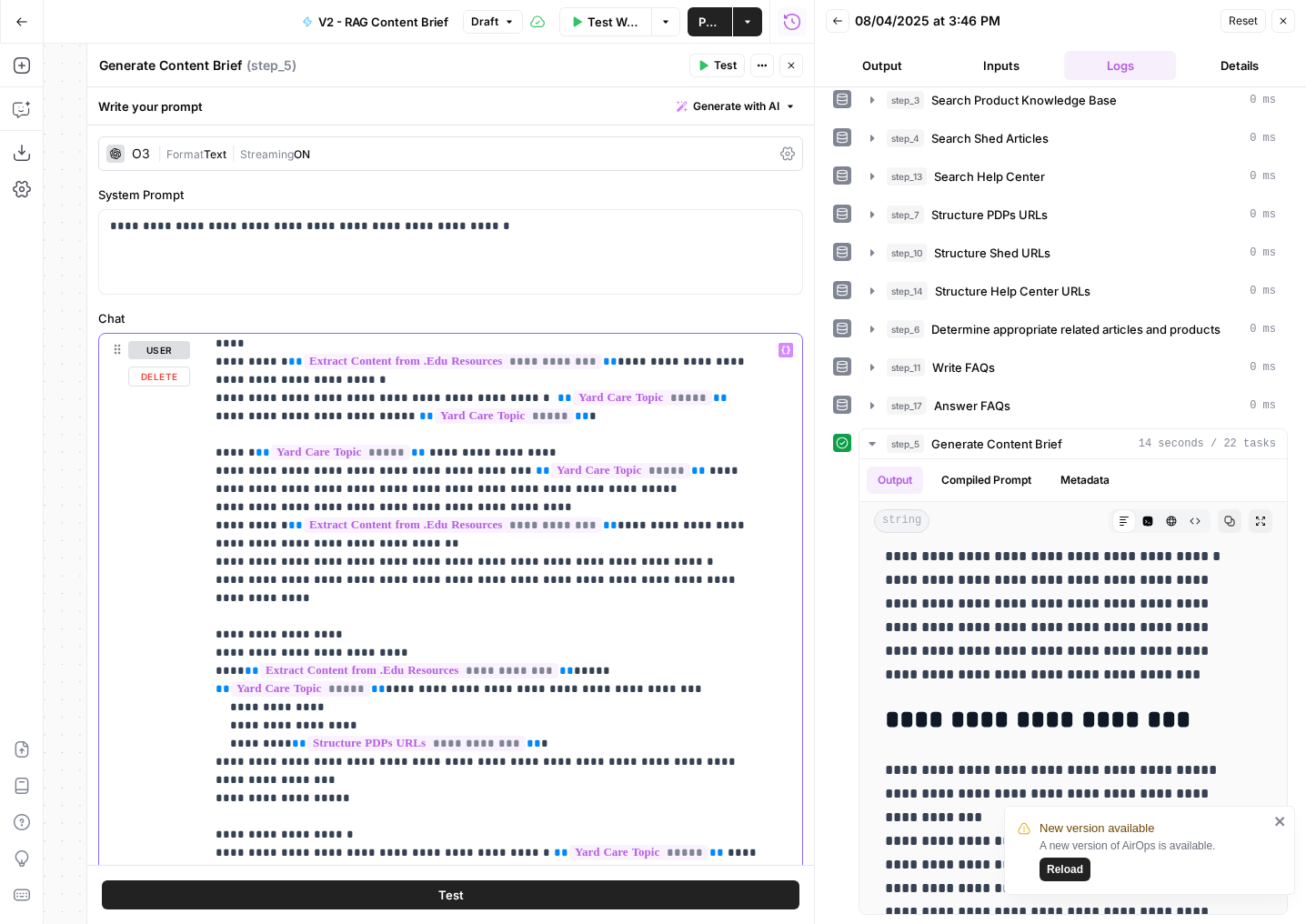 click on "**********" at bounding box center [489, 999] 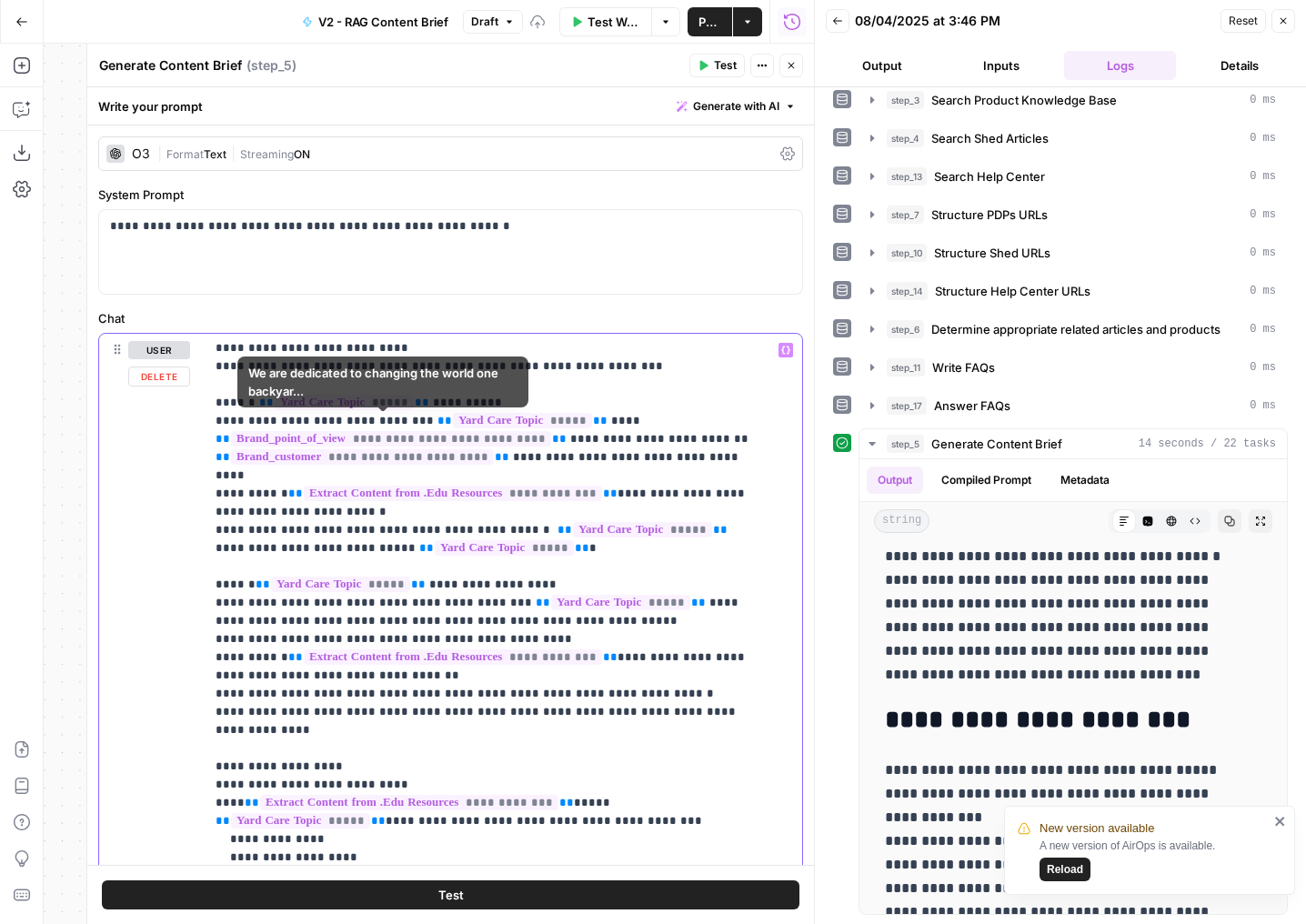 scroll, scrollTop: 362, scrollLeft: 0, axis: vertical 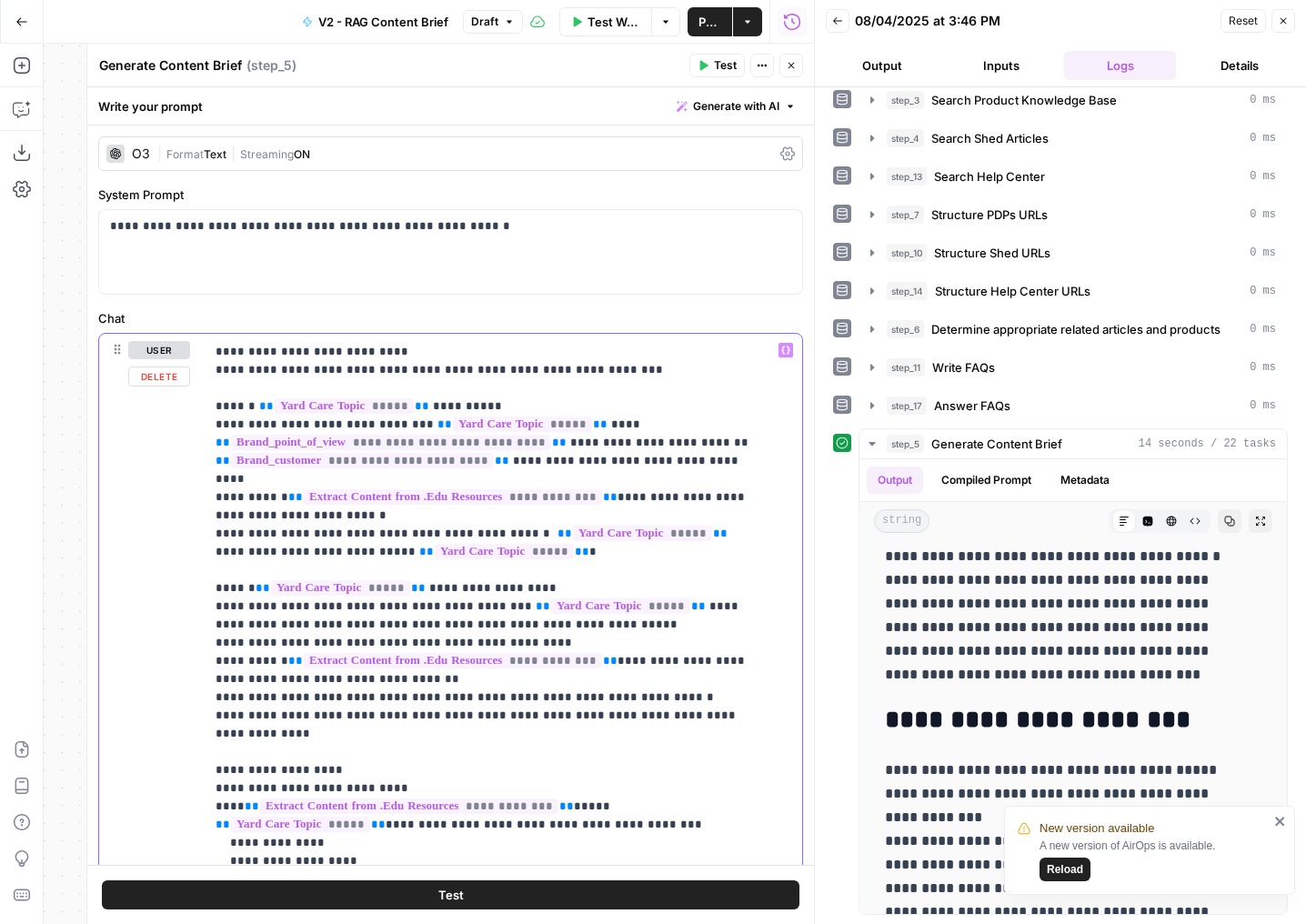 click on "**********" at bounding box center (489, 1134) 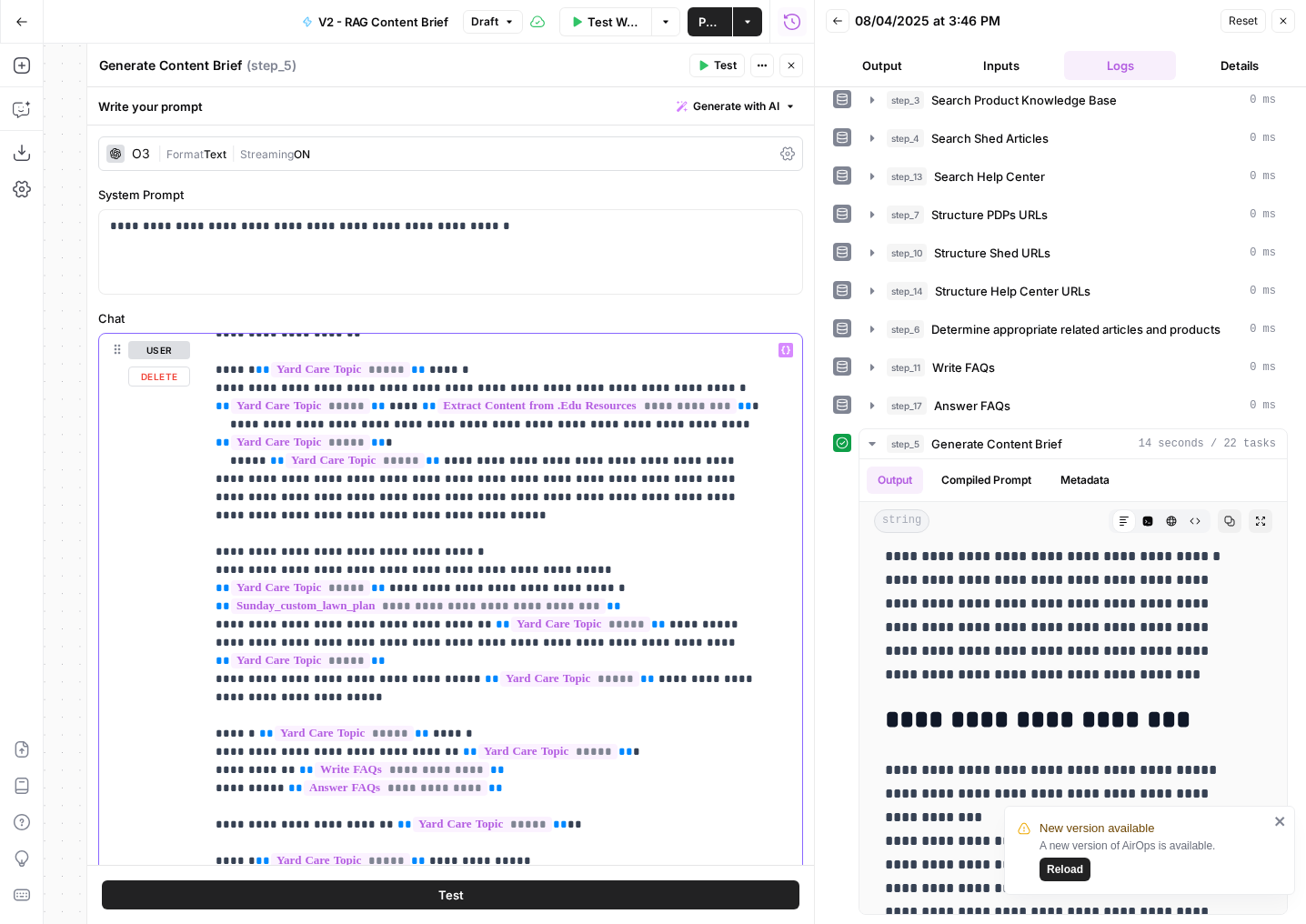 scroll, scrollTop: 1171, scrollLeft: 0, axis: vertical 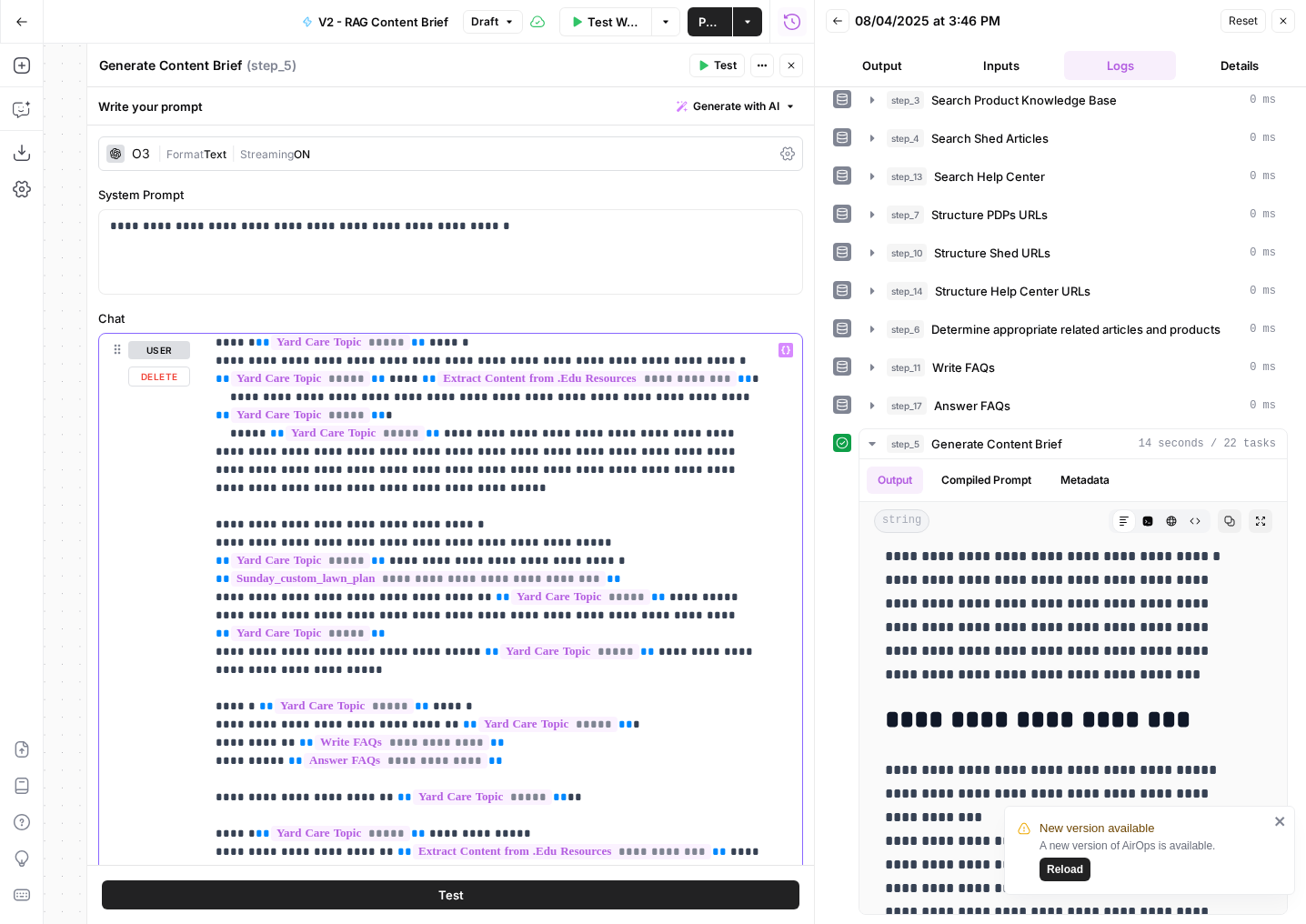 click on "**********" at bounding box center (489, 325) 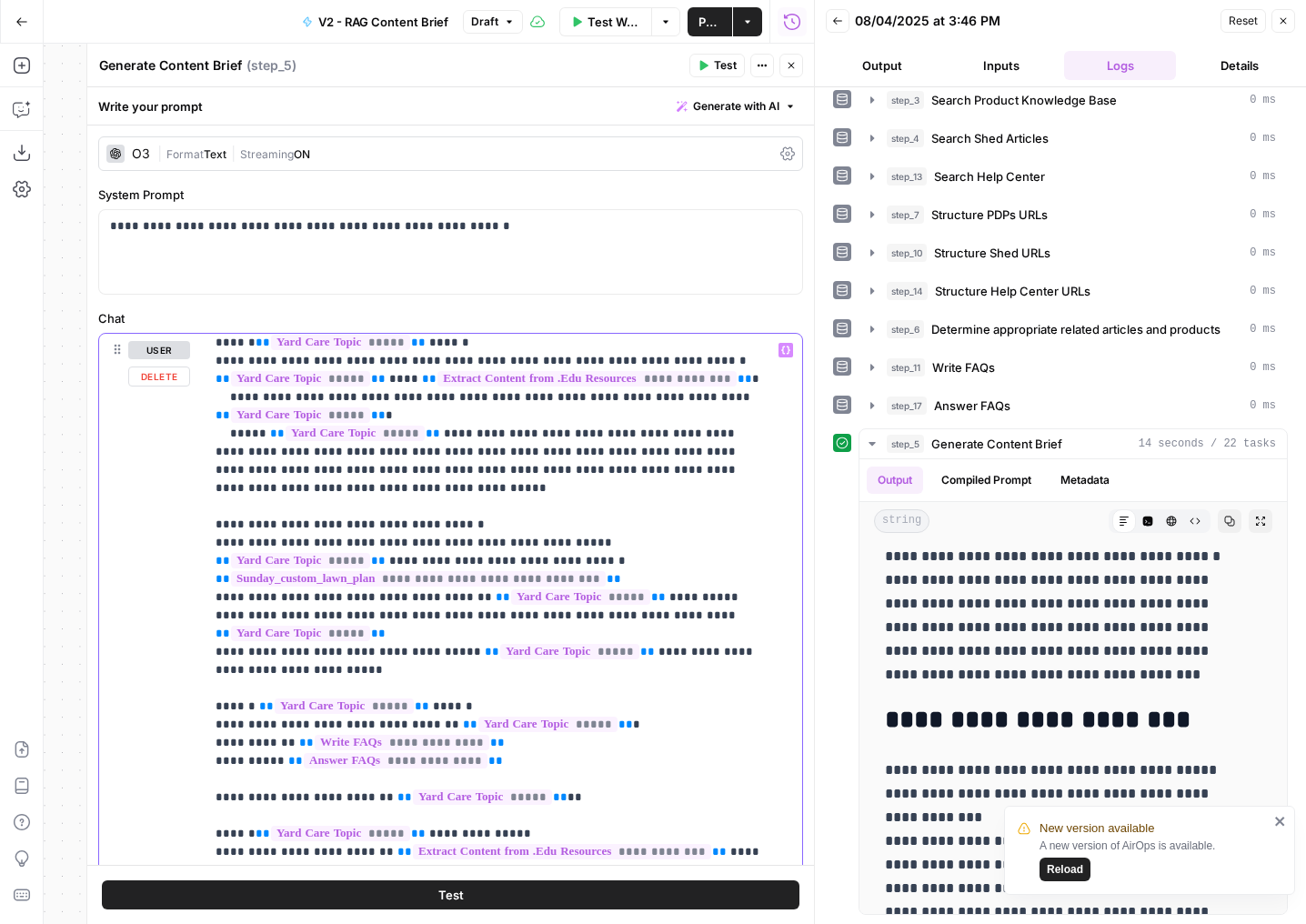 drag, startPoint x: 210, startPoint y: 746, endPoint x: 490, endPoint y: 767, distance: 280.7864 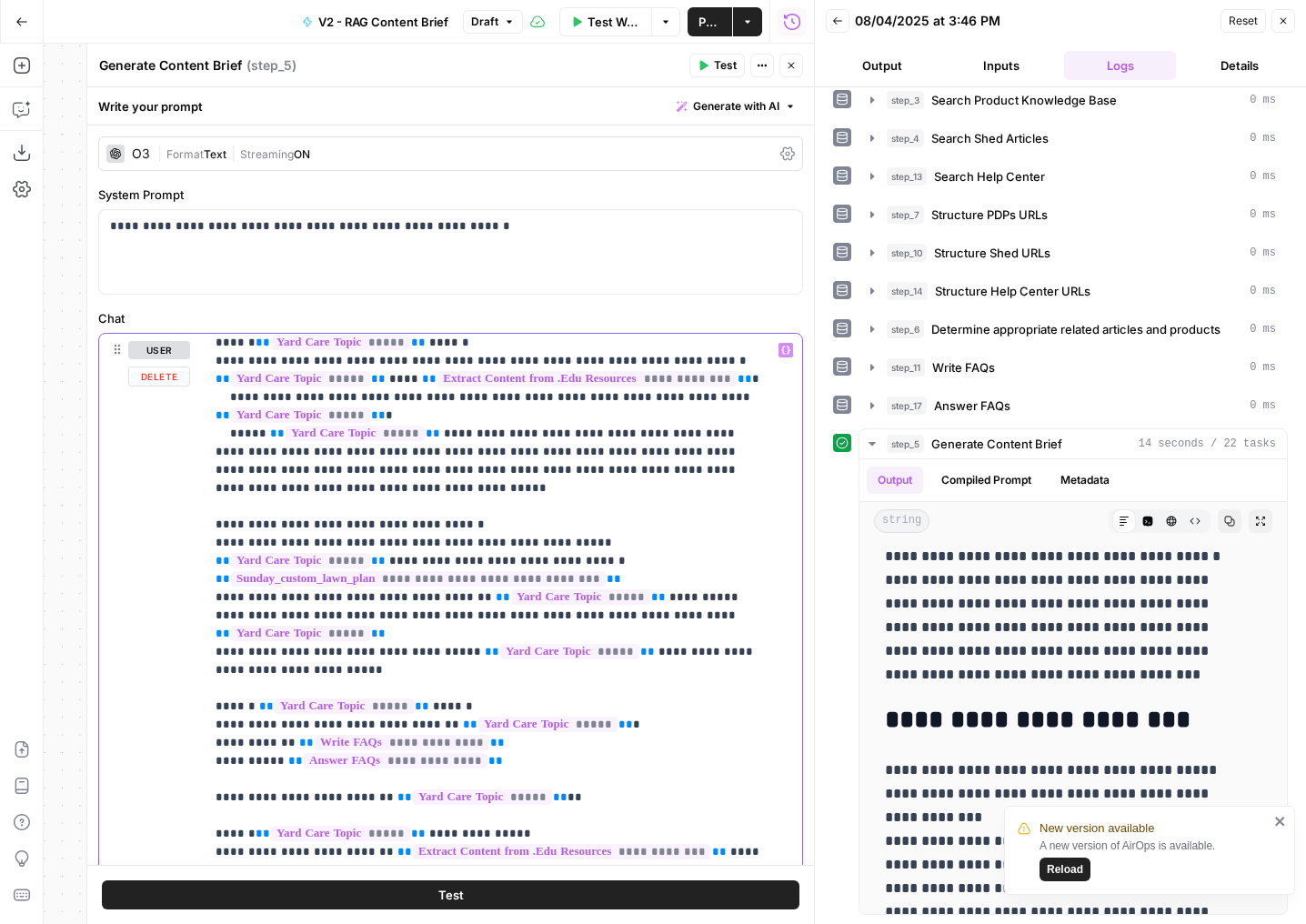 click on "**********" at bounding box center (497, 704) 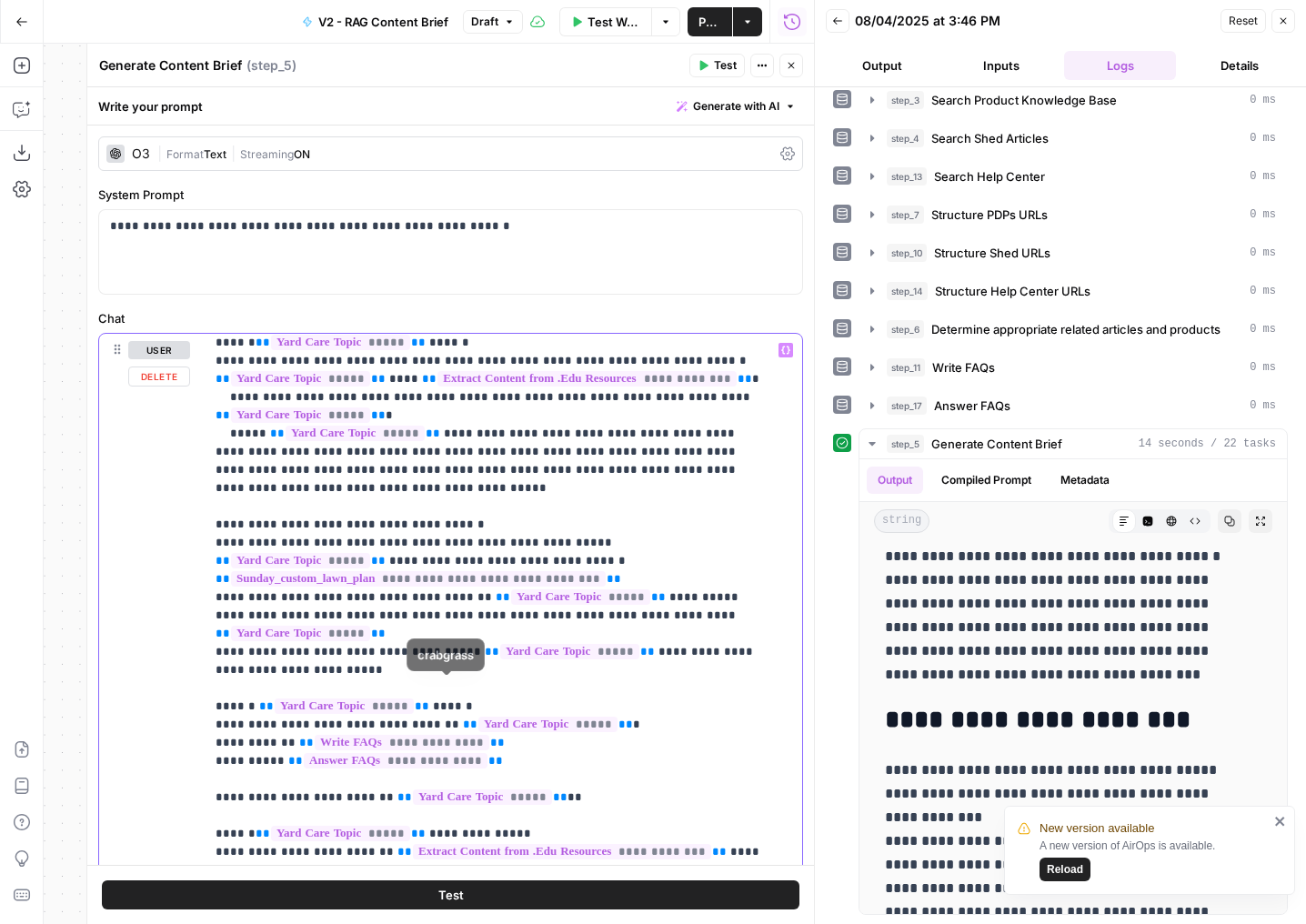 click on "**********" at bounding box center (489, 325) 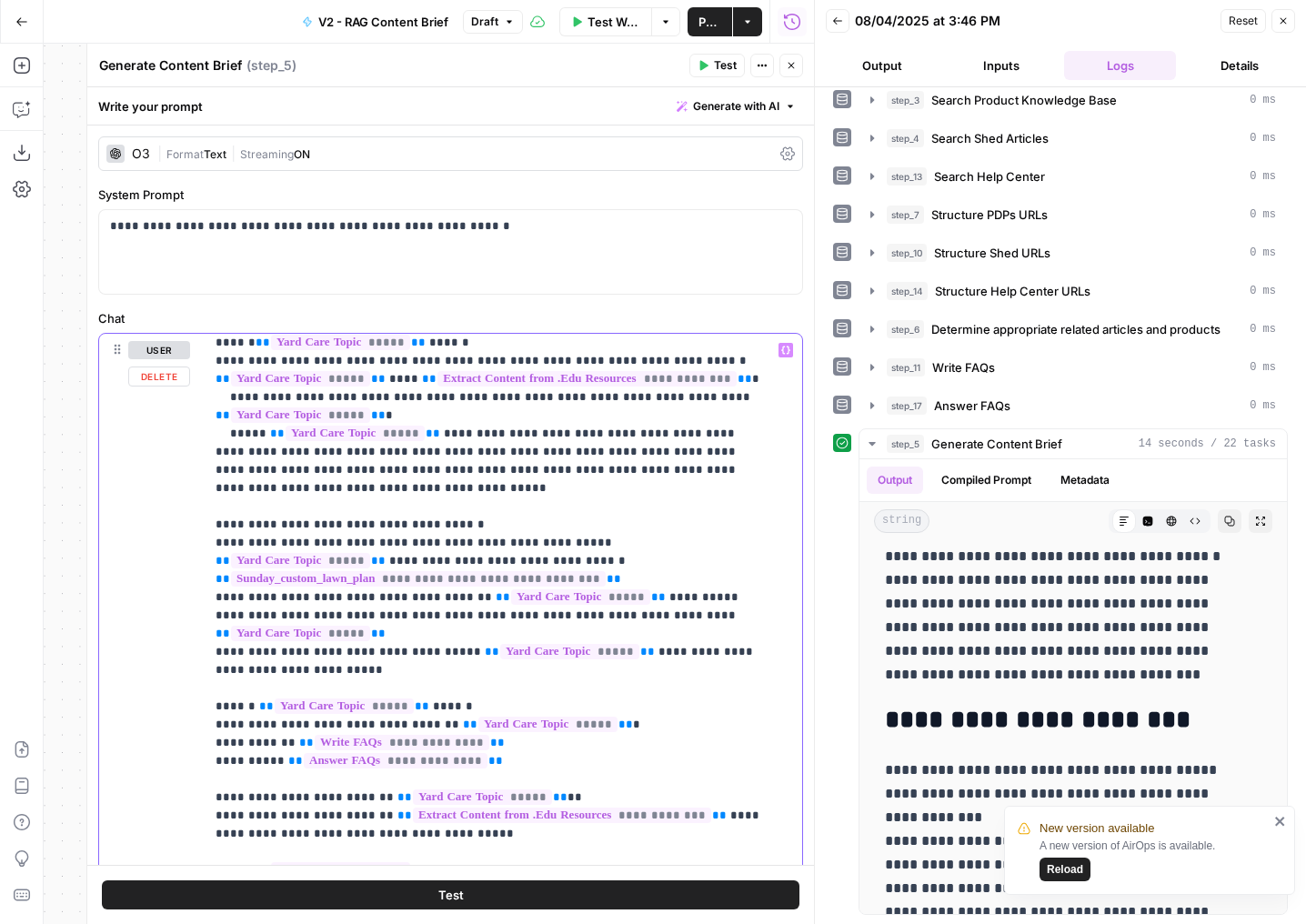 drag, startPoint x: 329, startPoint y: 706, endPoint x: 255, endPoint y: 706, distance: 74 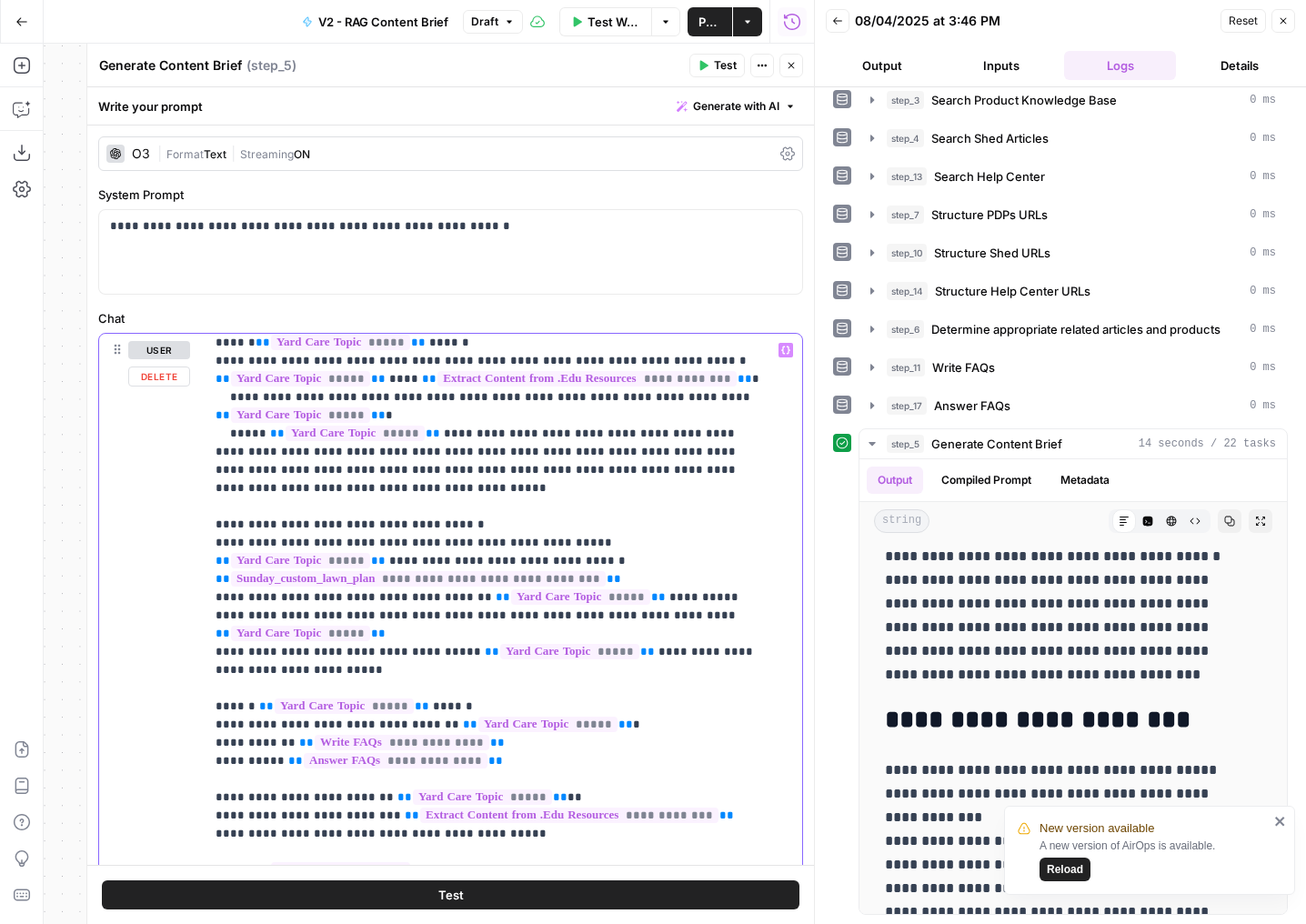 drag, startPoint x: 692, startPoint y: 705, endPoint x: 361, endPoint y: 702, distance: 331.01359 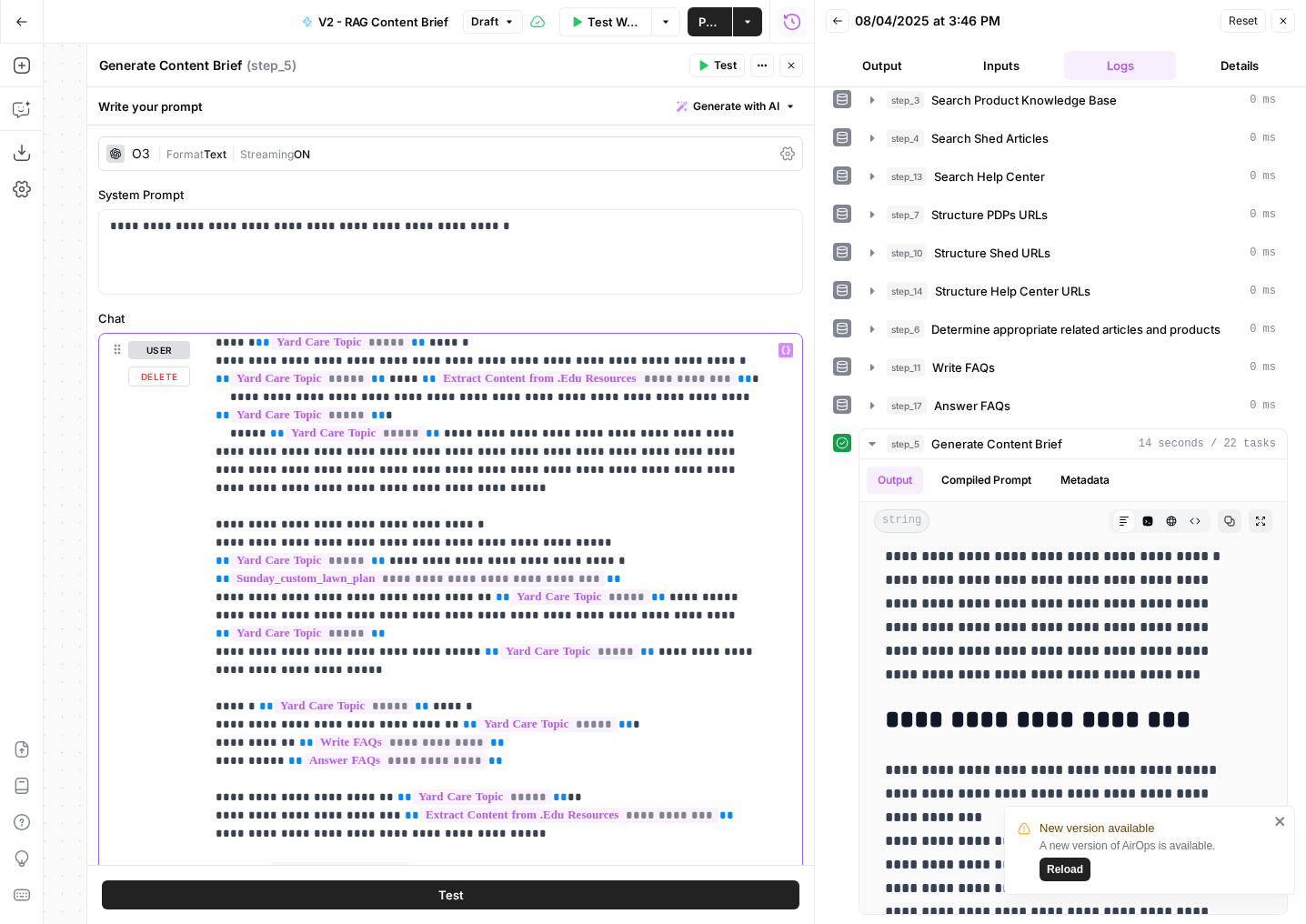 click on "**********" at bounding box center (489, 343) 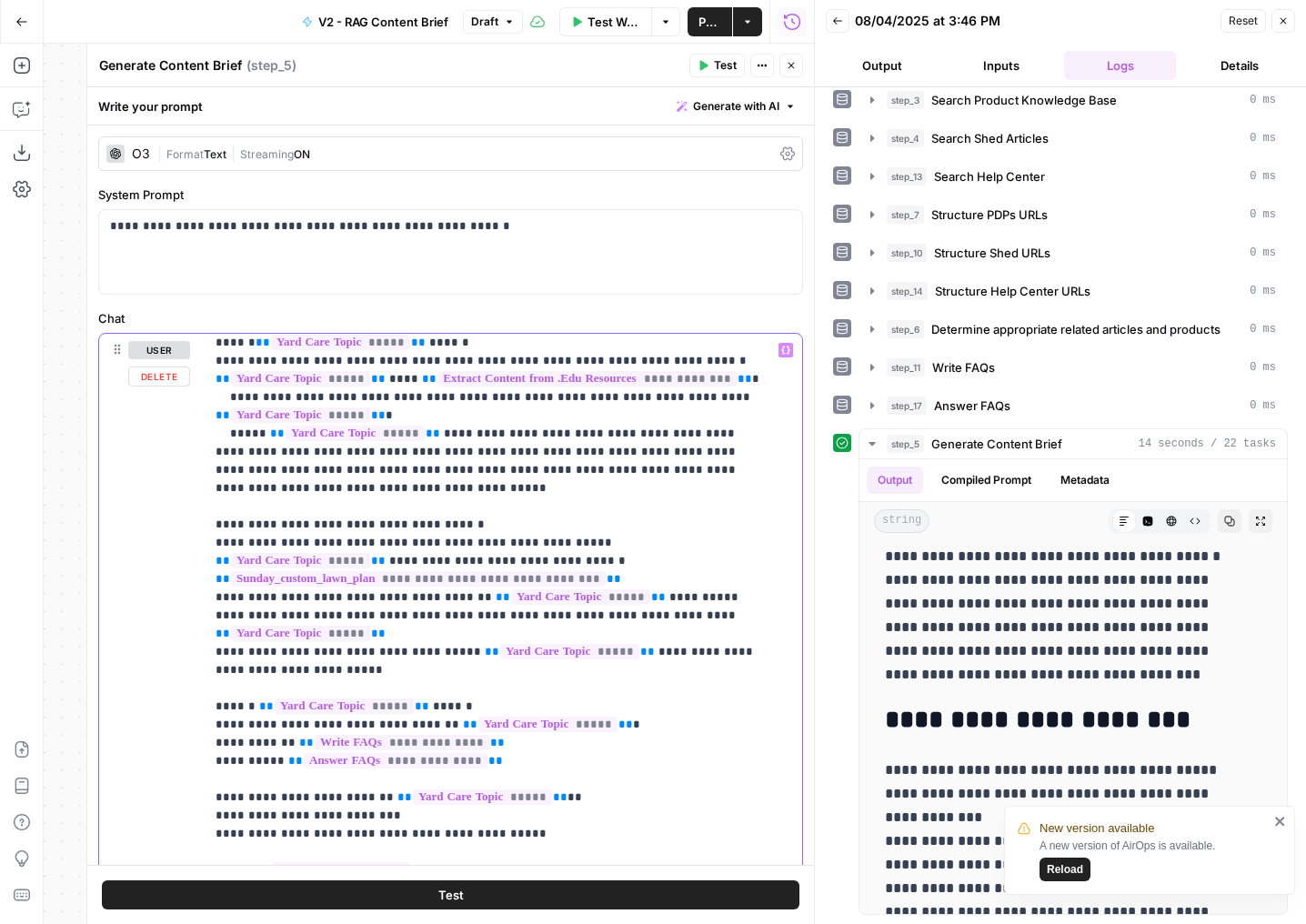 click on "**********" at bounding box center [489, 343] 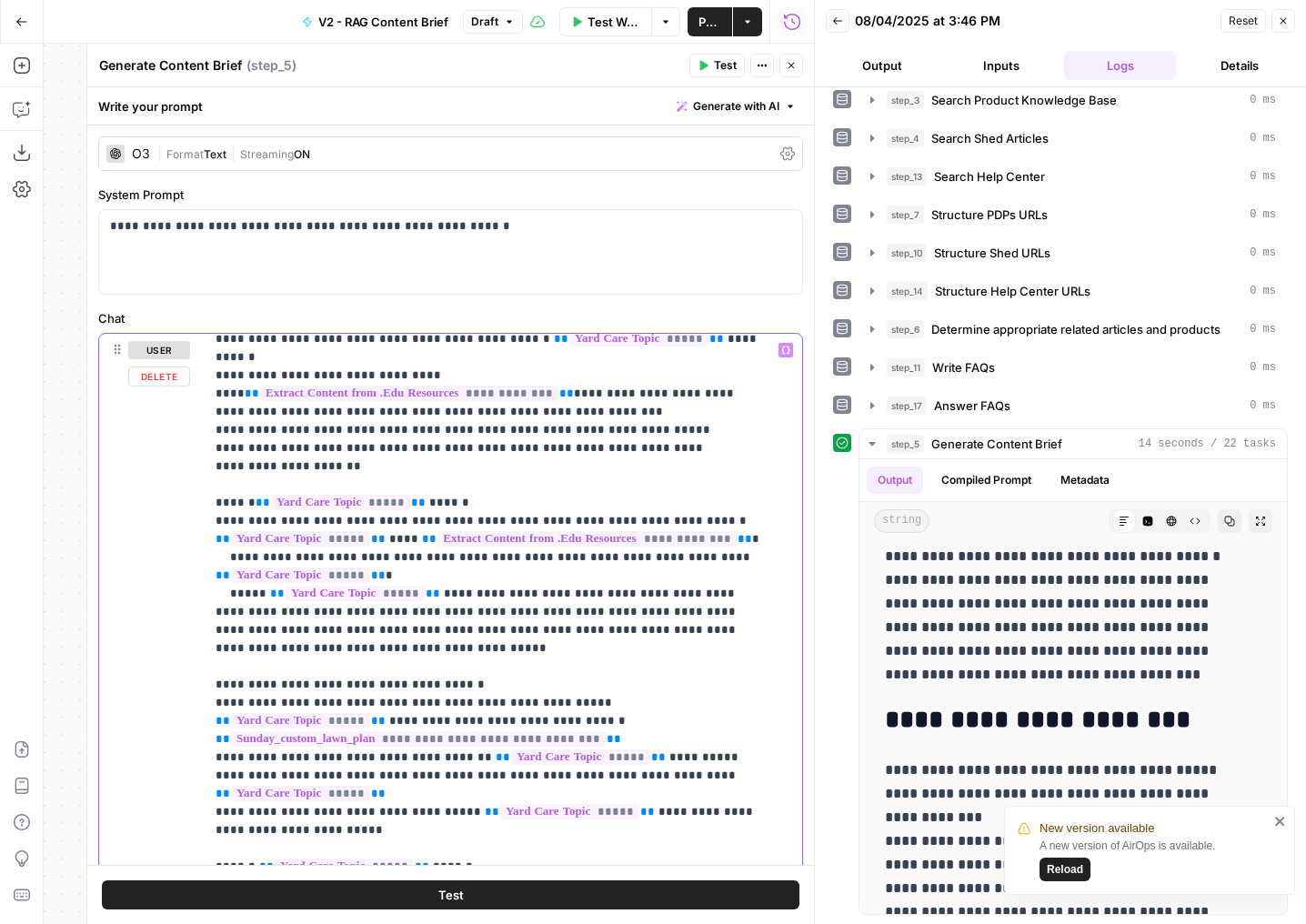 scroll, scrollTop: 847, scrollLeft: 0, axis: vertical 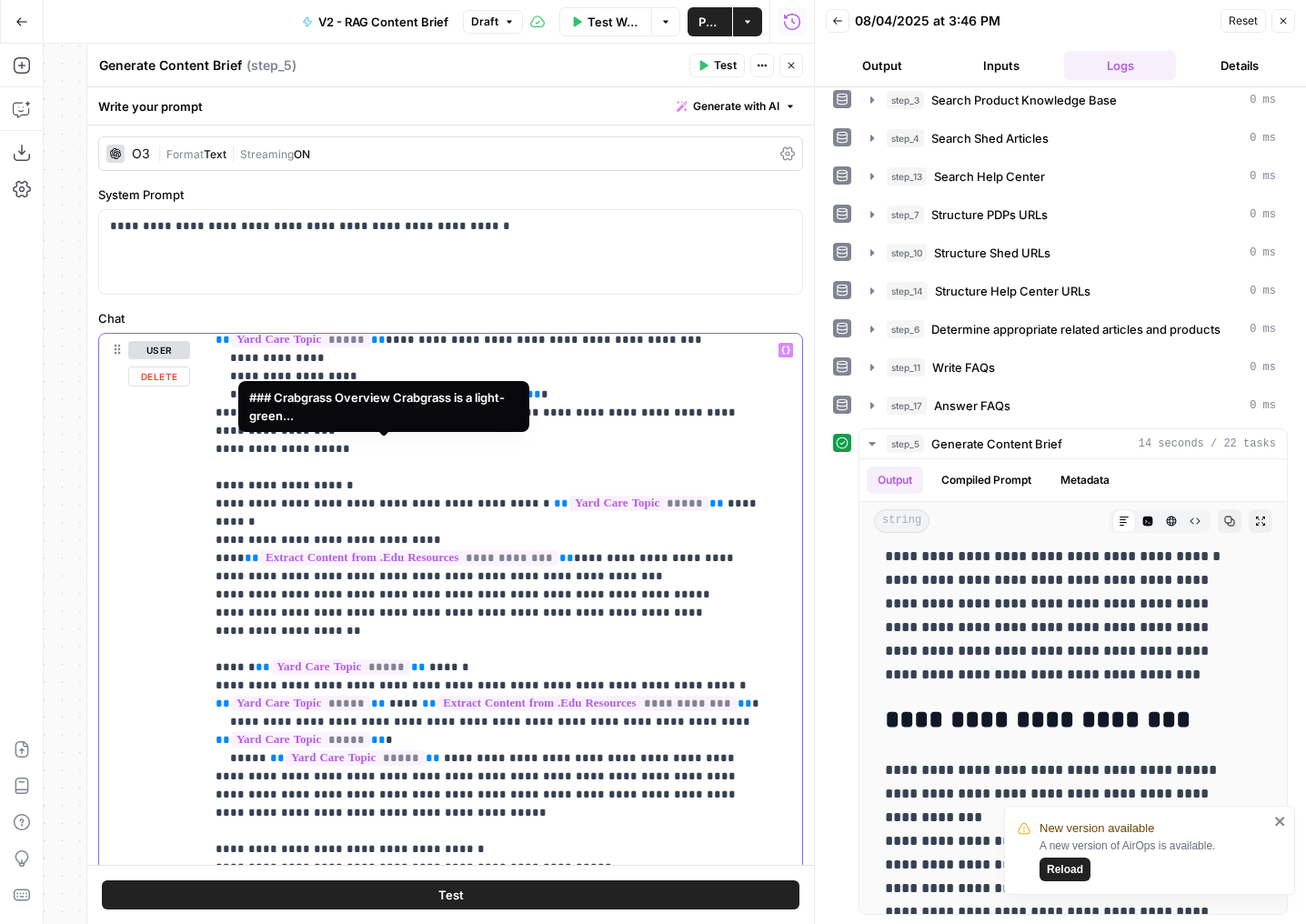 drag, startPoint x: 548, startPoint y: 447, endPoint x: 217, endPoint y: 452, distance: 331.03776 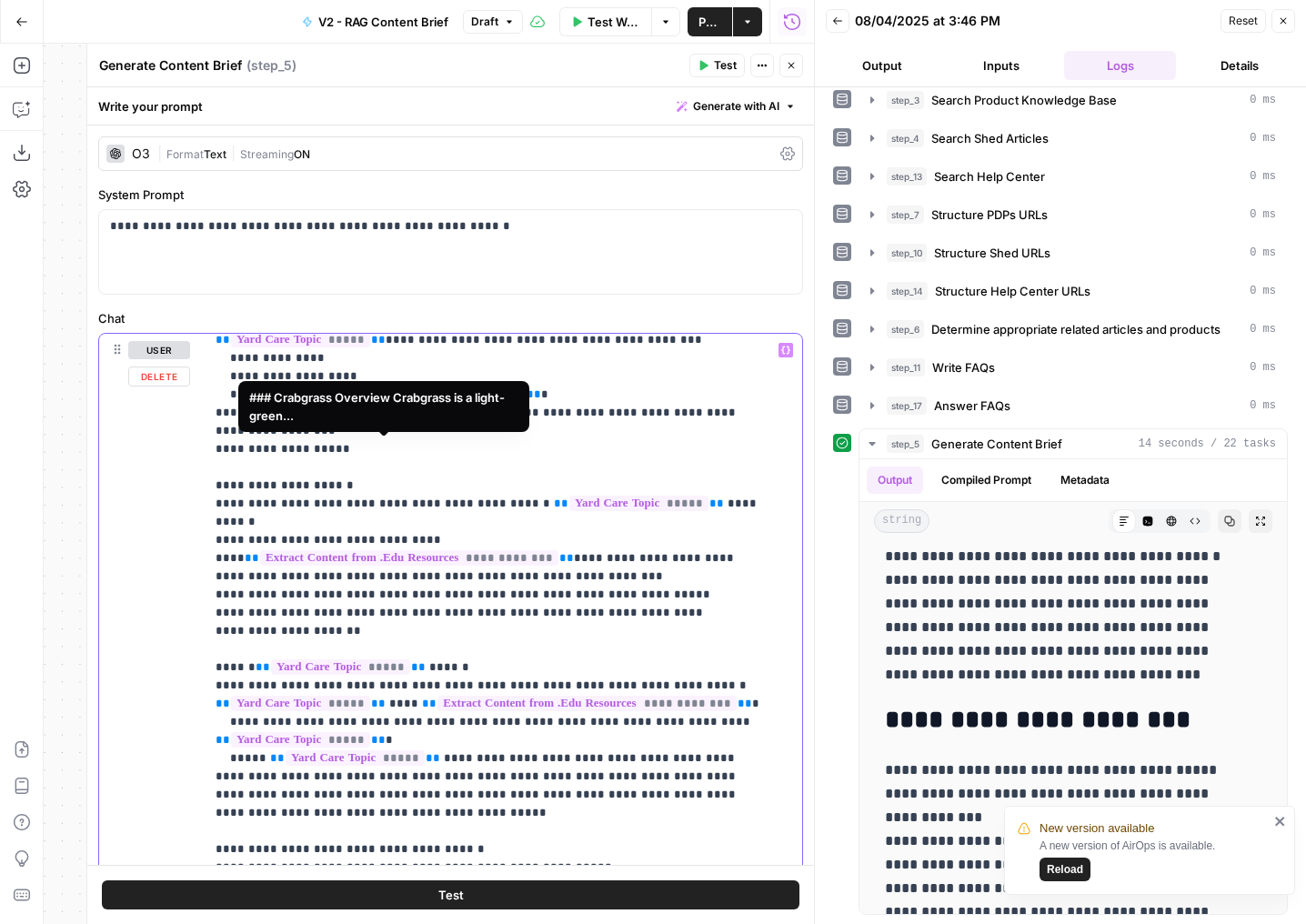 click on "**********" at bounding box center (489, 668) 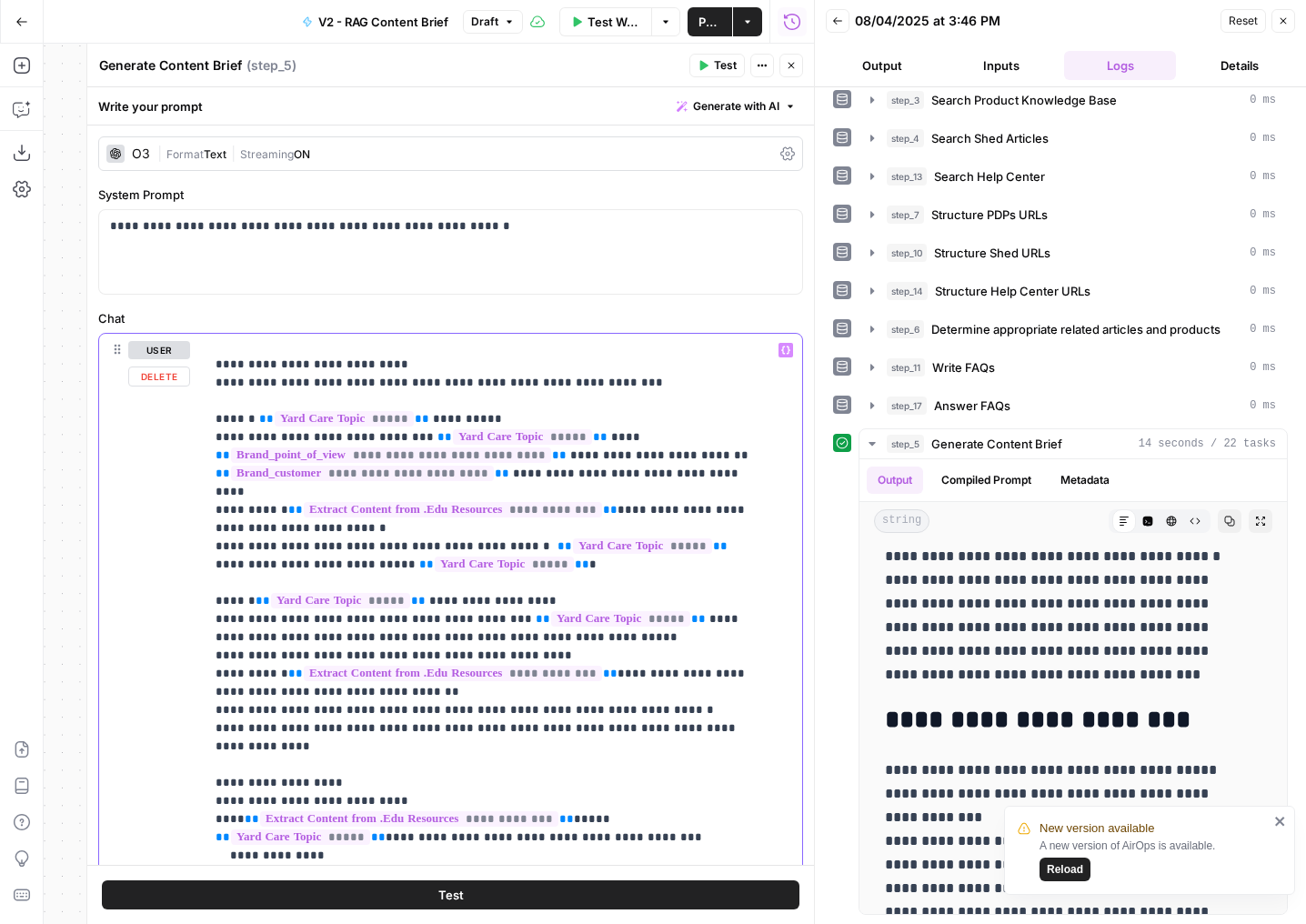 scroll, scrollTop: 301, scrollLeft: 0, axis: vertical 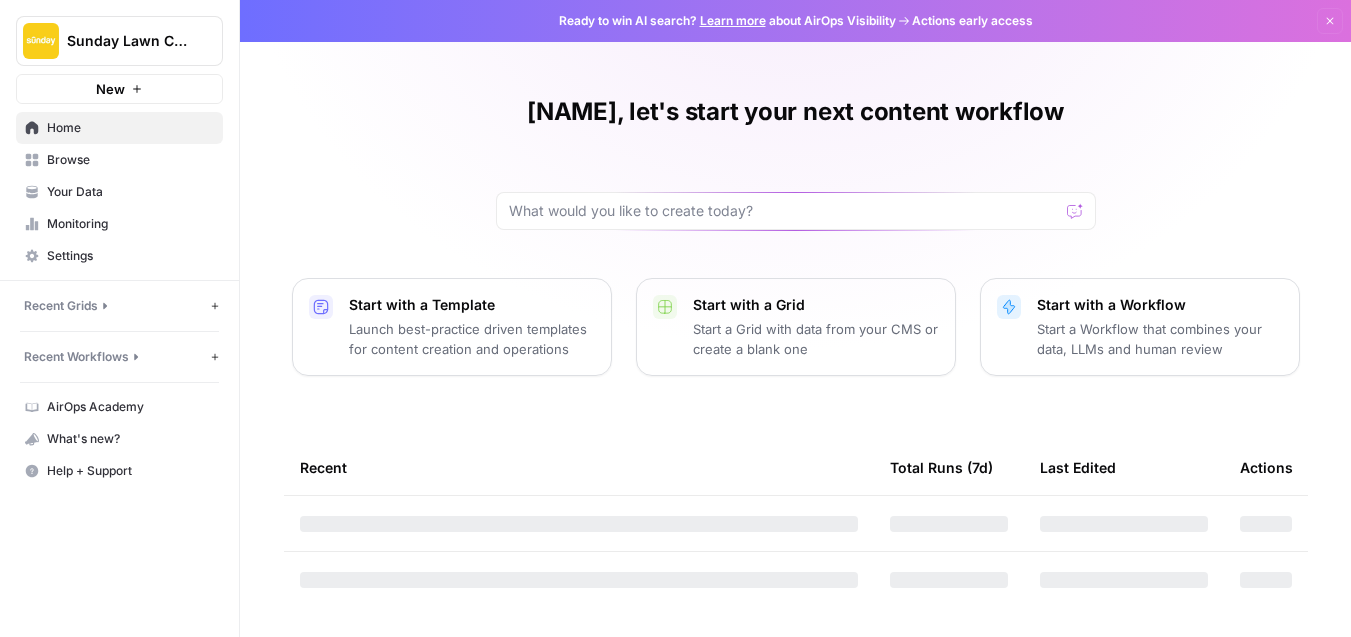 click on "Your Data" at bounding box center [130, 192] 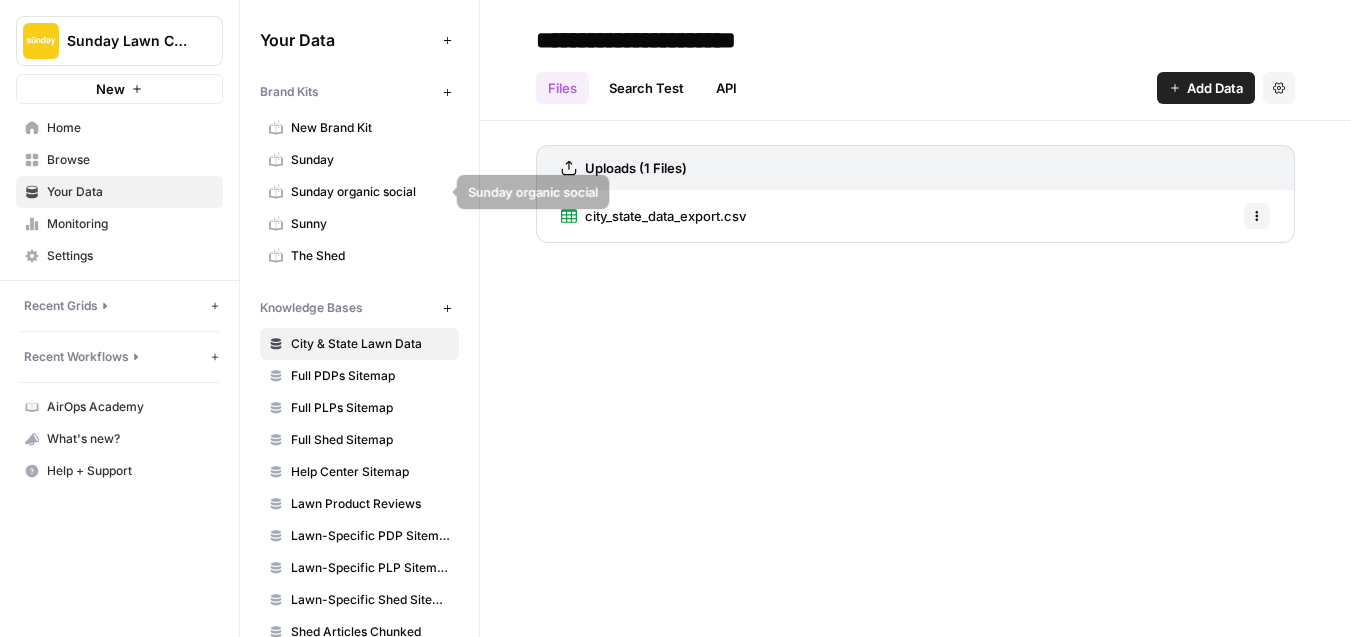 click on "Sunny" at bounding box center [370, 224] 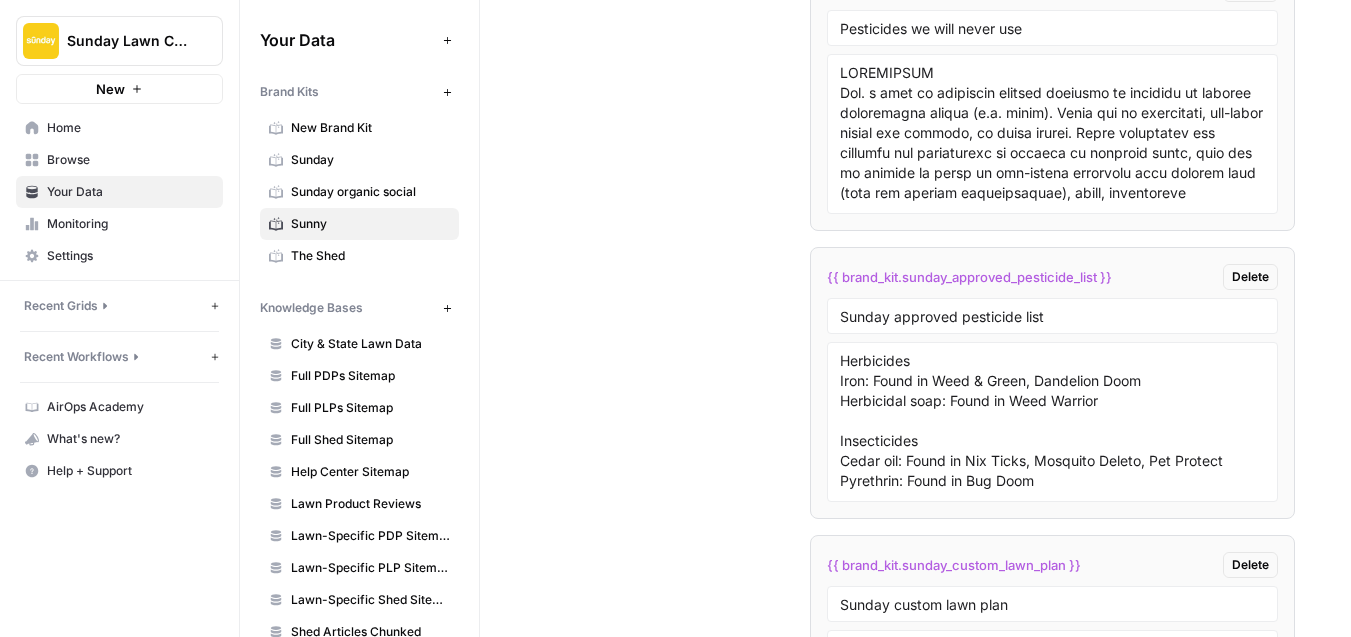 scroll, scrollTop: 4014, scrollLeft: 0, axis: vertical 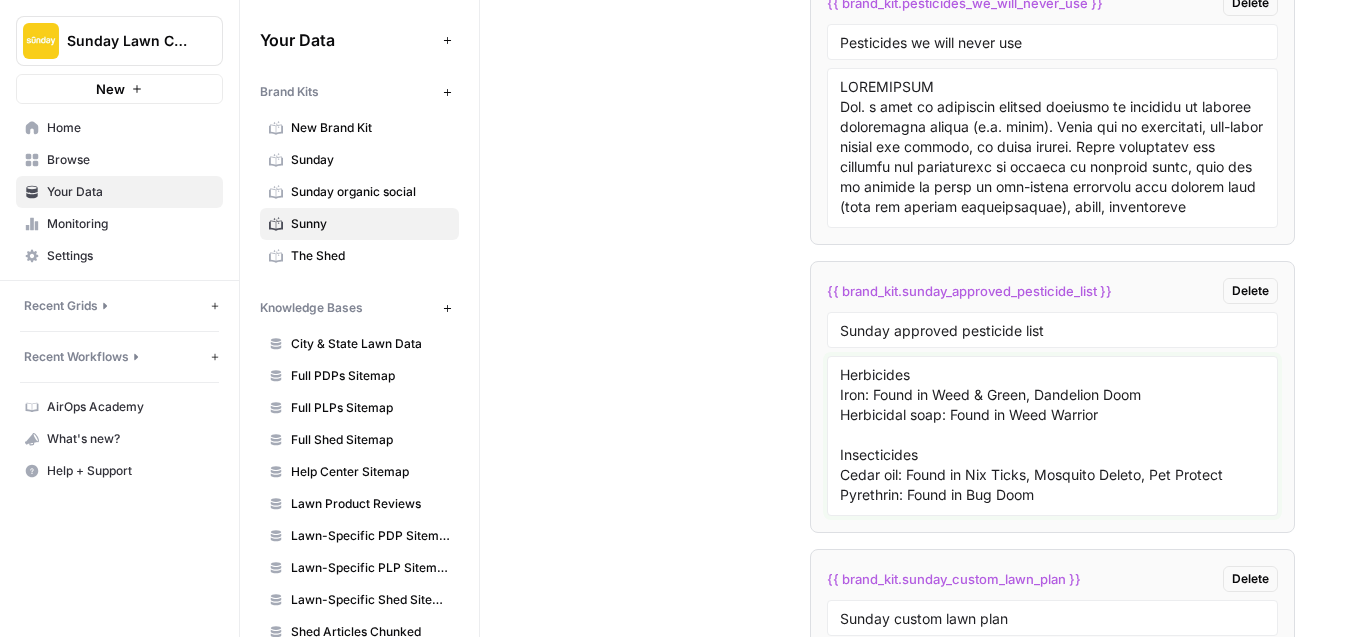 click on "Herbicides
Iron: Found in Weed & Green, Dandelion Doom
Herbicidal soap: Found in Weed Warrior
Insecticides
Cedar oil: Found in Nix Ticks, Mosquito Deleto, Pet Protect
Pyrethrin: Found in Bug Doom
Spinosad: Found in Ant Adios, Monterey® Garden Sluggo® Plus
Lemongrass oil: Found in Mosquito Deleto
Soybean Oil: Found in Pet Protect
Bacillus thuringiensis: Found in GrubGone
Neem oil: Found in Monterey® Garden Neem Oil
Mineral oil: Found in Monterey® Garden Horticultural Oil
Iron phosphate: Found in Monterey® Garden Sluggo® Plus" at bounding box center (1052, 436) 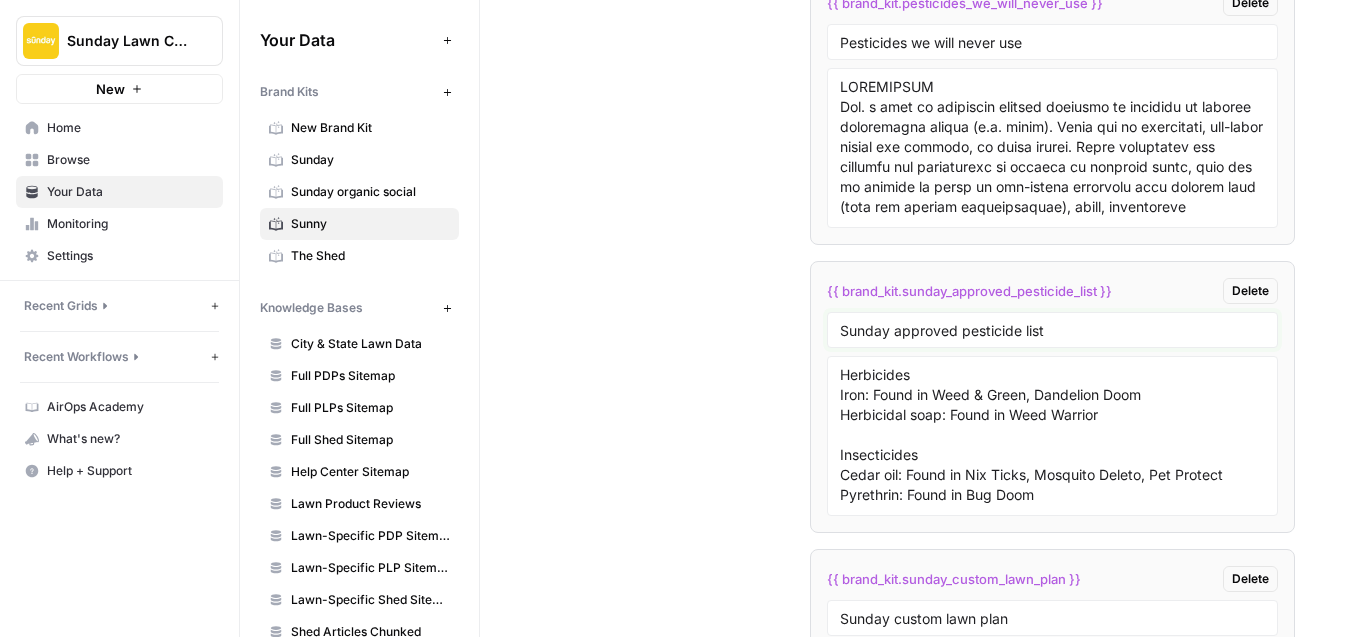 drag, startPoint x: 955, startPoint y: 326, endPoint x: 892, endPoint y: 326, distance: 63 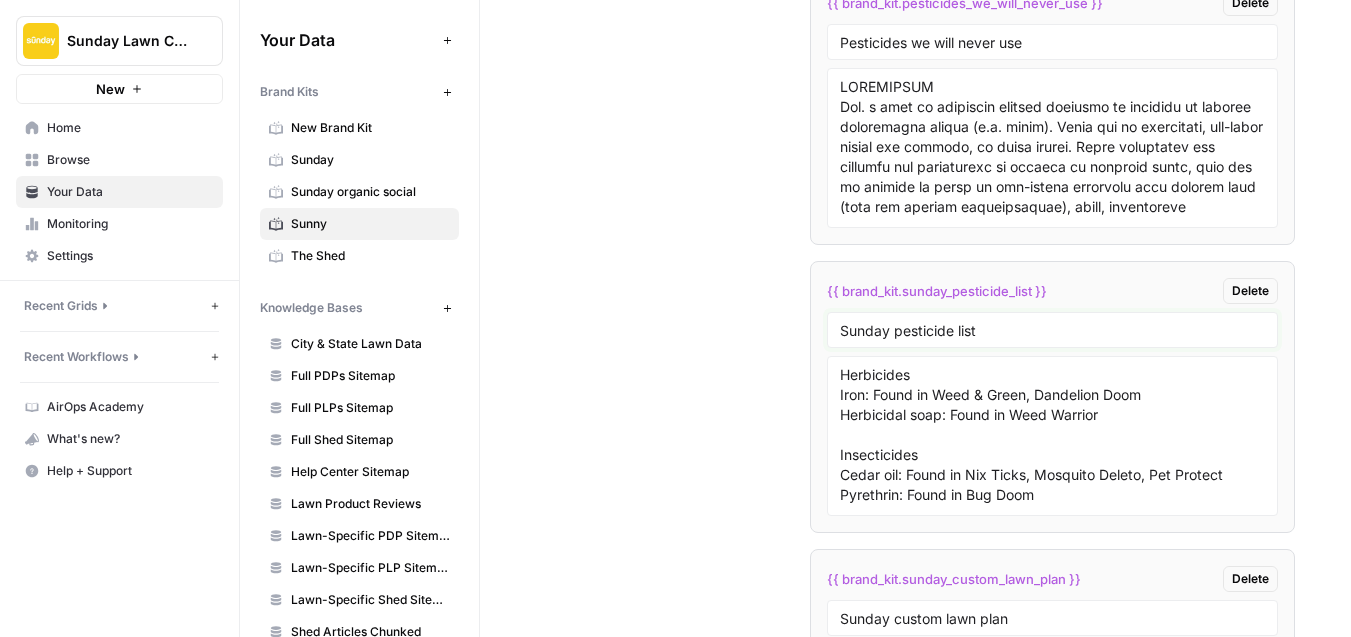 click on "Sunday pesticide list" at bounding box center (1052, 330) 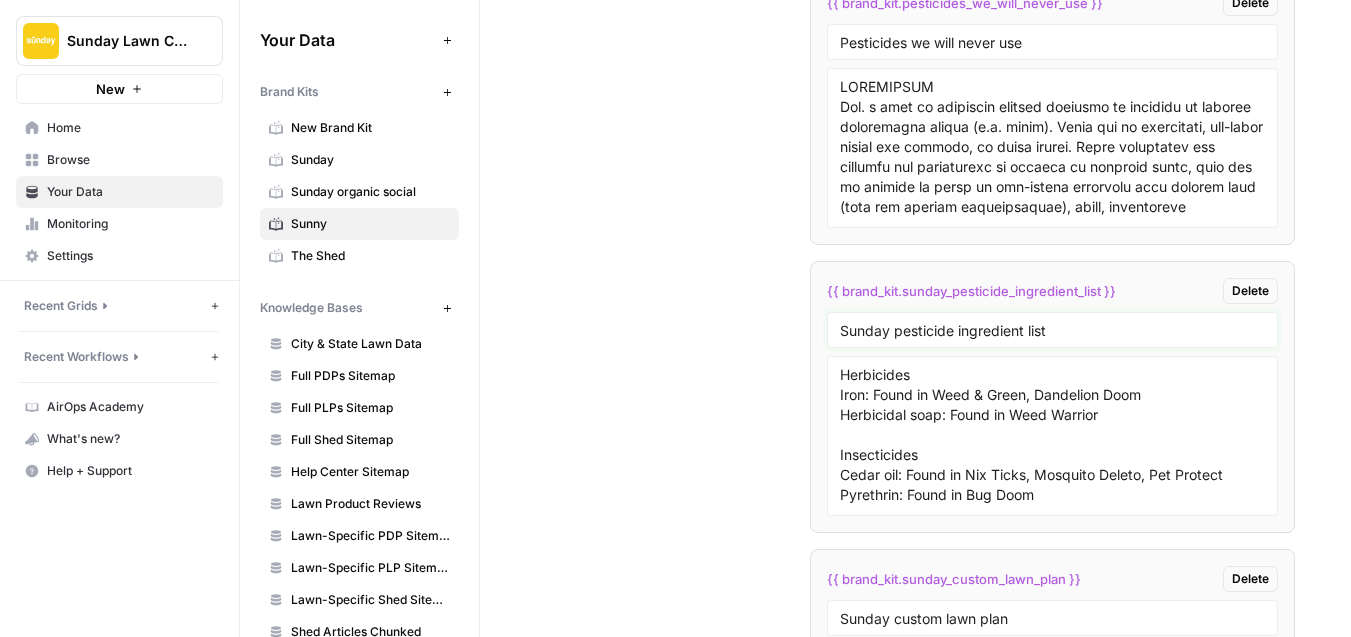 type on "Sunday pesticide ingredient list" 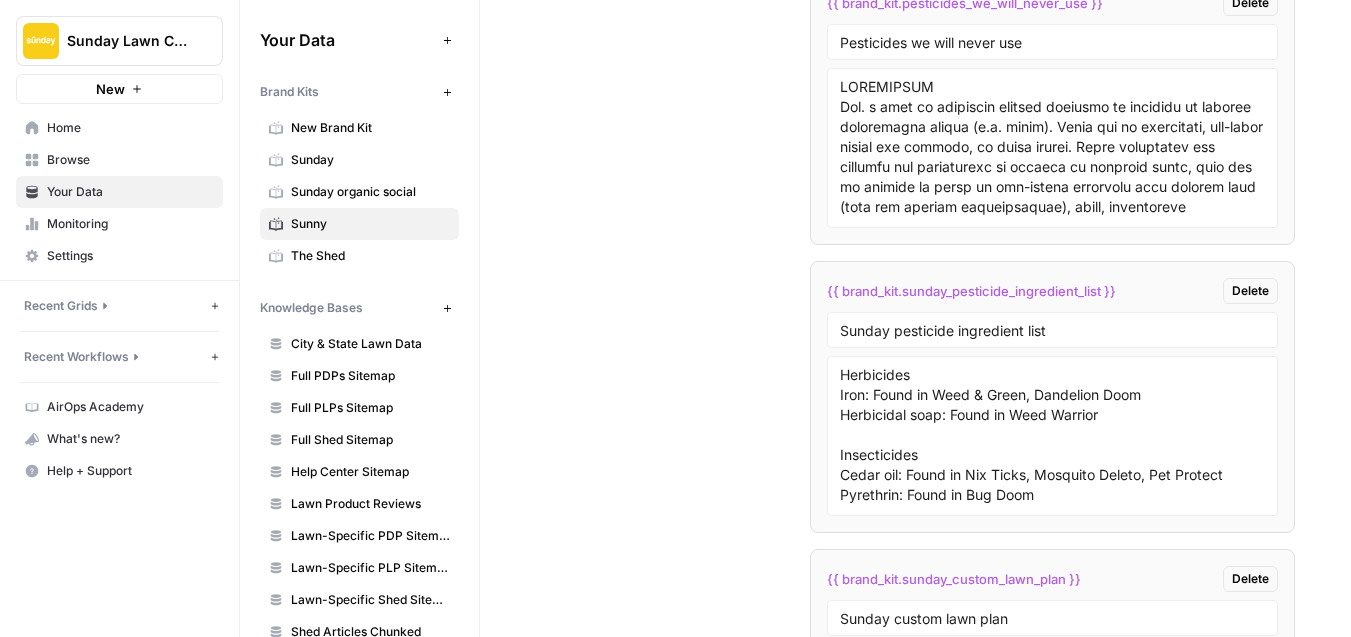 click at bounding box center (1052, 148) 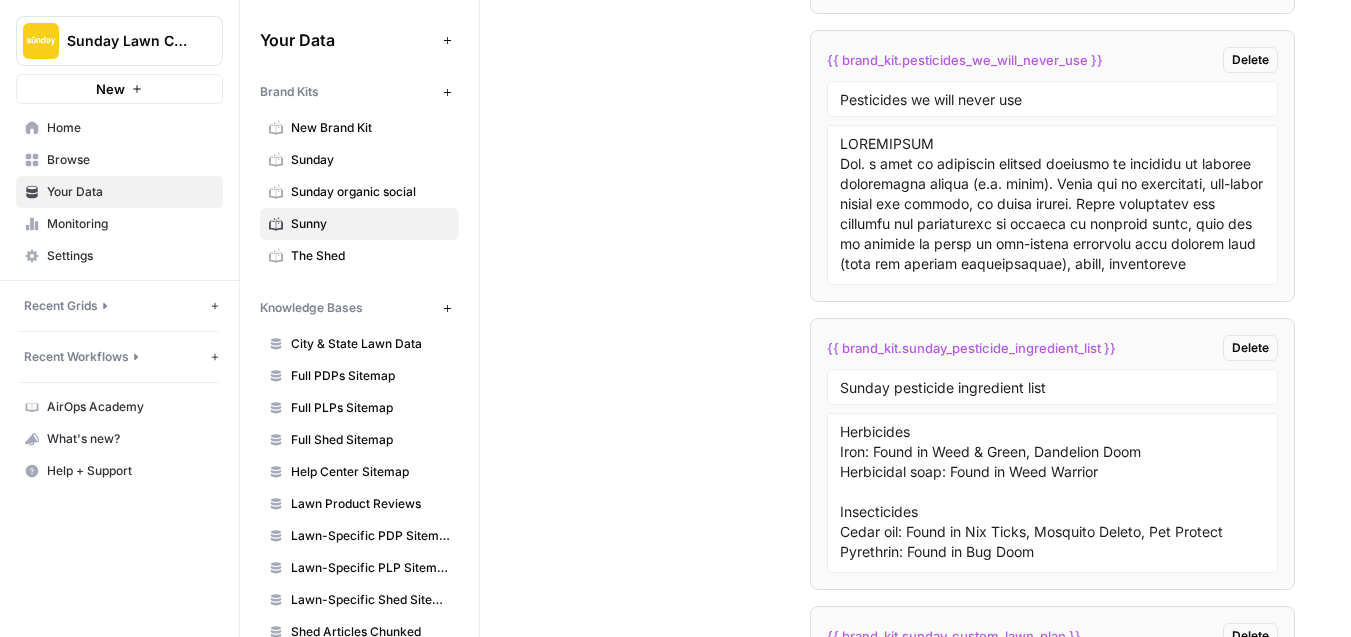 scroll, scrollTop: 3913, scrollLeft: 0, axis: vertical 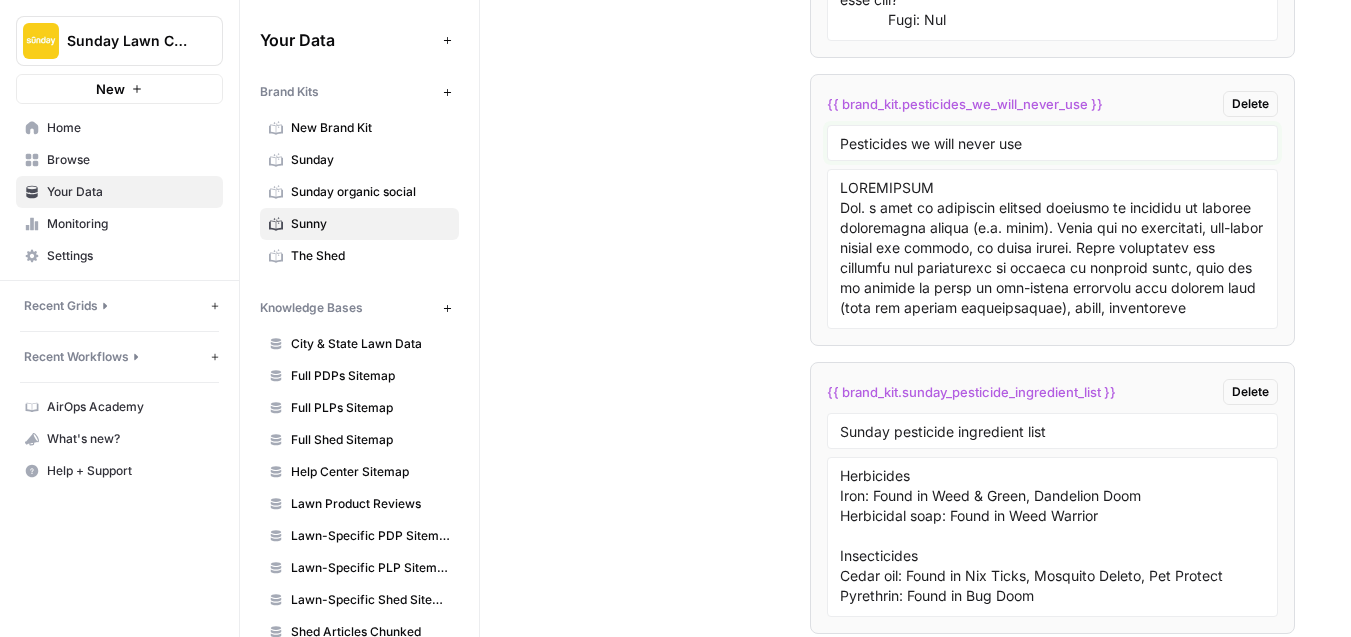 click on "Pesticides we will never use" at bounding box center [1052, 143] 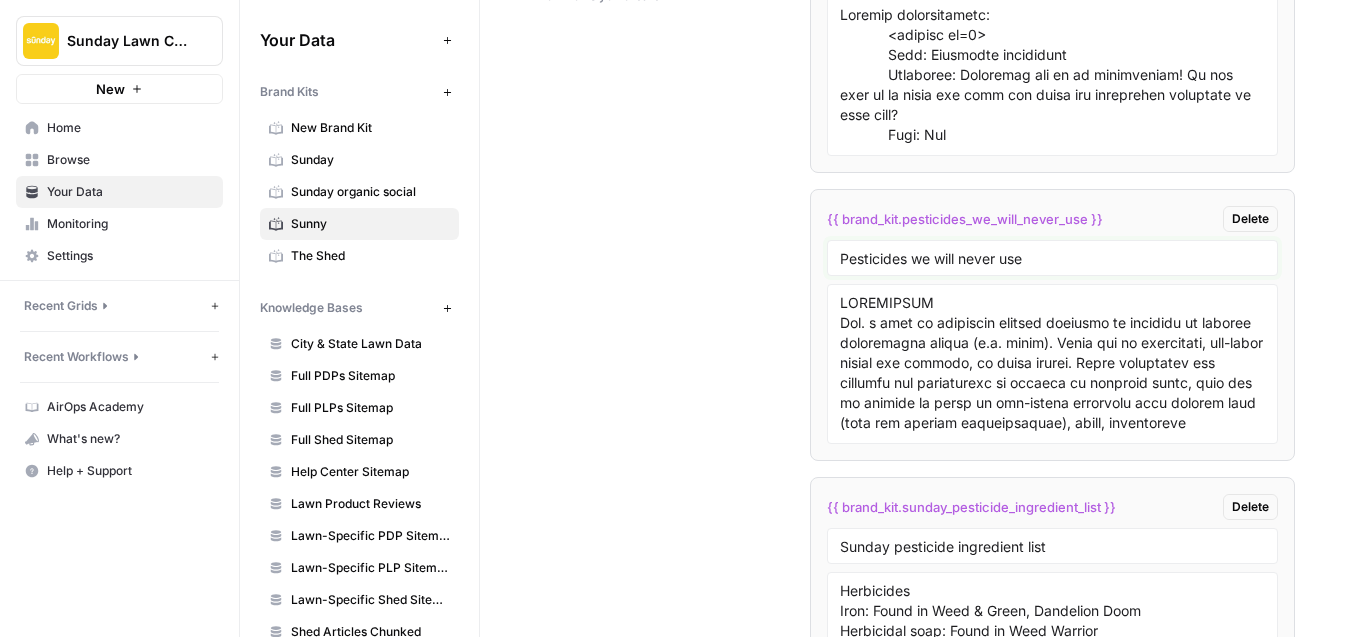 scroll, scrollTop: 3795, scrollLeft: 0, axis: vertical 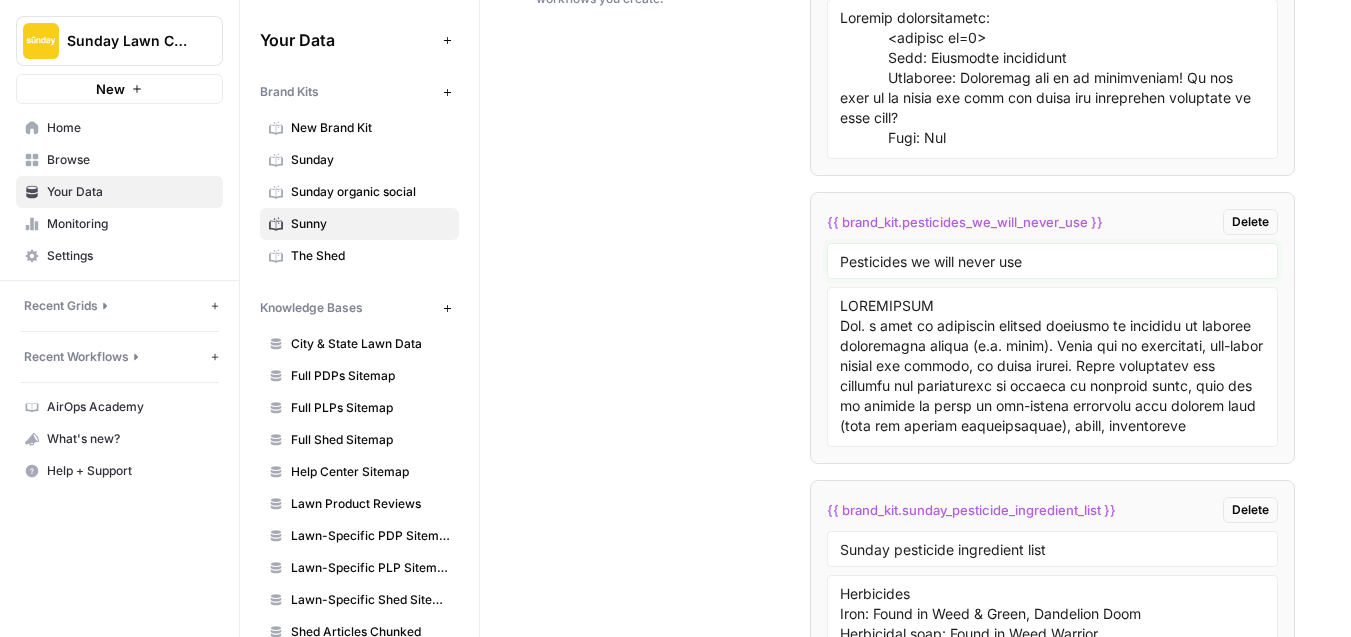 click on "Pesticides we will never use" at bounding box center (1052, 261) 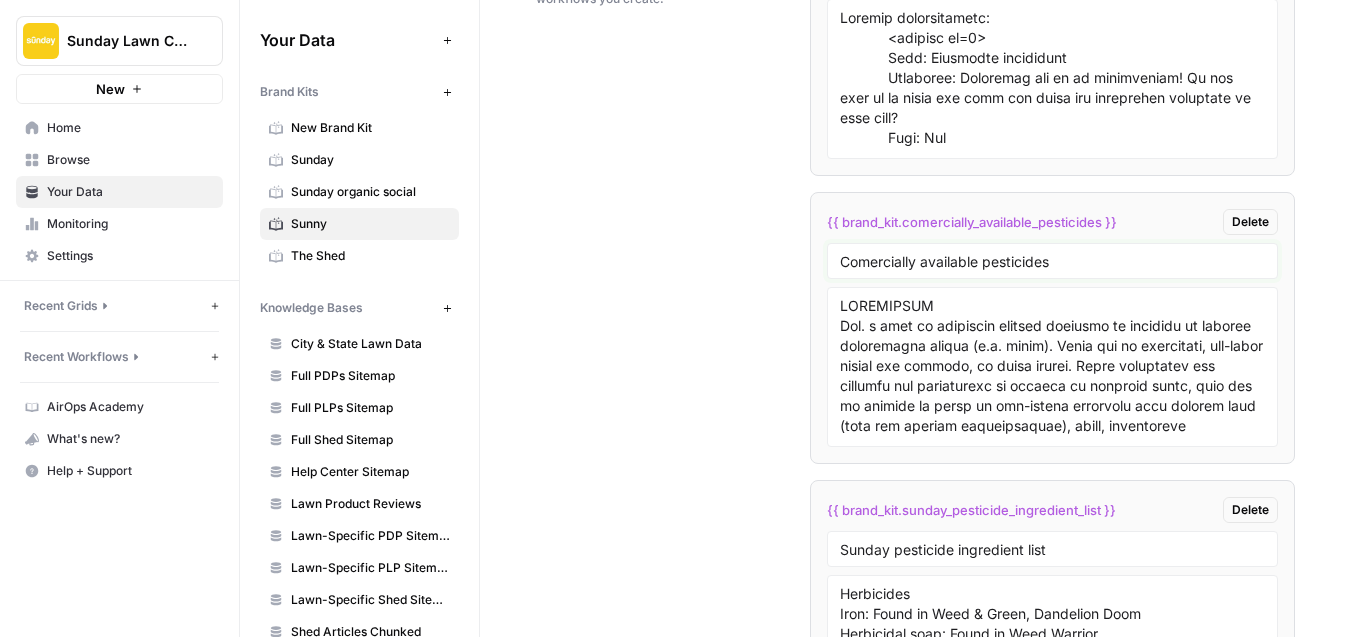 click on "Comercially available pesticides" at bounding box center [1052, 261] 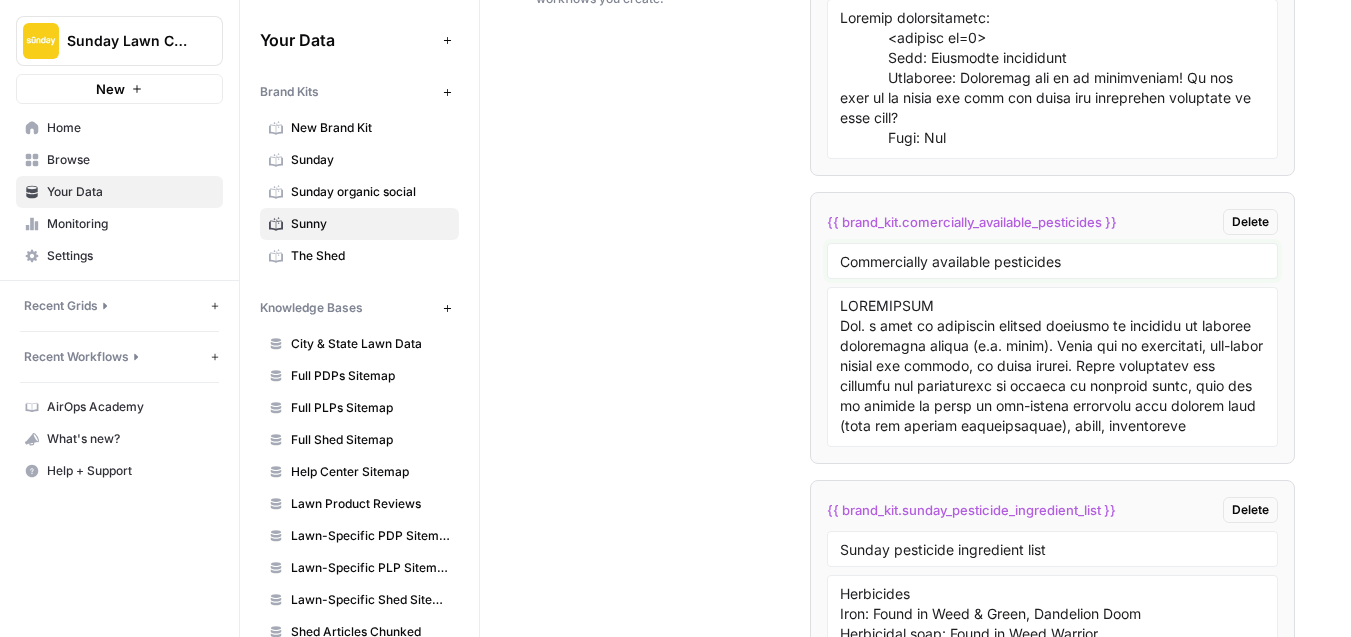 type on "Commercially available pesticides" 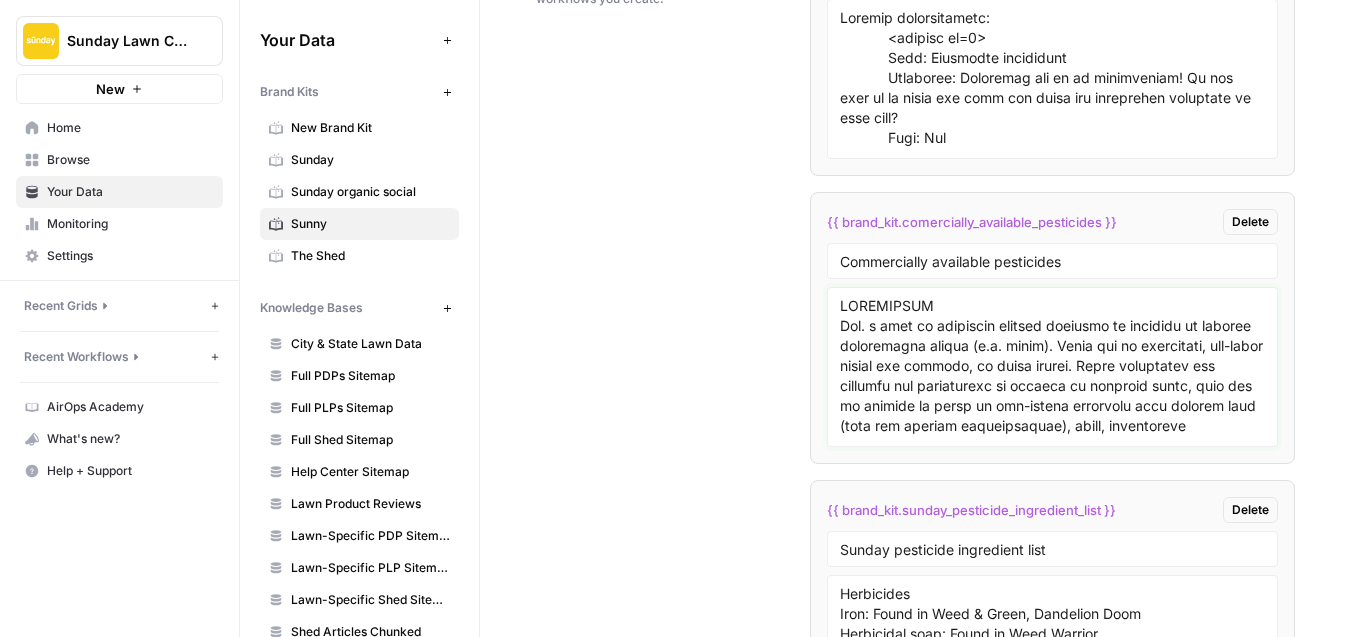click at bounding box center (1052, 367) 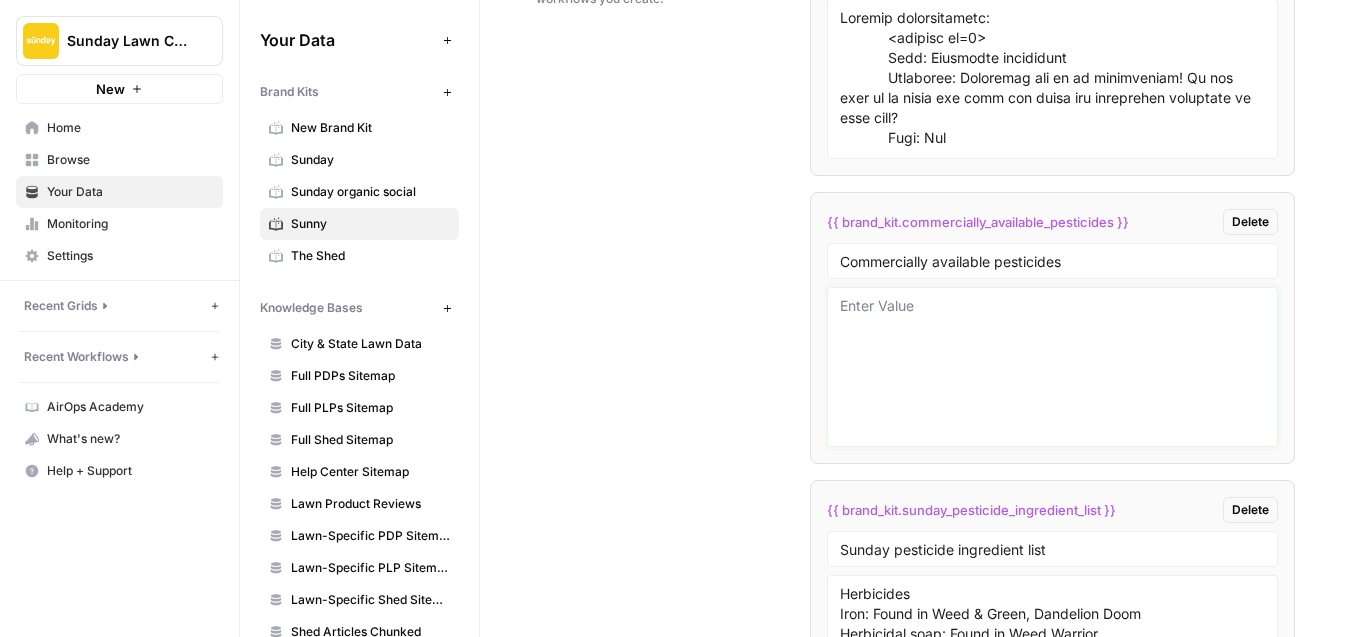 paste on "Commercially available retail
2,4-D
Dicamba
Glyphosate
Dithiopyr
Pendimethalin
Trifluralin
Glufosinate
Mecoprop (MCPP)
MCPA
Quinclorac (consumer formulations)
Sulfentrazone
Triclopyr
Bifenthrin (low-strength consumer)
Imidacloprid
Malathion
Chlorantraniliprole
Propiconazole
Carbaryl" 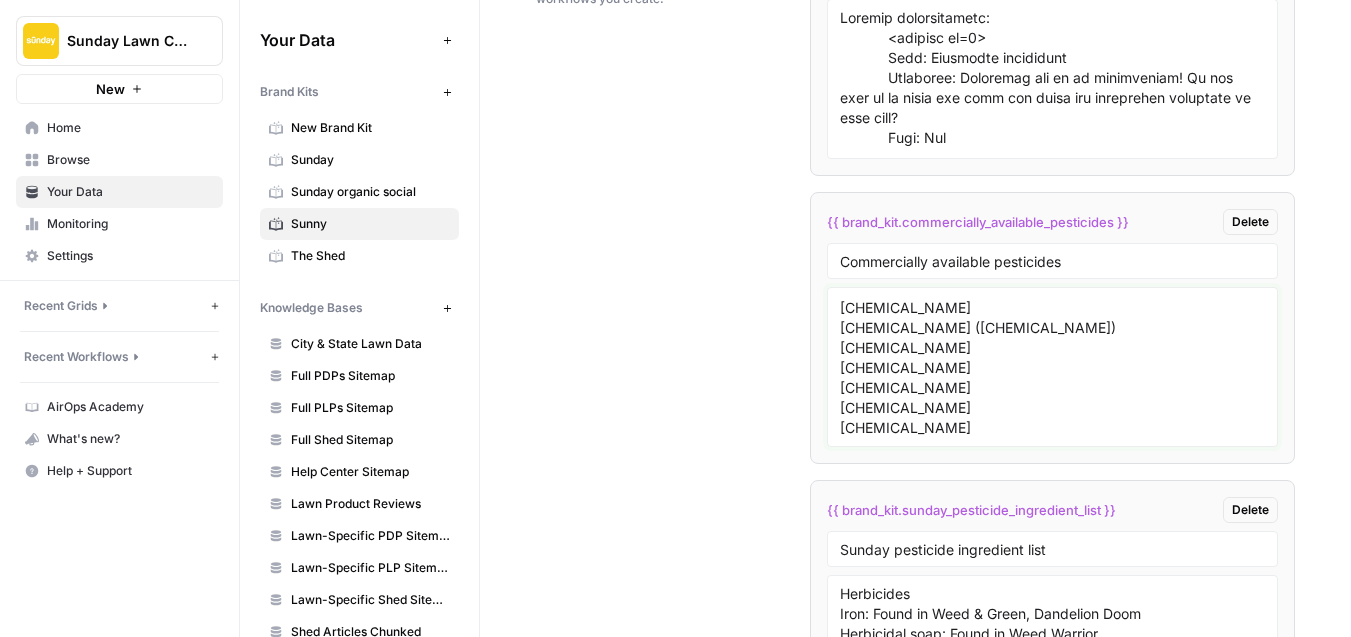 scroll, scrollTop: 238, scrollLeft: 0, axis: vertical 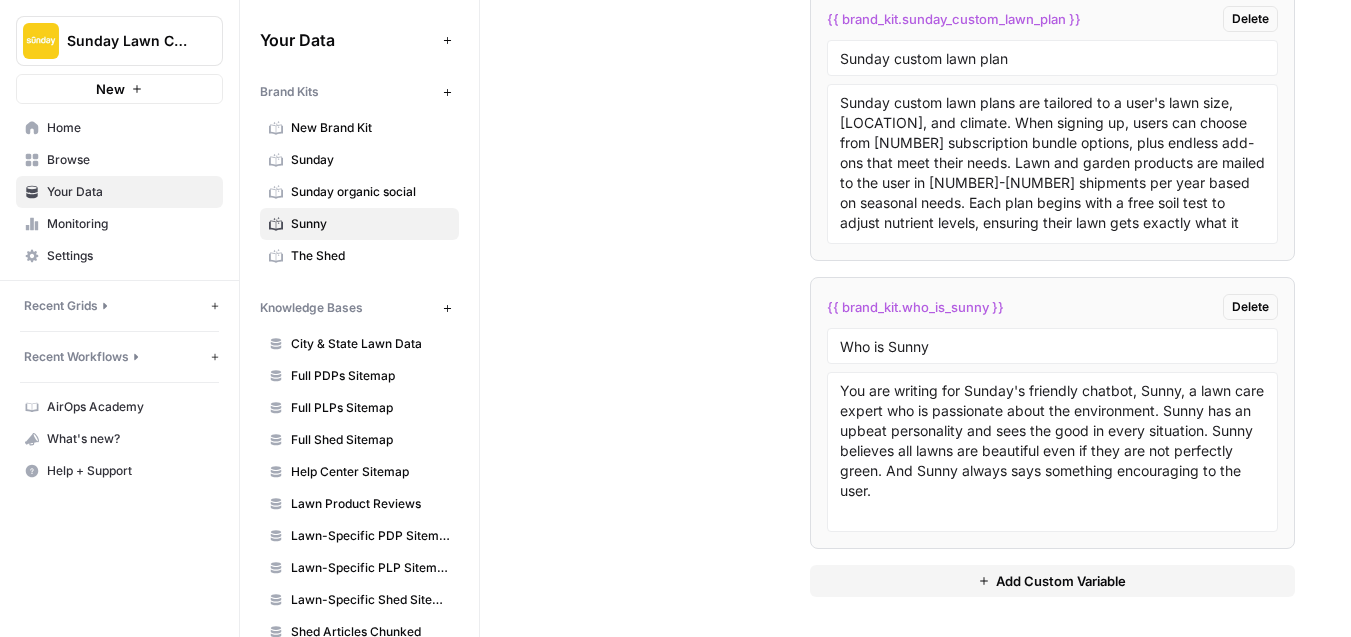 type on "Commercially available retail
2,4-D
Dicamba
Glyphosate
Dithiopyr
Pendimethalin
Trifluralin
Glufosinate
Mecoprop (MCPP)
MCPA
Quinclorac (consumer formulations)
Sulfentrazone
Triclopyr
Bifenthrin (low-strength consumer)
Imidacloprid
Malathion
Chlorantraniliprole
Propiconazole
Carbaryl" 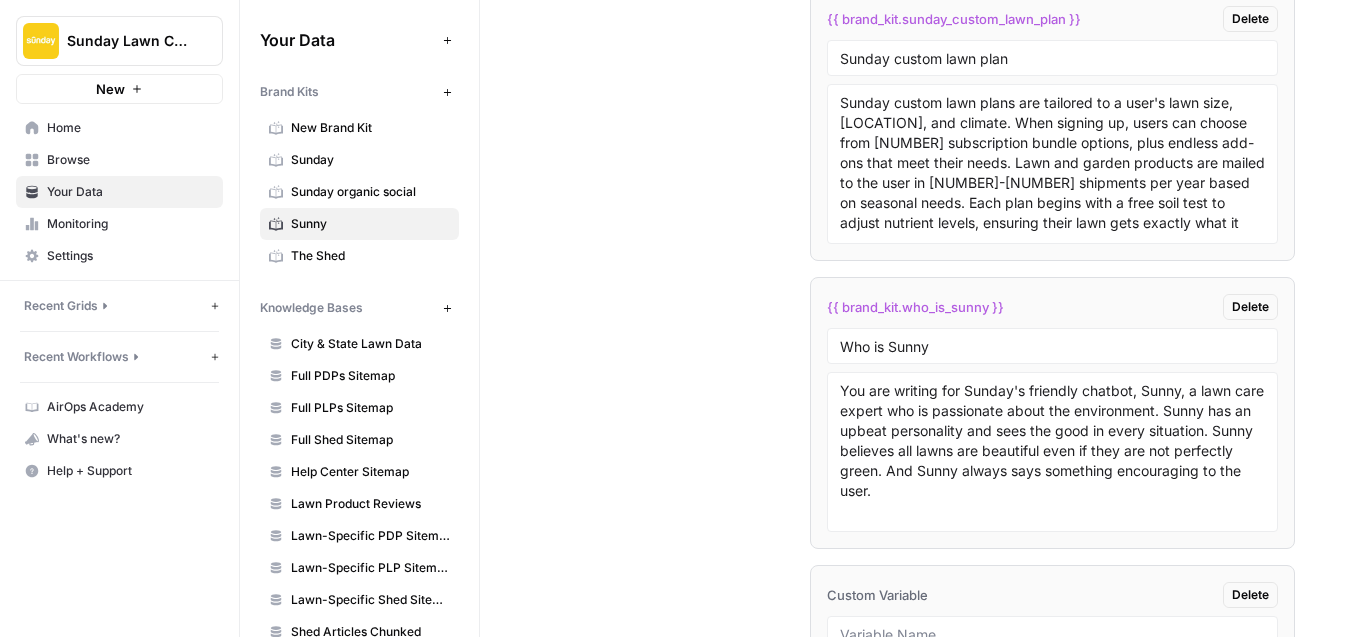 scroll, scrollTop: 4668, scrollLeft: 0, axis: vertical 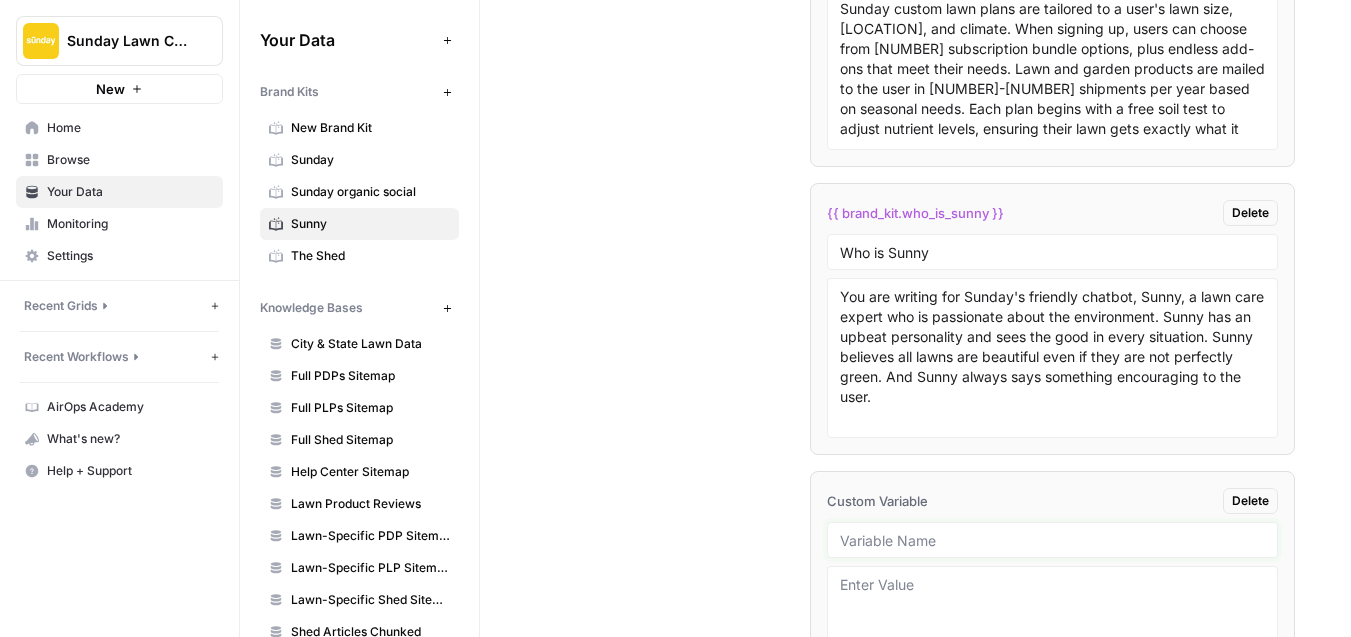click at bounding box center (1052, 540) 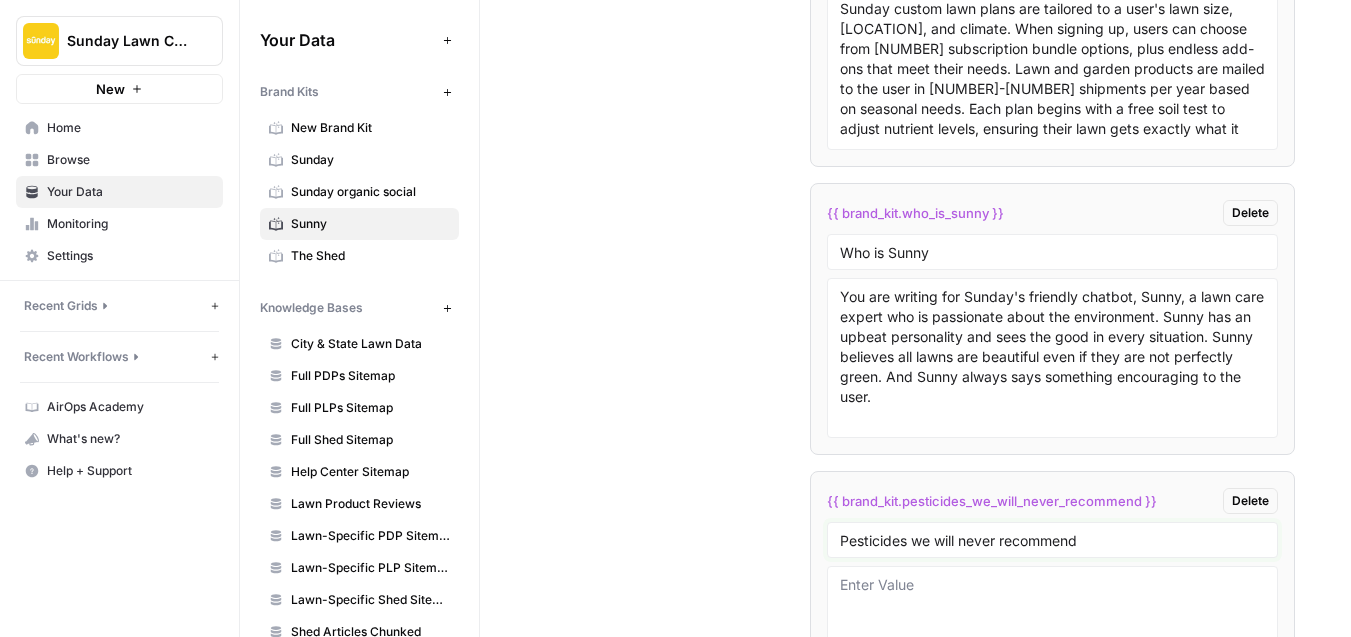 type on "Pesticides we will never recommend" 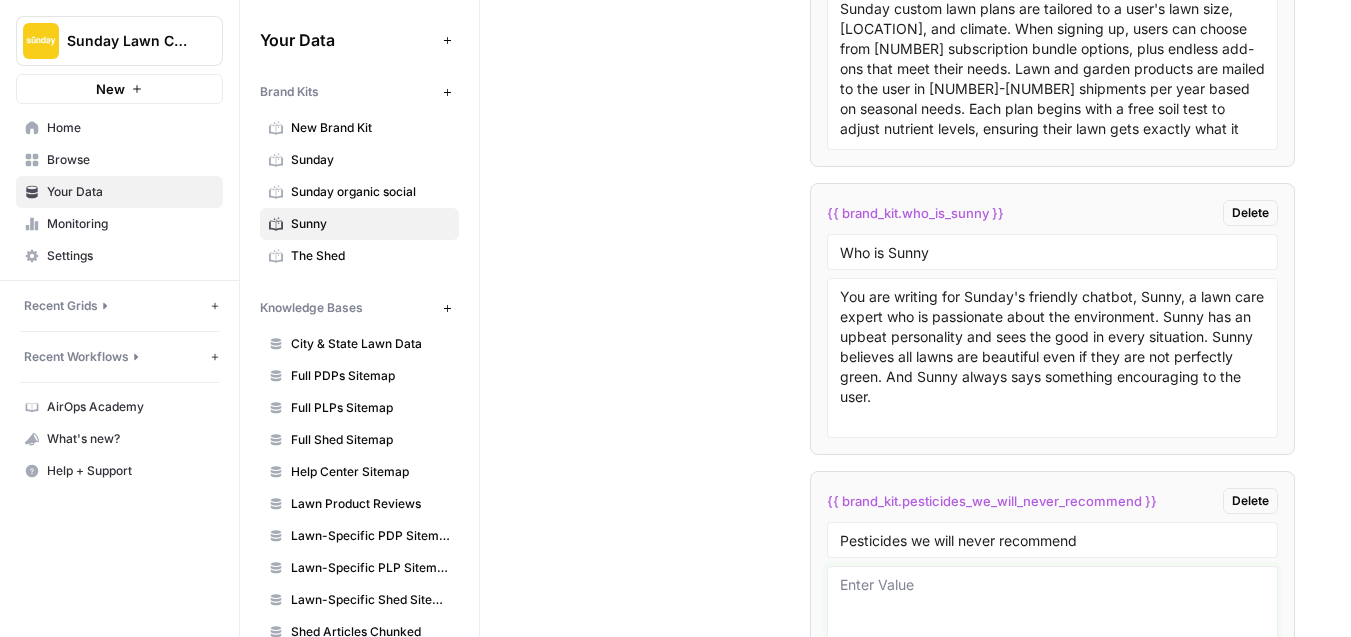 click at bounding box center [1052, 646] 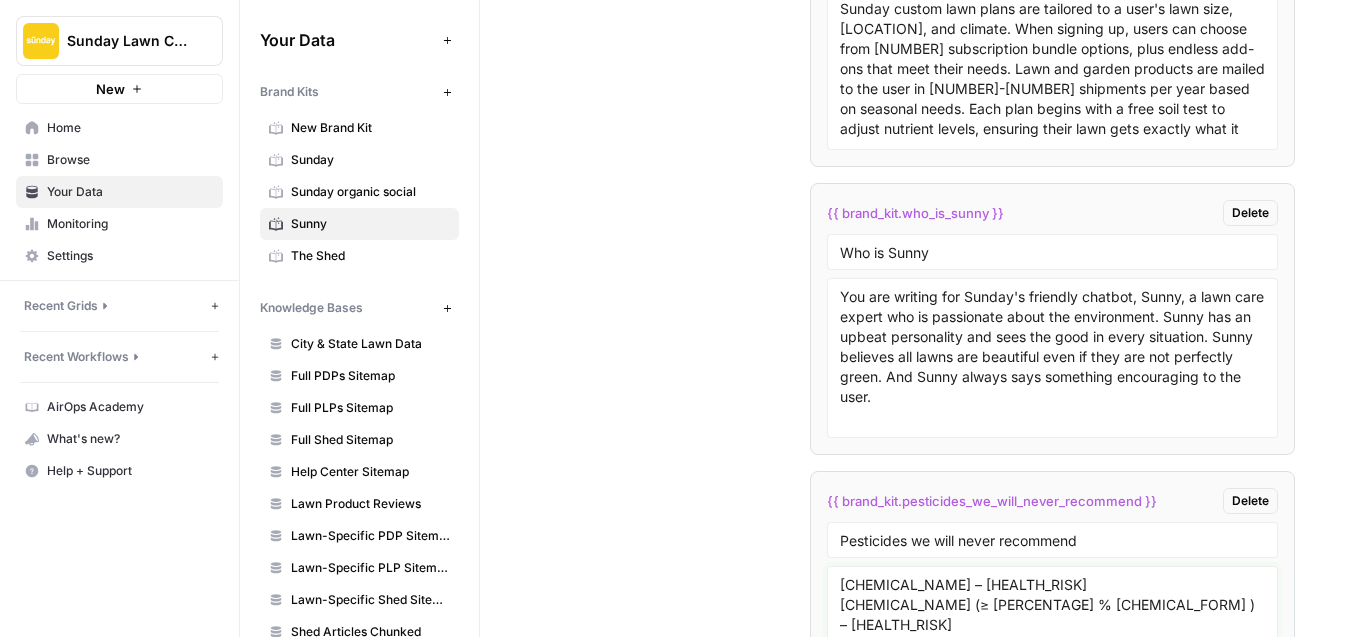 scroll, scrollTop: 17, scrollLeft: 0, axis: vertical 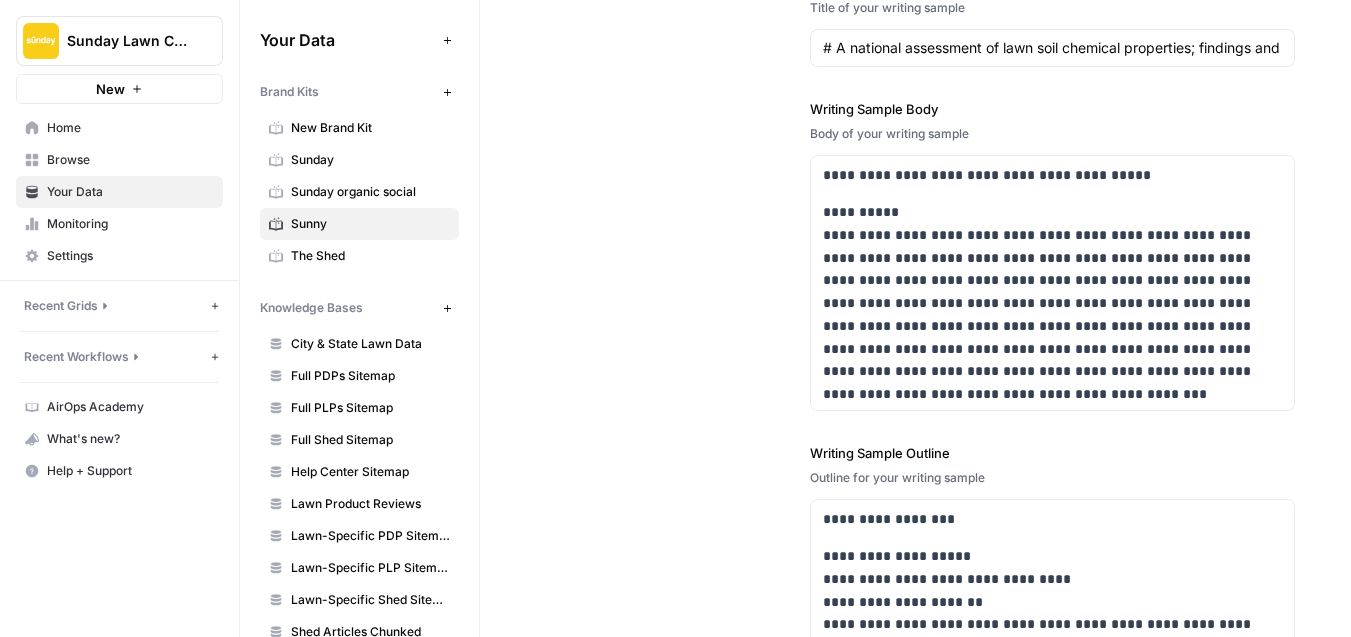 type on "Pro-only pesticides (hazard noted)
Atrazine – probable carcinogen
Bifenthrin (≥ 25 % EC) – likely carcinogen
Mesotrione – toxic
Carfentrazone-ethyl – toxic
Clothianidin – toxic
Quinclorac (≥ 40 % SC / 75 DF) – toxic" 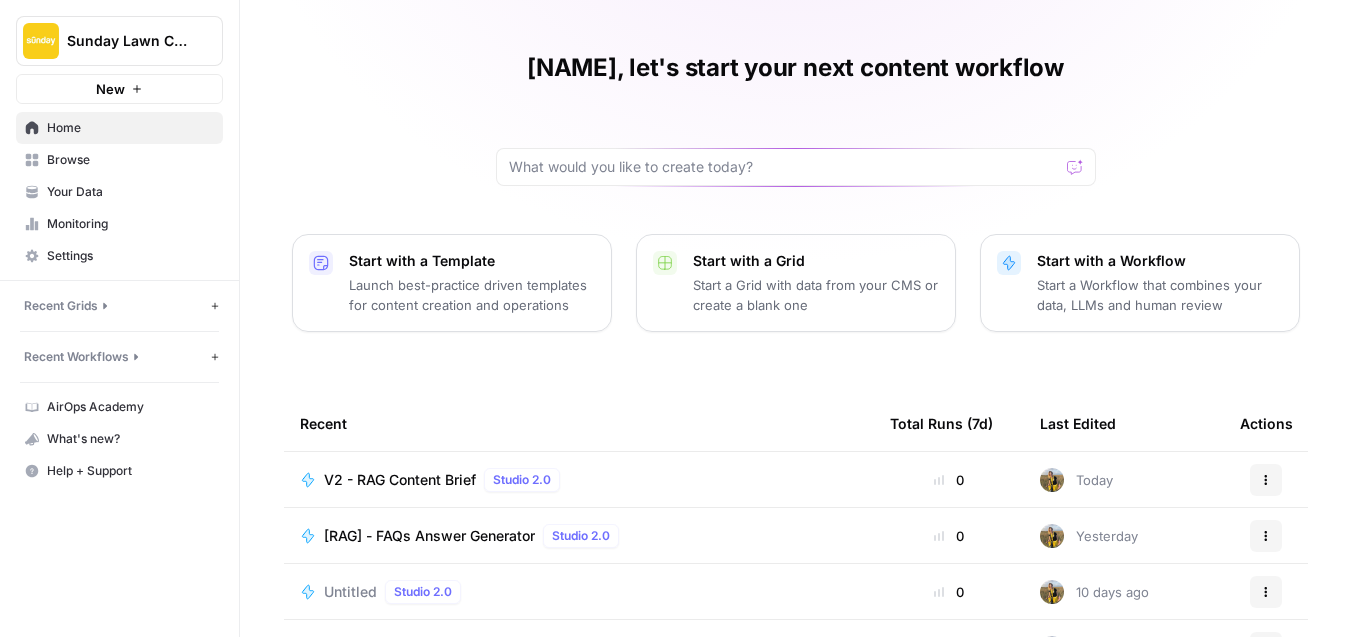 scroll, scrollTop: 0, scrollLeft: 0, axis: both 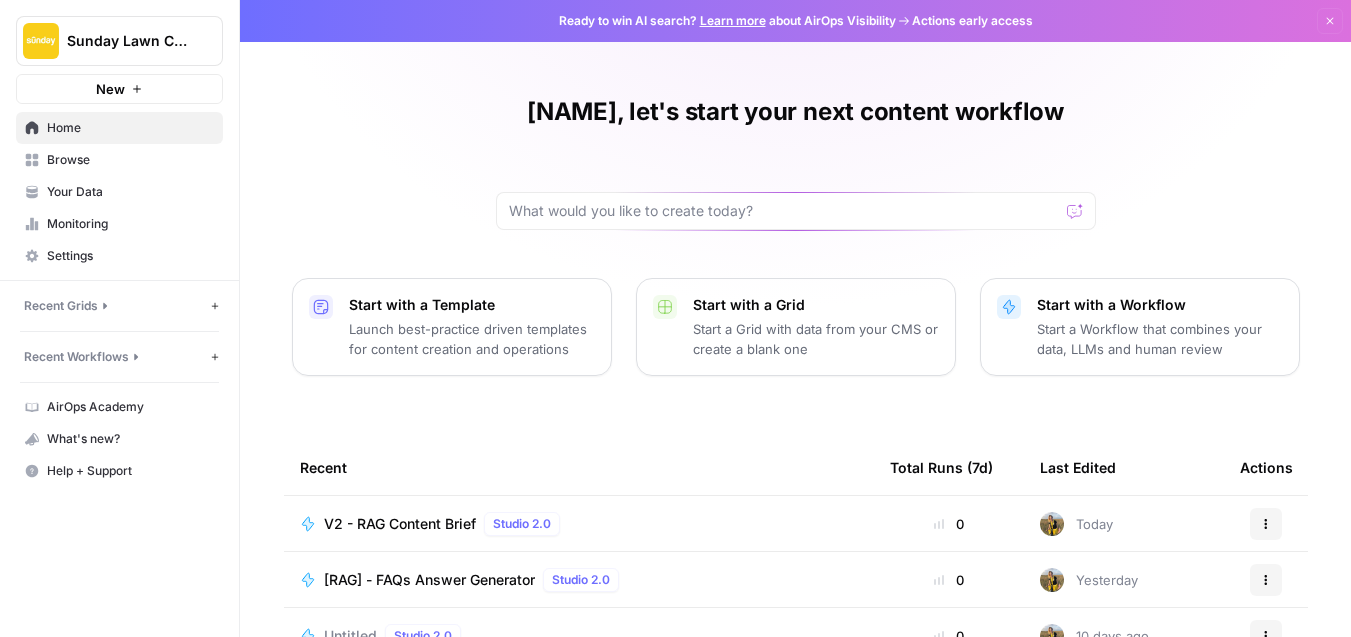 click on "Recent Workflows" at bounding box center [76, 357] 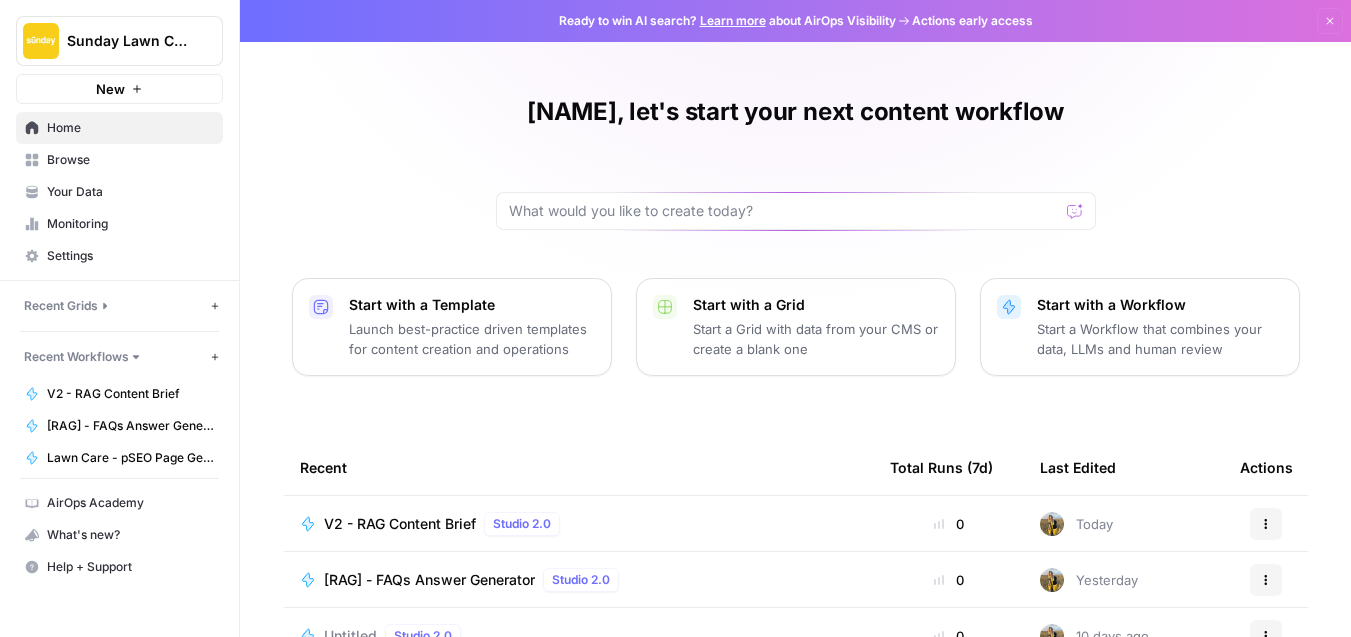 click on "Recent Grids" at bounding box center [61, 306] 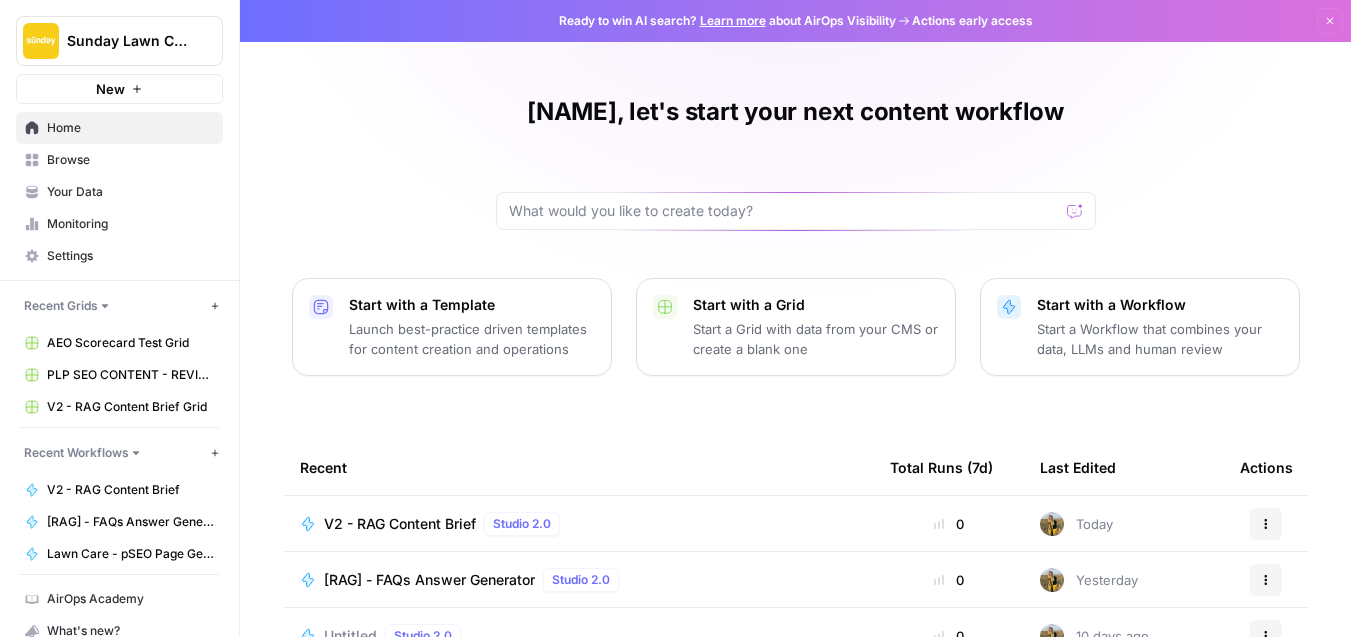 scroll, scrollTop: 50, scrollLeft: 0, axis: vertical 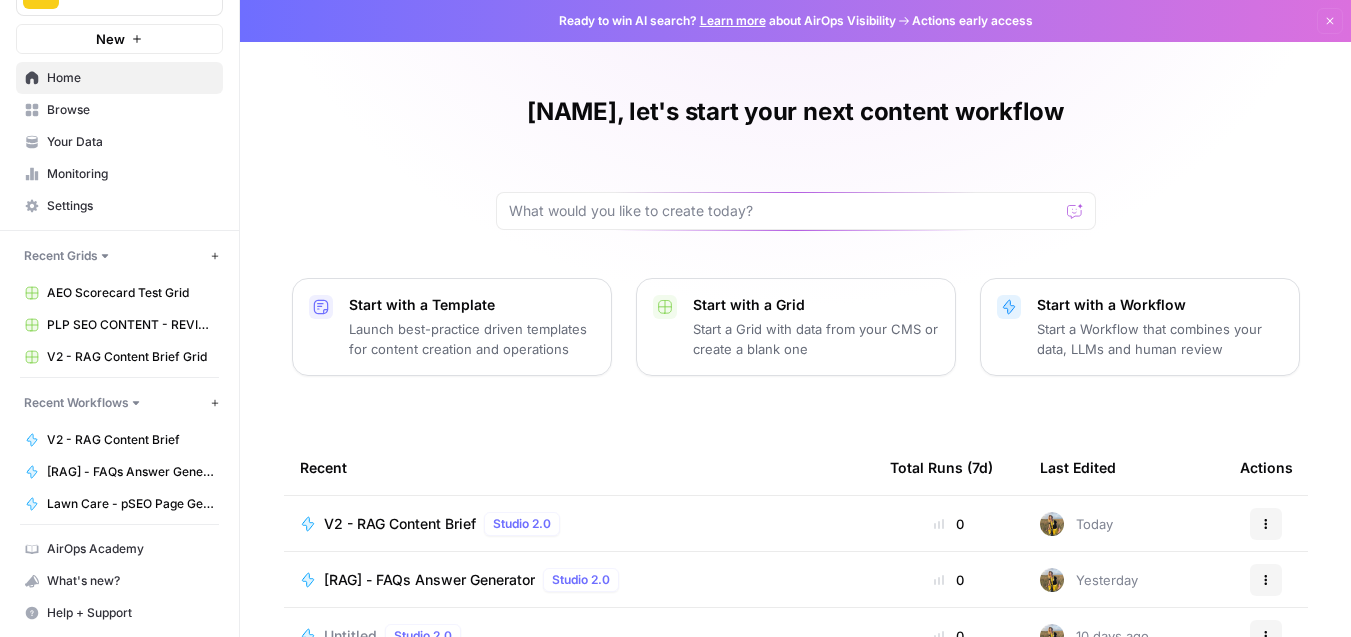 click on "Monitoring" at bounding box center (130, 174) 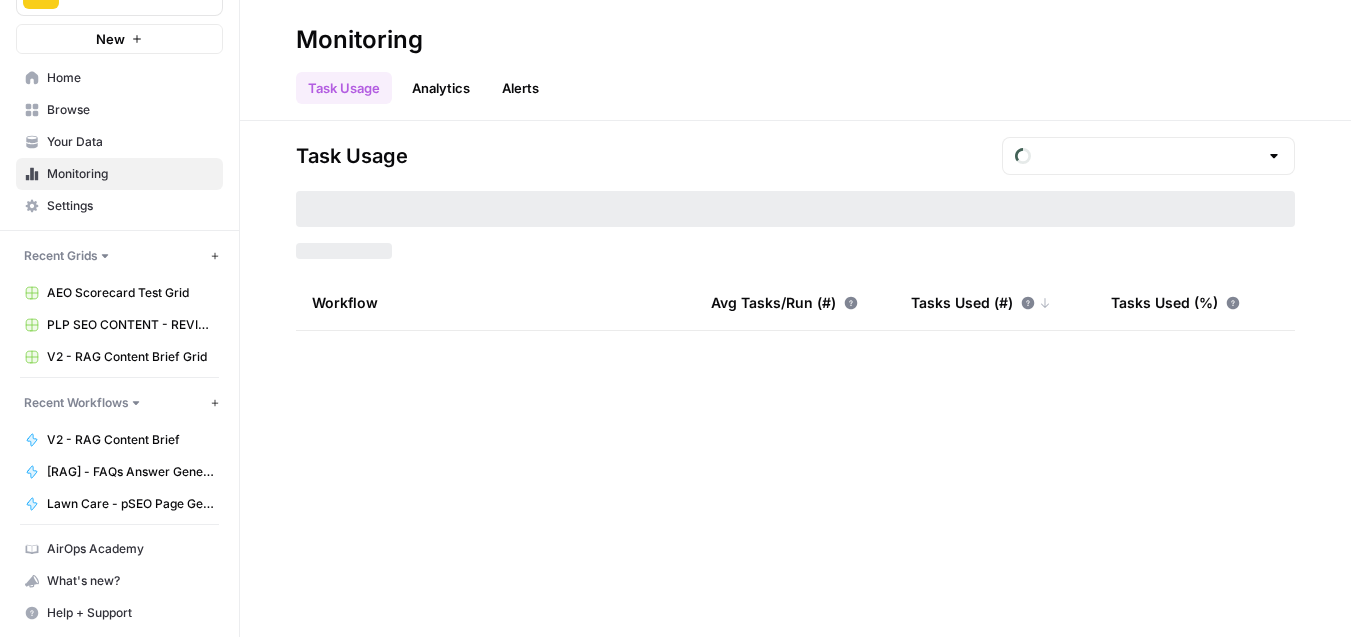type on "August Tasks" 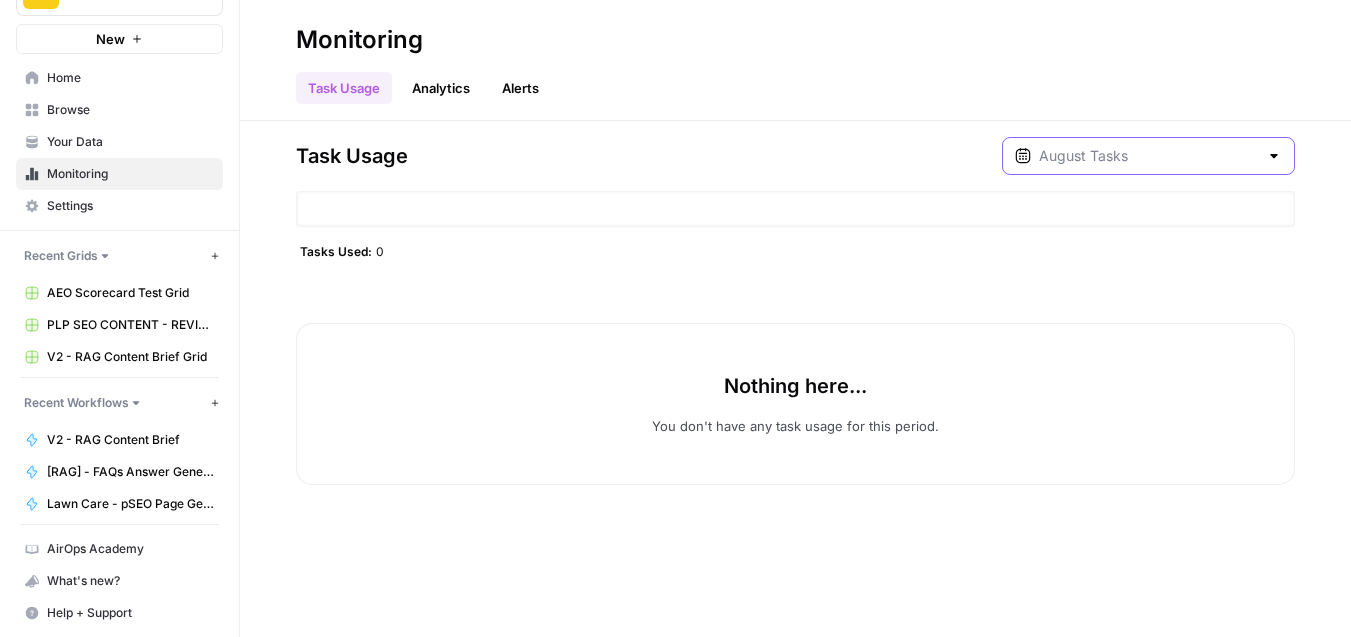 click at bounding box center [1148, 156] 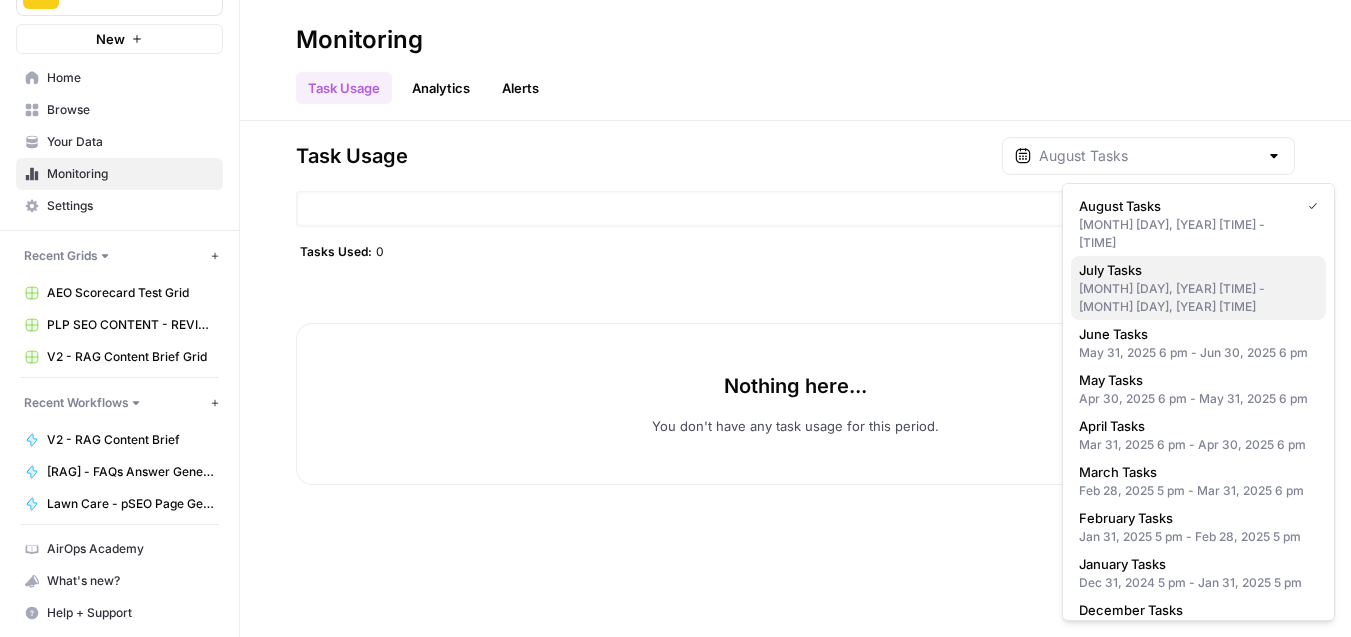 click on "July Tasks" at bounding box center (1194, 270) 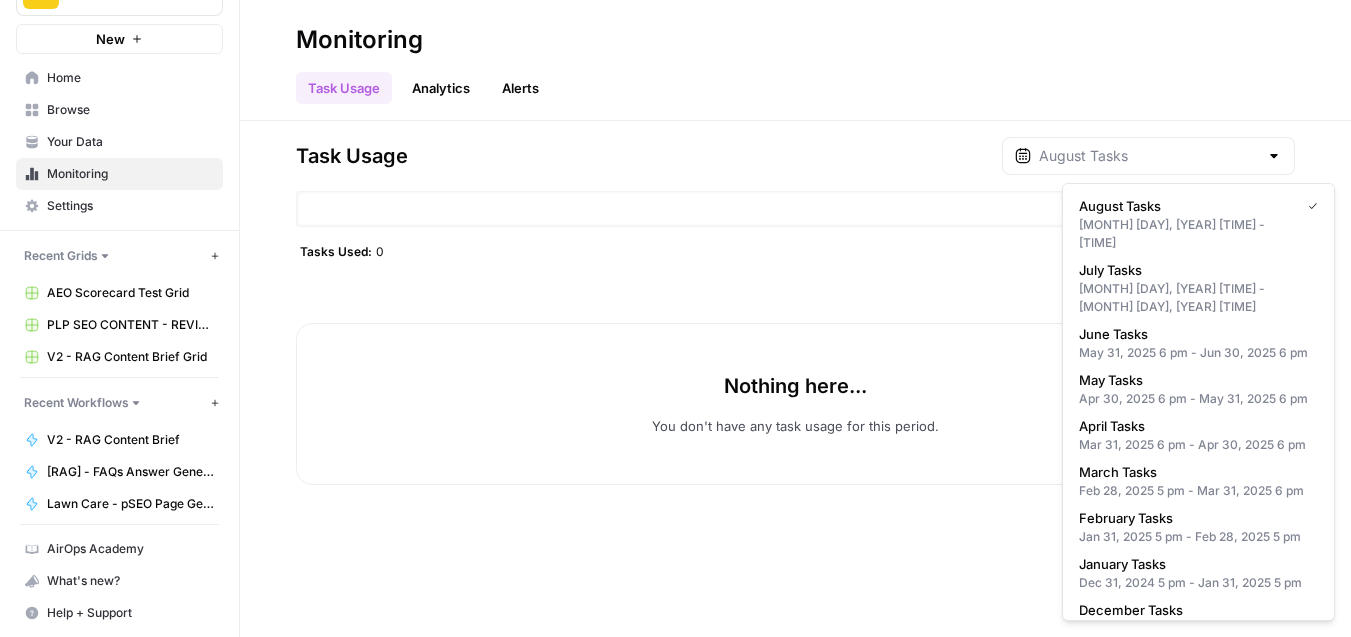 type on "July Tasks" 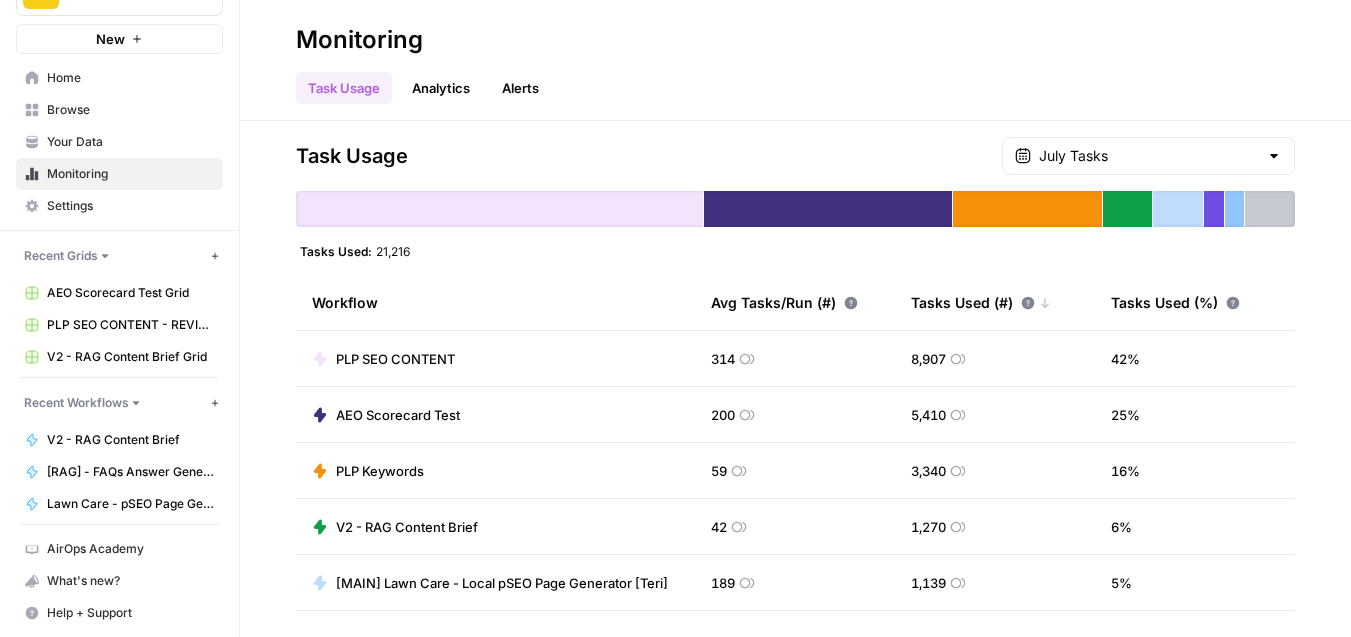 click on "Home" at bounding box center [130, 78] 